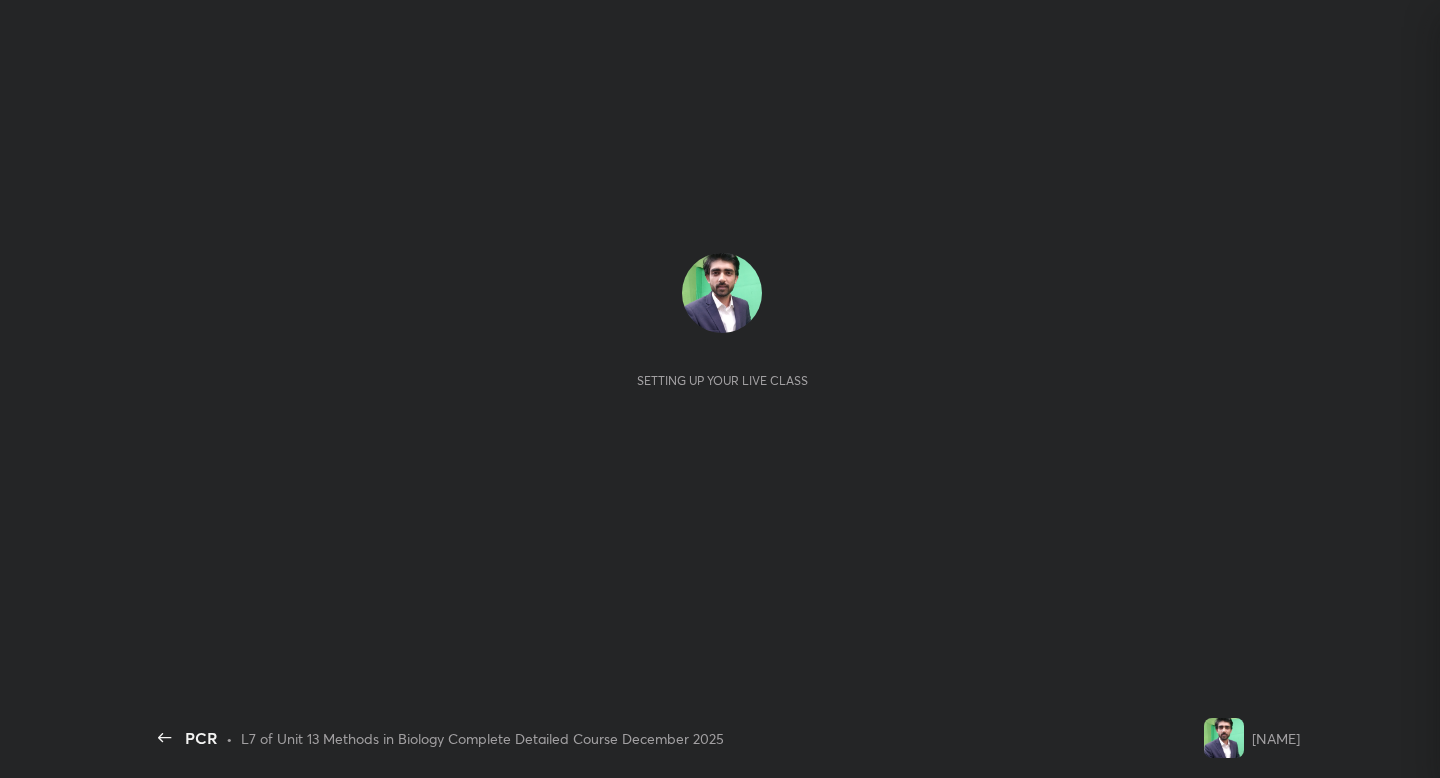 scroll, scrollTop: 0, scrollLeft: 0, axis: both 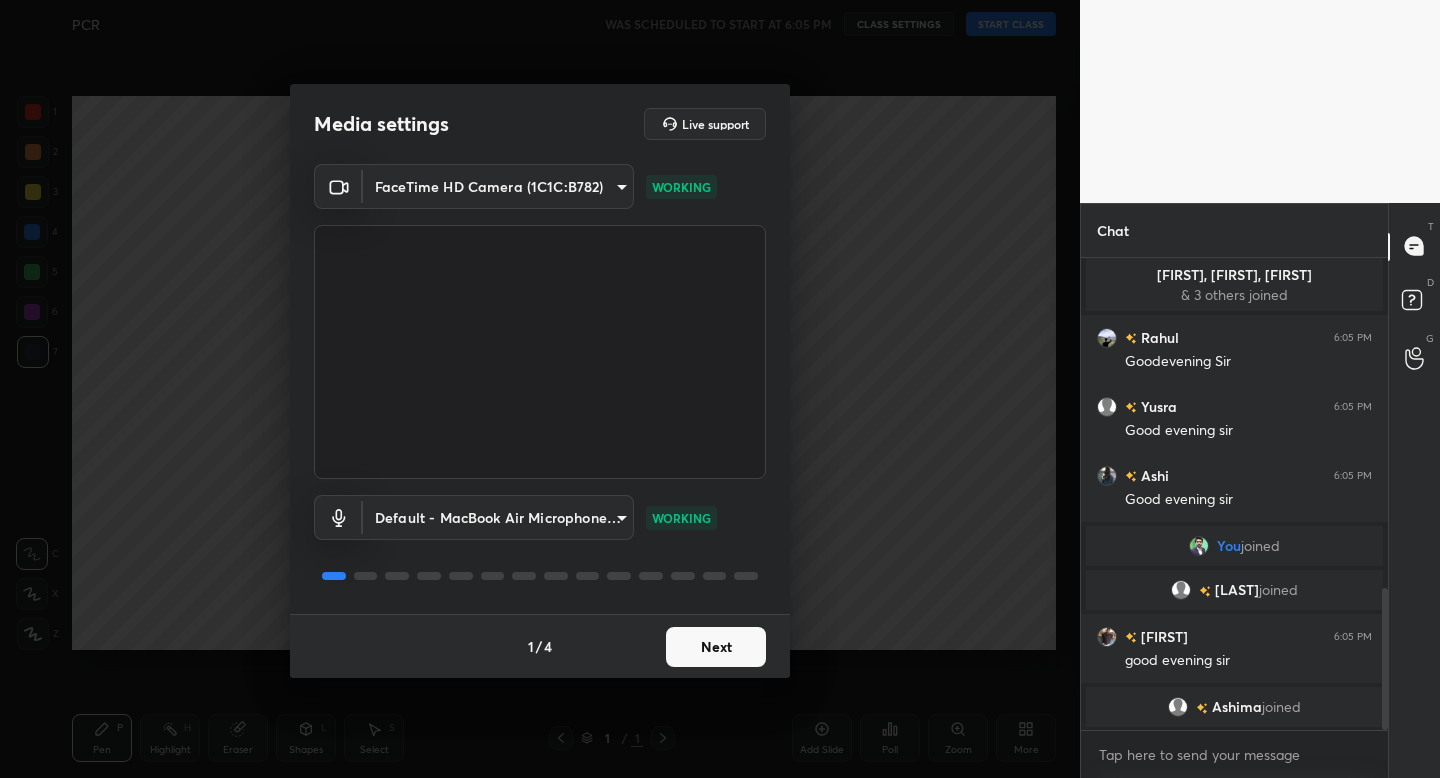click on "Next" at bounding box center (716, 647) 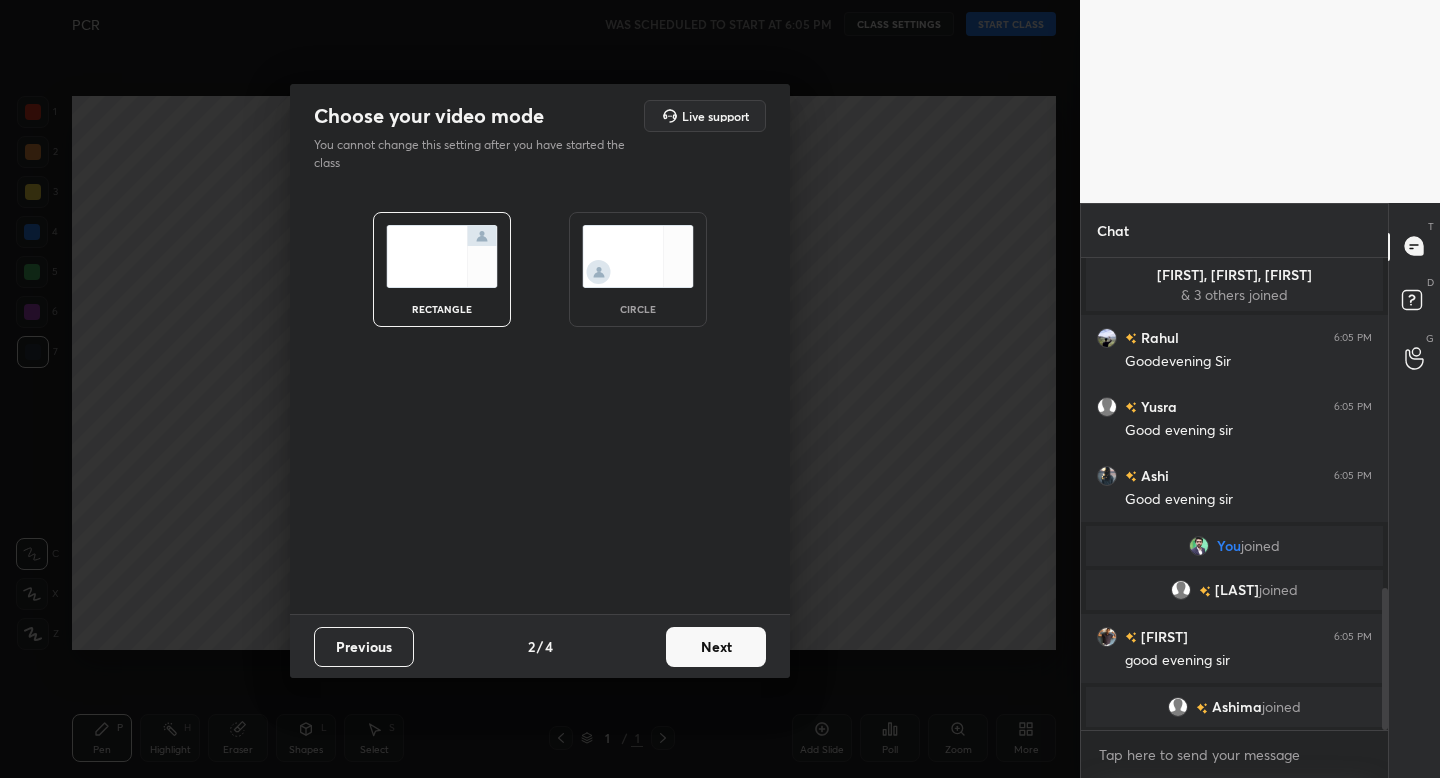 click at bounding box center (638, 256) 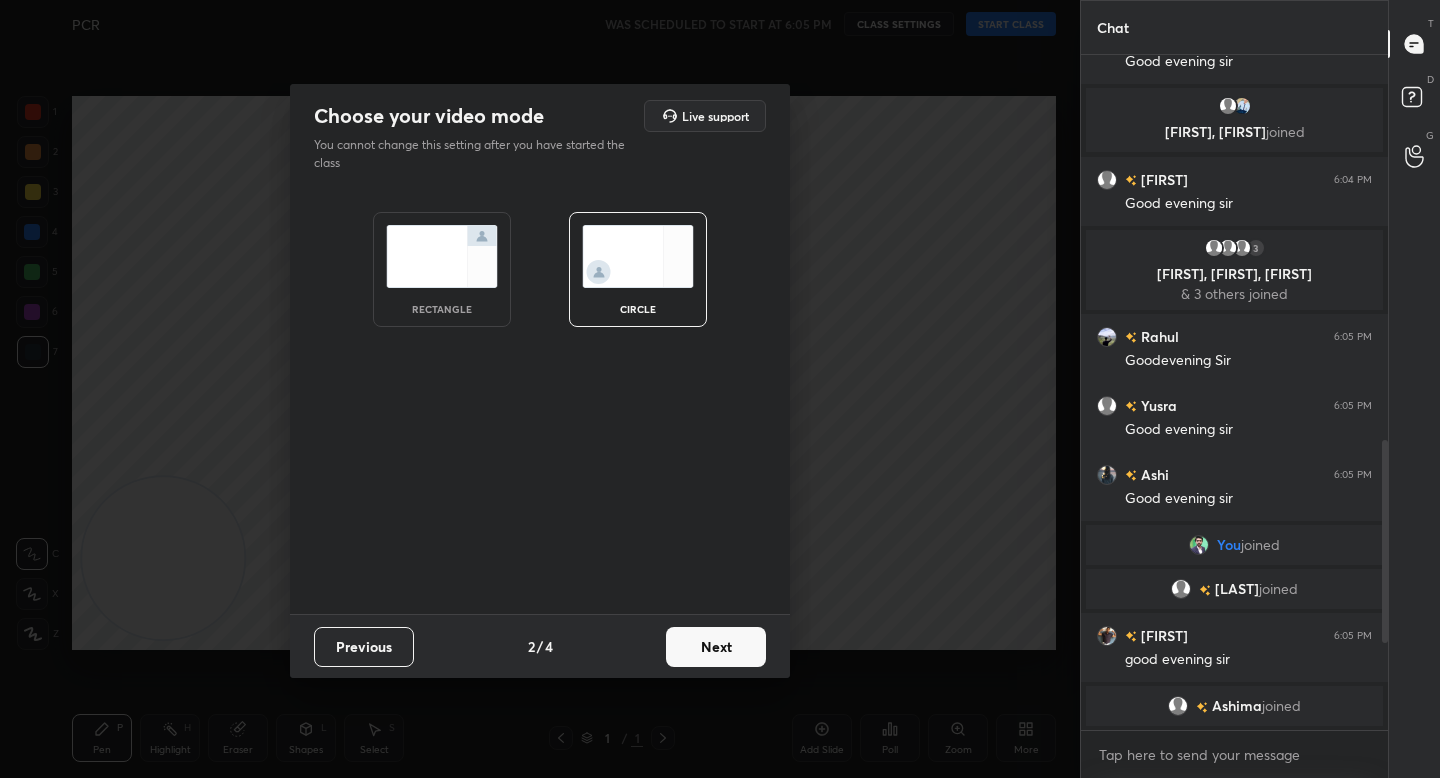 click on "Next" at bounding box center [716, 647] 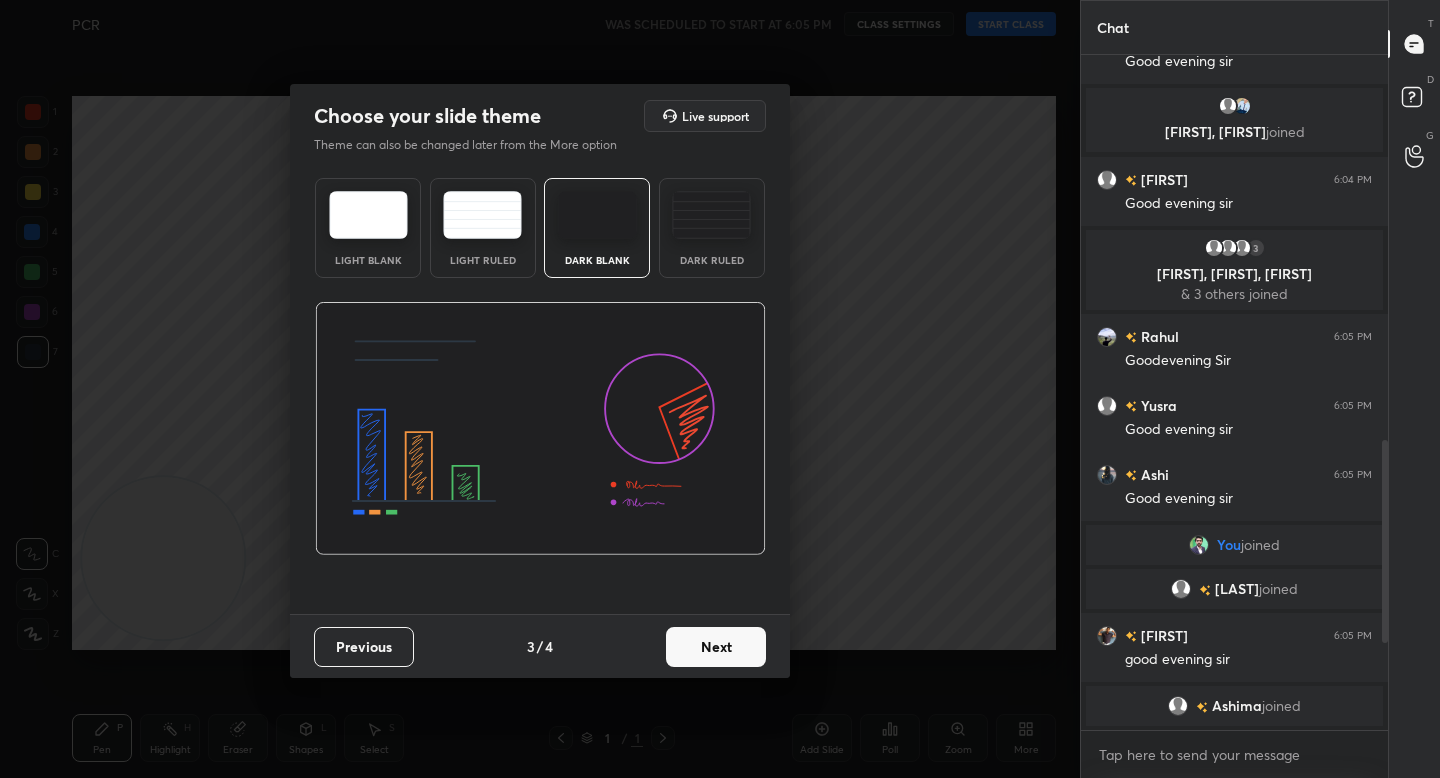 scroll, scrollTop: 923, scrollLeft: 0, axis: vertical 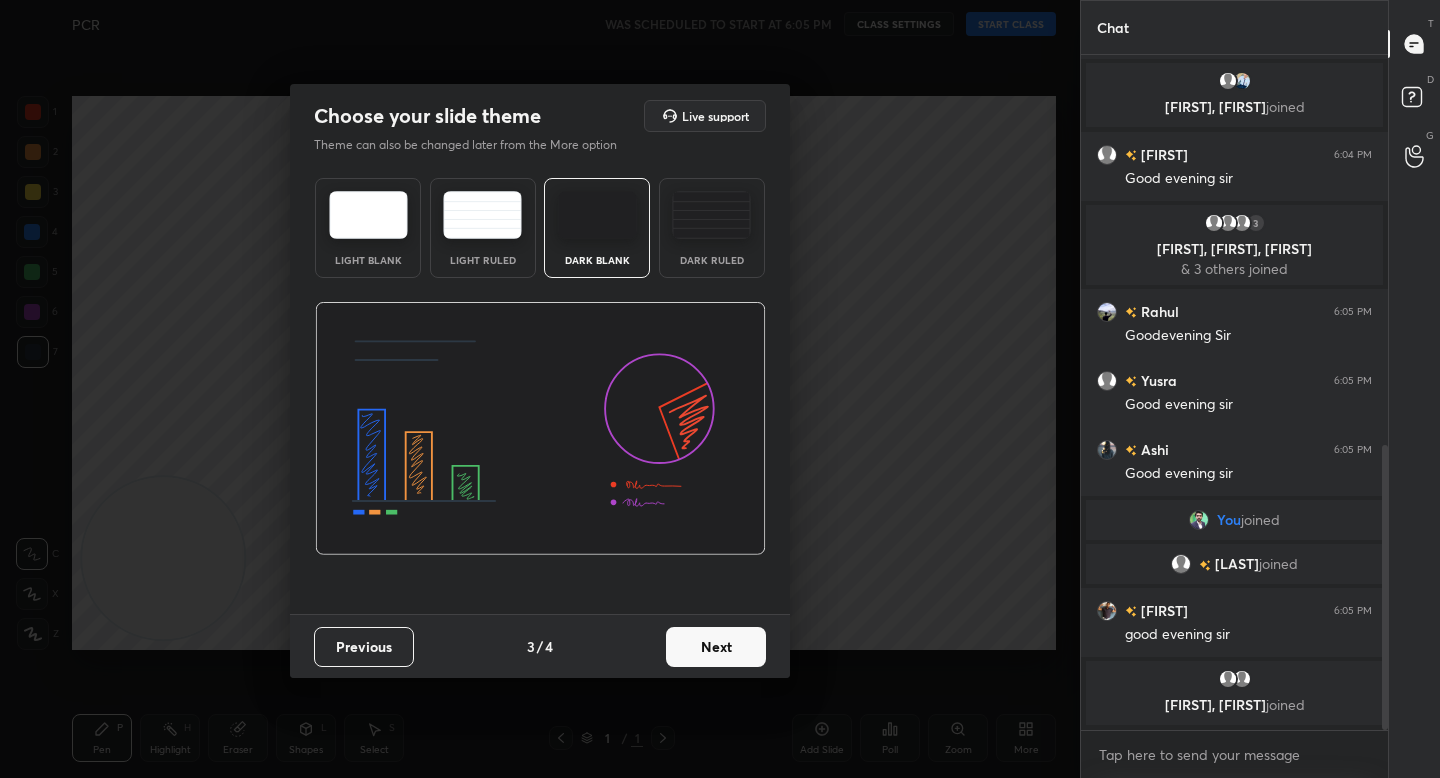 click on "Next" at bounding box center (716, 647) 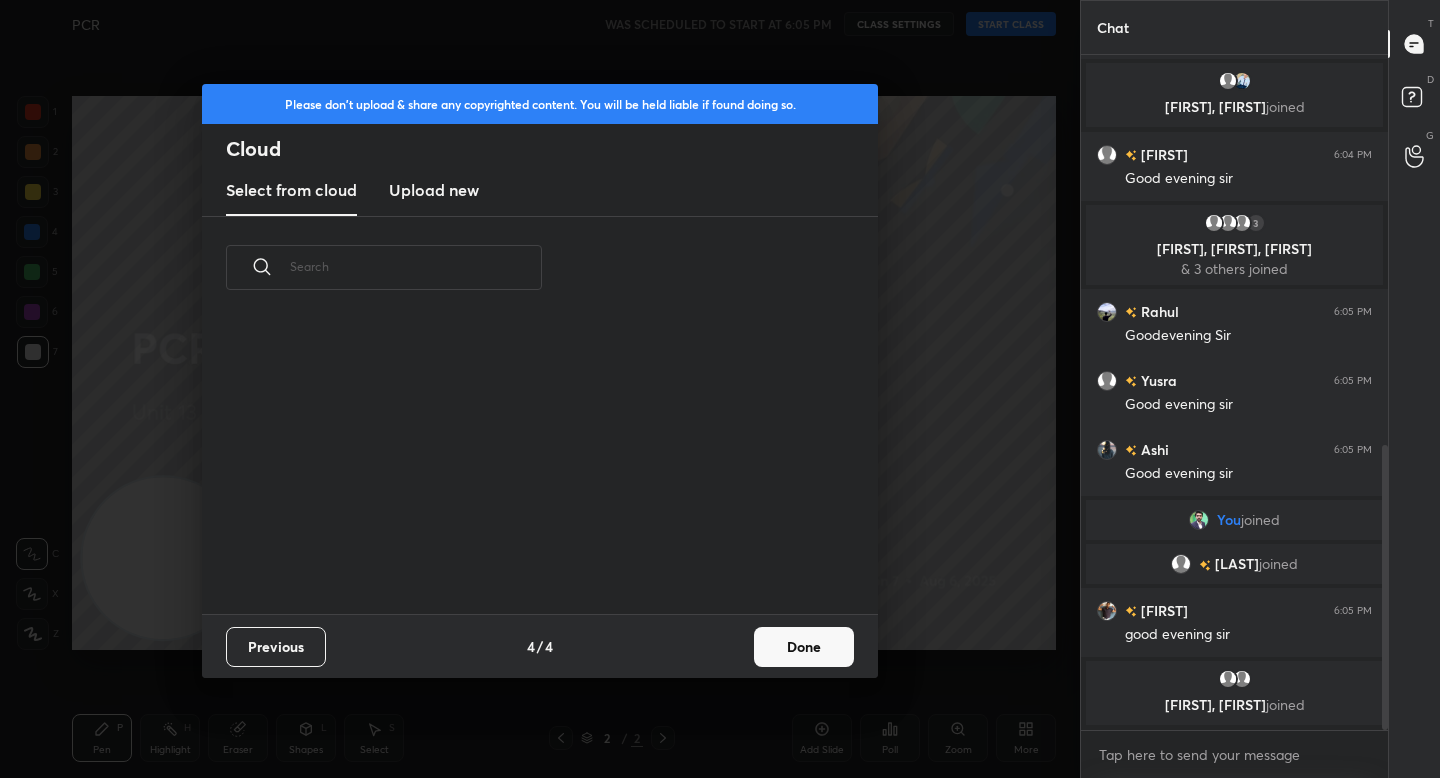 scroll, scrollTop: 7, scrollLeft: 11, axis: both 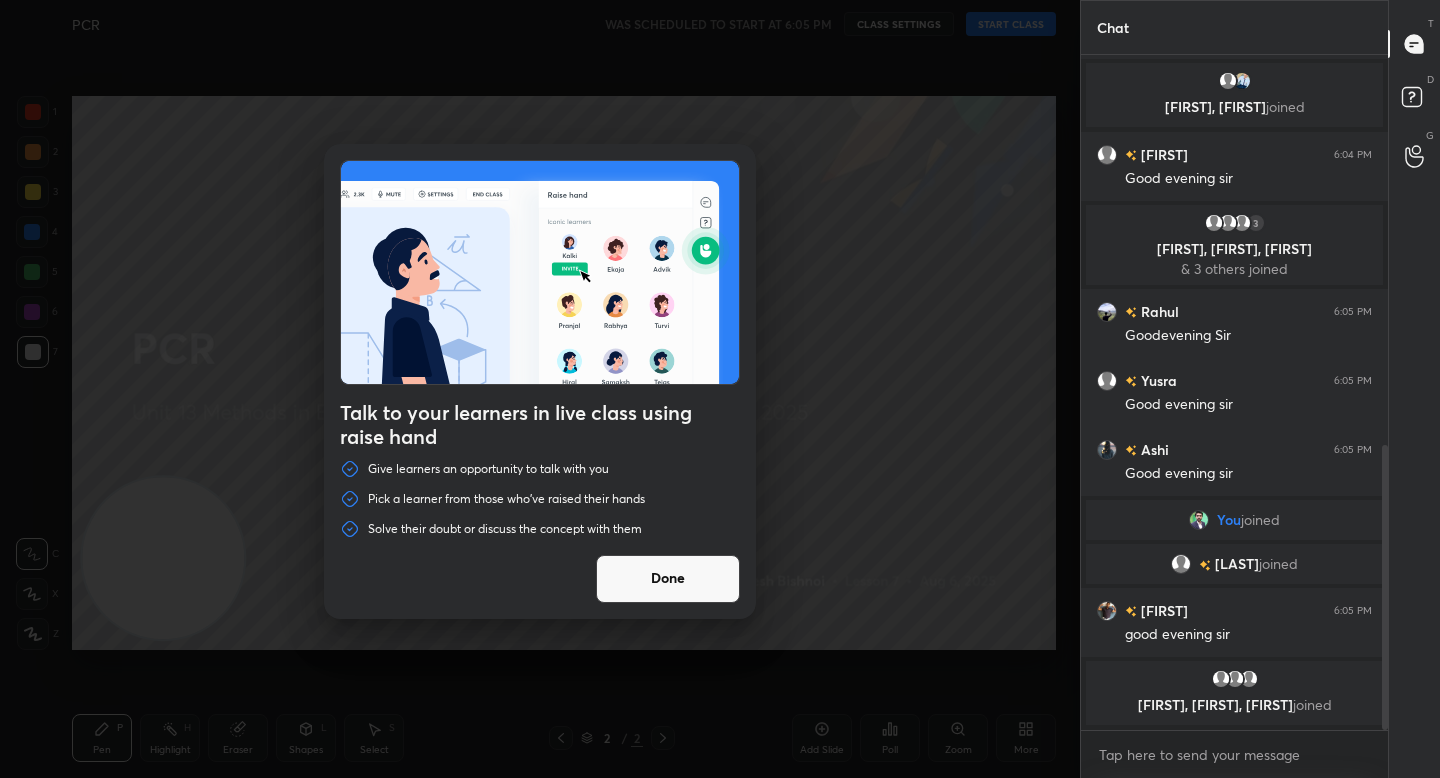 click on "Done" at bounding box center [668, 579] 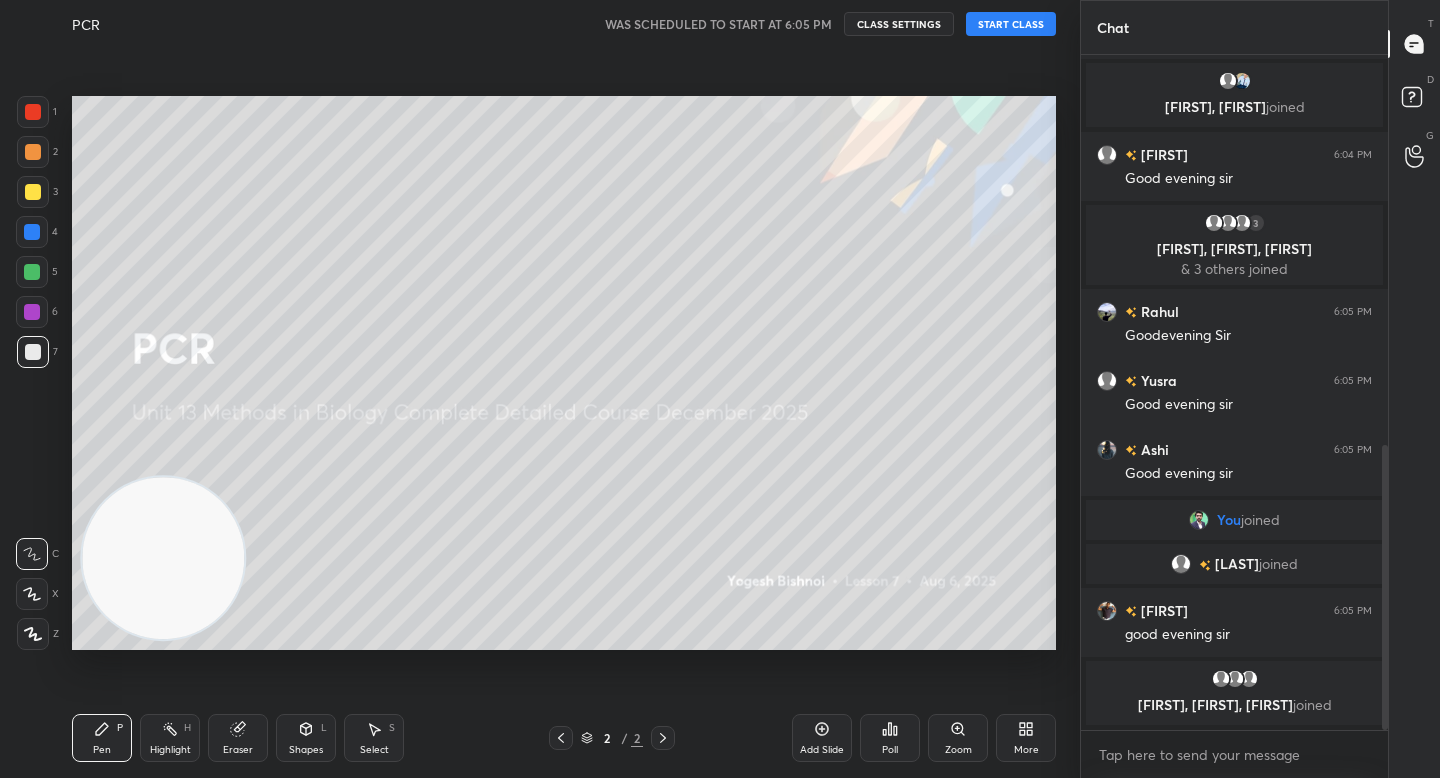 click on "START CLASS" at bounding box center (1011, 24) 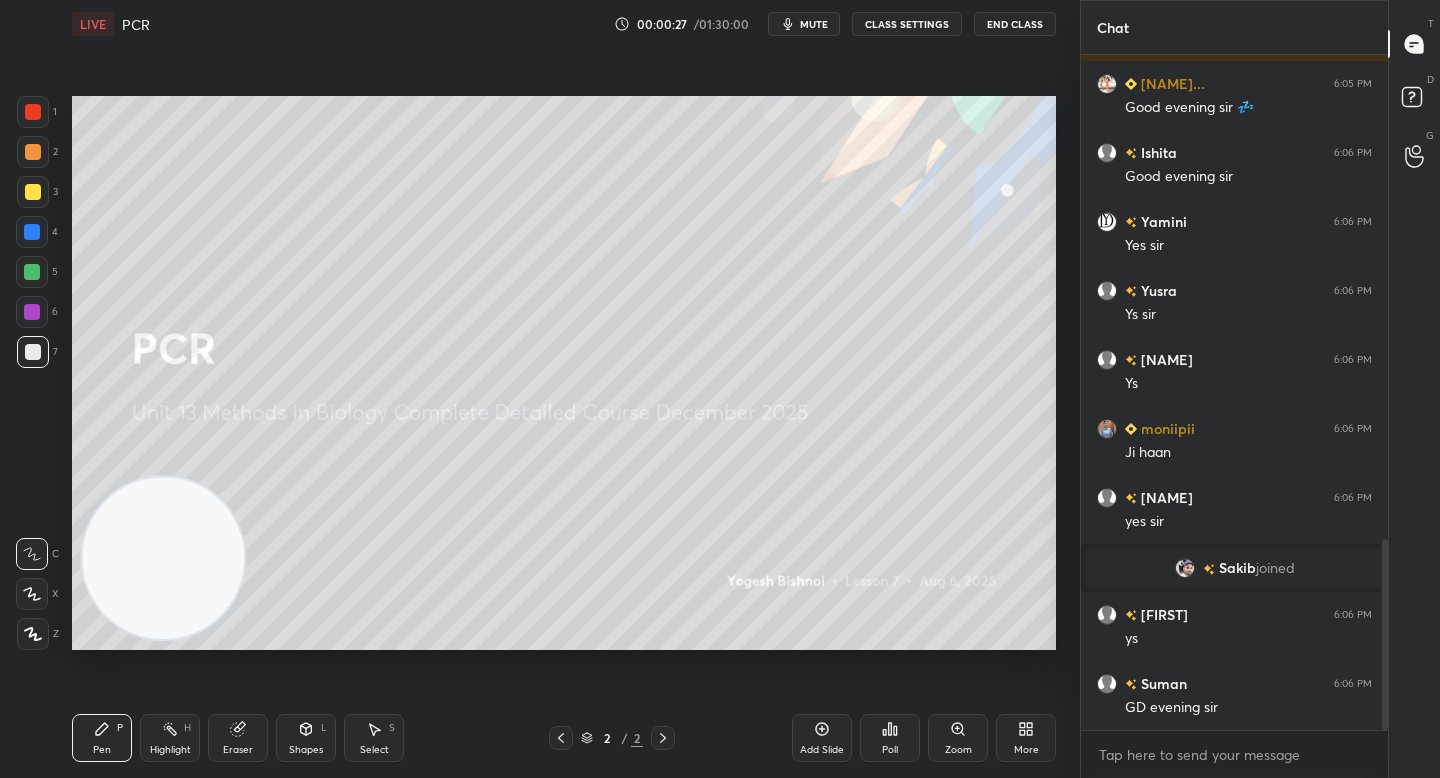 scroll, scrollTop: 1760, scrollLeft: 0, axis: vertical 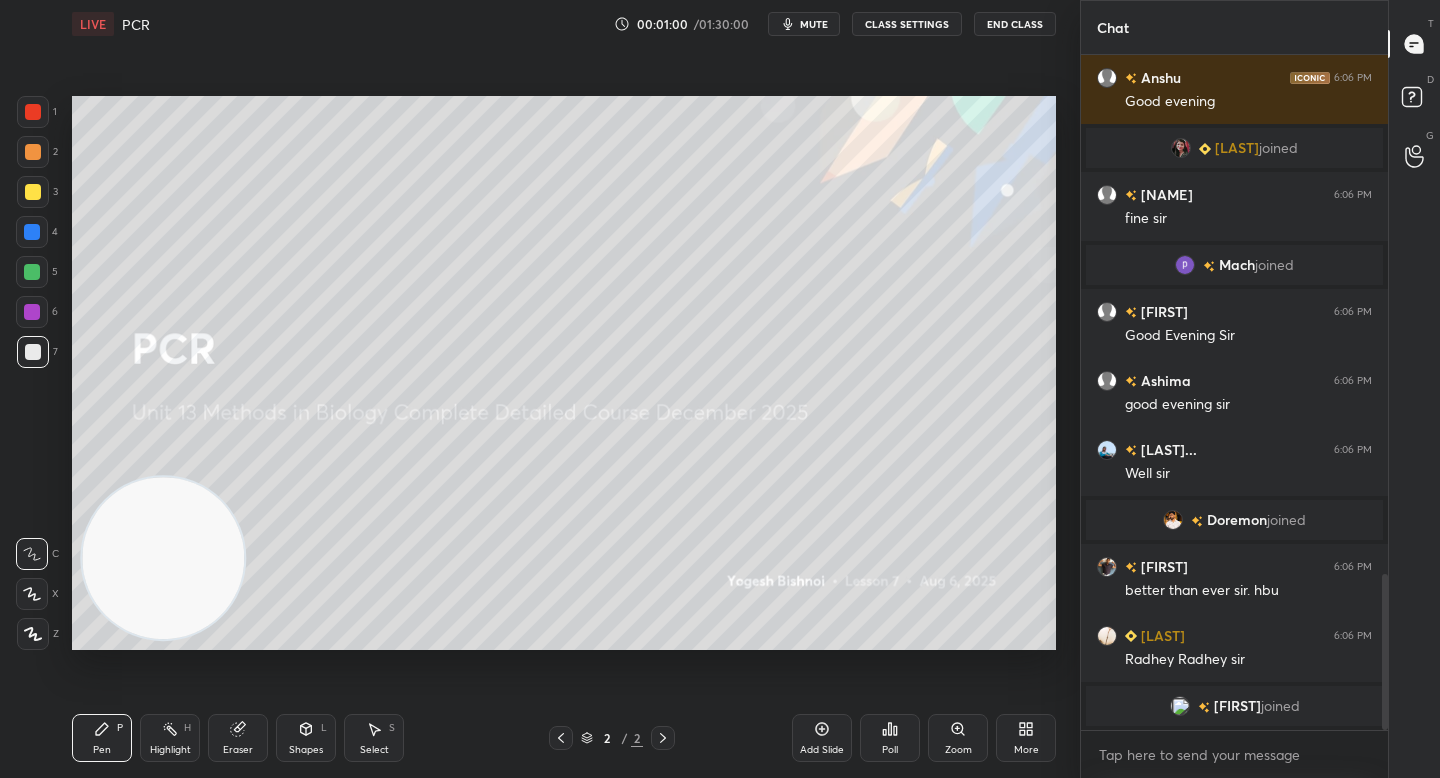 click at bounding box center [33, 634] 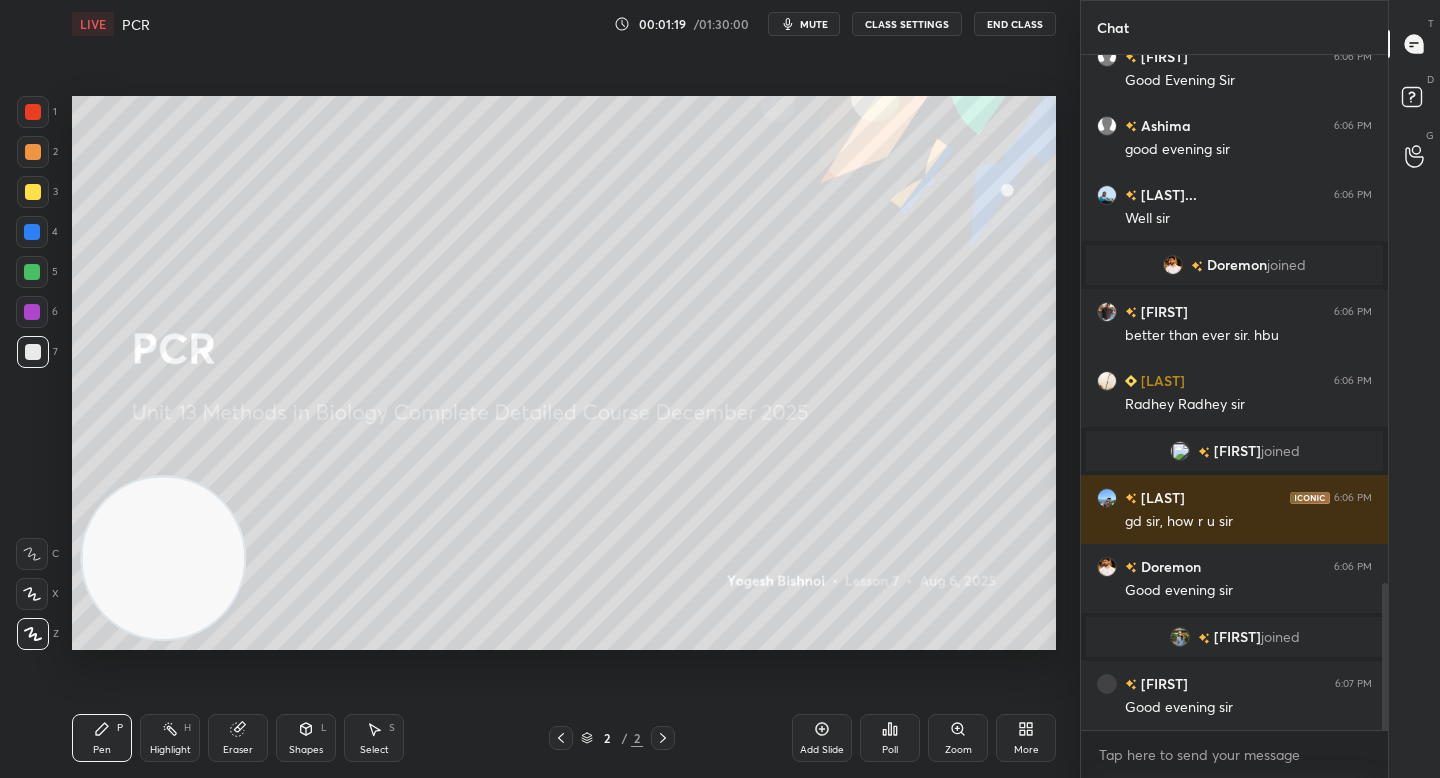 scroll, scrollTop: 2415, scrollLeft: 0, axis: vertical 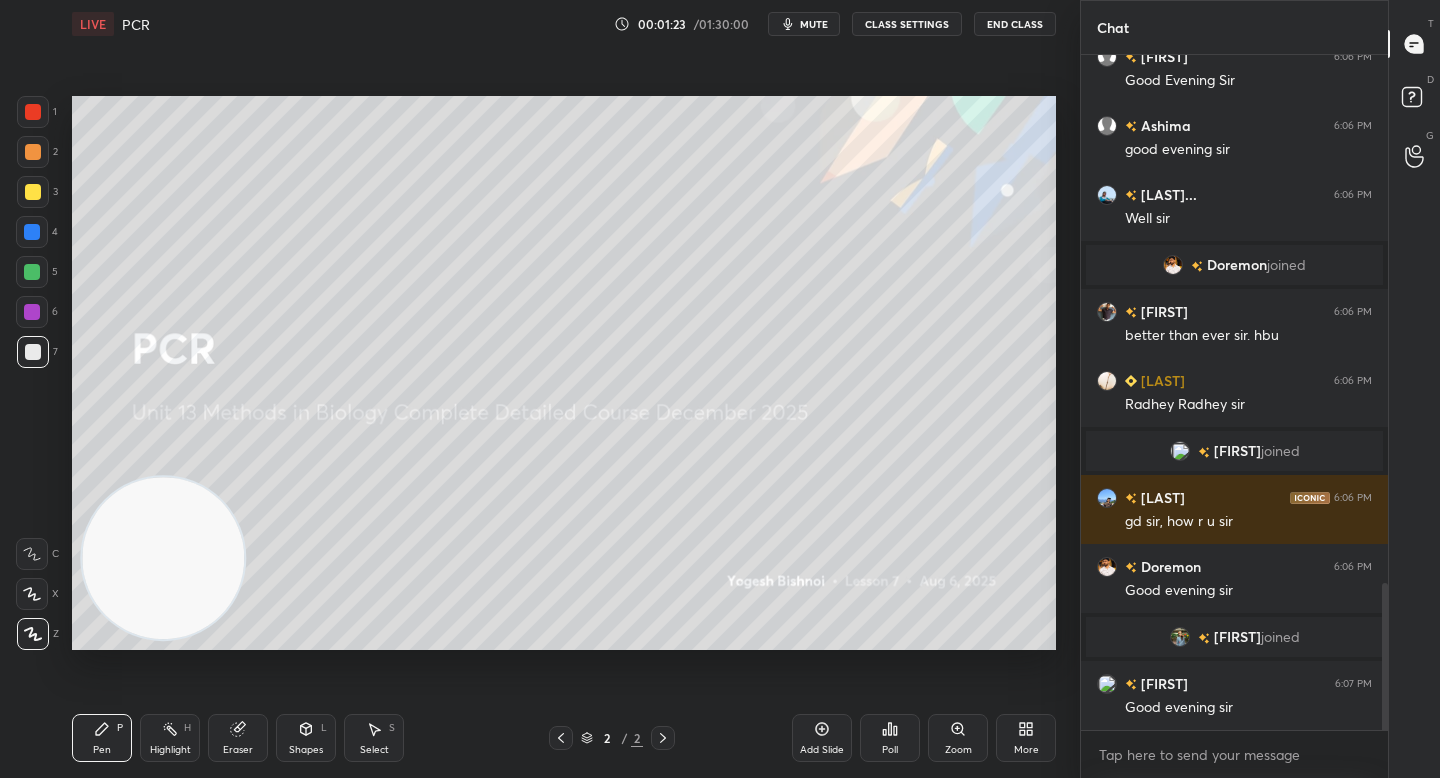 drag, startPoint x: 45, startPoint y: 279, endPoint x: 63, endPoint y: 277, distance: 18.110771 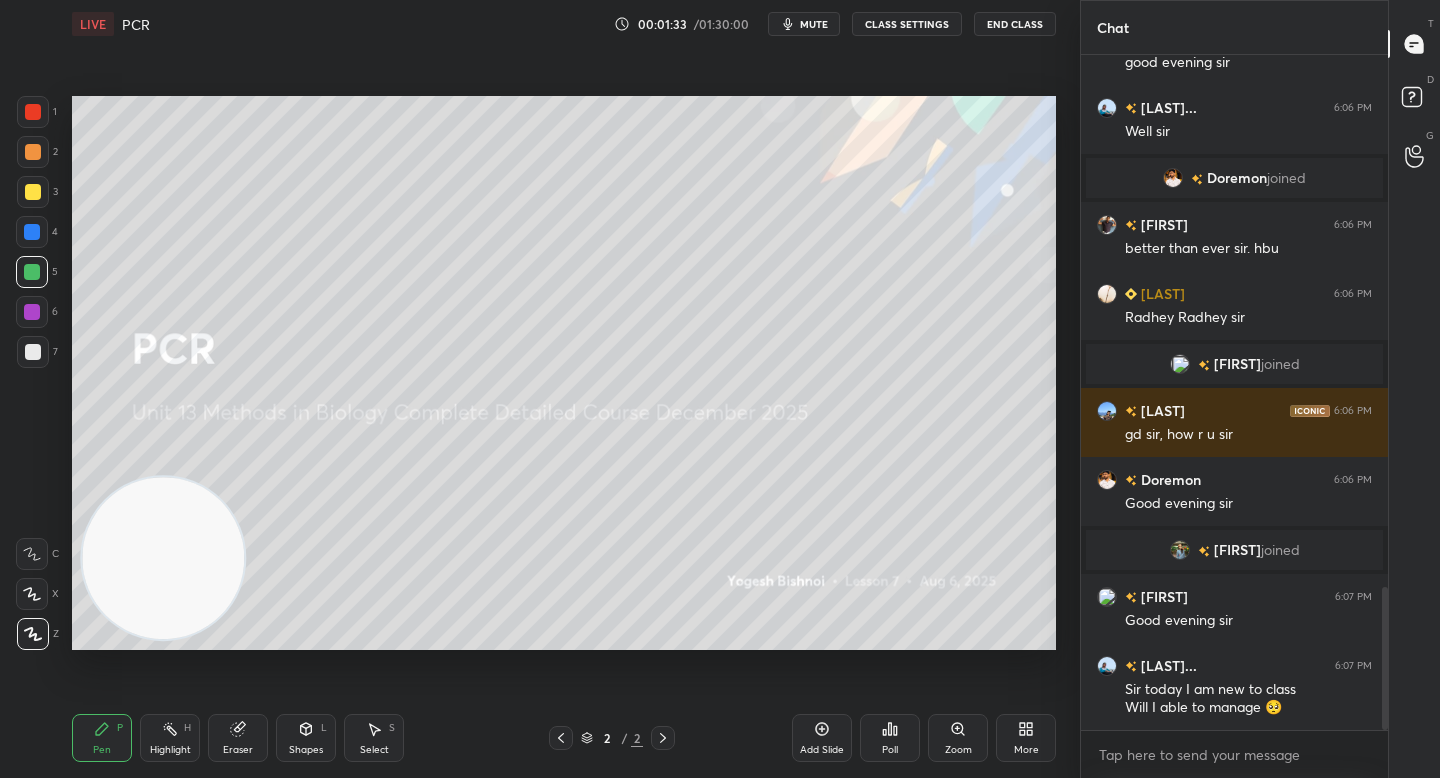 scroll, scrollTop: 2550, scrollLeft: 0, axis: vertical 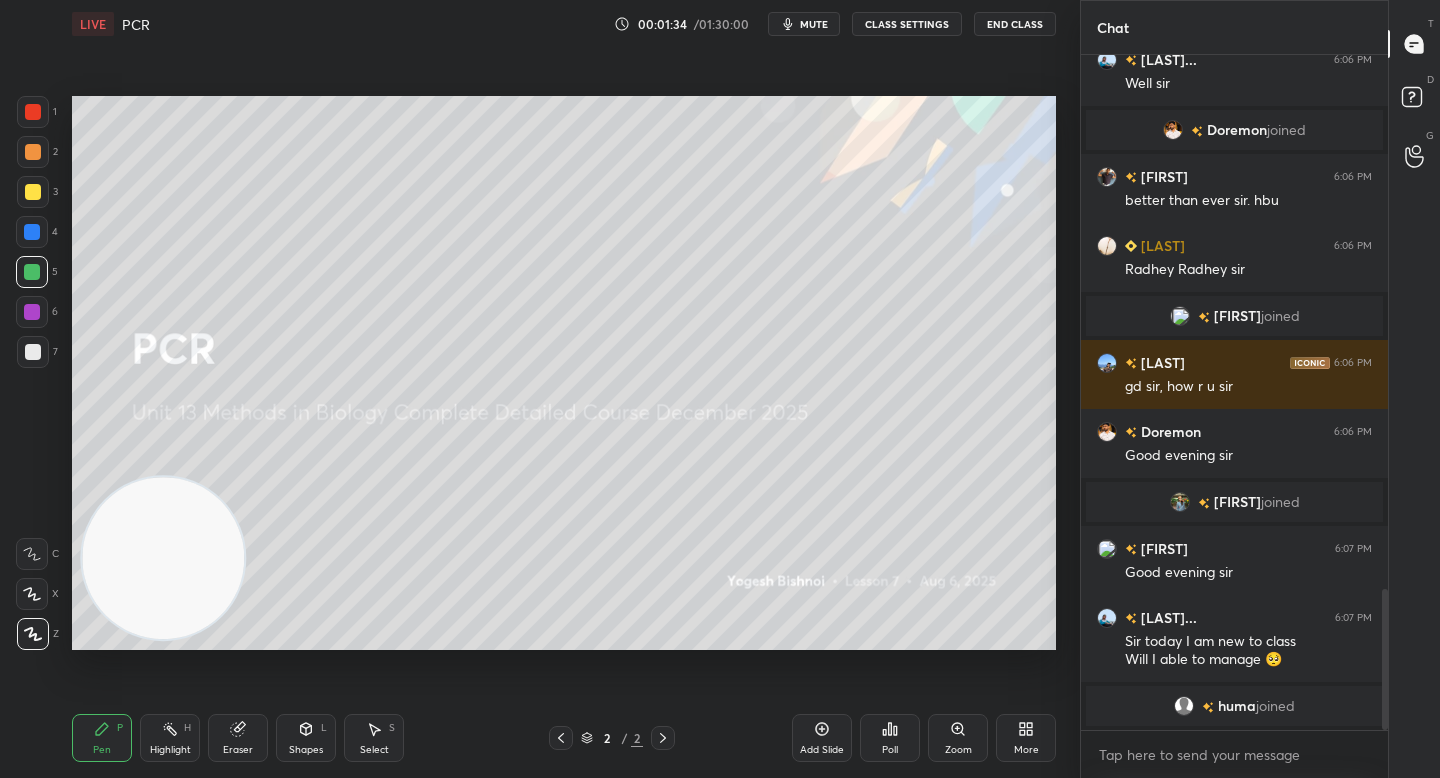 click at bounding box center [32, 232] 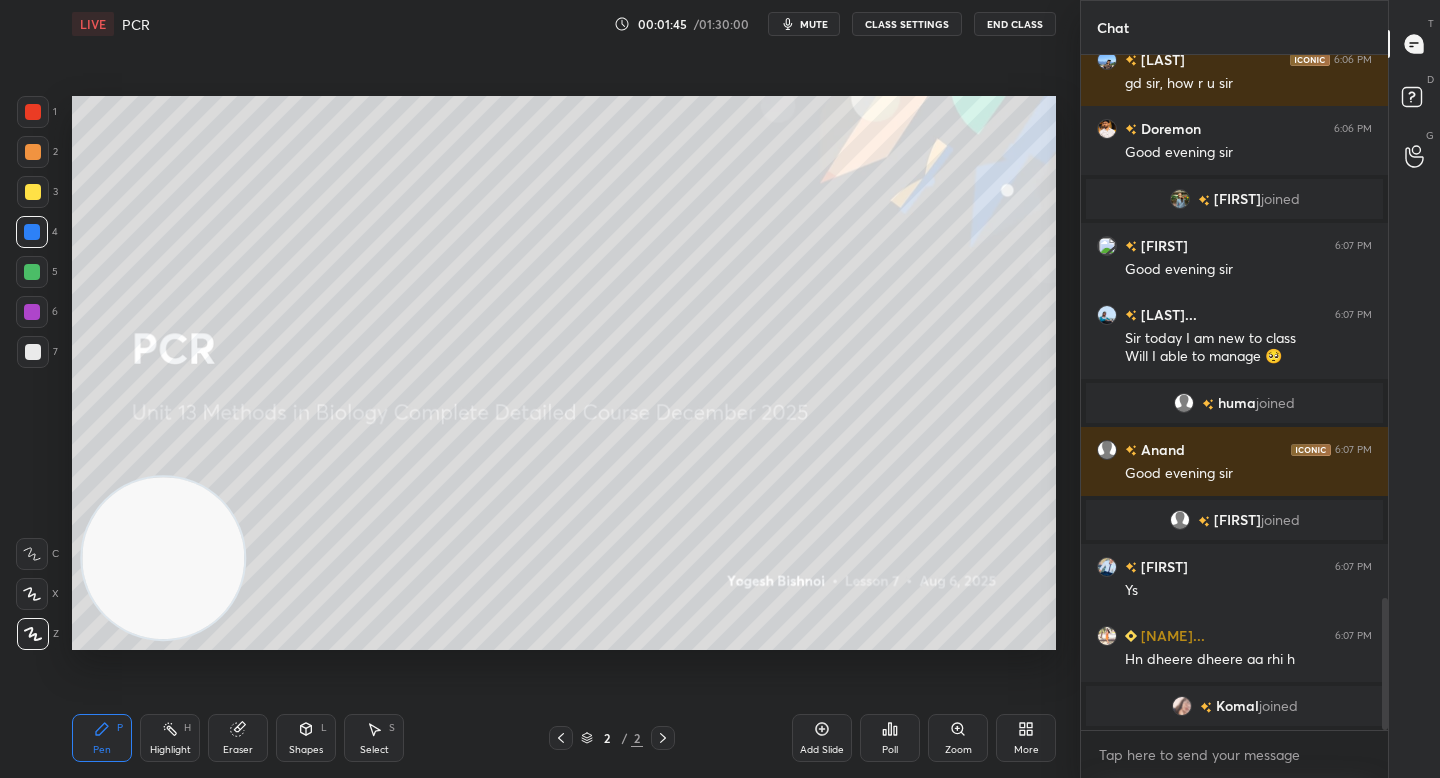 scroll, scrollTop: 2804, scrollLeft: 0, axis: vertical 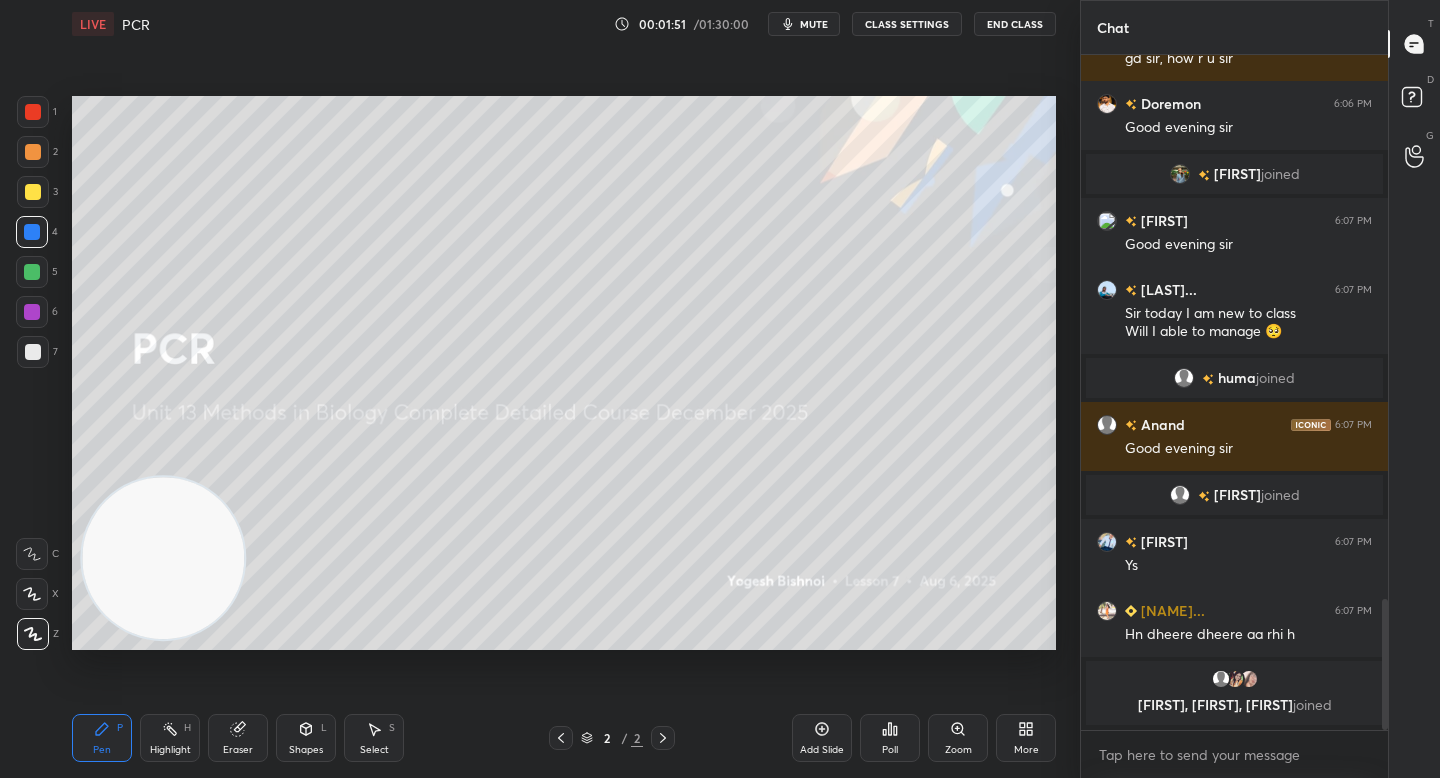 click at bounding box center [33, 192] 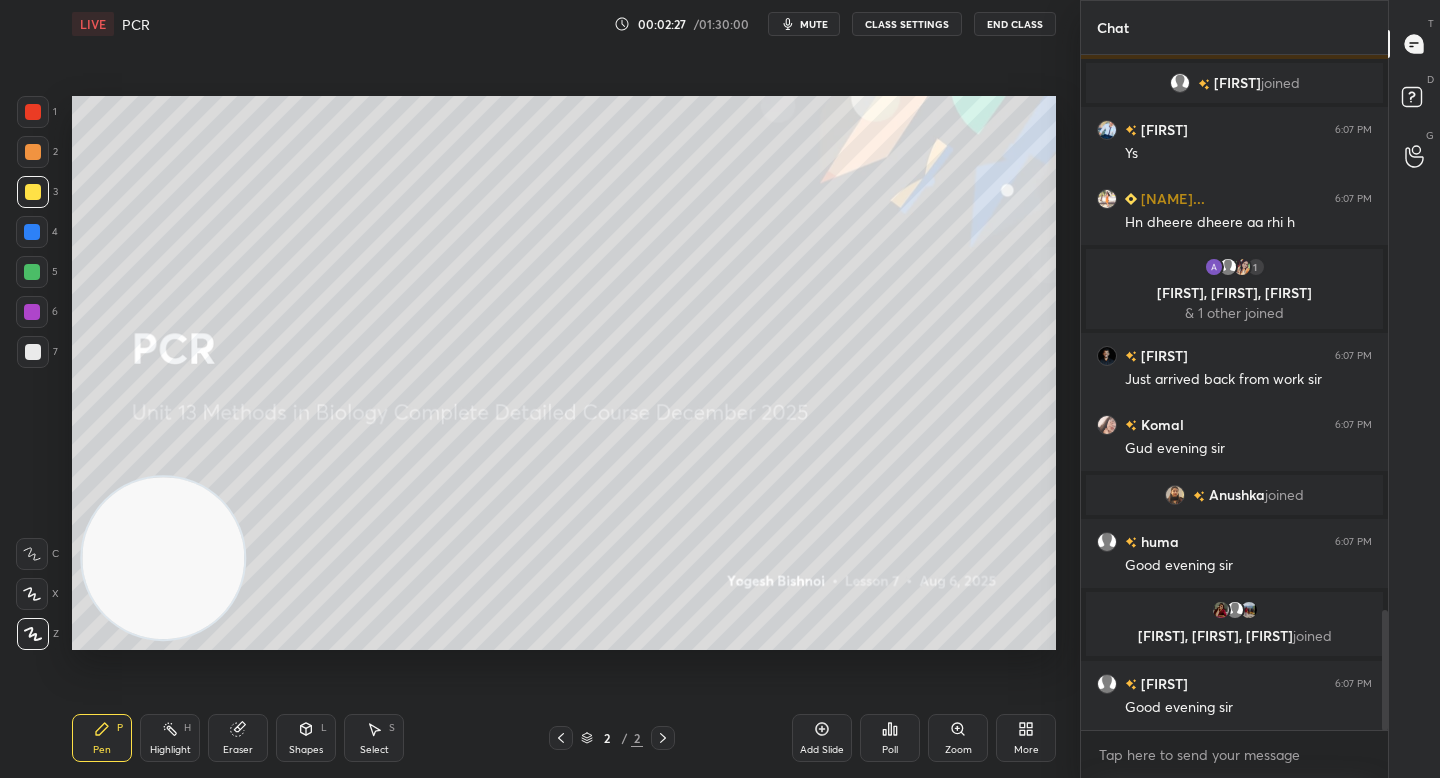 scroll, scrollTop: 3177, scrollLeft: 0, axis: vertical 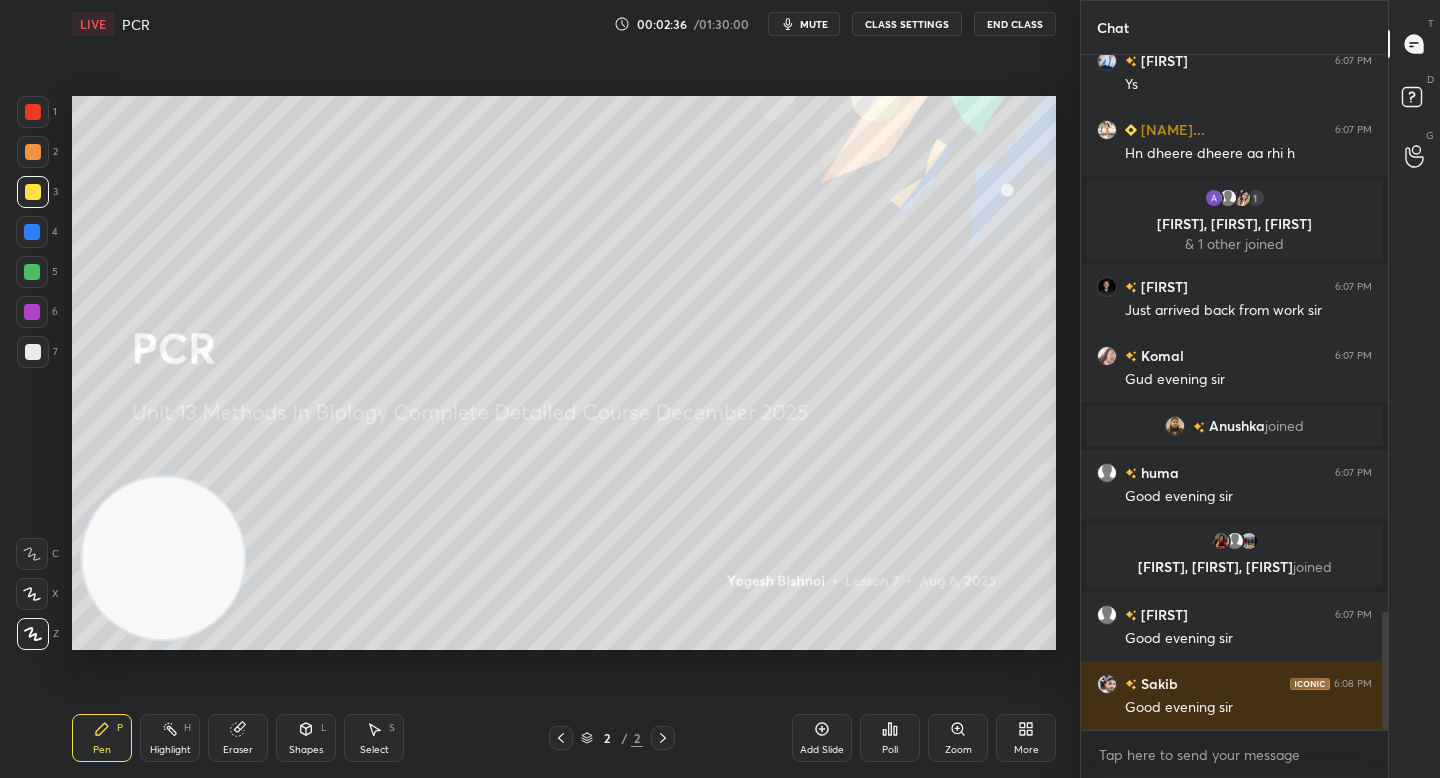 click at bounding box center (33, 152) 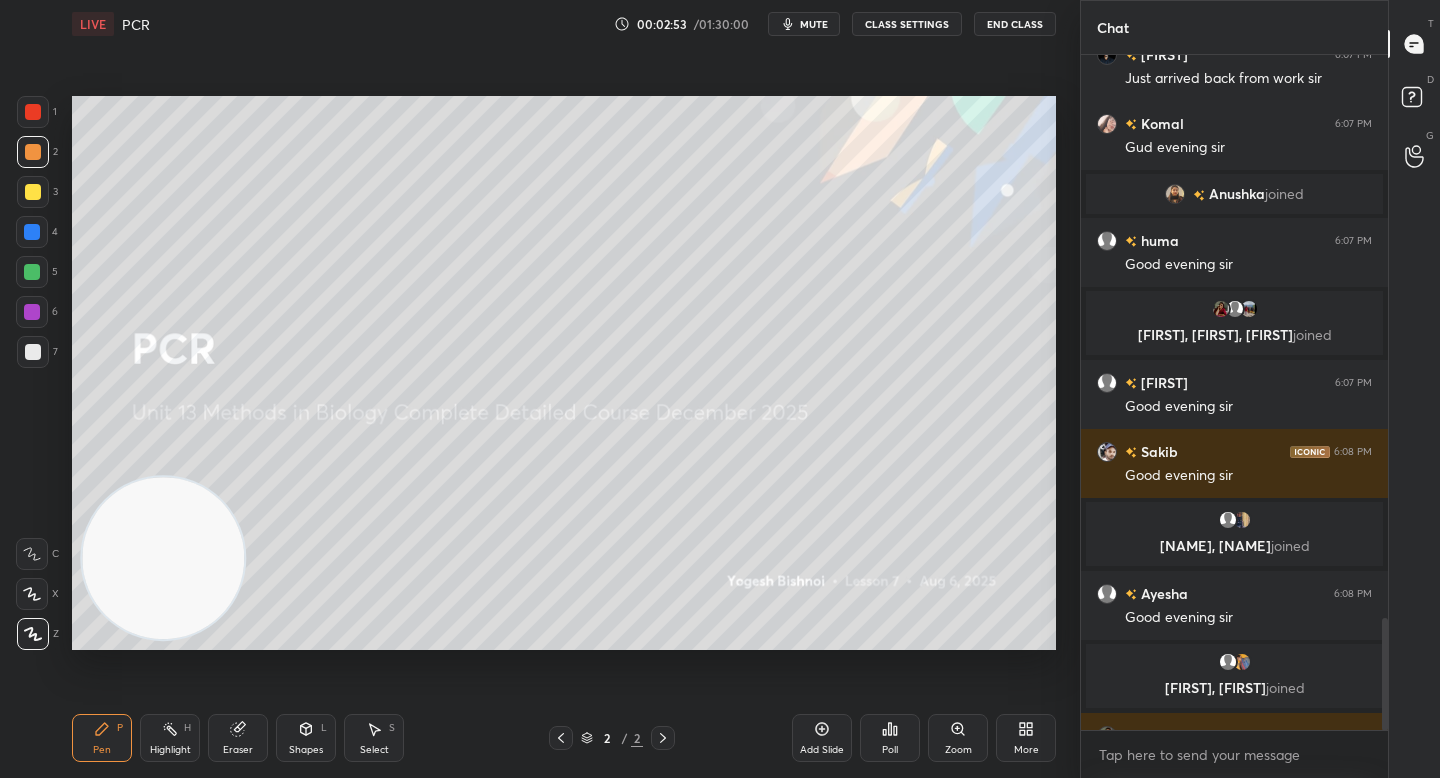 scroll, scrollTop: 3408, scrollLeft: 0, axis: vertical 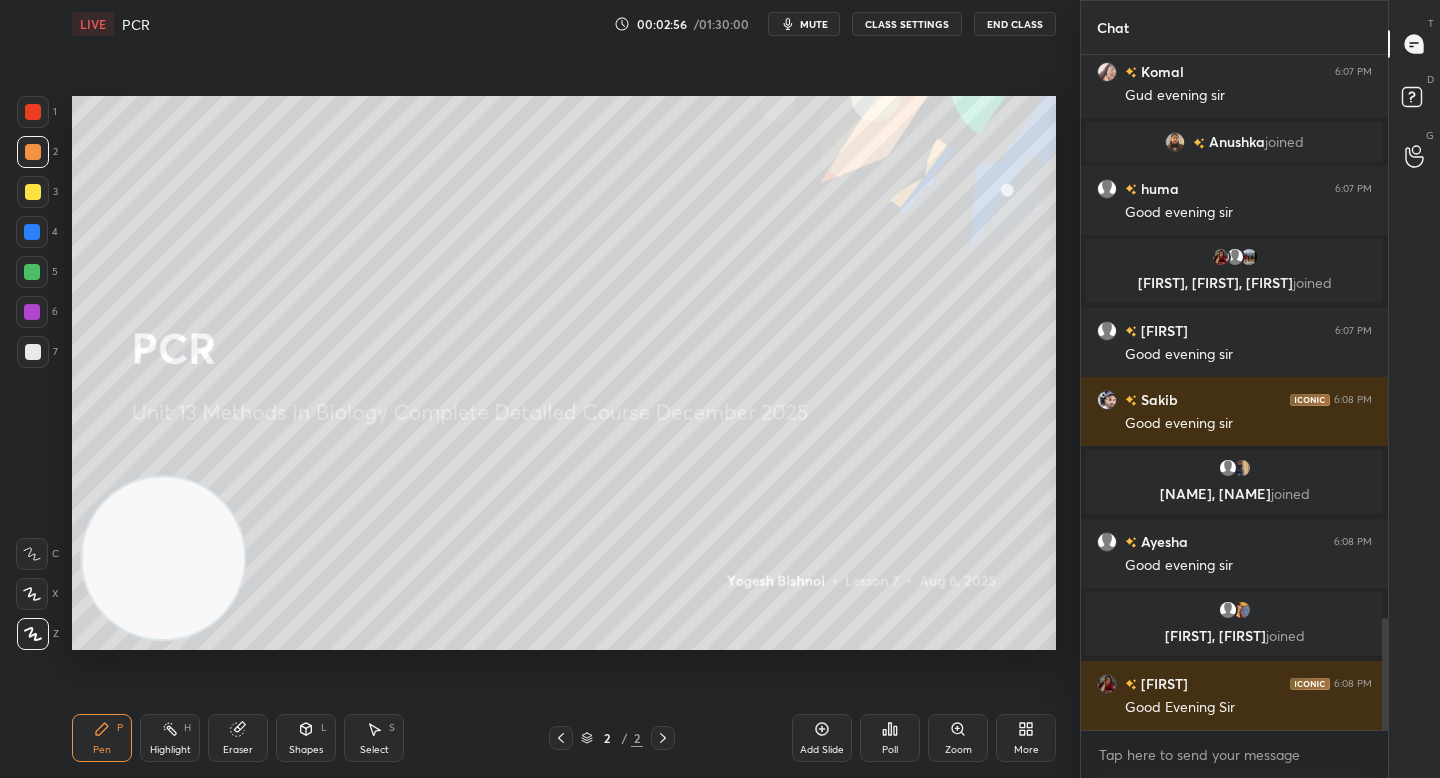 drag, startPoint x: 38, startPoint y: 125, endPoint x: 31, endPoint y: 204, distance: 79.30952 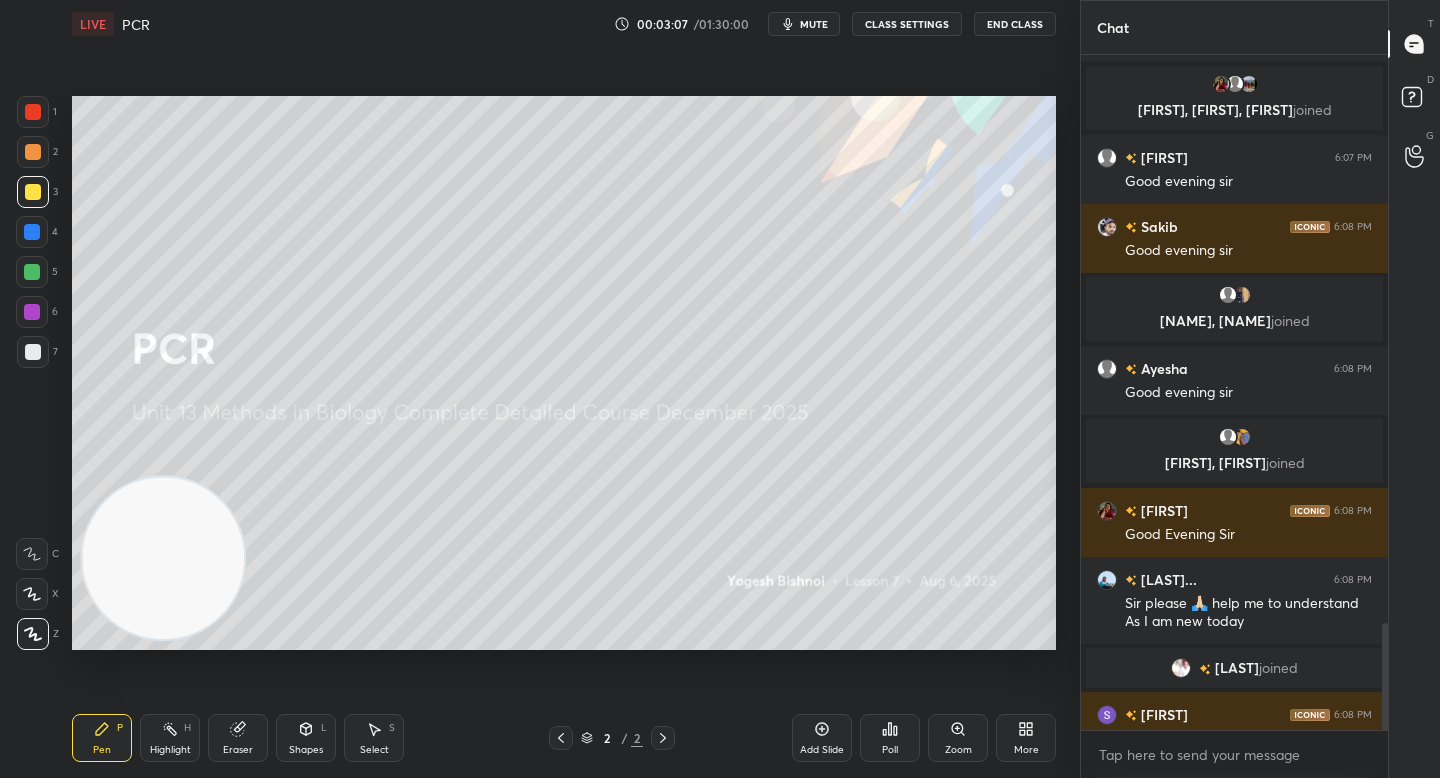 scroll, scrollTop: 3574, scrollLeft: 0, axis: vertical 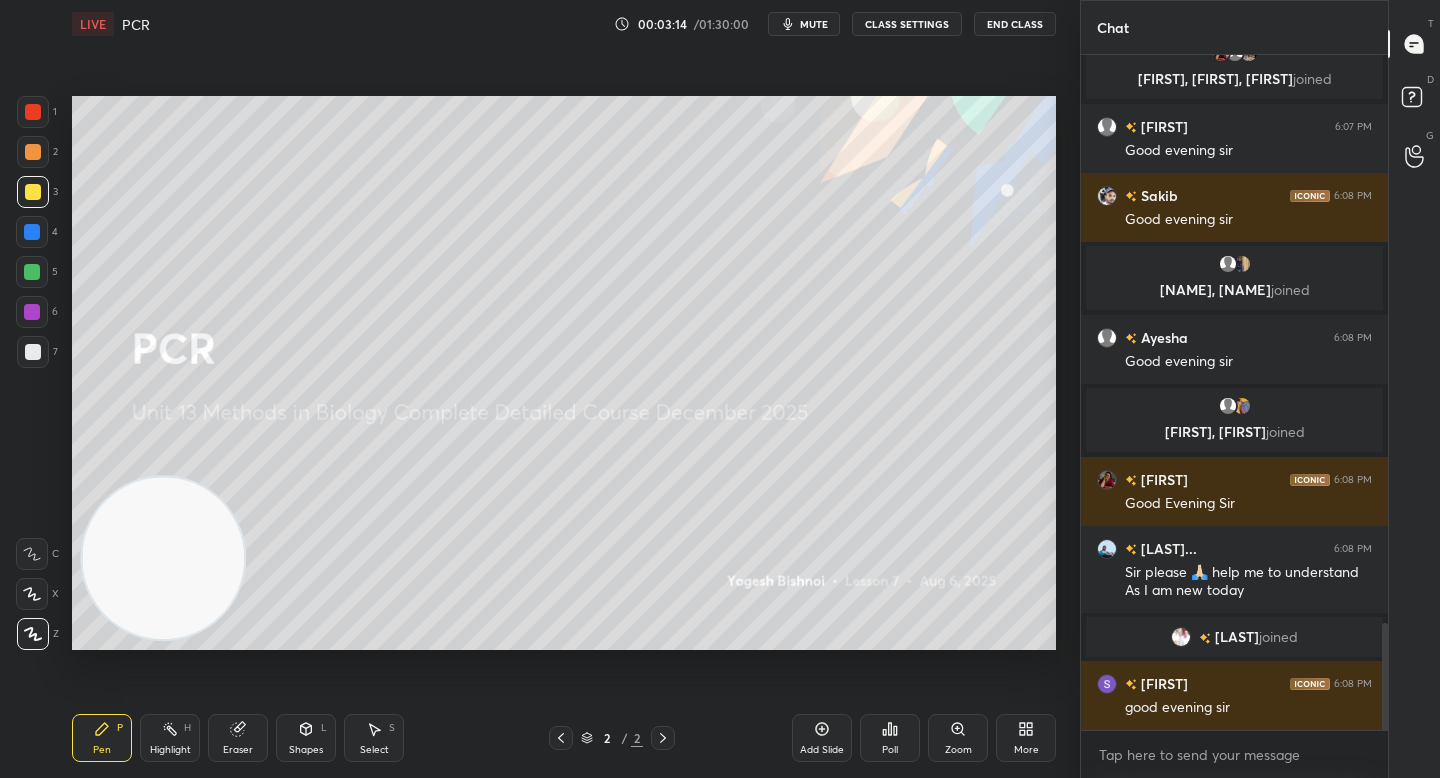 click on "7" at bounding box center (37, 352) 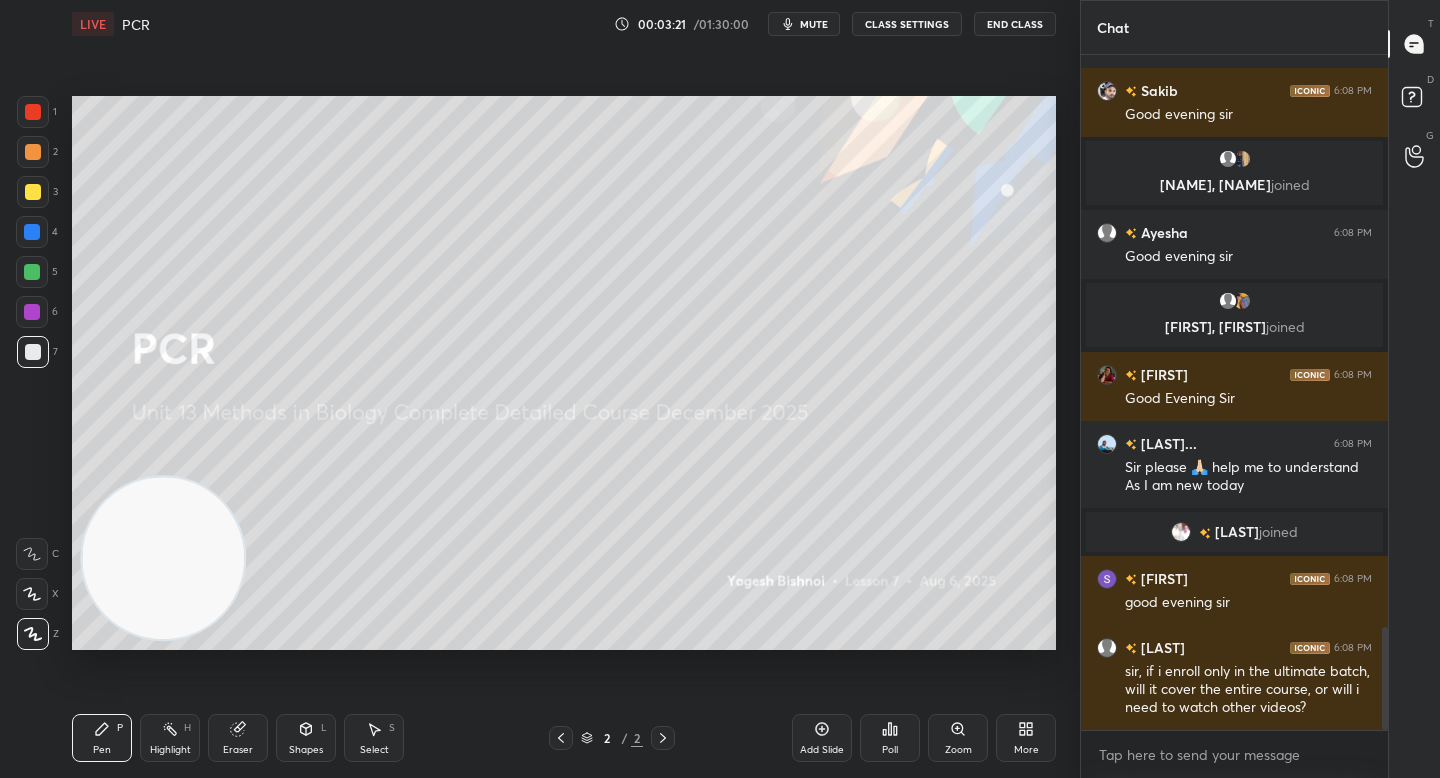 scroll, scrollTop: 3748, scrollLeft: 0, axis: vertical 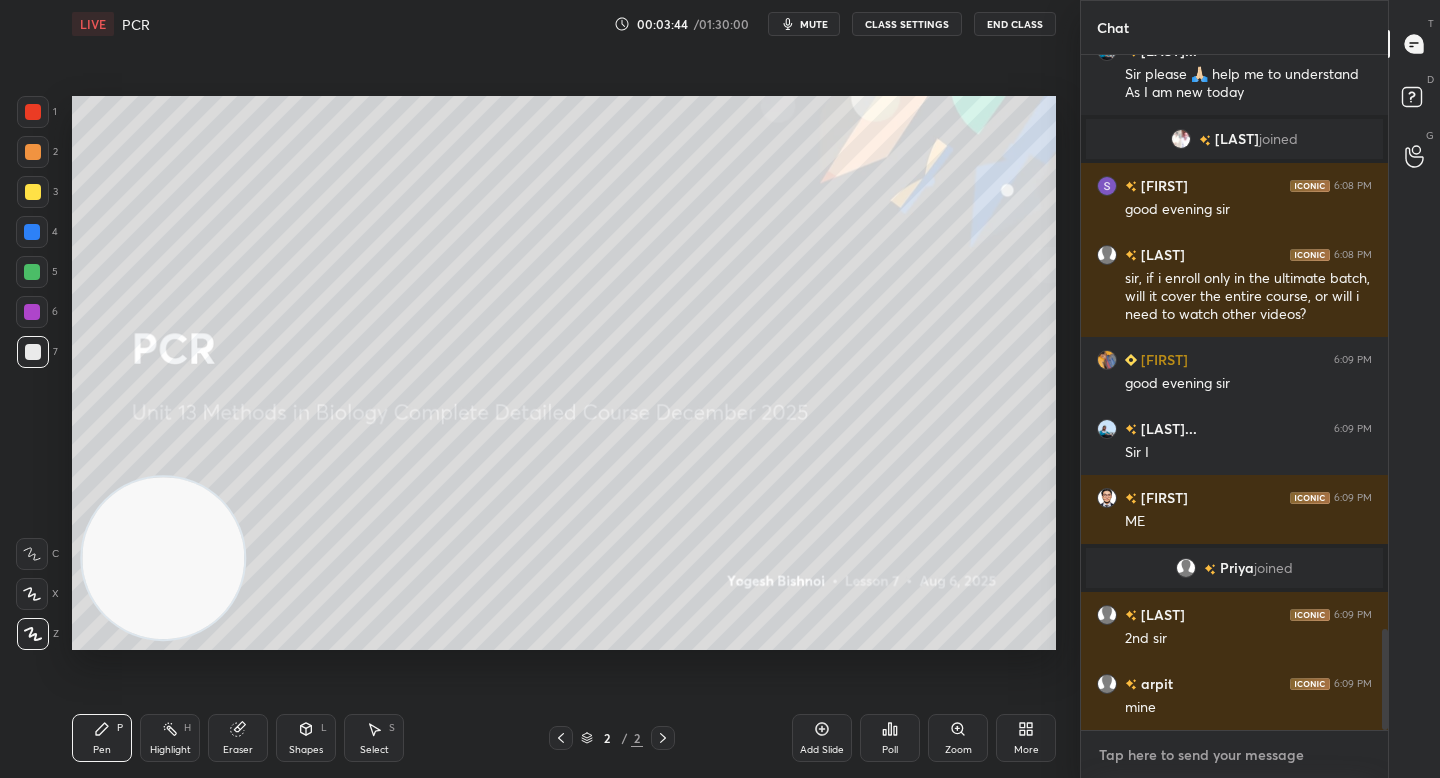type on "x" 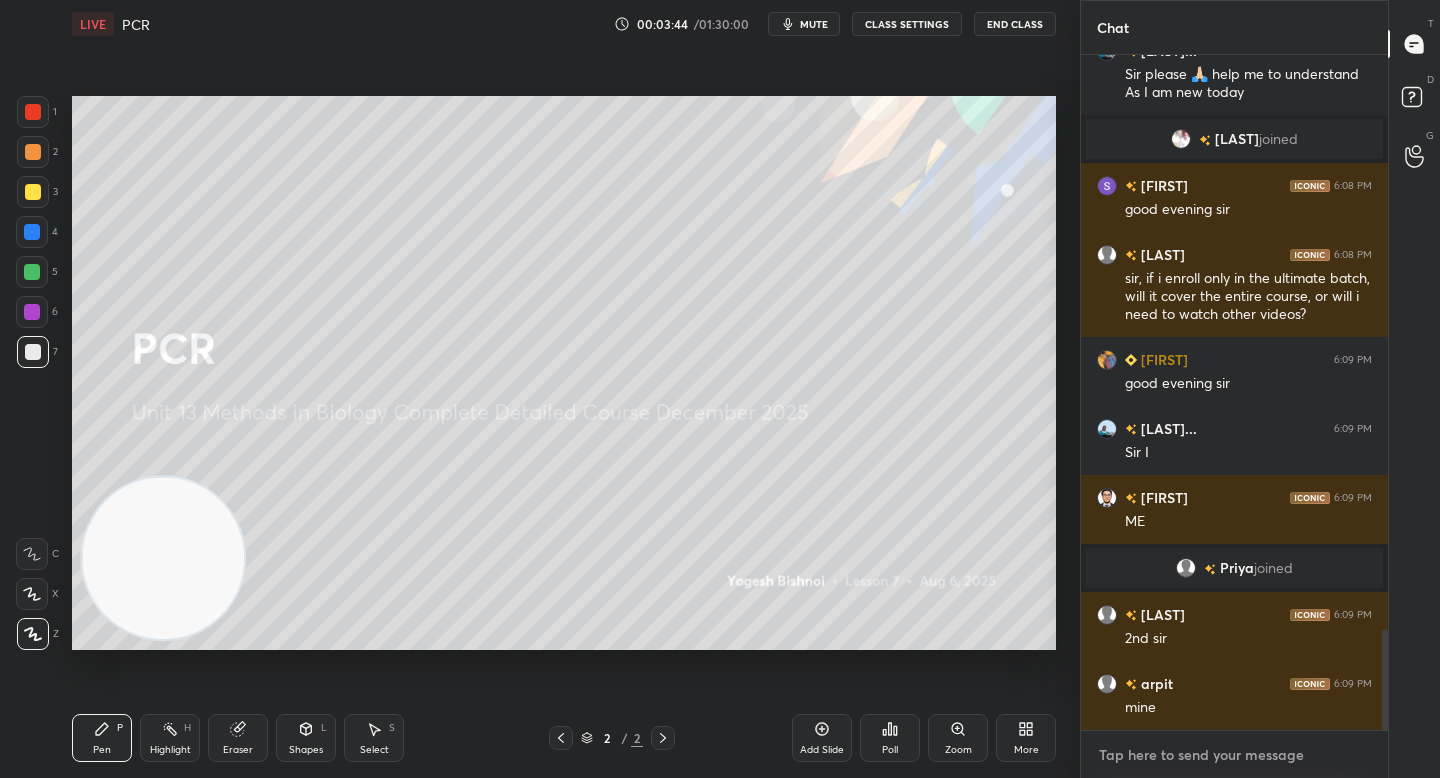 click at bounding box center [1234, 755] 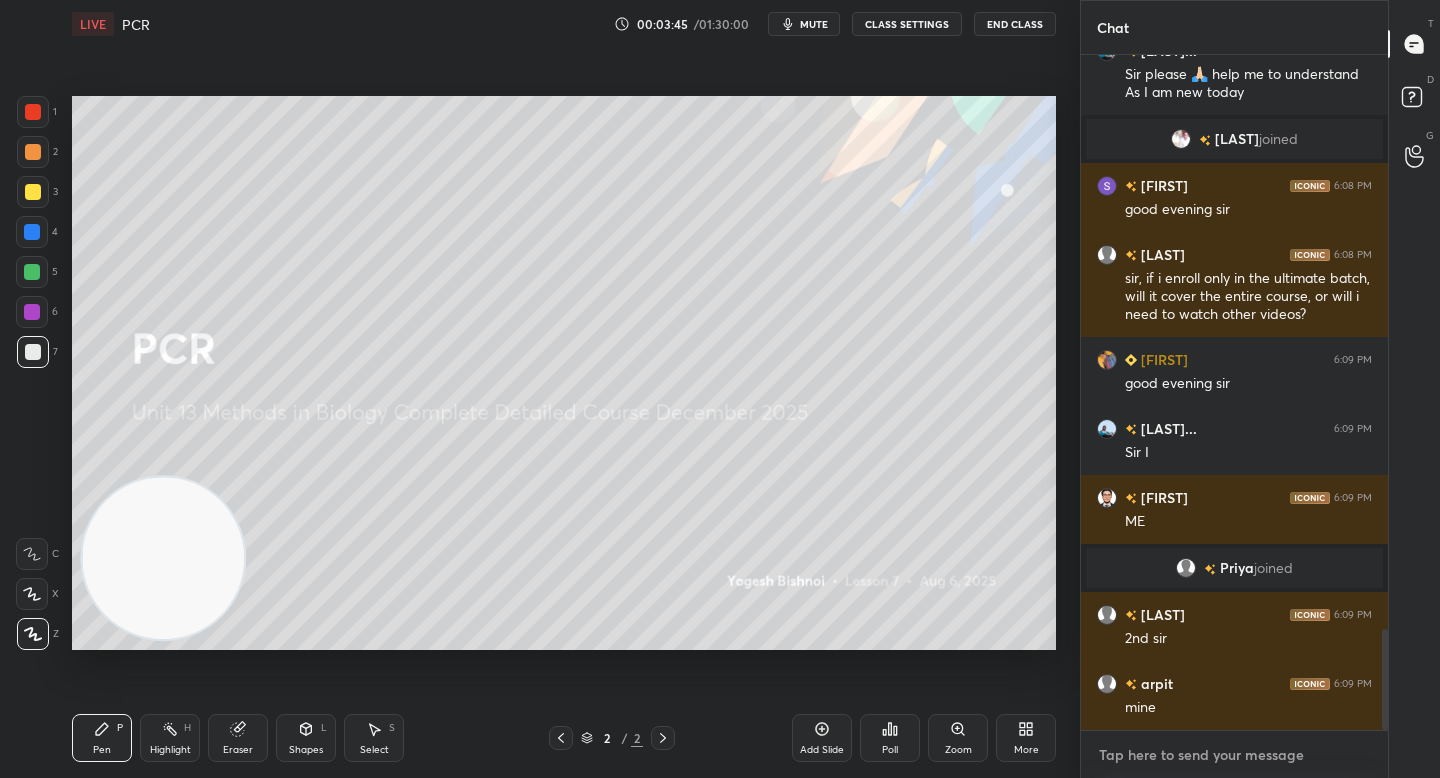 paste on "https://chat.whatsapp.com/LHt3xJuy9WMGWUPtyYX7pi" 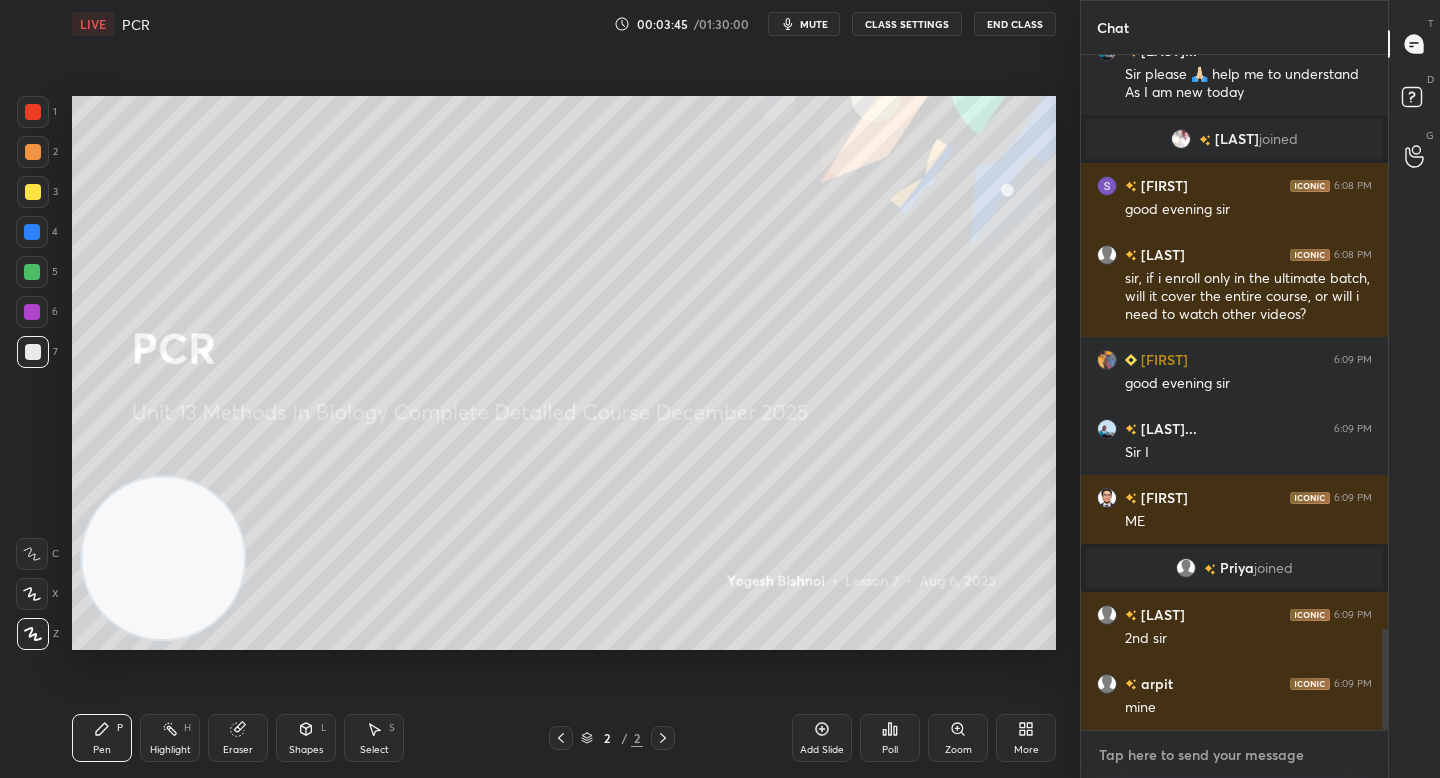 type on "https://chat.whatsapp.com/LHt3xJuy9WMGWUPtyYX7pi" 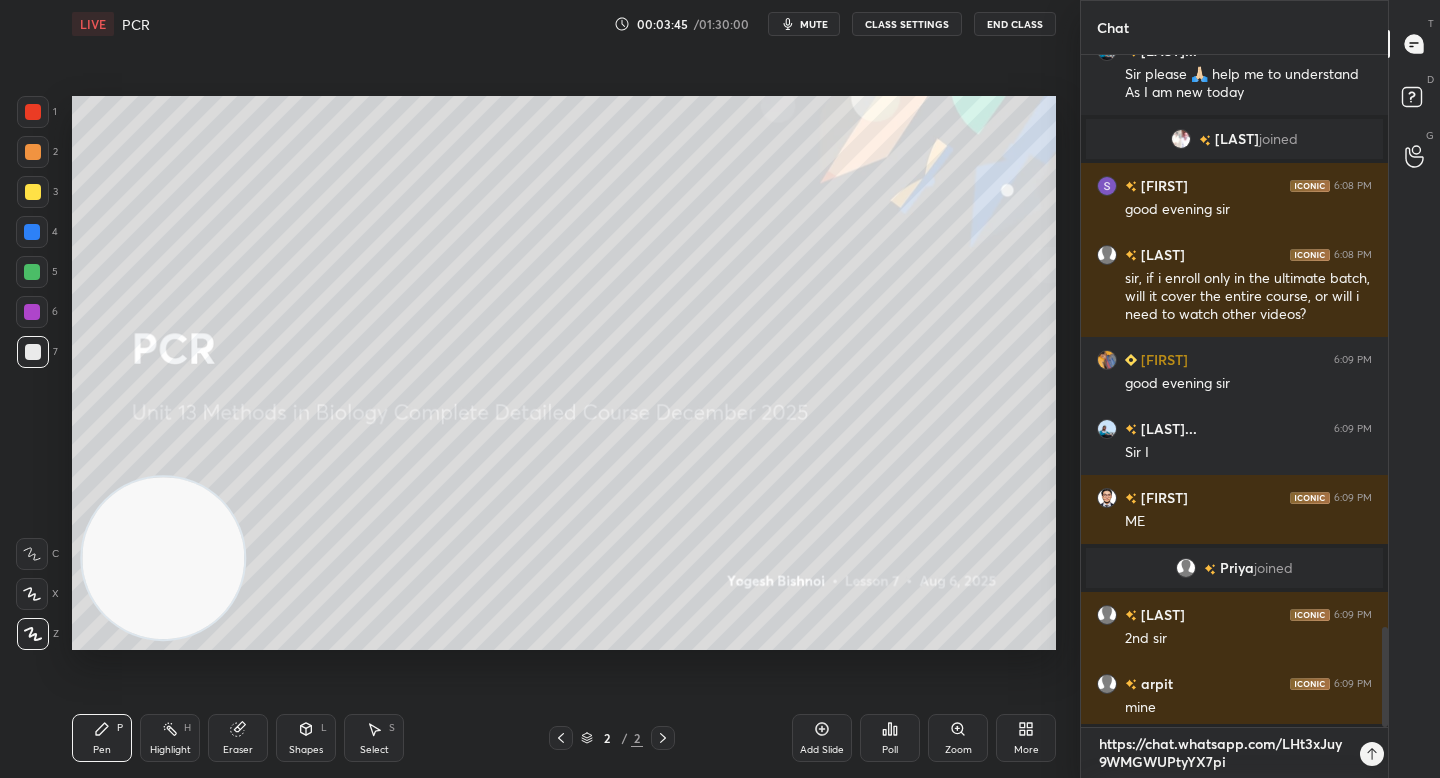 scroll, scrollTop: 0, scrollLeft: 0, axis: both 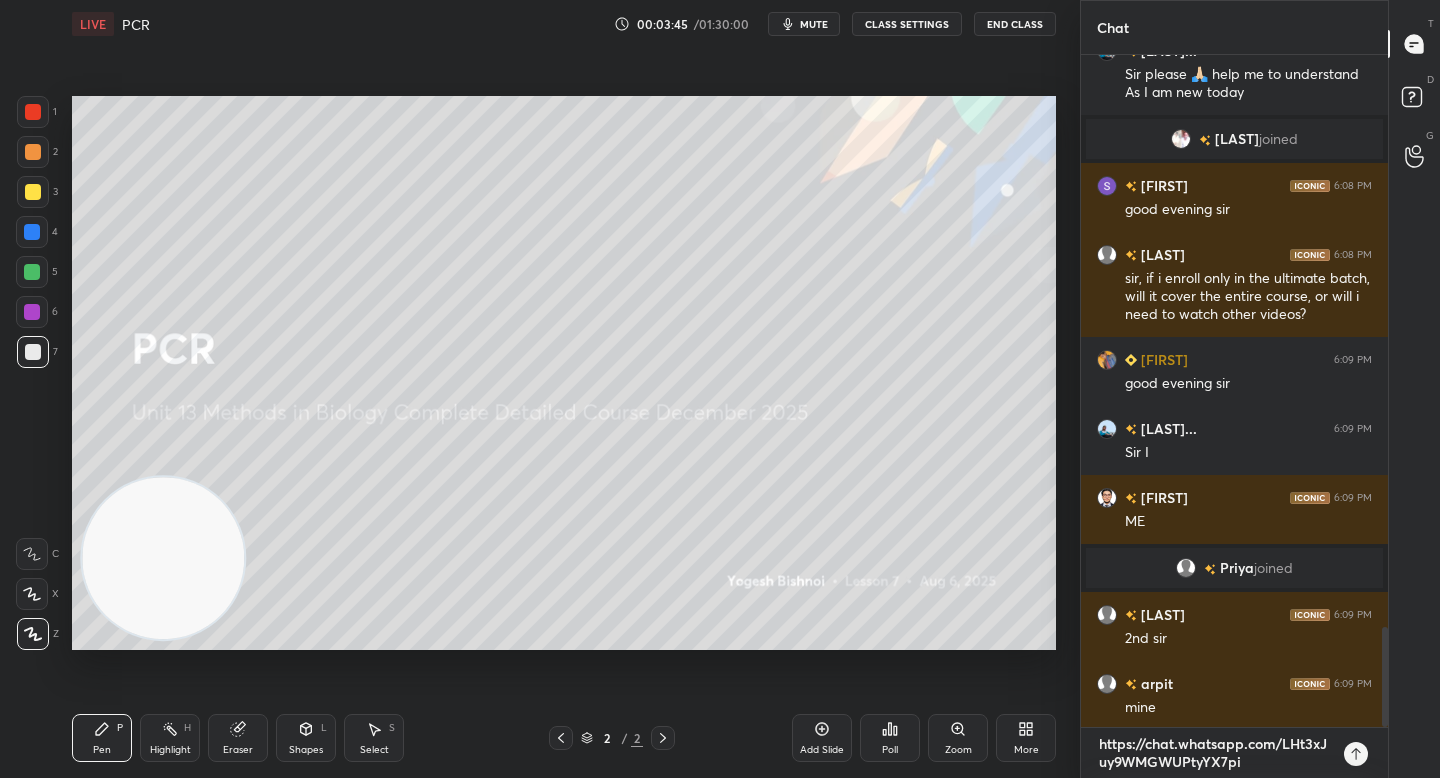 type 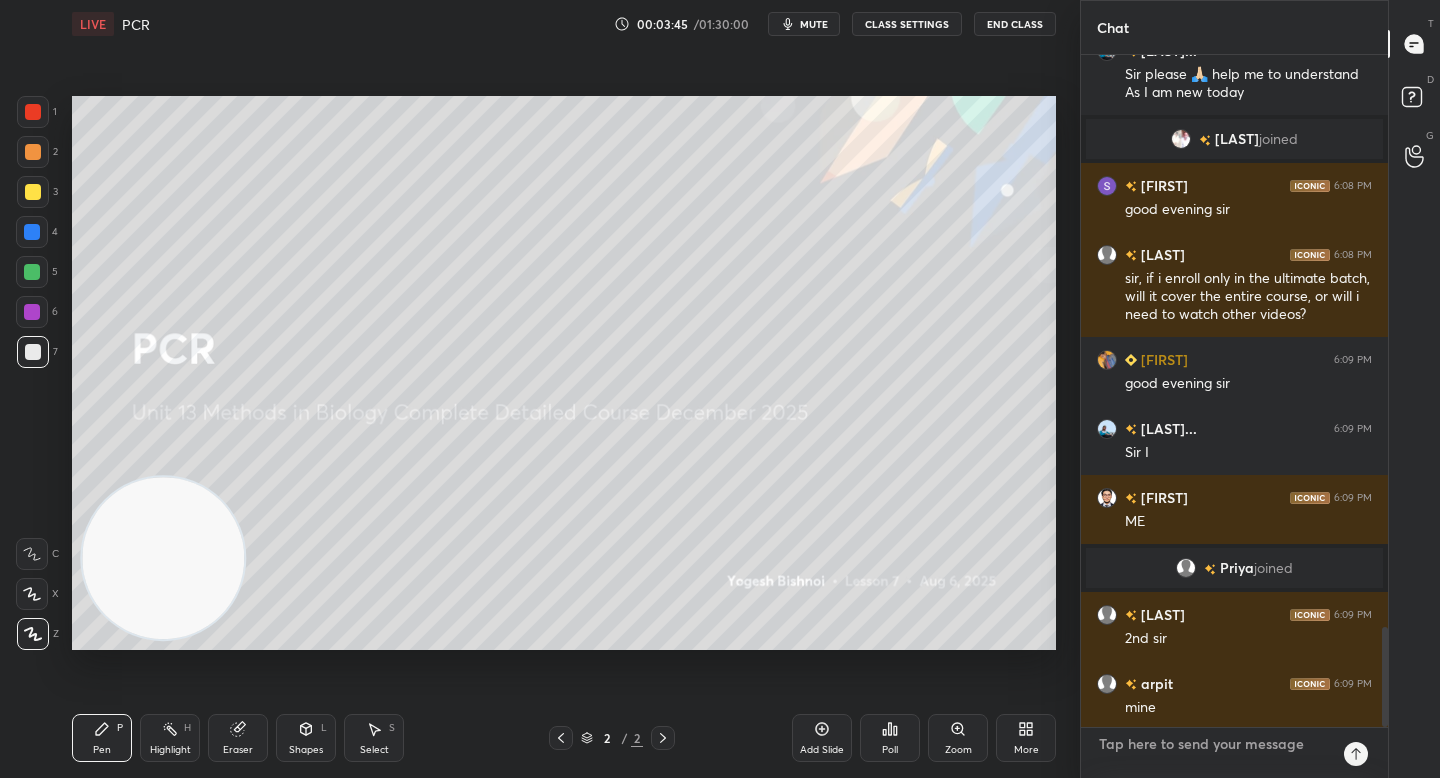 scroll, scrollTop: 7, scrollLeft: 7, axis: both 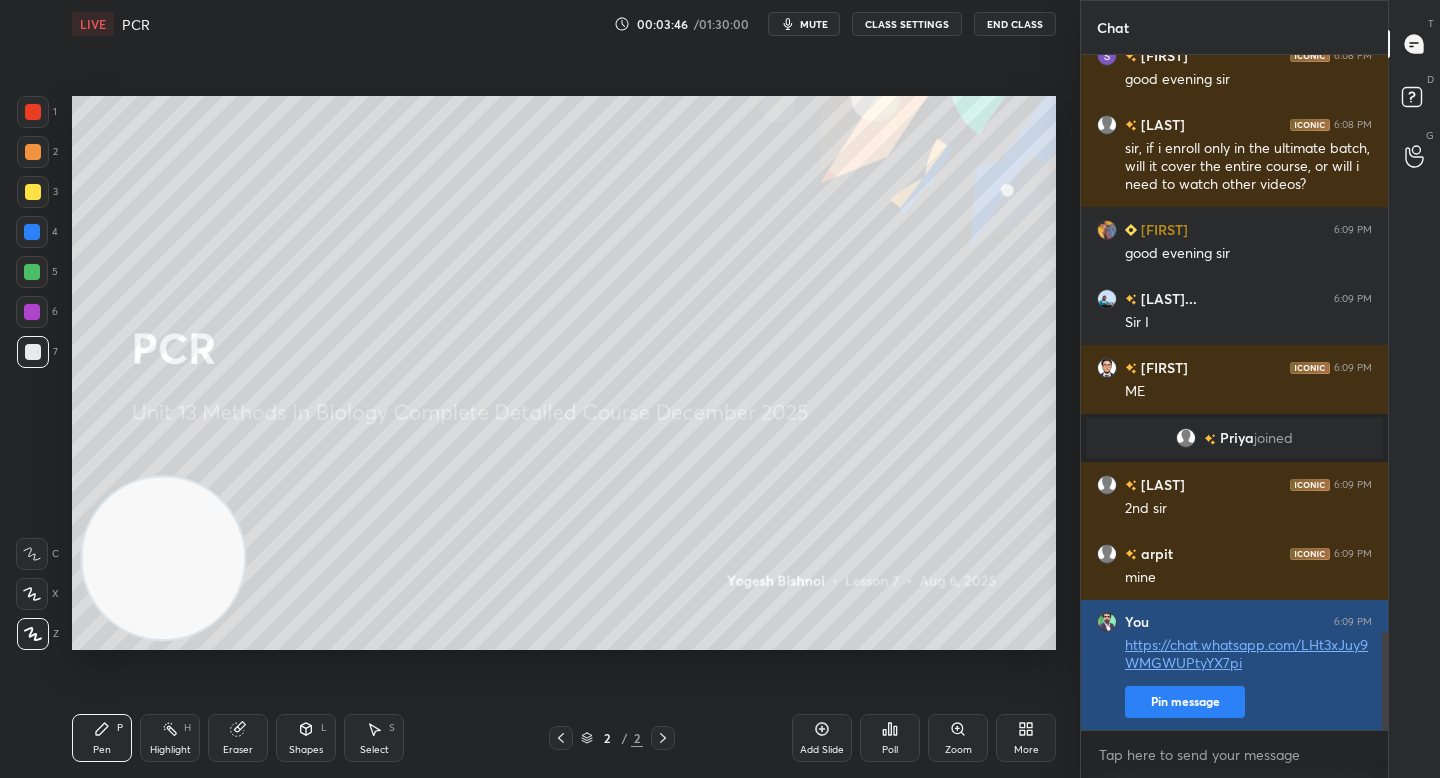 click on "Pin message" at bounding box center (1185, 702) 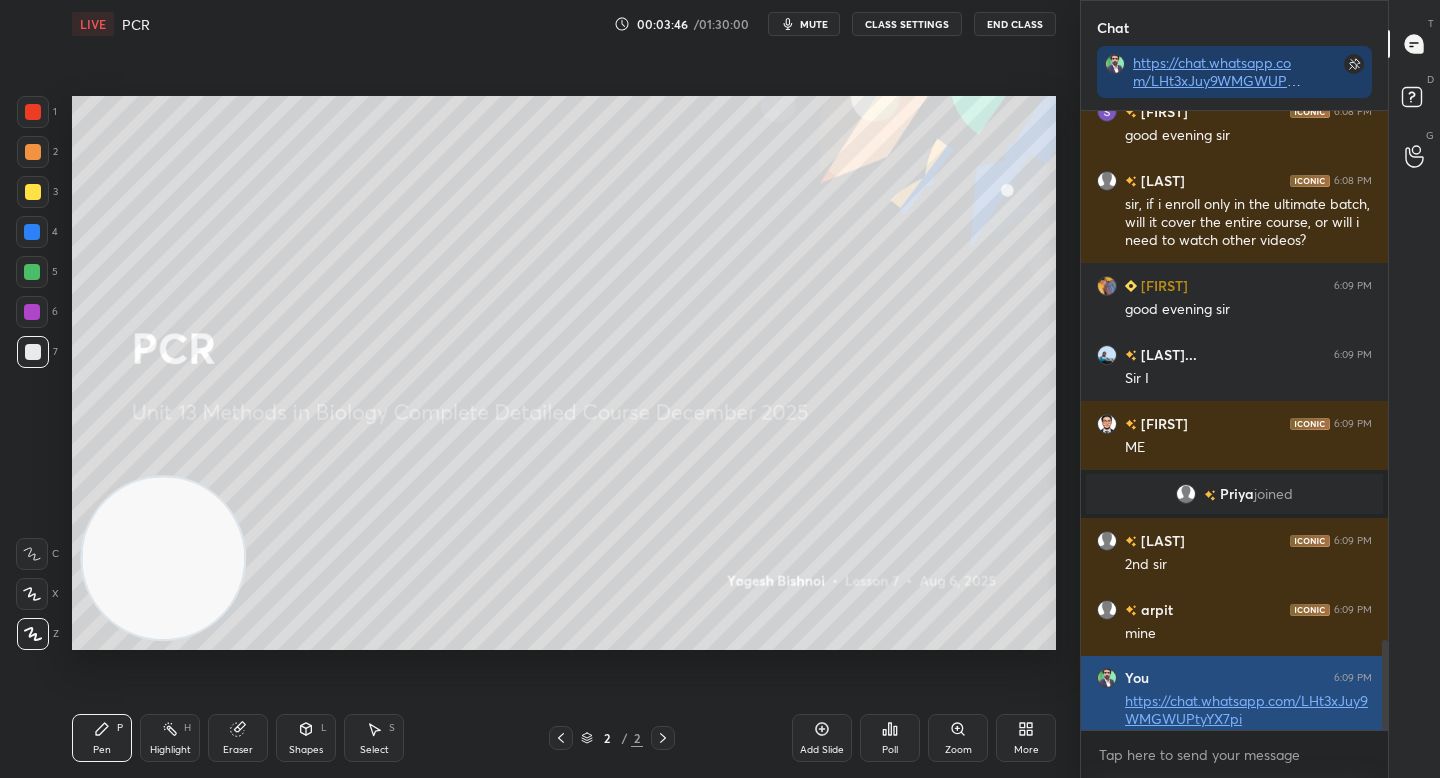 scroll, scrollTop: 613, scrollLeft: 301, axis: both 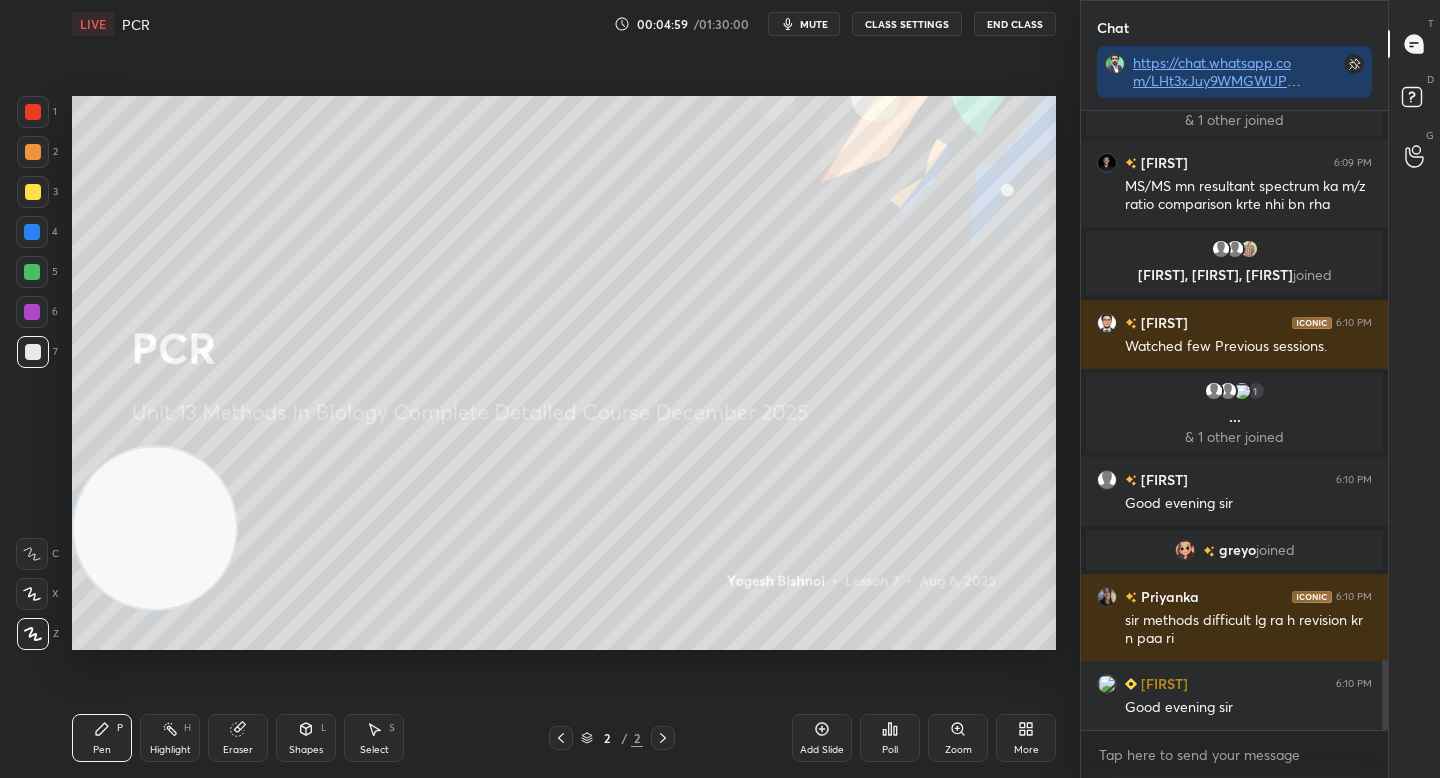 drag, startPoint x: 182, startPoint y: 542, endPoint x: 159, endPoint y: 311, distance: 232.1422 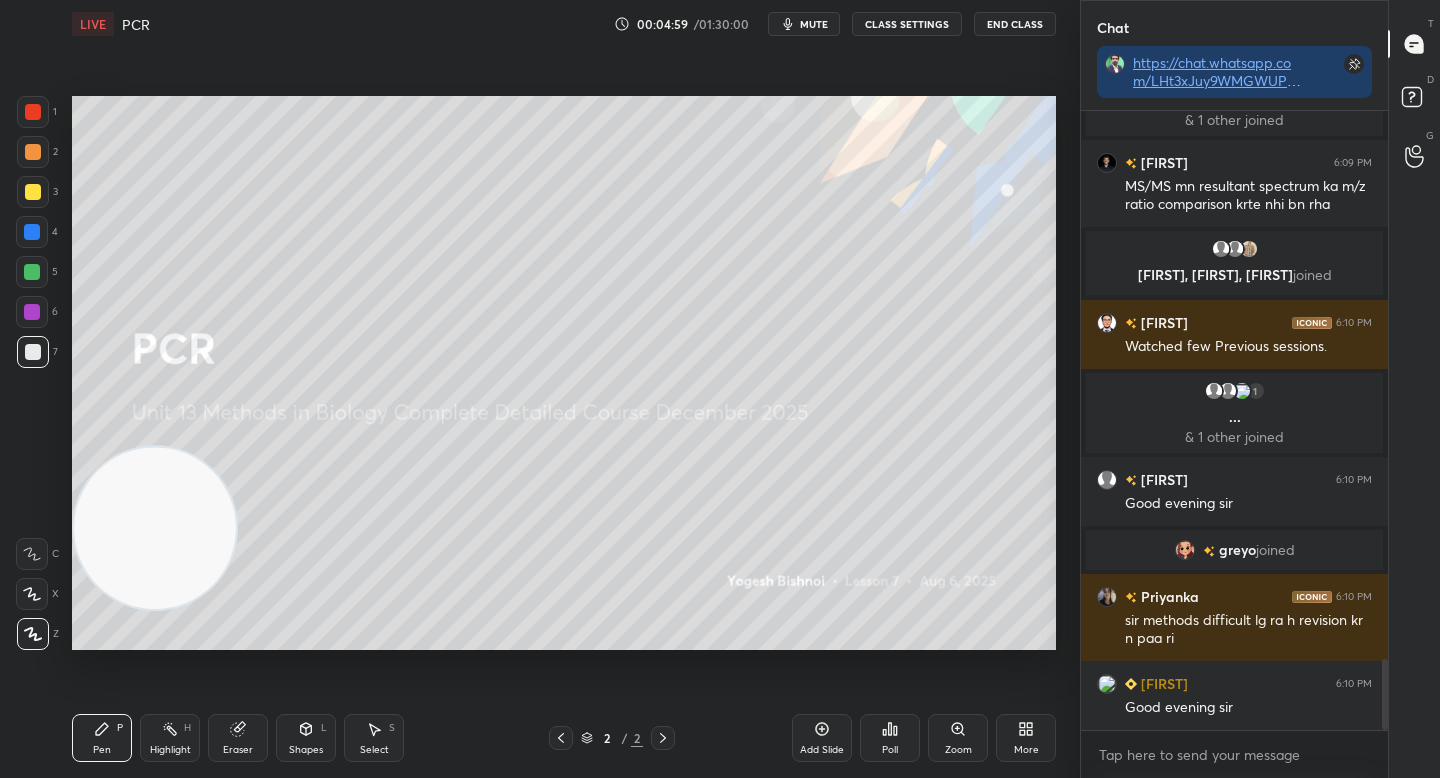 click at bounding box center (155, 528) 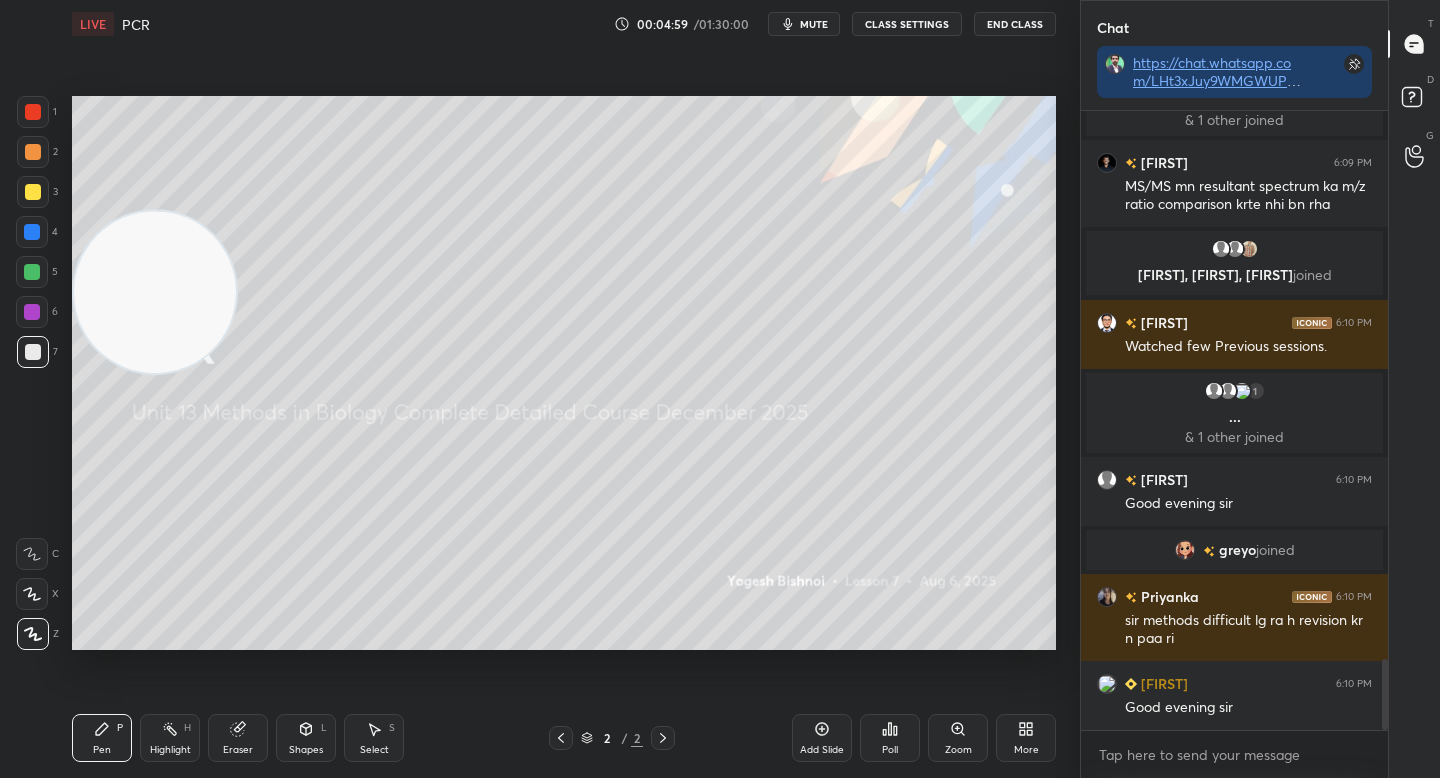 drag, startPoint x: 162, startPoint y: 294, endPoint x: 139, endPoint y: 222, distance: 75.58439 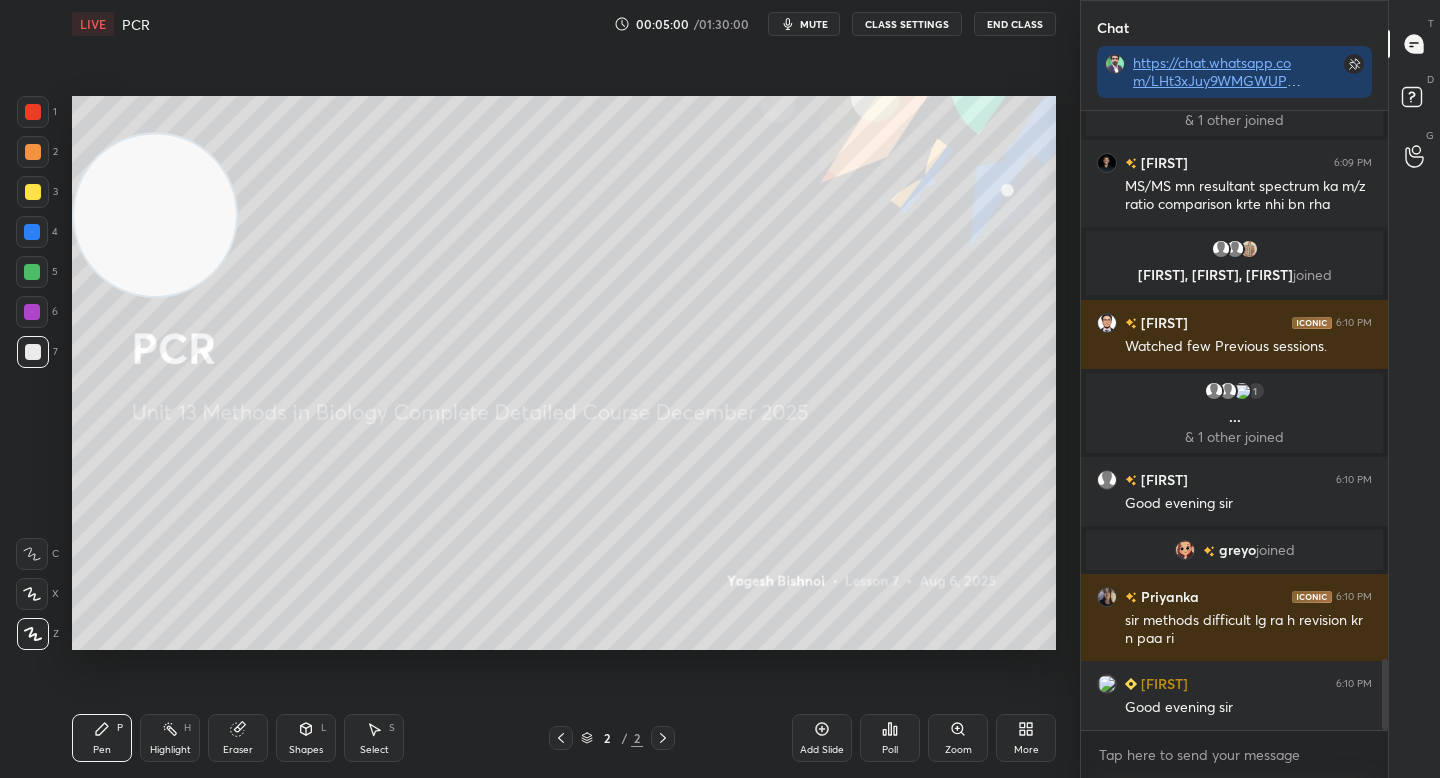 click at bounding box center (32, 232) 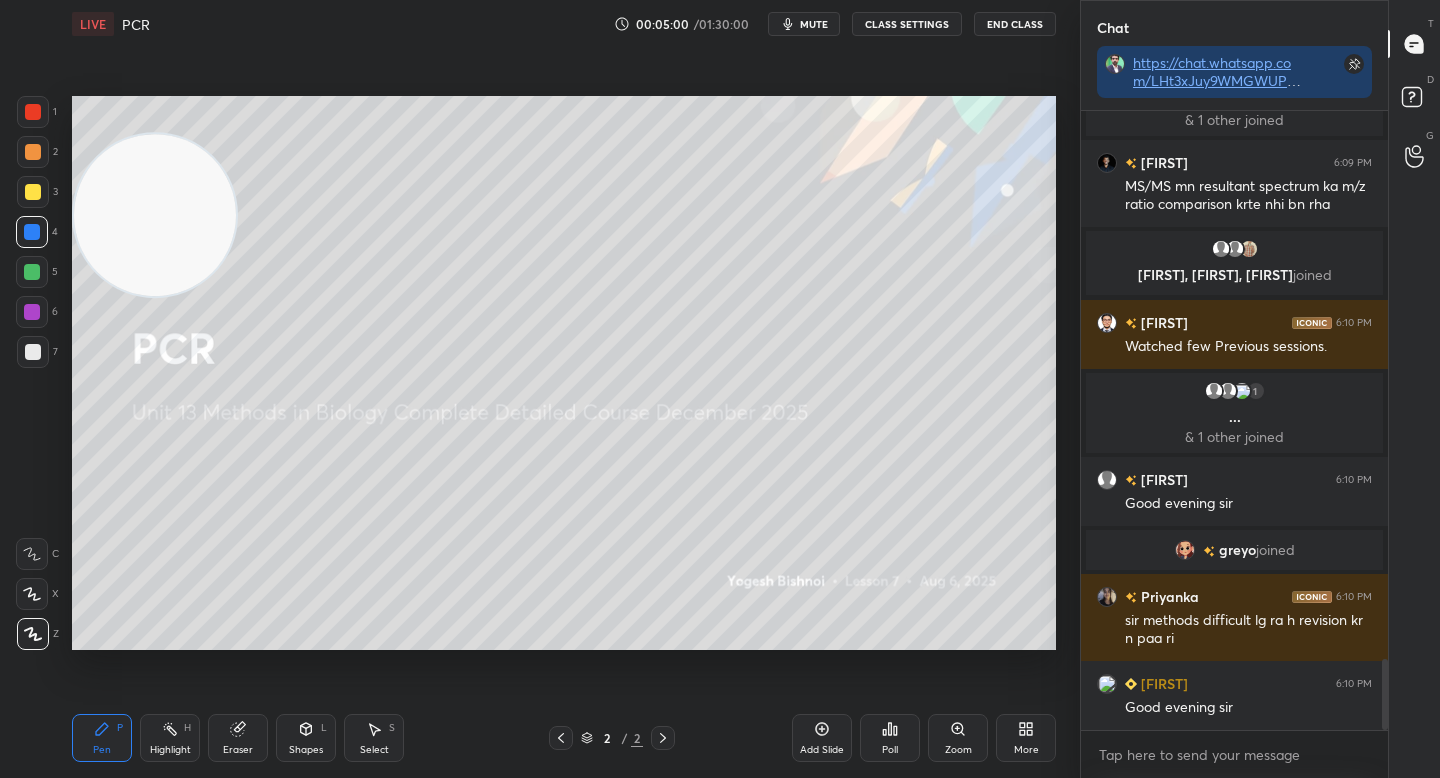 click at bounding box center (33, 192) 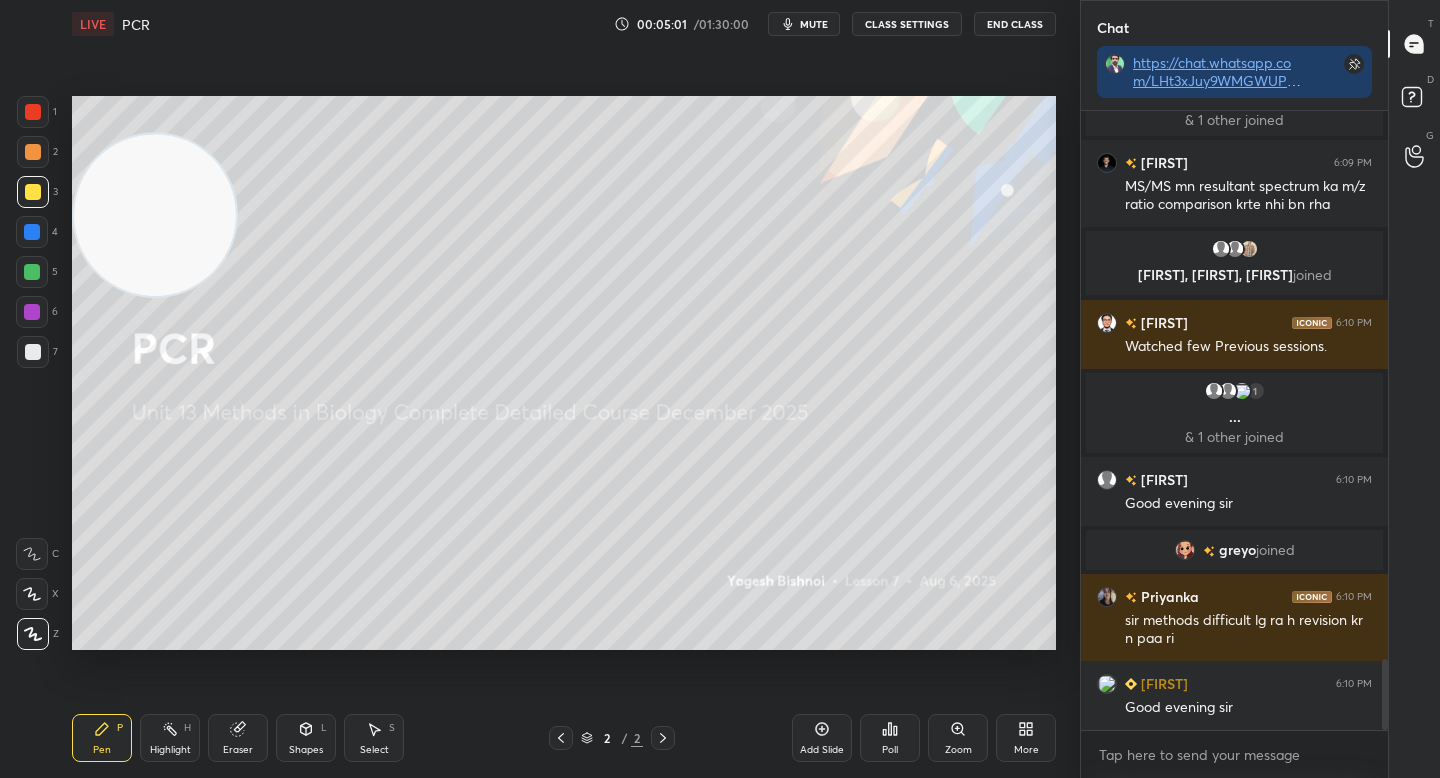 drag, startPoint x: 52, startPoint y: 175, endPoint x: 46, endPoint y: 166, distance: 10.816654 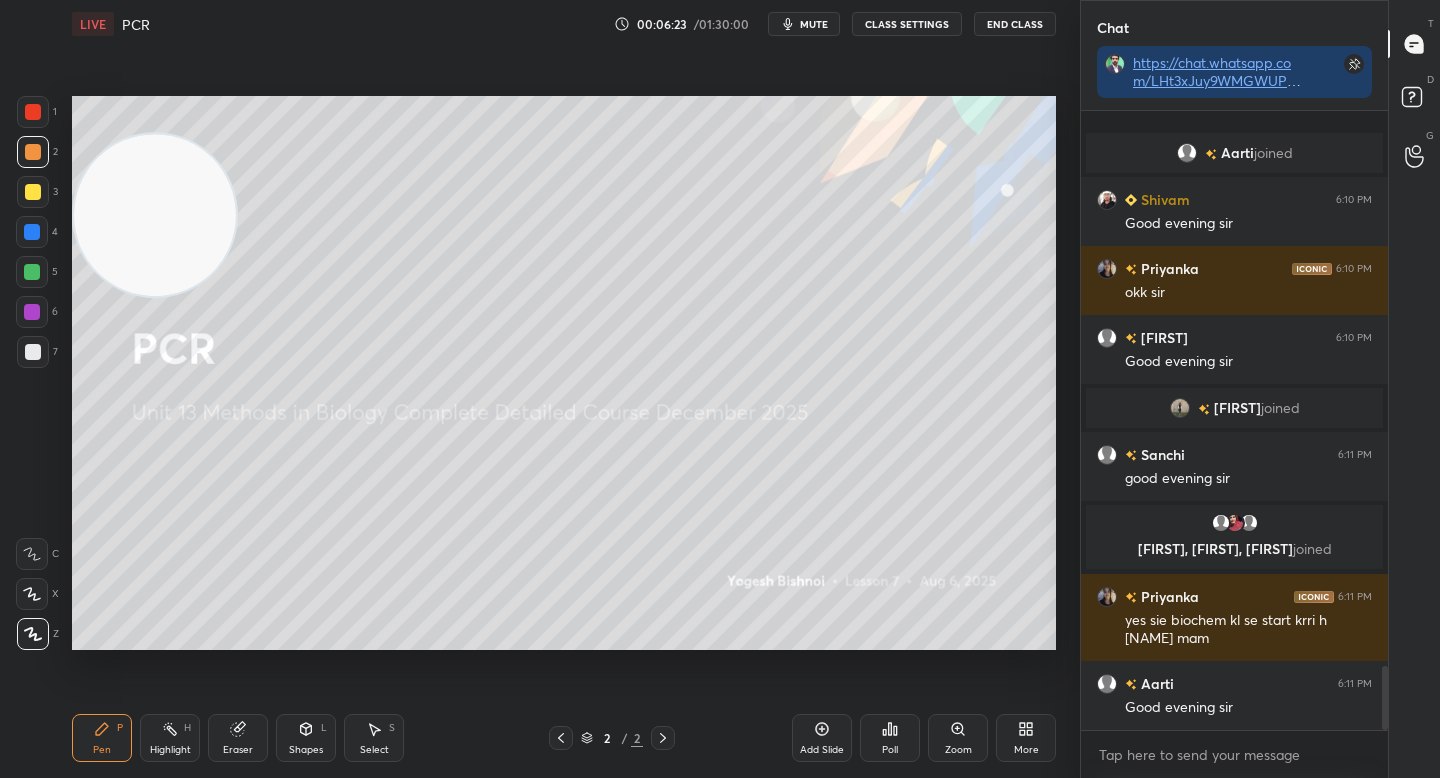 scroll, scrollTop: 5356, scrollLeft: 0, axis: vertical 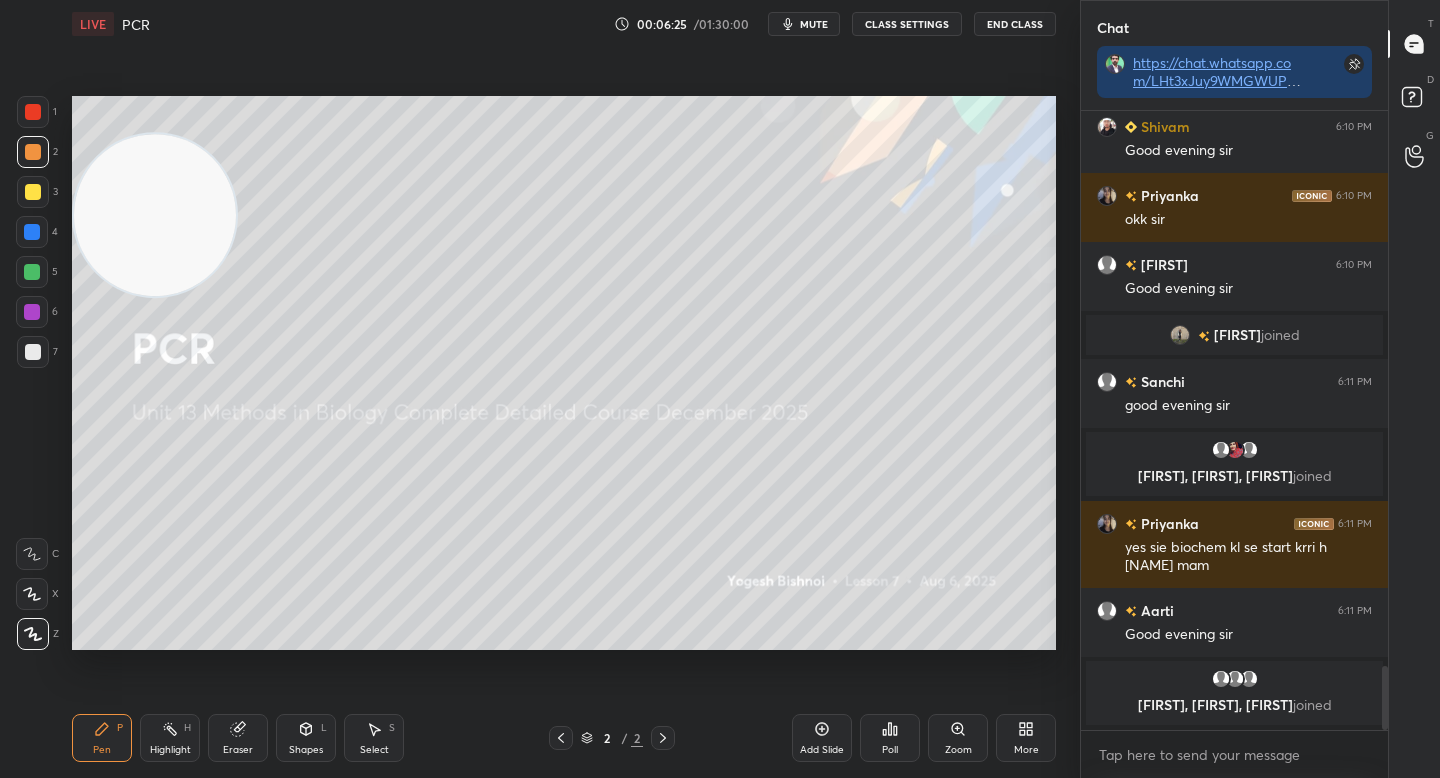 click on "More" at bounding box center [1026, 738] 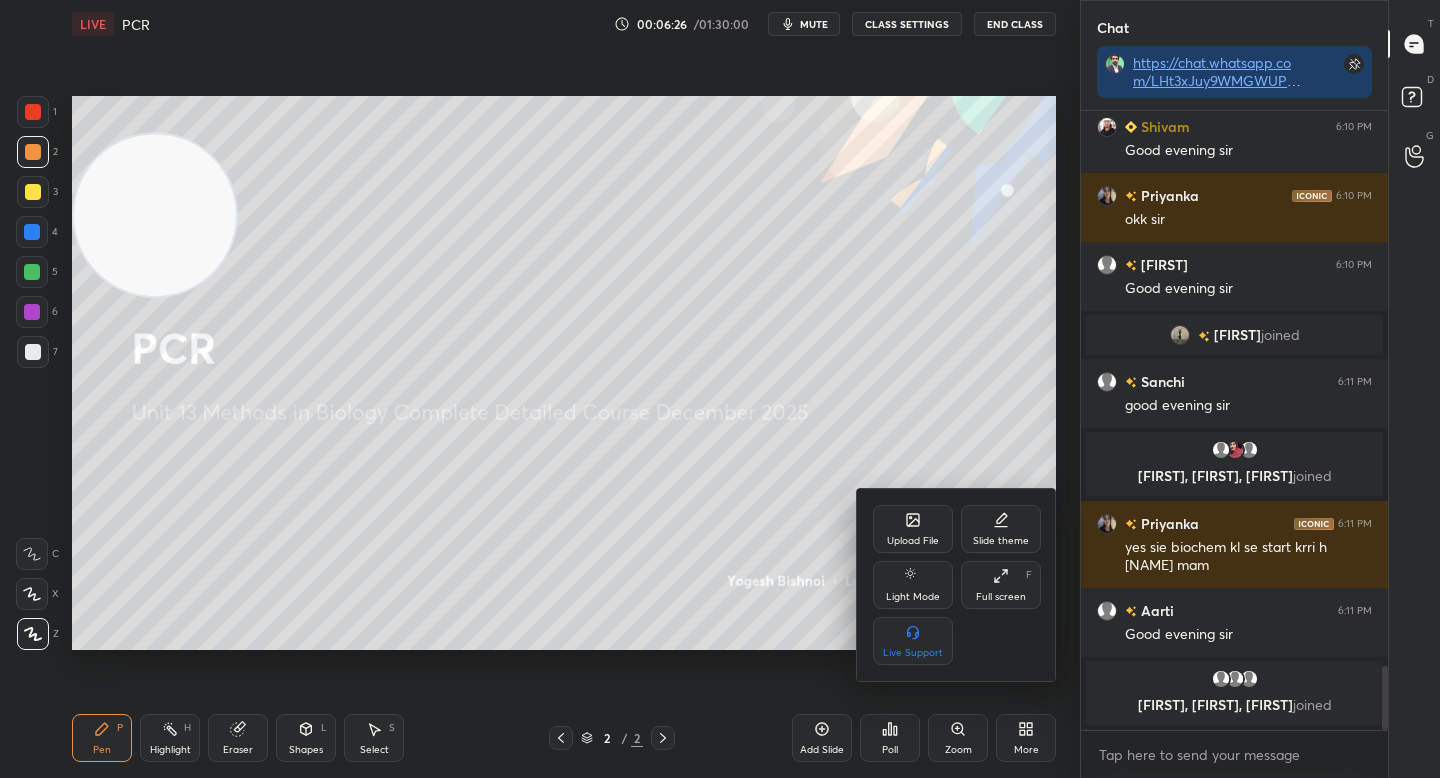click at bounding box center (720, 389) 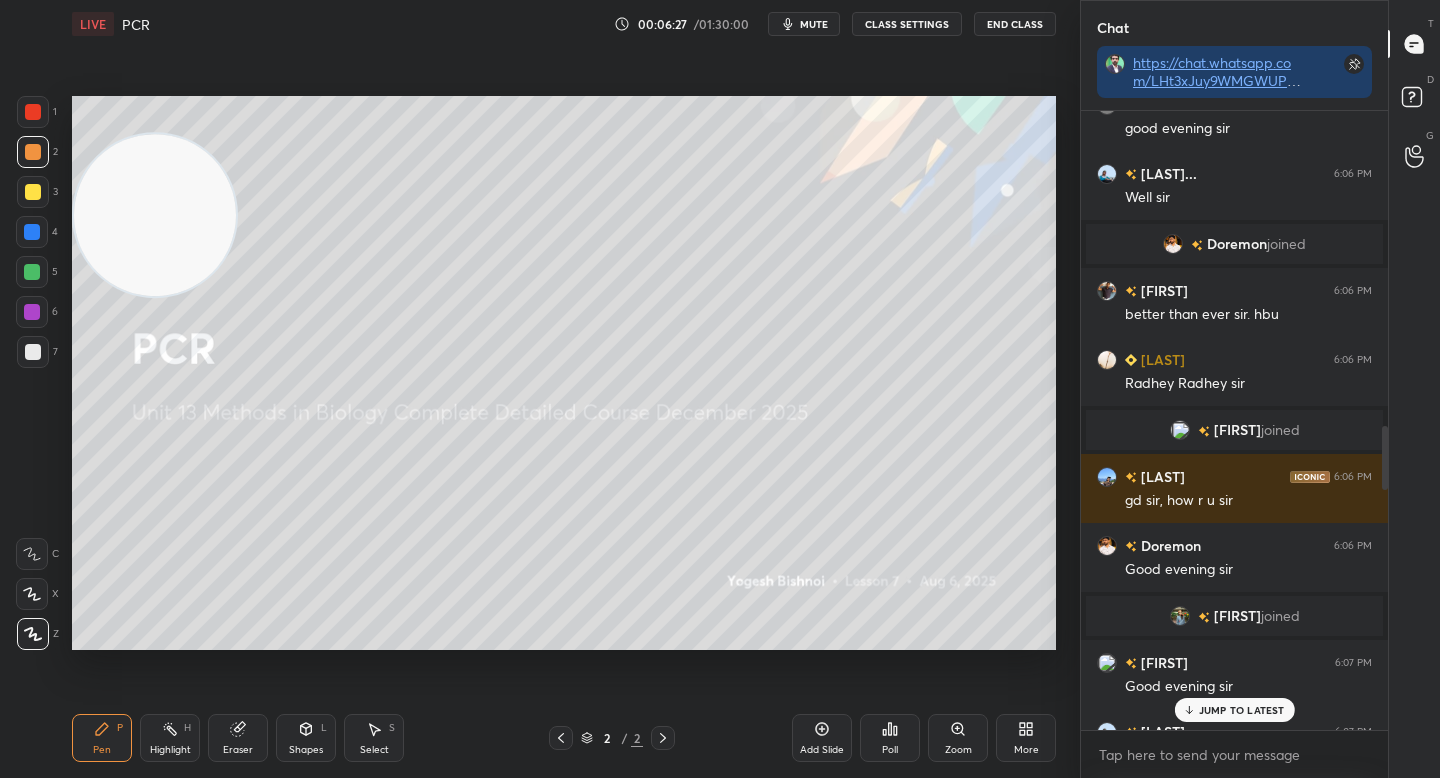 scroll, scrollTop: 2365, scrollLeft: 0, axis: vertical 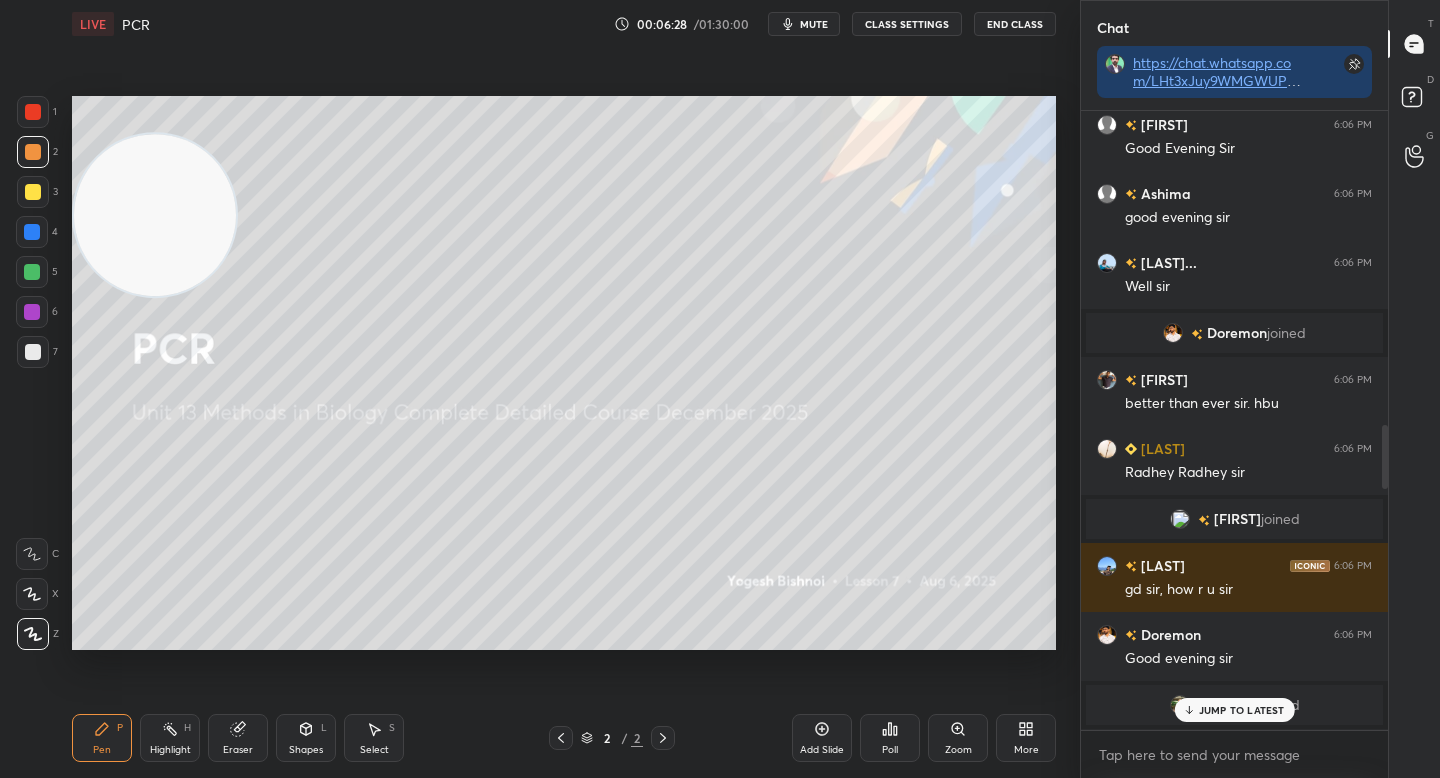 click on "More" at bounding box center [1026, 738] 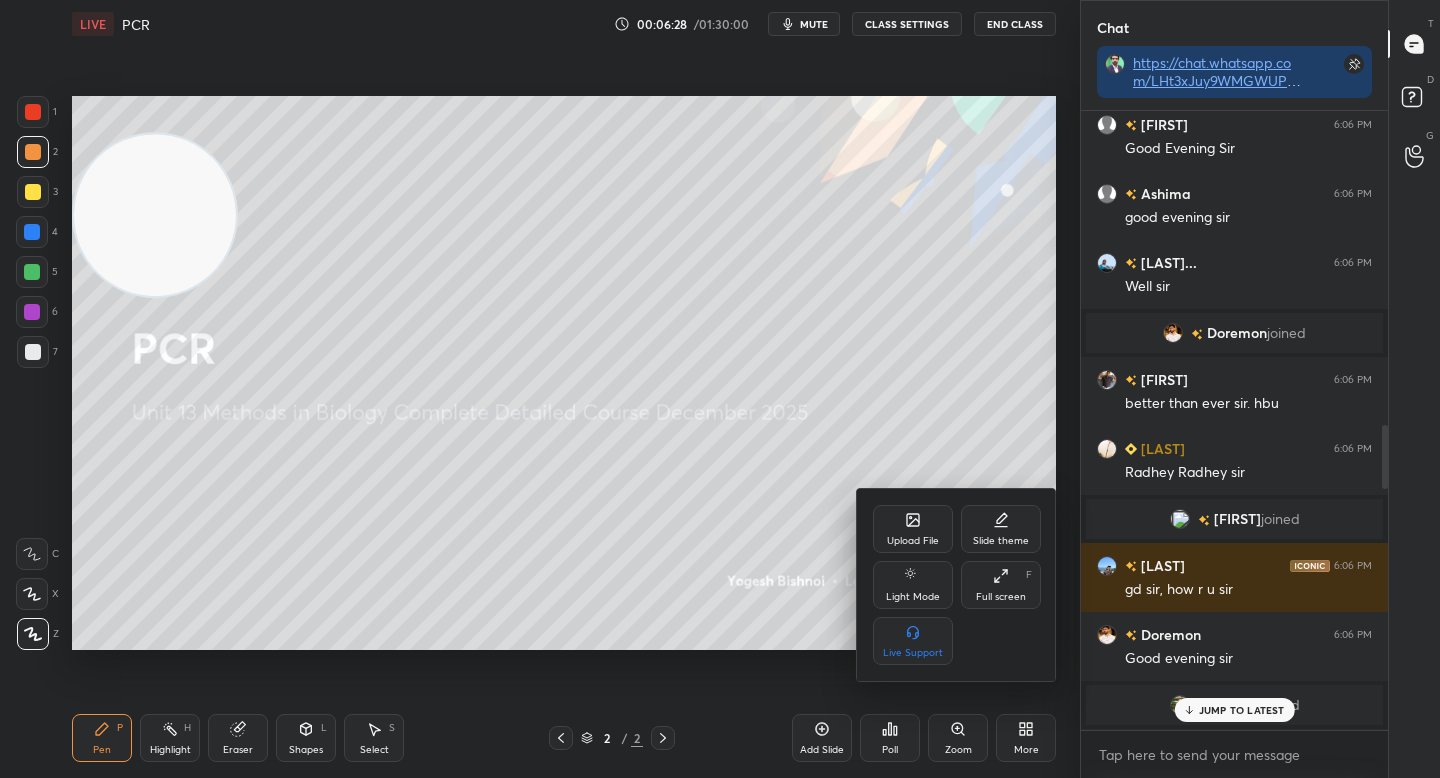 click on "Upload File" at bounding box center (913, 541) 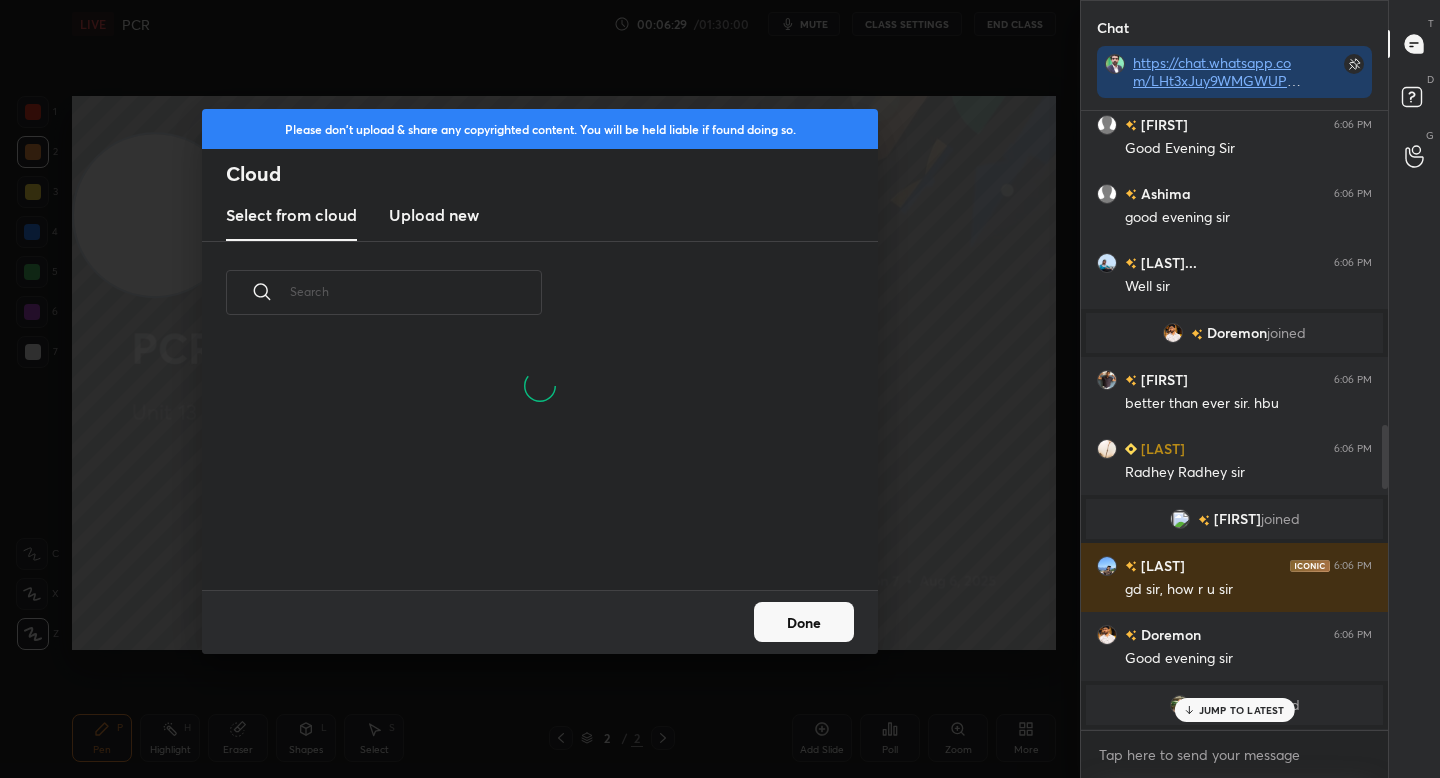 scroll, scrollTop: 7, scrollLeft: 11, axis: both 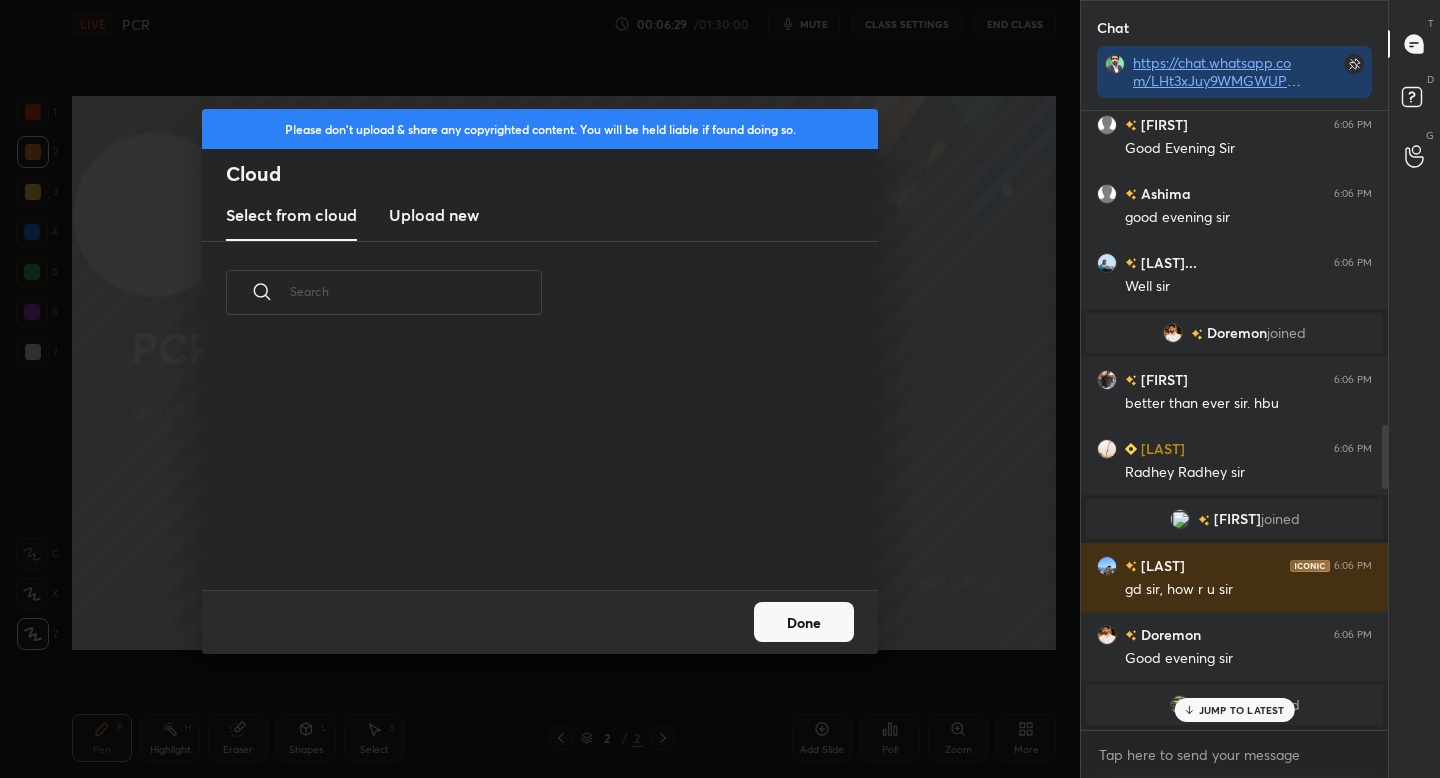 click on "Upload new" at bounding box center (434, 215) 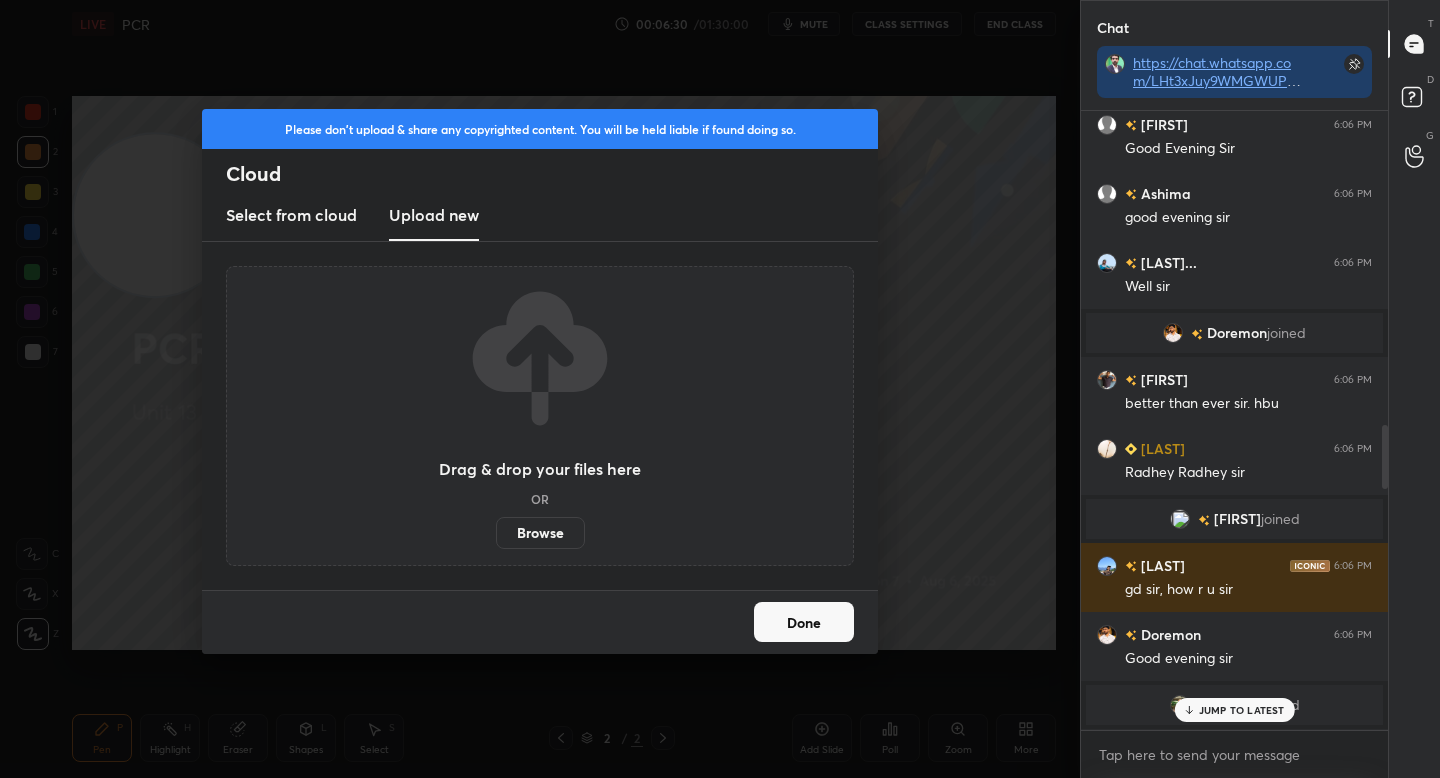 click on "Browse" at bounding box center (540, 533) 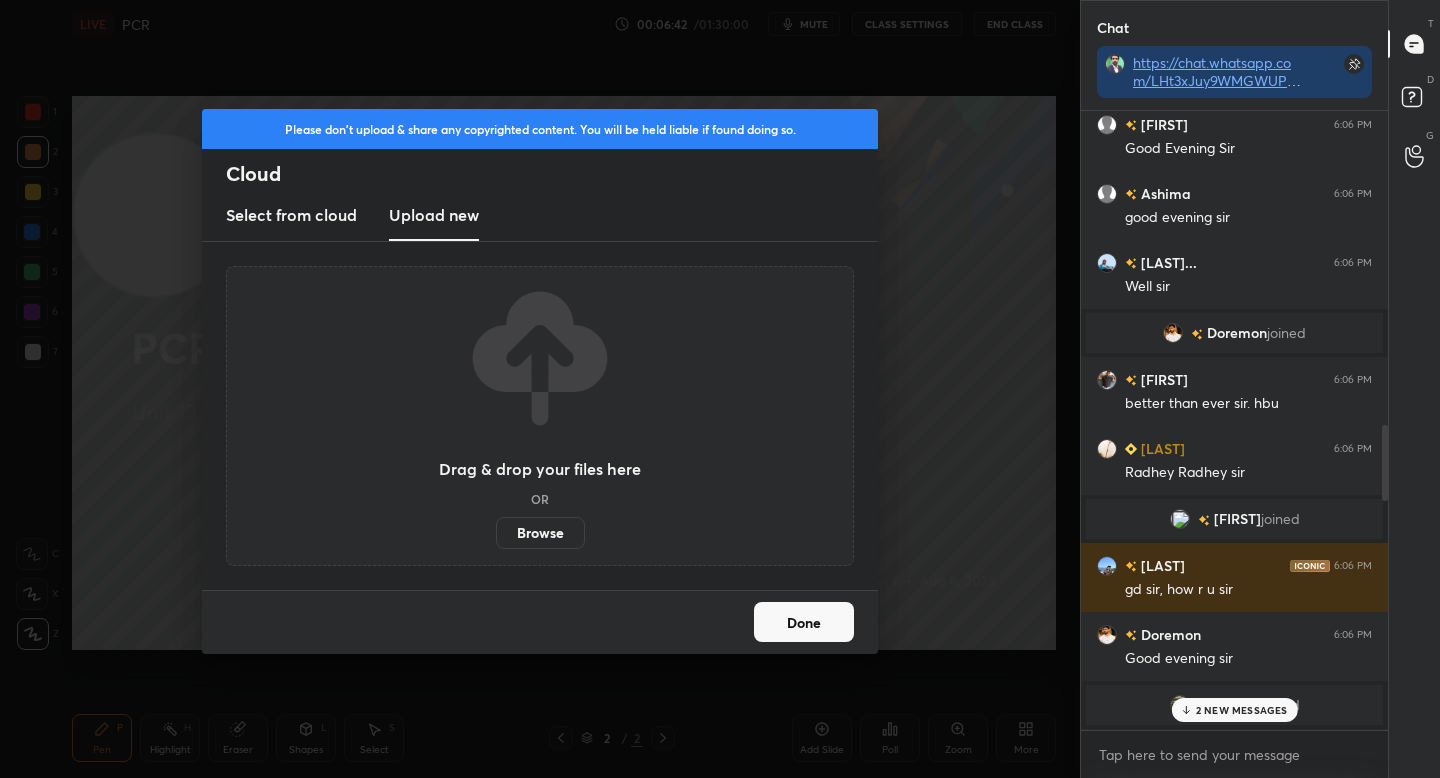 click on "Browse" at bounding box center (540, 533) 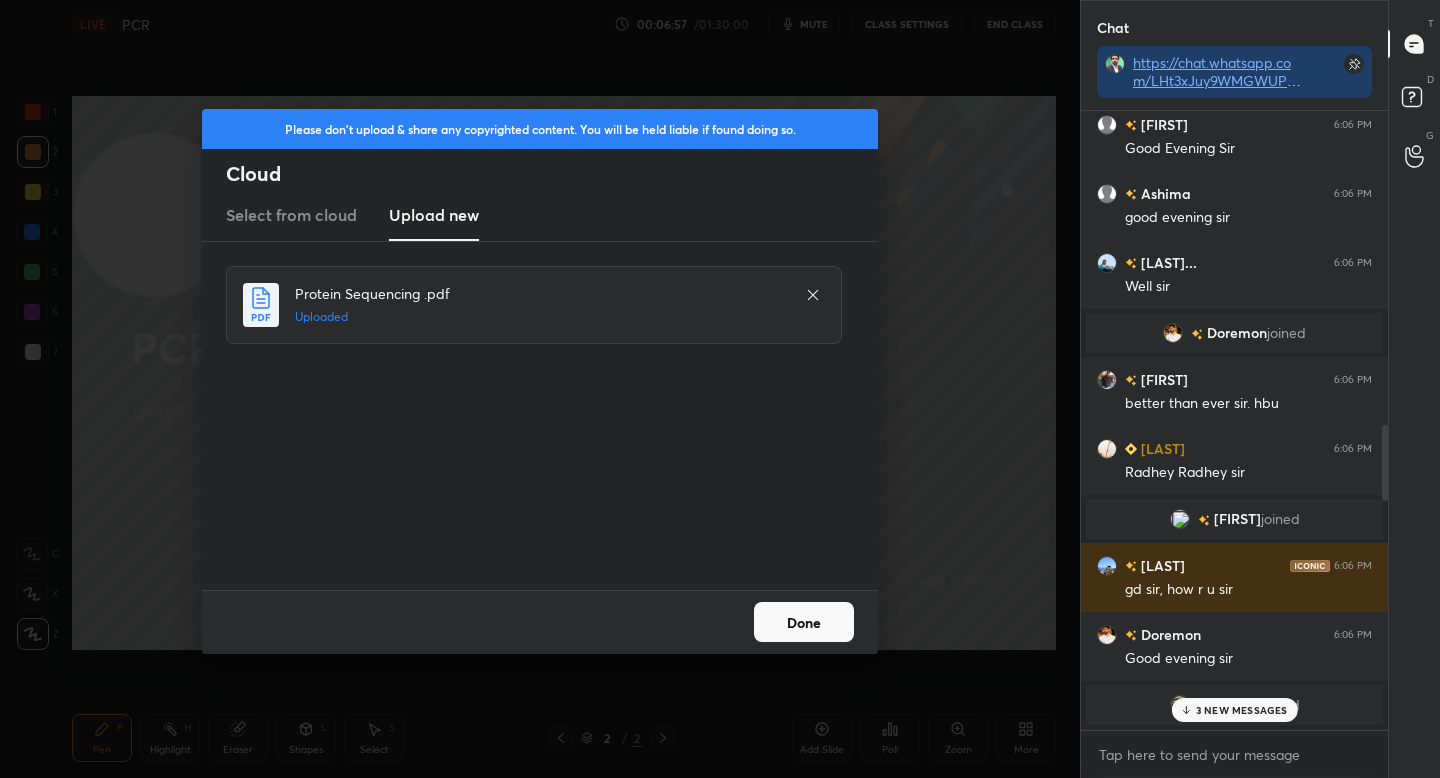 click on "Done" at bounding box center (804, 622) 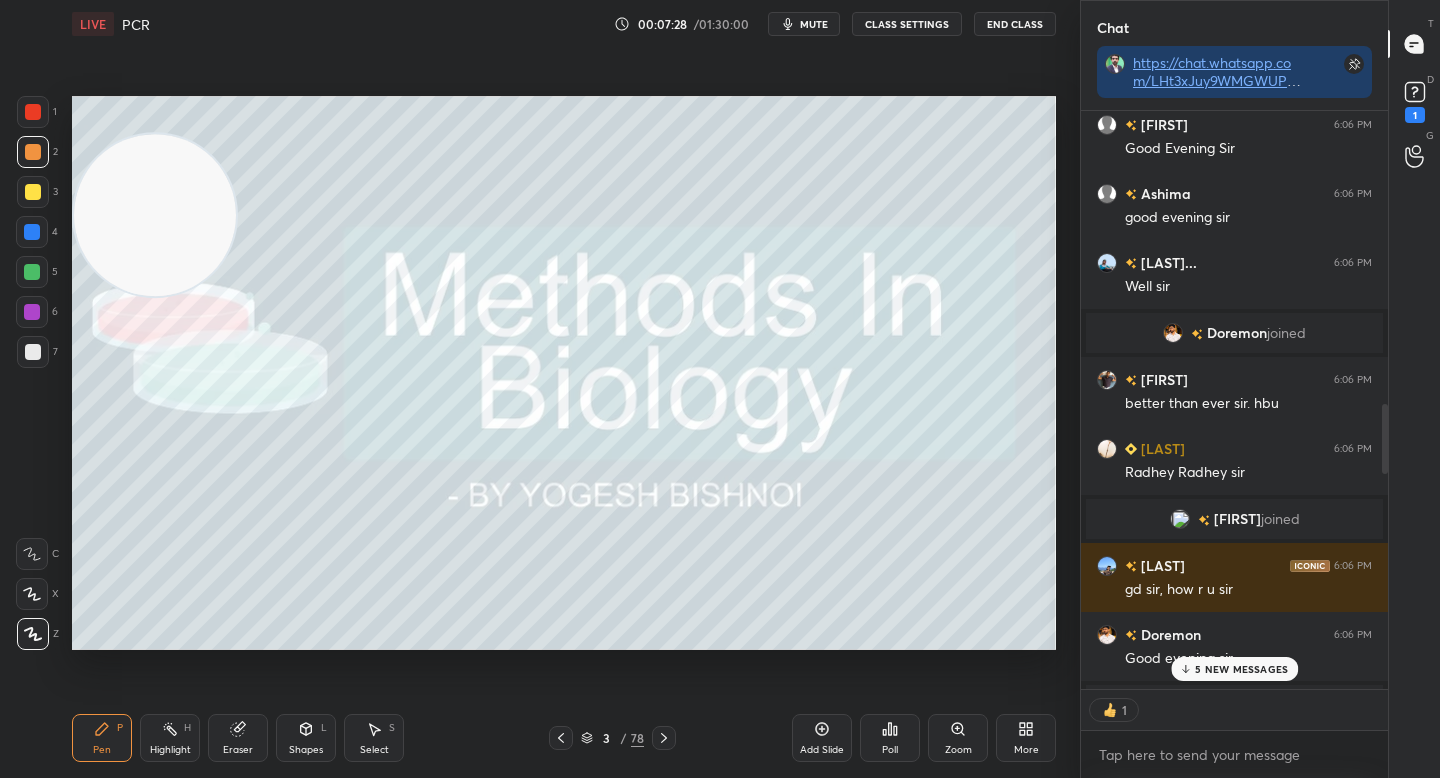 scroll, scrollTop: 572, scrollLeft: 301, axis: both 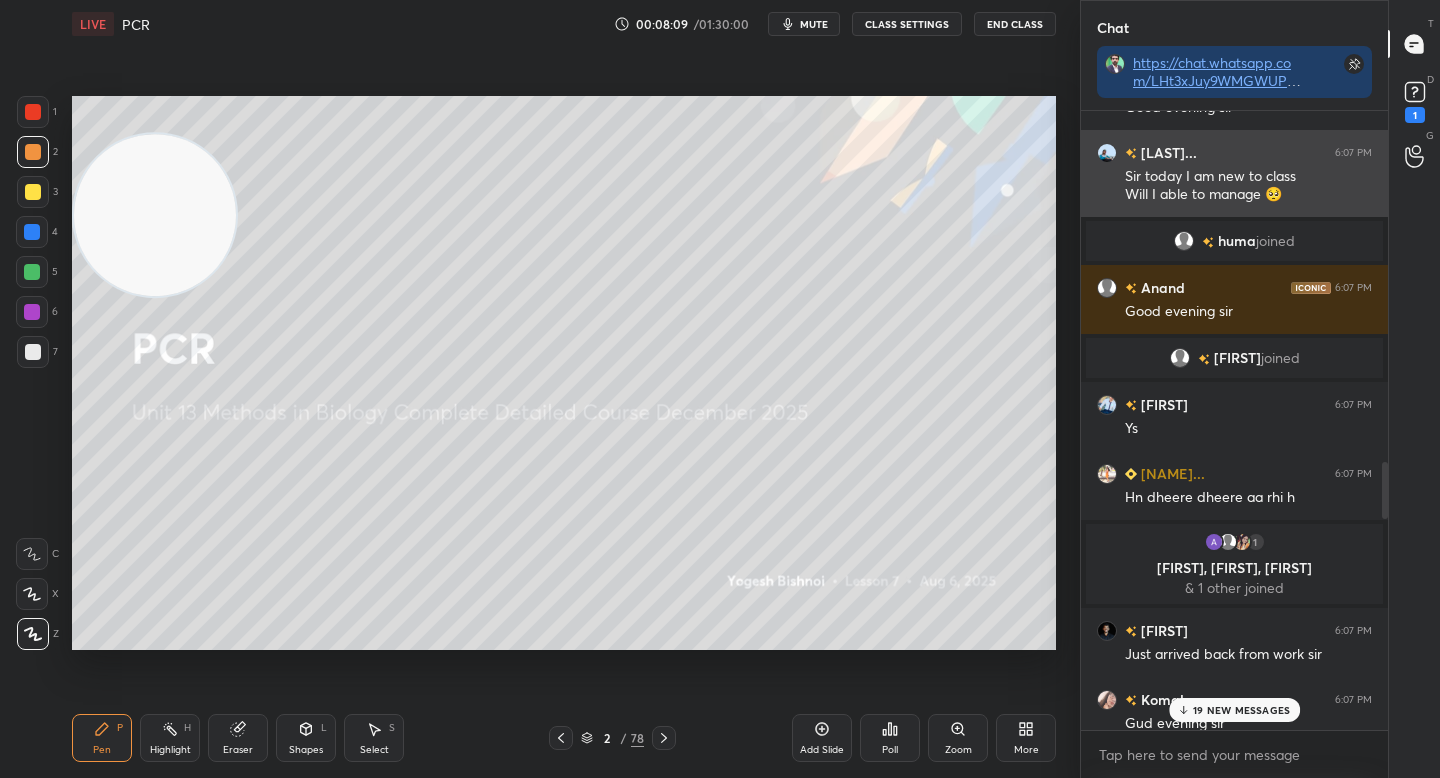 click at bounding box center (1107, 153) 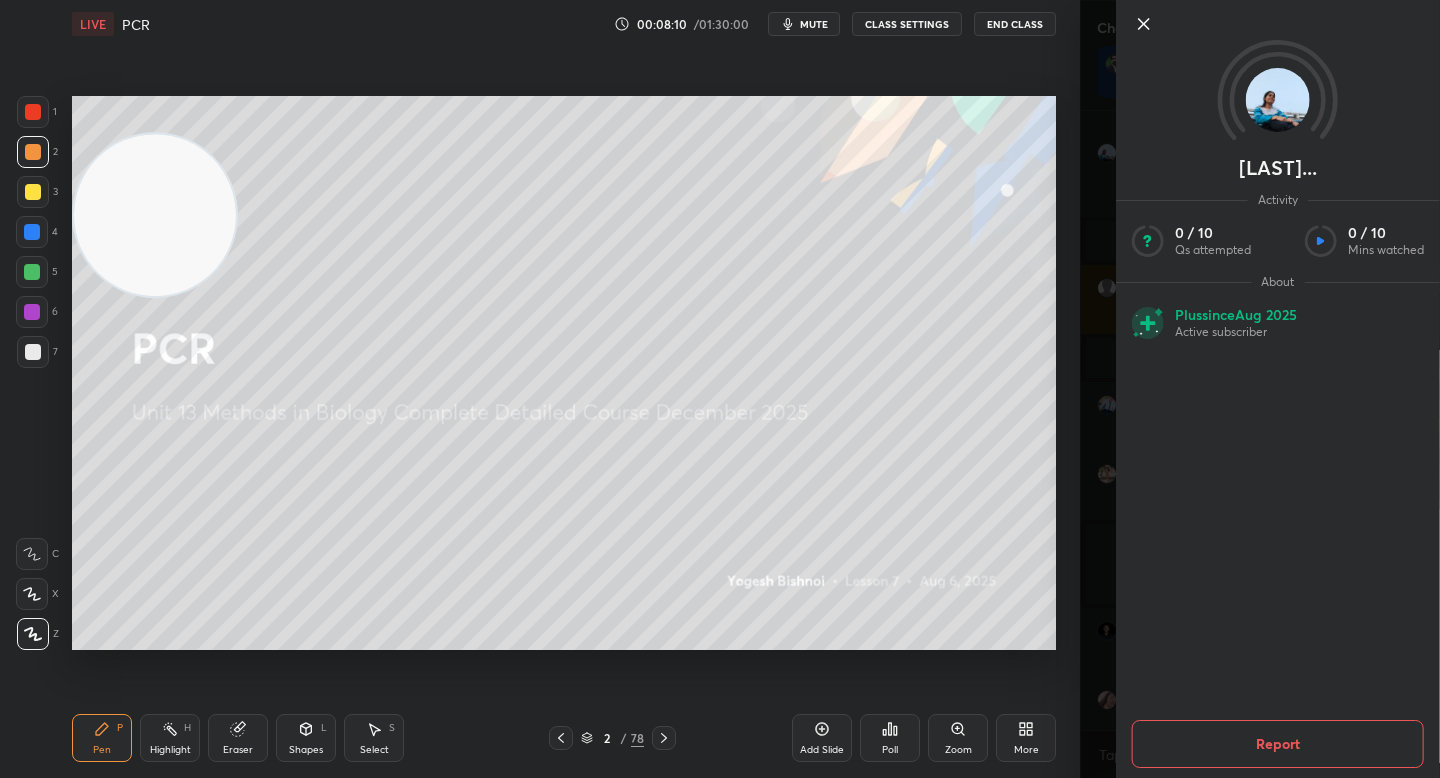 click 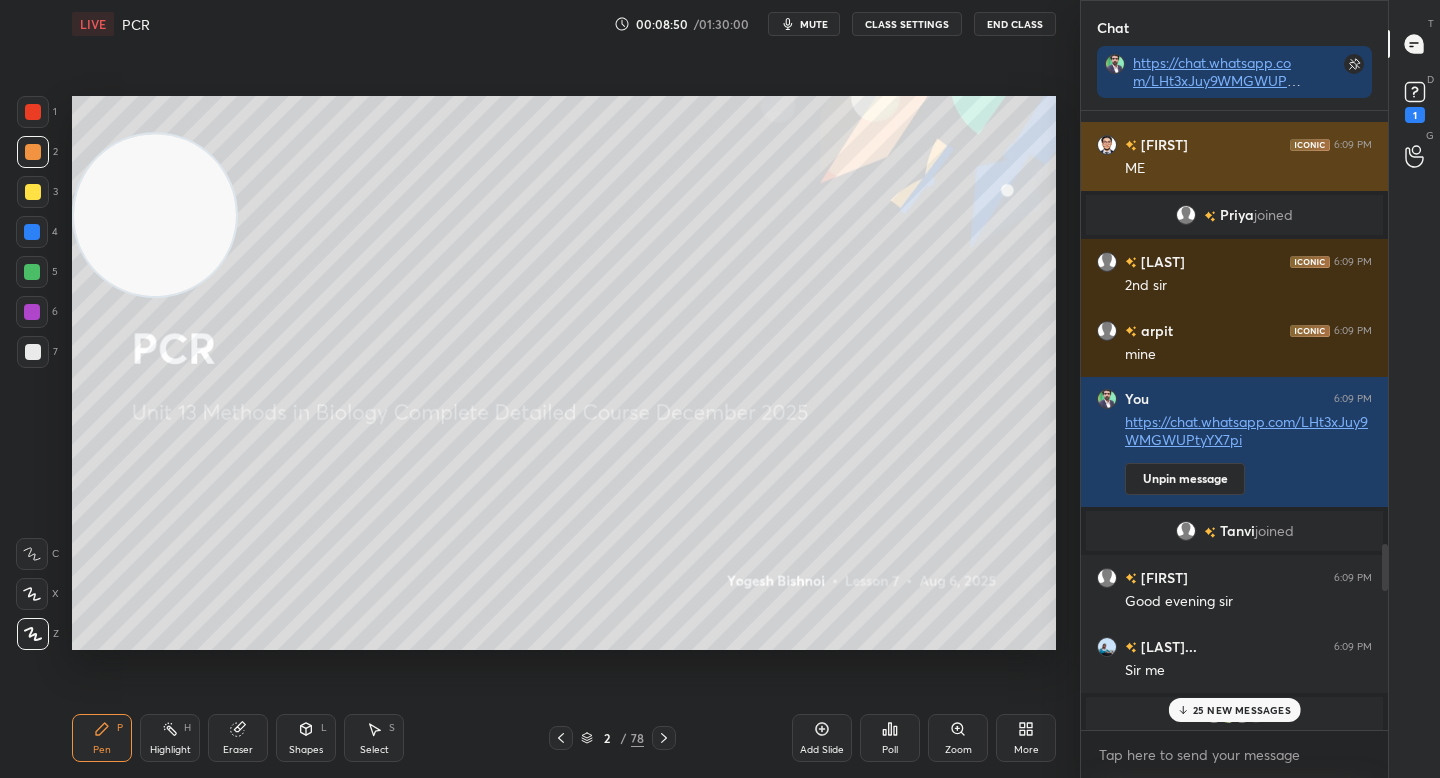 scroll, scrollTop: 5456, scrollLeft: 0, axis: vertical 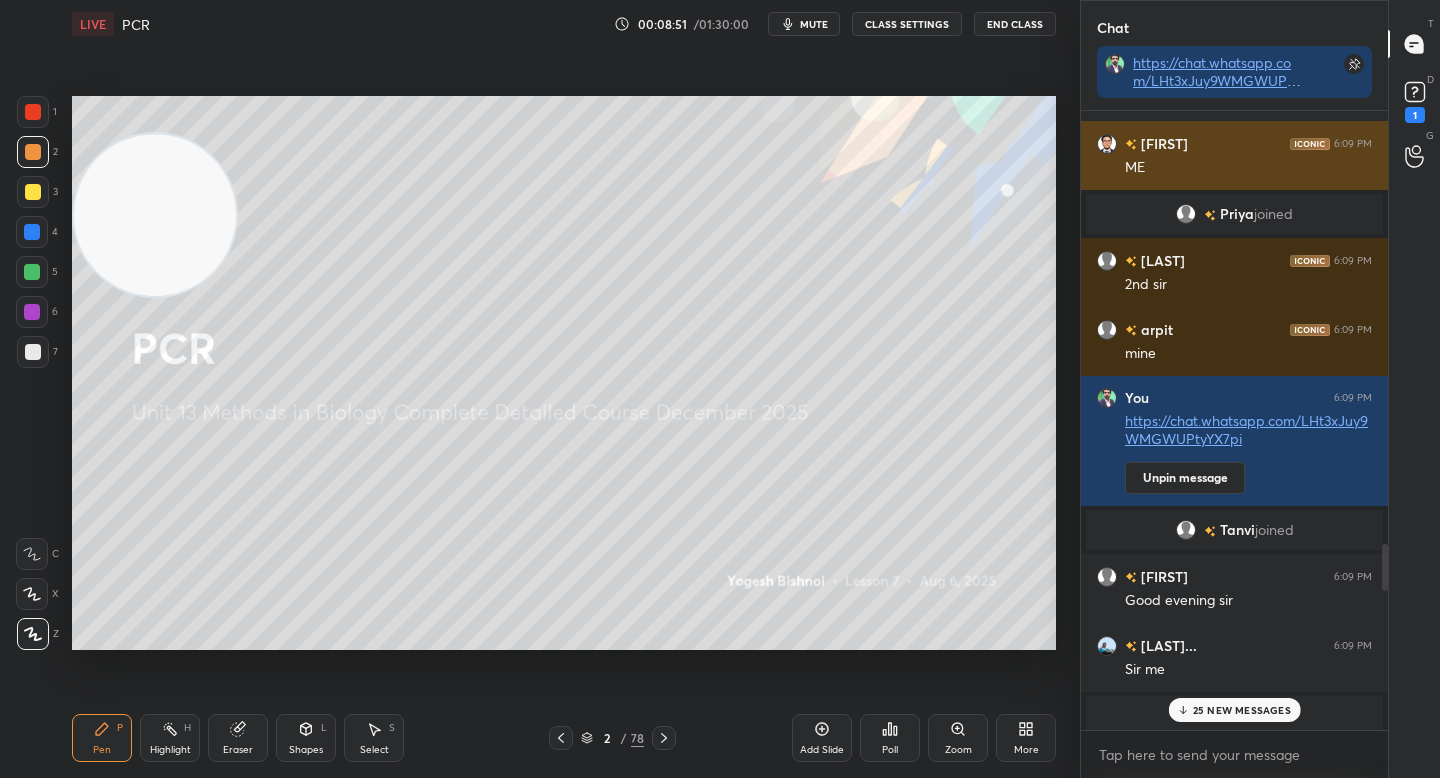click at bounding box center (1131, 144) 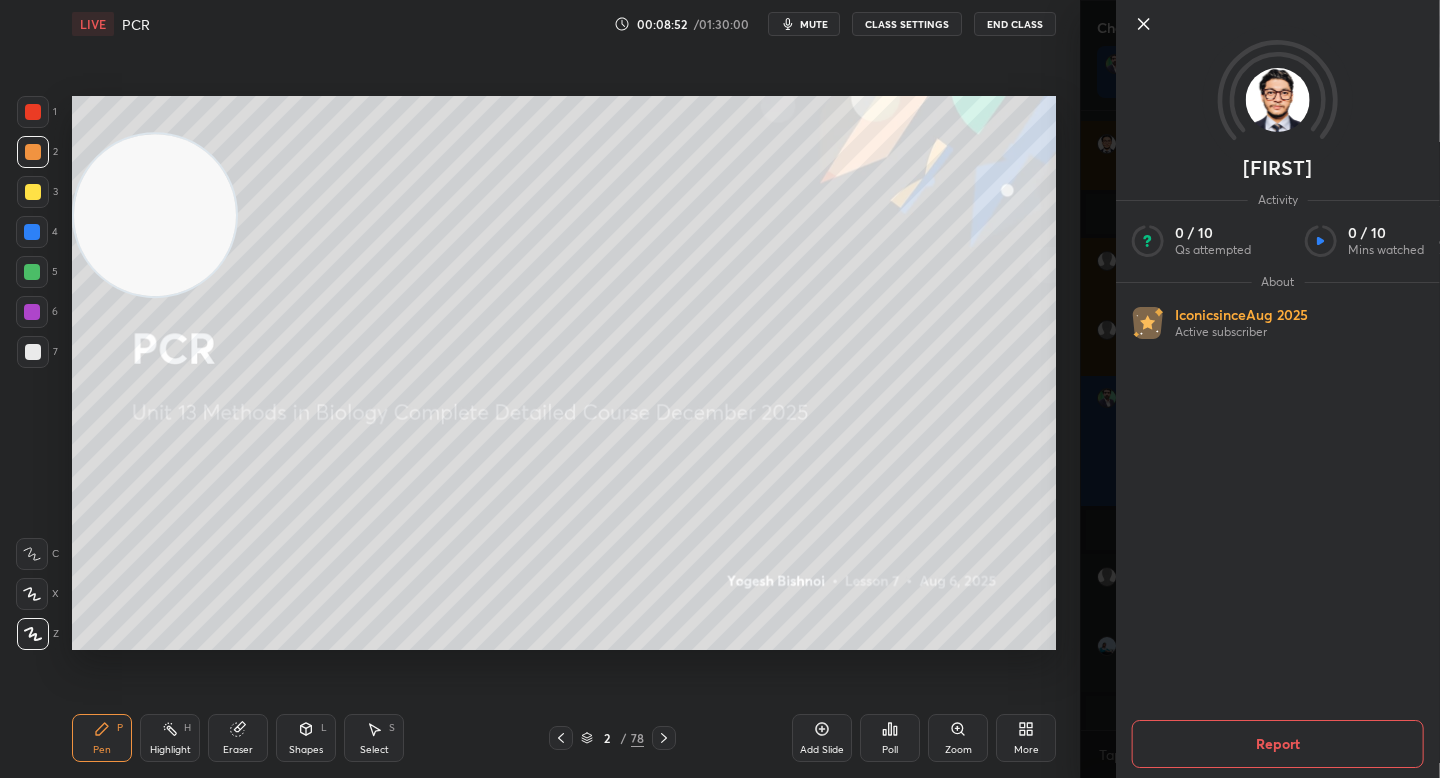 click 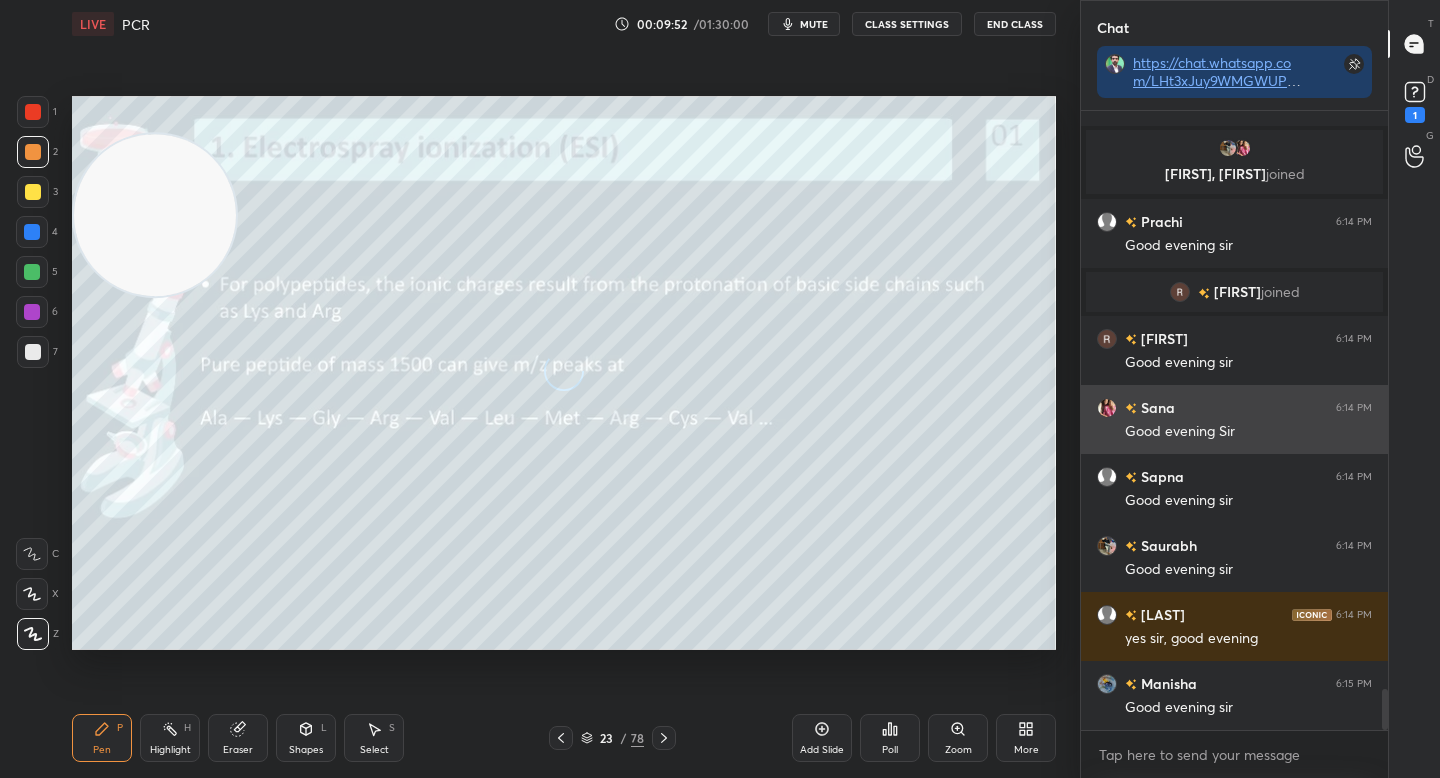 scroll, scrollTop: 8712, scrollLeft: 0, axis: vertical 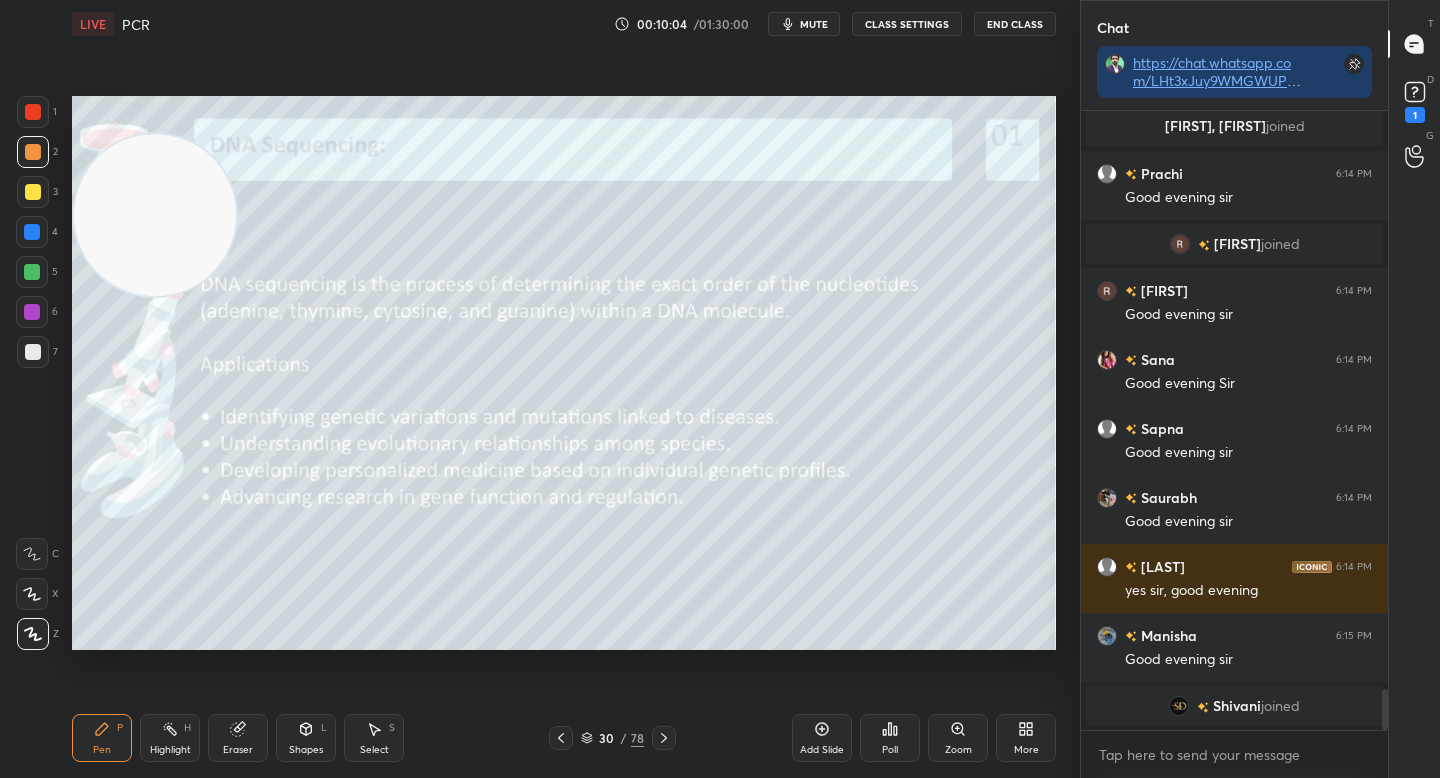 click at bounding box center [33, 352] 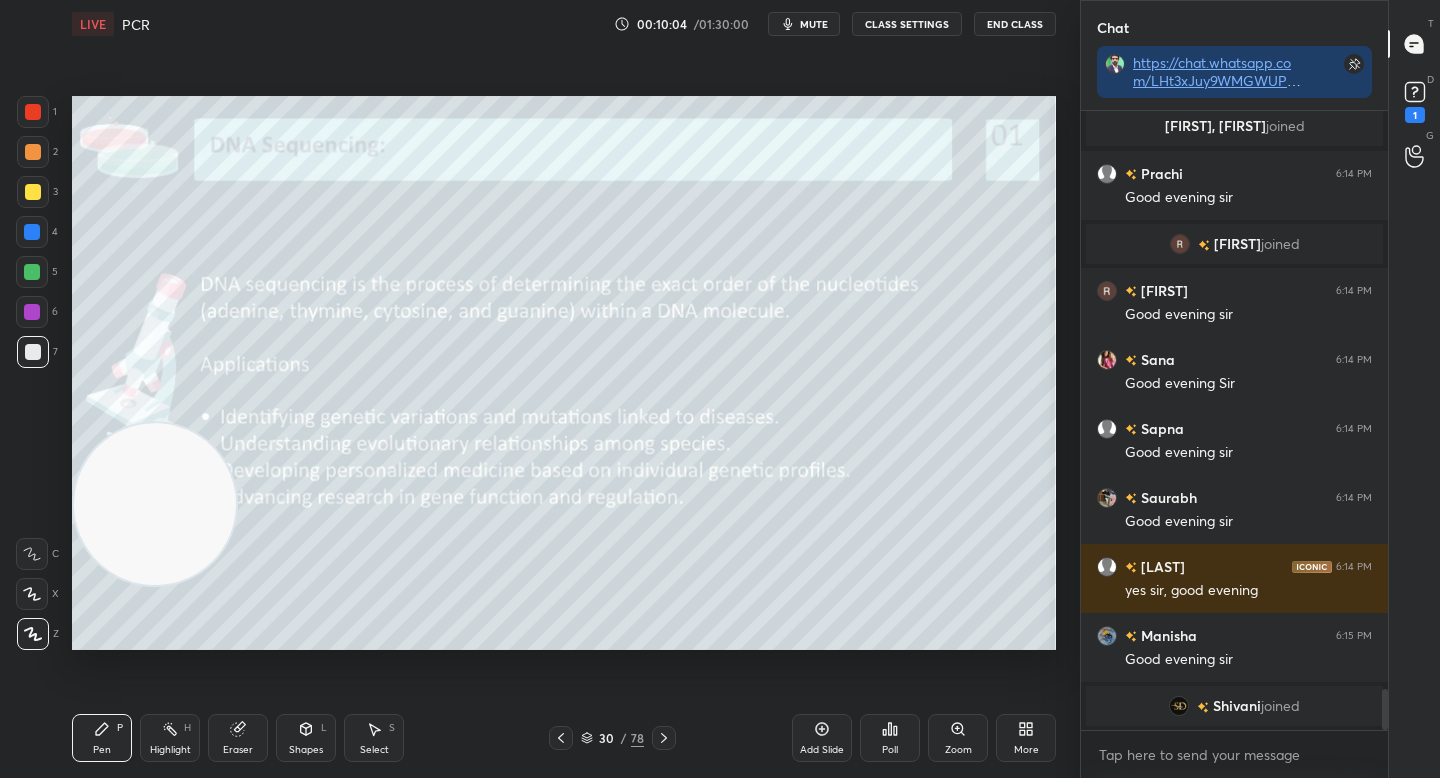 drag, startPoint x: 168, startPoint y: 250, endPoint x: 122, endPoint y: 632, distance: 384.75967 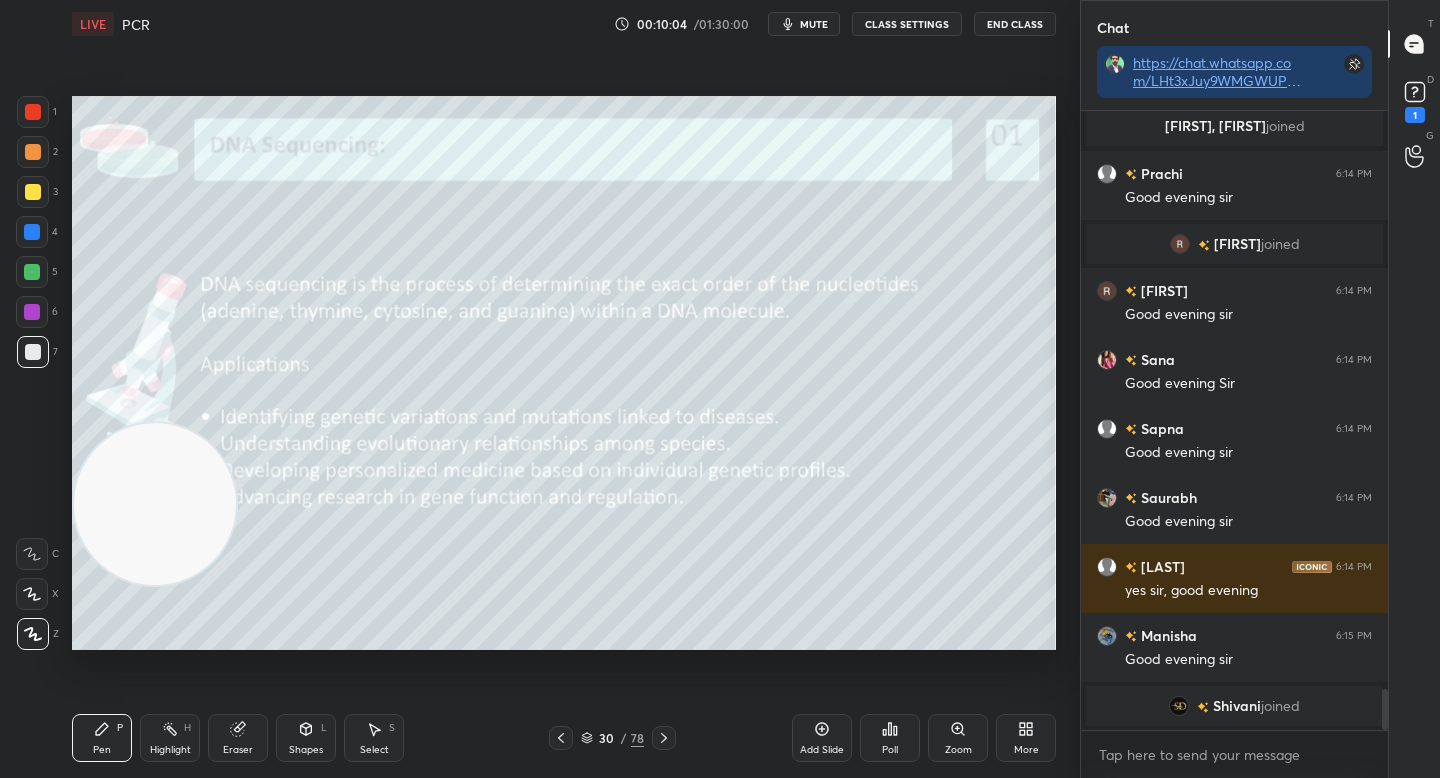 click at bounding box center (155, 504) 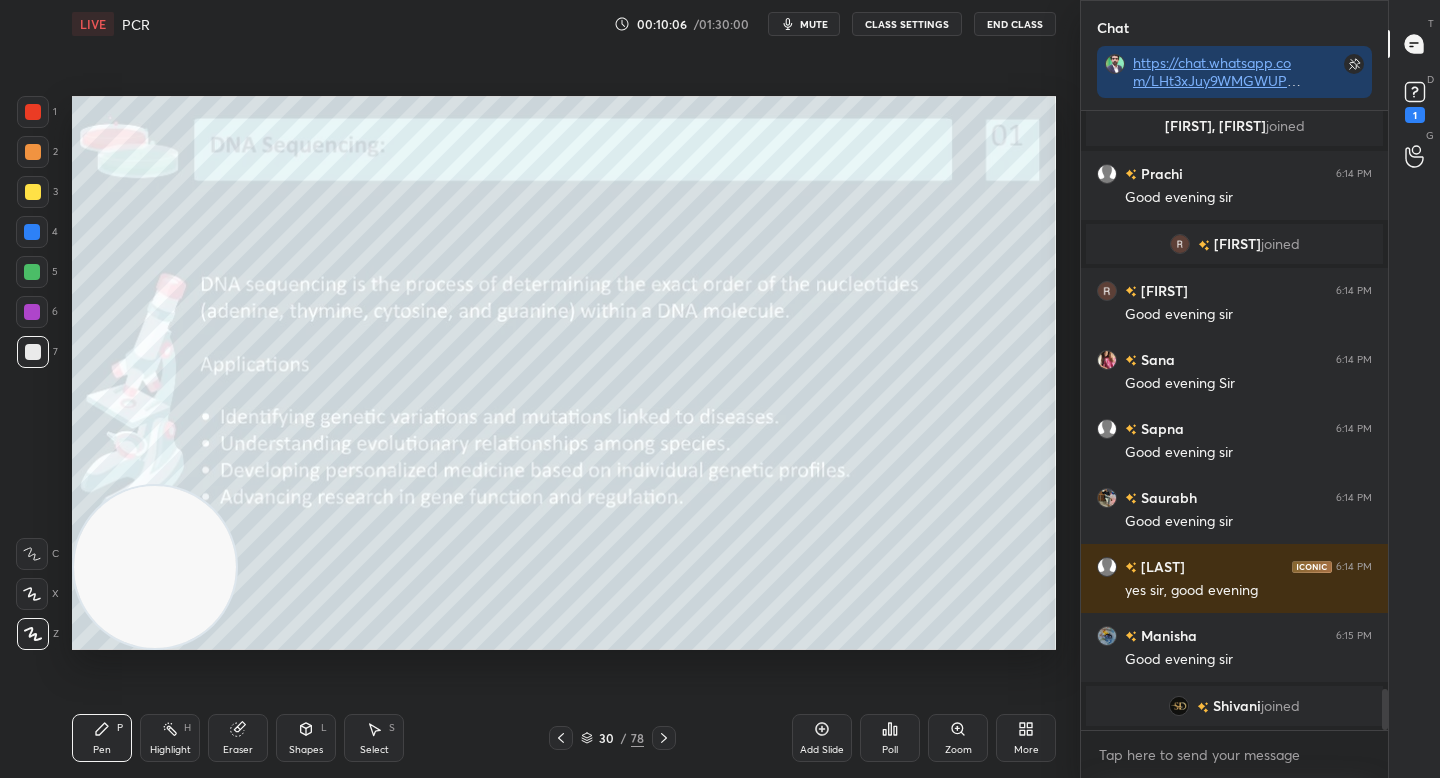 drag, startPoint x: 556, startPoint y: 739, endPoint x: 655, endPoint y: 731, distance: 99.32271 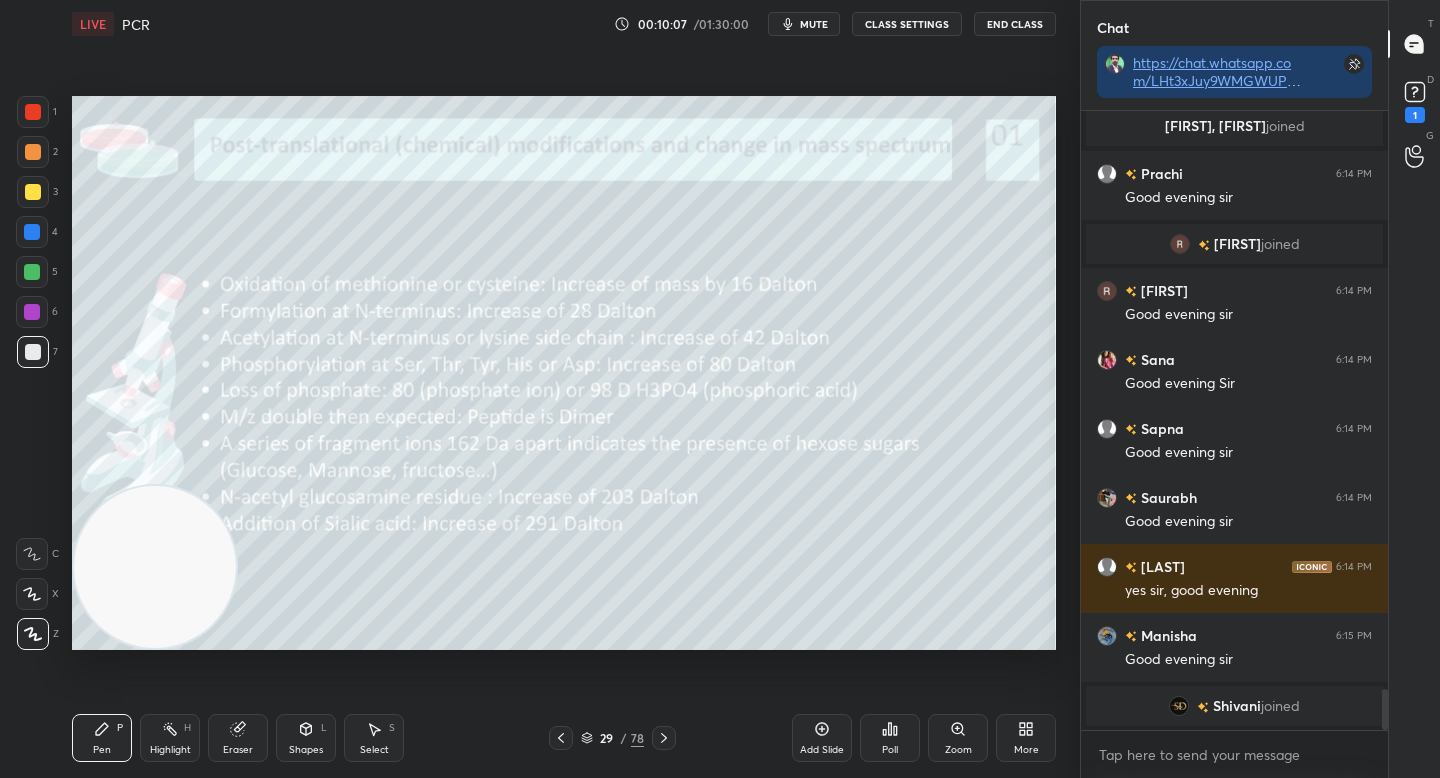 click on "Add Slide" at bounding box center (822, 738) 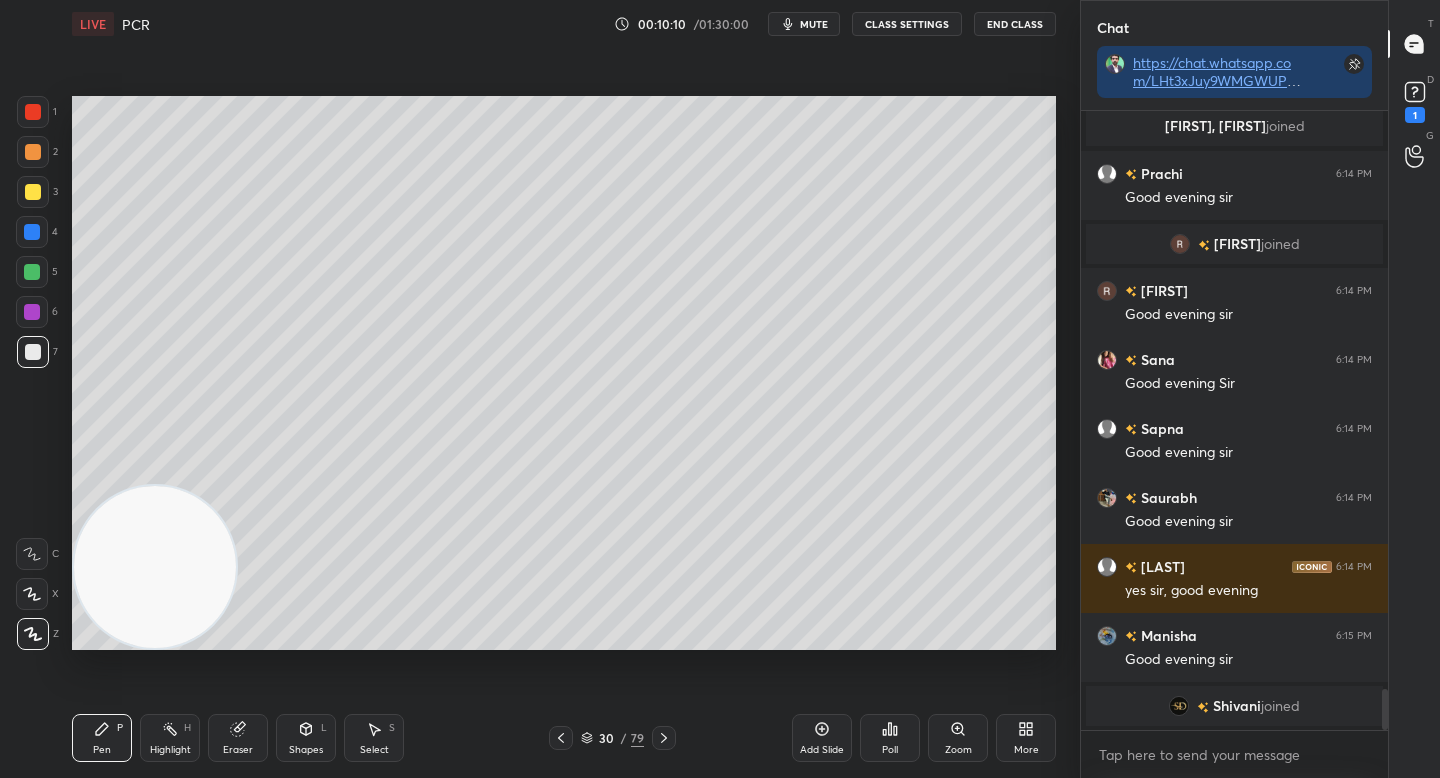 click at bounding box center (33, 112) 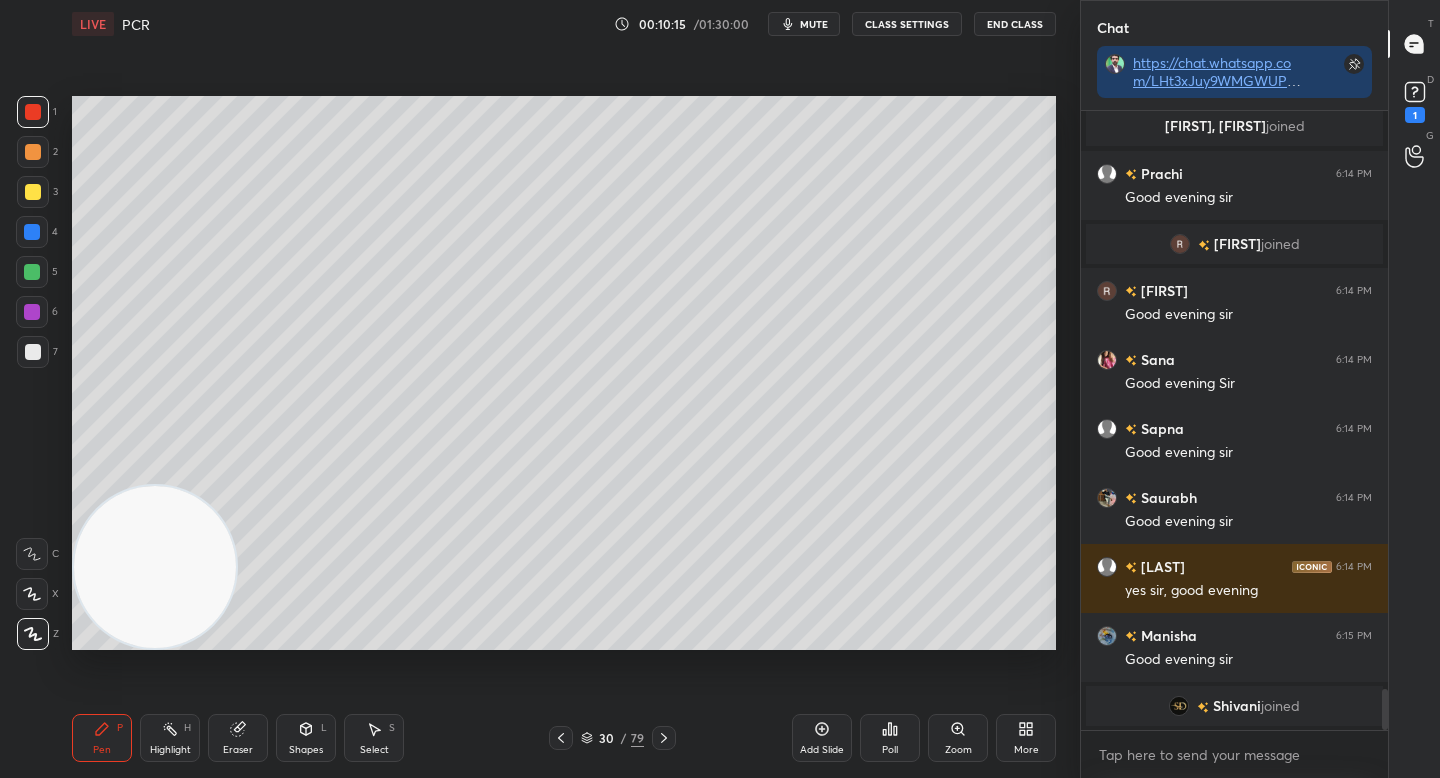 click on "2" at bounding box center [37, 152] 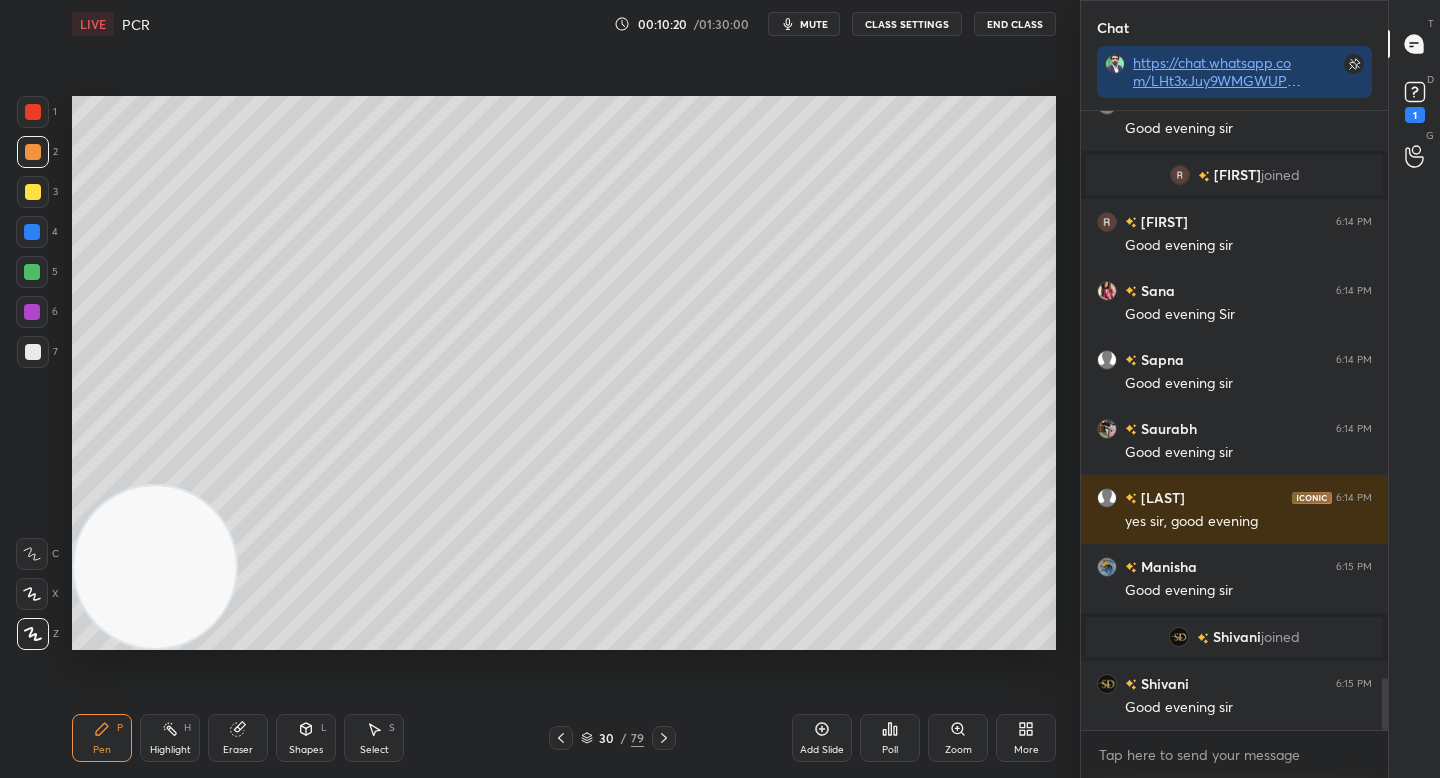 scroll, scrollTop: 6682, scrollLeft: 0, axis: vertical 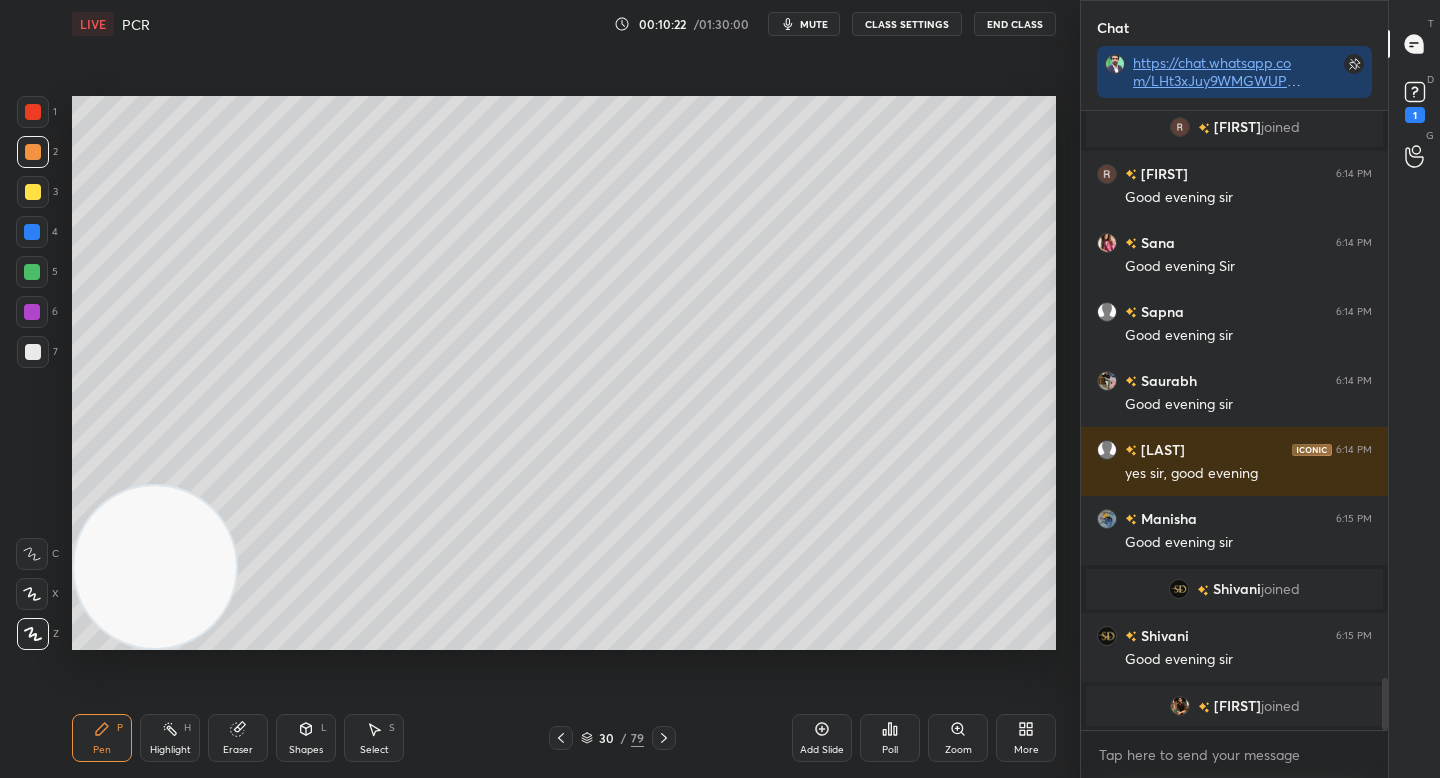 drag, startPoint x: 37, startPoint y: 214, endPoint x: 38, endPoint y: 233, distance: 19.026299 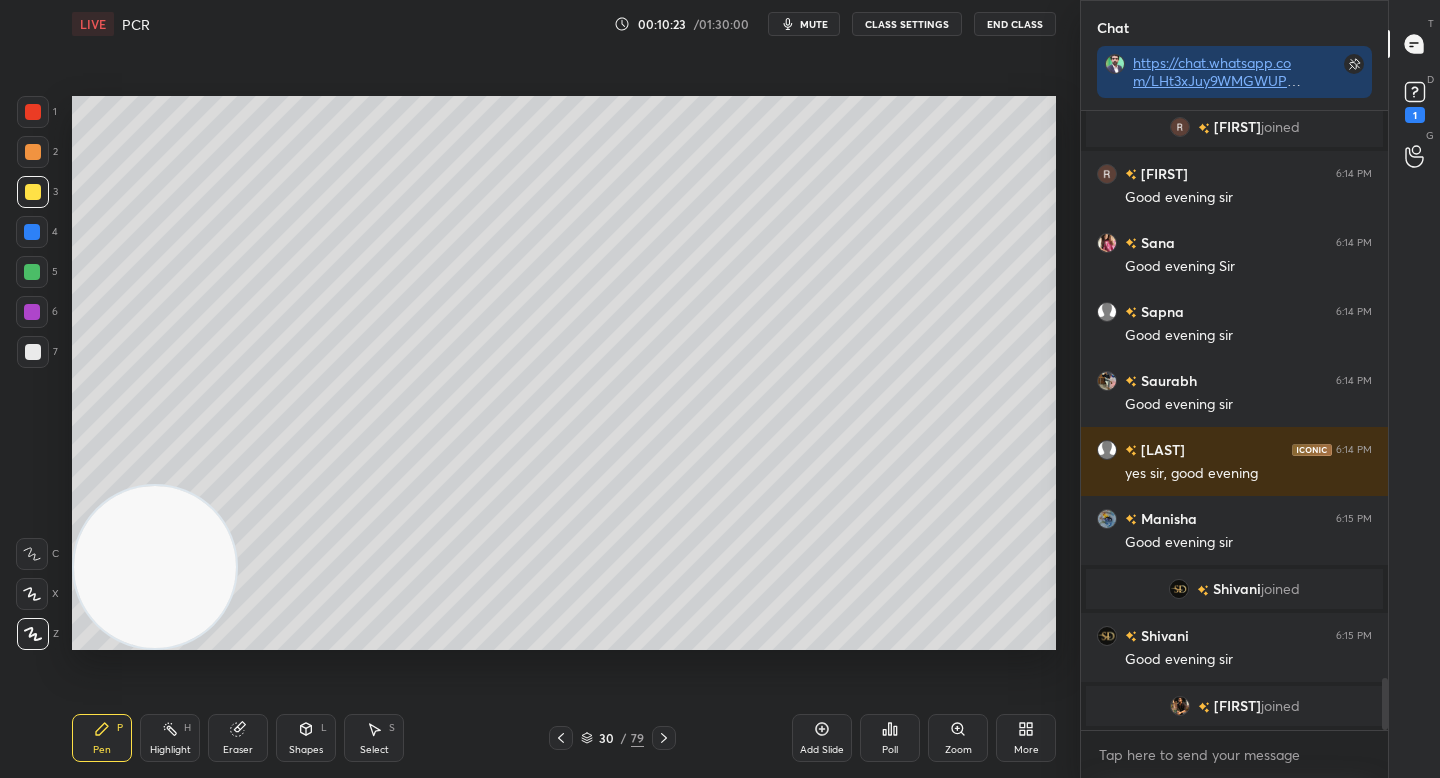 click at bounding box center [33, 352] 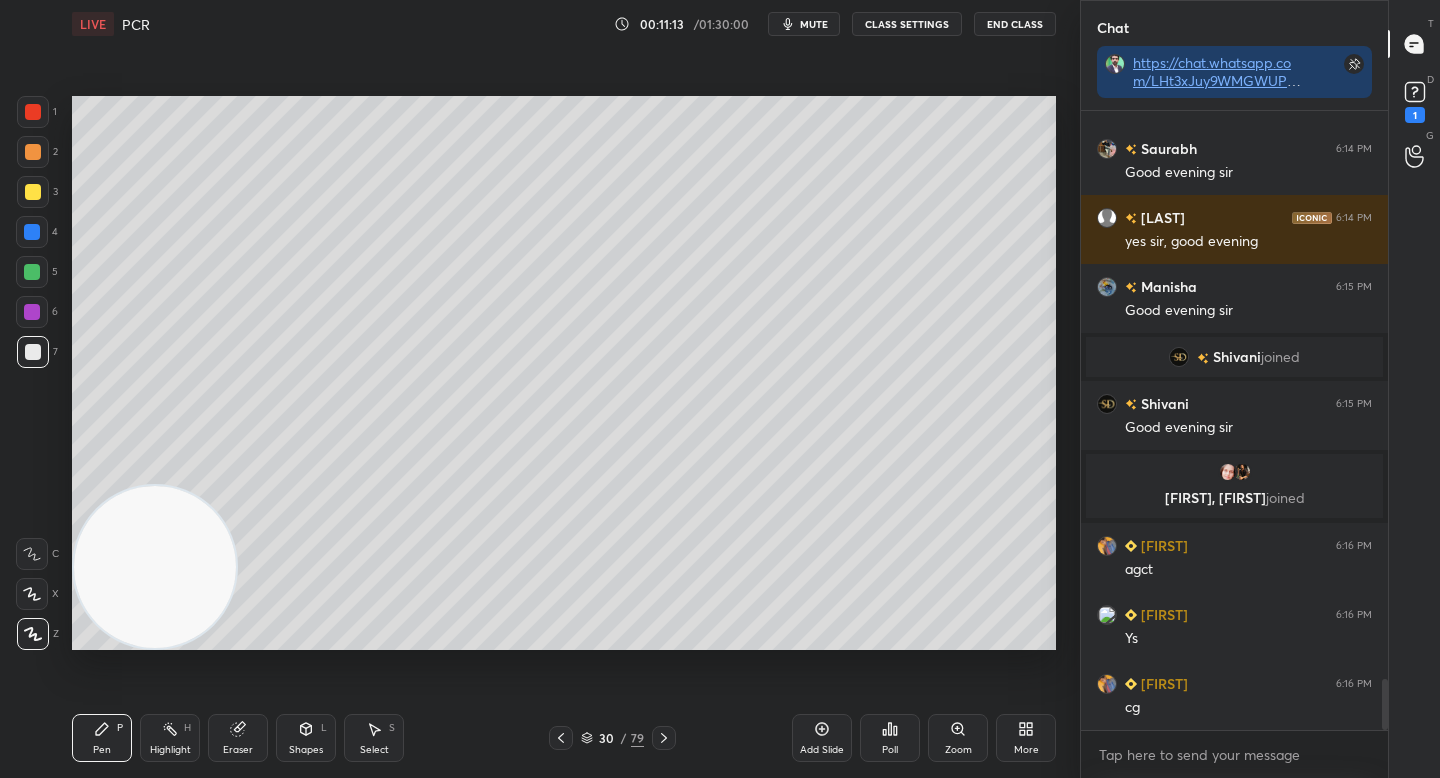 scroll, scrollTop: 6941, scrollLeft: 0, axis: vertical 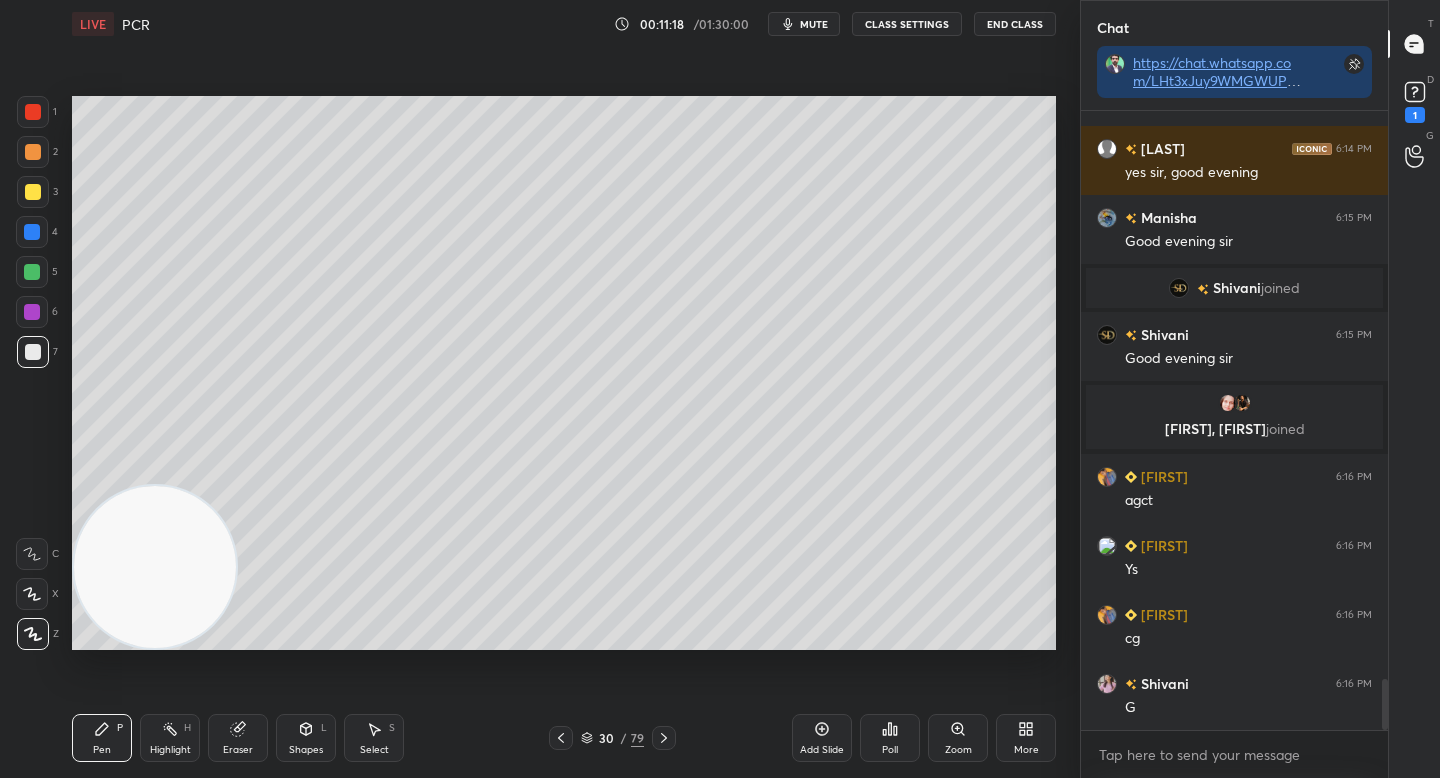 click at bounding box center (33, 192) 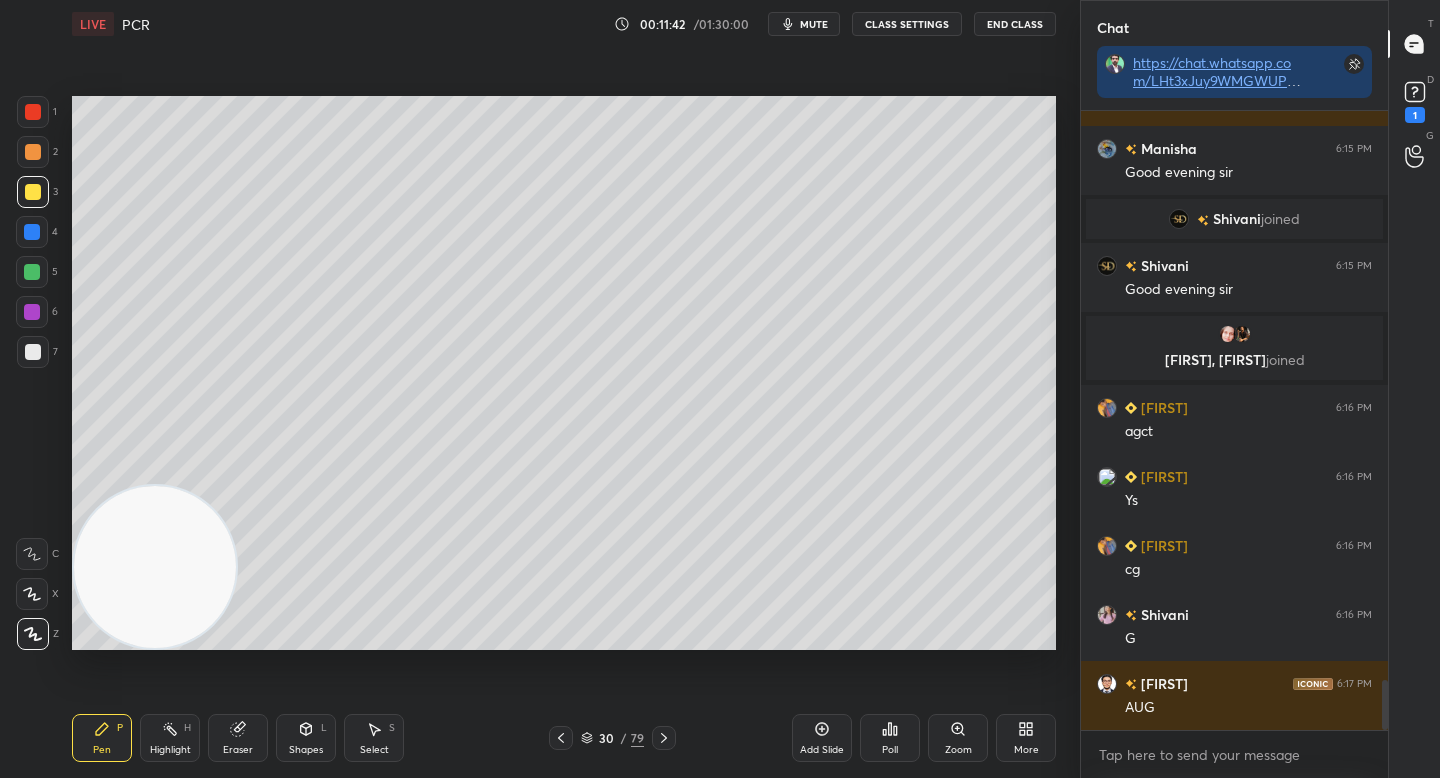 scroll, scrollTop: 7058, scrollLeft: 0, axis: vertical 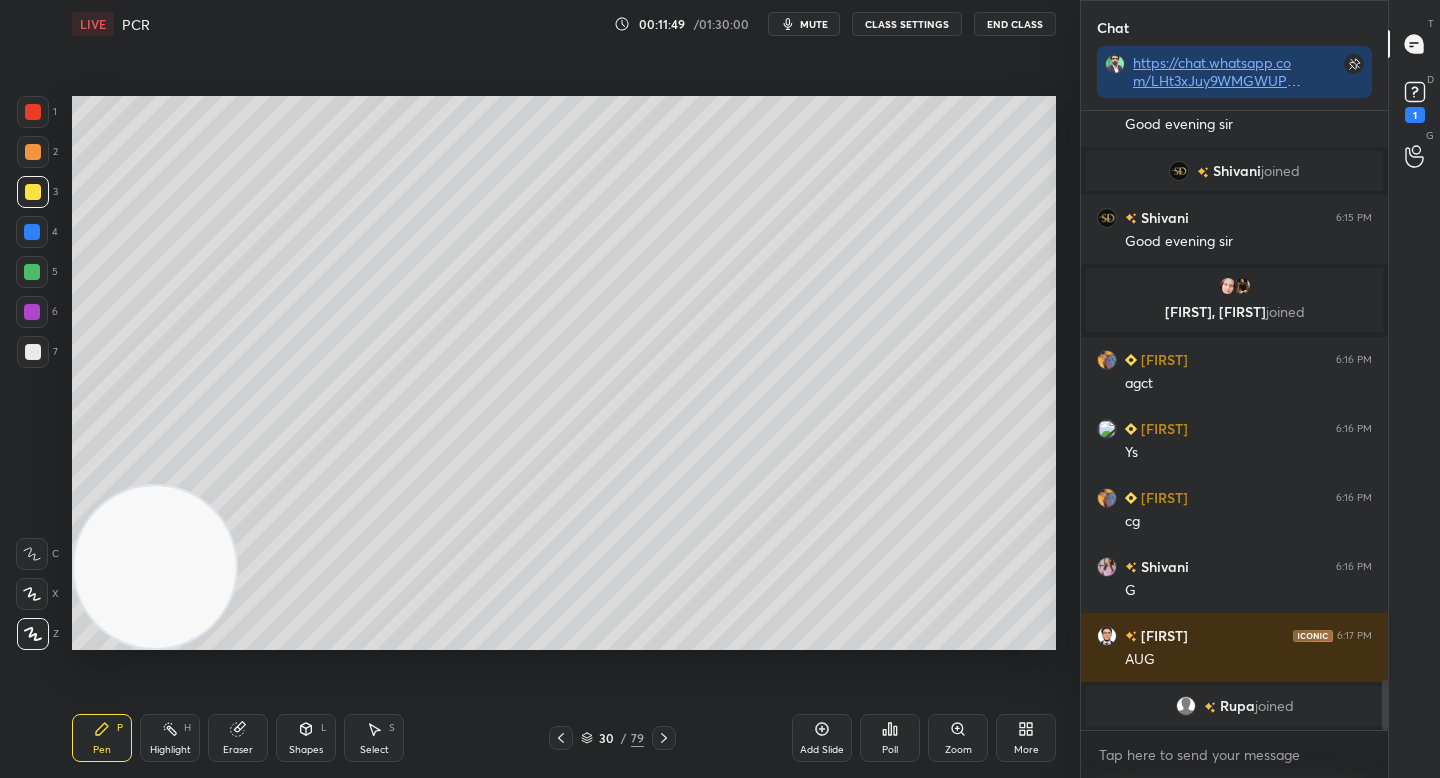 click on "2" at bounding box center [37, 152] 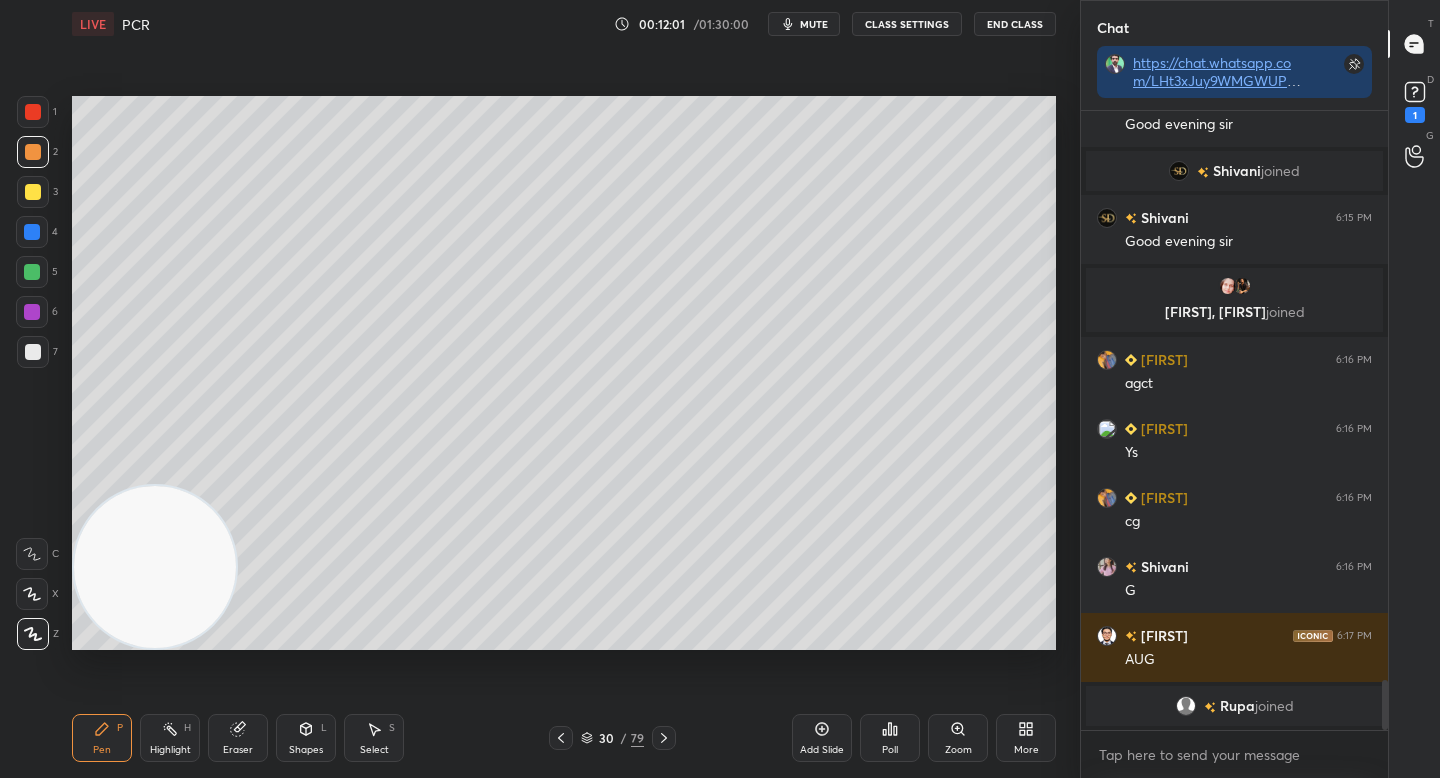 click at bounding box center (33, 352) 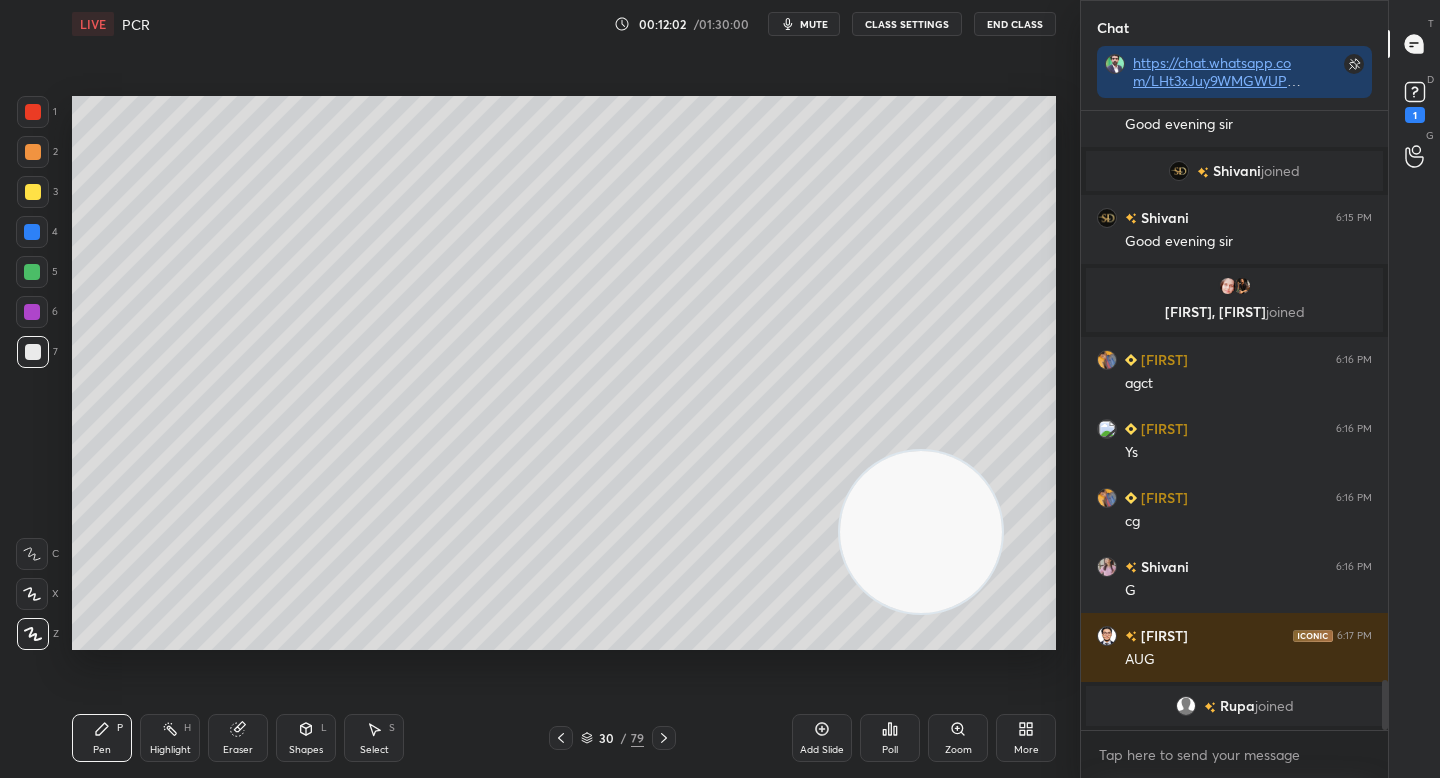 drag, startPoint x: 178, startPoint y: 561, endPoint x: 902, endPoint y: 526, distance: 724.8455 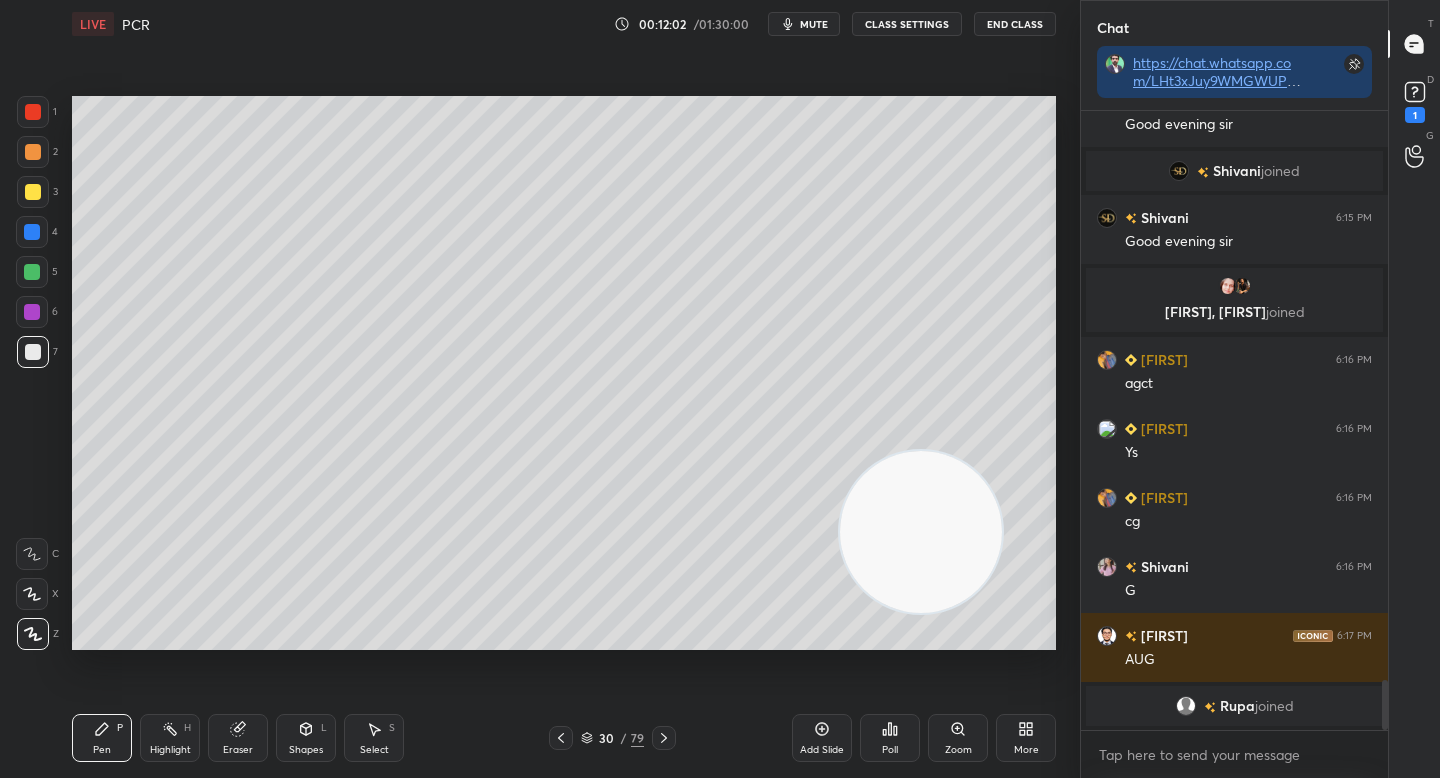 click at bounding box center (921, 532) 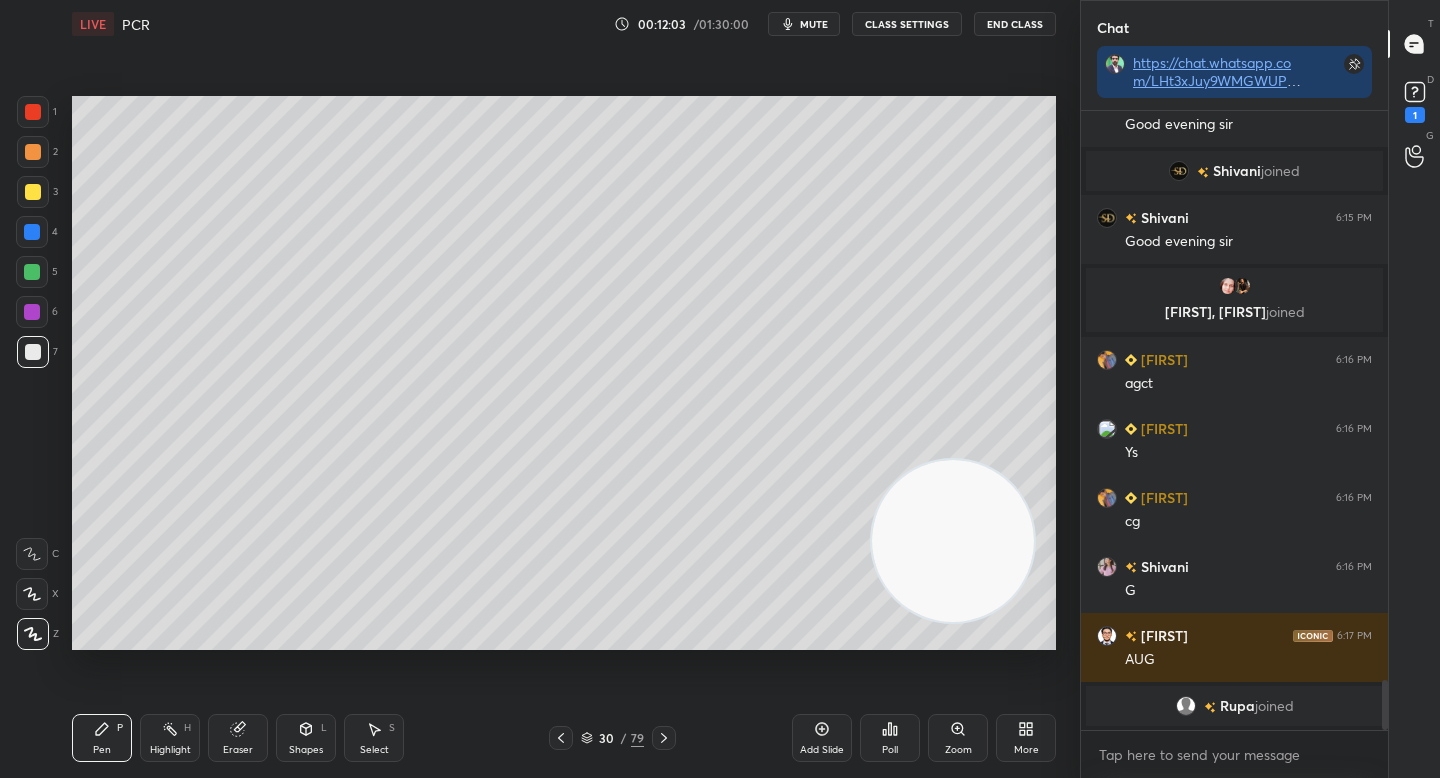 drag, startPoint x: 944, startPoint y: 542, endPoint x: 913, endPoint y: 527, distance: 34.43835 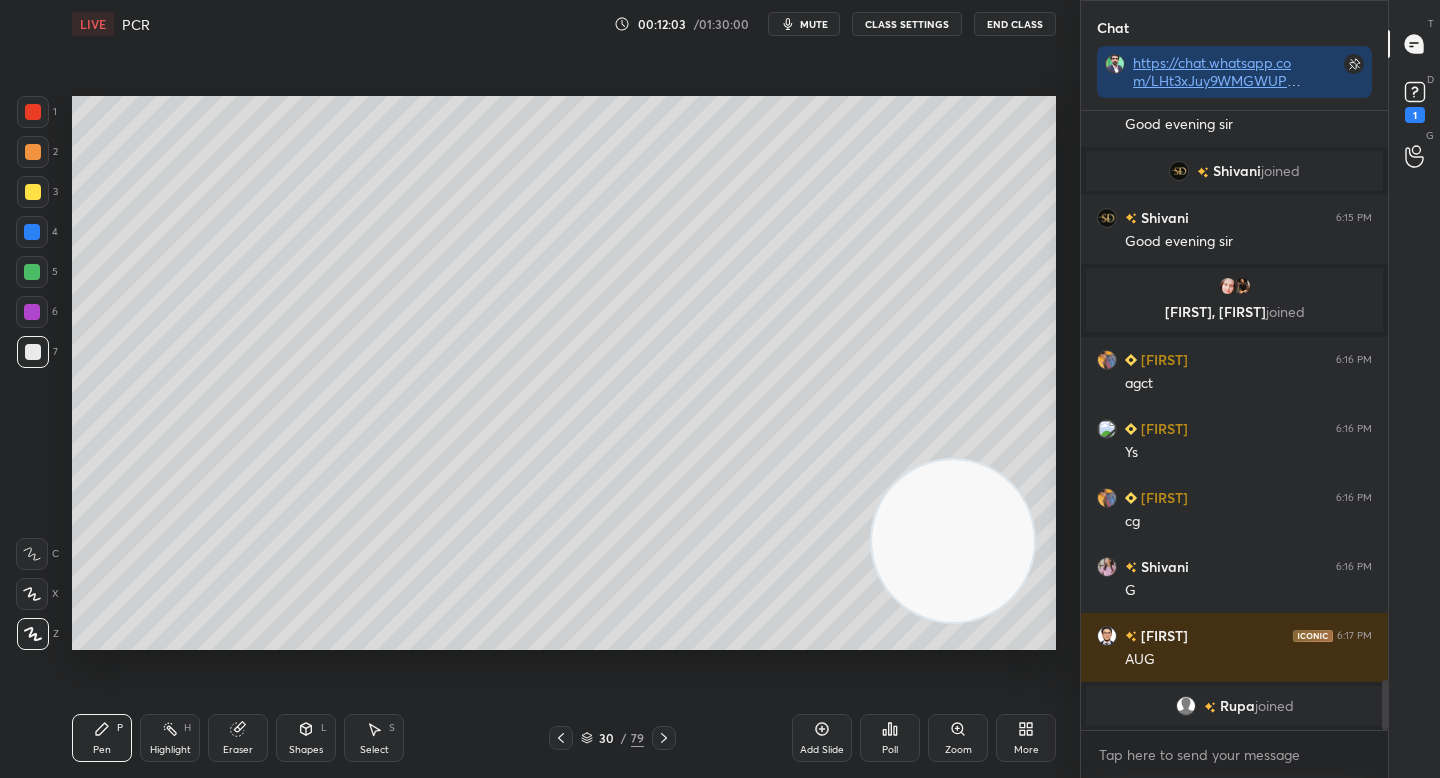 click at bounding box center (953, 541) 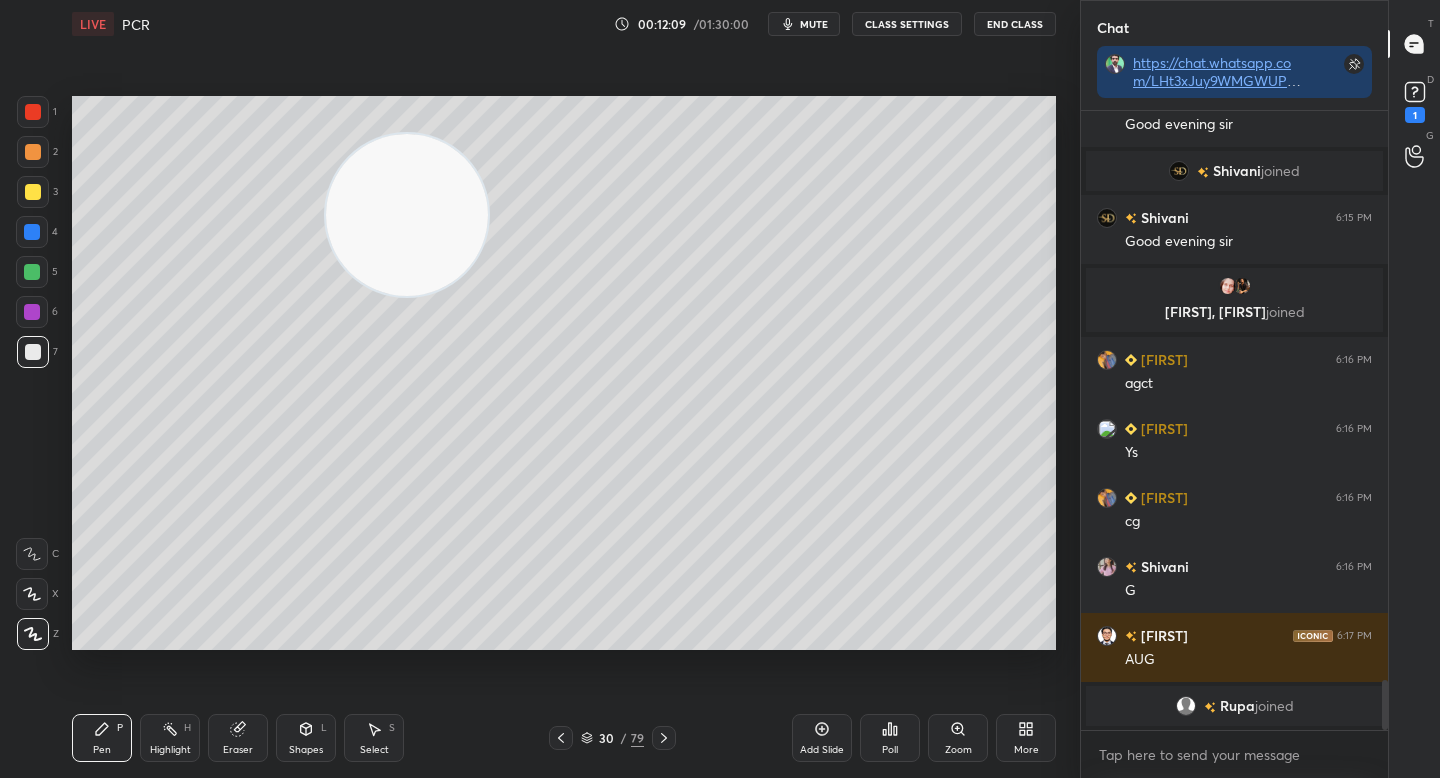 drag, startPoint x: 877, startPoint y: 434, endPoint x: 103, endPoint y: 142, distance: 827.2485 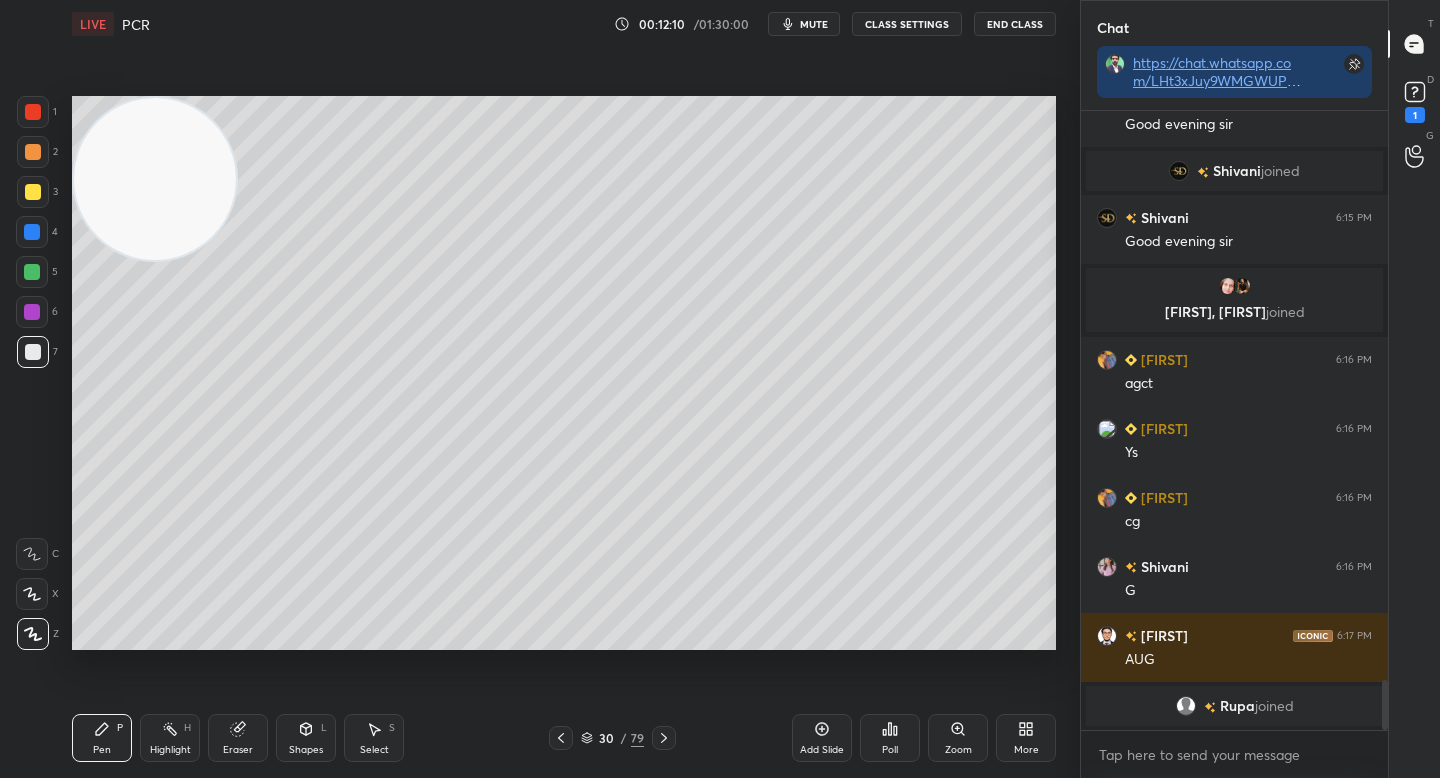 scroll, scrollTop: 6994, scrollLeft: 0, axis: vertical 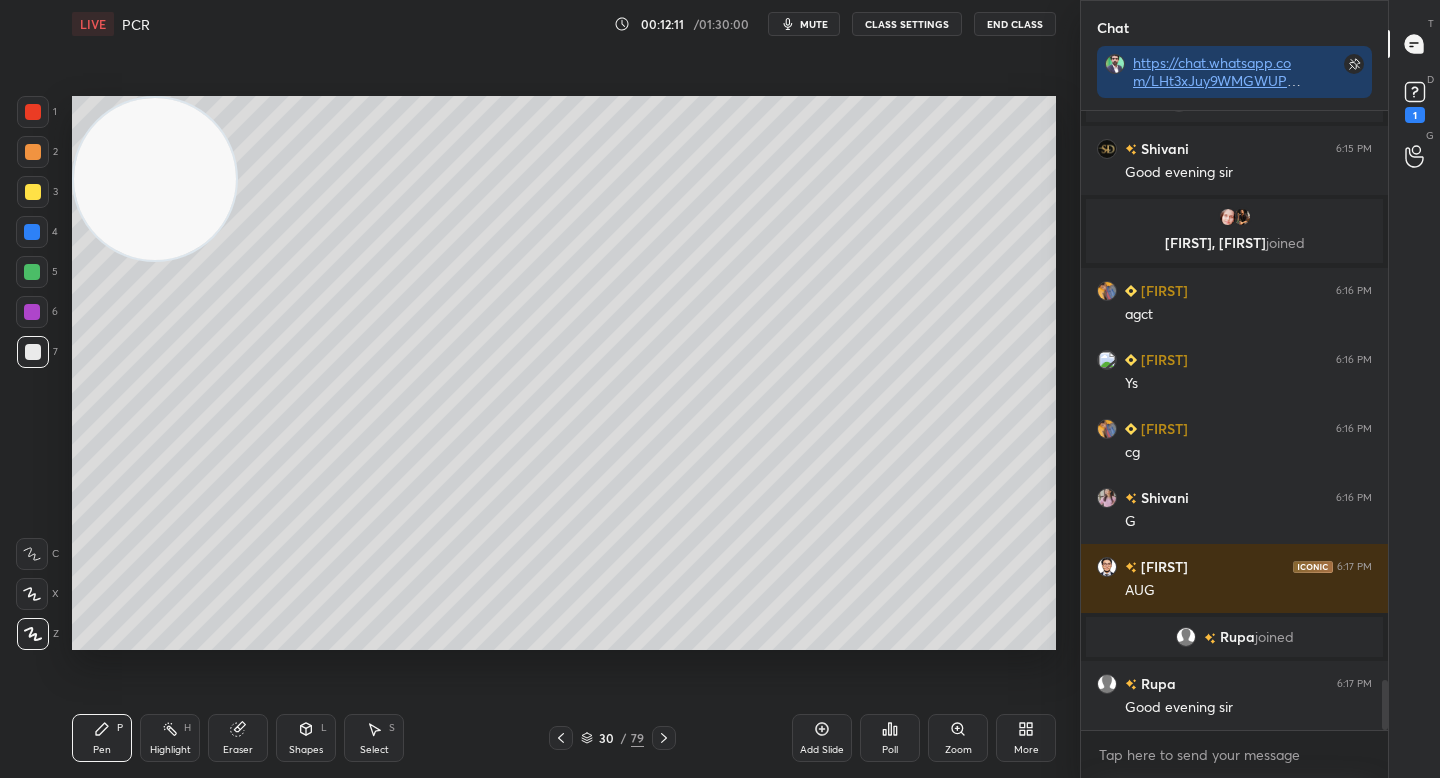 click at bounding box center [33, 152] 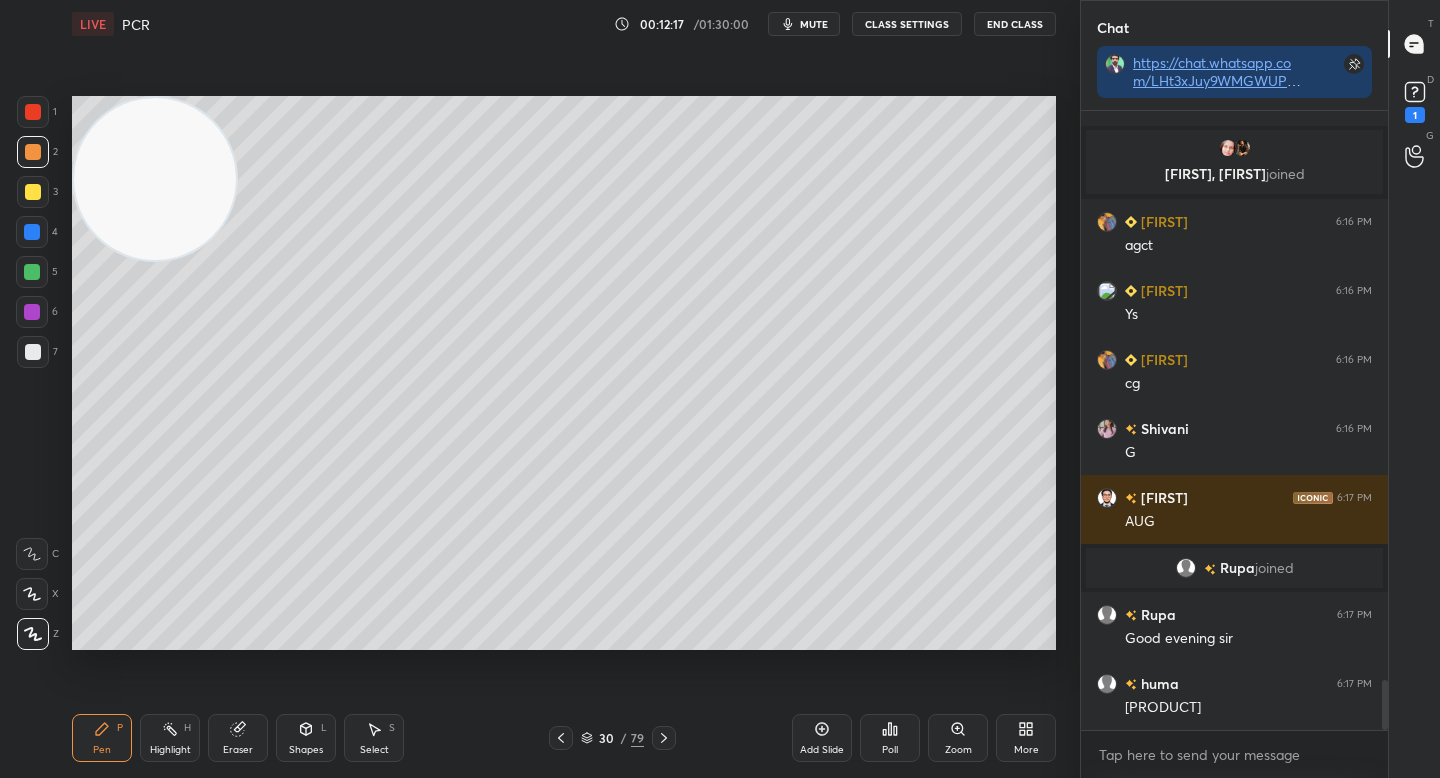 scroll, scrollTop: 7132, scrollLeft: 0, axis: vertical 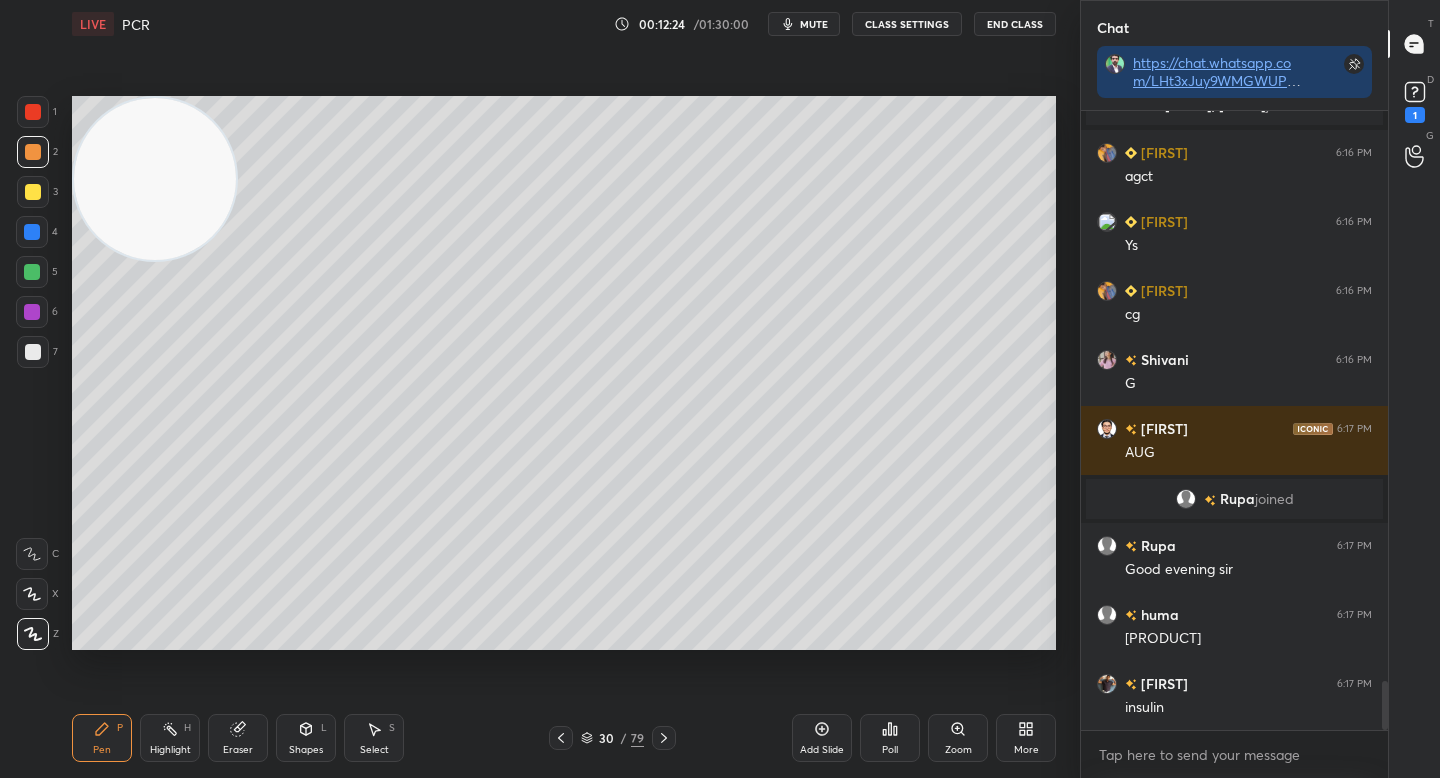 click on "Eraser" at bounding box center [238, 750] 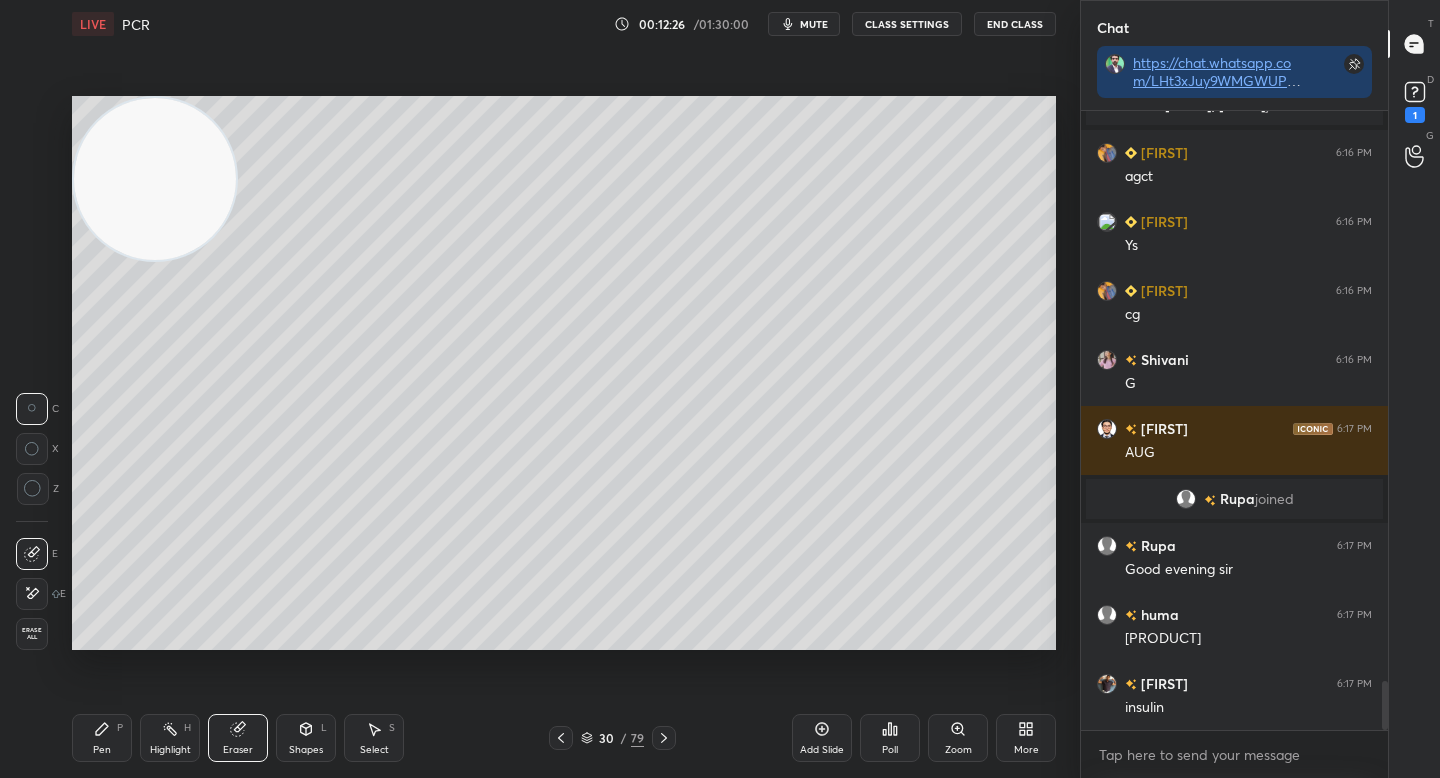 click on "Pen P" at bounding box center (102, 738) 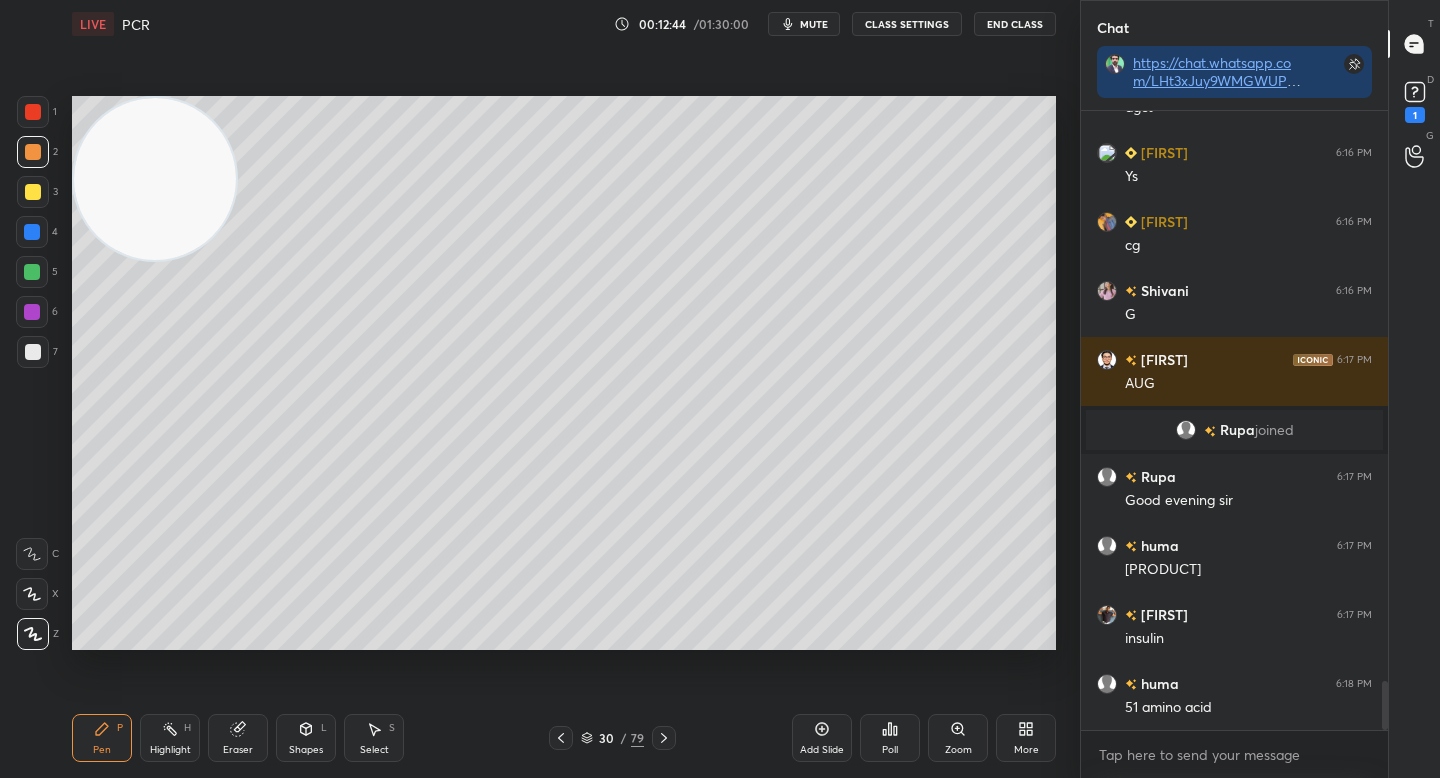 scroll, scrollTop: 7249, scrollLeft: 0, axis: vertical 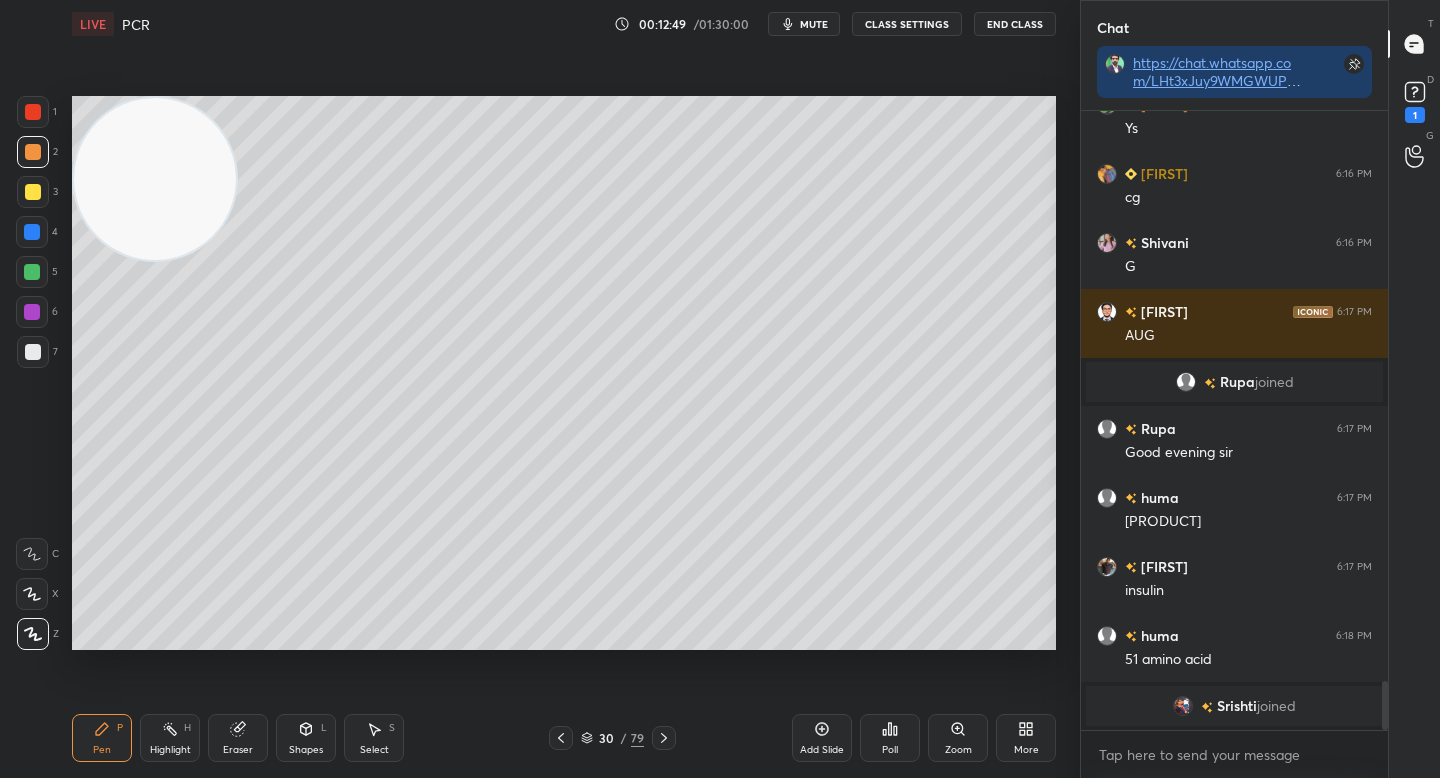 click at bounding box center (33, 112) 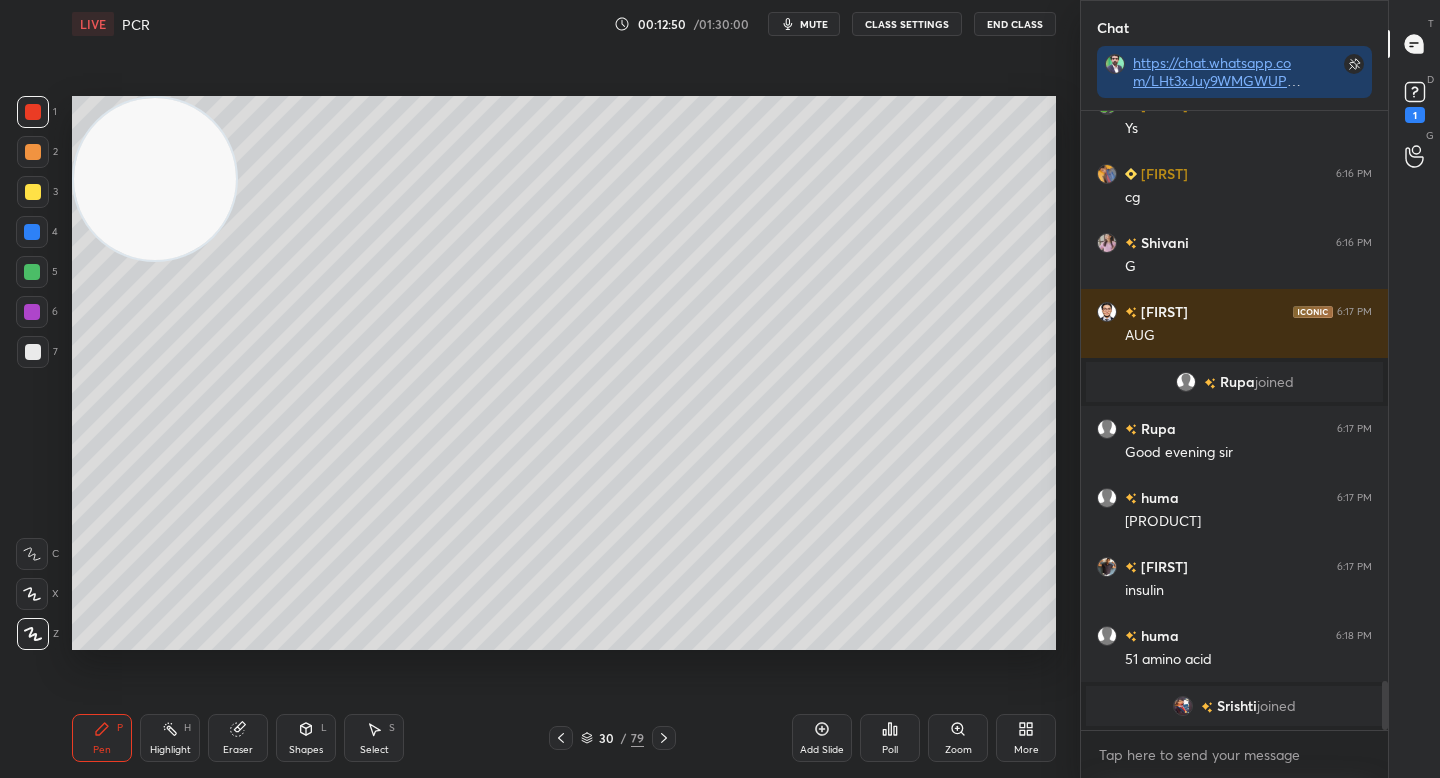 click at bounding box center (33, 192) 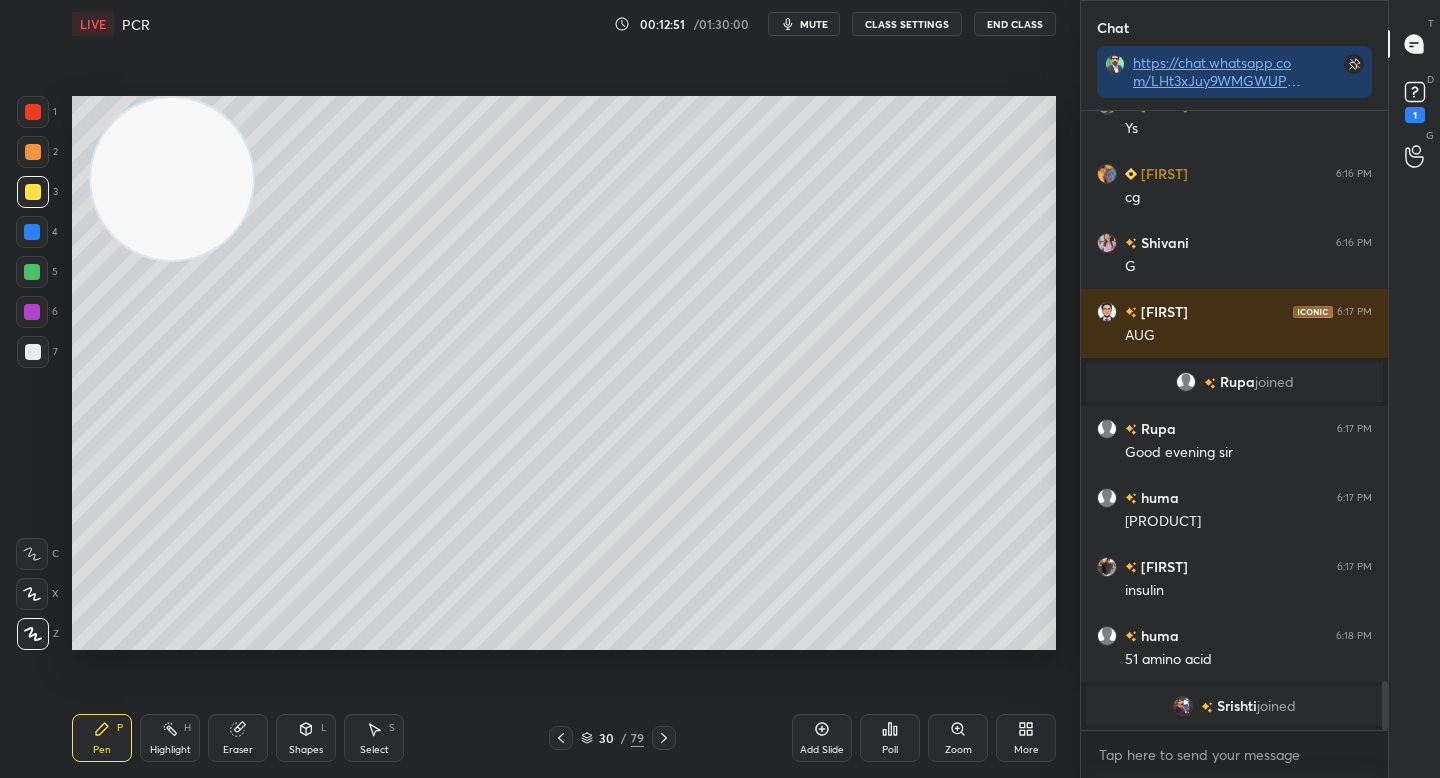 click at bounding box center [172, 179] 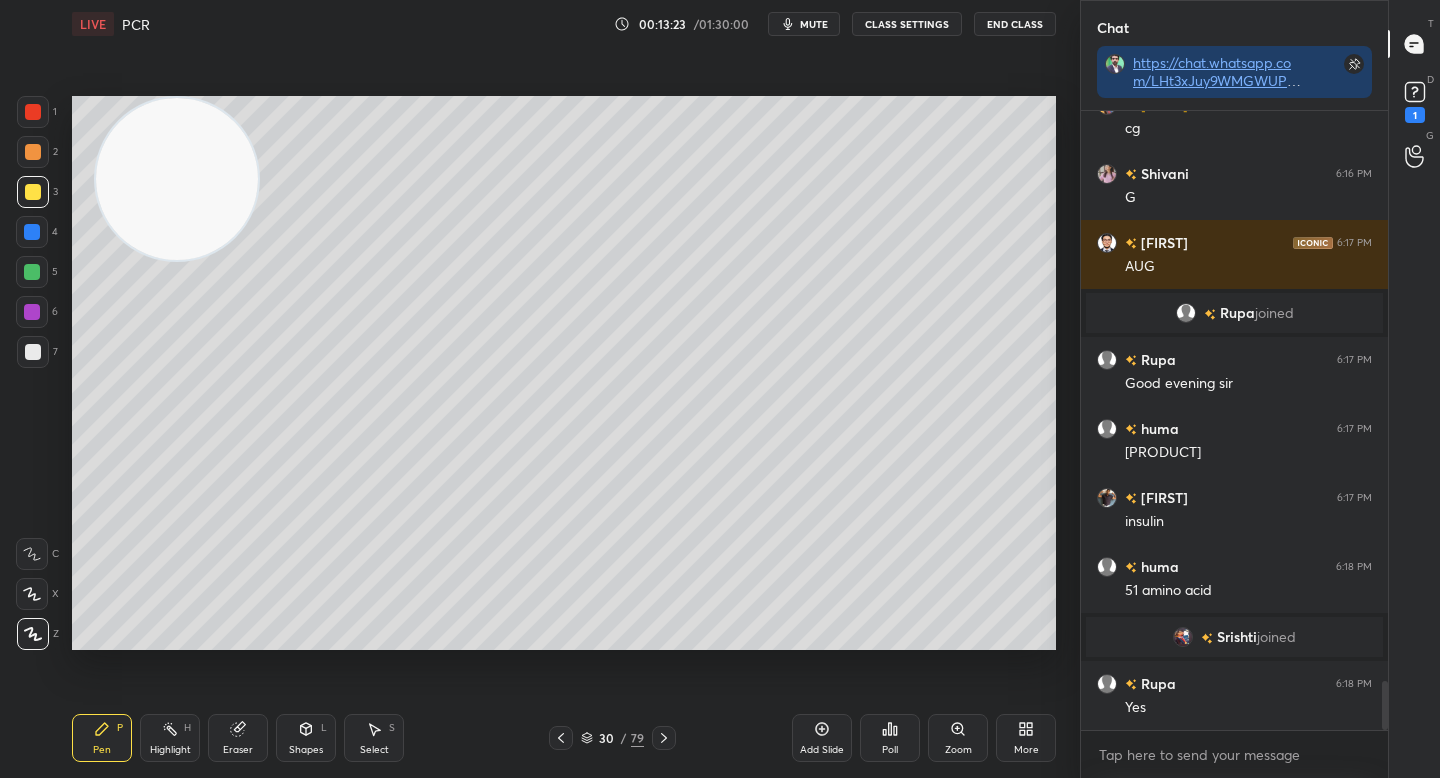 scroll, scrollTop: 7267, scrollLeft: 0, axis: vertical 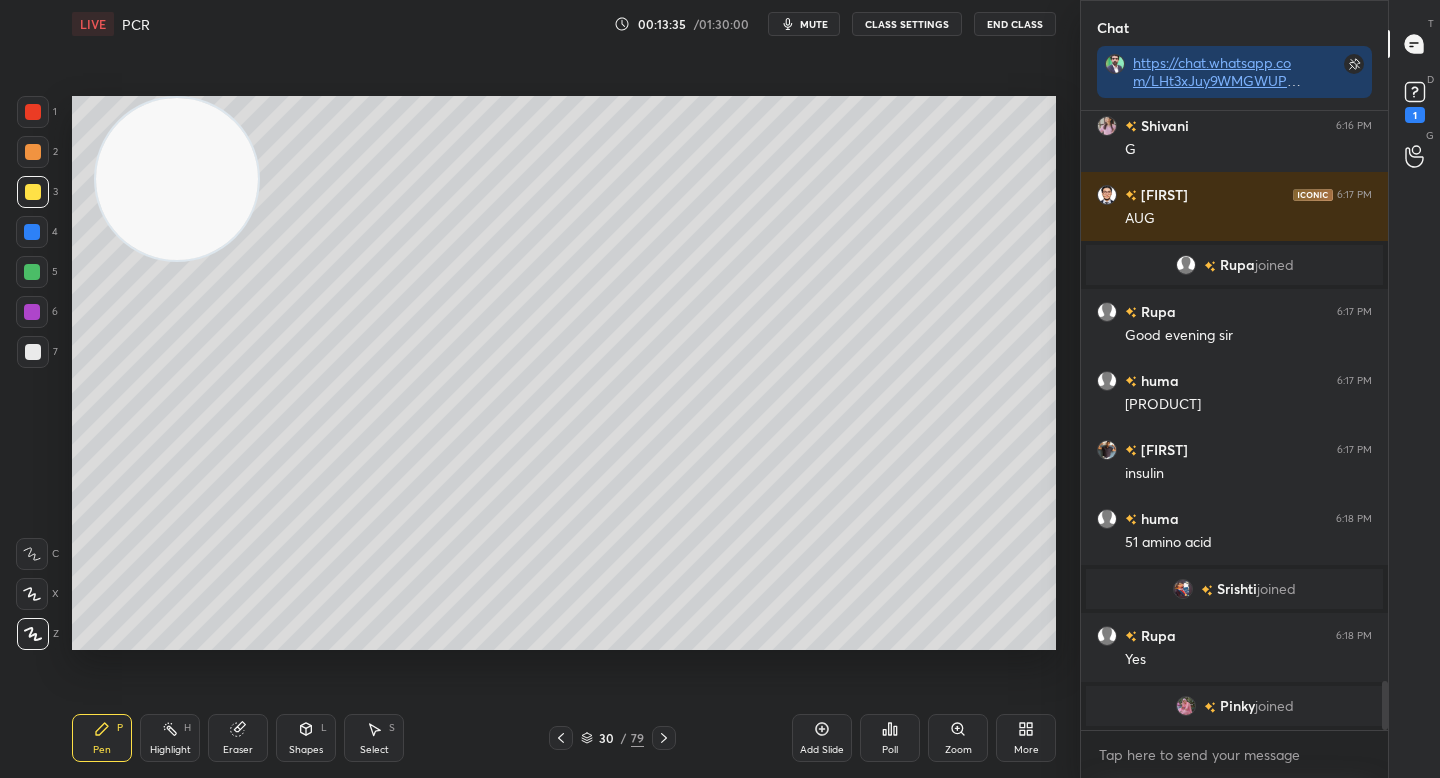 click on "1 2 3 4 5 6 7 C X Z C X Z E E Erase all   H H" at bounding box center [32, 373] 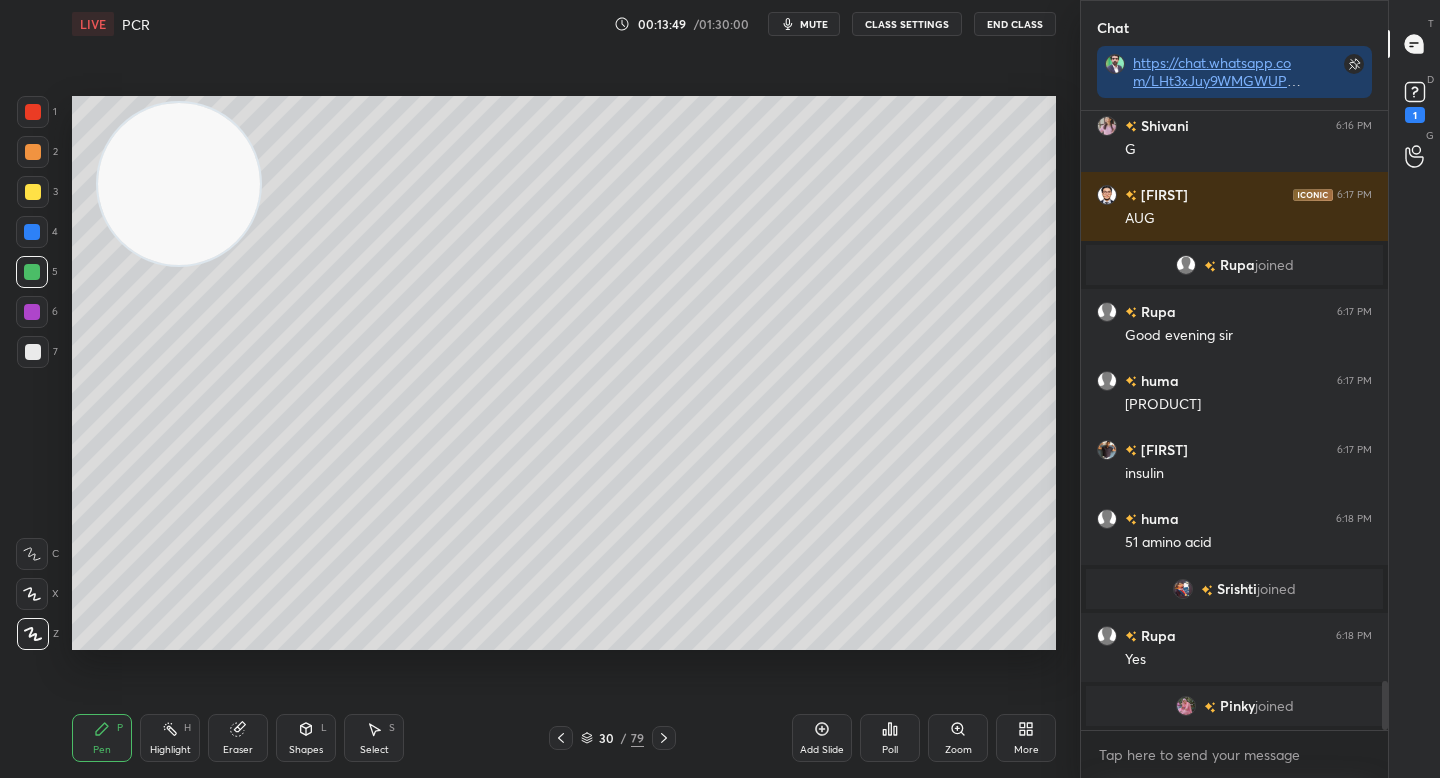drag, startPoint x: 177, startPoint y: 217, endPoint x: 711, endPoint y: 511, distance: 609.58344 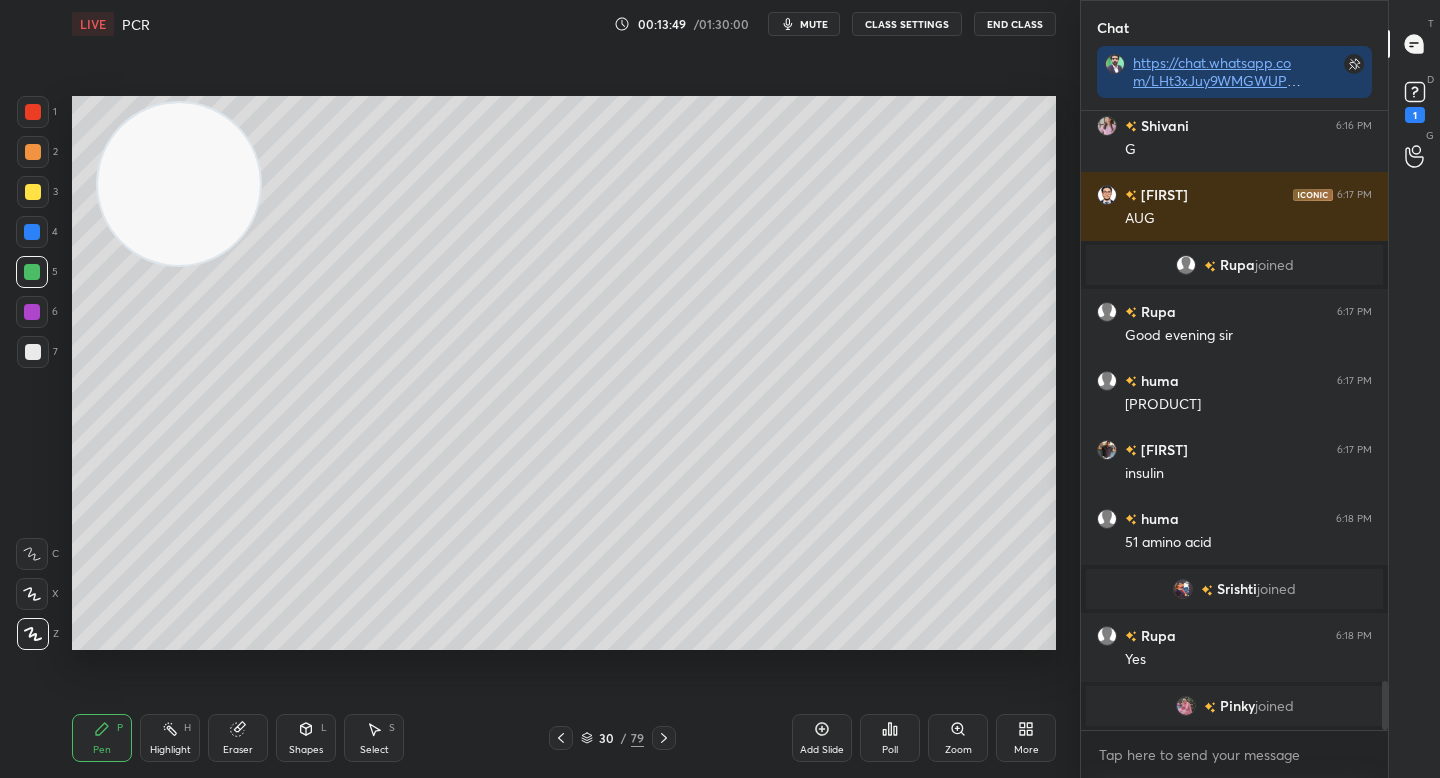 click at bounding box center [179, 184] 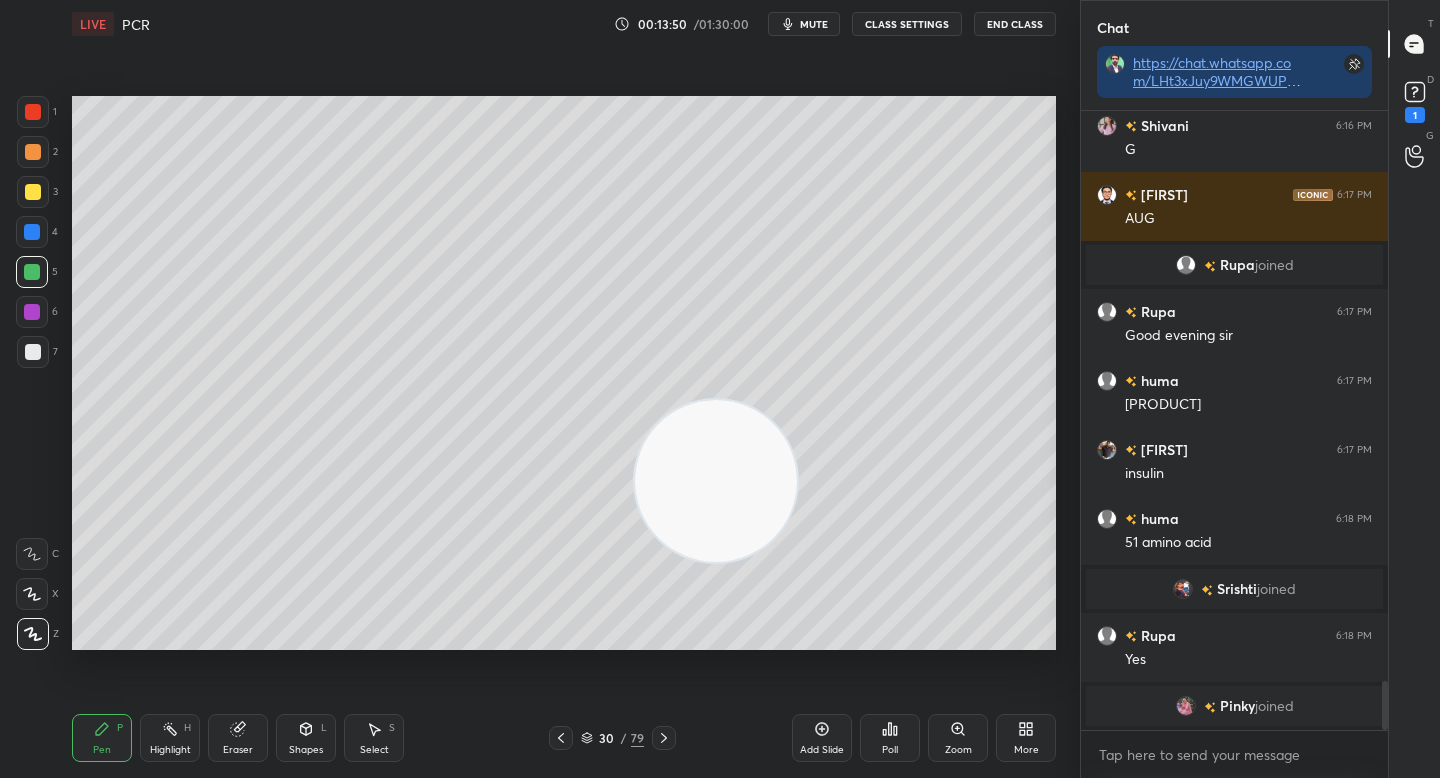 click at bounding box center (33, 352) 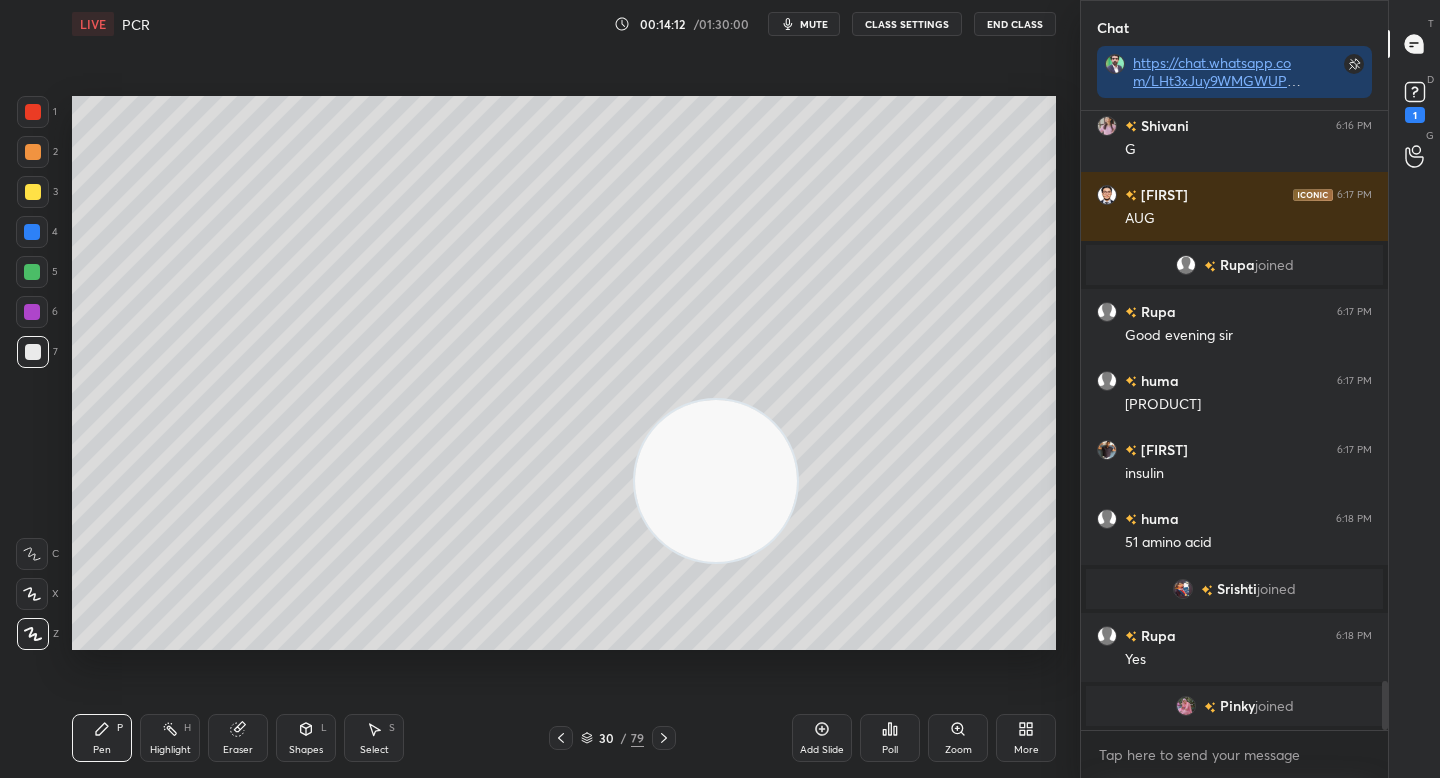 drag, startPoint x: 234, startPoint y: 736, endPoint x: 218, endPoint y: 664, distance: 73.756355 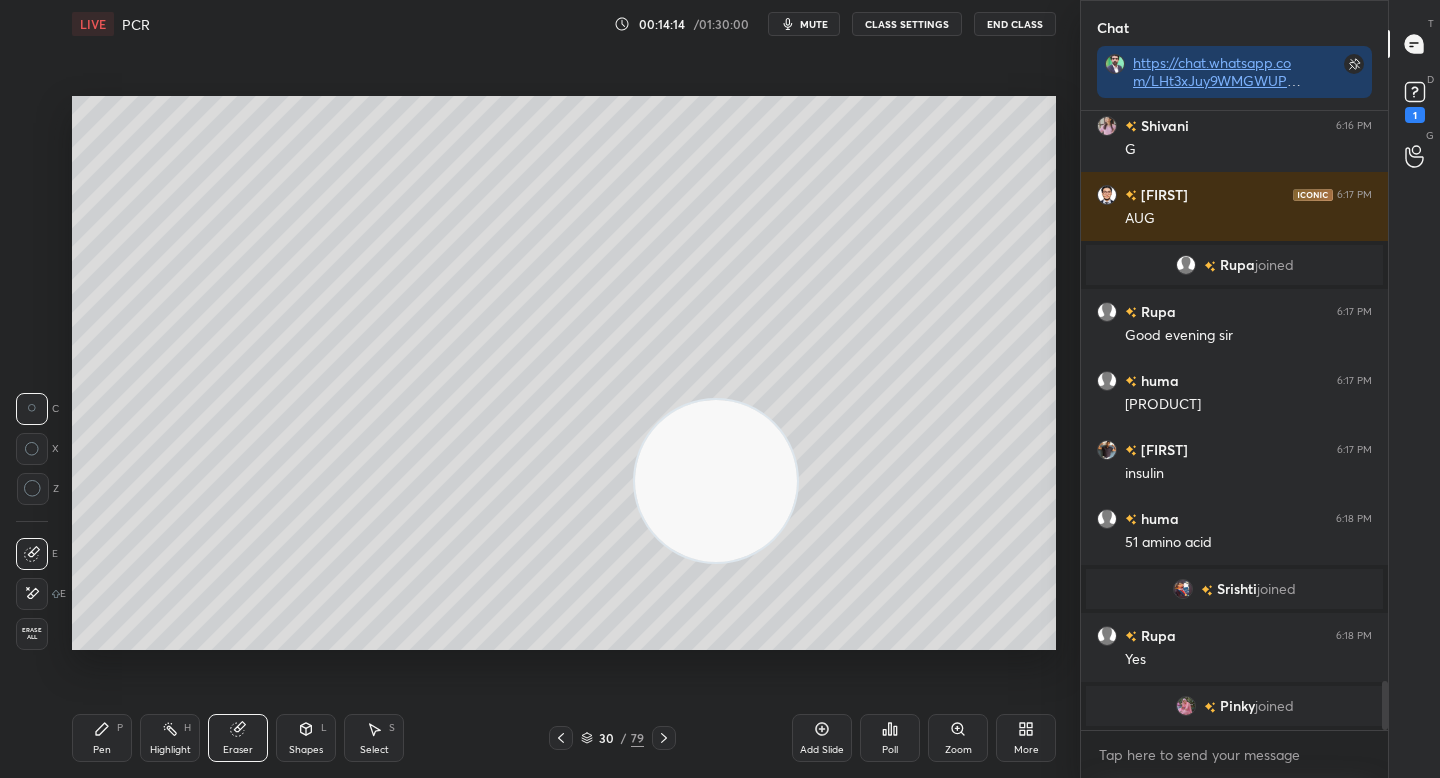click 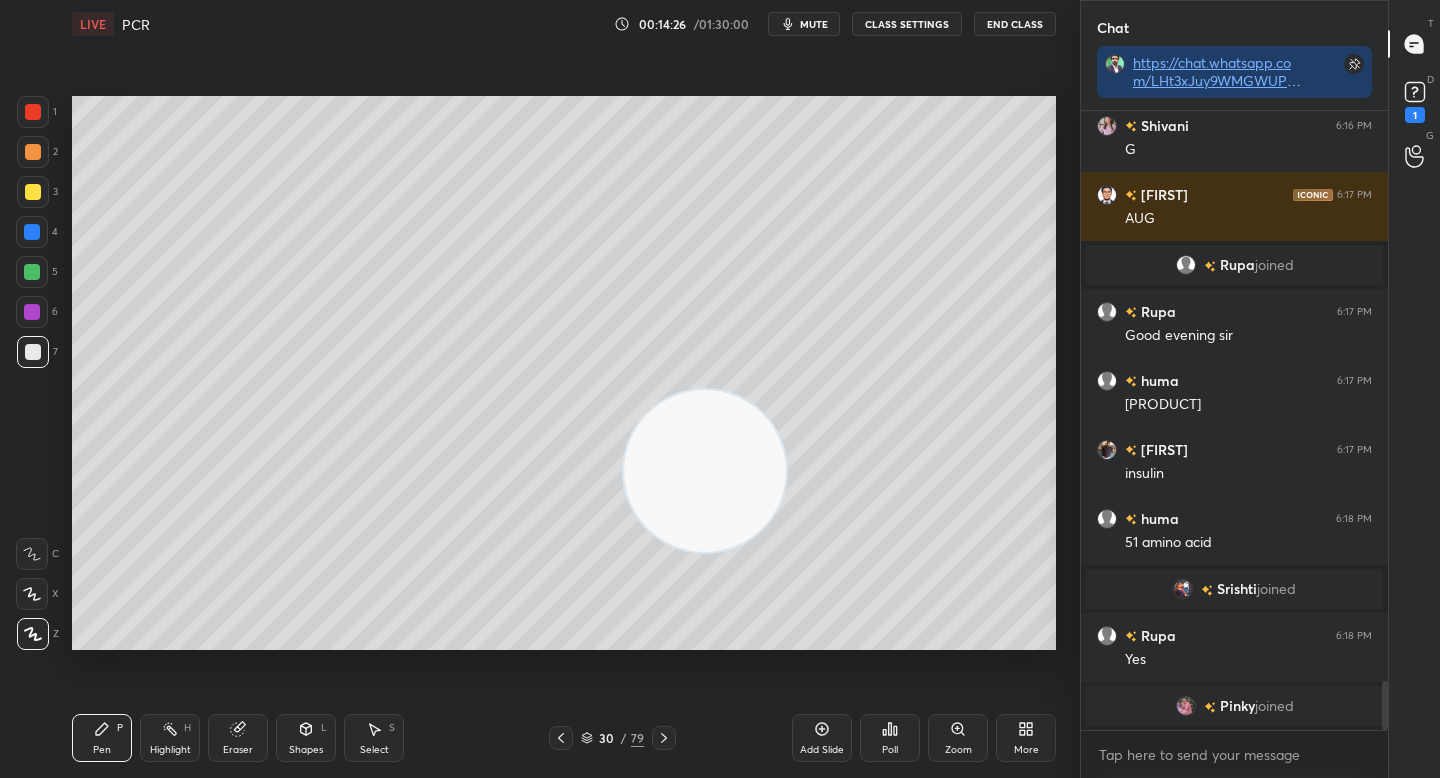 drag, startPoint x: 684, startPoint y: 450, endPoint x: 488, endPoint y: 190, distance: 325.60098 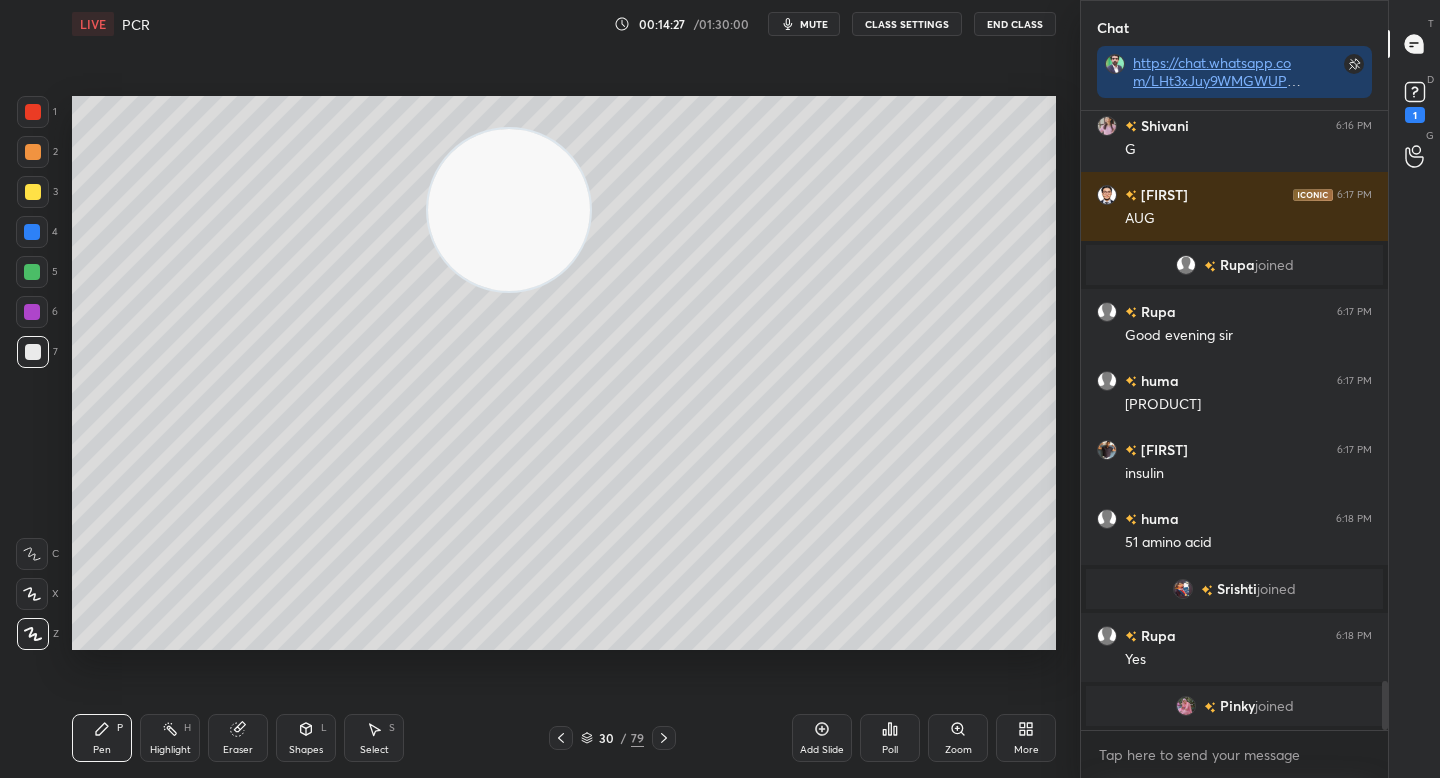 drag, startPoint x: 490, startPoint y: 185, endPoint x: 464, endPoint y: 175, distance: 27.856777 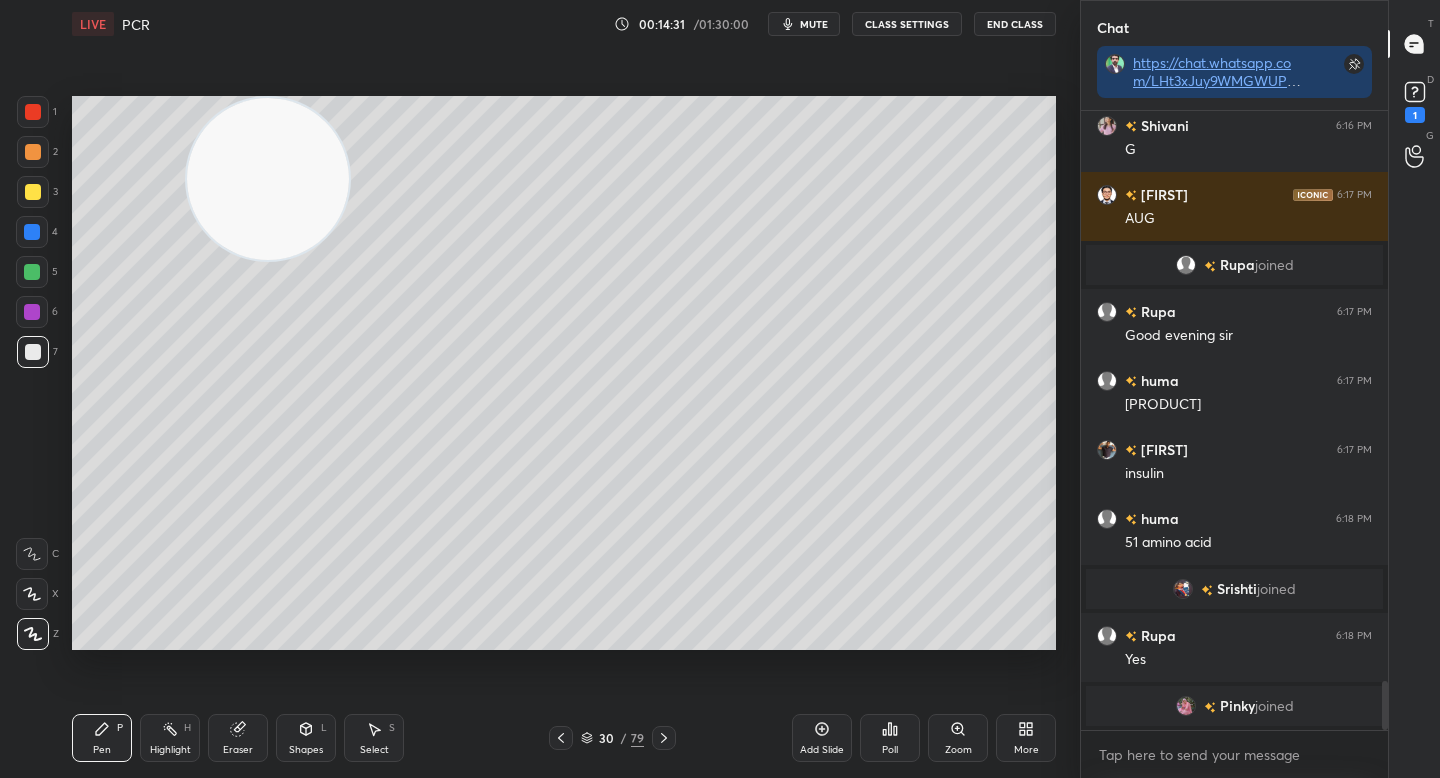 drag, startPoint x: 260, startPoint y: 216, endPoint x: 236, endPoint y: 209, distance: 25 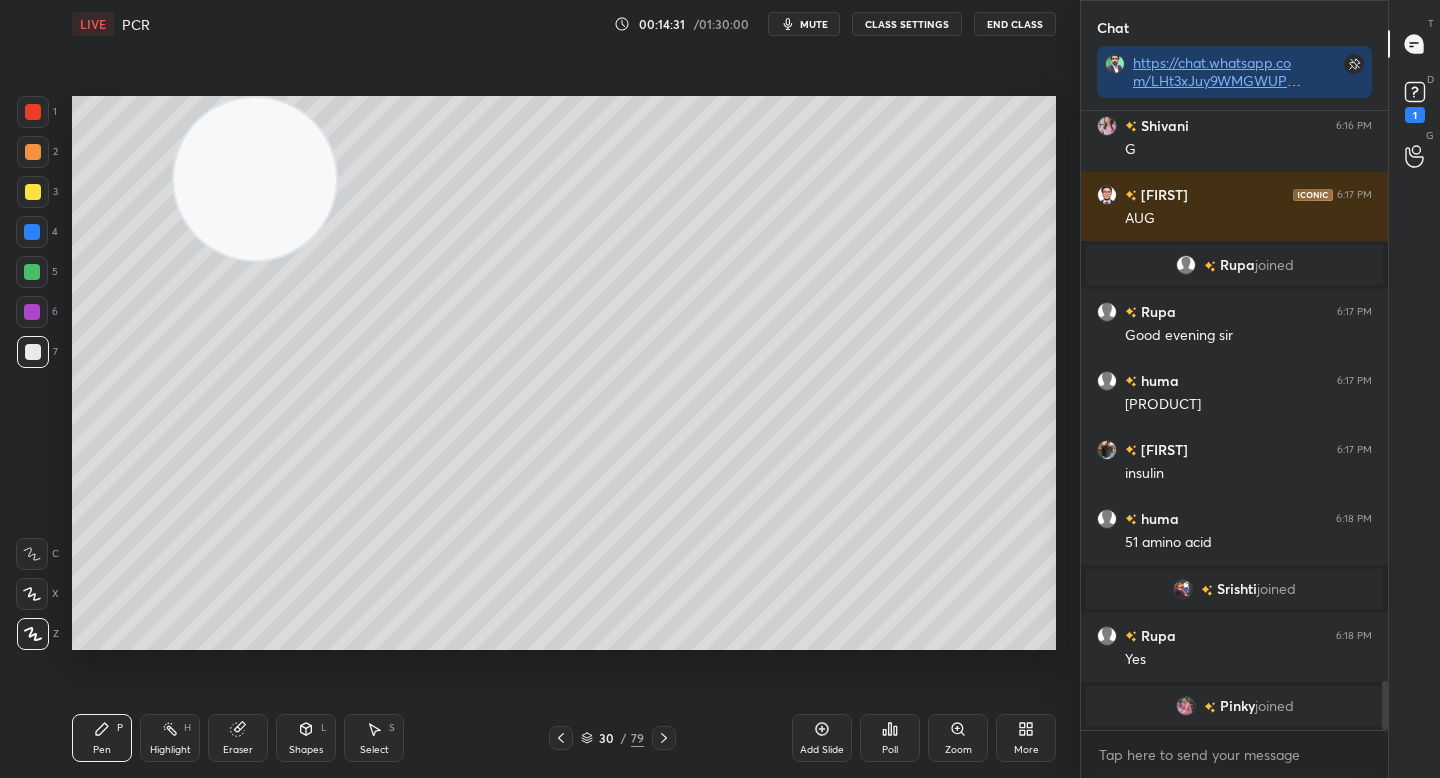 drag, startPoint x: 250, startPoint y: 213, endPoint x: 188, endPoint y: 214, distance: 62.008064 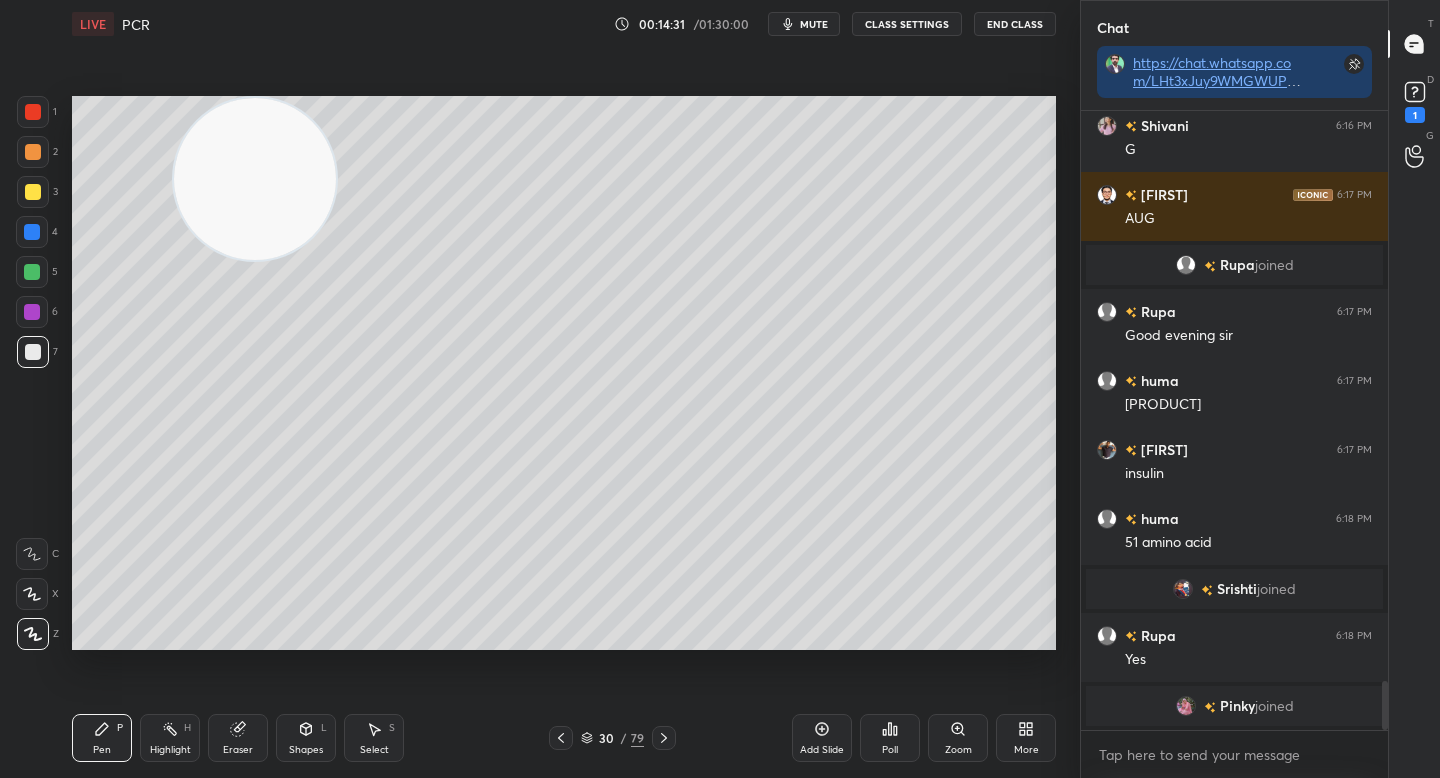 click at bounding box center (255, 179) 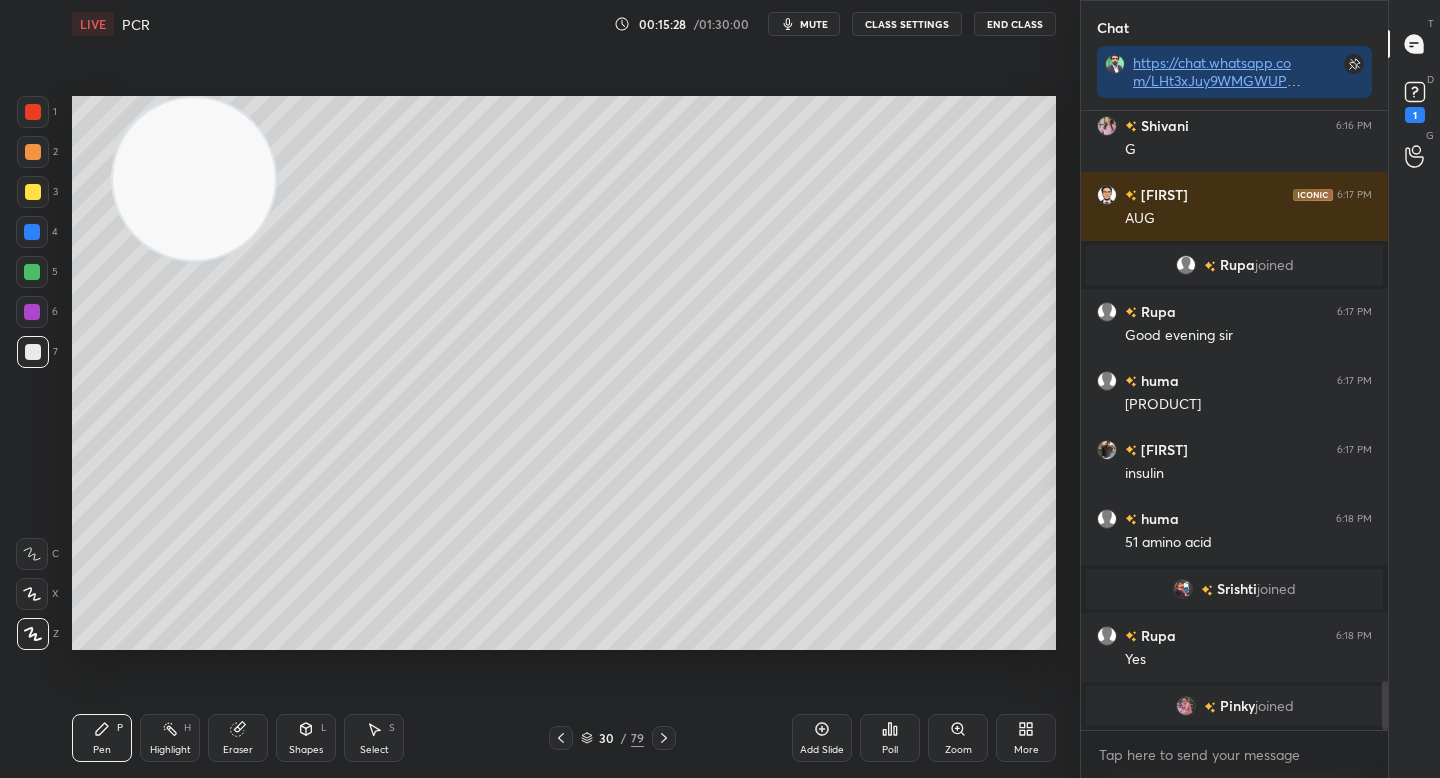 scroll, scrollTop: 7292, scrollLeft: 0, axis: vertical 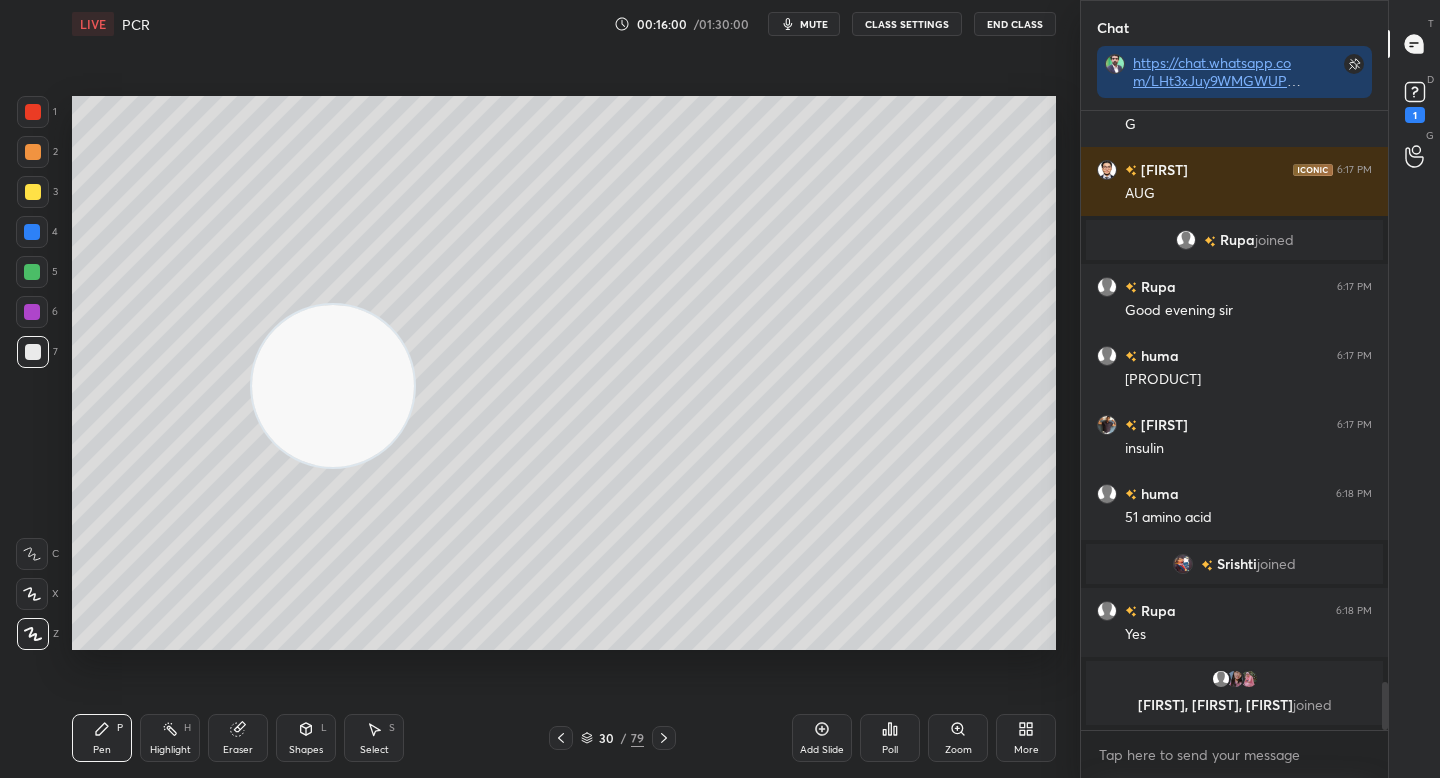 drag, startPoint x: 214, startPoint y: 193, endPoint x: 458, endPoint y: 512, distance: 401.61798 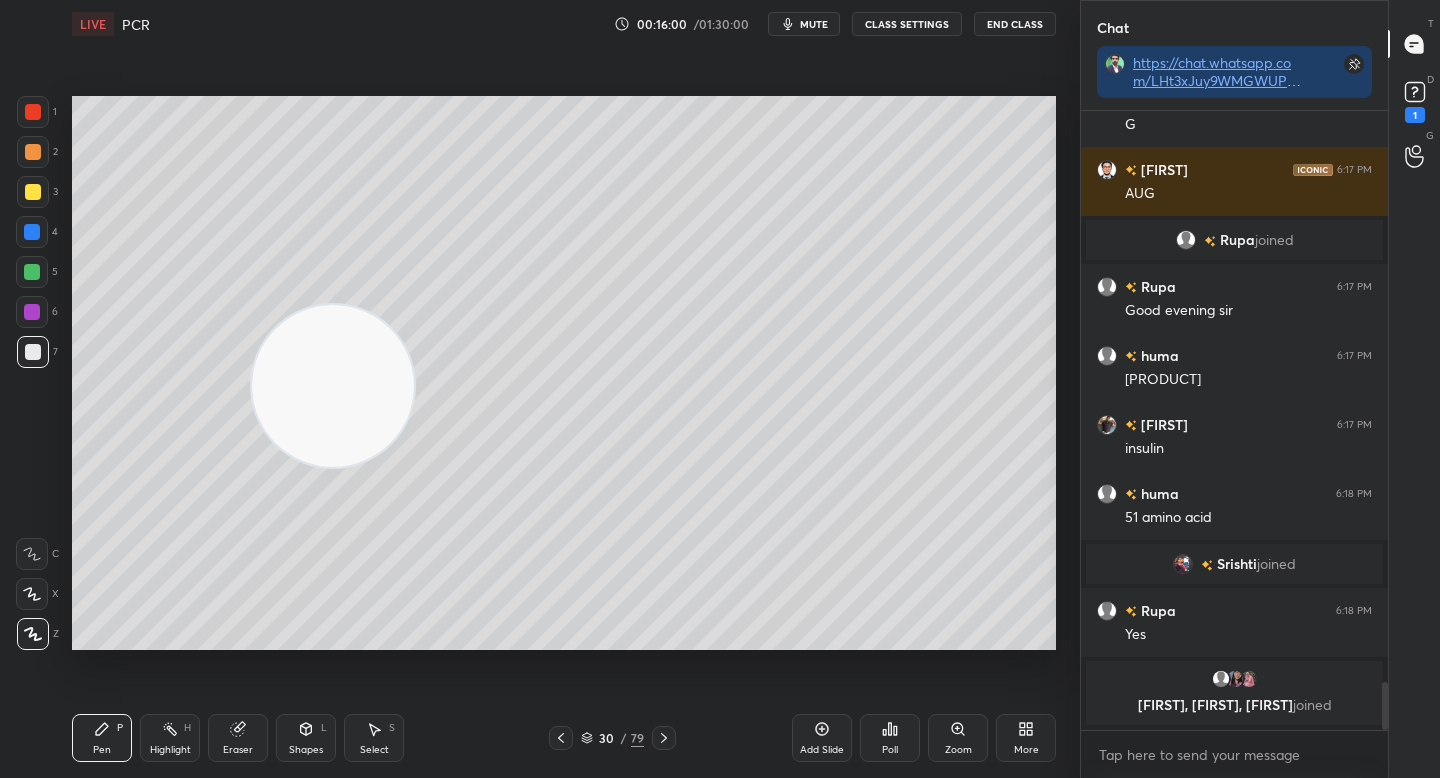 click at bounding box center [333, 386] 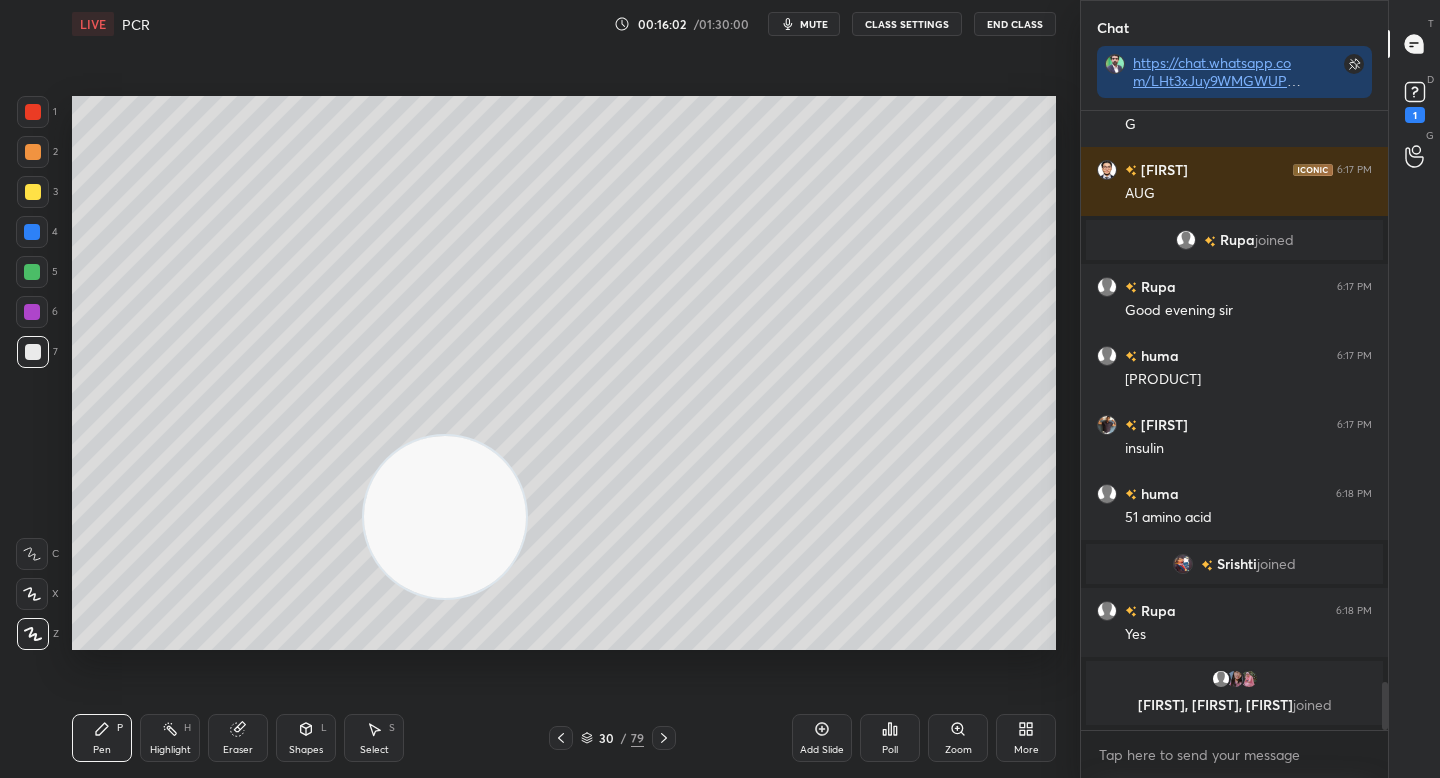 drag, startPoint x: 438, startPoint y: 533, endPoint x: 439, endPoint y: 547, distance: 14.035668 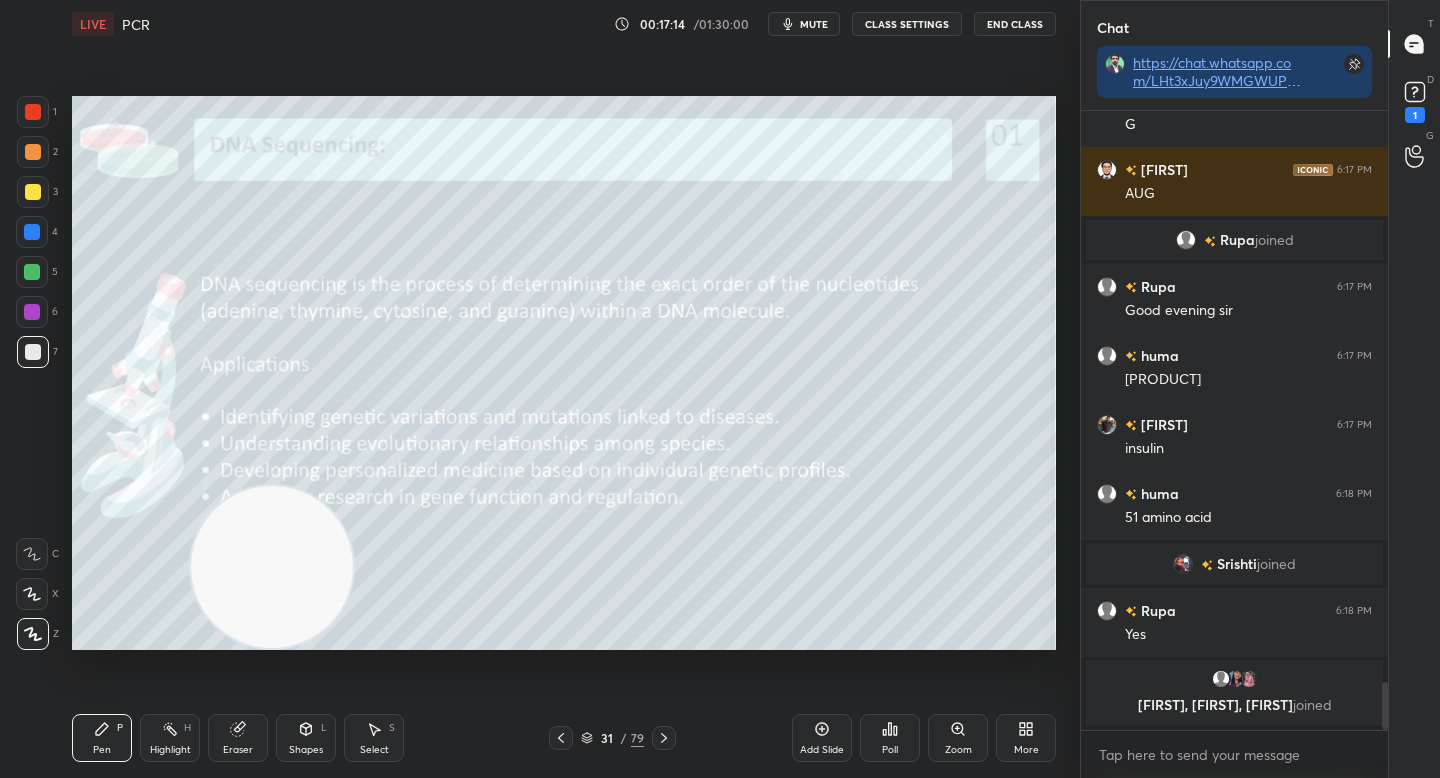 drag, startPoint x: 477, startPoint y: 562, endPoint x: 220, endPoint y: 624, distance: 264.37283 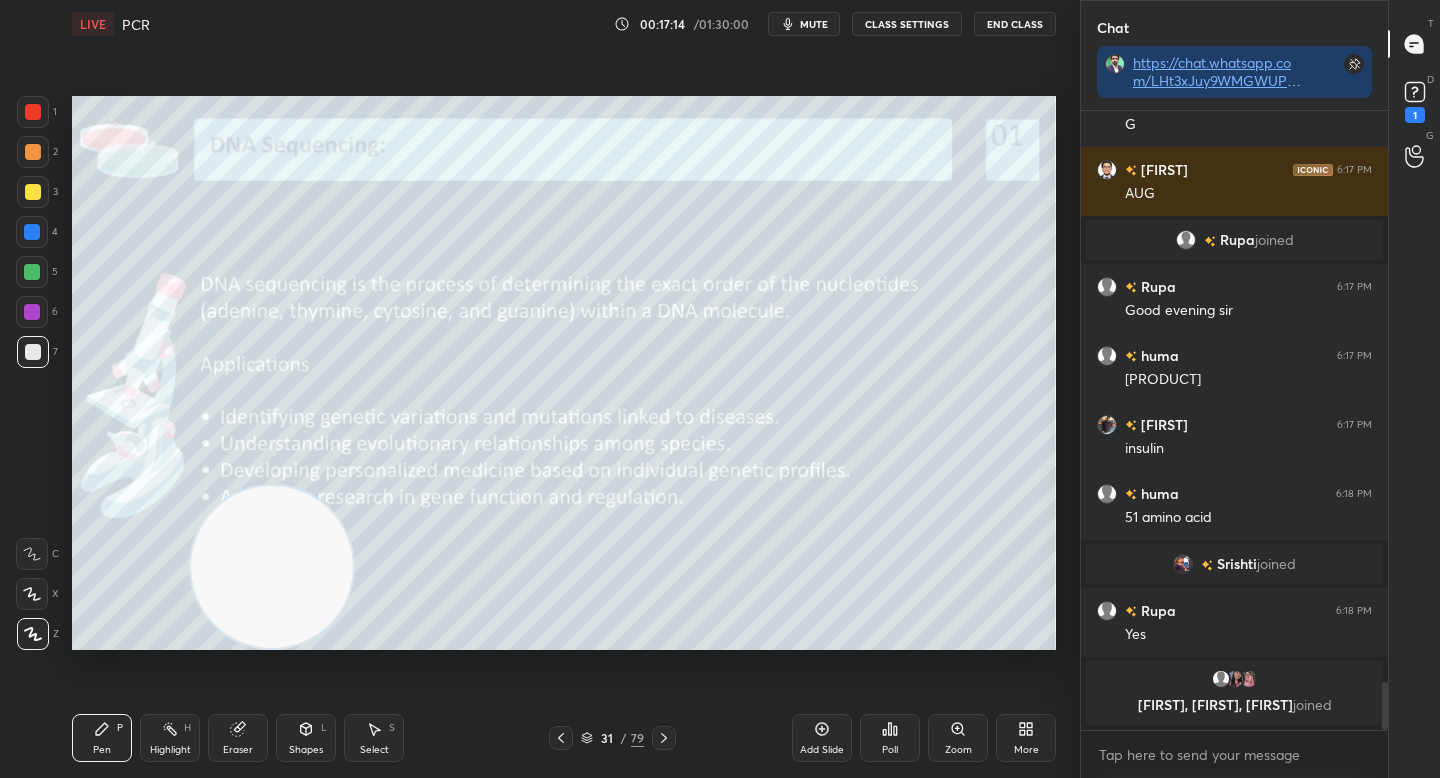 click at bounding box center (272, 567) 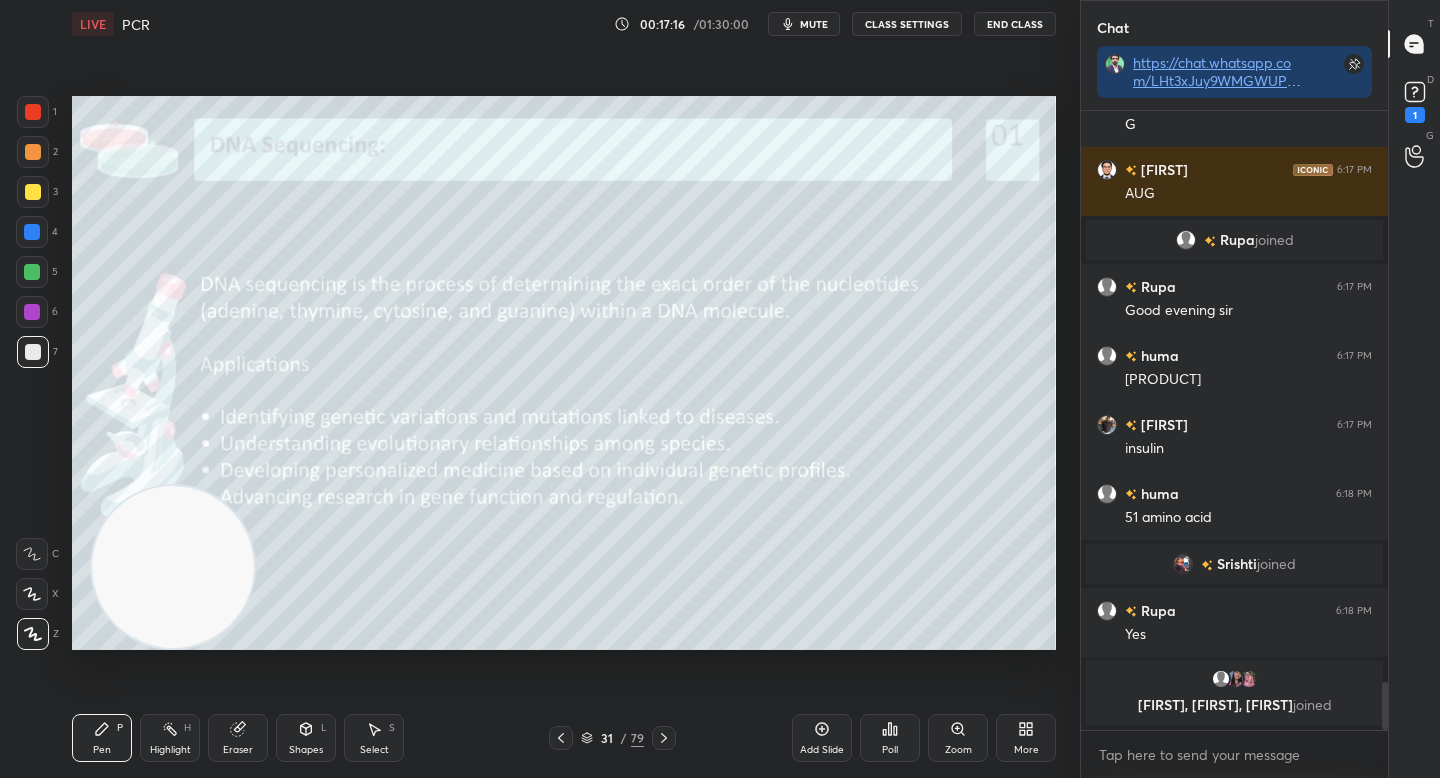click at bounding box center (32, 272) 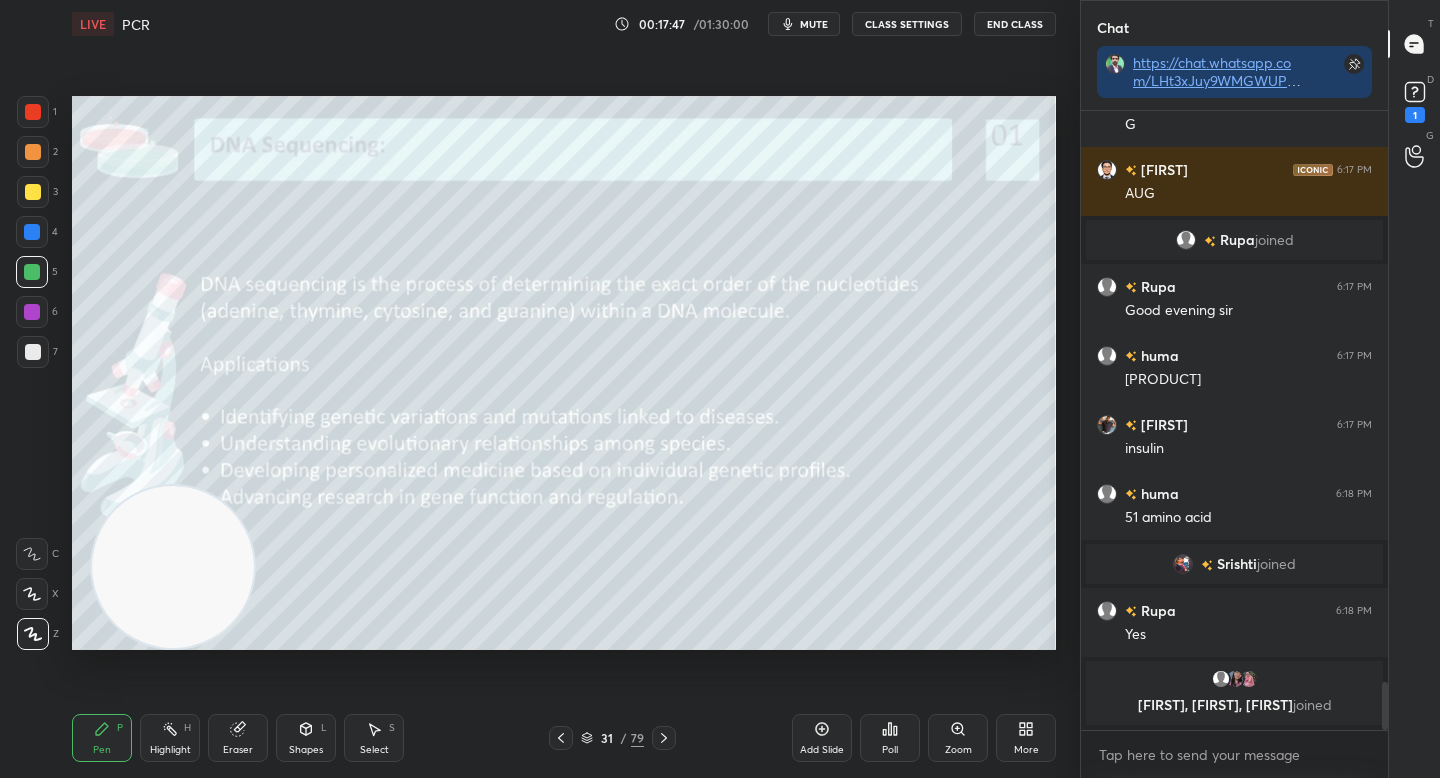 drag, startPoint x: 43, startPoint y: 162, endPoint x: 63, endPoint y: 183, distance: 29 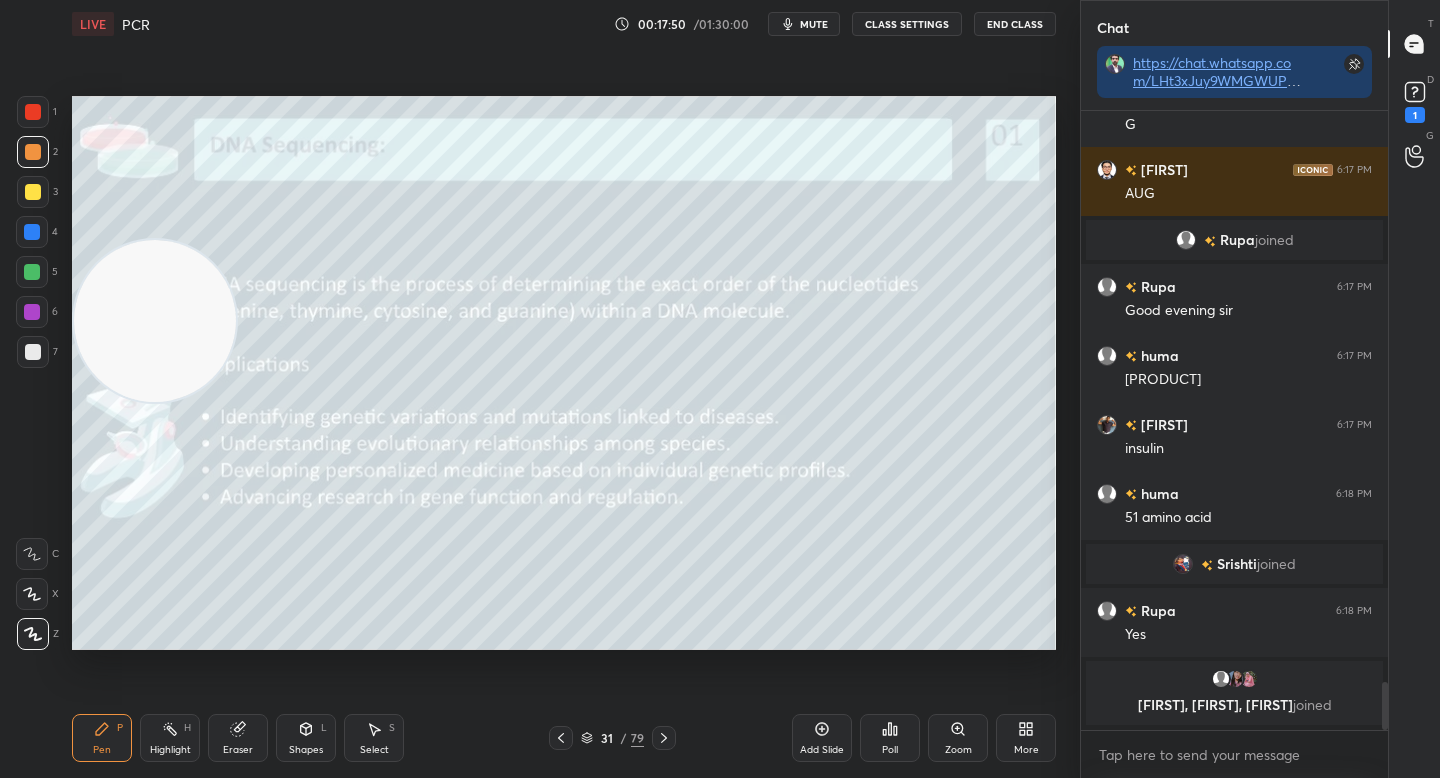 drag, startPoint x: 170, startPoint y: 520, endPoint x: 152, endPoint y: 282, distance: 238.6797 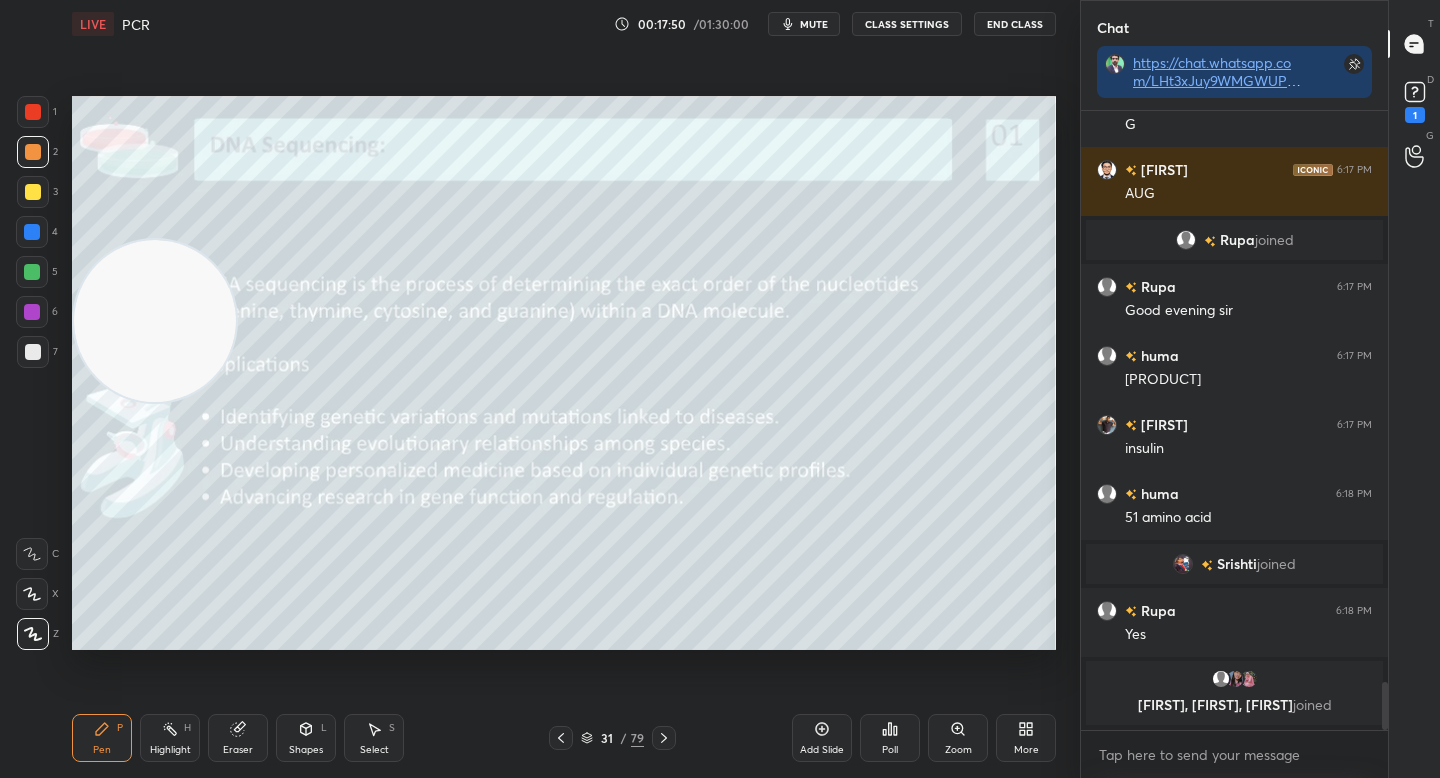 click at bounding box center [155, 321] 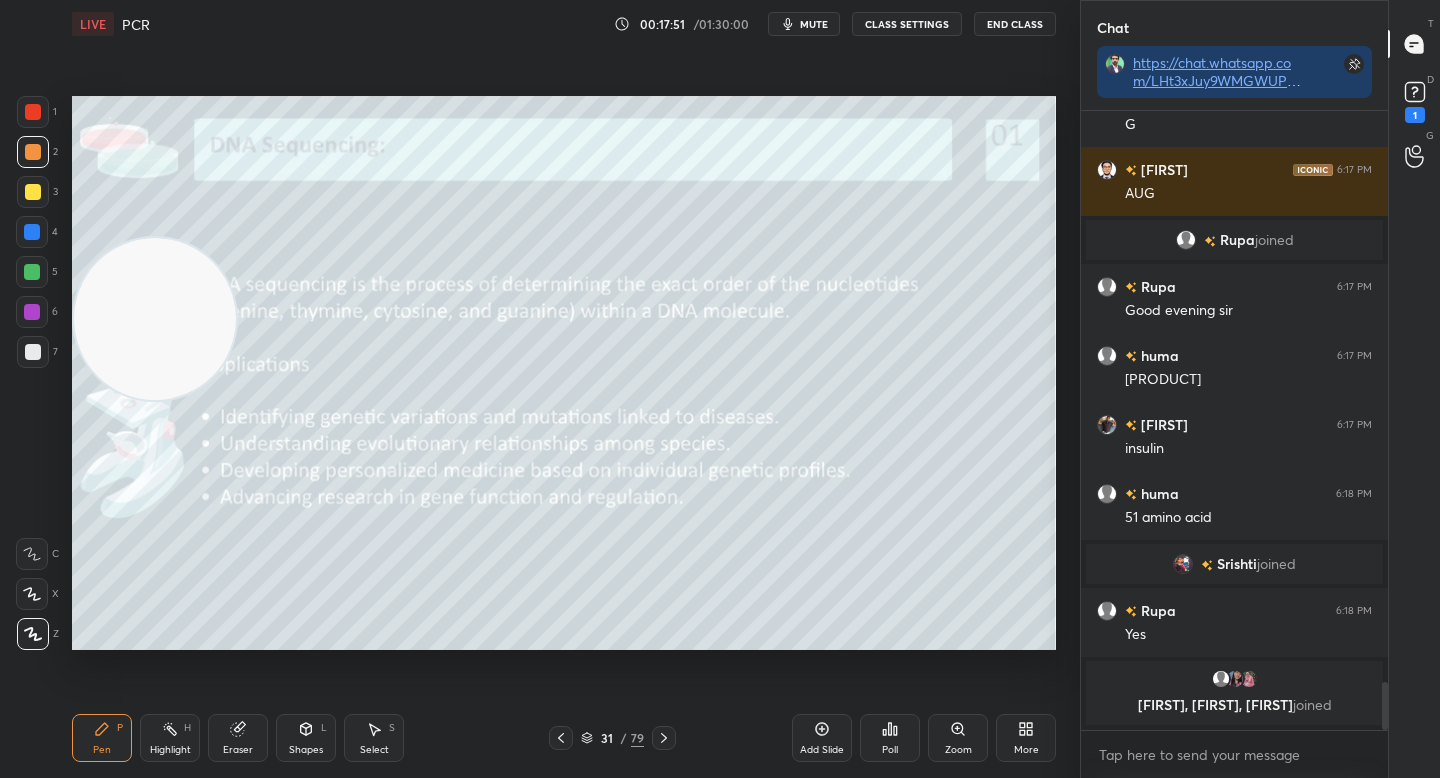 click at bounding box center (155, 319) 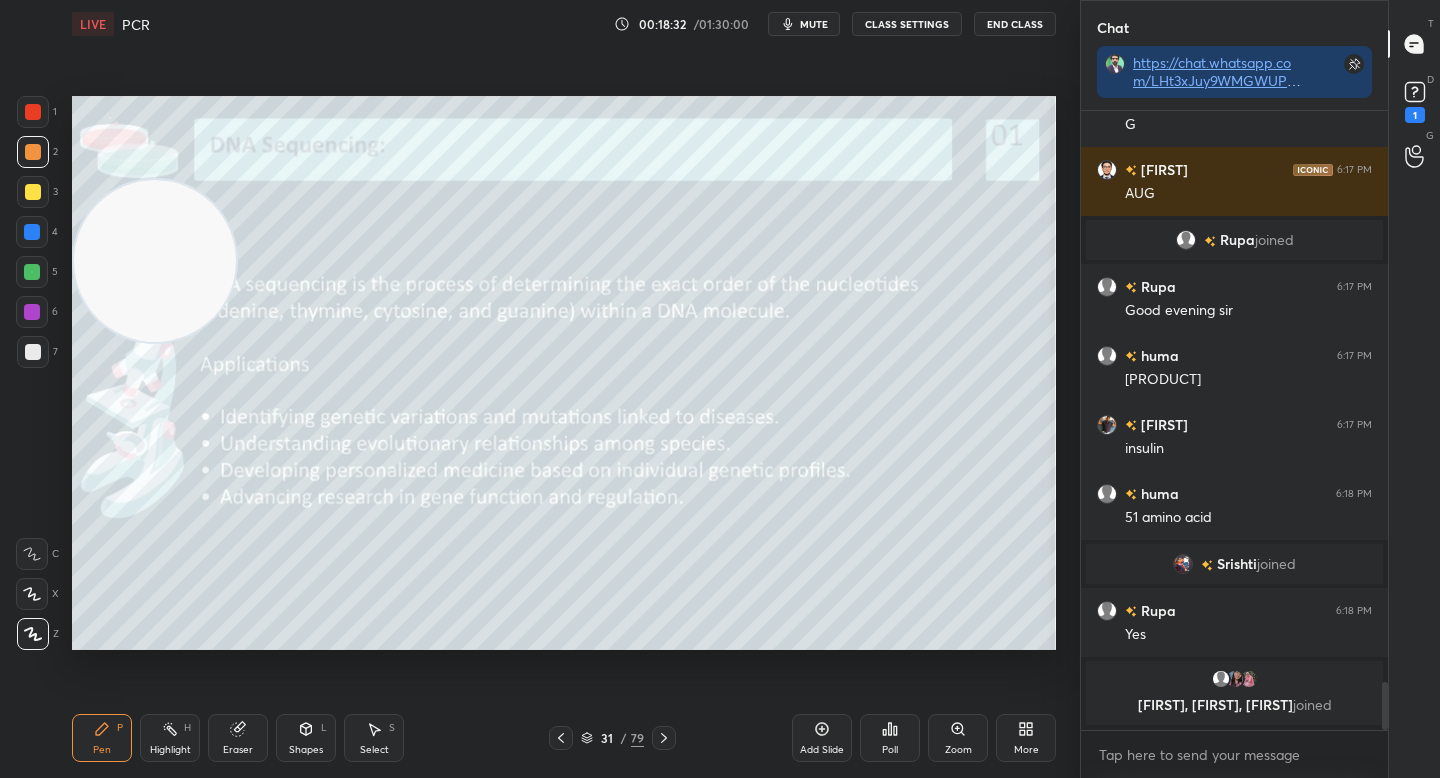 click on "Eraser" at bounding box center (238, 738) 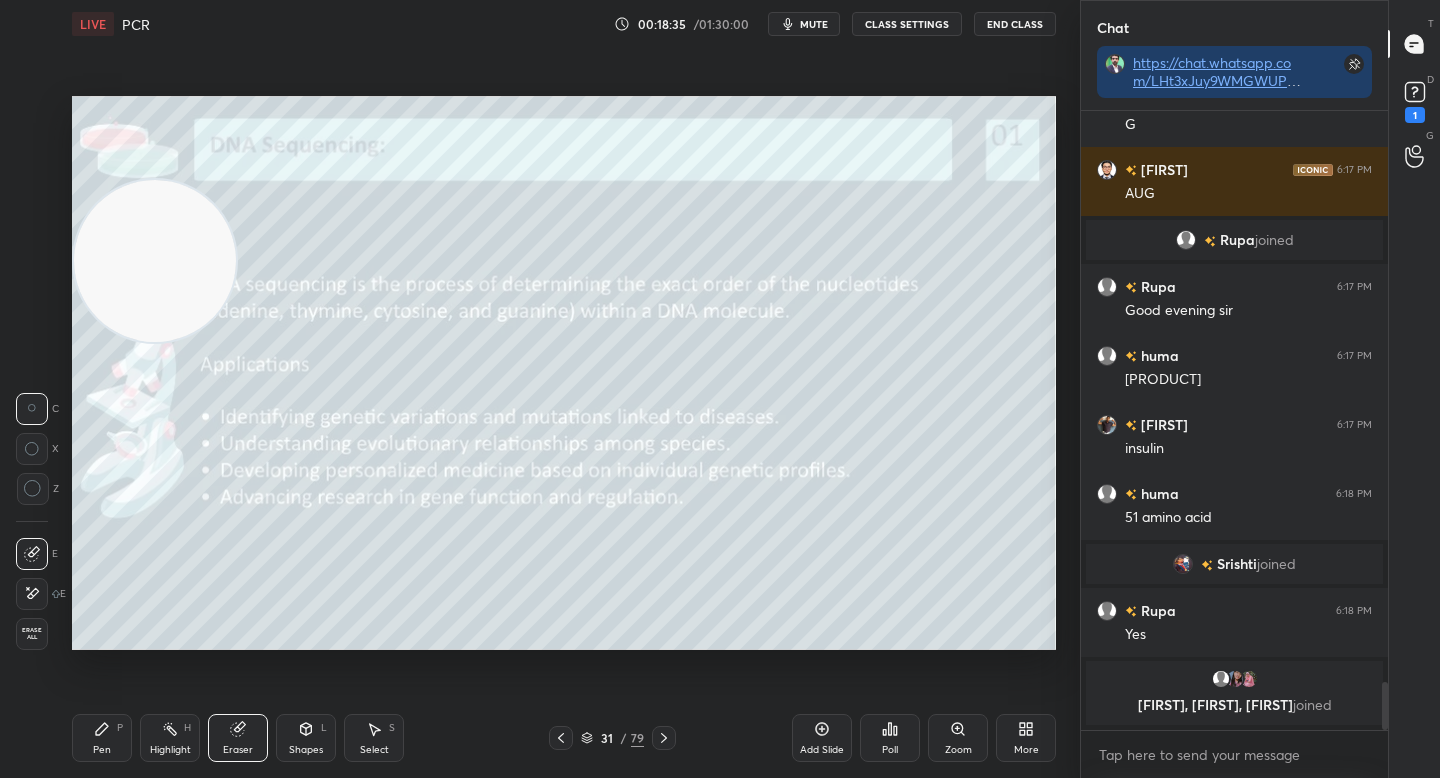 click on "Pen P" at bounding box center [102, 738] 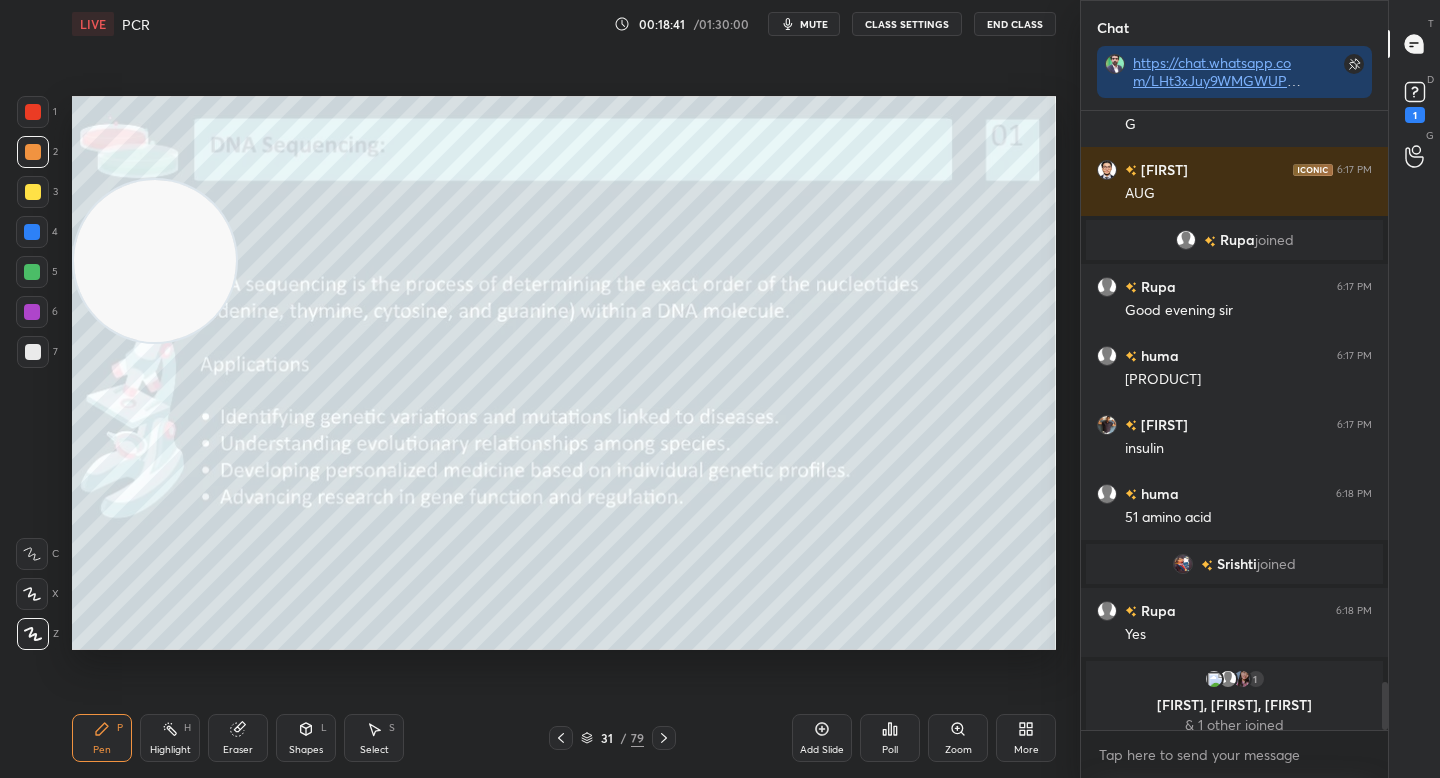 scroll, scrollTop: 7307, scrollLeft: 0, axis: vertical 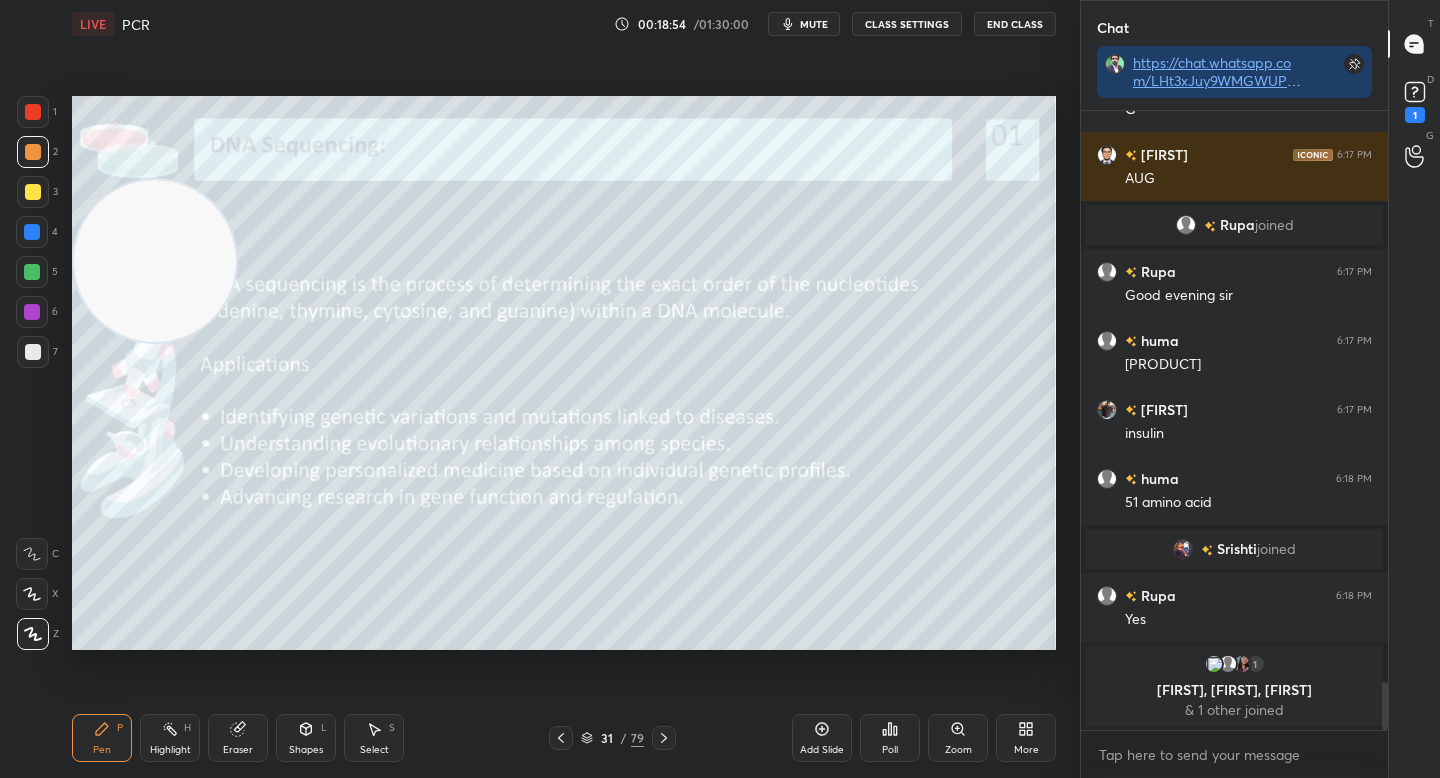 click at bounding box center [33, 192] 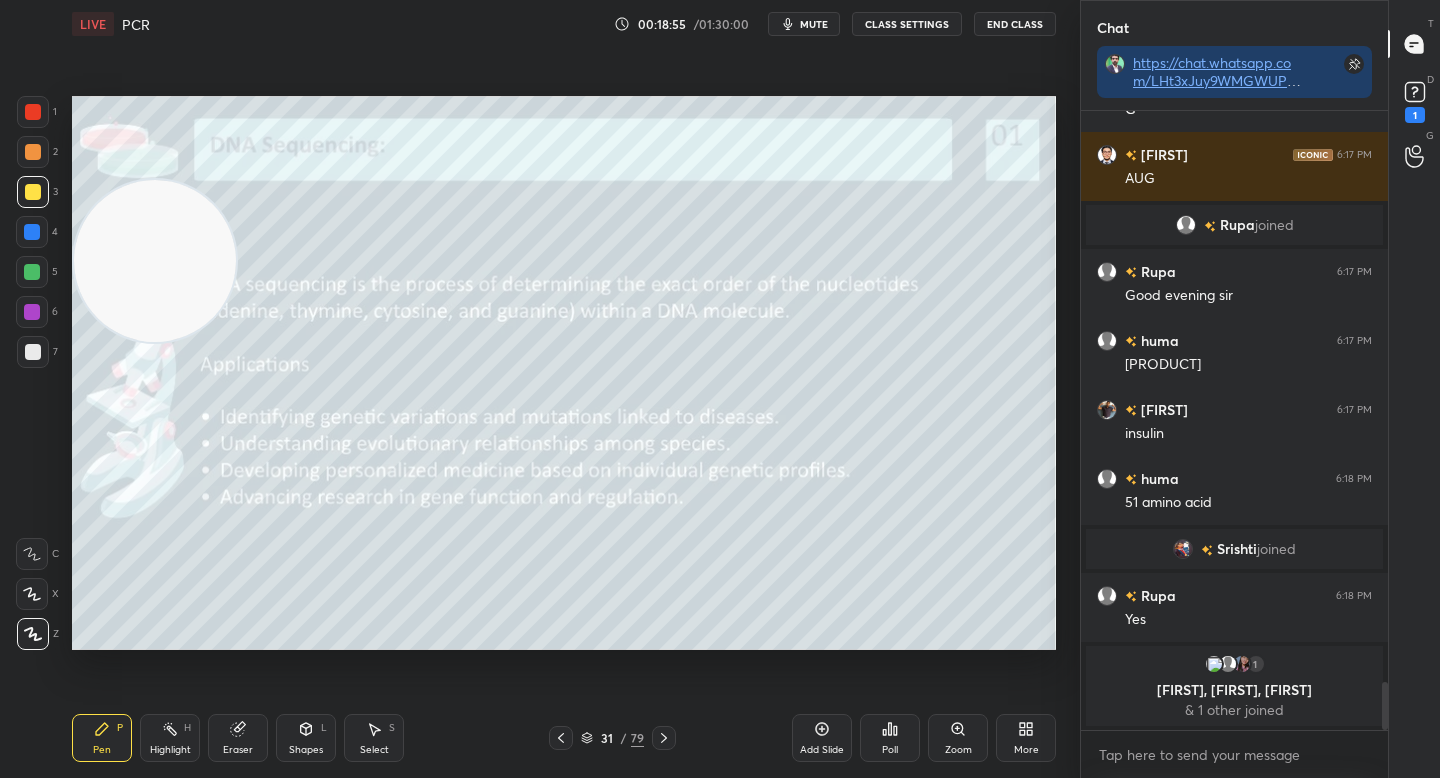 click at bounding box center (32, 232) 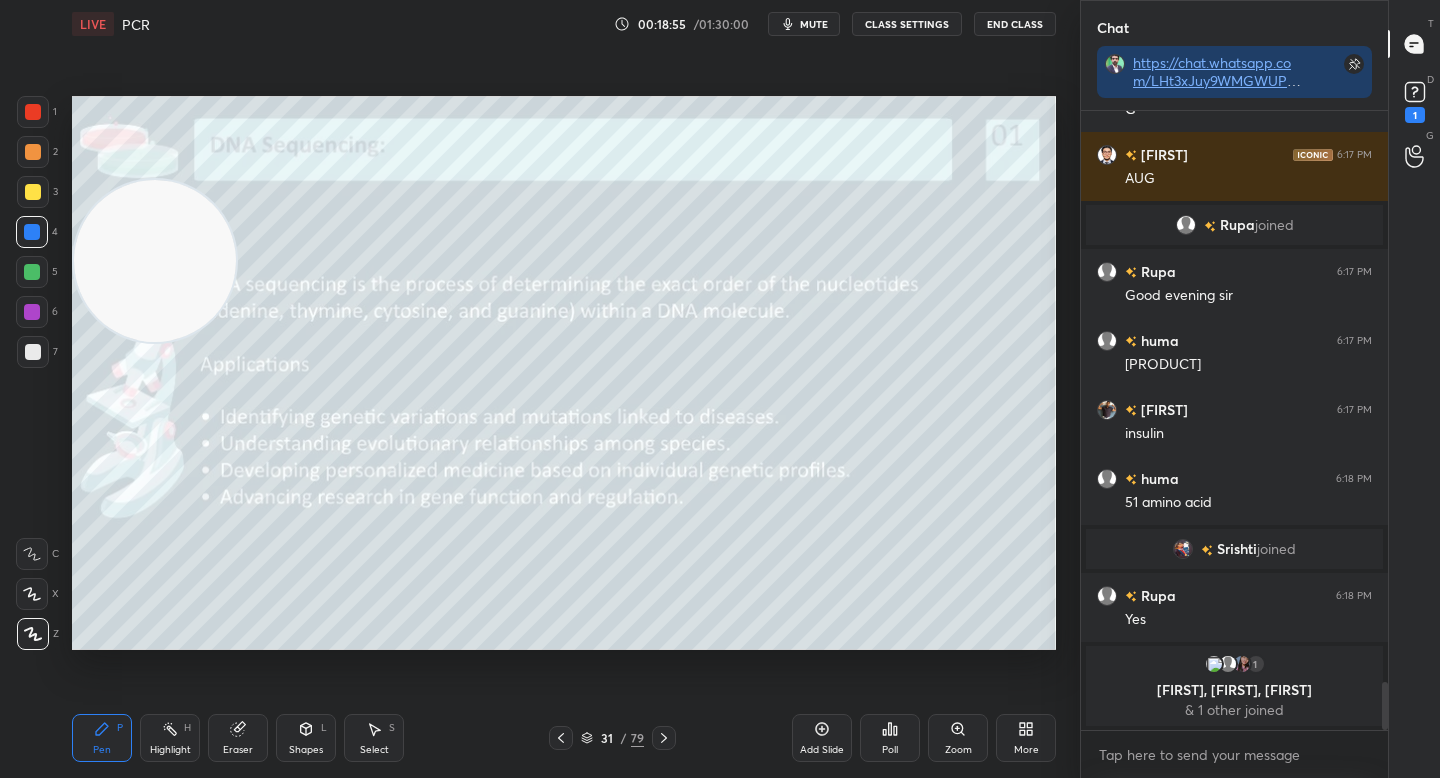 click at bounding box center (32, 272) 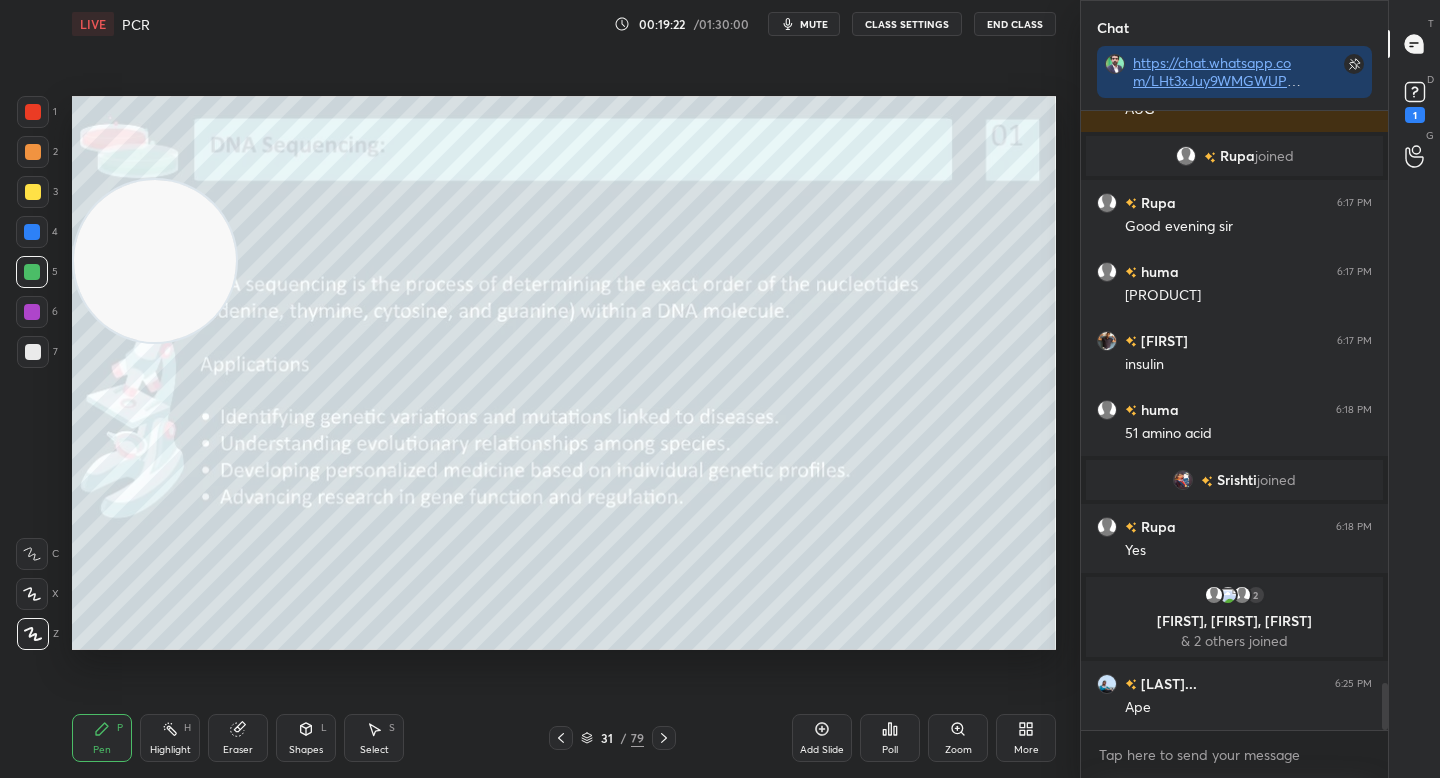 scroll, scrollTop: 7670, scrollLeft: 0, axis: vertical 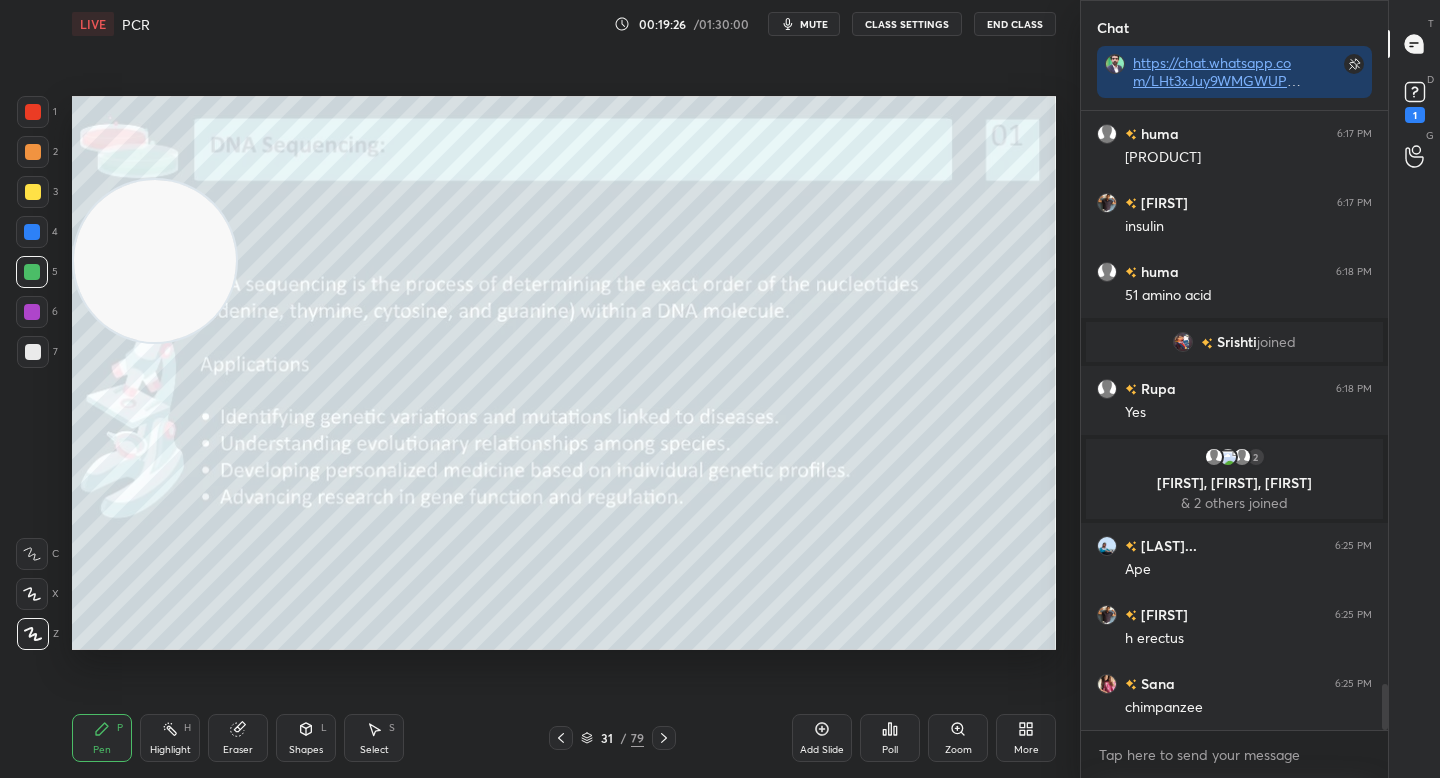 click on "Eraser" at bounding box center (238, 738) 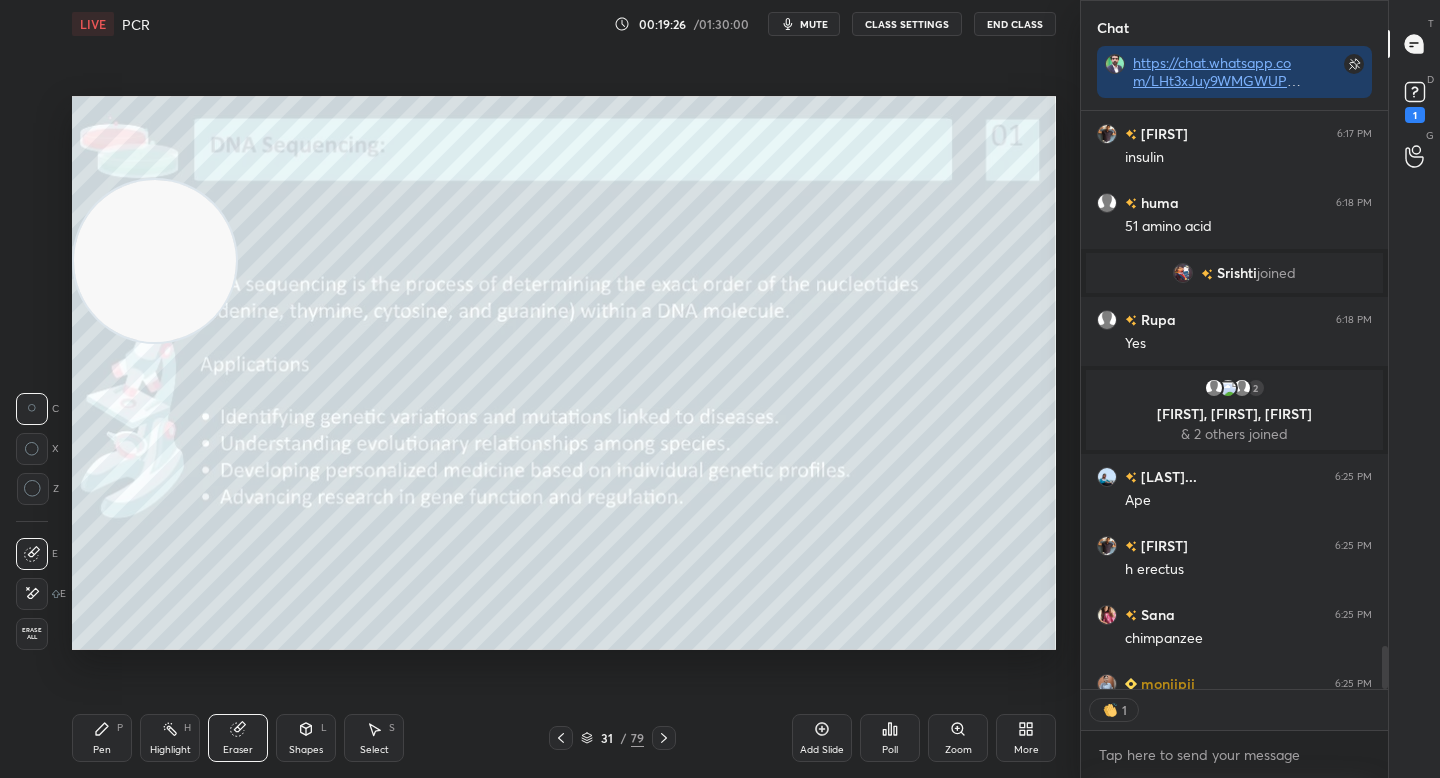scroll, scrollTop: 572, scrollLeft: 301, axis: both 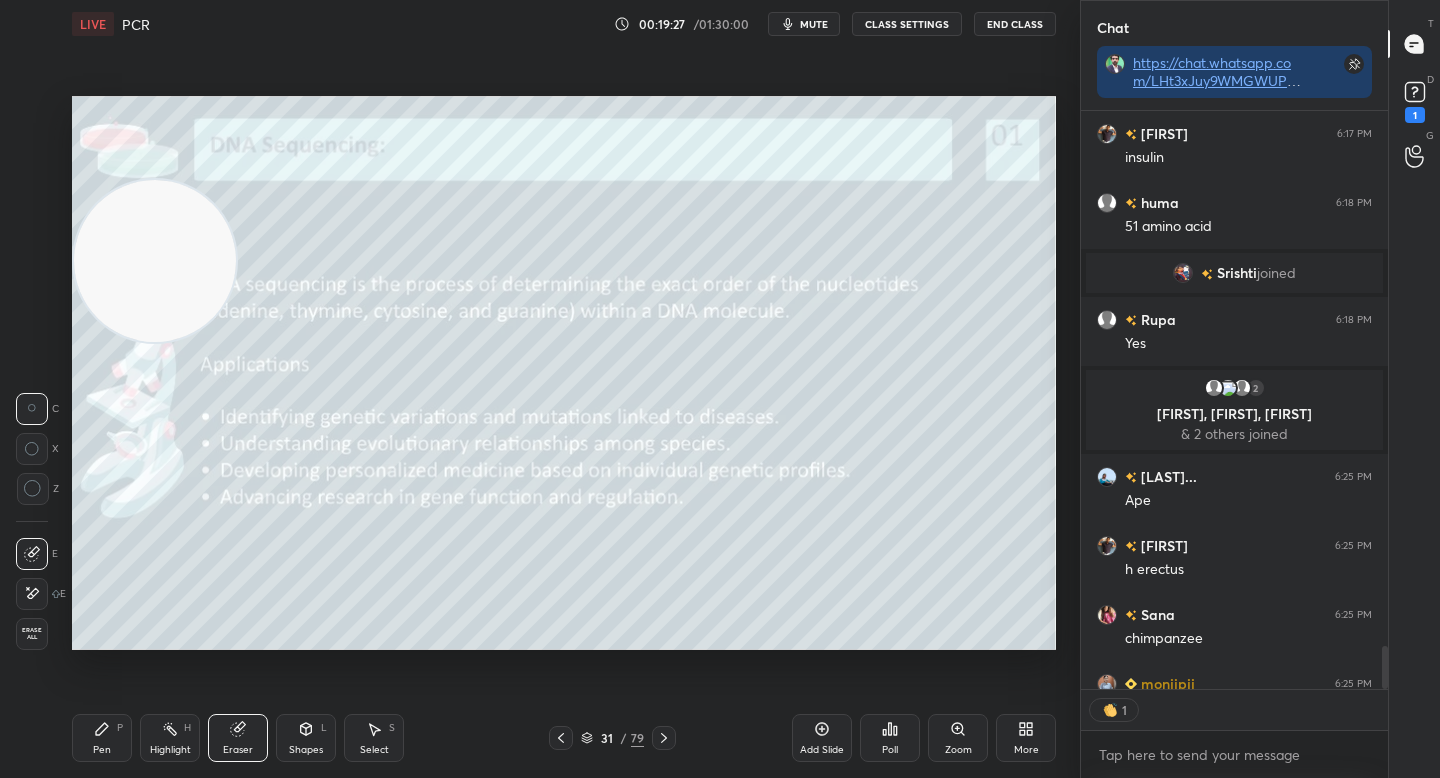 drag, startPoint x: 120, startPoint y: 731, endPoint x: 156, endPoint y: 716, distance: 39 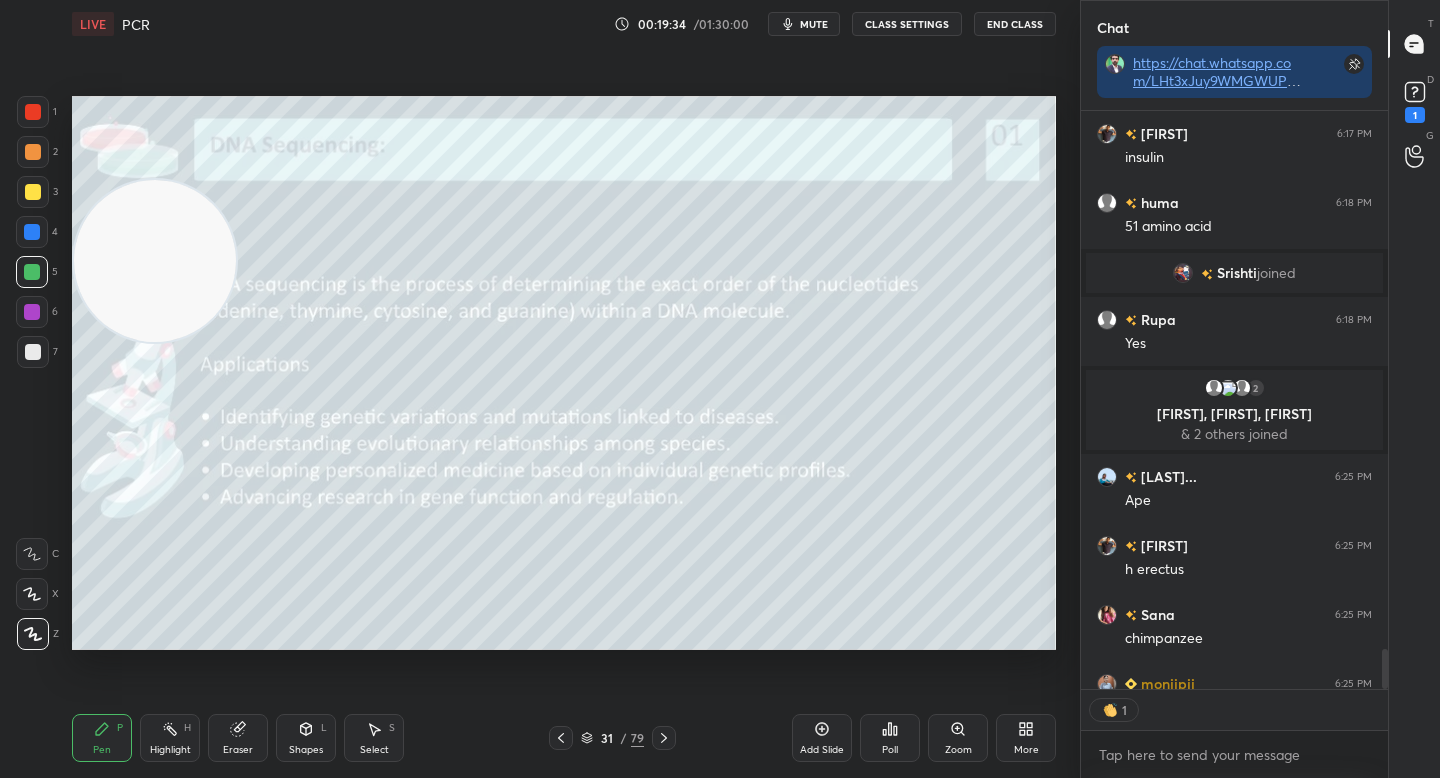 scroll, scrollTop: 7849, scrollLeft: 0, axis: vertical 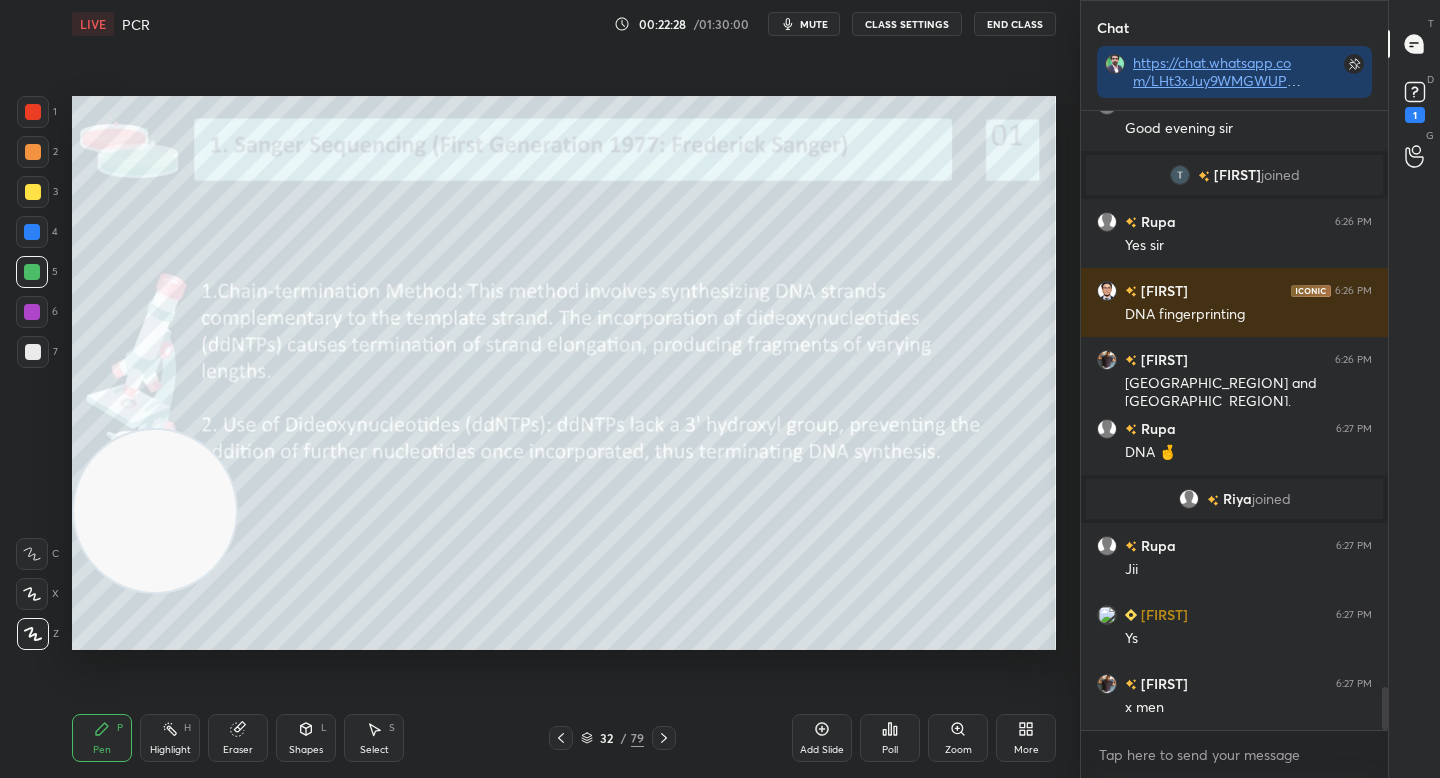 drag, startPoint x: 111, startPoint y: 280, endPoint x: 97, endPoint y: 550, distance: 270.36273 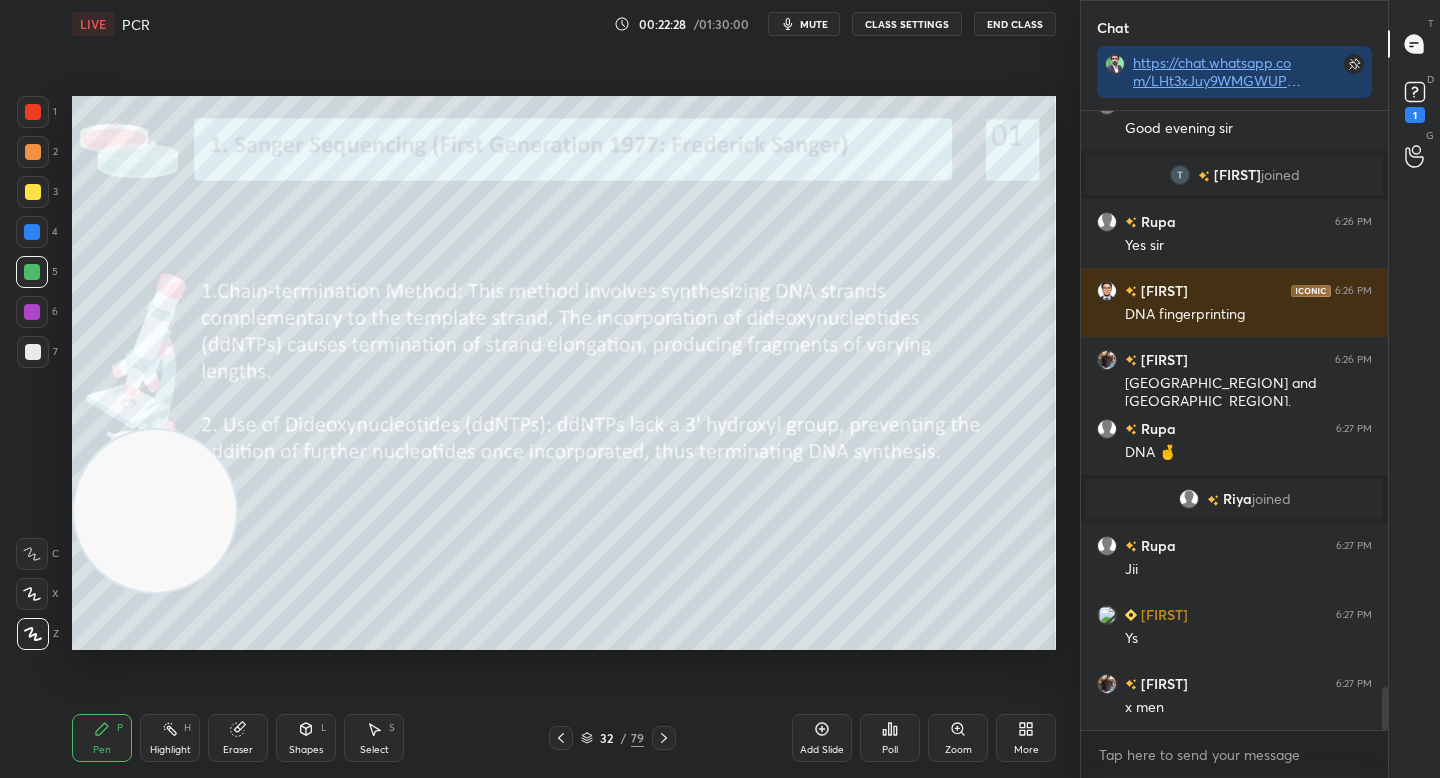 click at bounding box center (155, 511) 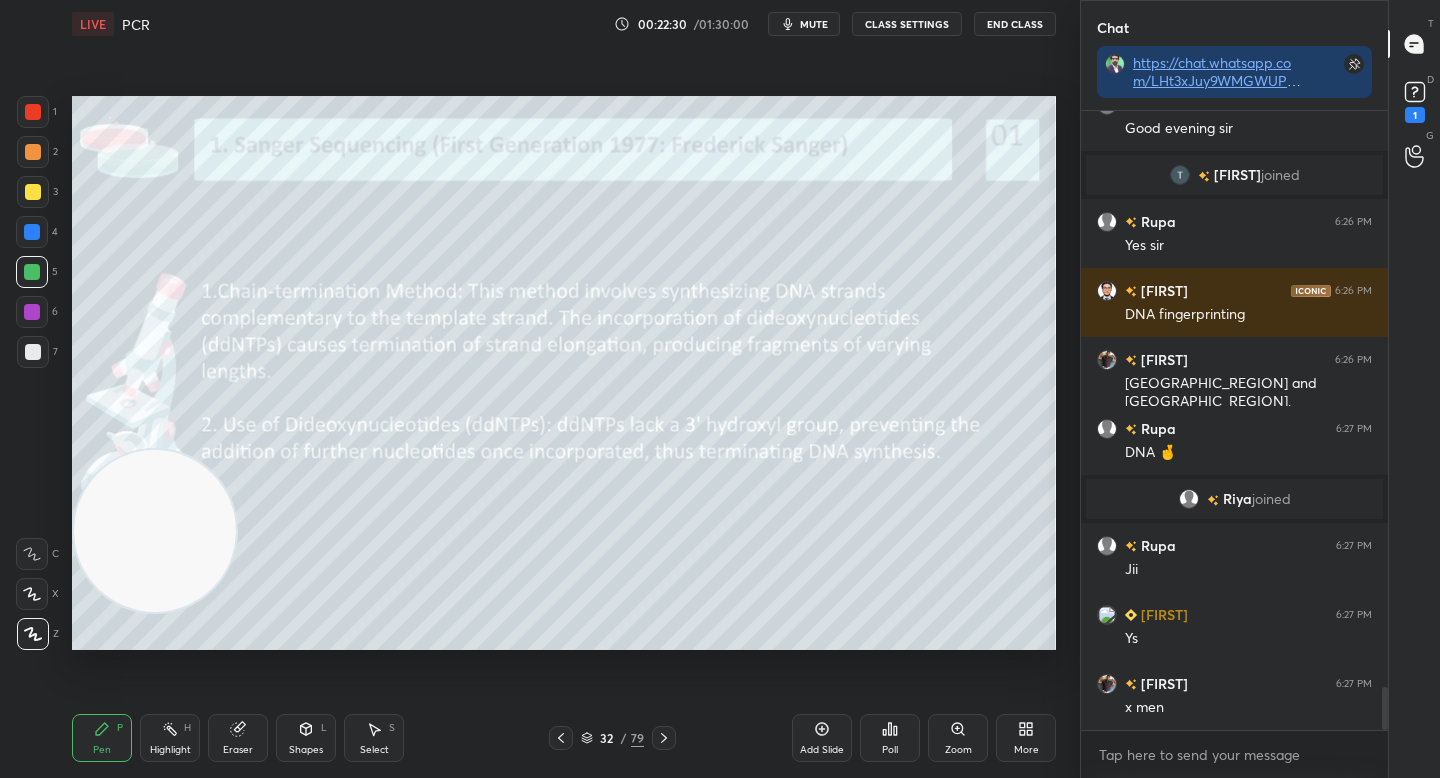 click at bounding box center [33, 352] 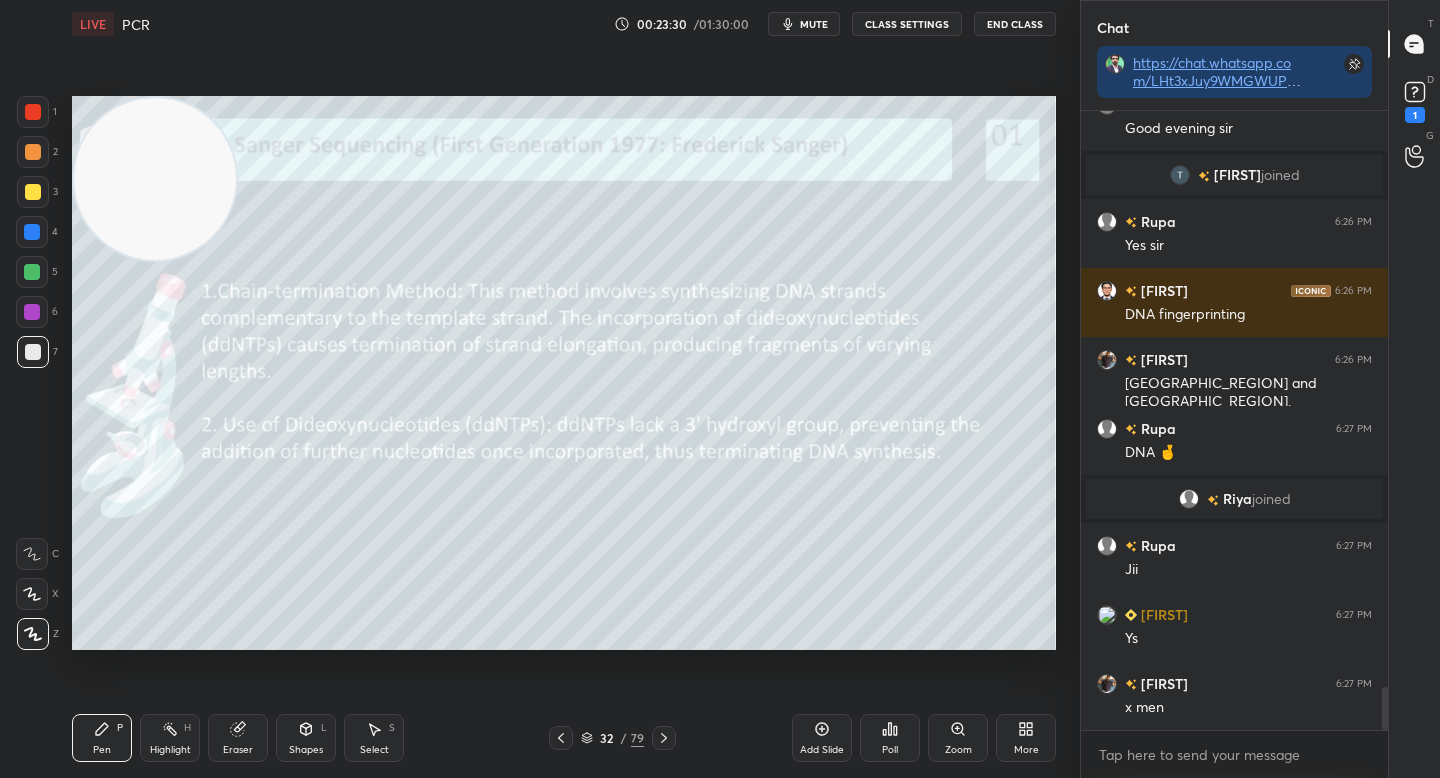 drag, startPoint x: 144, startPoint y: 202, endPoint x: 147, endPoint y: 159, distance: 43.104523 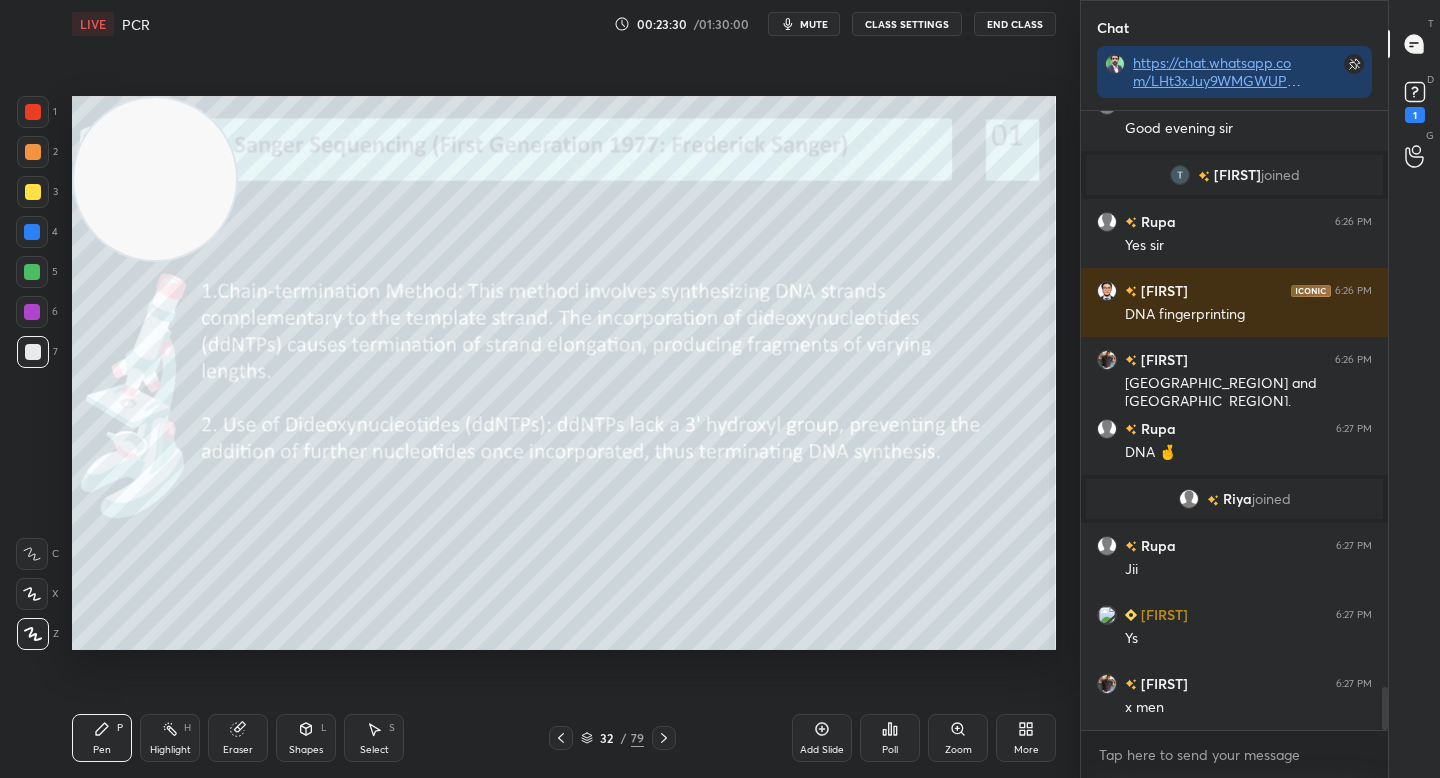 click at bounding box center (155, 179) 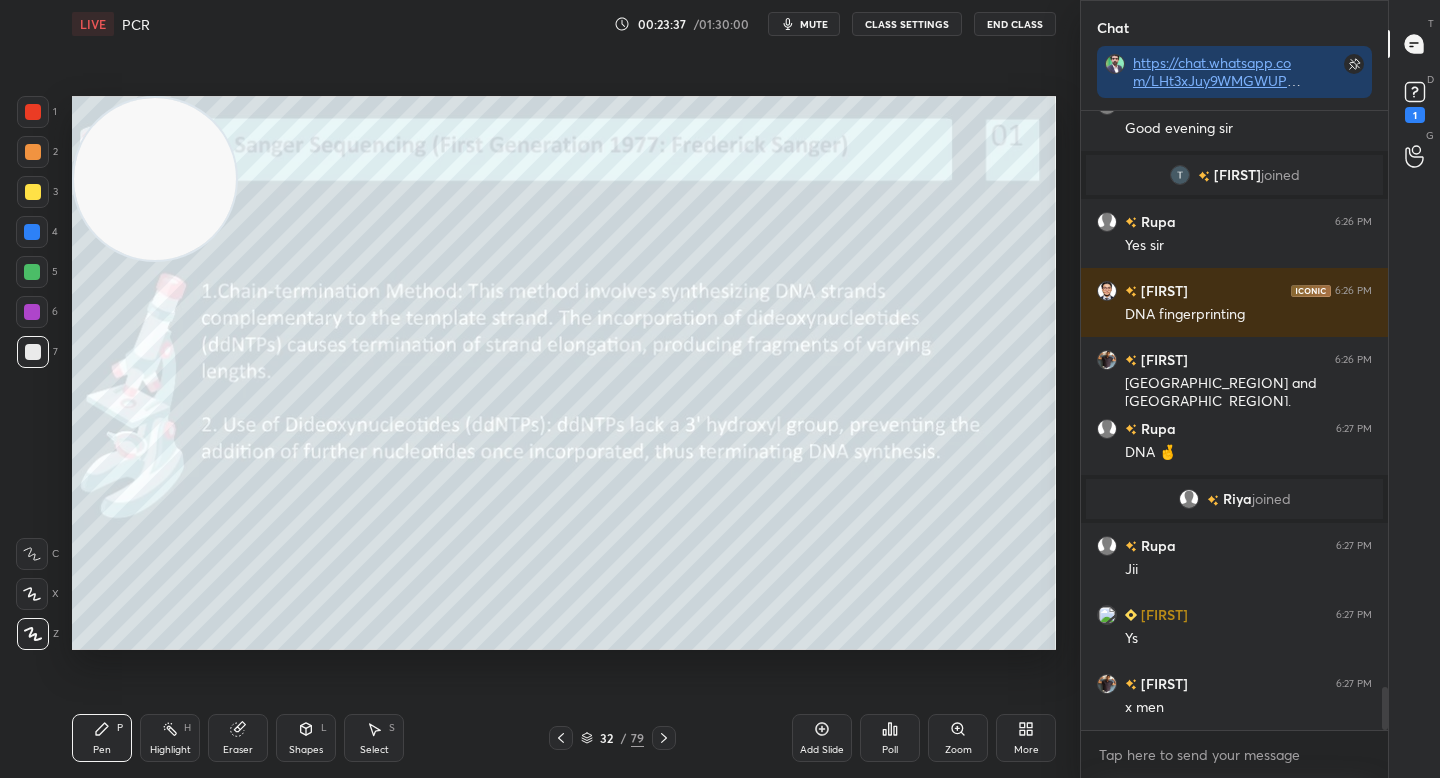scroll, scrollTop: 8360, scrollLeft: 0, axis: vertical 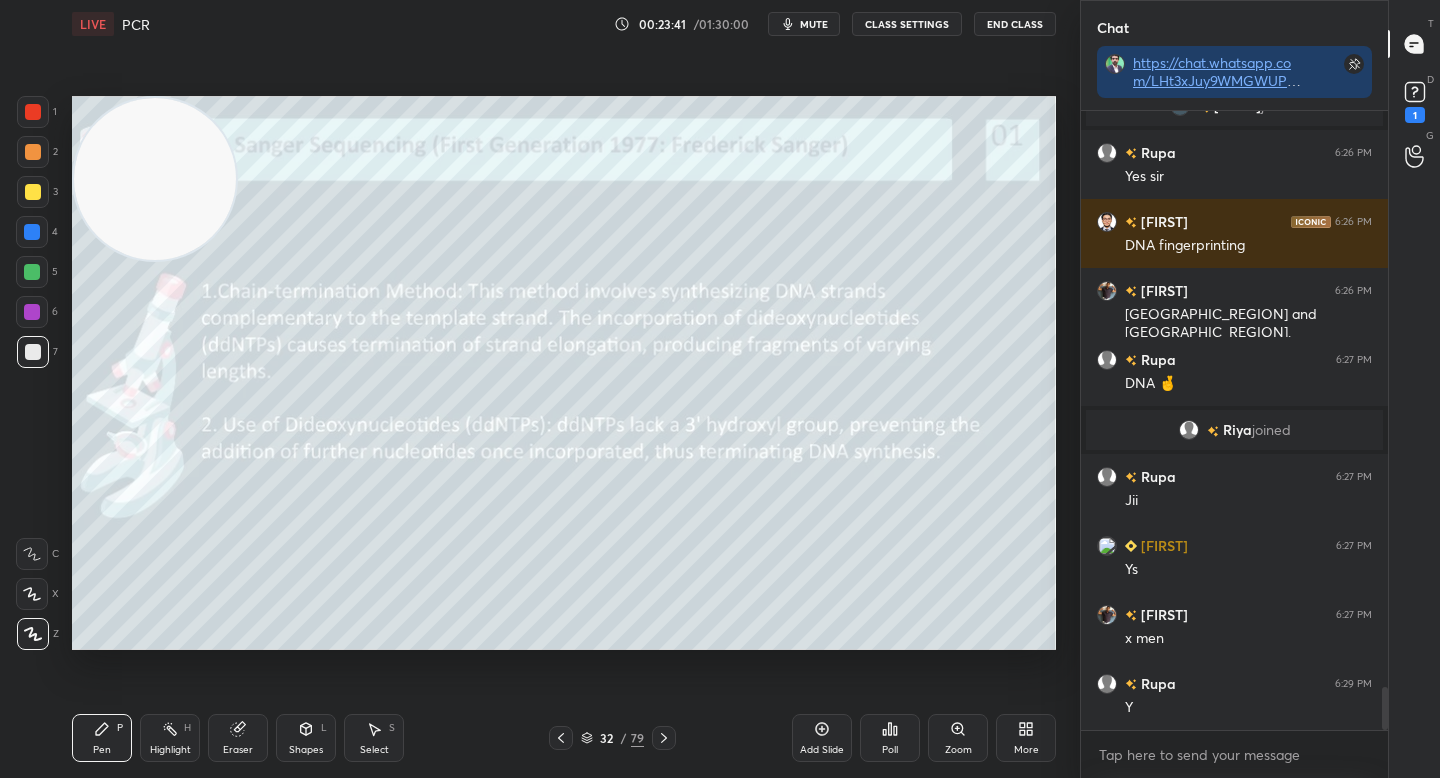 click on "Add Slide Poll Zoom More" at bounding box center [924, 738] 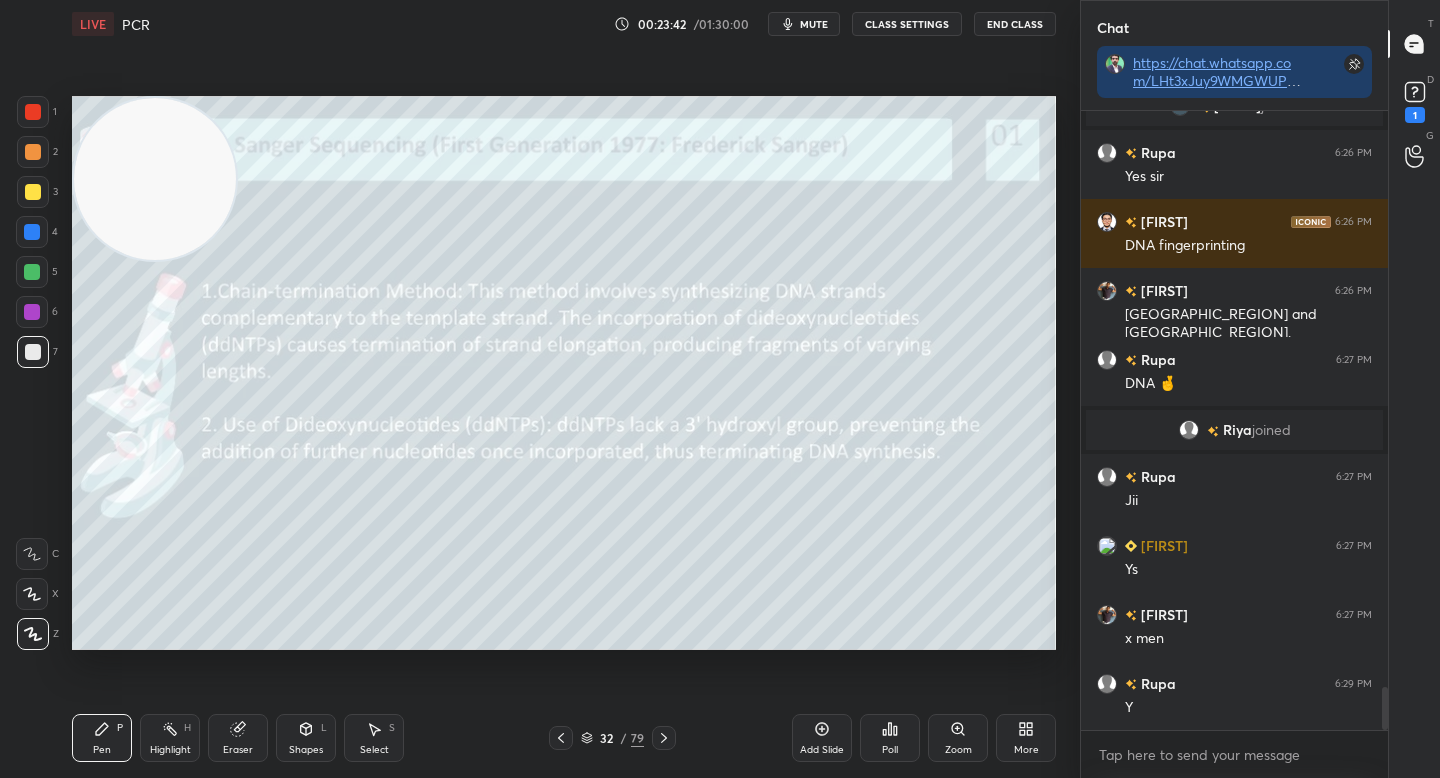 click on "Add Slide" at bounding box center (822, 750) 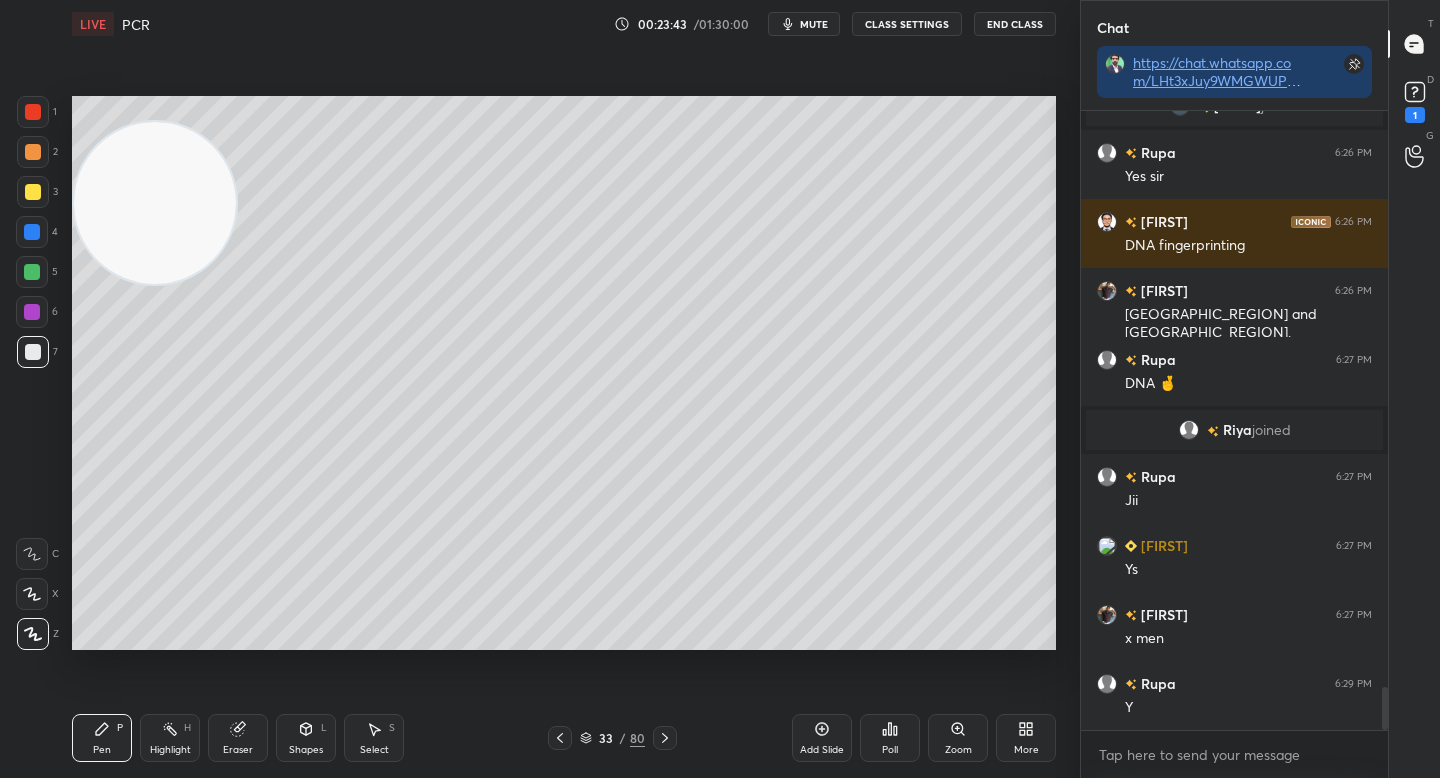 drag, startPoint x: 144, startPoint y: 194, endPoint x: 97, endPoint y: 655, distance: 463.38968 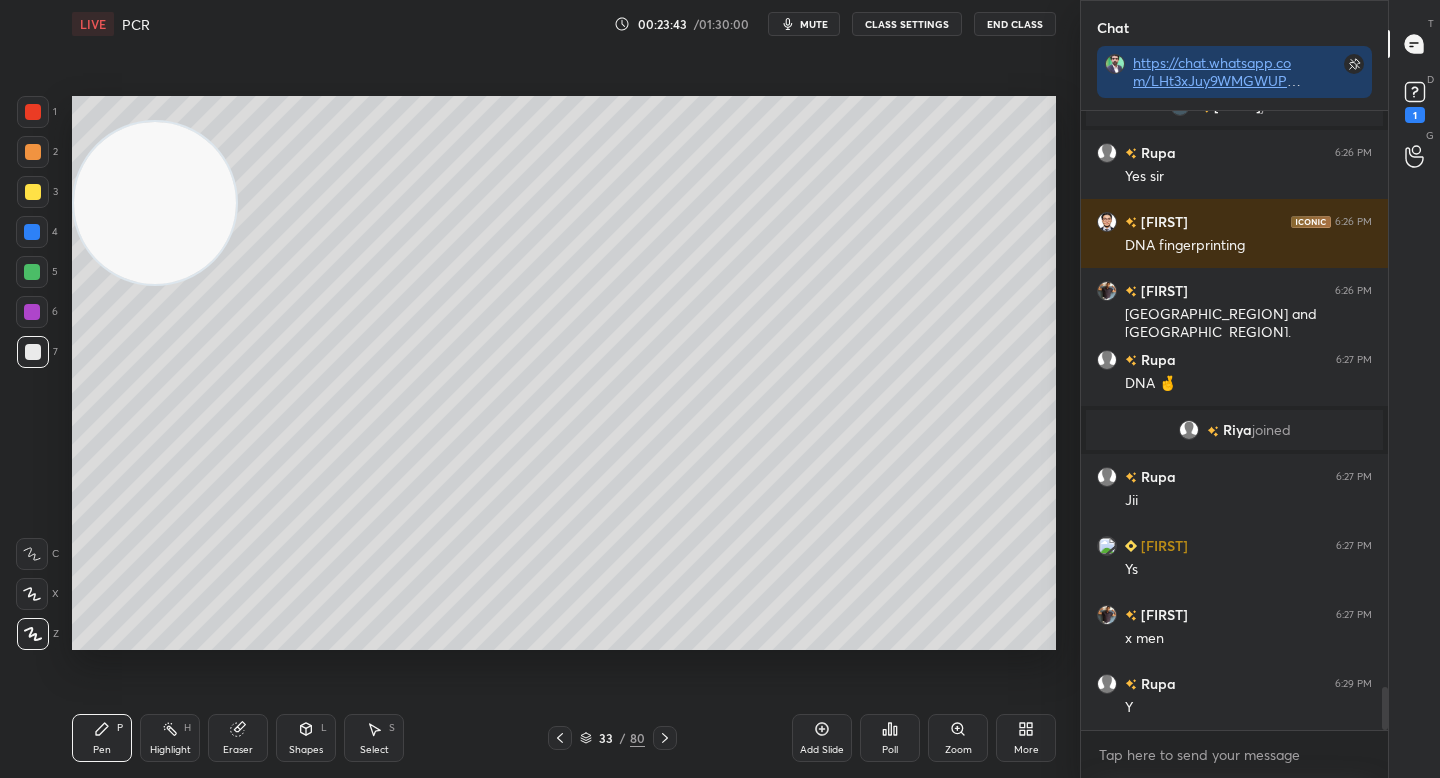 click on "Setting up your live class Poll for   secs No correct answer Start poll" at bounding box center (564, 373) 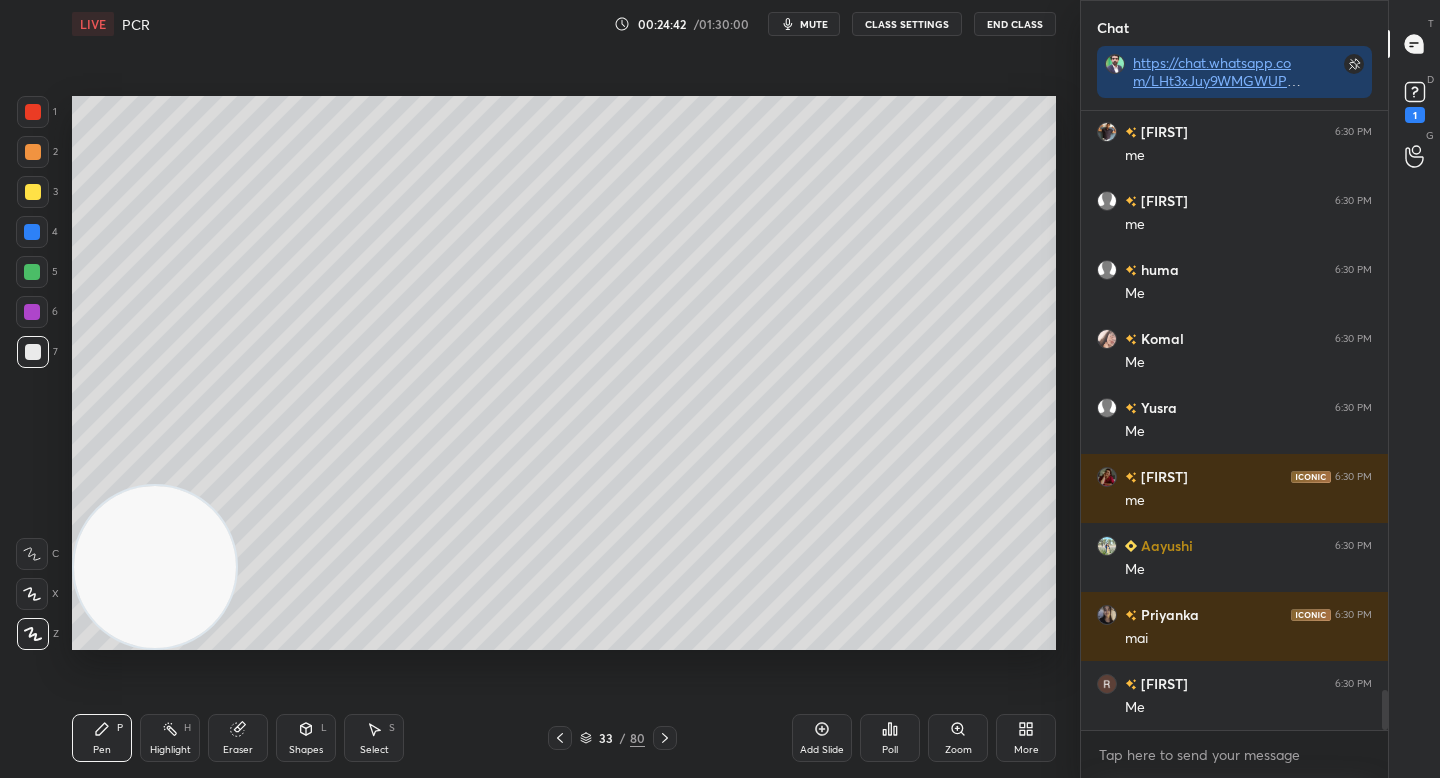scroll, scrollTop: 9162, scrollLeft: 0, axis: vertical 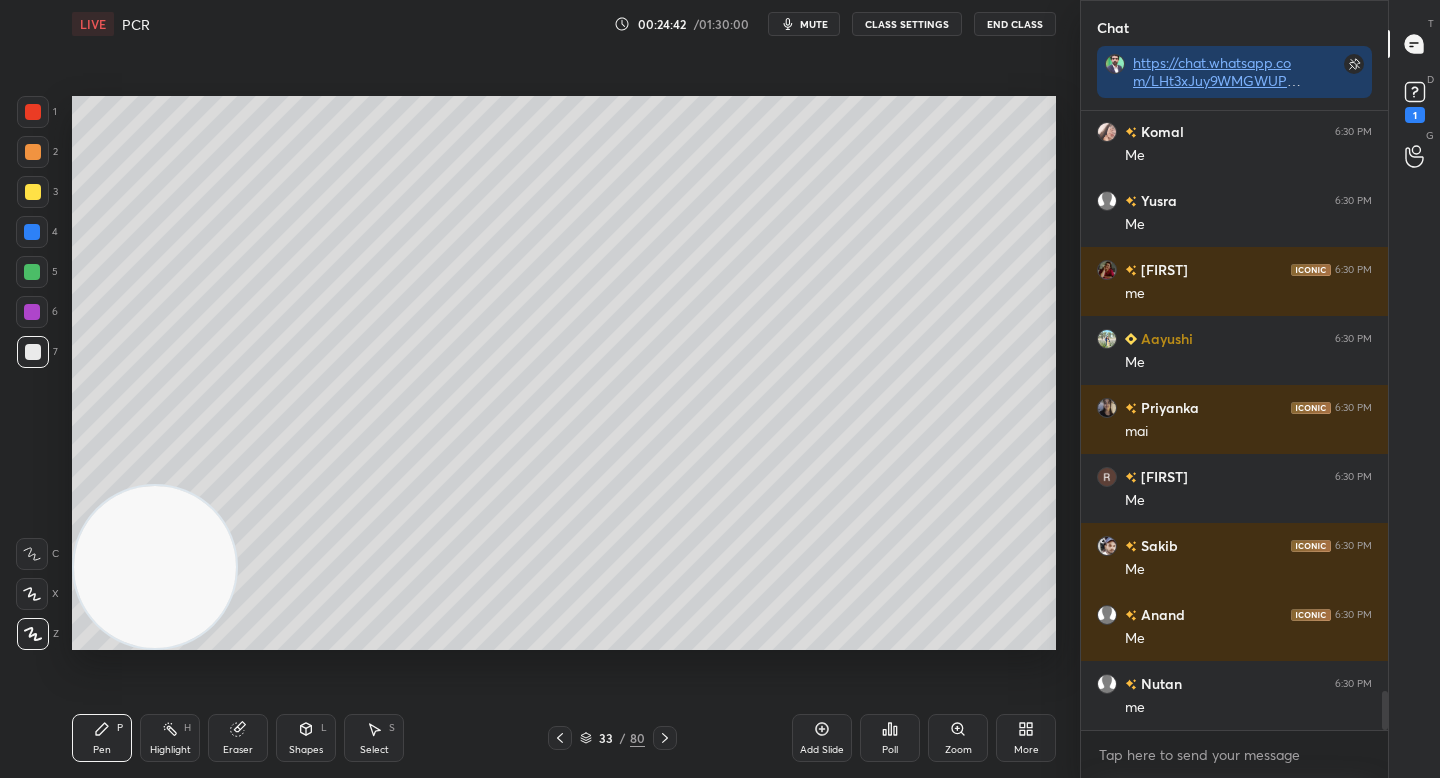 click on "Eraser" at bounding box center [238, 738] 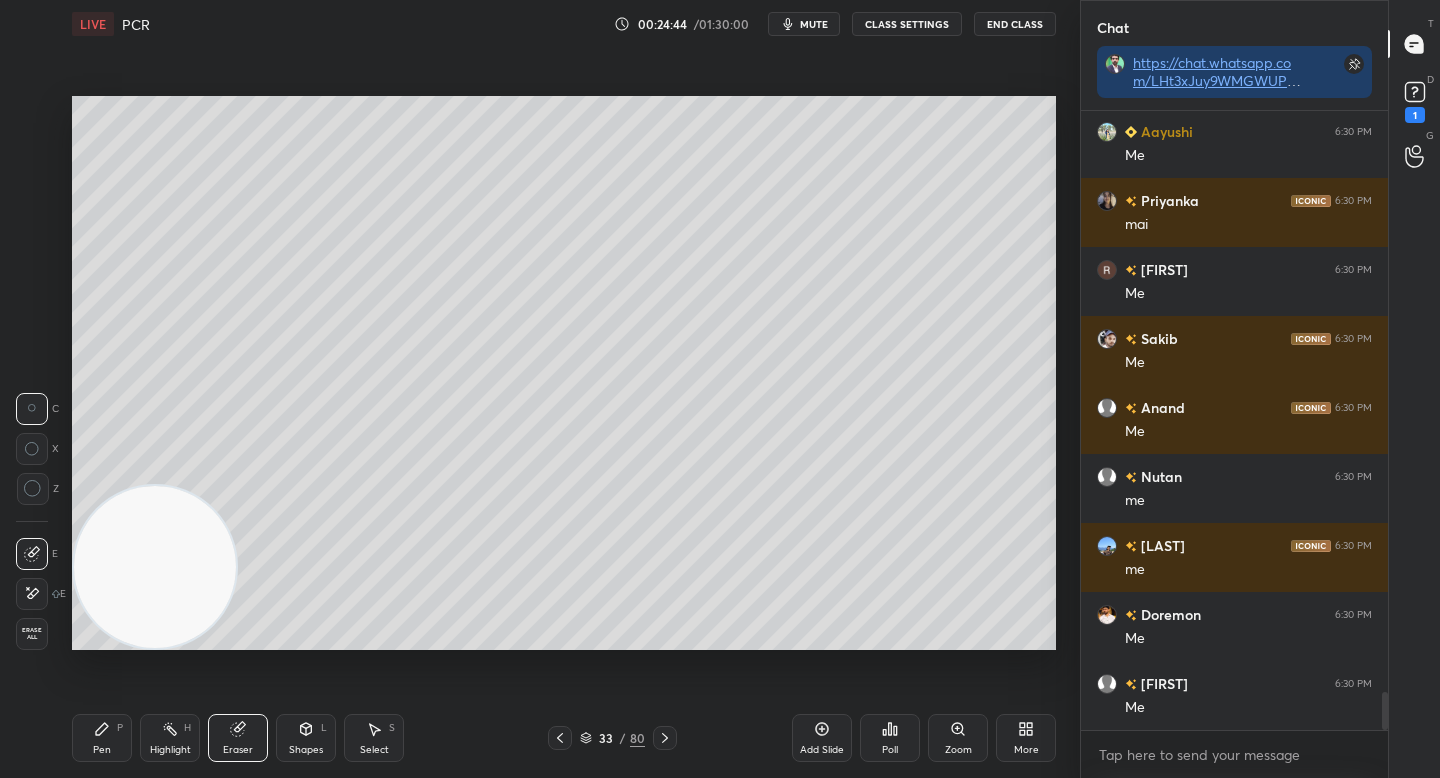 scroll, scrollTop: 9438, scrollLeft: 0, axis: vertical 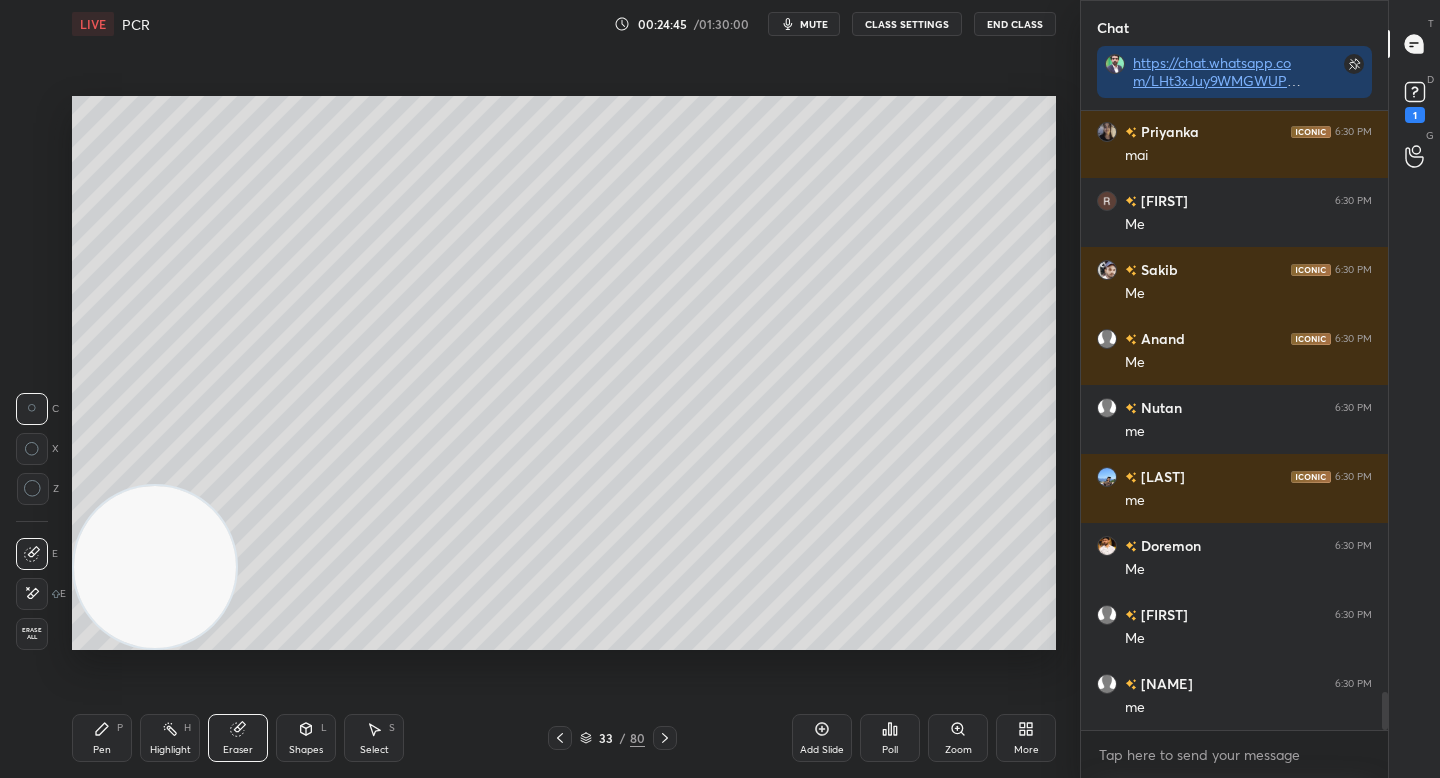 click on "Pen P" at bounding box center [102, 738] 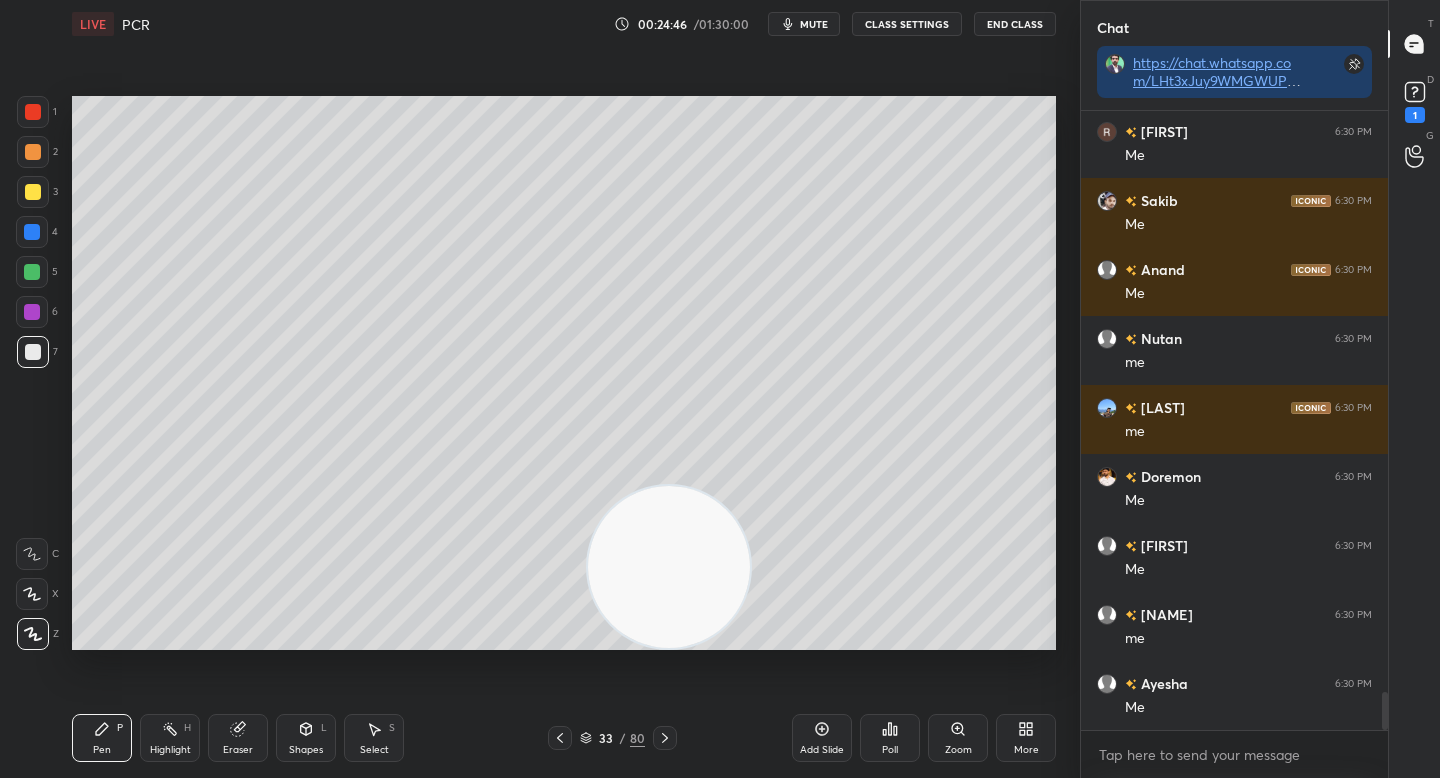 drag, startPoint x: 181, startPoint y: 580, endPoint x: 701, endPoint y: 627, distance: 522.1197 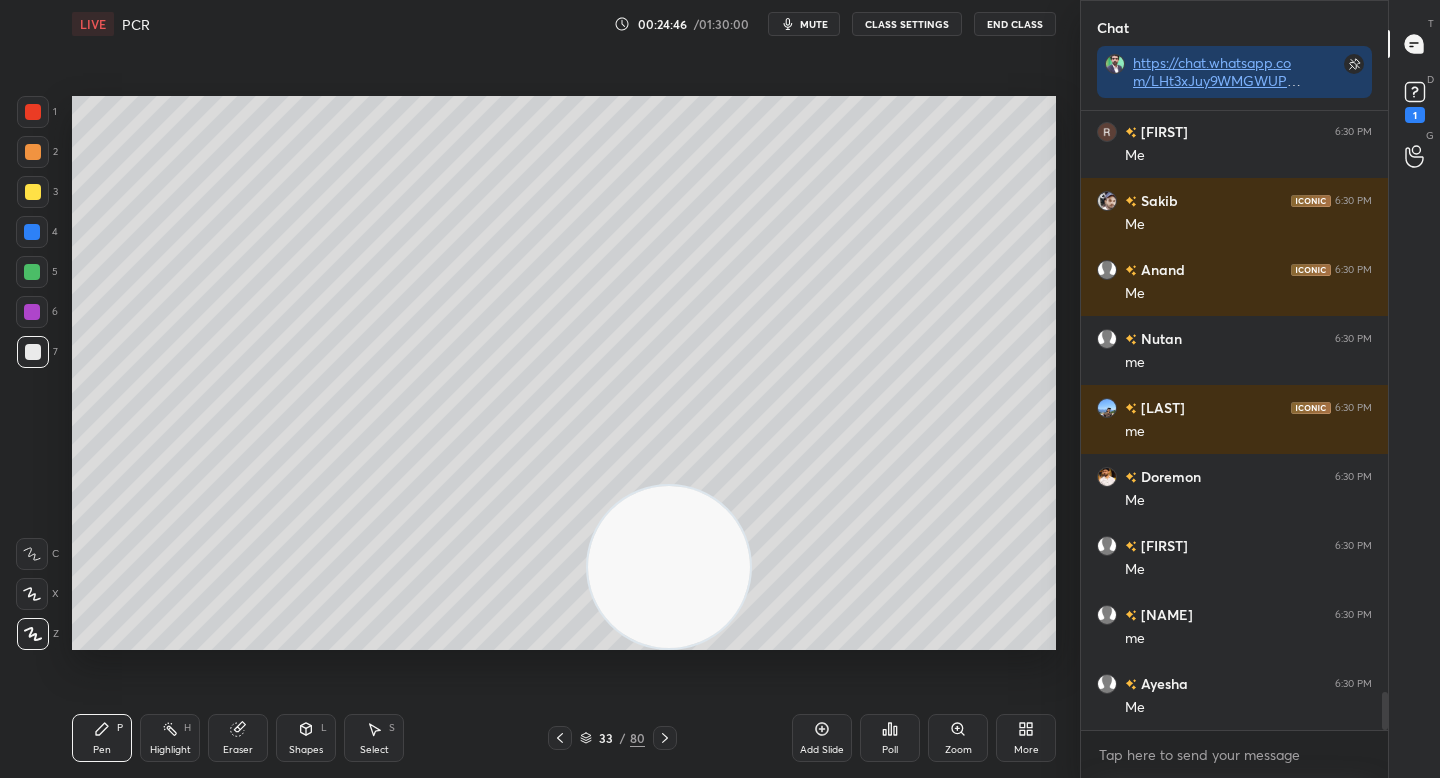 click at bounding box center [669, 567] 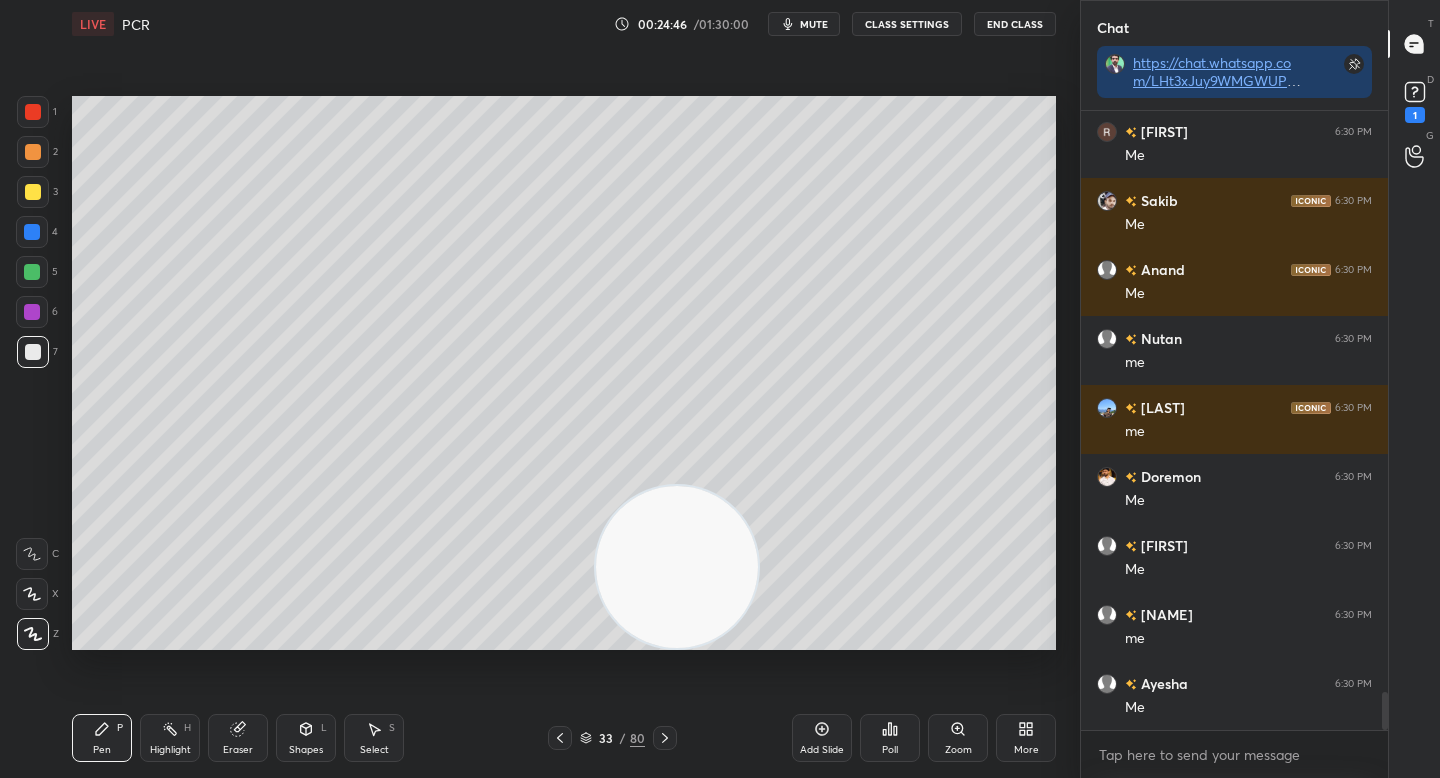 scroll, scrollTop: 9576, scrollLeft: 0, axis: vertical 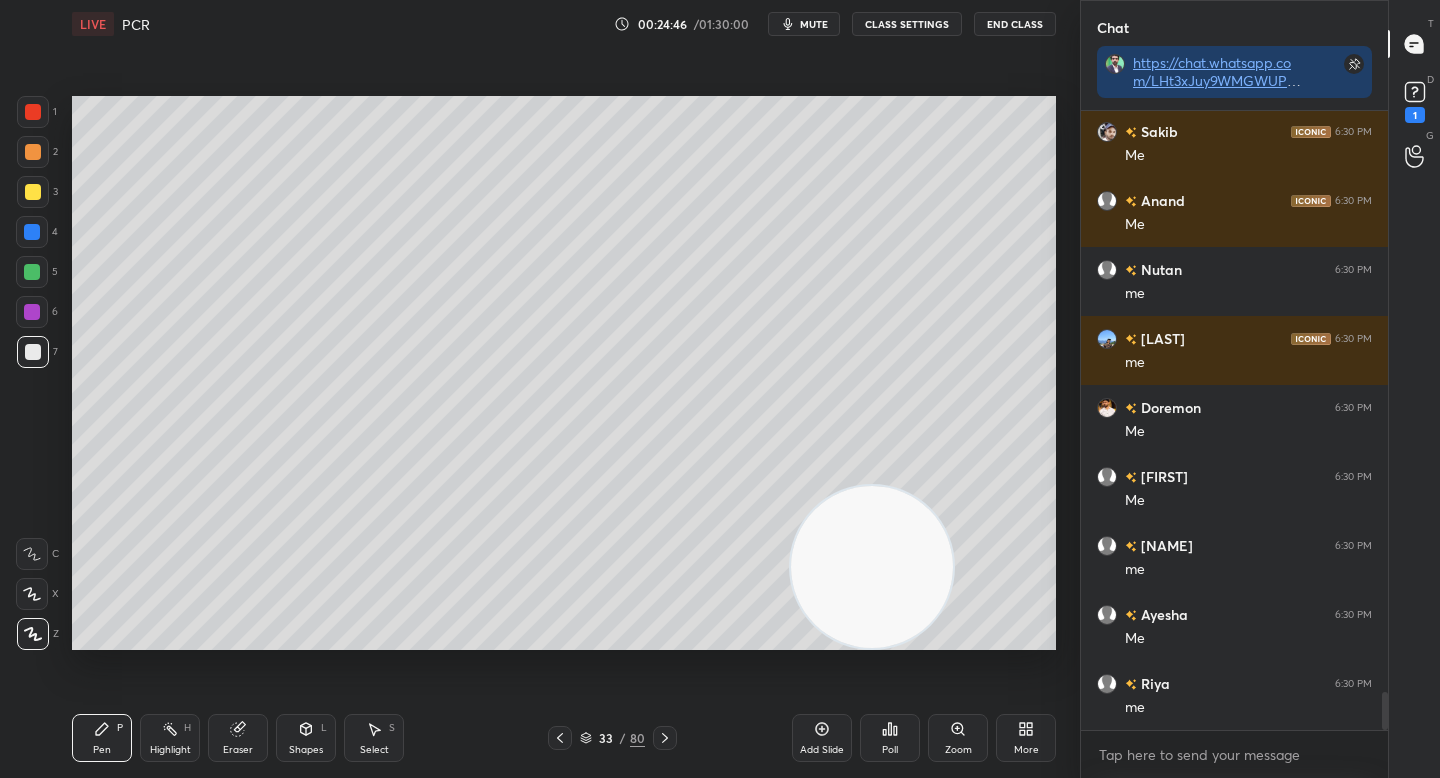 drag, startPoint x: 752, startPoint y: 606, endPoint x: 914, endPoint y: 630, distance: 163.76813 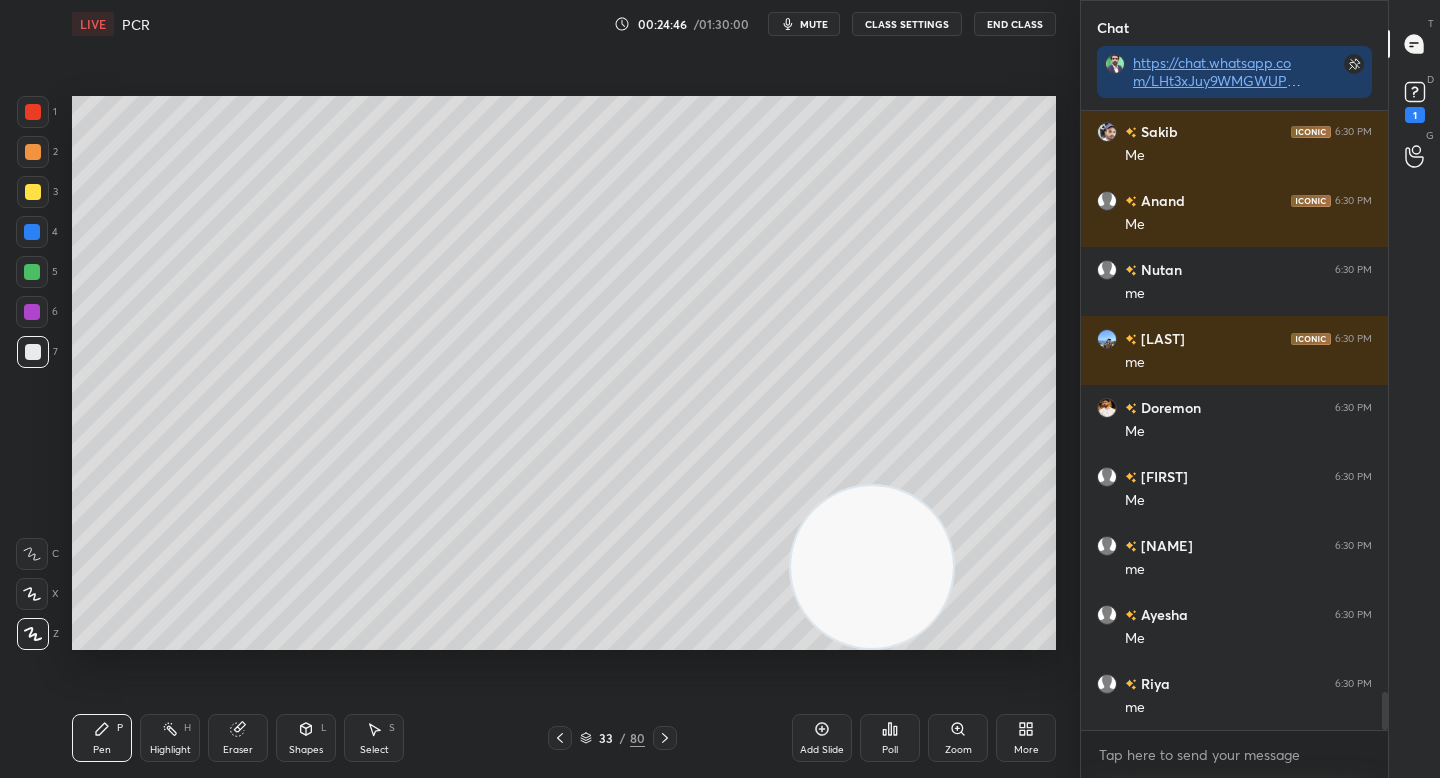 click at bounding box center [872, 567] 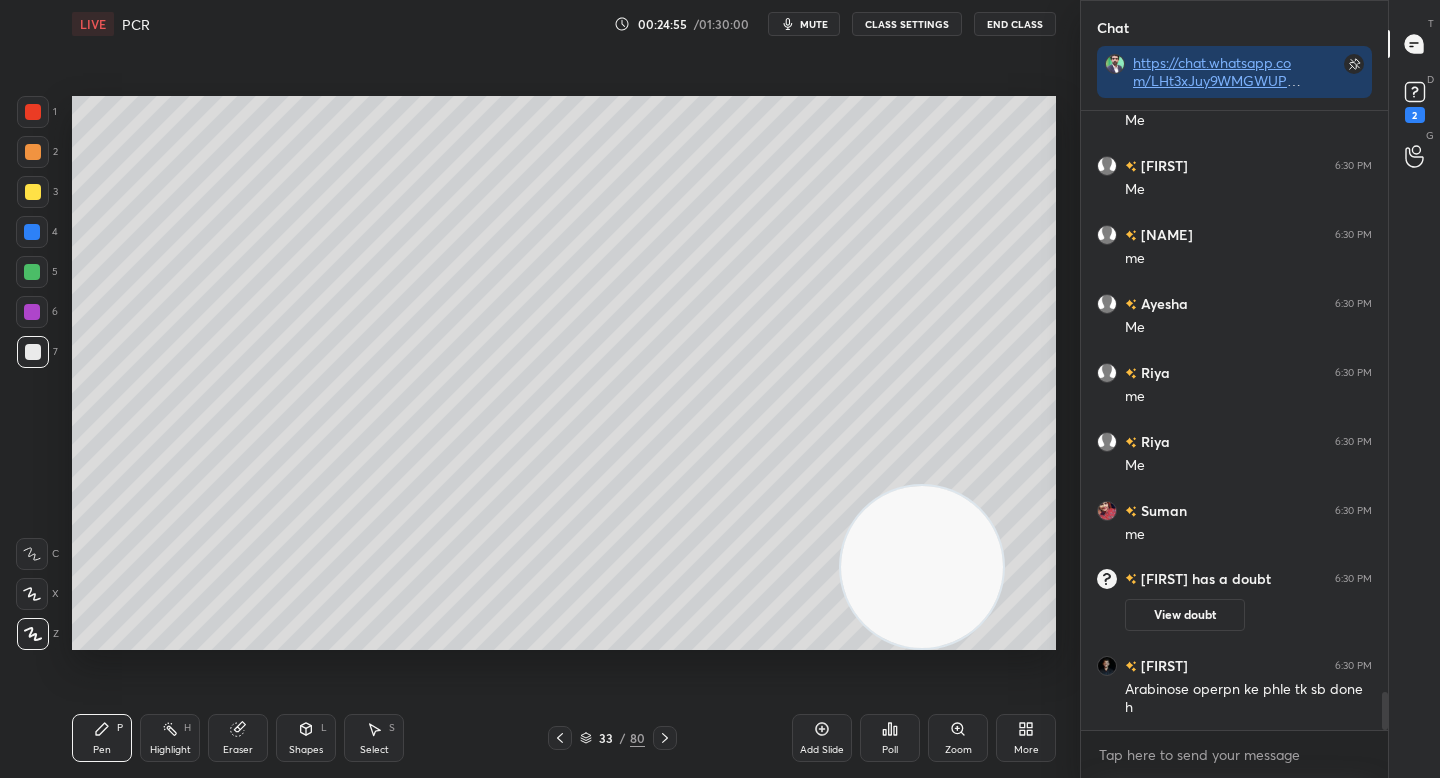 scroll, scrollTop: 9584, scrollLeft: 0, axis: vertical 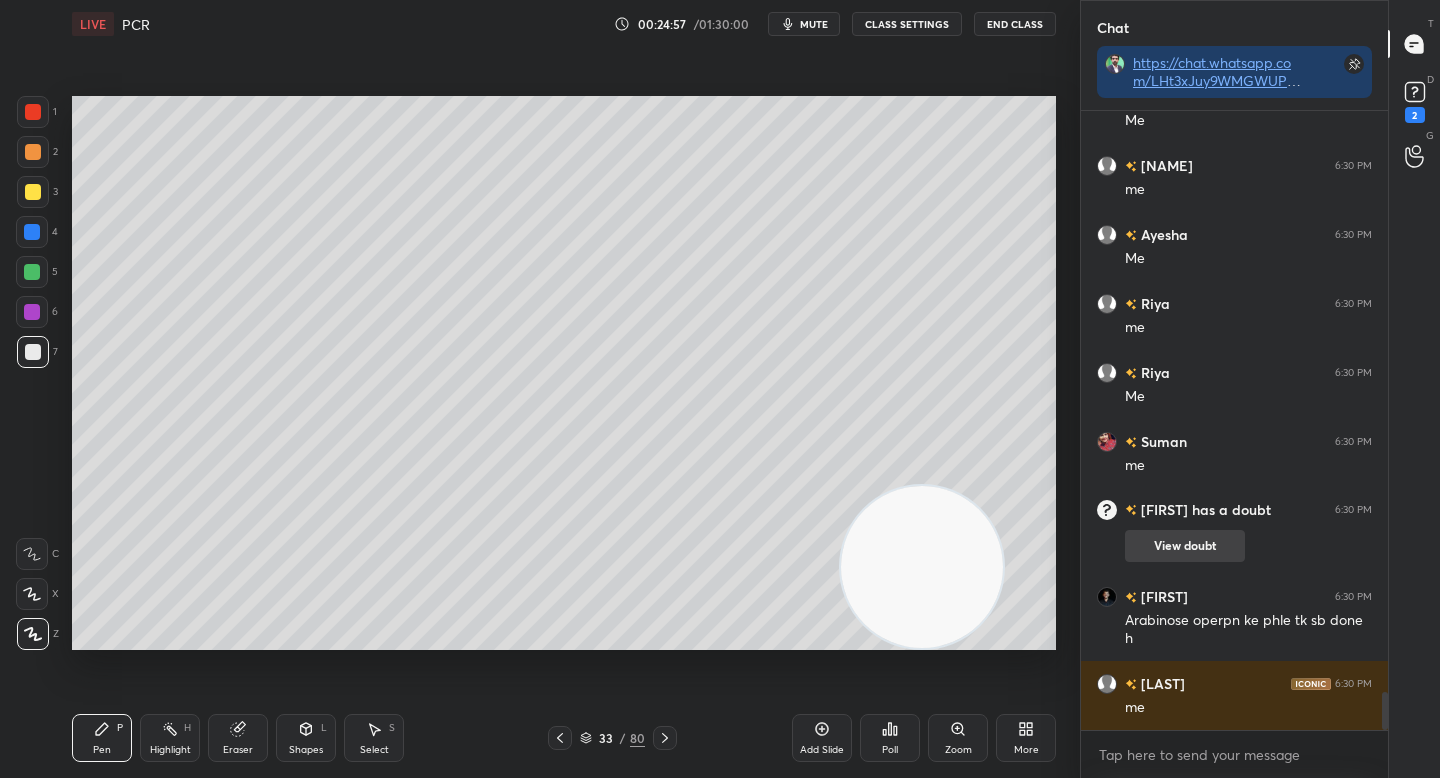 click on "View doubt" at bounding box center [1185, 546] 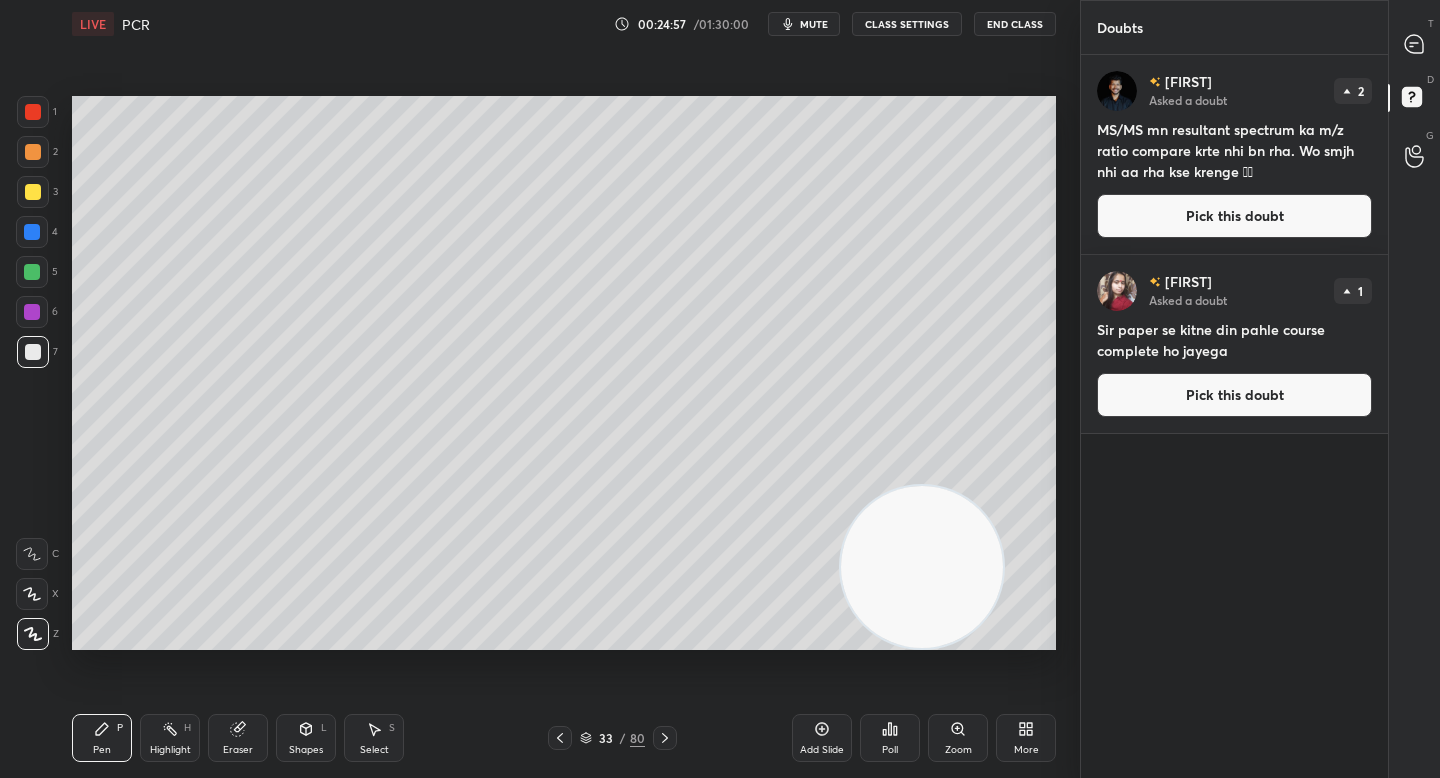 scroll, scrollTop: 7, scrollLeft: 7, axis: both 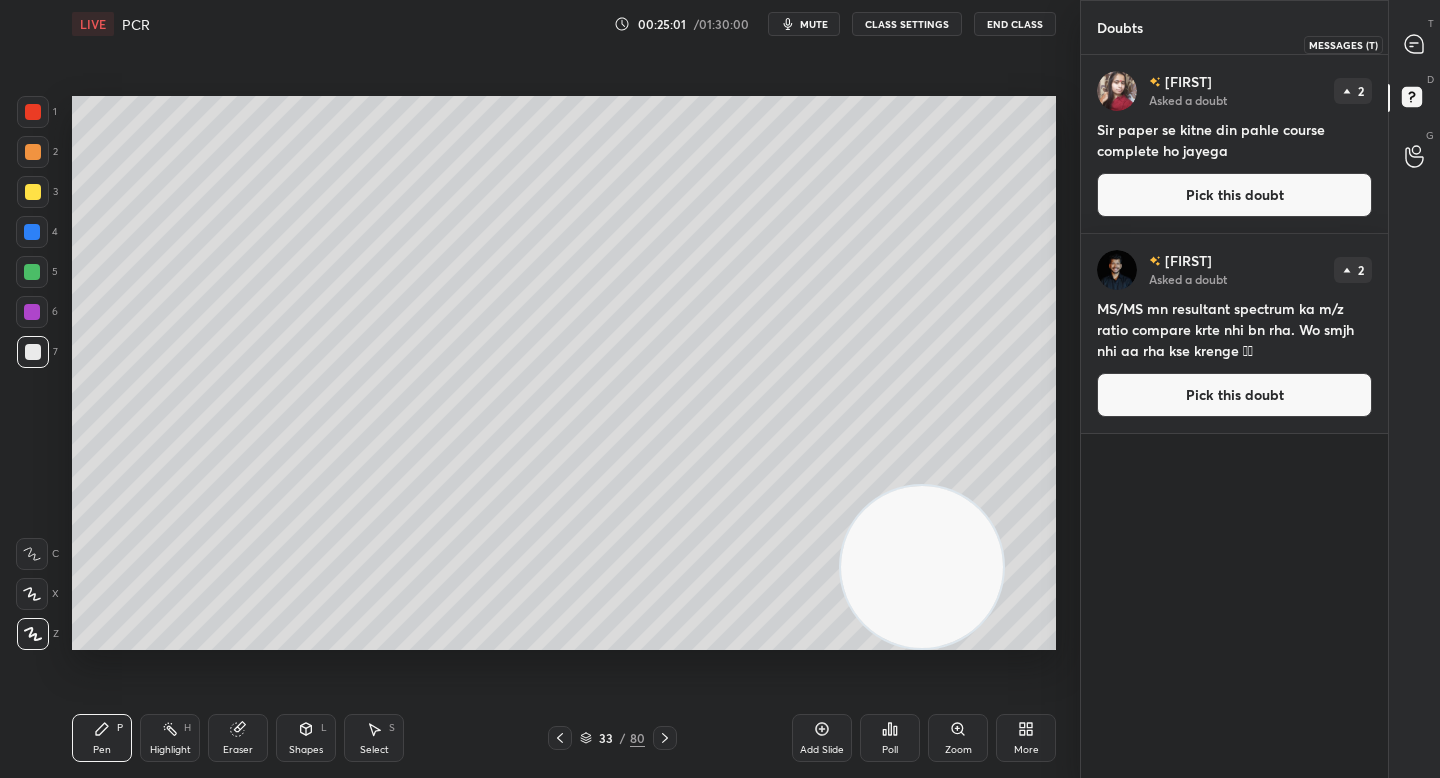click 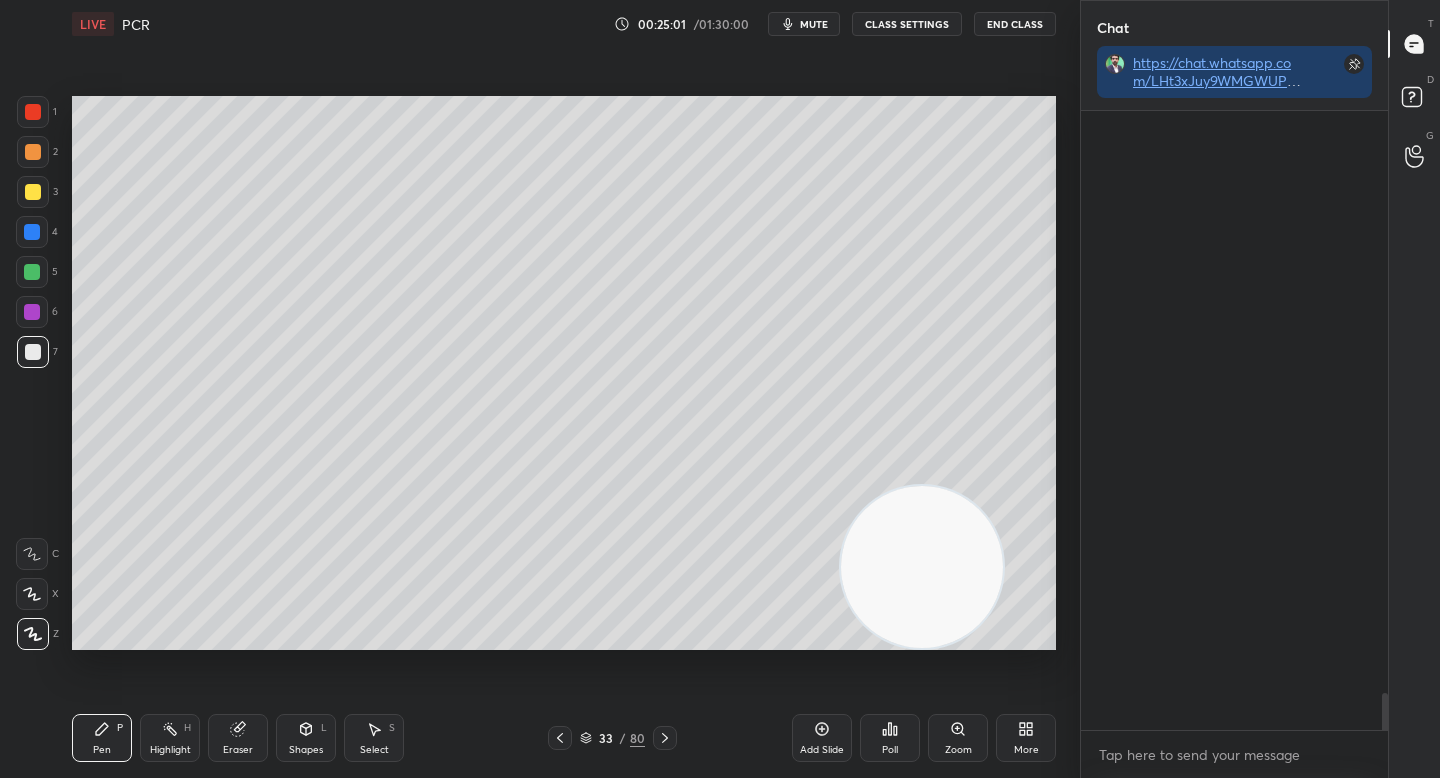 scroll, scrollTop: 10166, scrollLeft: 0, axis: vertical 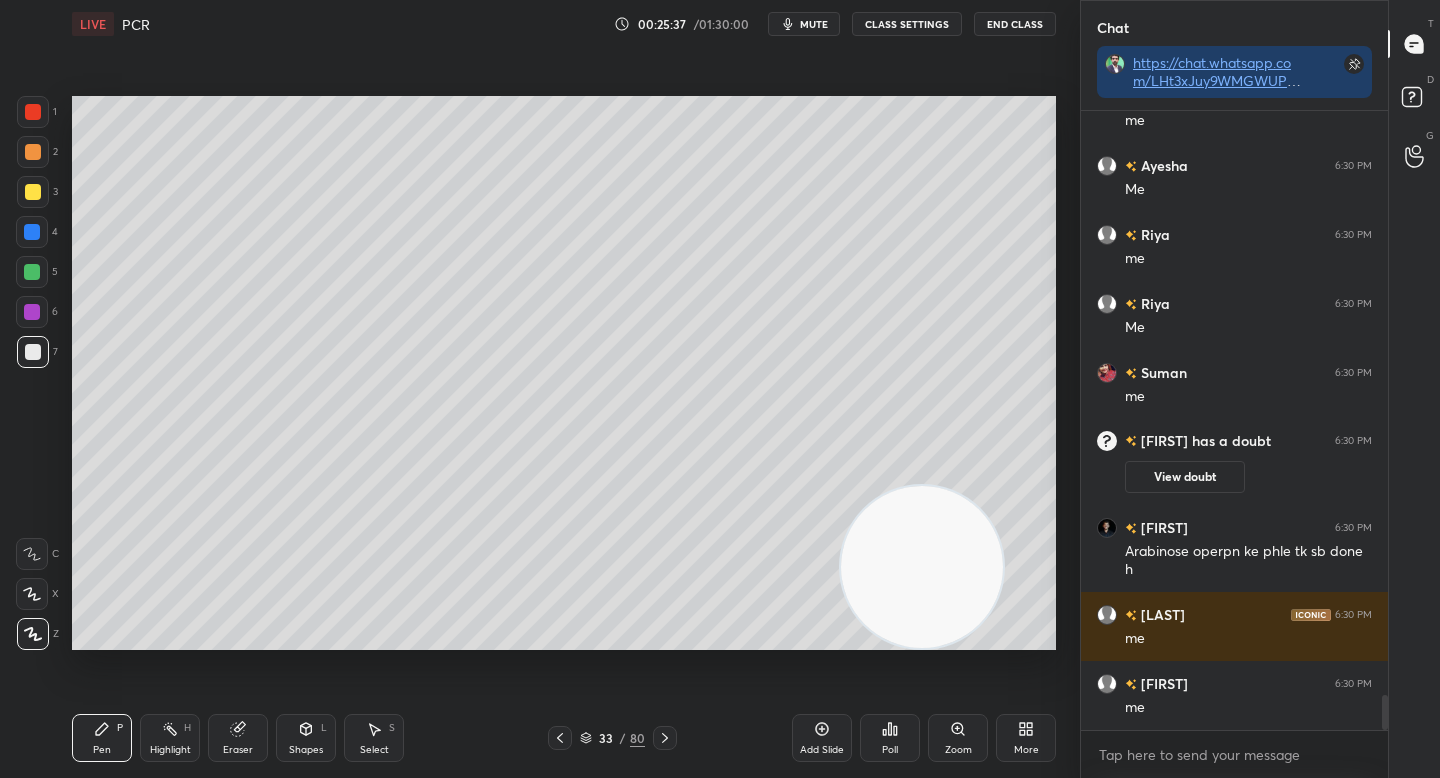 click at bounding box center (33, 152) 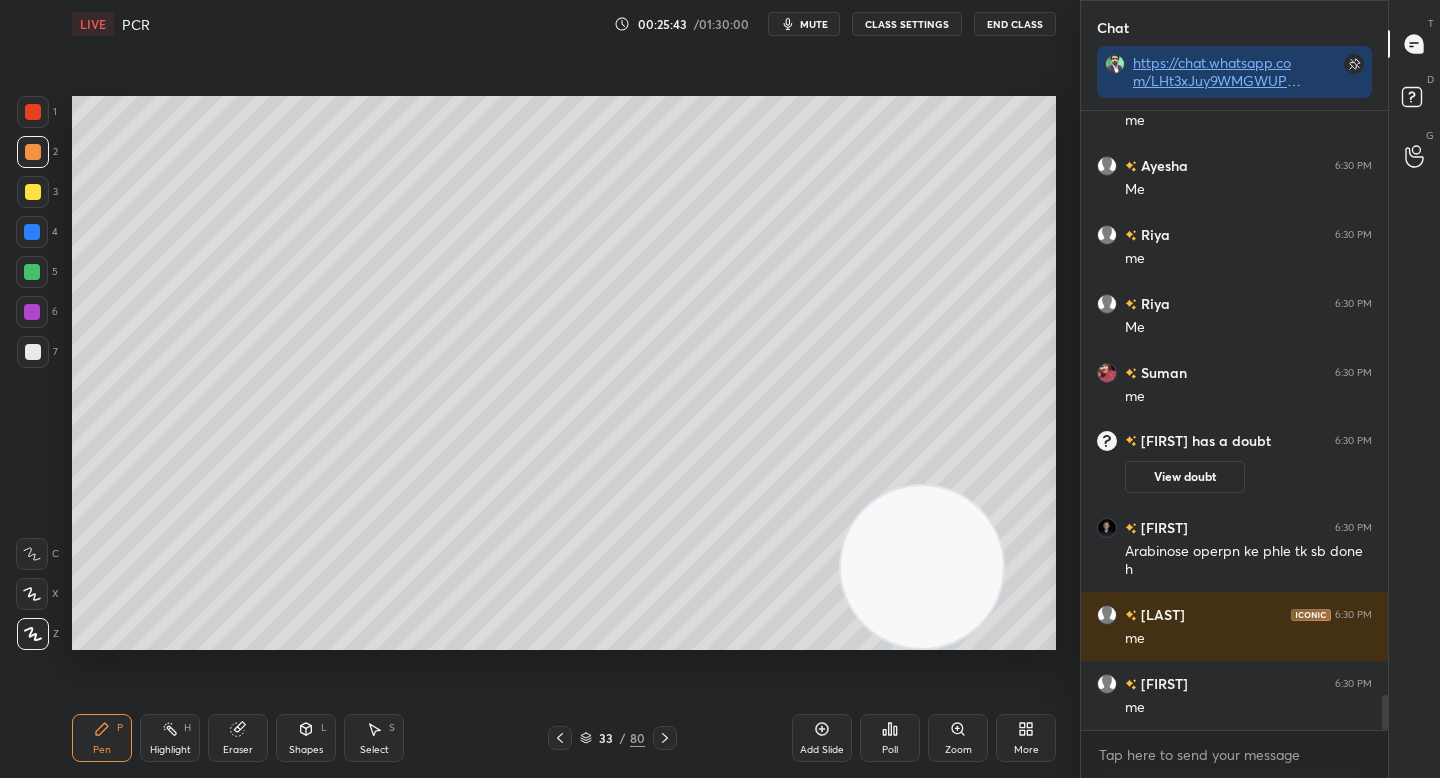 scroll, scrollTop: 10254, scrollLeft: 0, axis: vertical 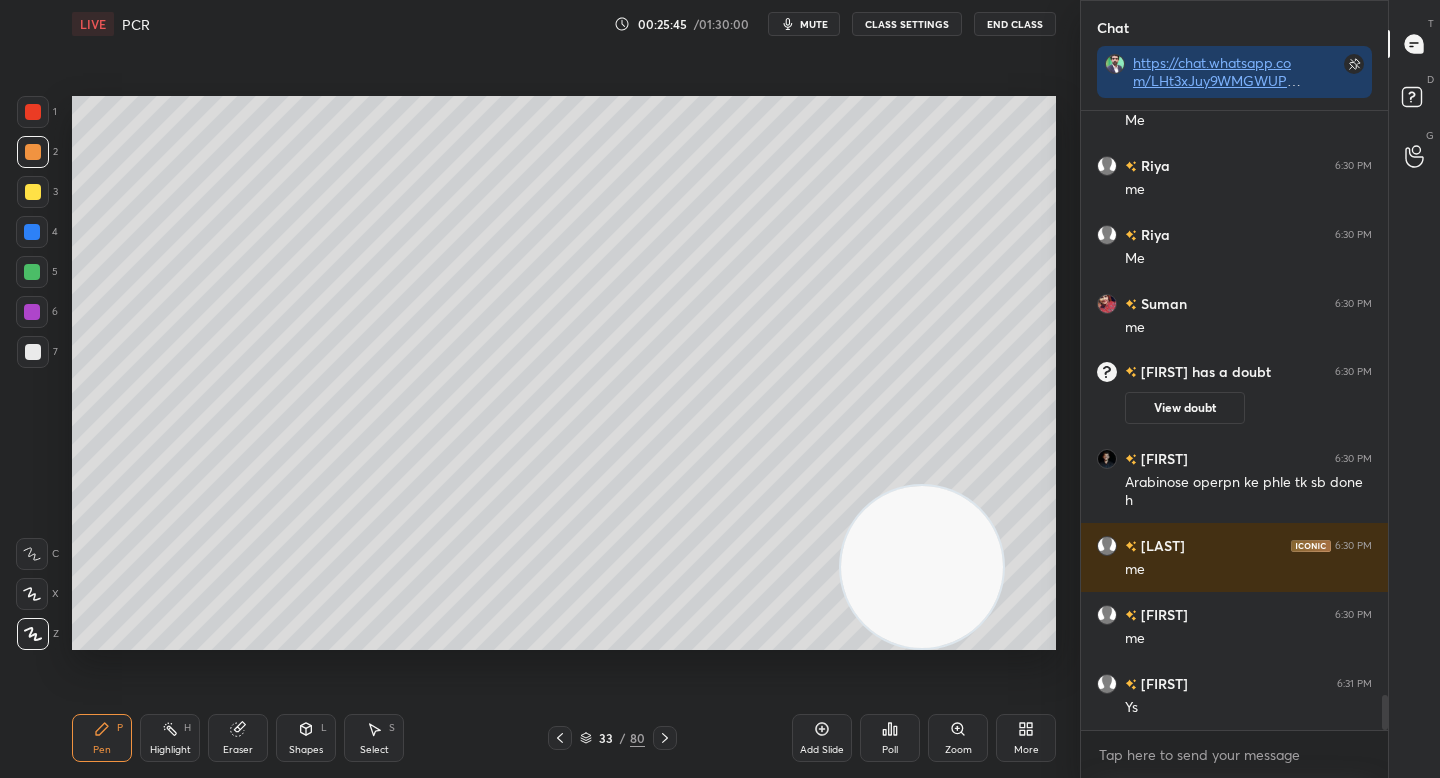 click at bounding box center (33, 352) 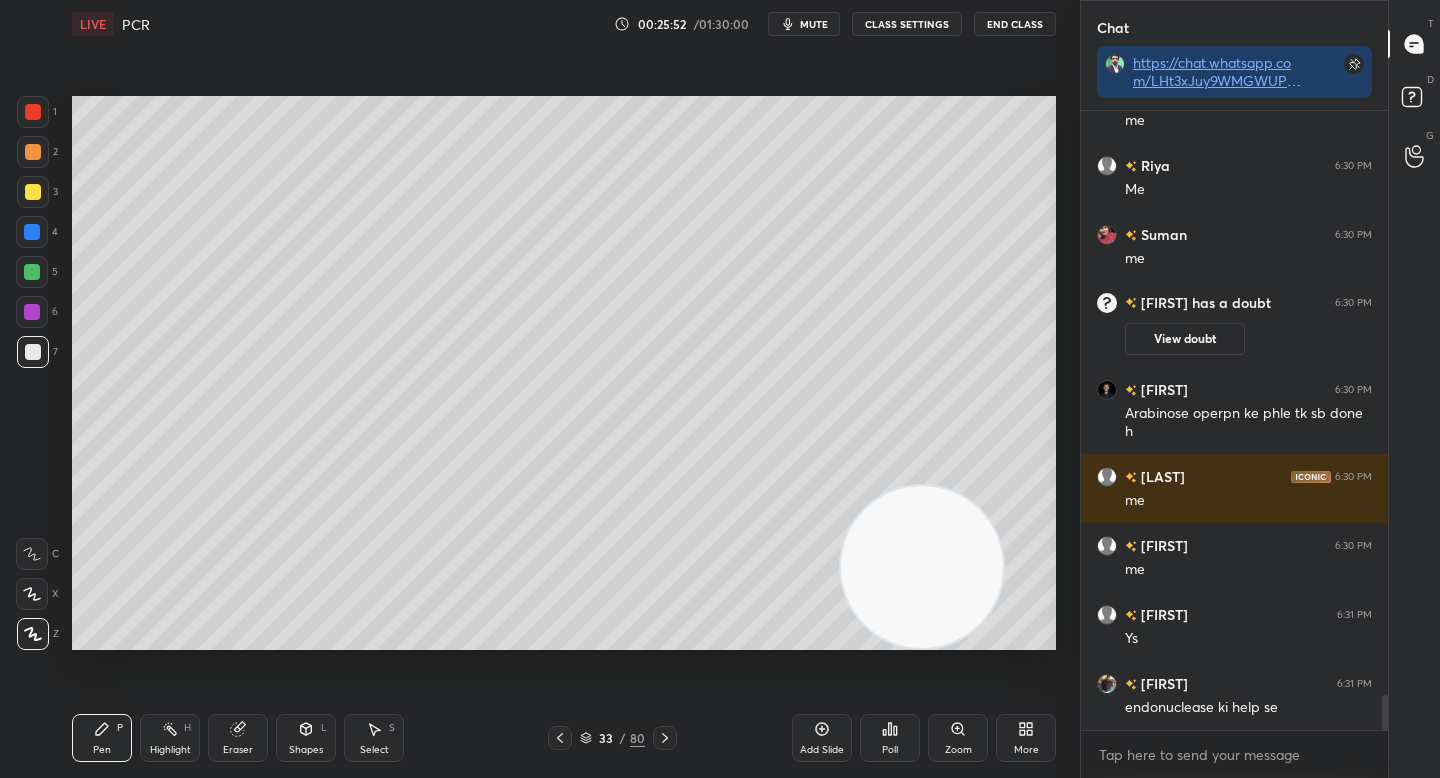scroll, scrollTop: 10392, scrollLeft: 0, axis: vertical 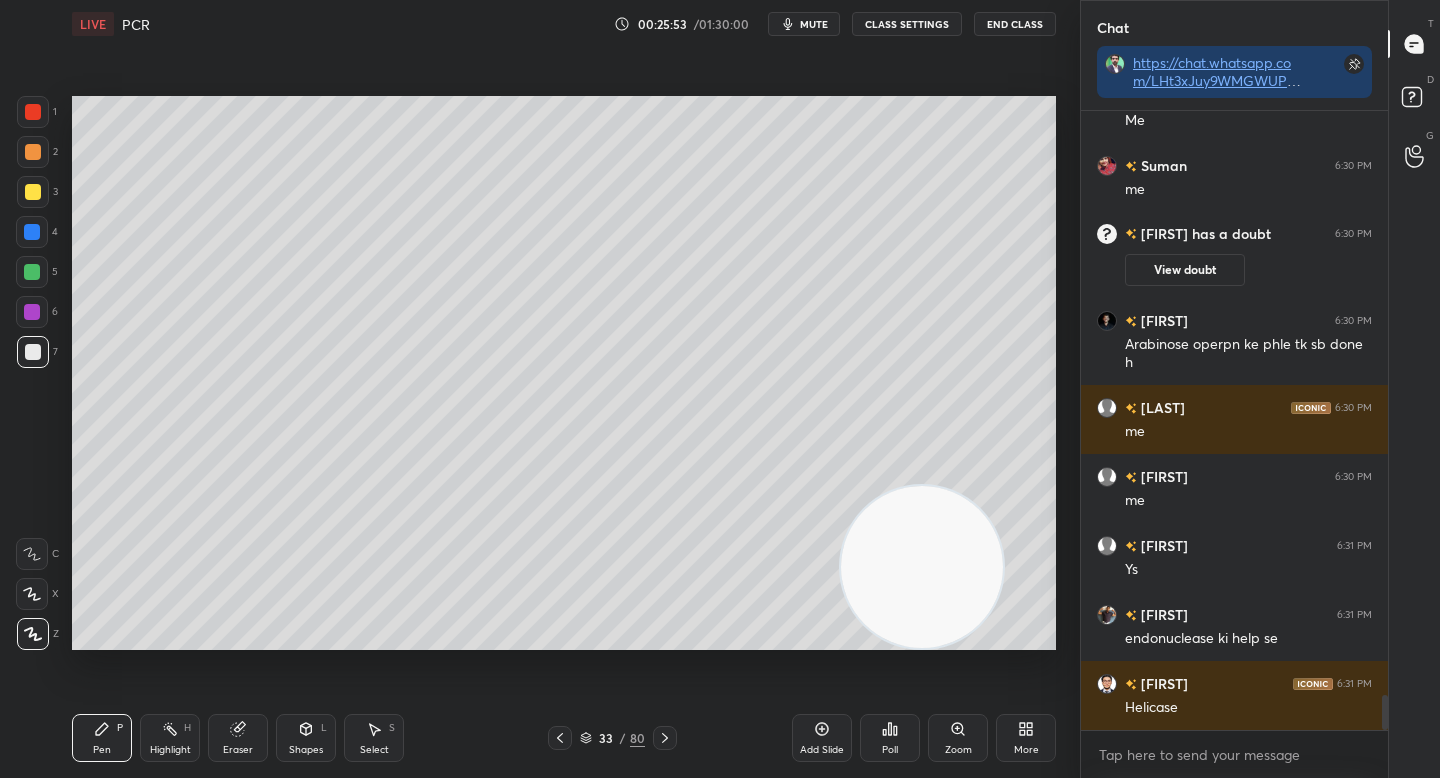 click at bounding box center (32, 272) 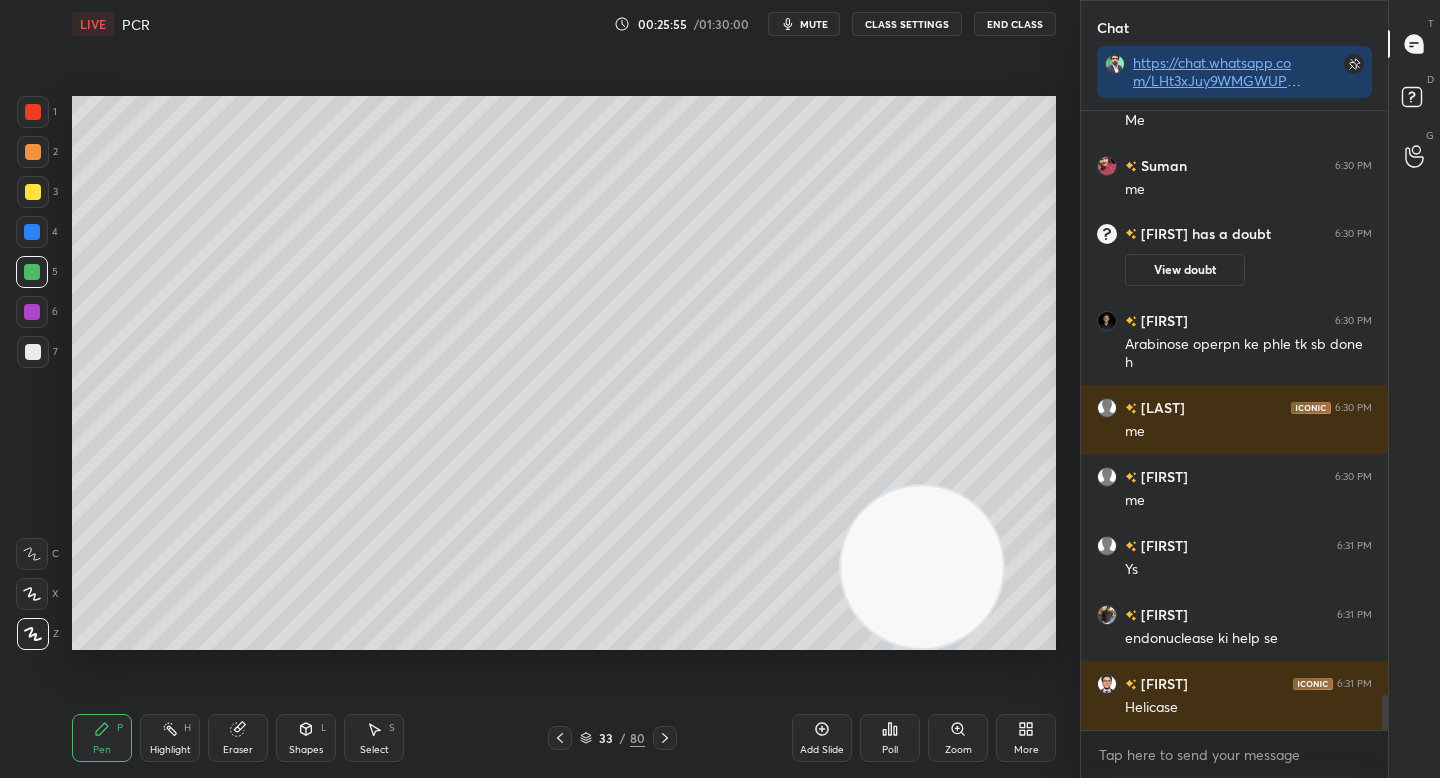 scroll, scrollTop: 10461, scrollLeft: 0, axis: vertical 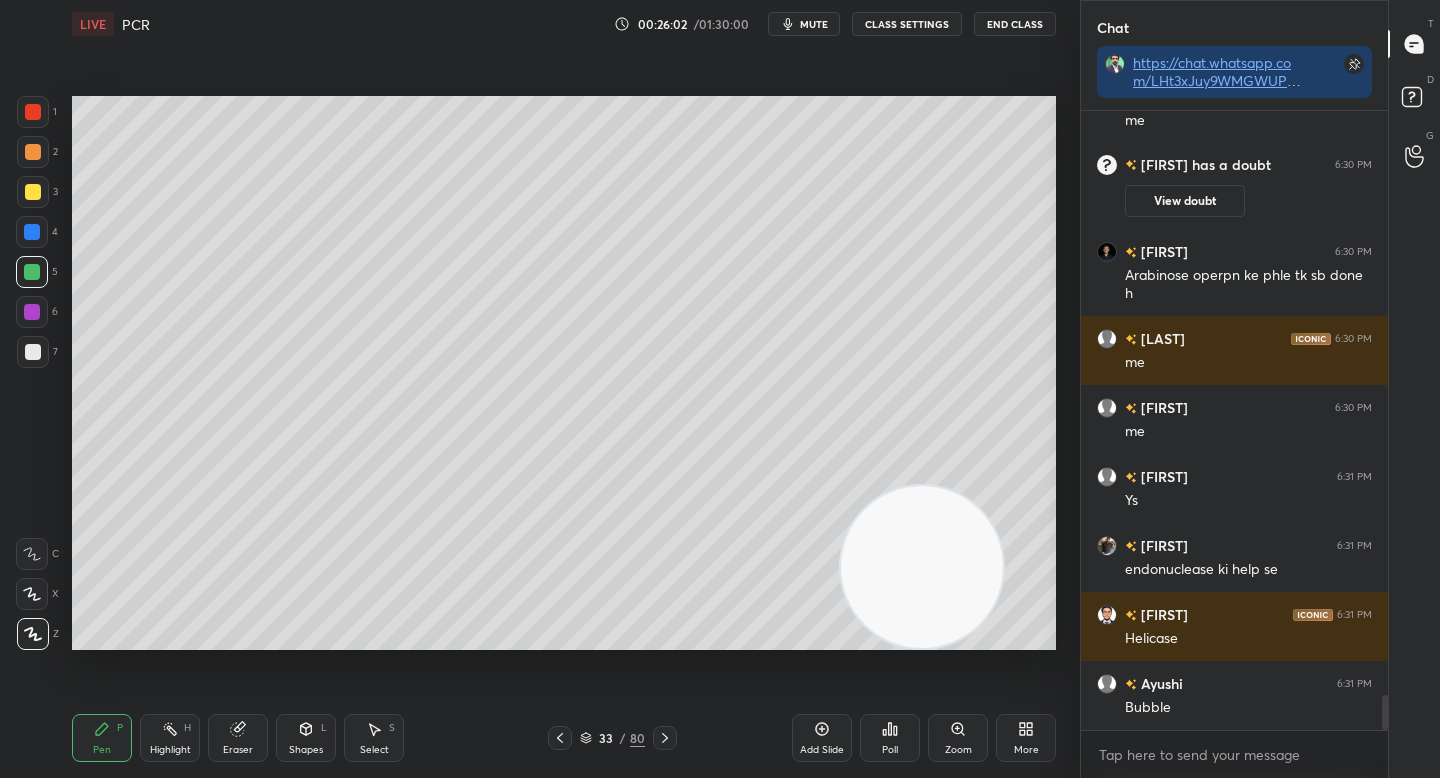 click at bounding box center [33, 352] 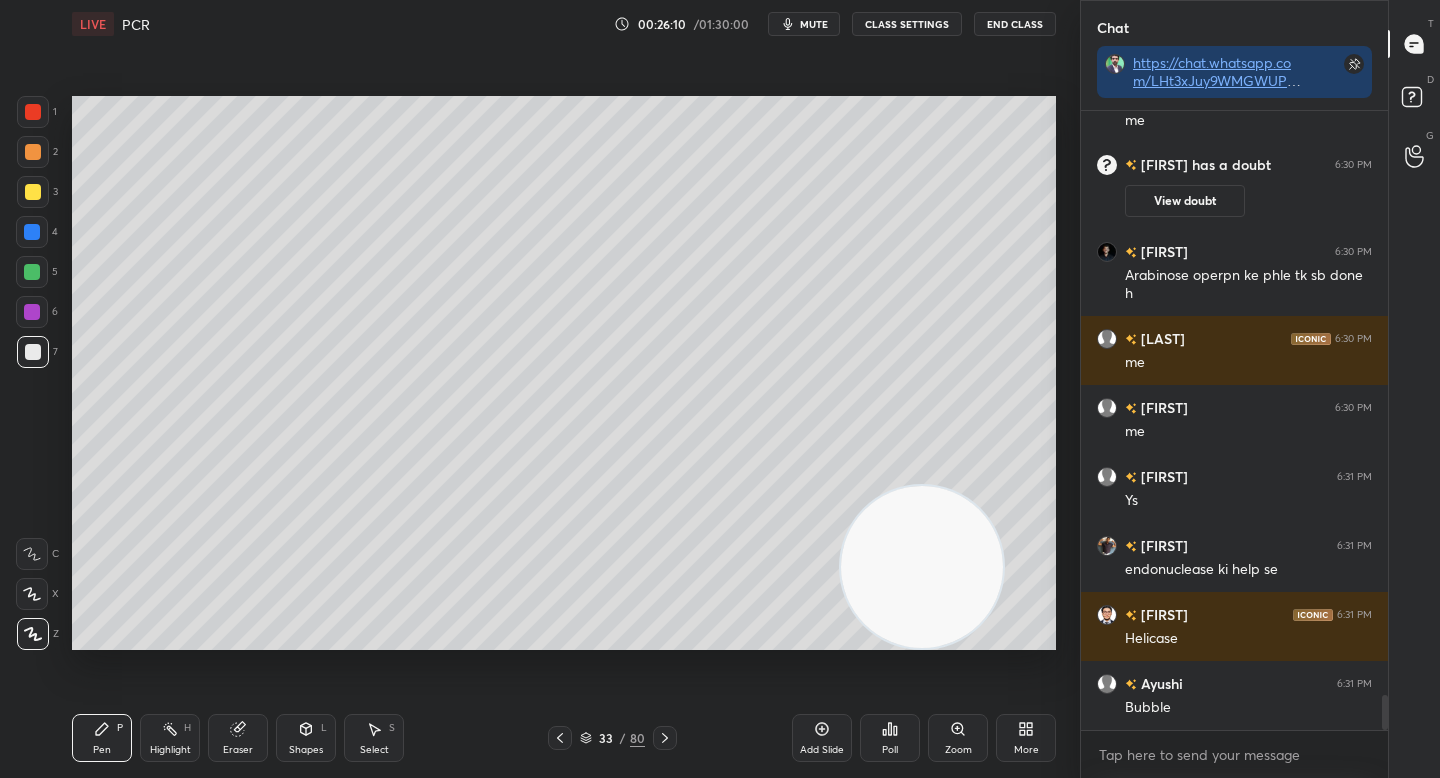 click at bounding box center (32, 272) 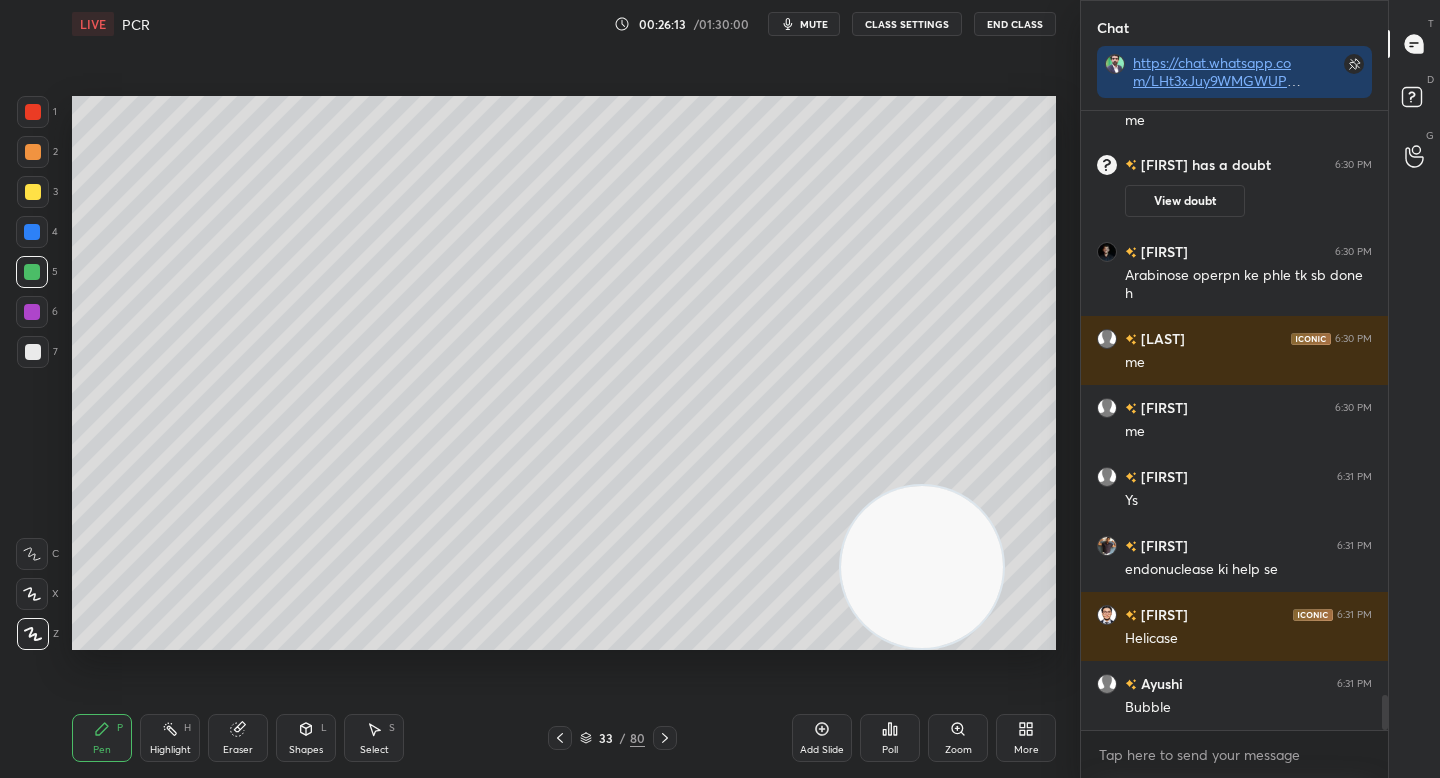 scroll, scrollTop: 10584, scrollLeft: 0, axis: vertical 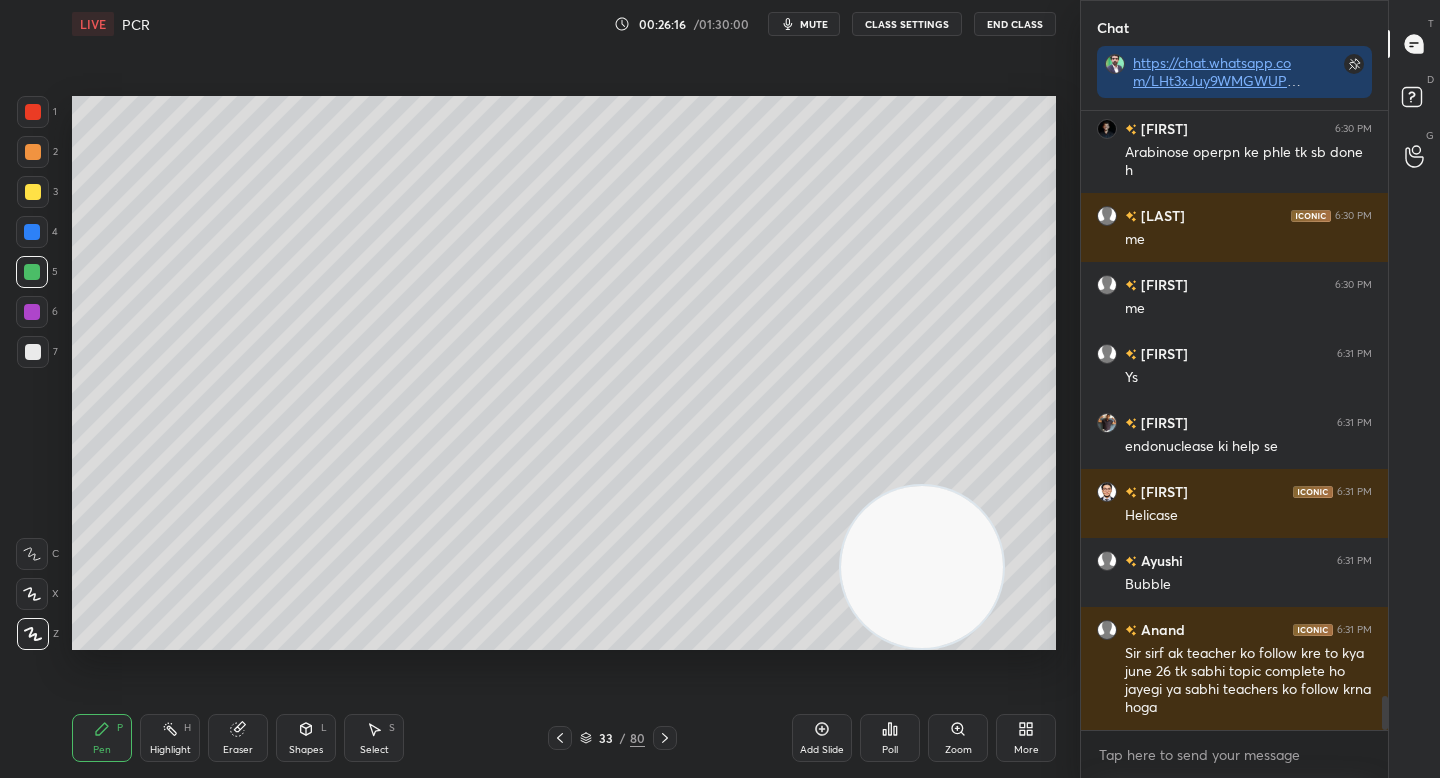 drag, startPoint x: 24, startPoint y: 353, endPoint x: 57, endPoint y: 341, distance: 35.1141 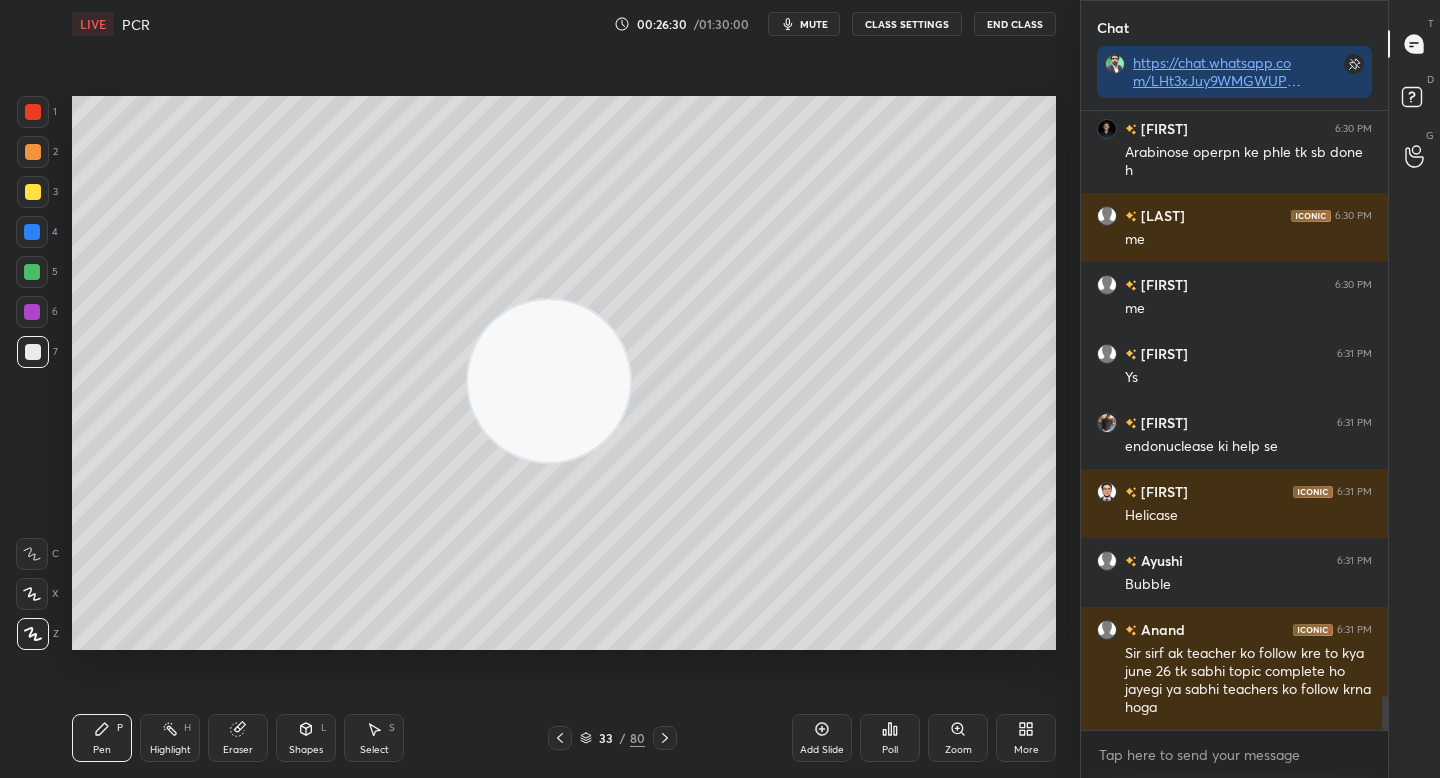 drag, startPoint x: 557, startPoint y: 393, endPoint x: 475, endPoint y: 359, distance: 88.76936 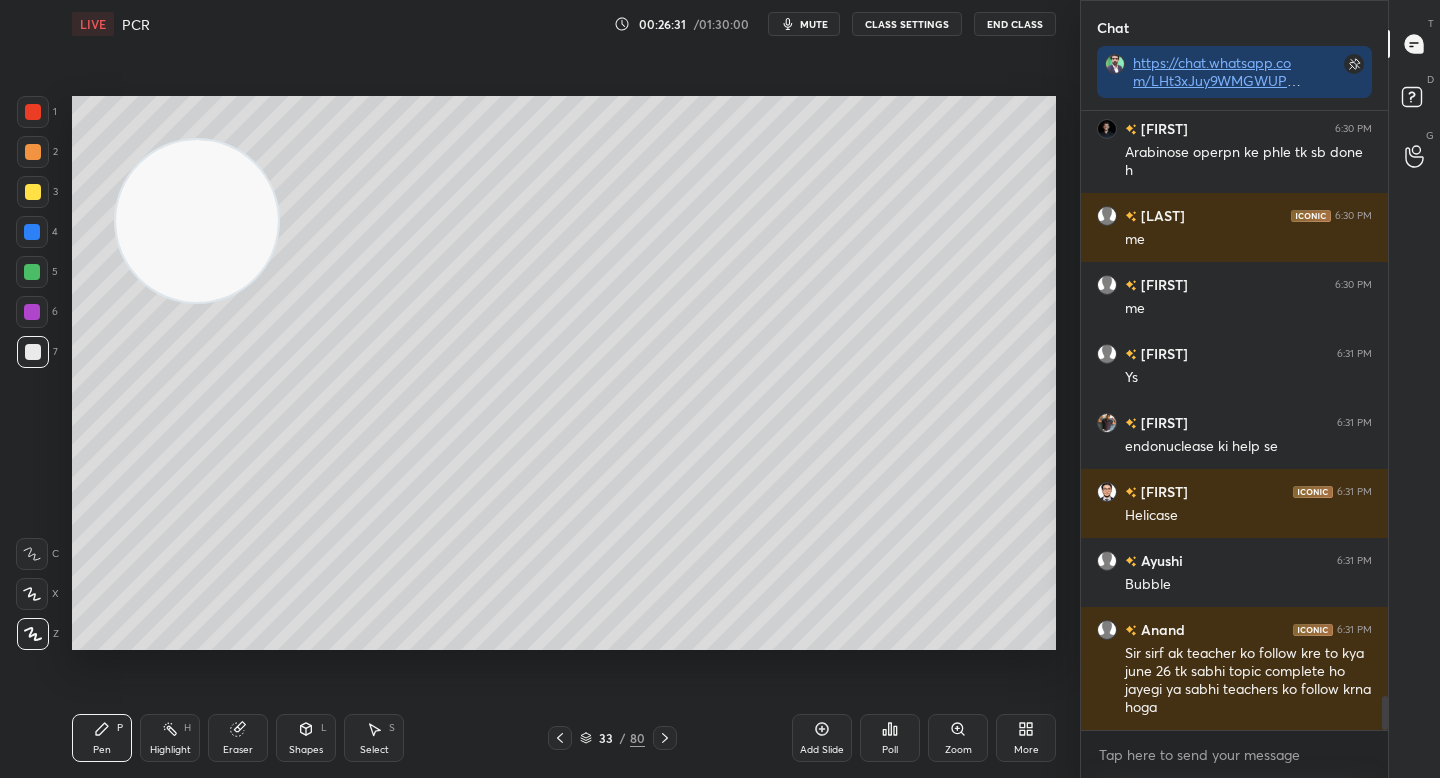 drag, startPoint x: 461, startPoint y: 330, endPoint x: 201, endPoint y: 224, distance: 280.7775 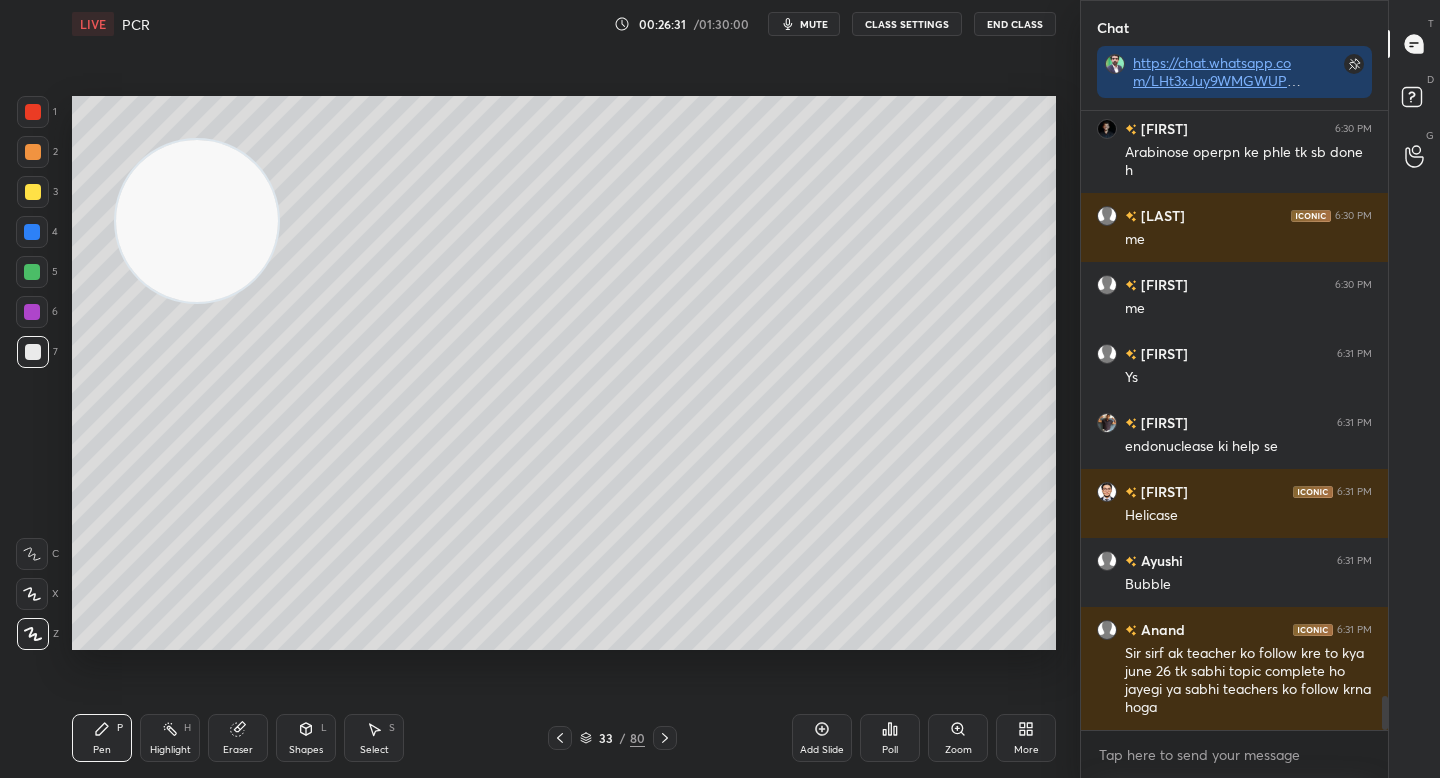 click at bounding box center [197, 221] 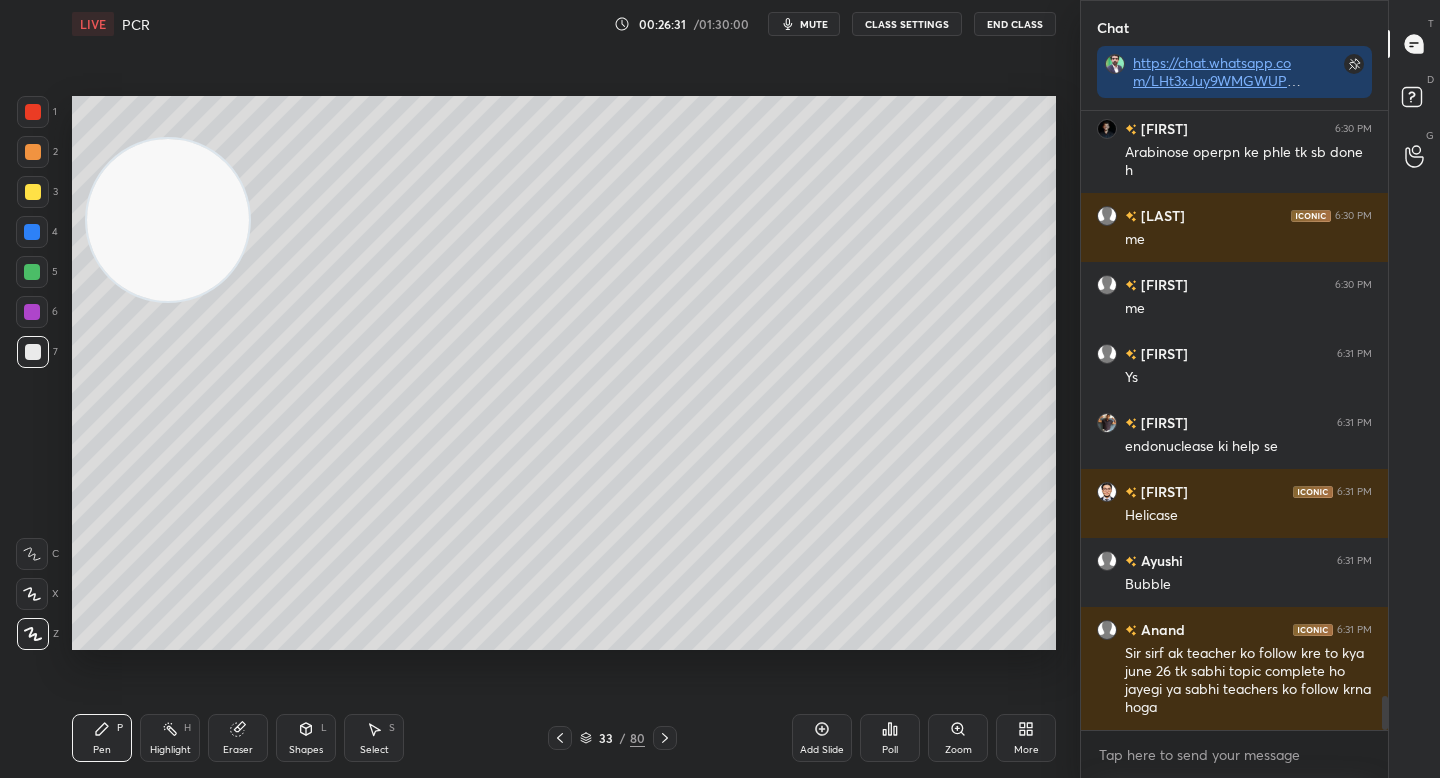 click at bounding box center (168, 220) 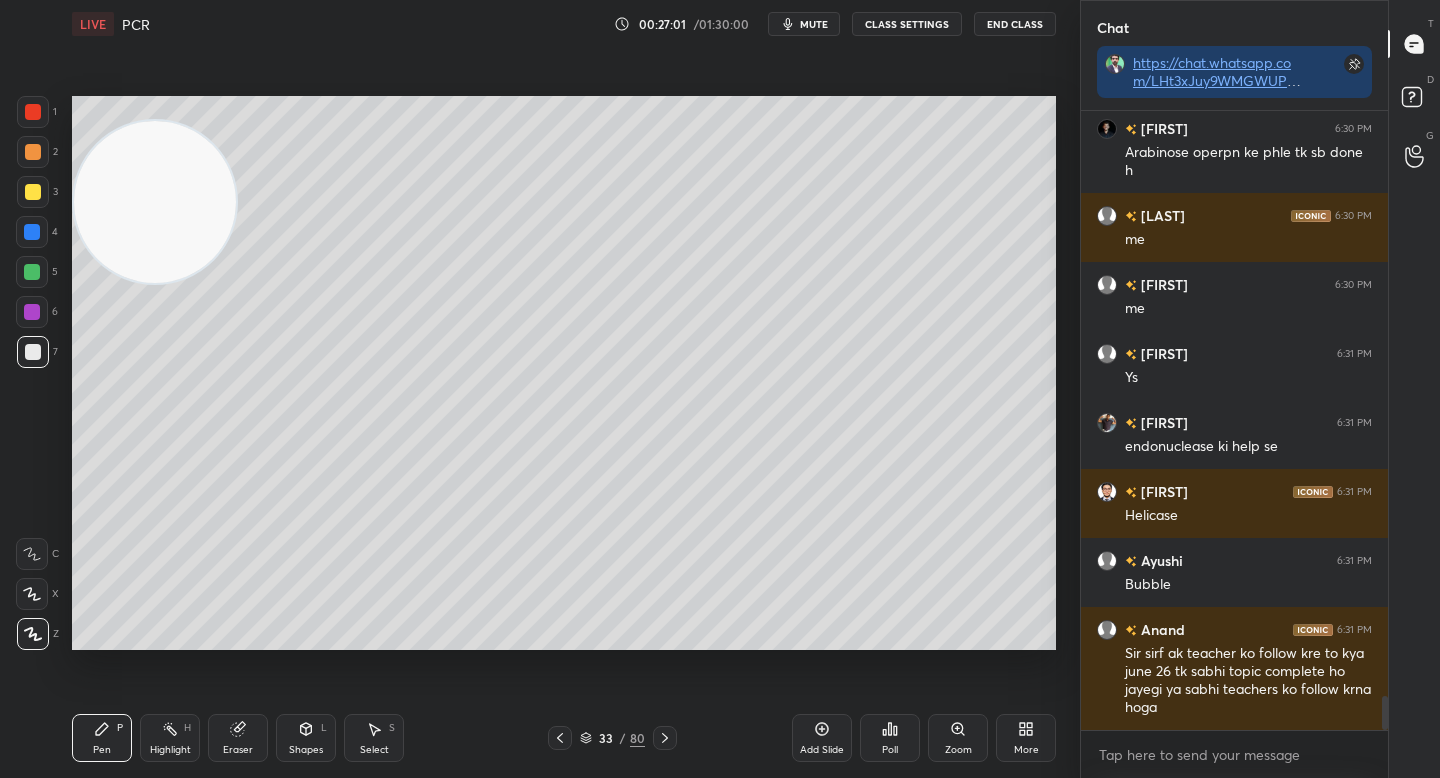 click at bounding box center [32, 272] 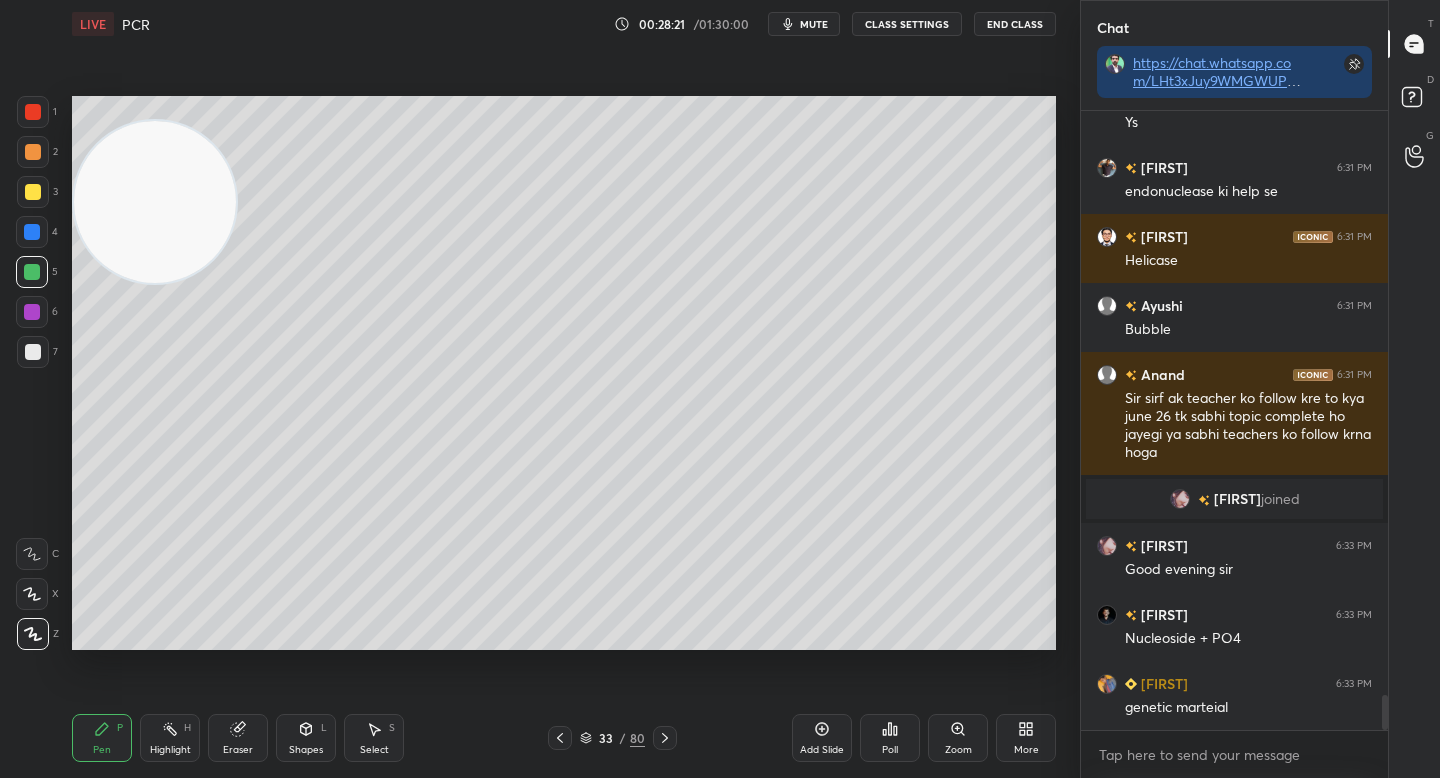 scroll, scrollTop: 10205, scrollLeft: 0, axis: vertical 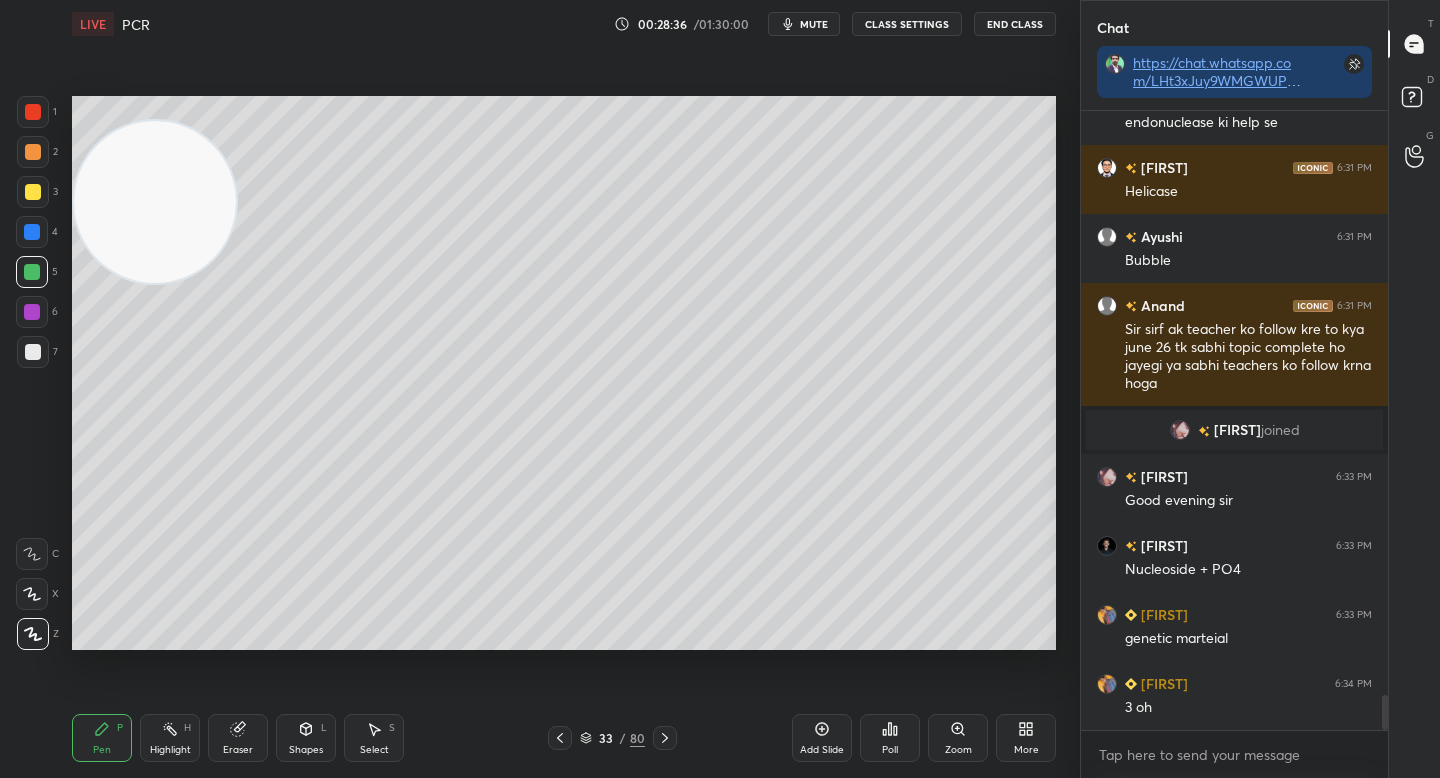 click on "2" at bounding box center [37, 156] 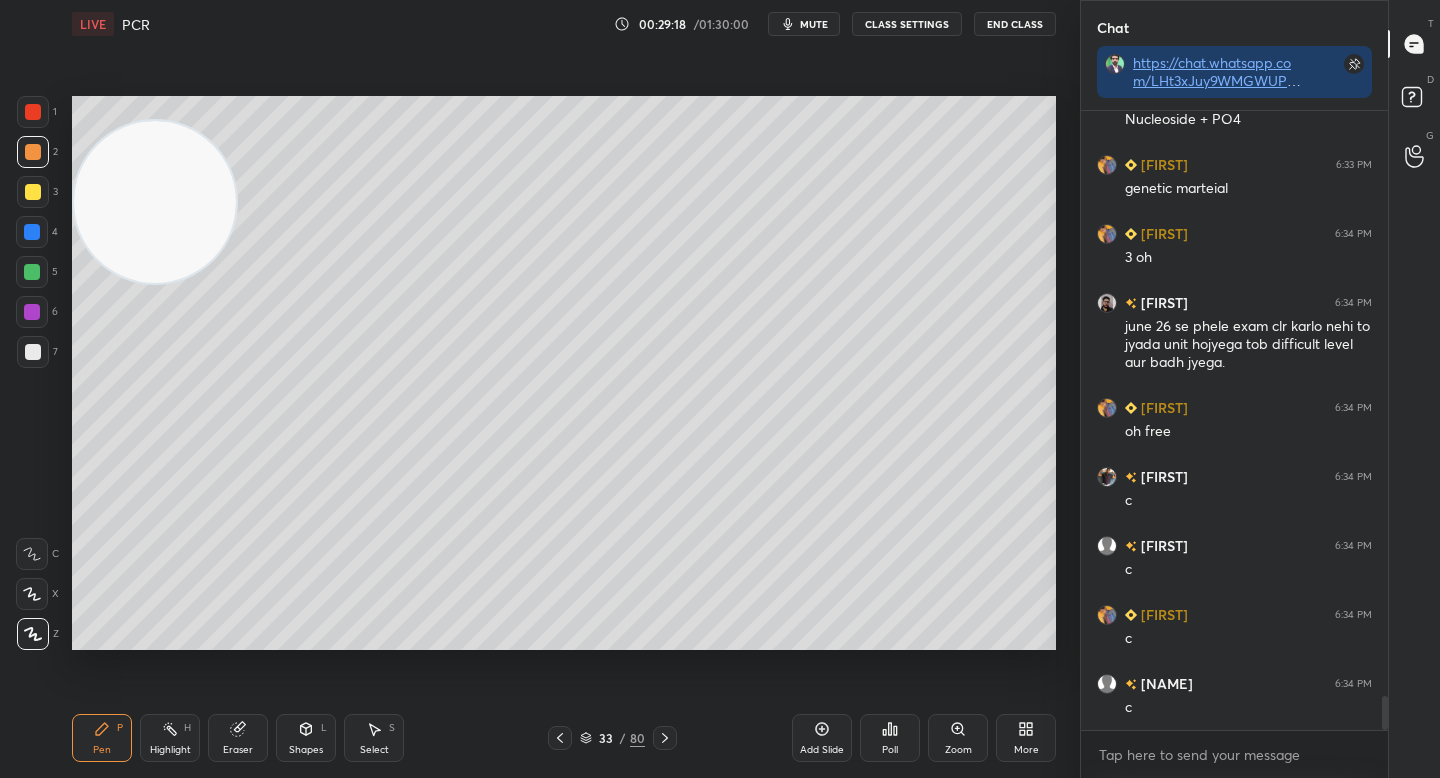 scroll, scrollTop: 10724, scrollLeft: 0, axis: vertical 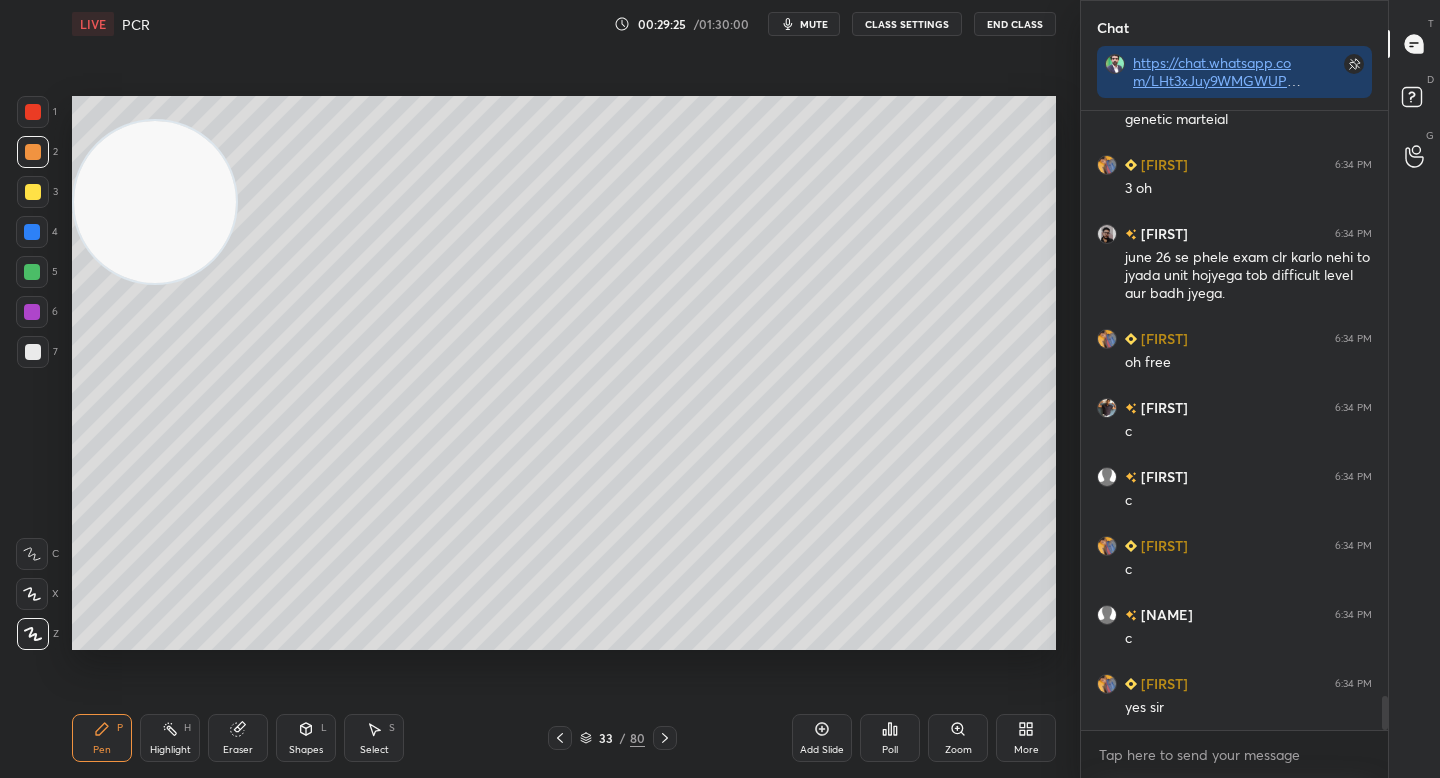 drag, startPoint x: 37, startPoint y: 349, endPoint x: 63, endPoint y: 365, distance: 30.528675 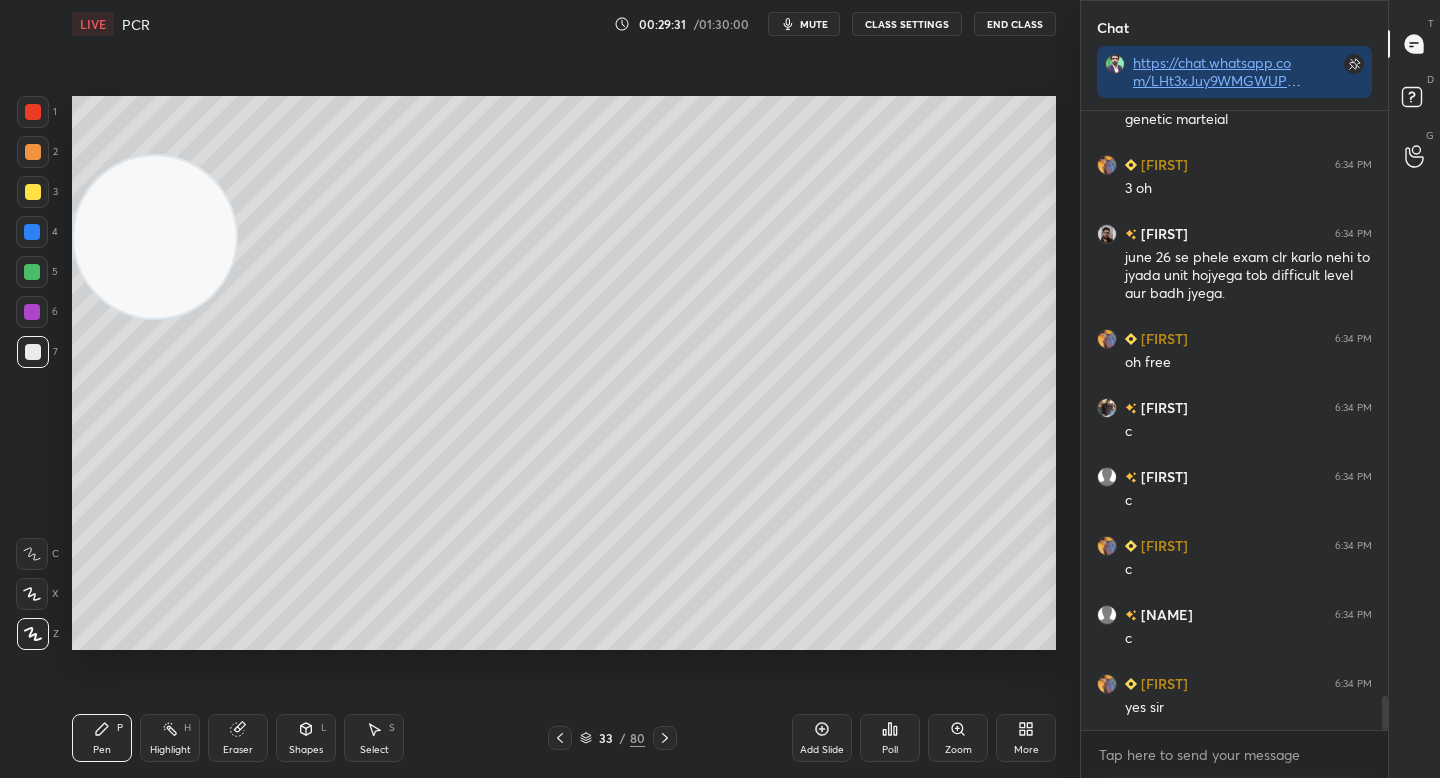 drag, startPoint x: 174, startPoint y: 250, endPoint x: 165, endPoint y: 556, distance: 306.13232 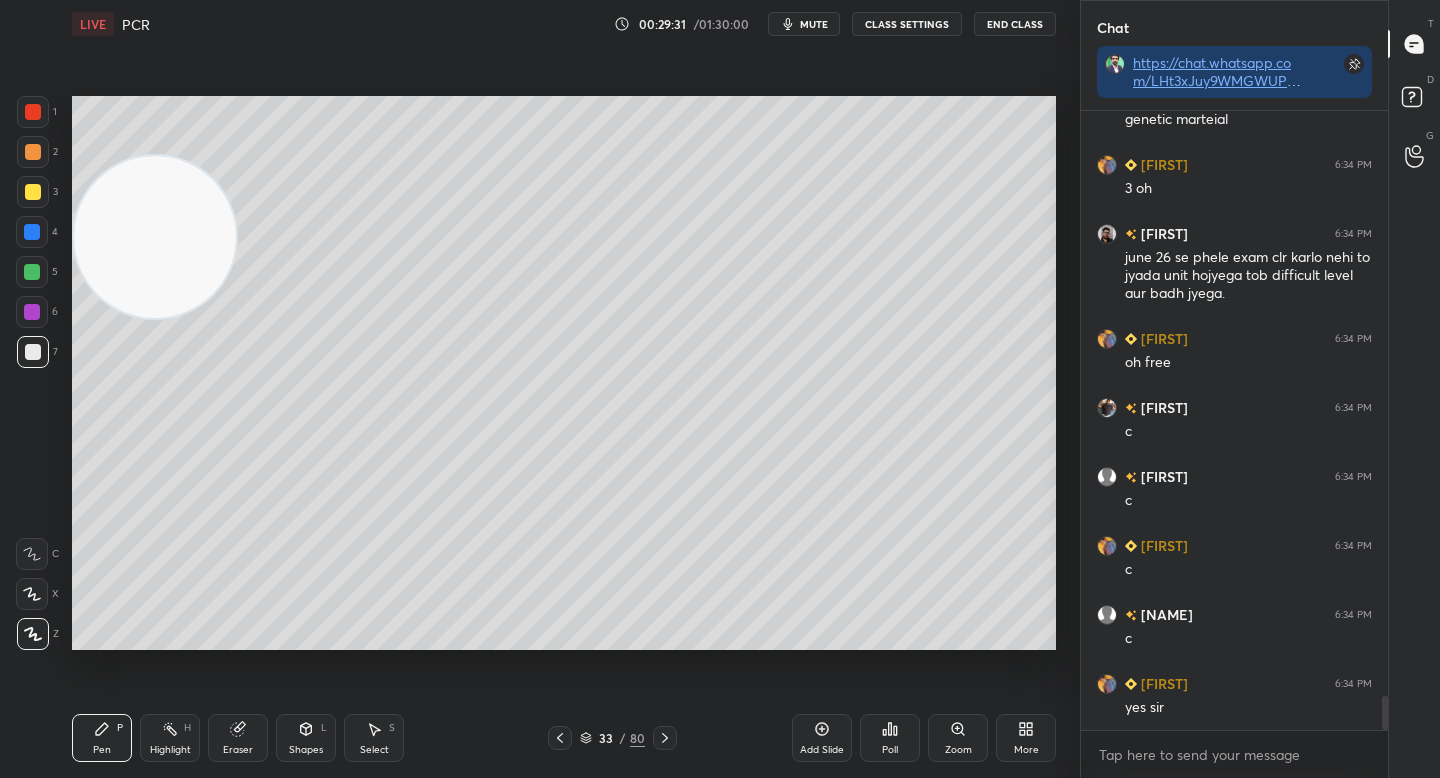 click at bounding box center (155, 237) 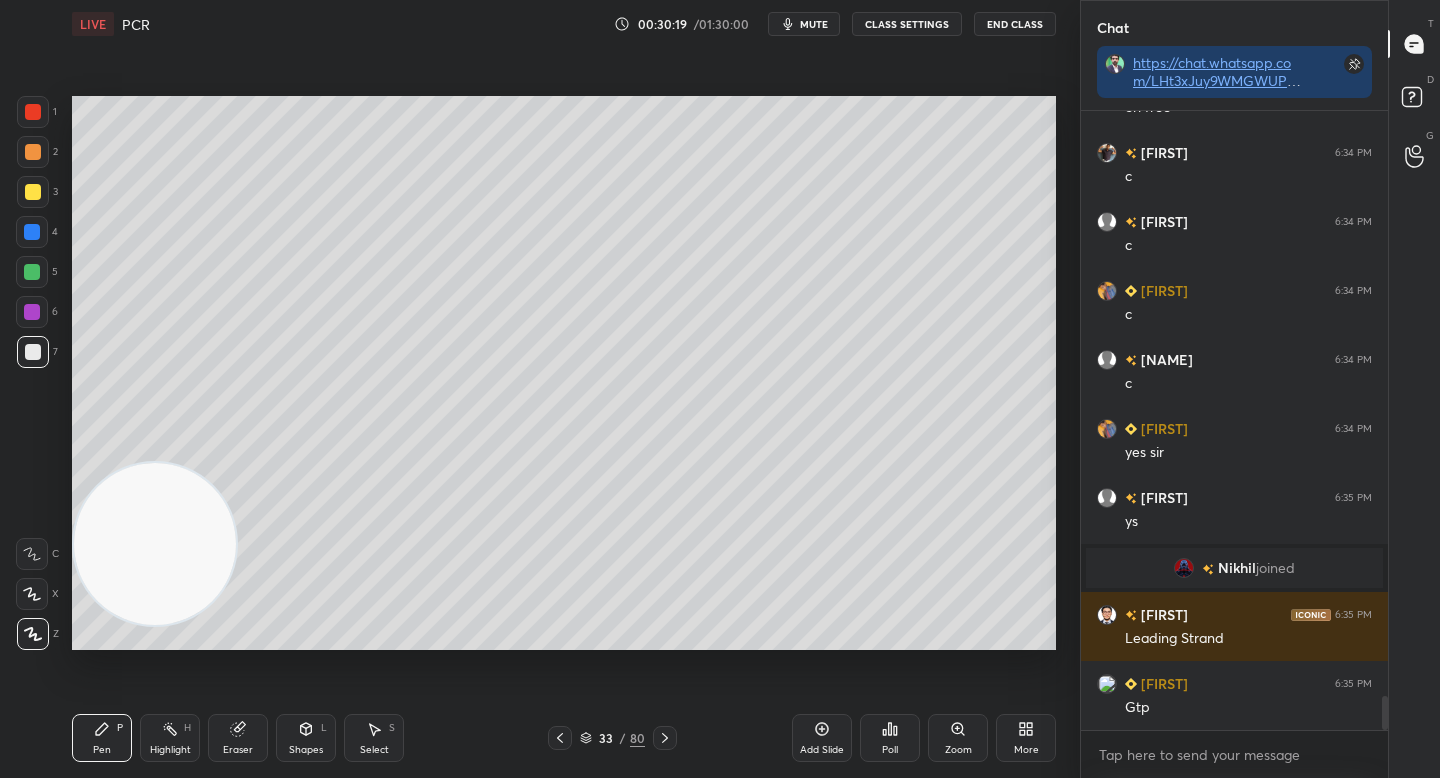 scroll, scrollTop: 10785, scrollLeft: 0, axis: vertical 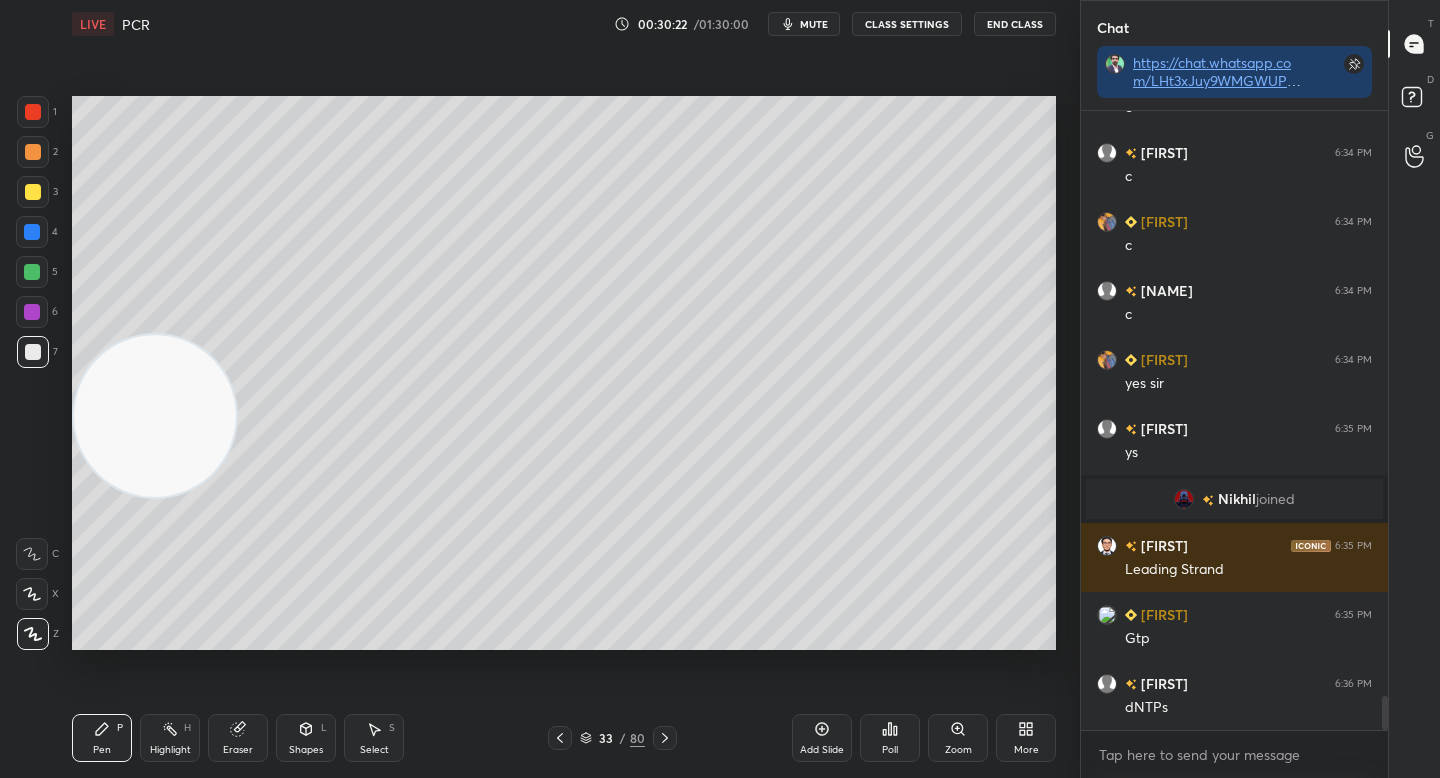 drag, startPoint x: 194, startPoint y: 542, endPoint x: 228, endPoint y: 189, distance: 354.6336 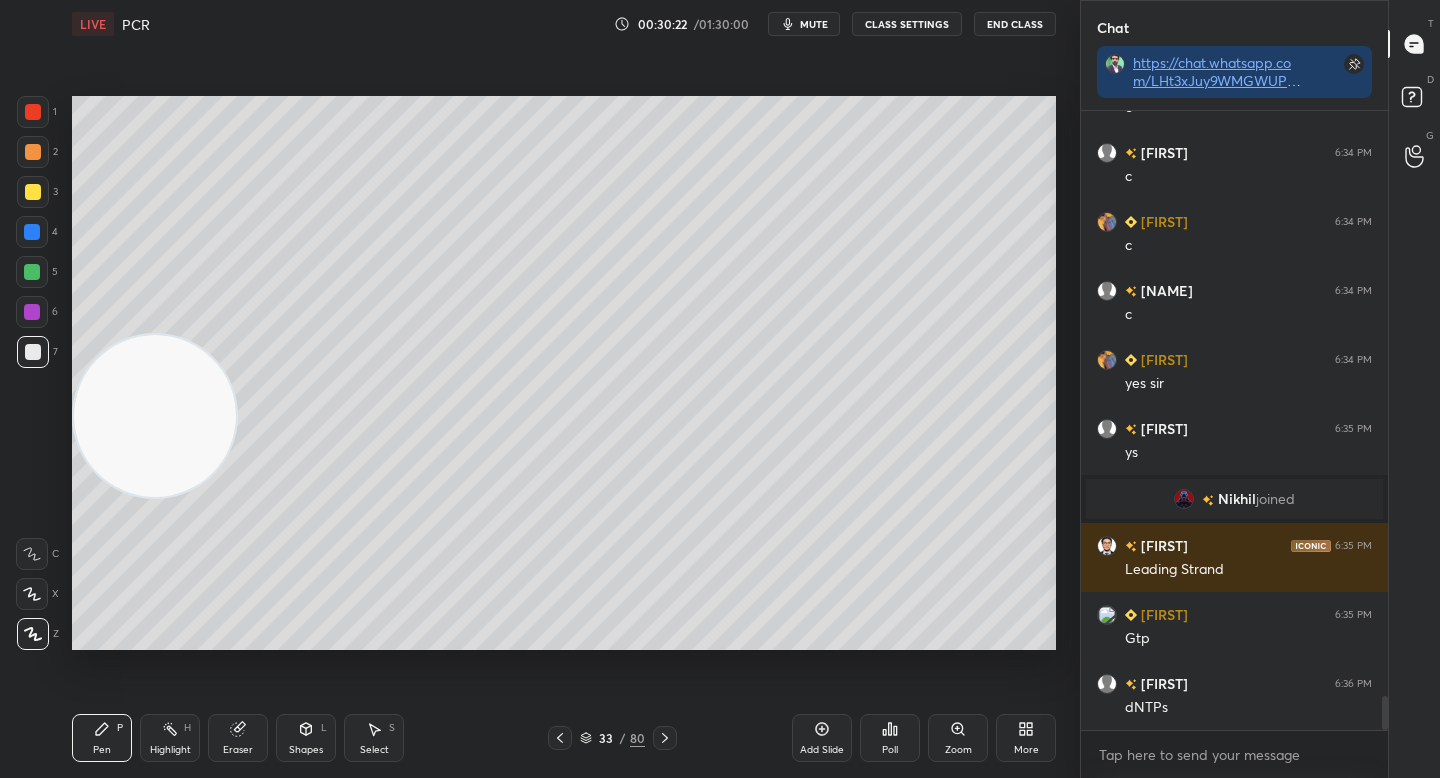 click at bounding box center [155, 416] 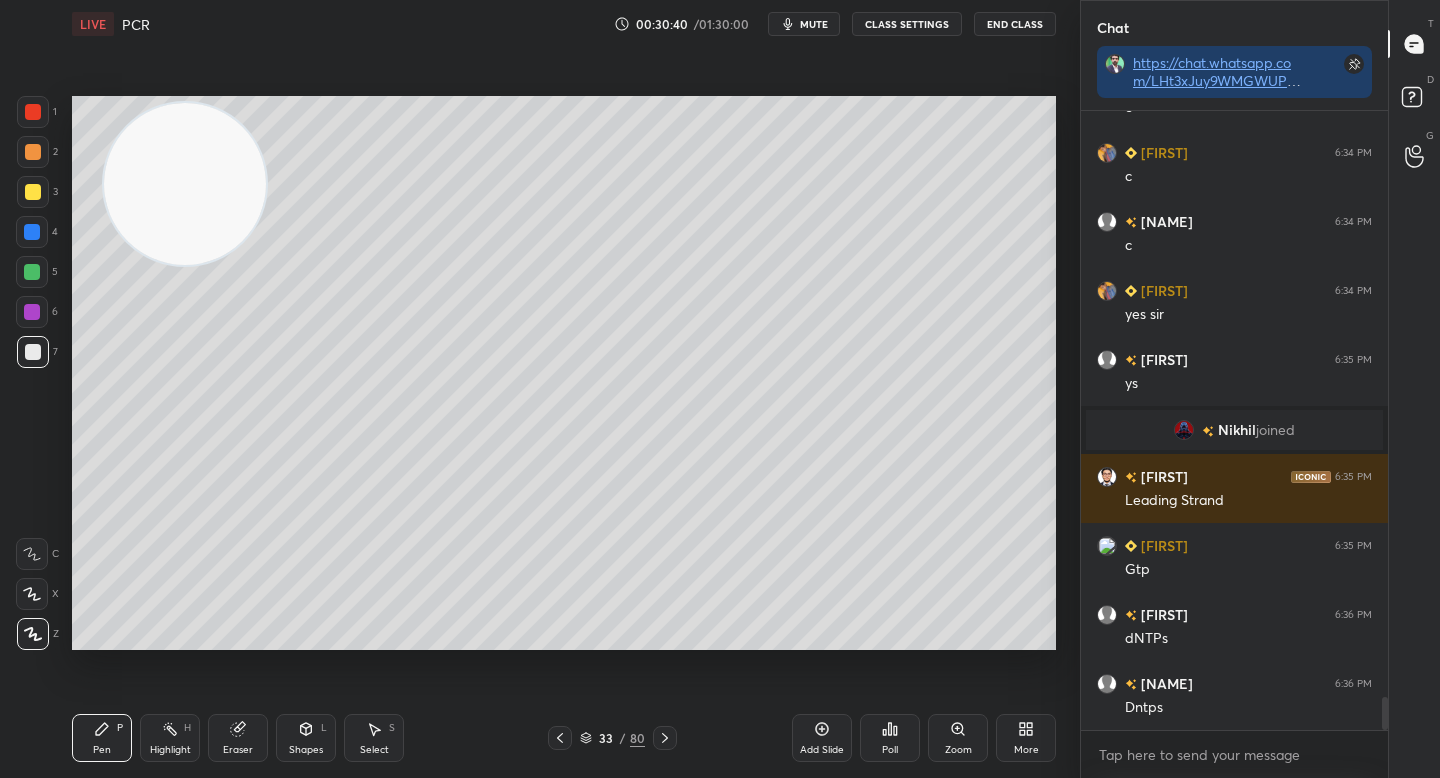 scroll, scrollTop: 10923, scrollLeft: 0, axis: vertical 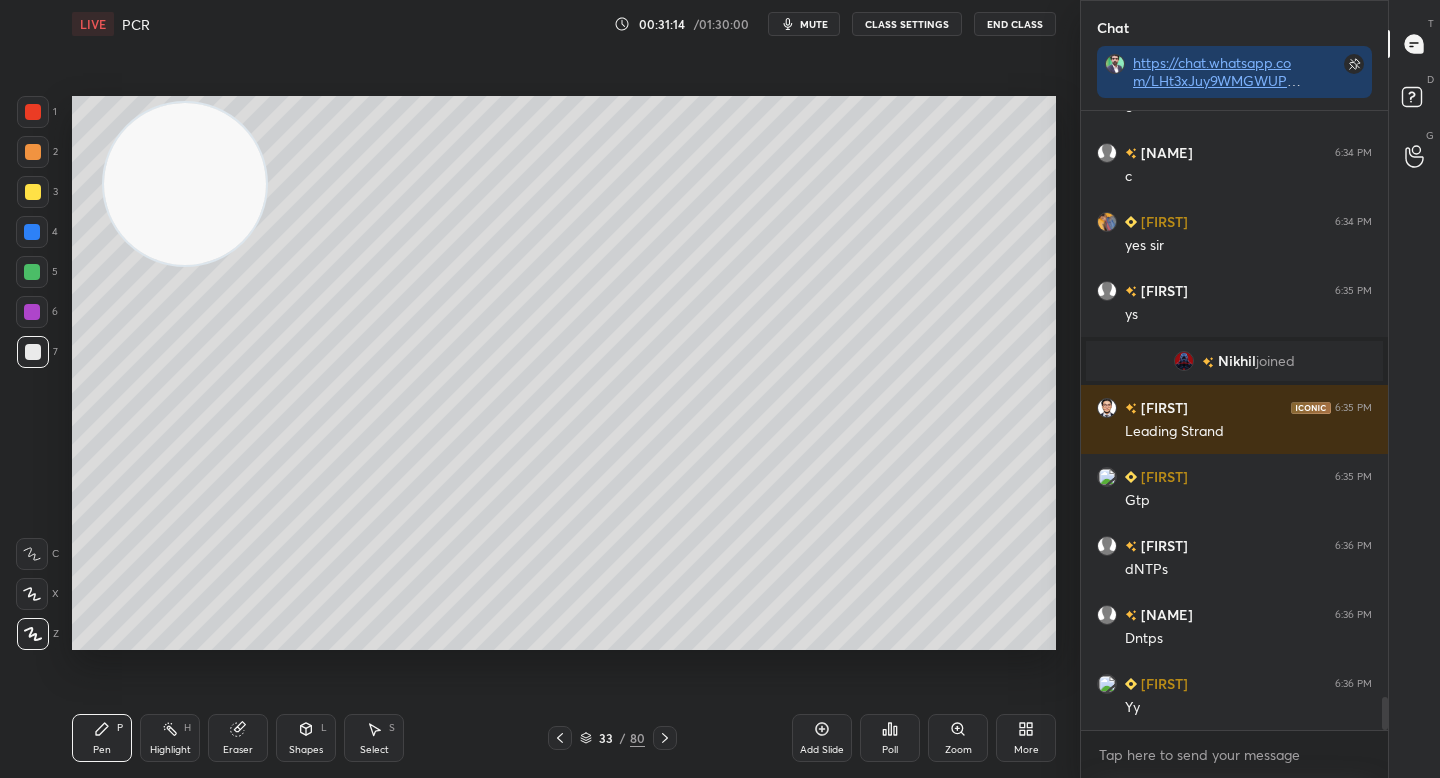 click on "Eraser" at bounding box center (238, 738) 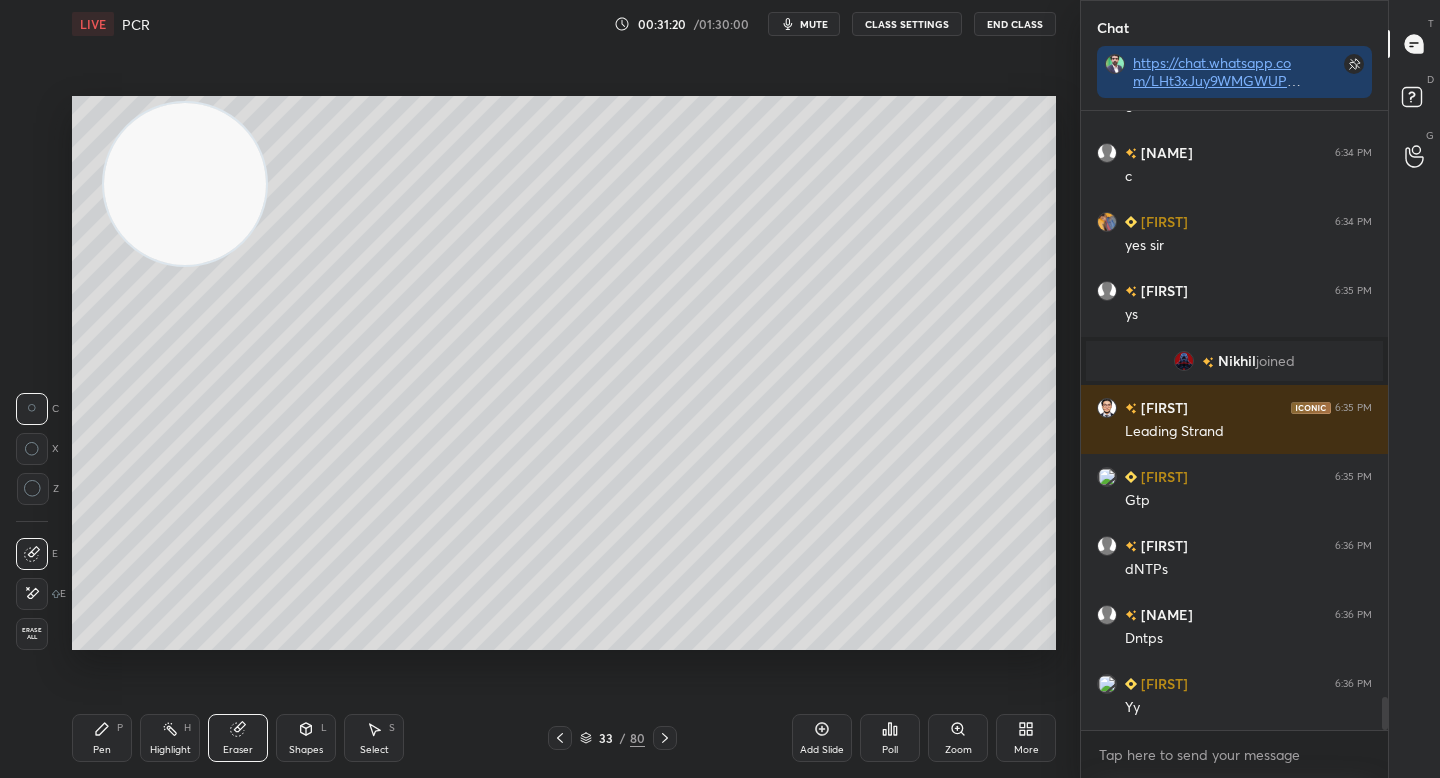 drag, startPoint x: 106, startPoint y: 744, endPoint x: 242, endPoint y: 670, distance: 154.82893 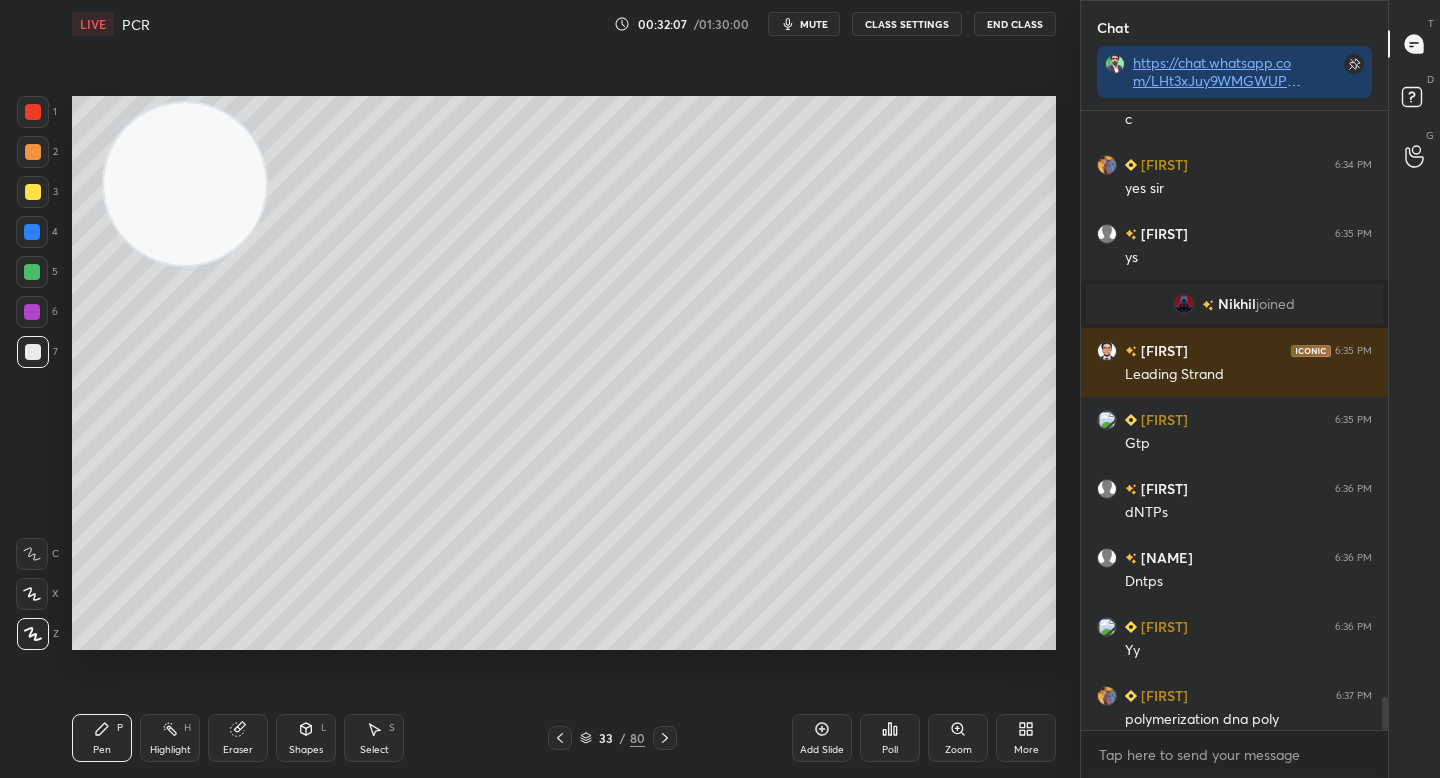 scroll, scrollTop: 10935, scrollLeft: 0, axis: vertical 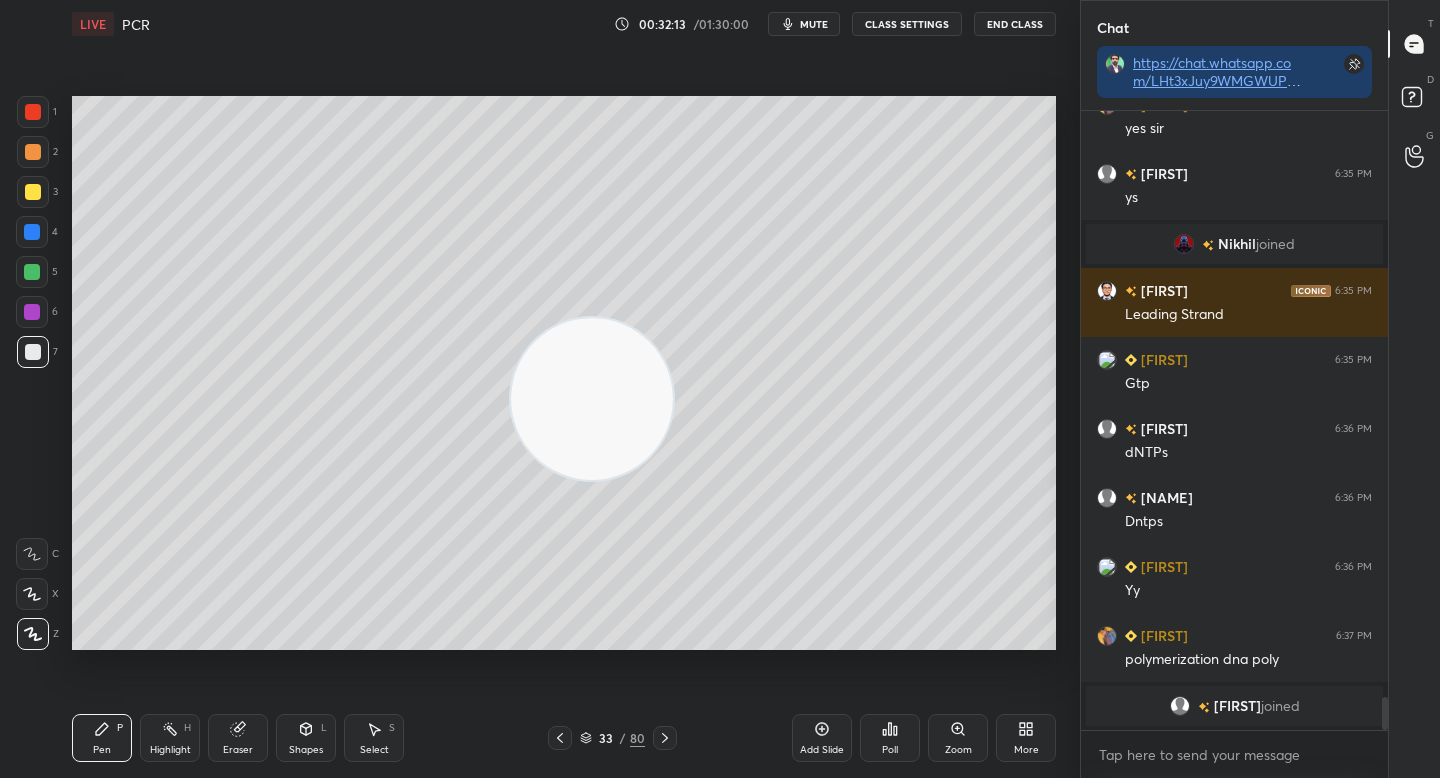 drag, startPoint x: 165, startPoint y: 185, endPoint x: 825, endPoint y: 487, distance: 725.8126 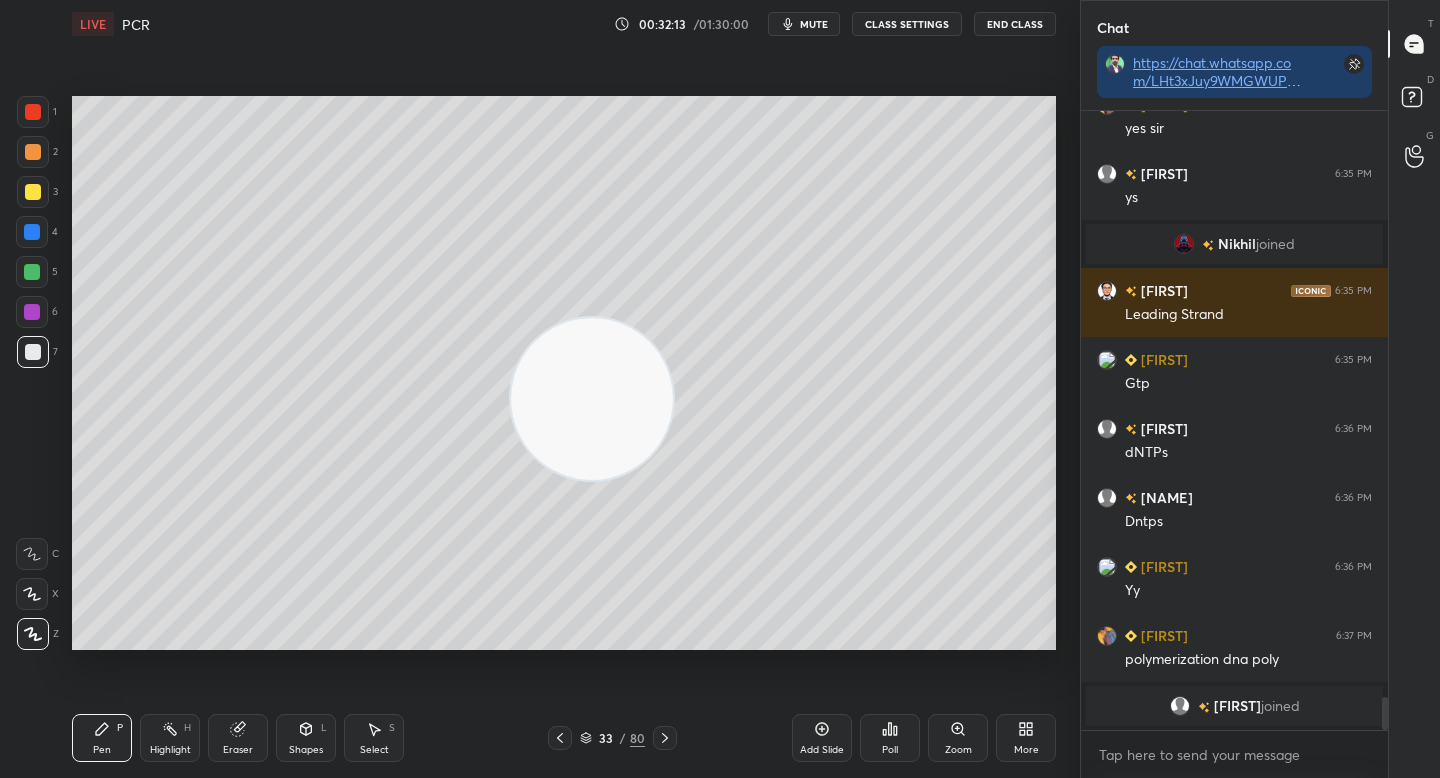 click at bounding box center [592, 399] 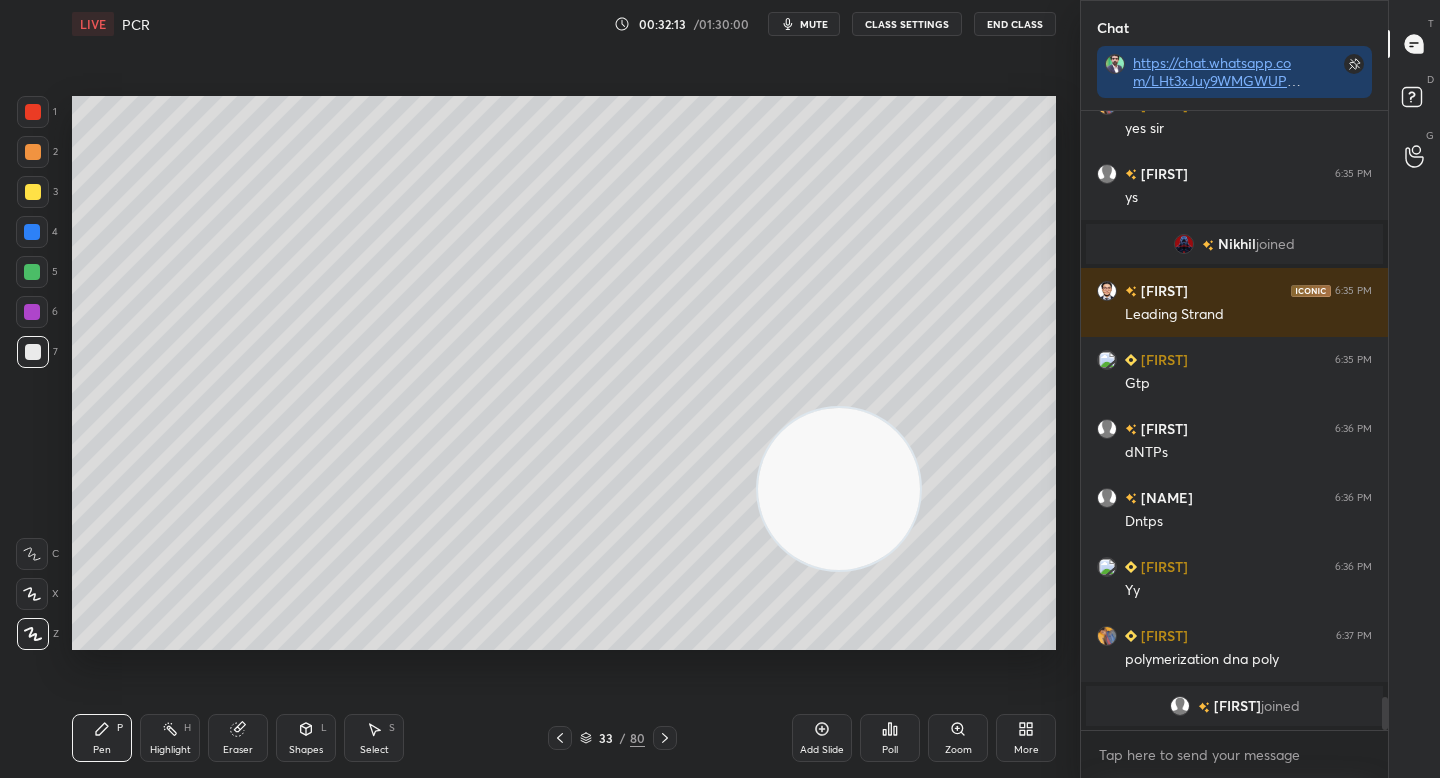 scroll, scrollTop: 11032, scrollLeft: 0, axis: vertical 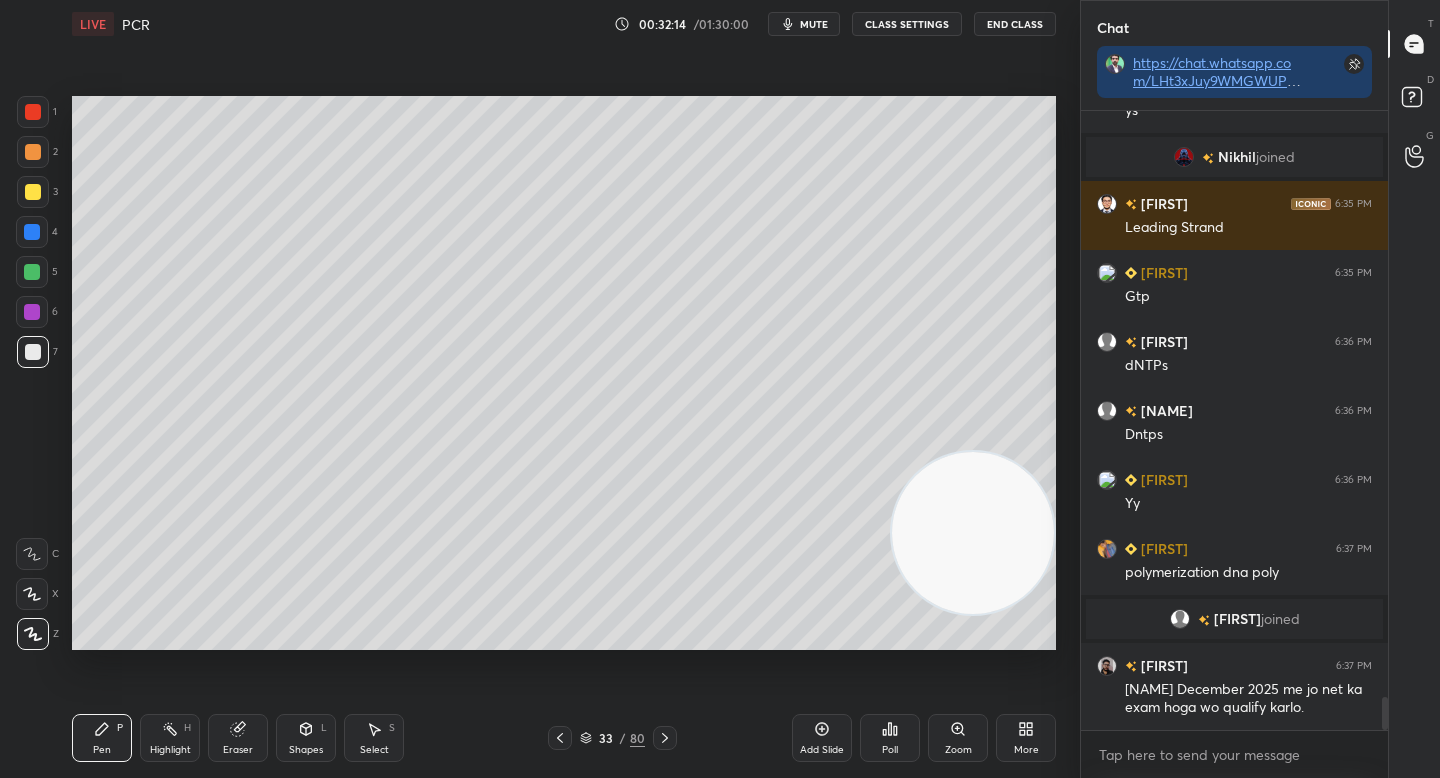 drag, startPoint x: 881, startPoint y: 498, endPoint x: 981, endPoint y: 523, distance: 103.077644 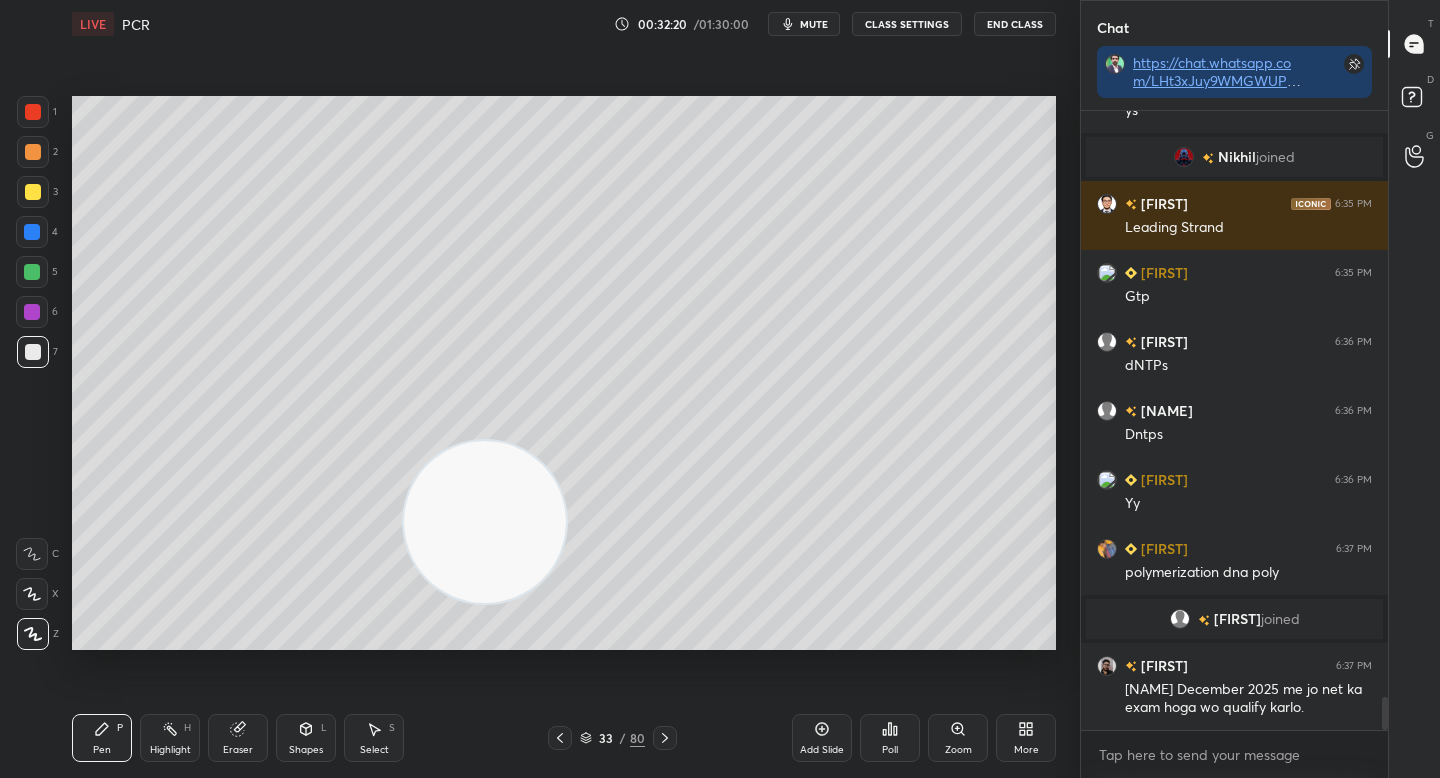 drag, startPoint x: 977, startPoint y: 544, endPoint x: 486, endPoint y: 533, distance: 491.1232 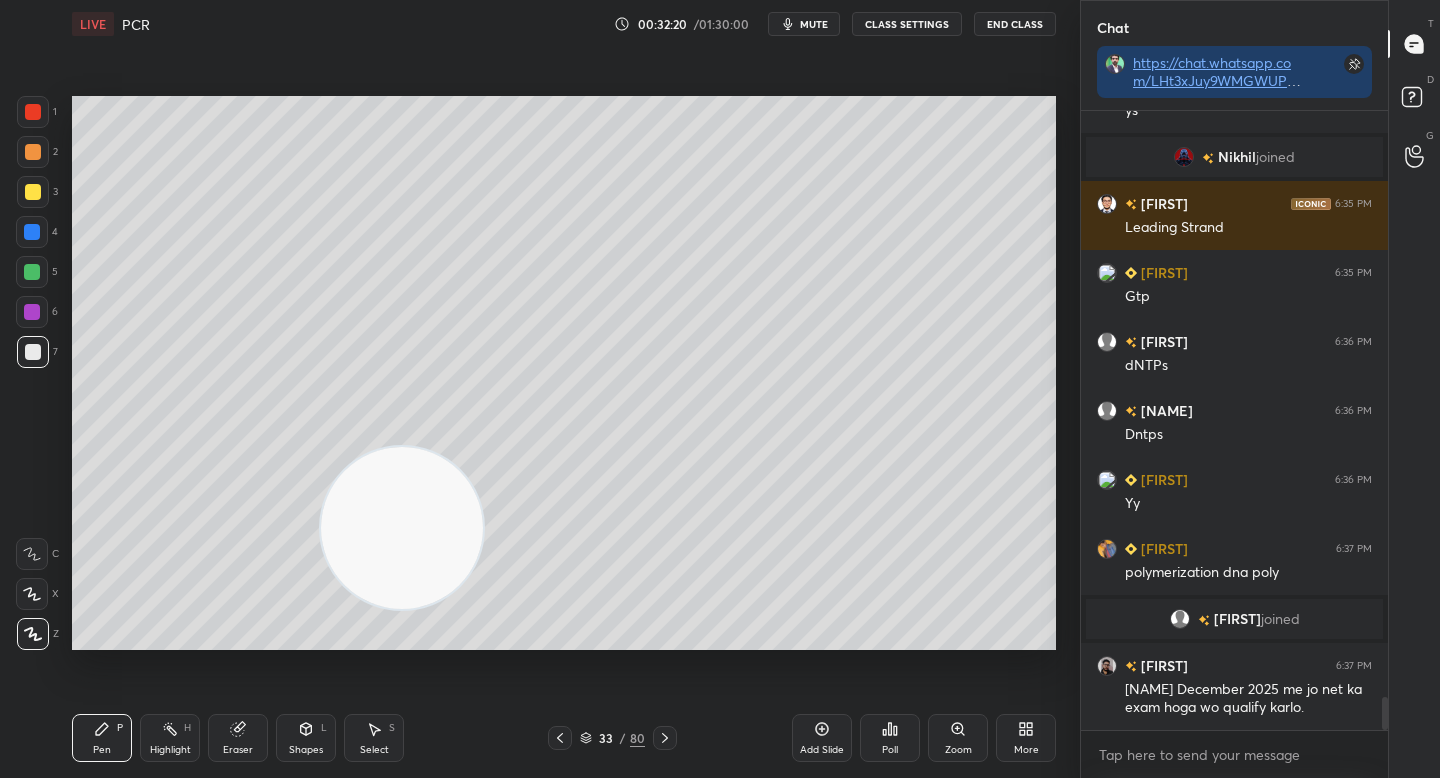 drag, startPoint x: 422, startPoint y: 532, endPoint x: 267, endPoint y: 568, distance: 159.12573 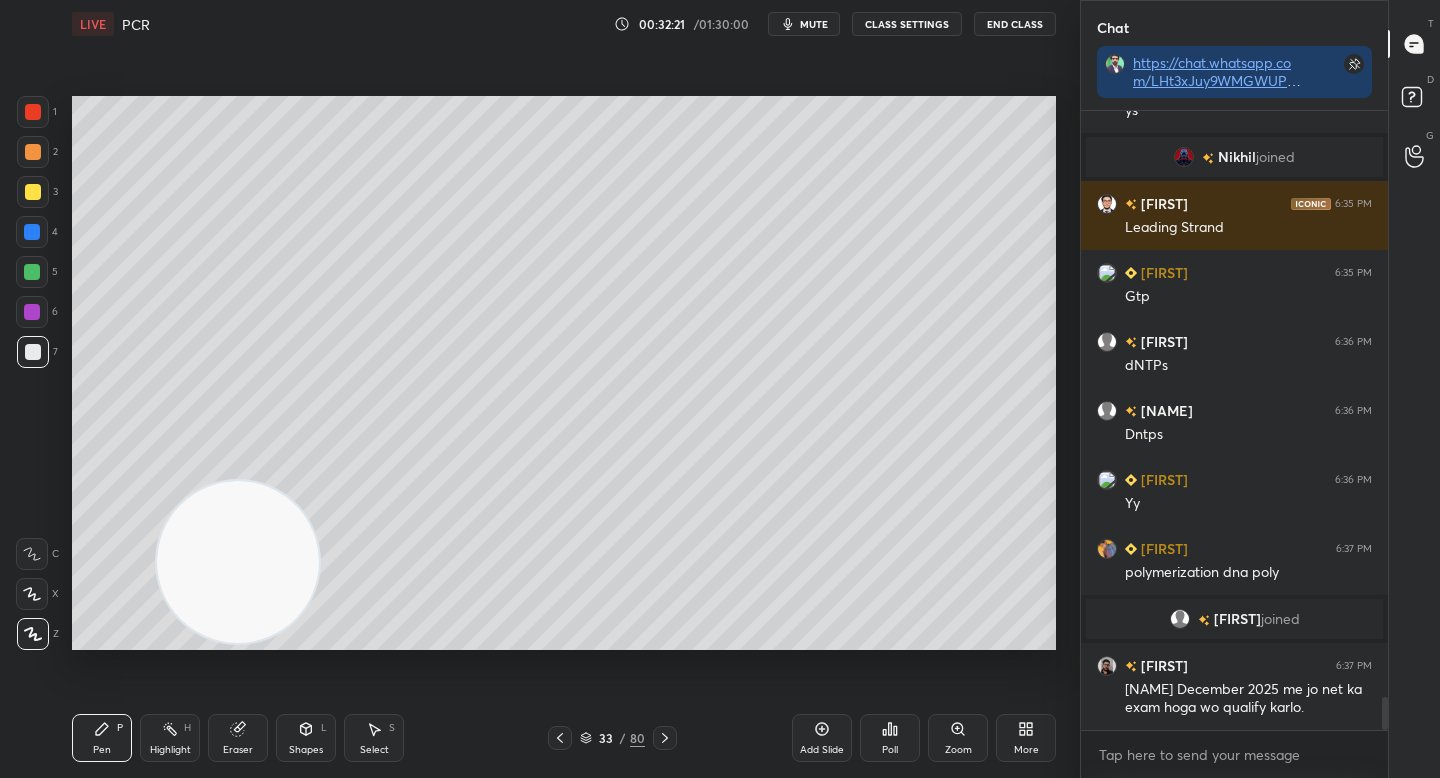 drag, startPoint x: 261, startPoint y: 570, endPoint x: 195, endPoint y: 584, distance: 67.46851 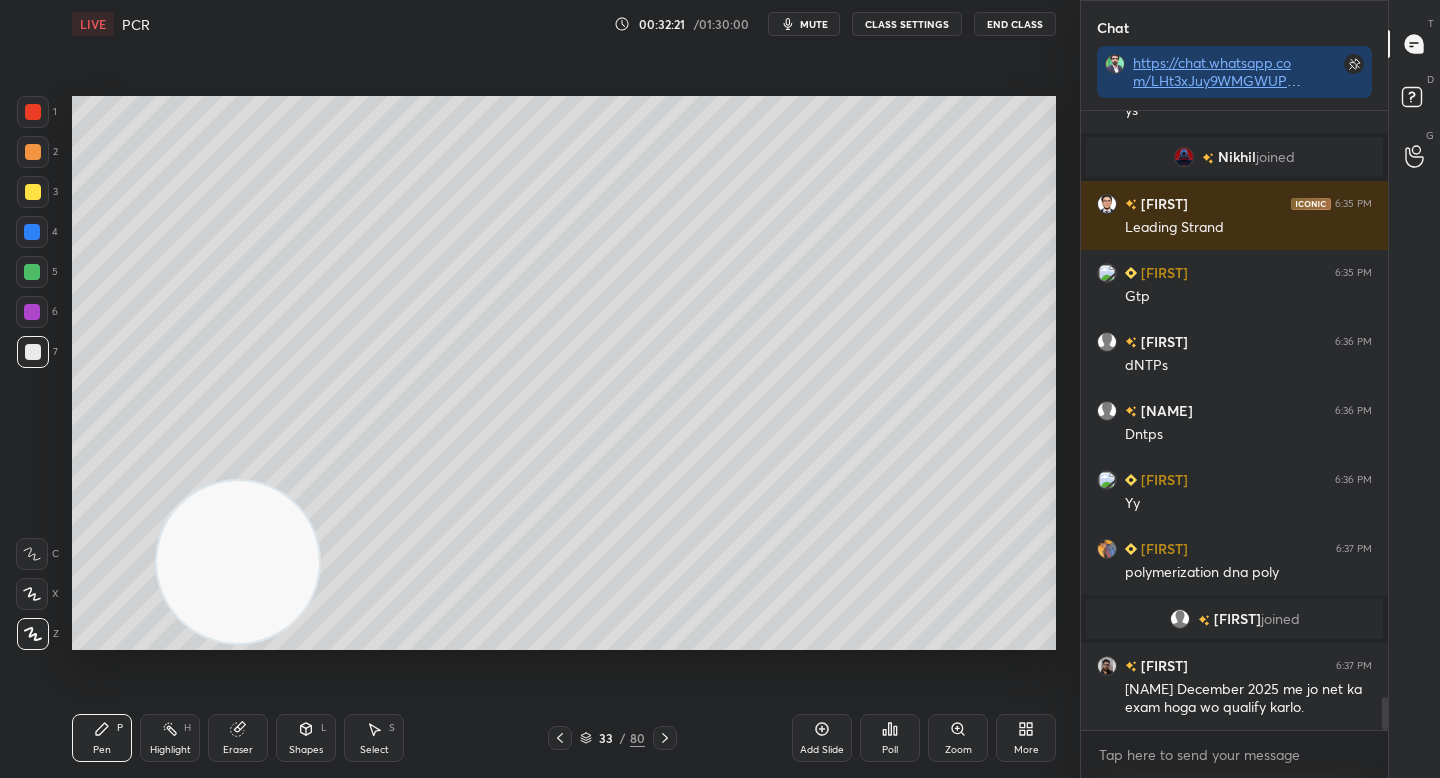 click at bounding box center [238, 562] 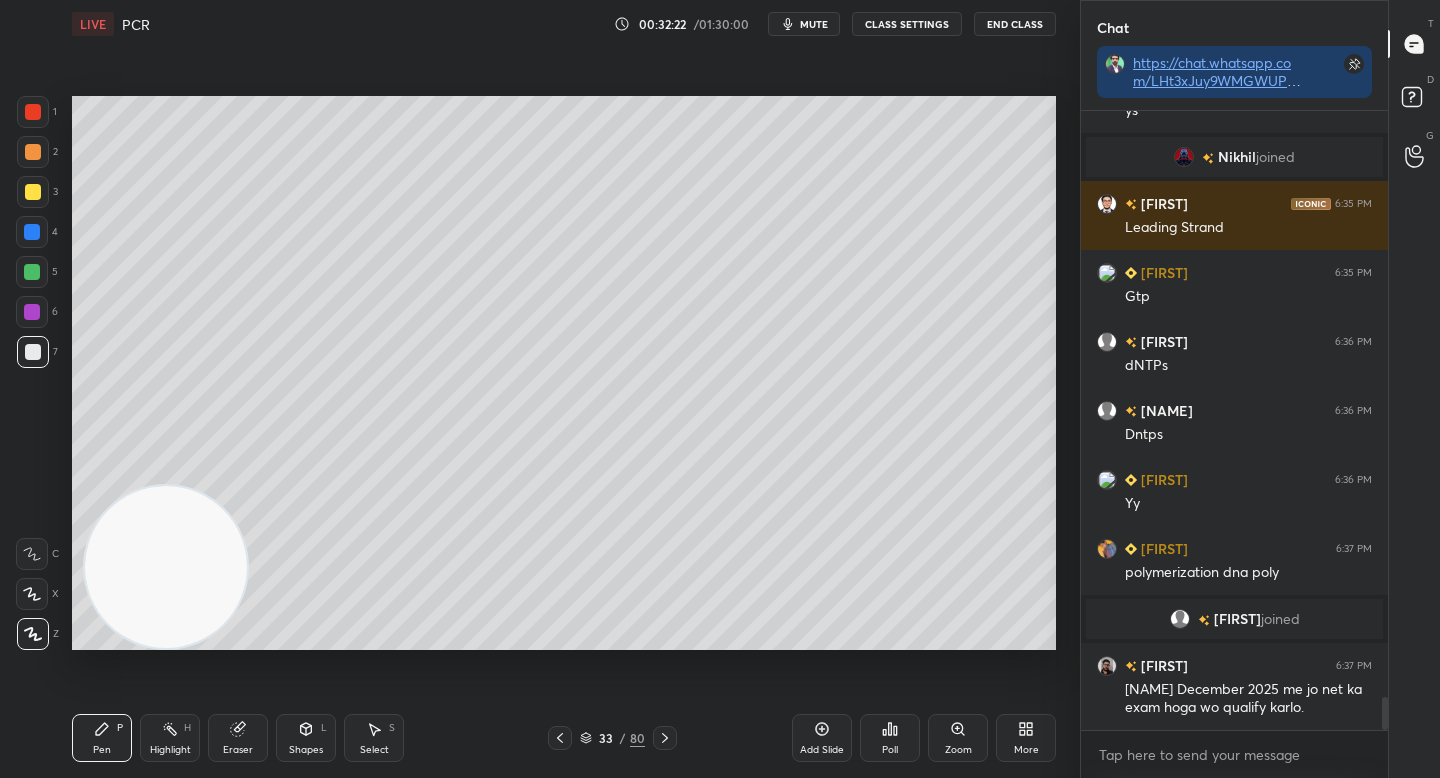 drag, startPoint x: 825, startPoint y: 735, endPoint x: 792, endPoint y: 691, distance: 55 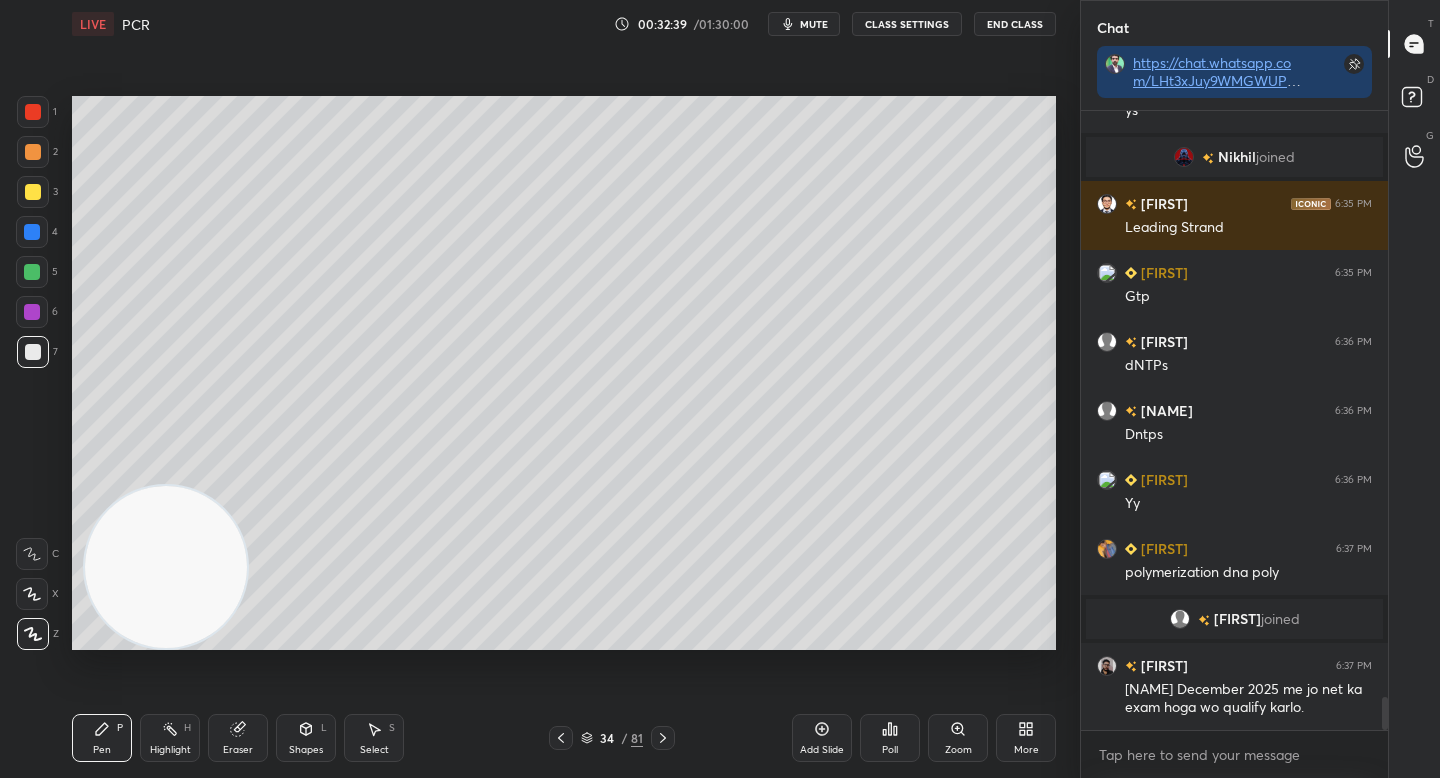 click on "Shapes L" at bounding box center [306, 738] 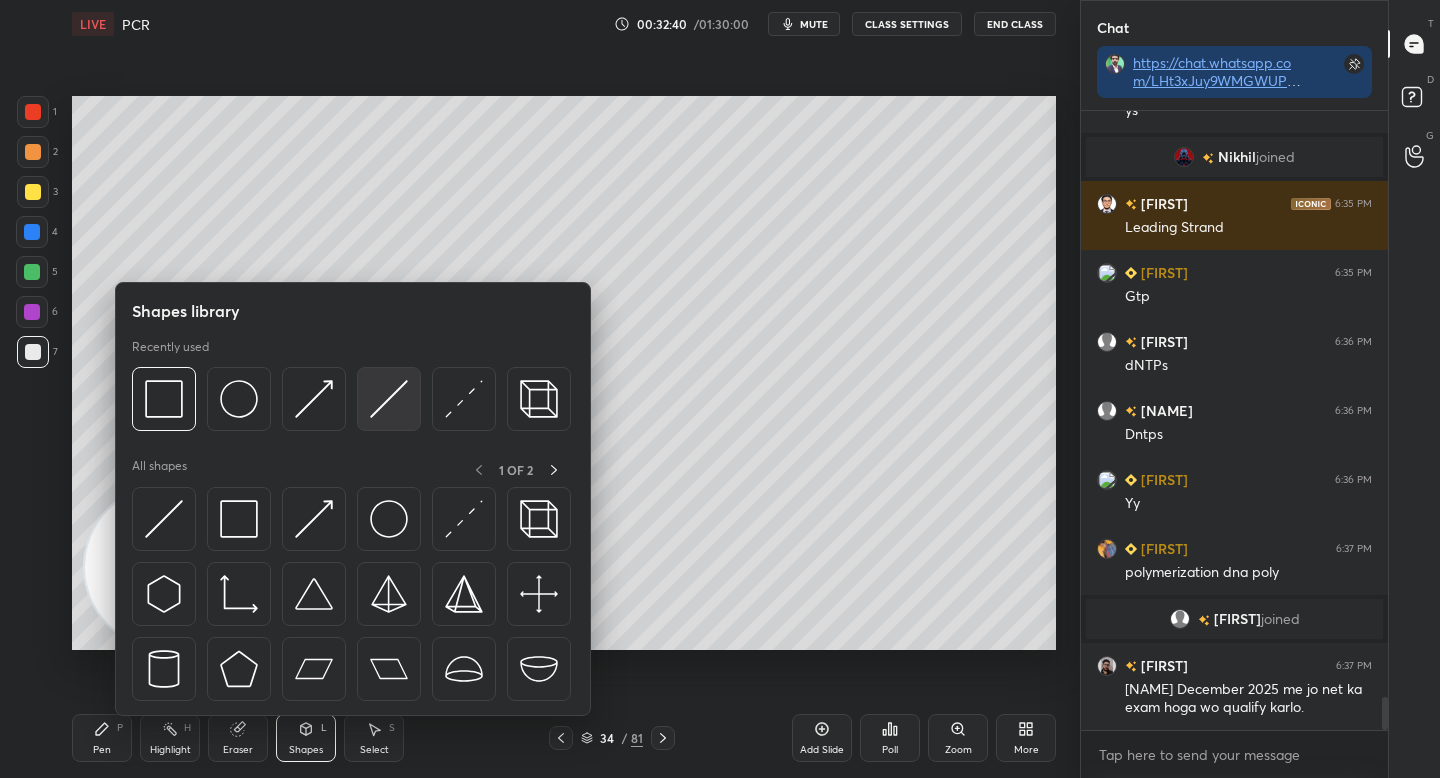 click at bounding box center [389, 399] 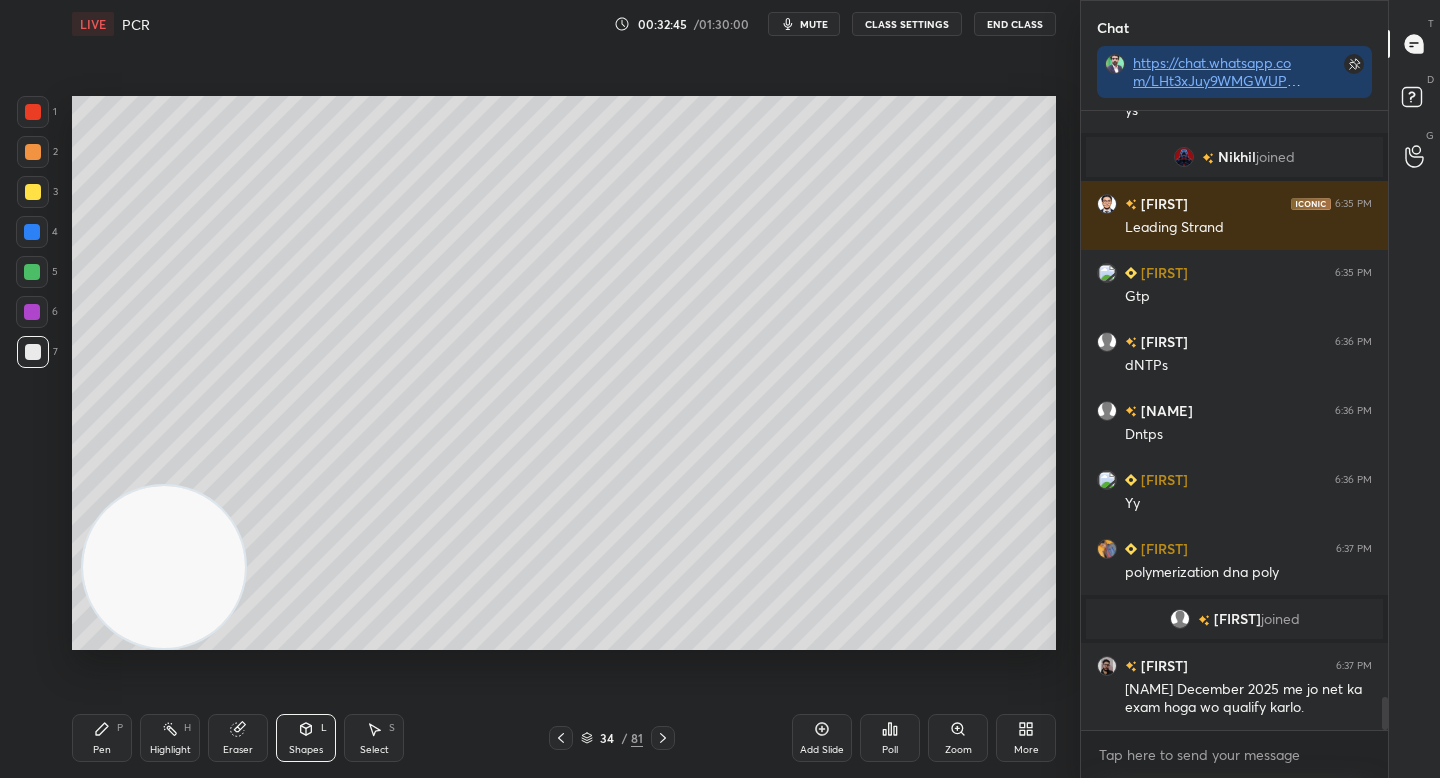 drag, startPoint x: 164, startPoint y: 606, endPoint x: 162, endPoint y: 625, distance: 19.104973 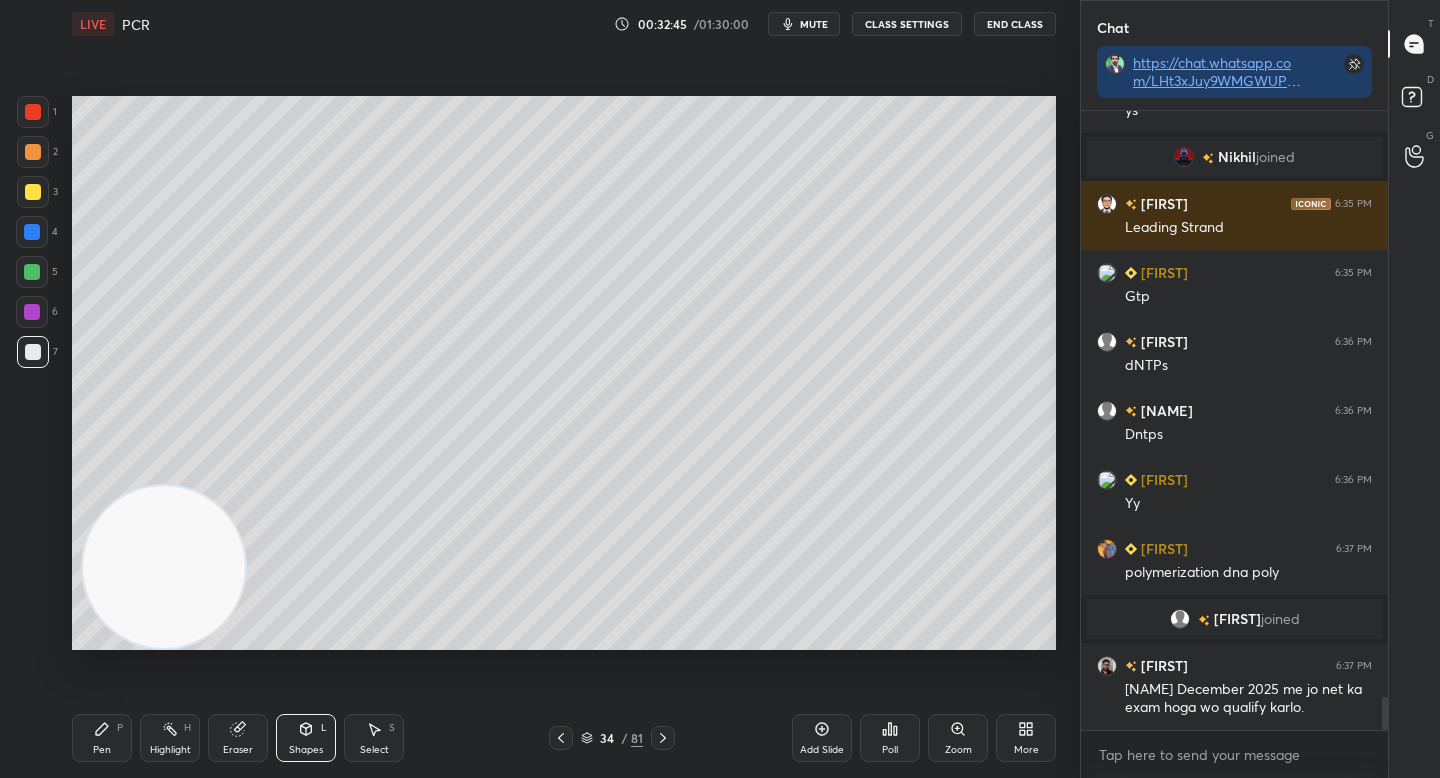 click at bounding box center [164, 567] 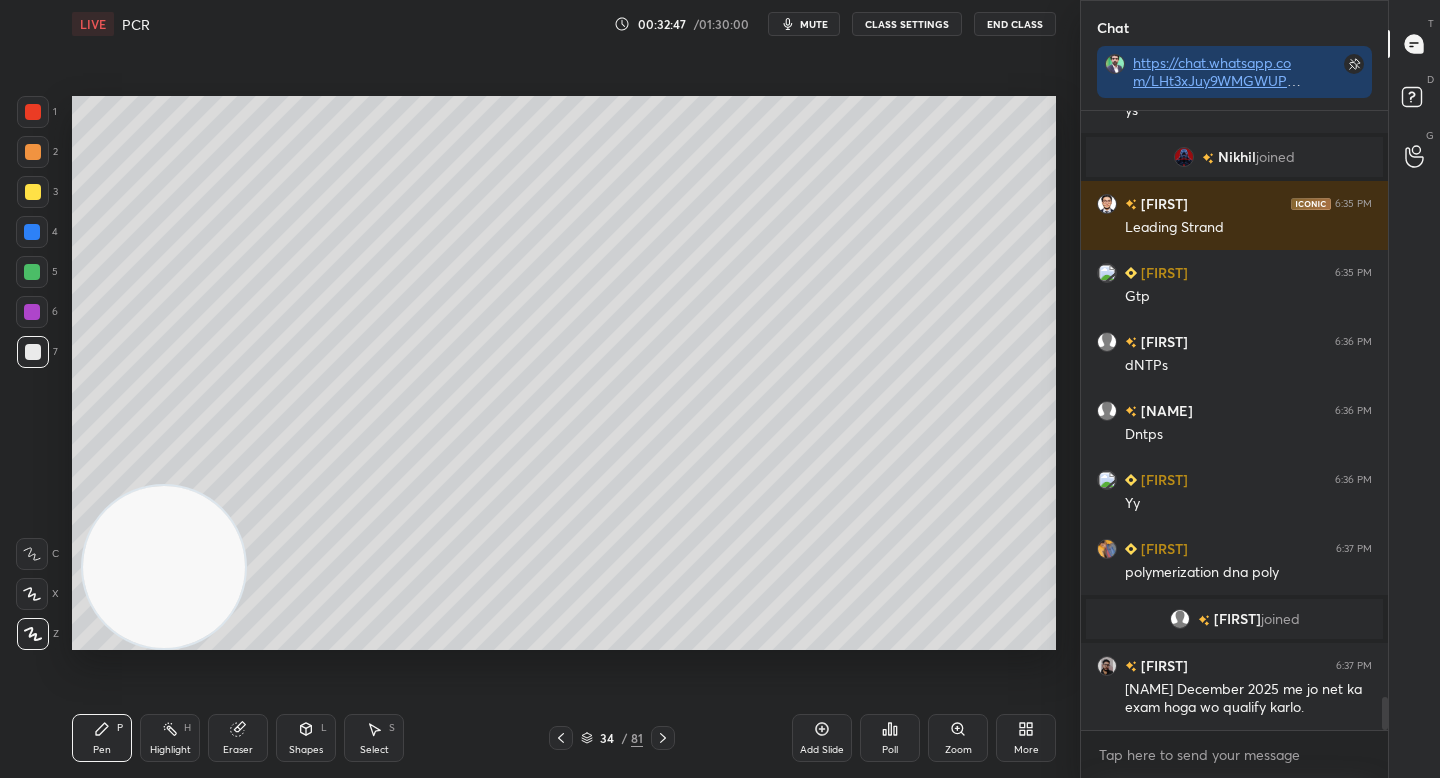 click at bounding box center [32, 272] 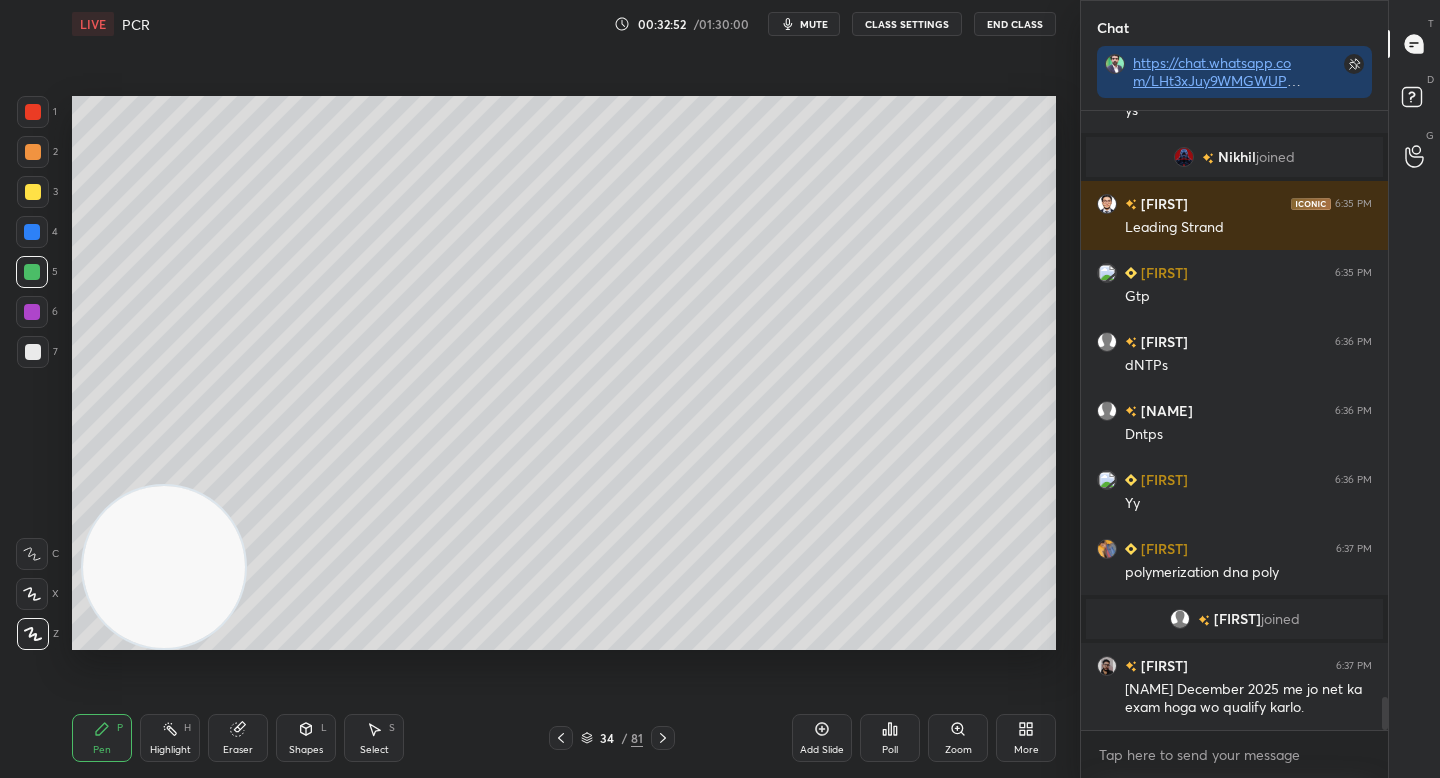 click at bounding box center (33, 352) 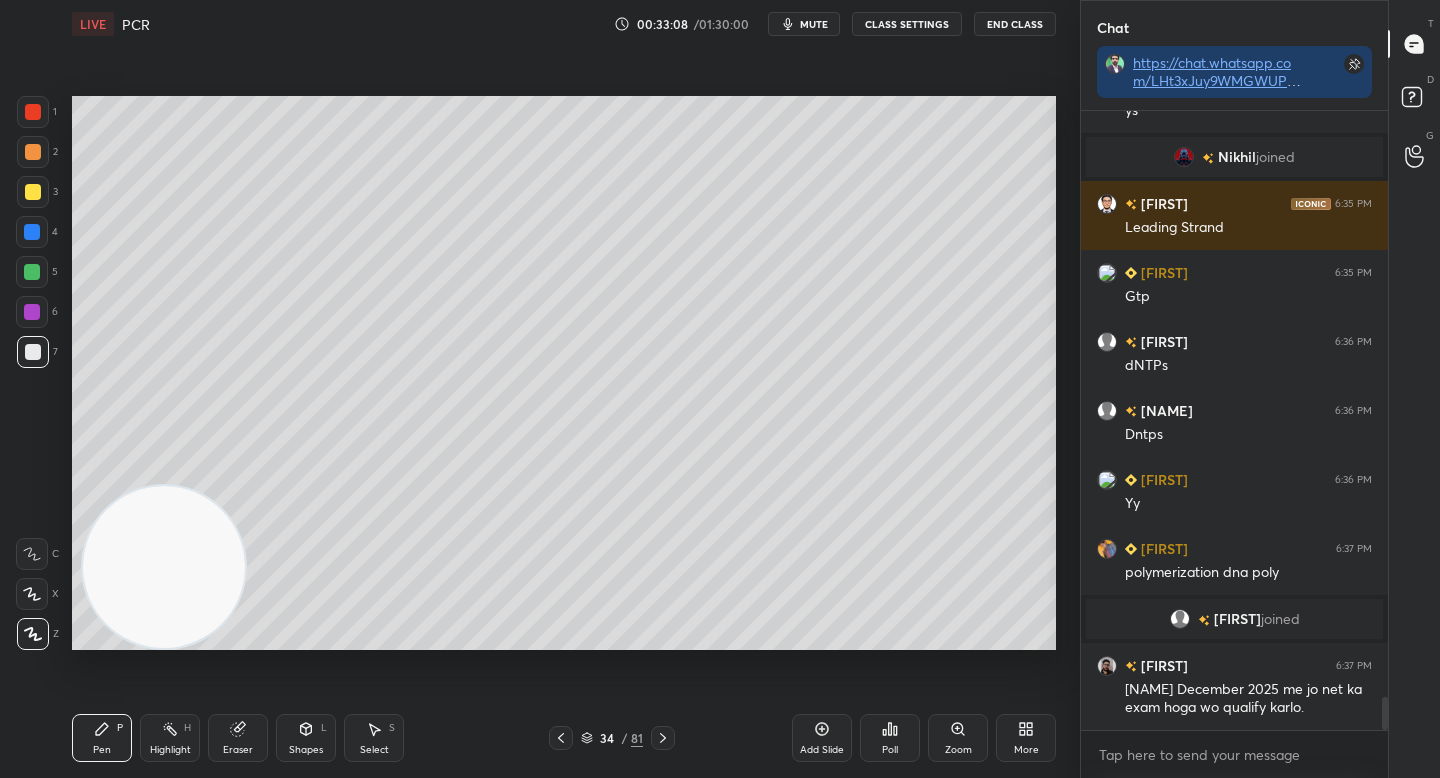 click at bounding box center [32, 272] 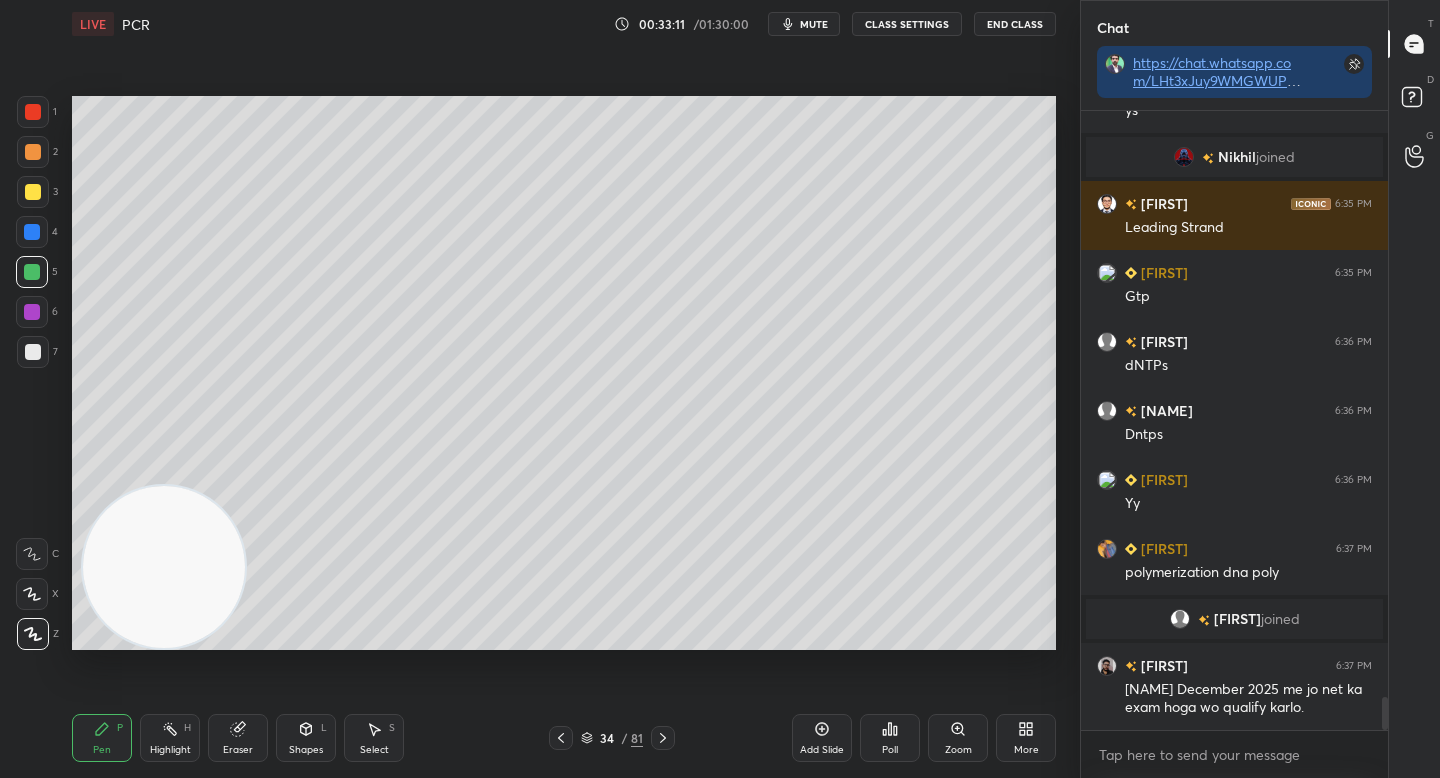 click at bounding box center [33, 192] 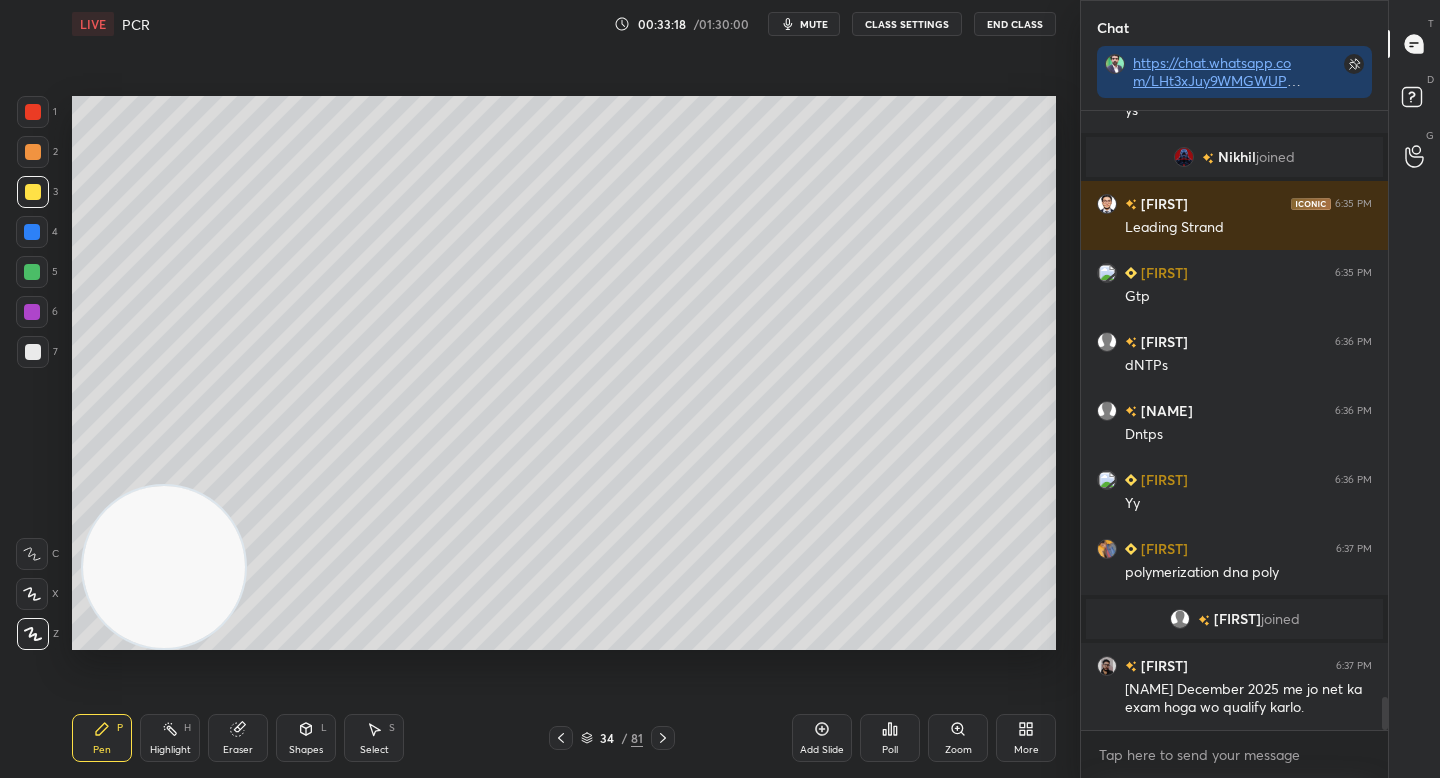 click at bounding box center (33, 152) 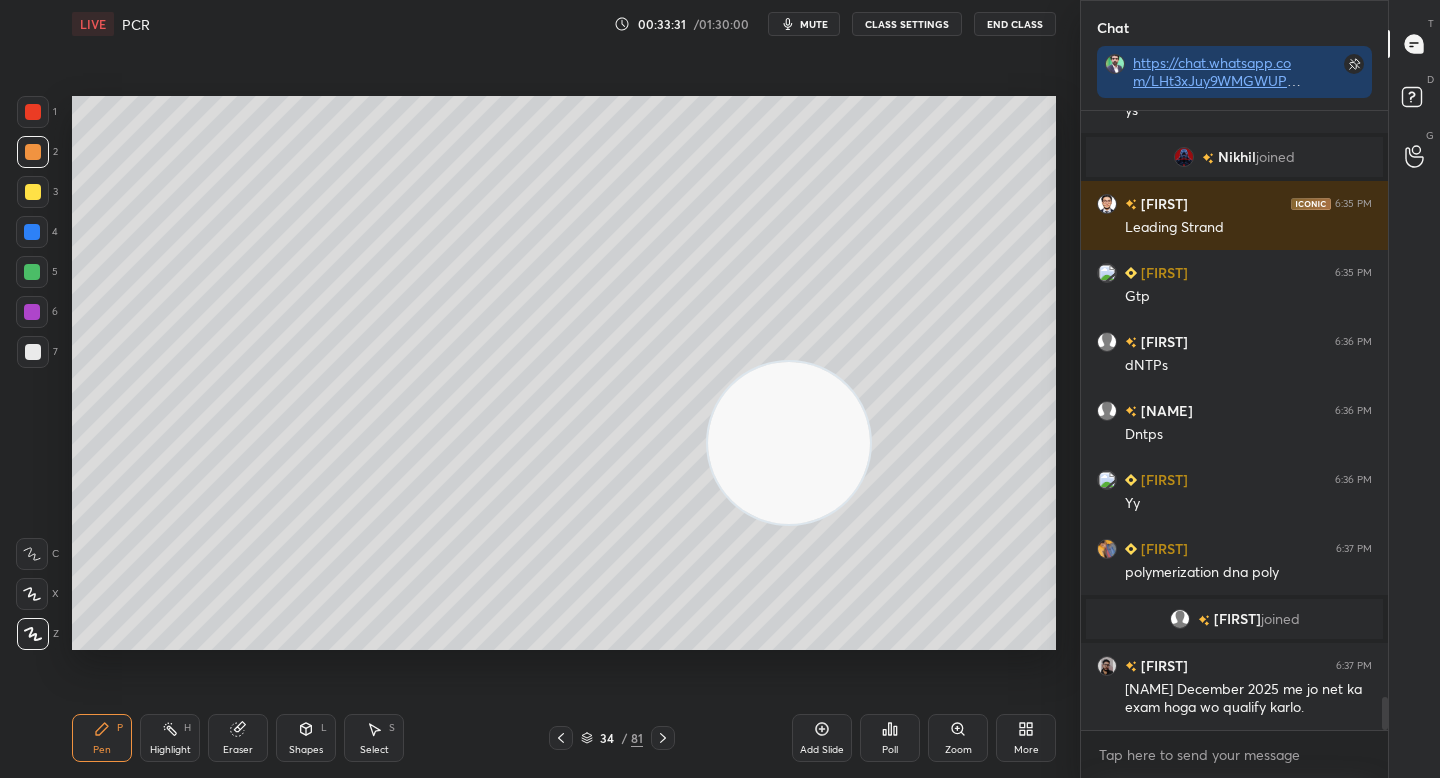 drag, startPoint x: 261, startPoint y: 528, endPoint x: 794, endPoint y: 441, distance: 540.0537 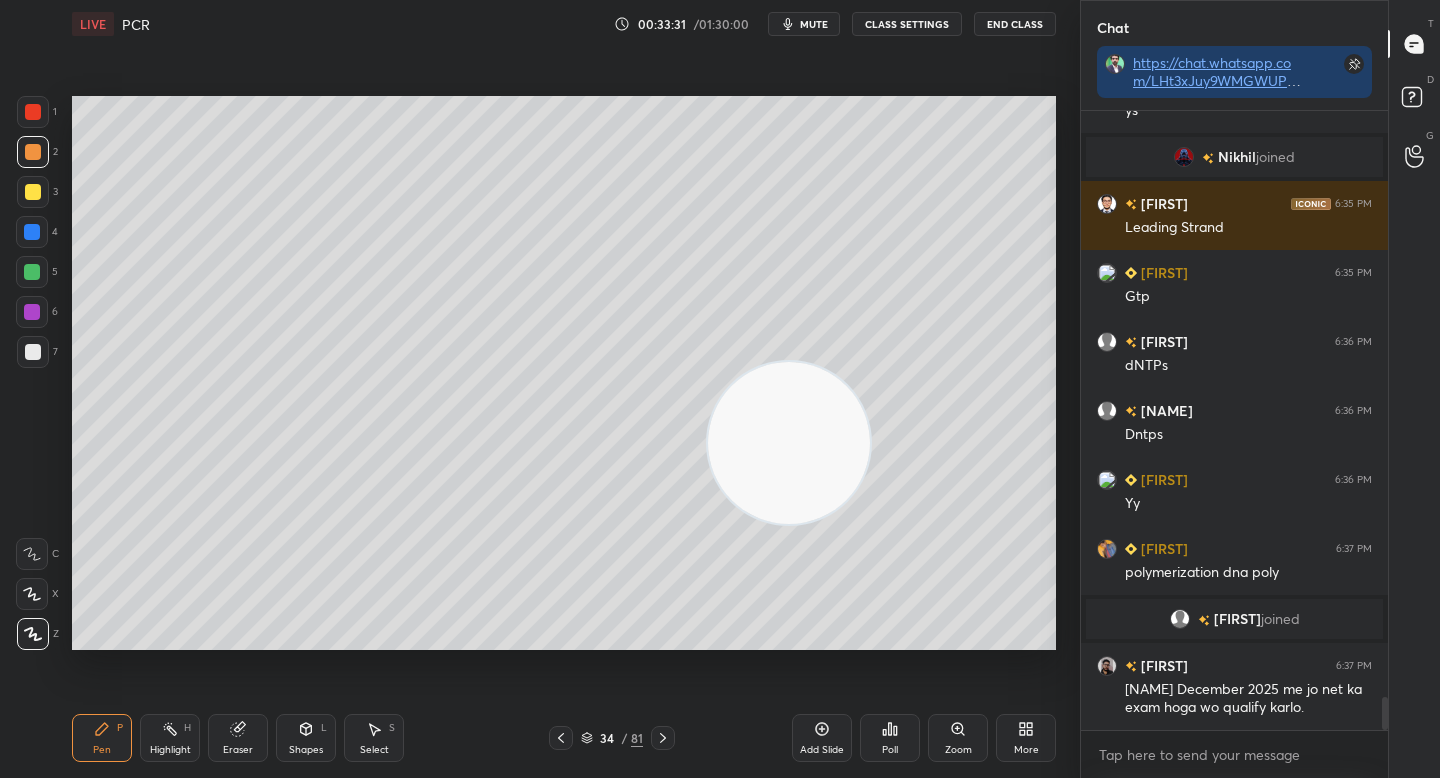 click at bounding box center [789, 443] 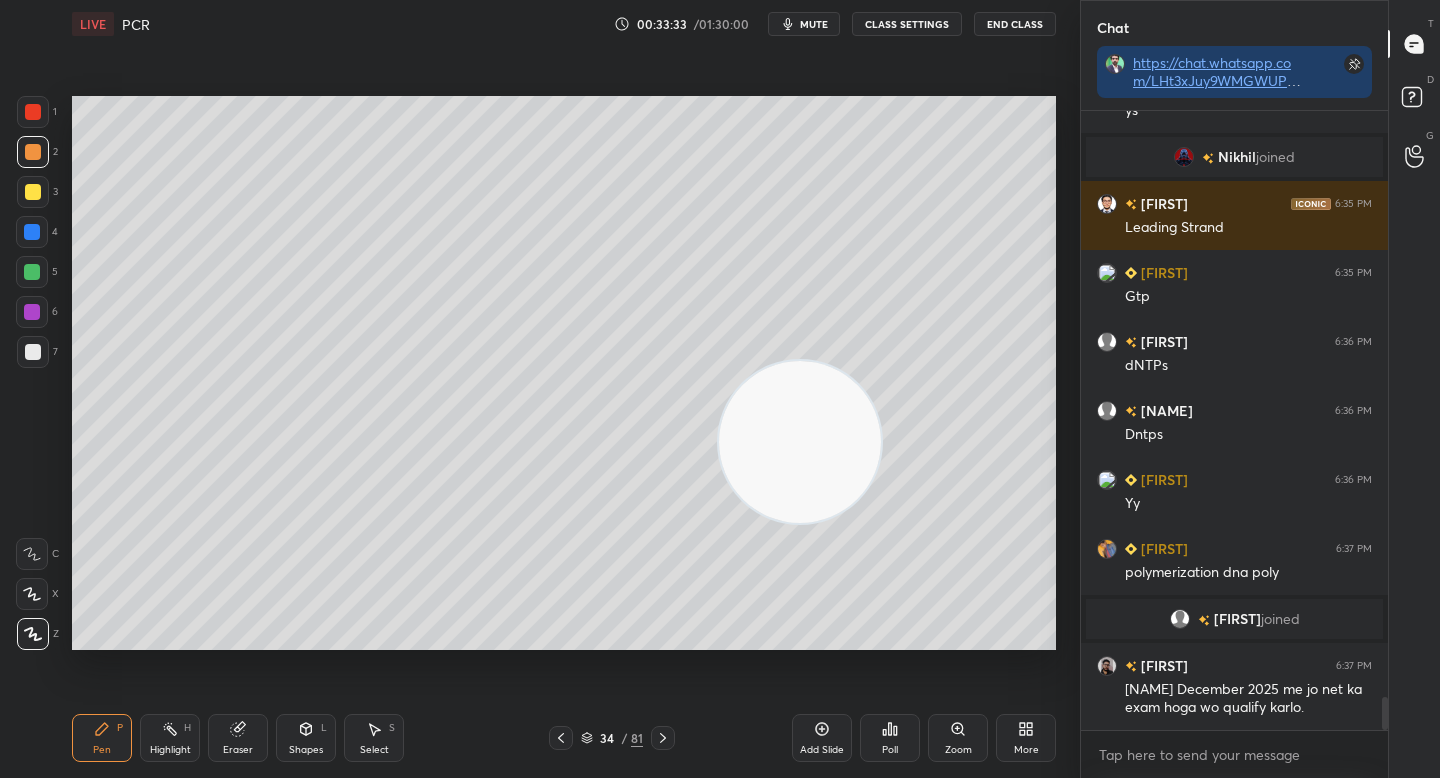 click at bounding box center (33, 192) 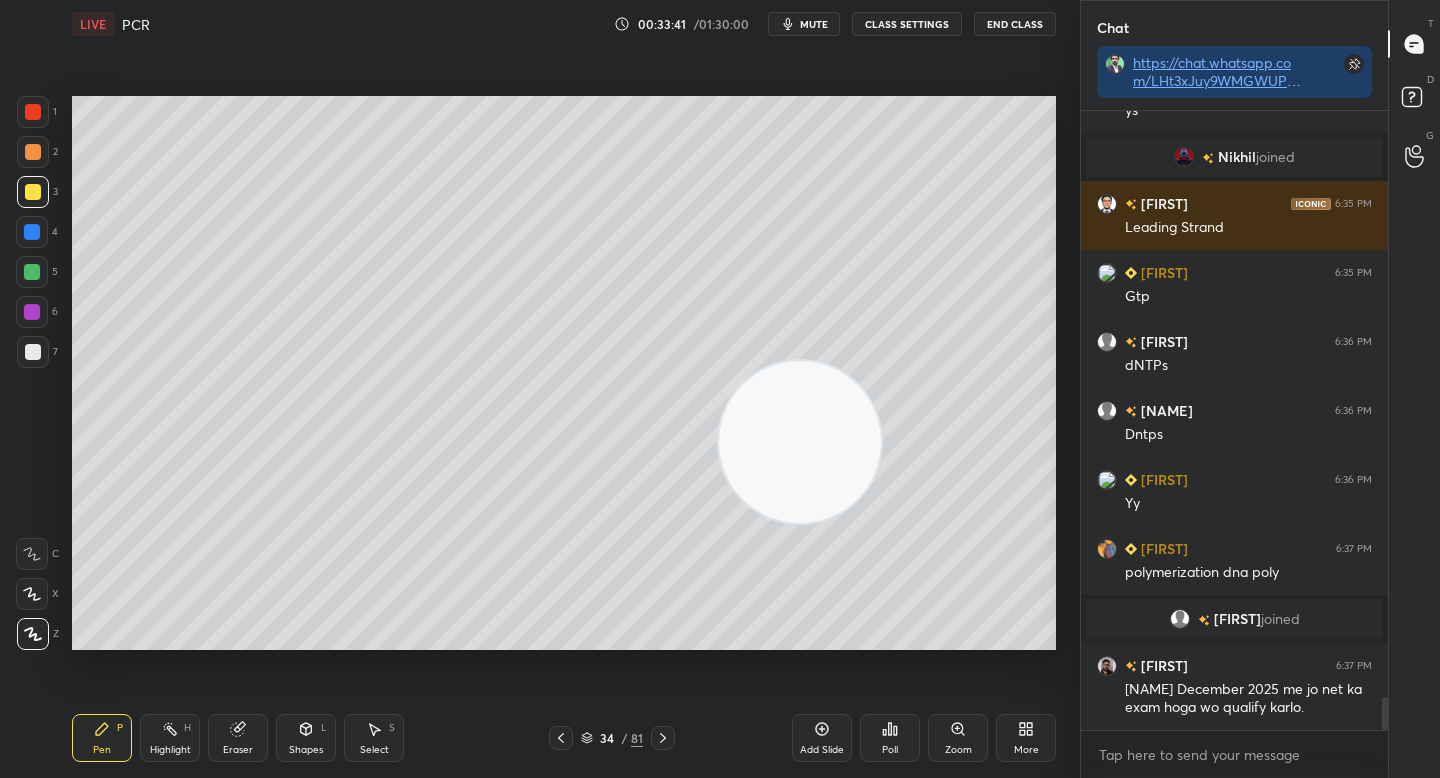 drag, startPoint x: 28, startPoint y: 163, endPoint x: 60, endPoint y: 177, distance: 34.928497 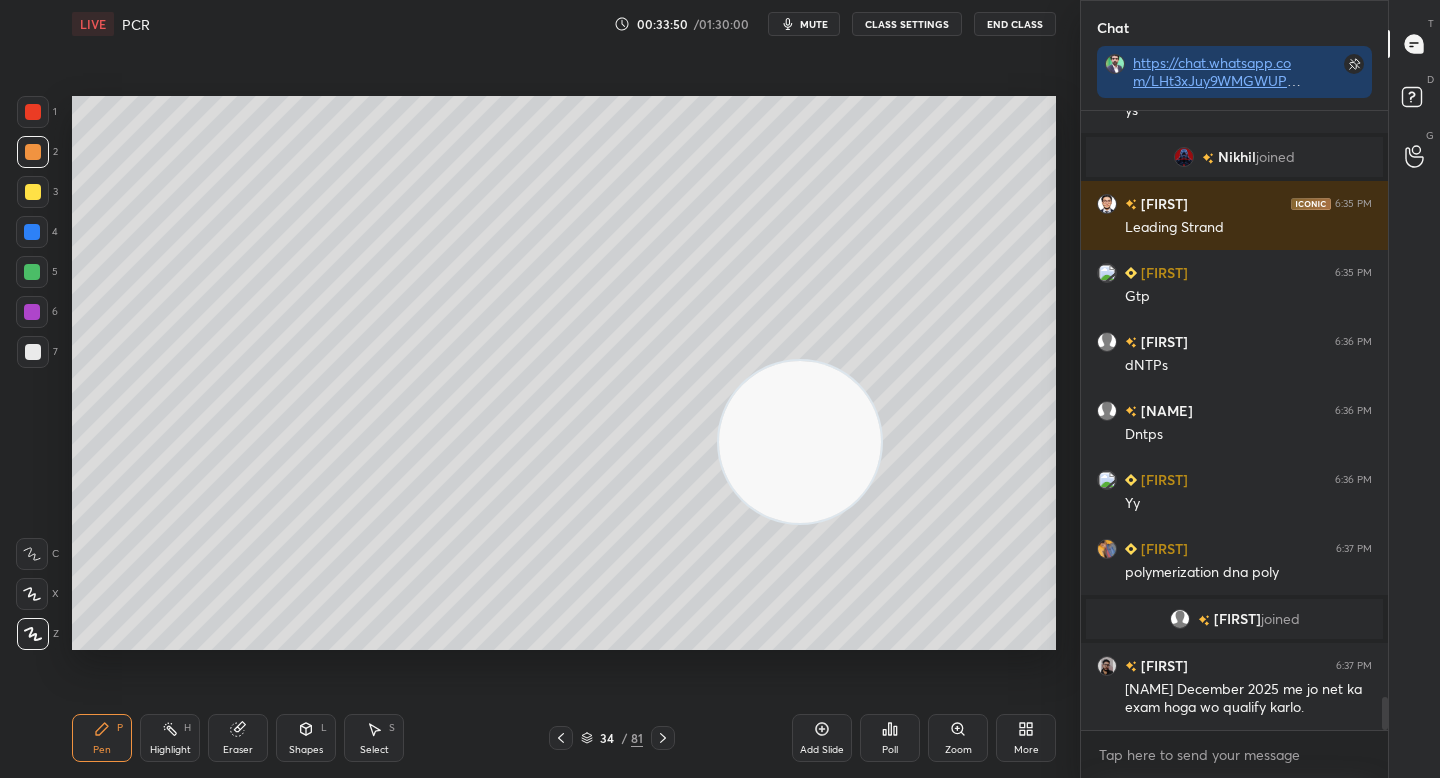 click on "1 2 3 4 5 6 7" at bounding box center [37, 236] 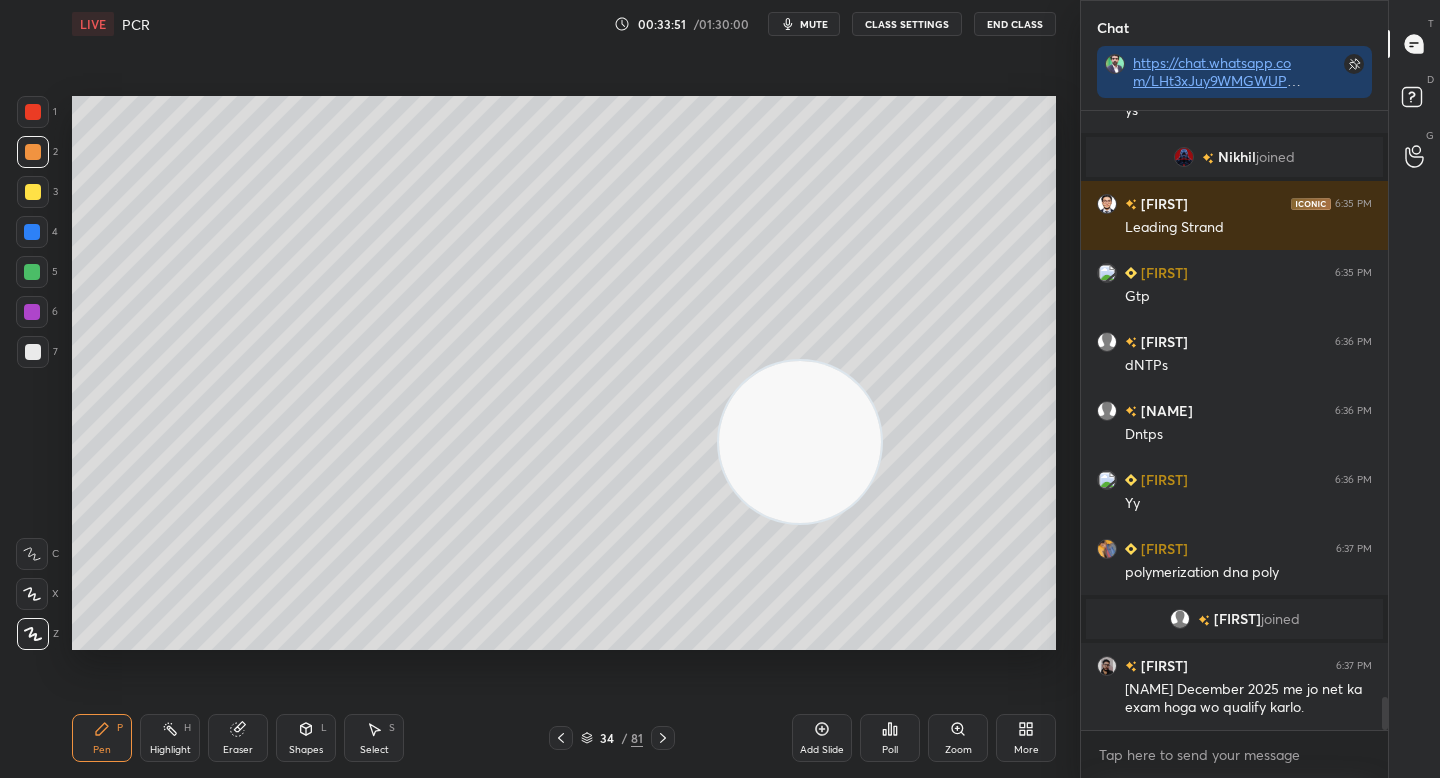 click on "1 2 3 4 5 6 7 C X Z C X Z E E Erase all   H H" at bounding box center [32, 373] 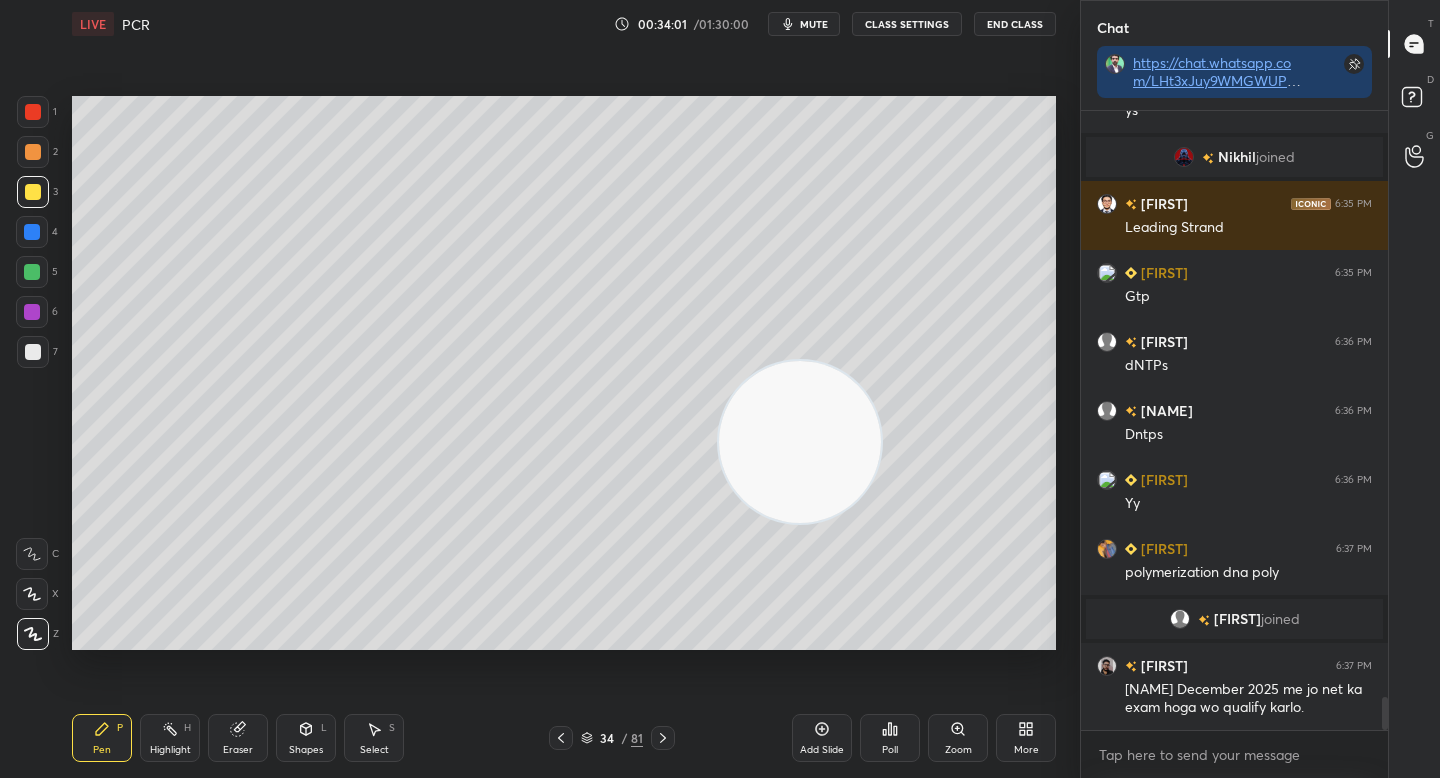 click at bounding box center [33, 152] 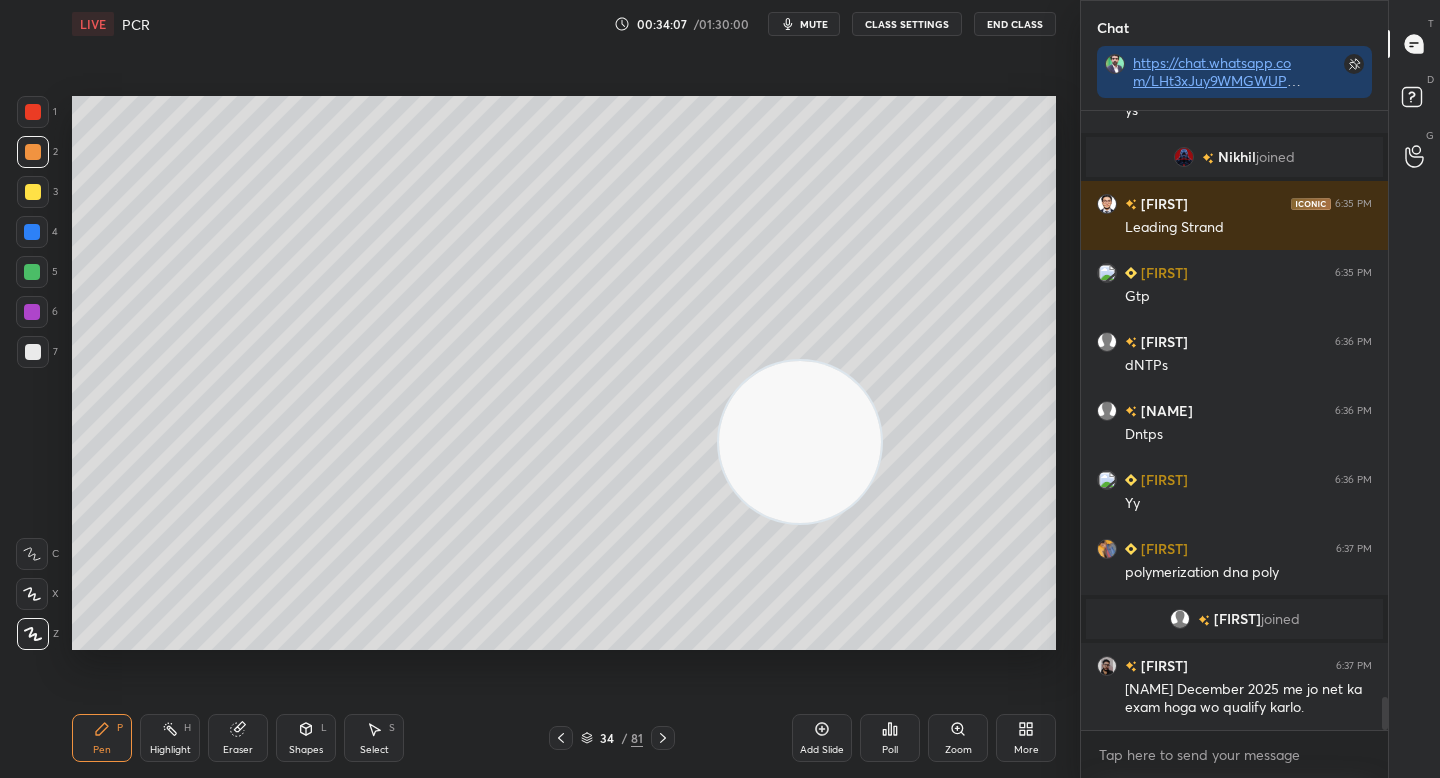 click at bounding box center [33, 352] 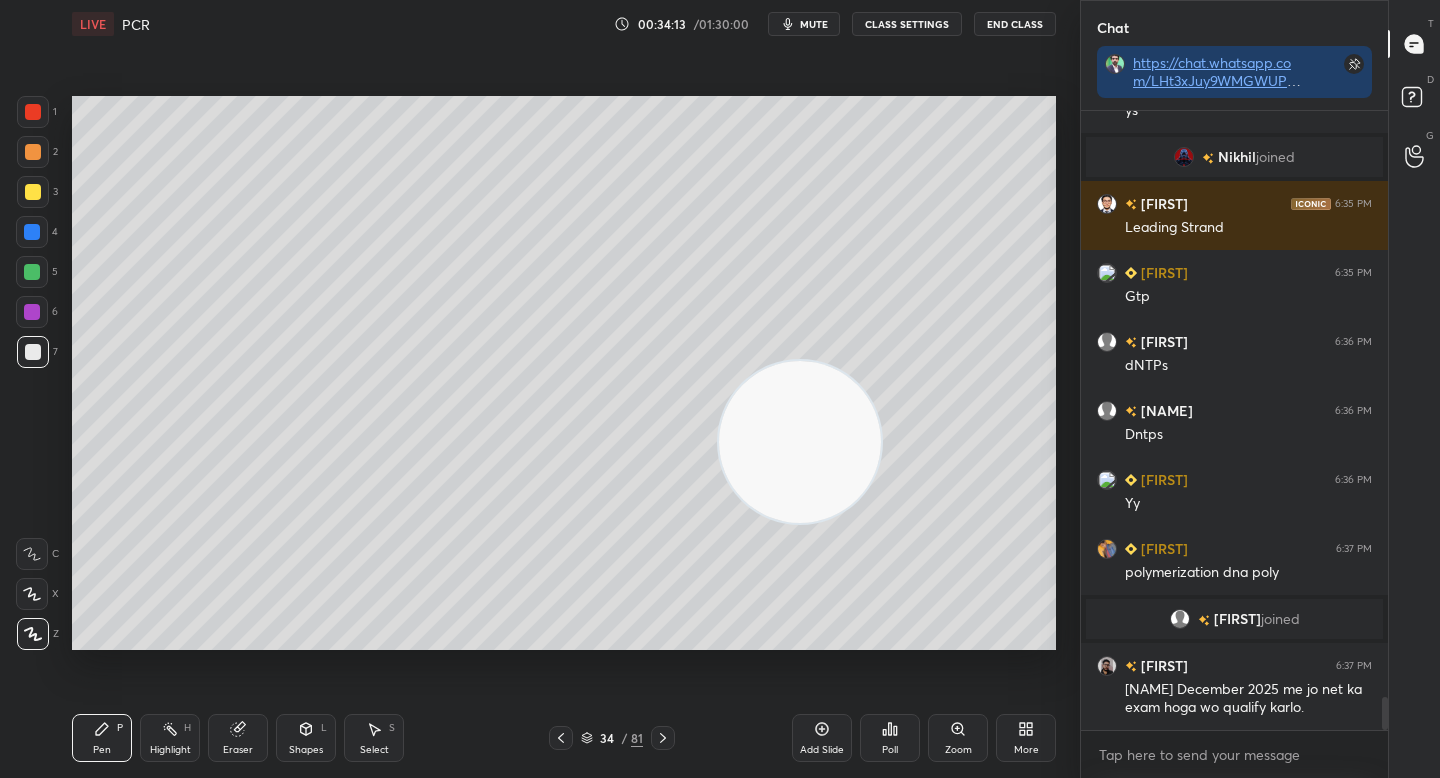 click at bounding box center [33, 192] 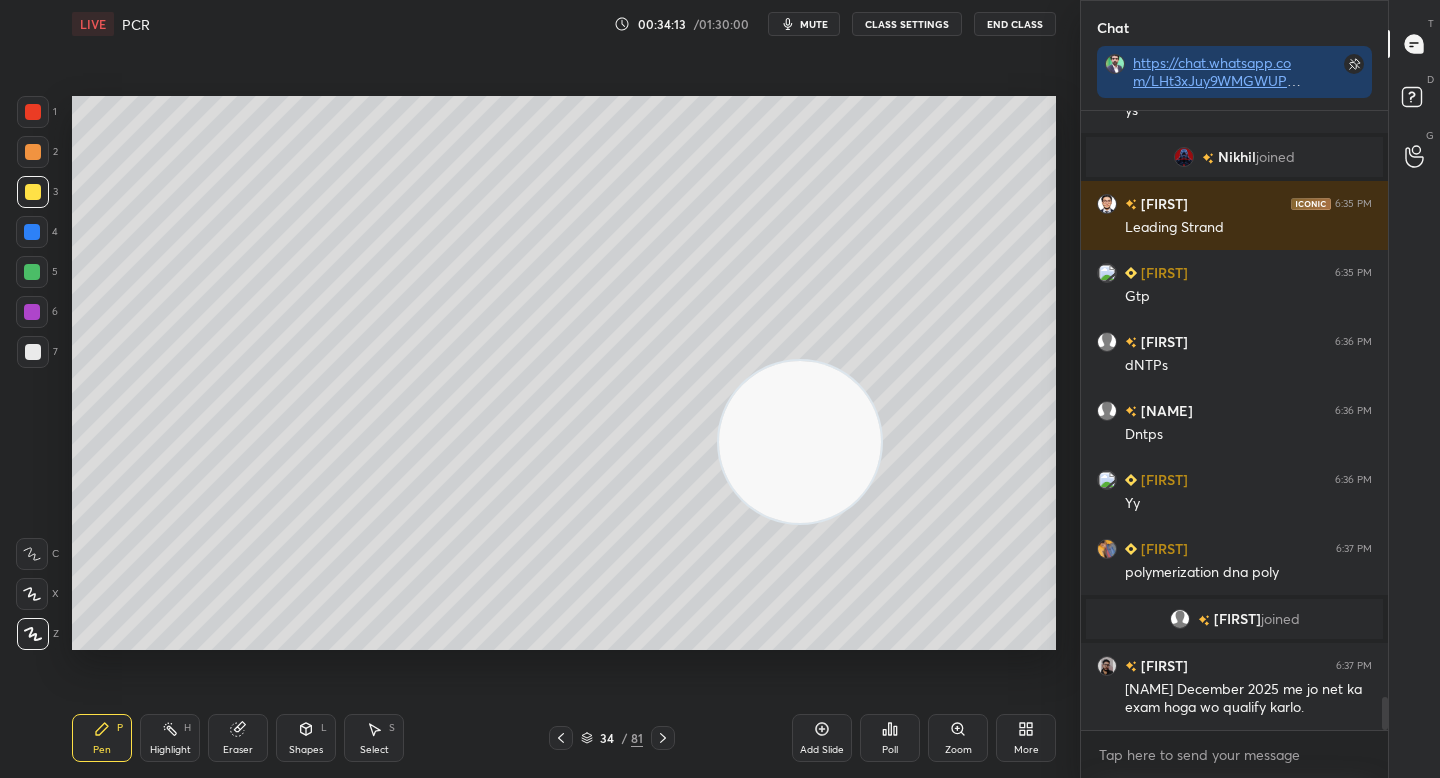 click at bounding box center [33, 152] 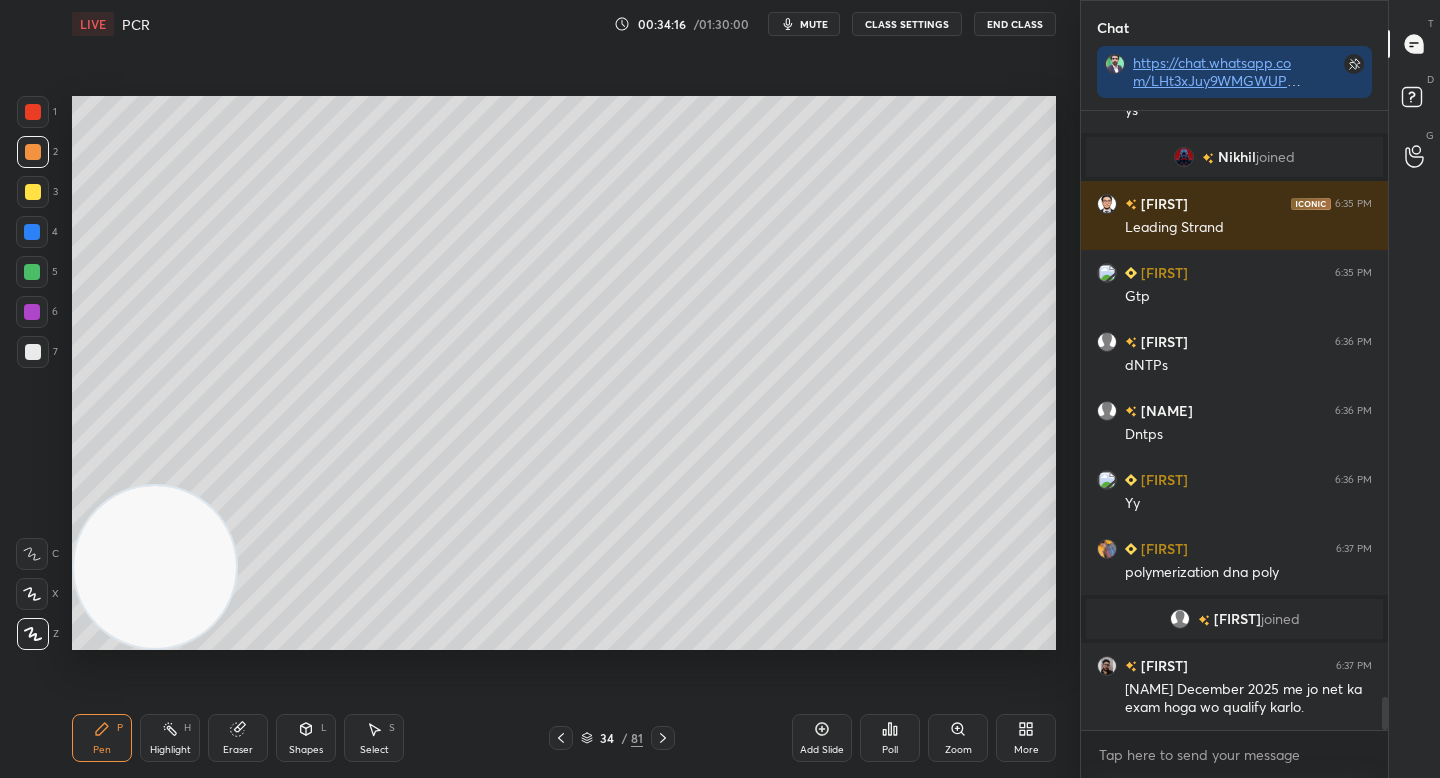 drag, startPoint x: 700, startPoint y: 435, endPoint x: 87, endPoint y: 589, distance: 632.0483 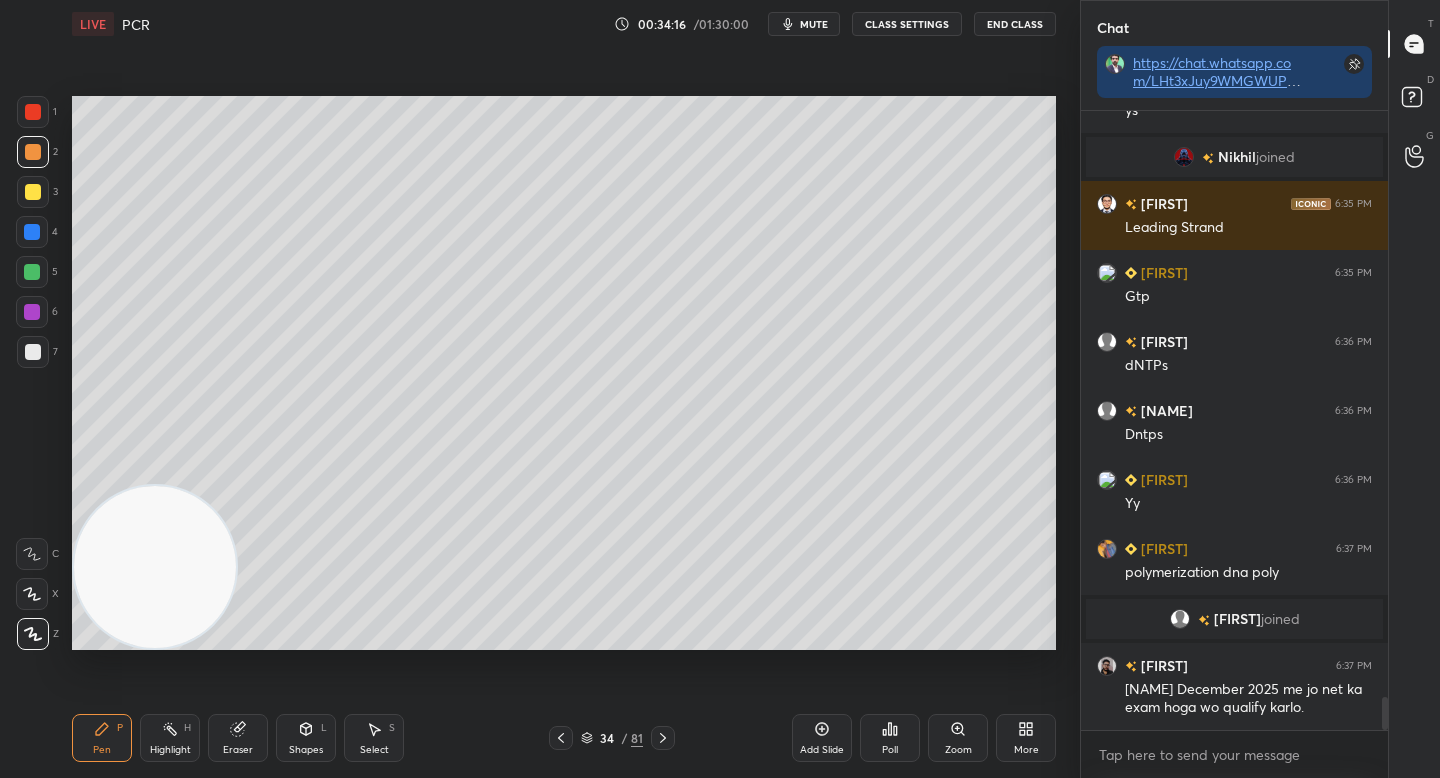 click at bounding box center [155, 567] 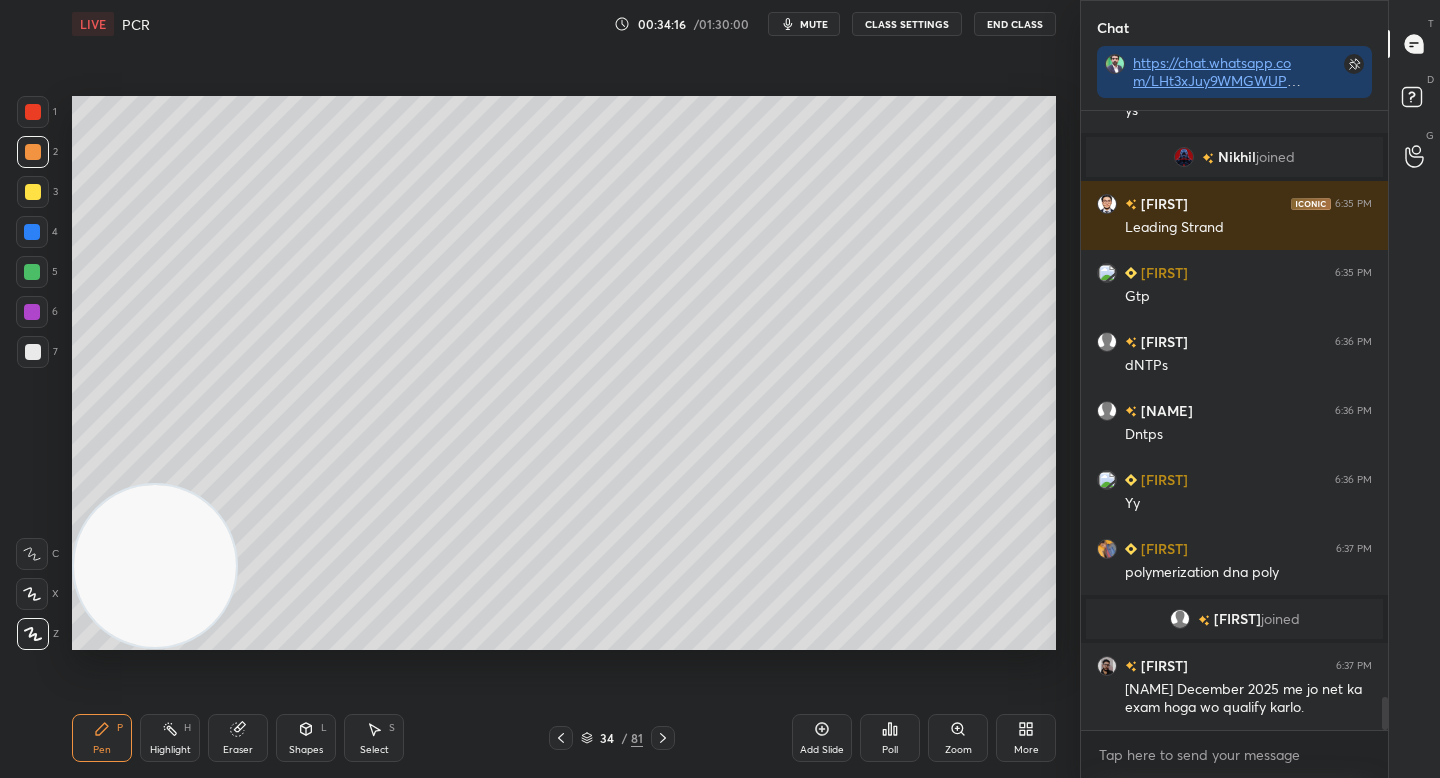drag, startPoint x: 152, startPoint y: 567, endPoint x: 156, endPoint y: 618, distance: 51.156624 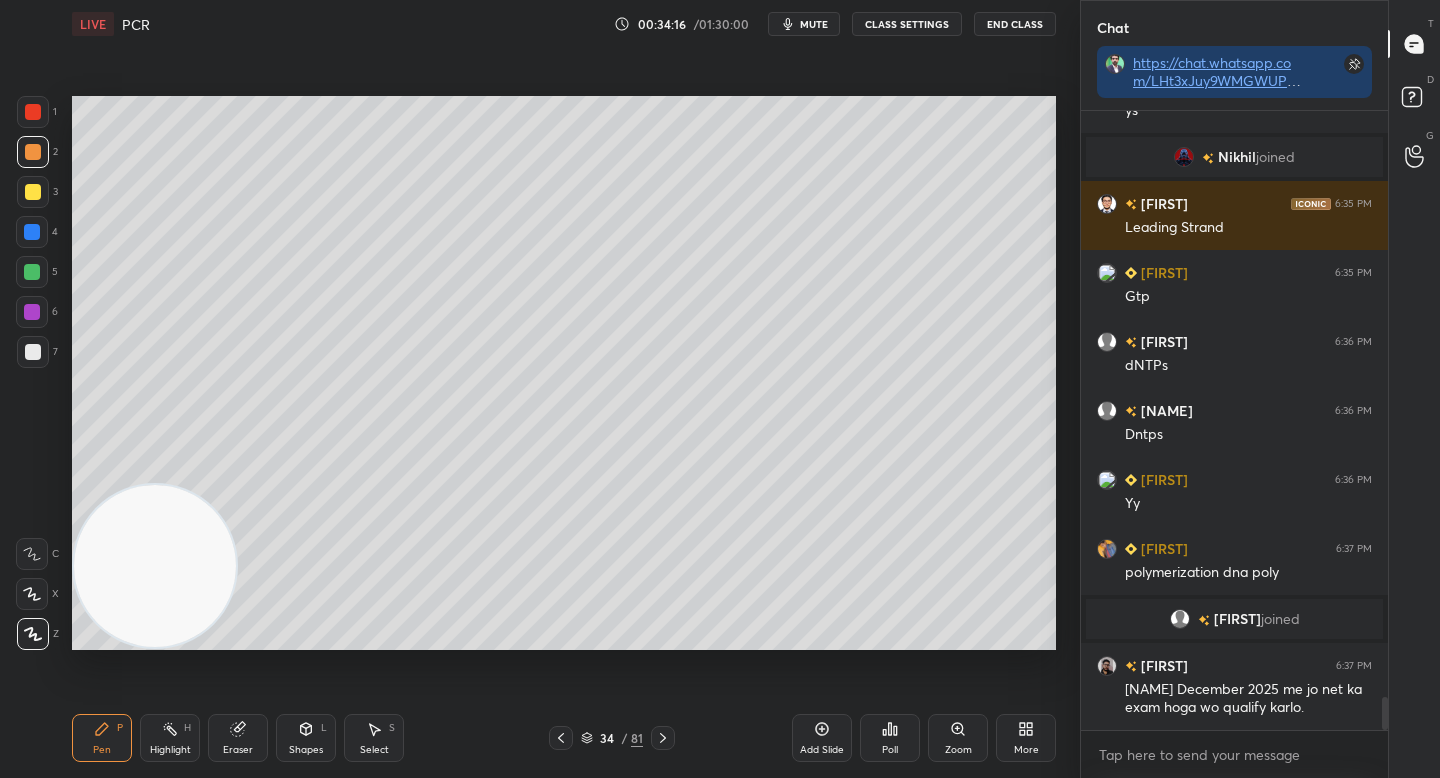 click at bounding box center [155, 566] 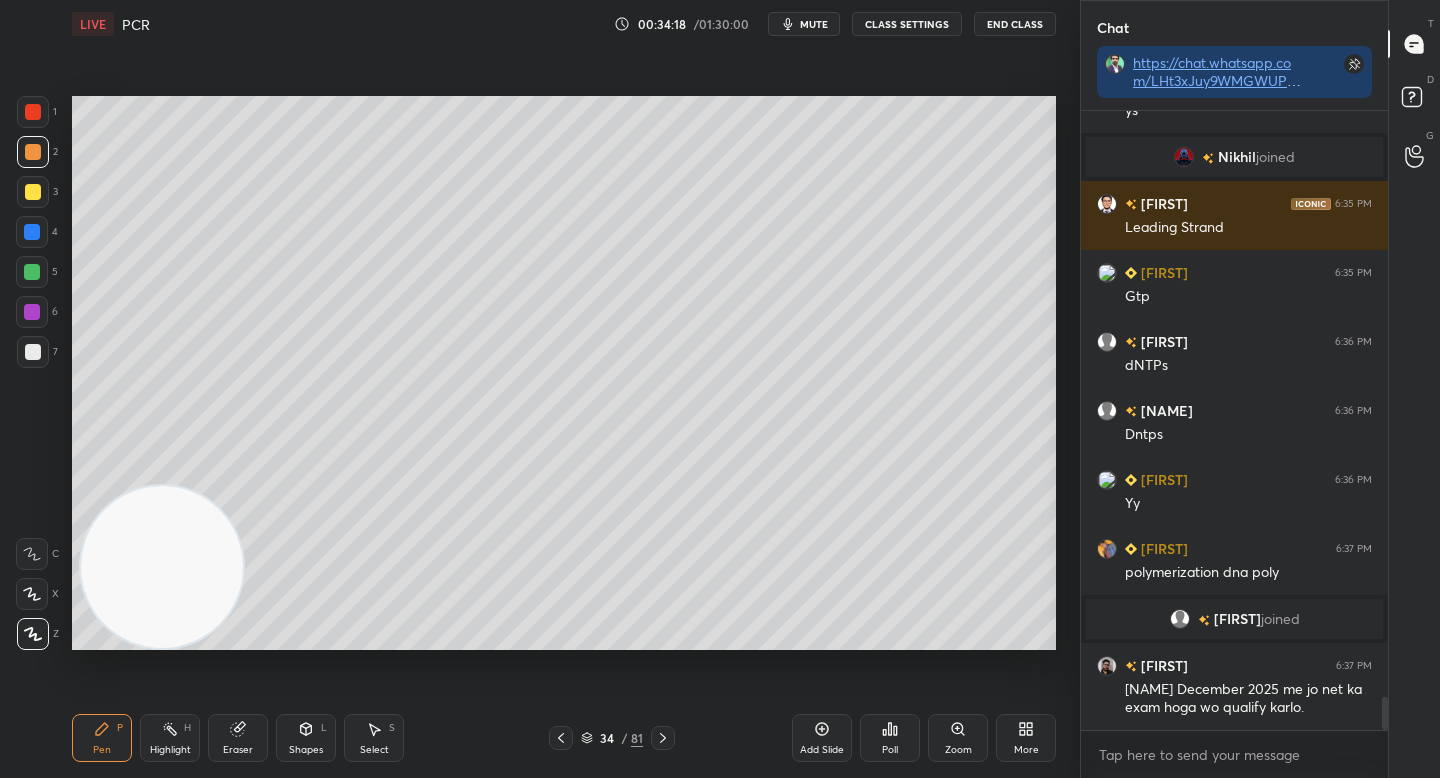 drag, startPoint x: 39, startPoint y: 361, endPoint x: 50, endPoint y: 362, distance: 11.045361 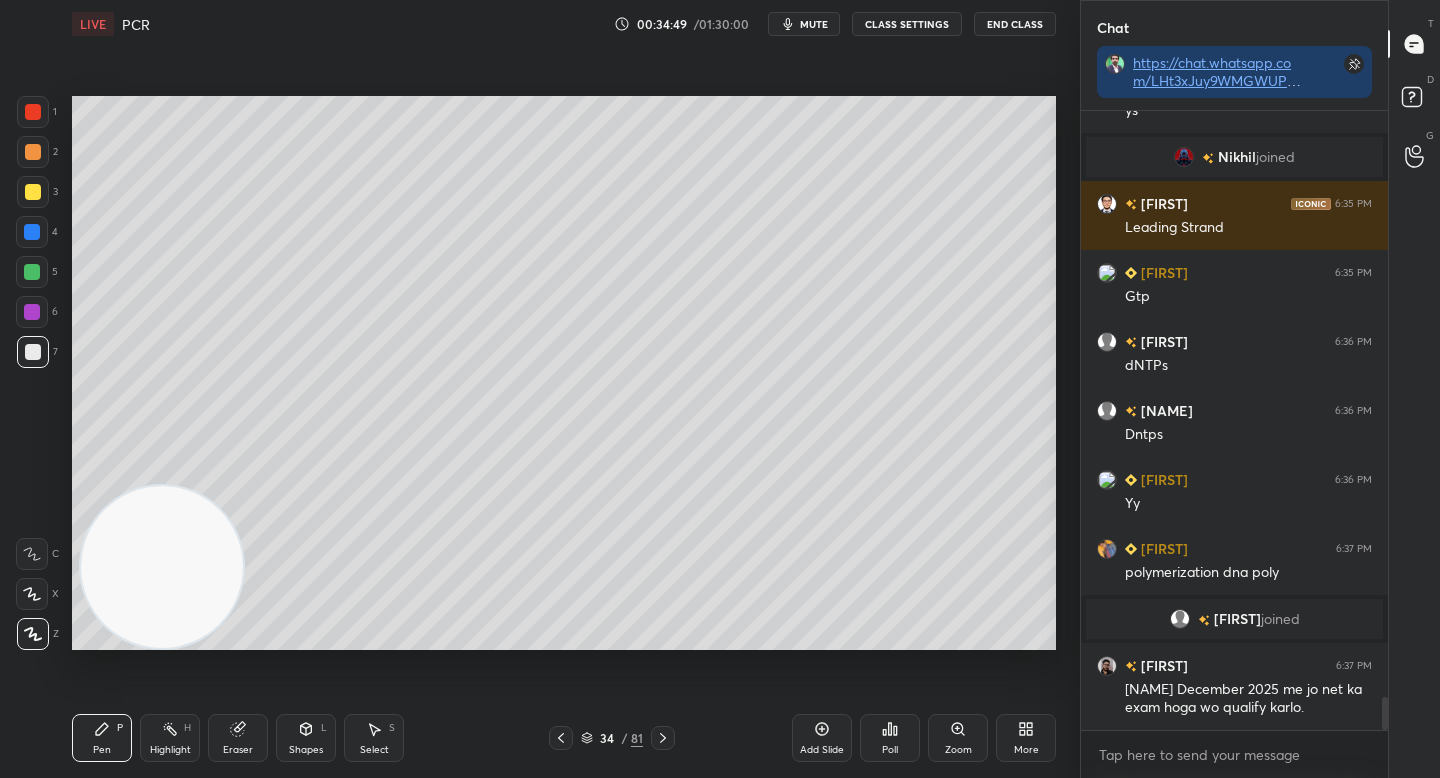 click at bounding box center (33, 192) 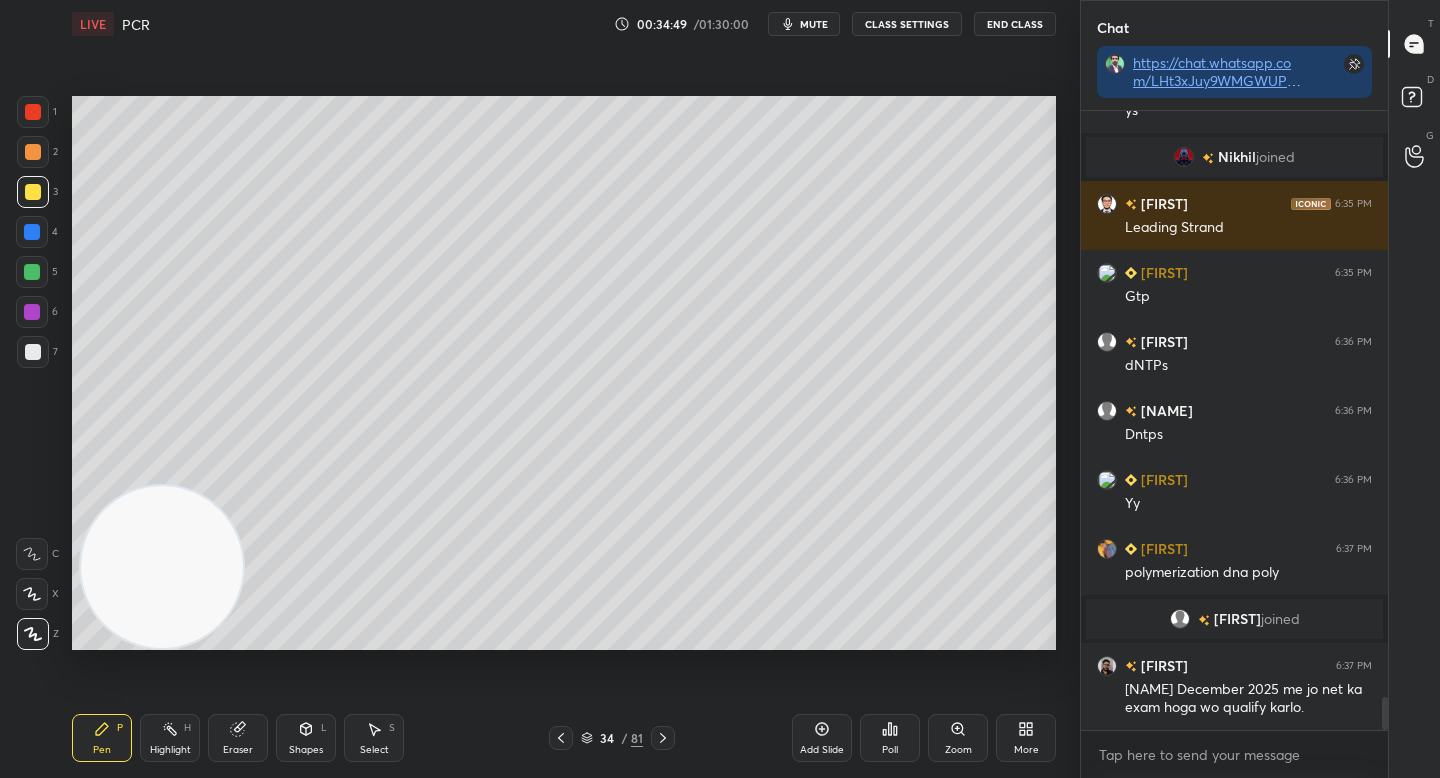 click at bounding box center (33, 152) 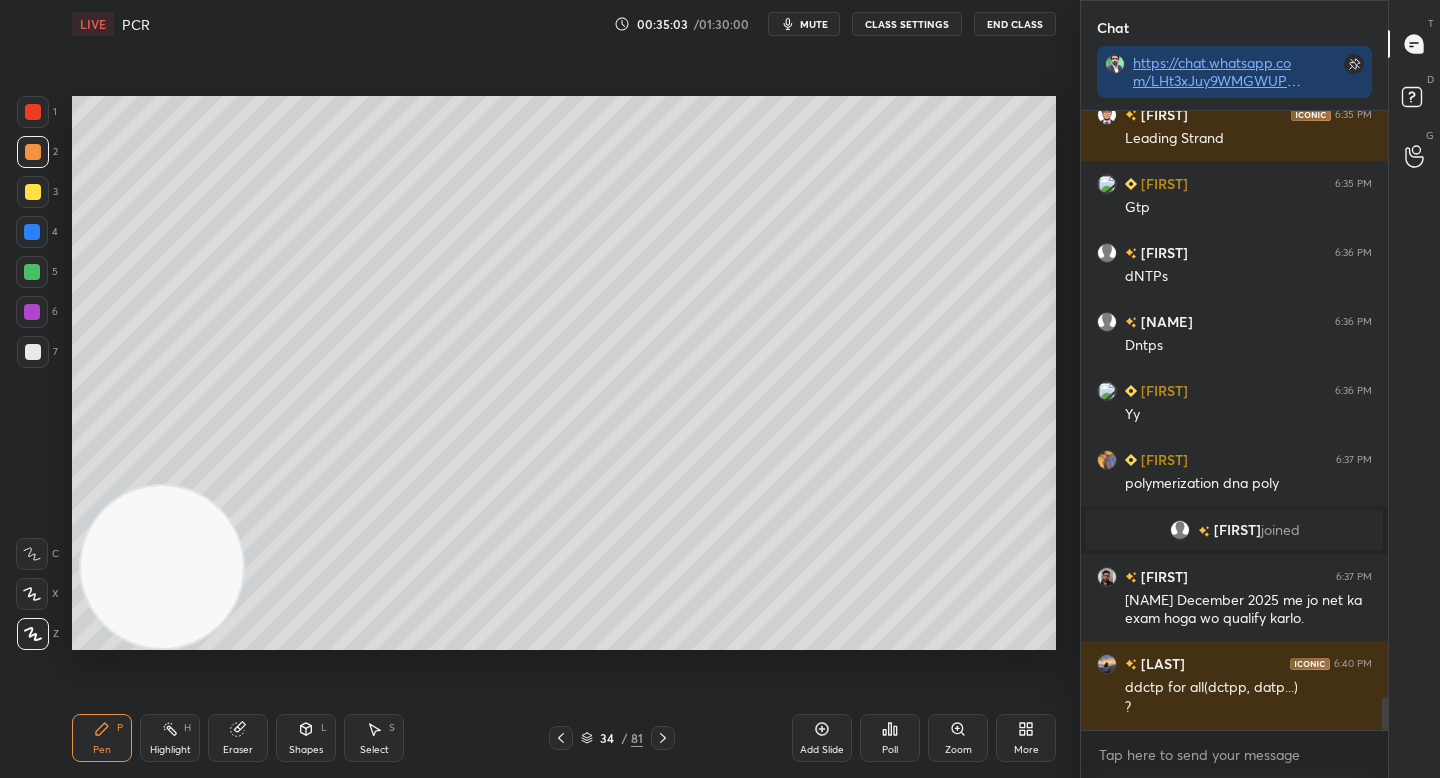 scroll, scrollTop: 11098, scrollLeft: 0, axis: vertical 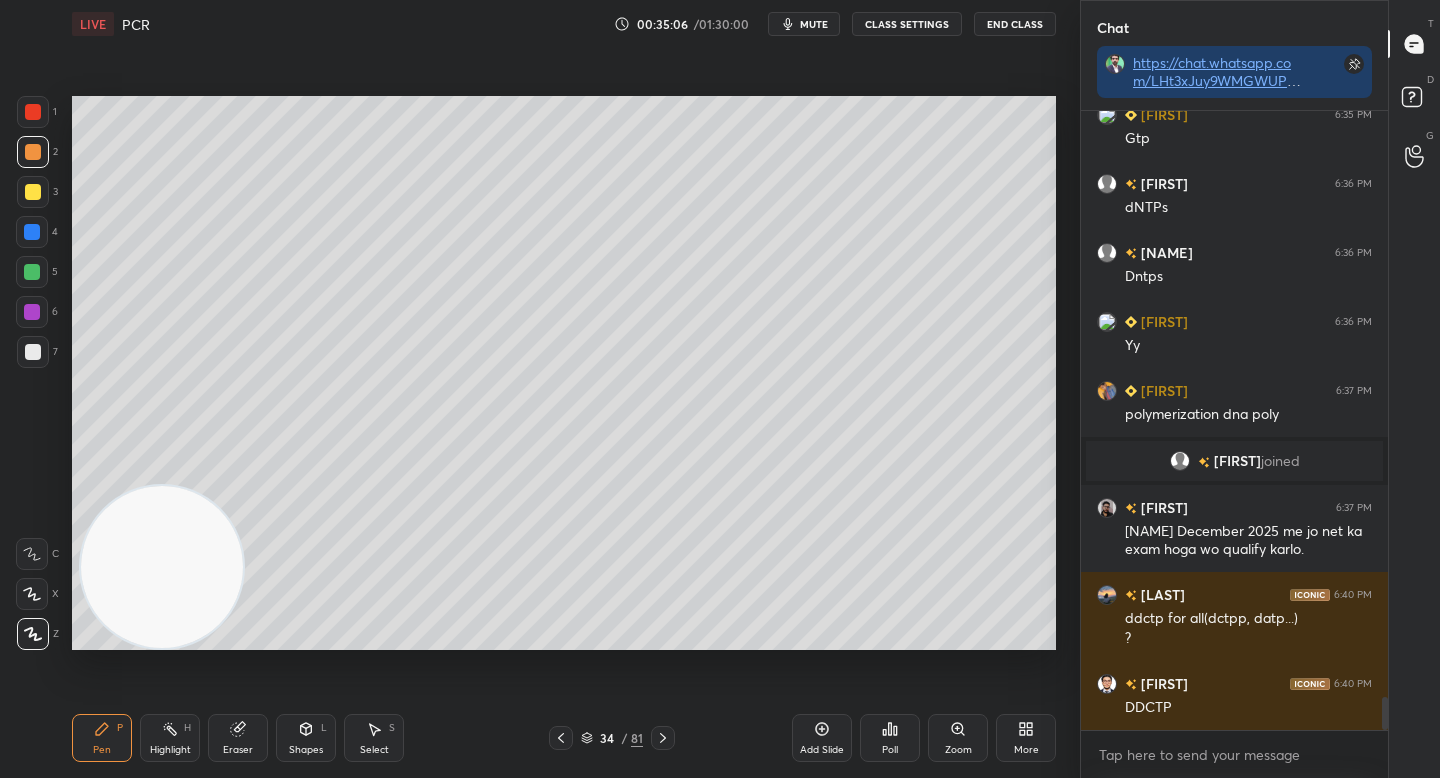 drag, startPoint x: 32, startPoint y: 193, endPoint x: 58, endPoint y: 217, distance: 35.383614 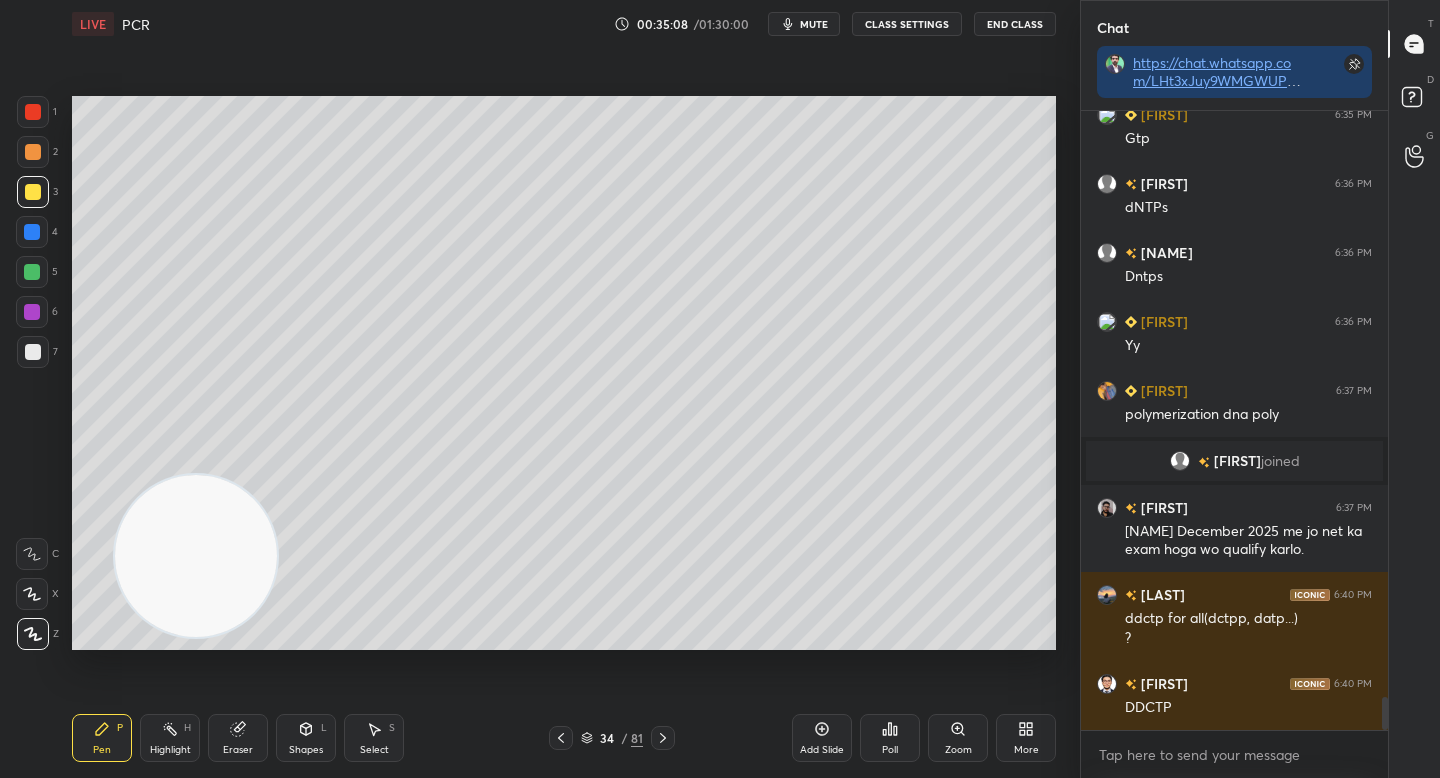 drag, startPoint x: 201, startPoint y: 545, endPoint x: 455, endPoint y: 395, distance: 294.98474 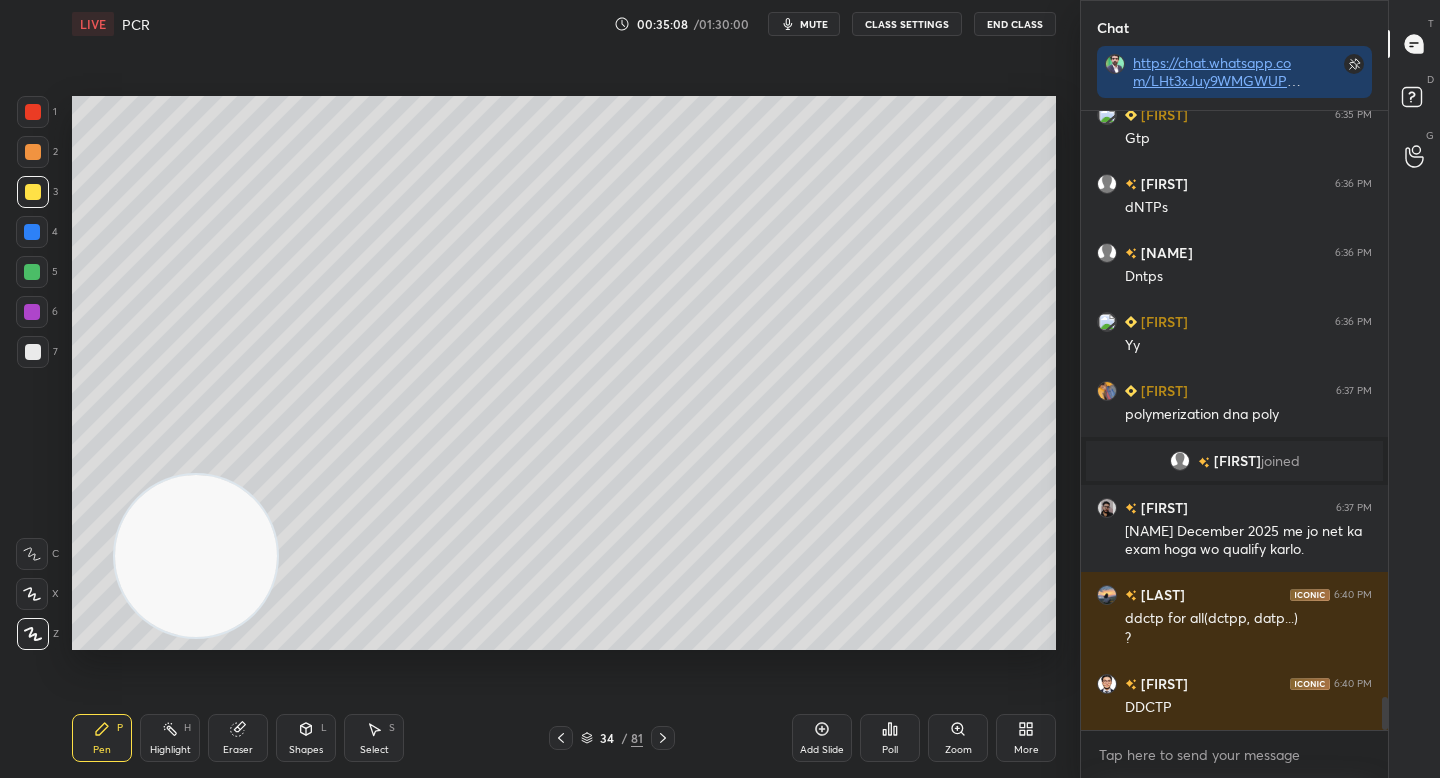 click at bounding box center [196, 556] 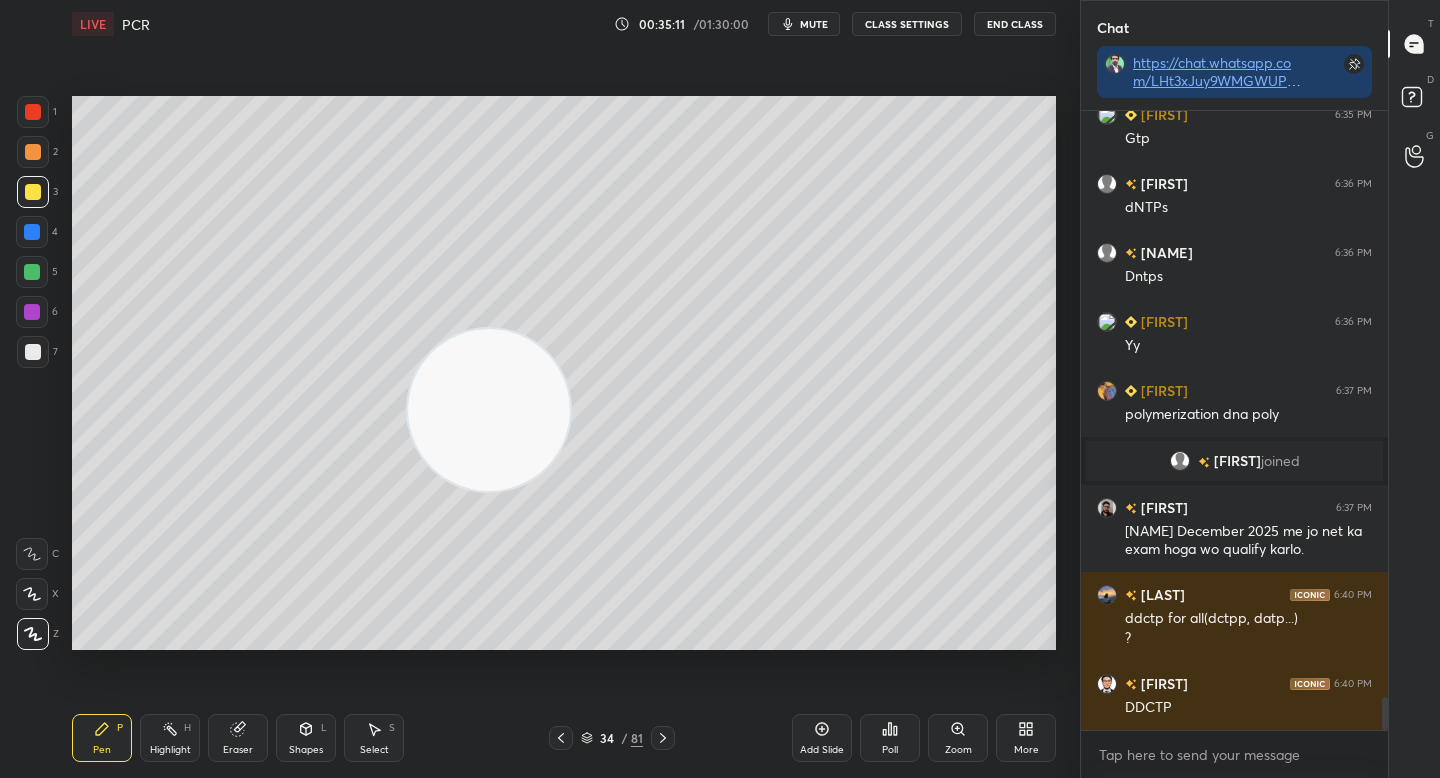 click at bounding box center [33, 352] 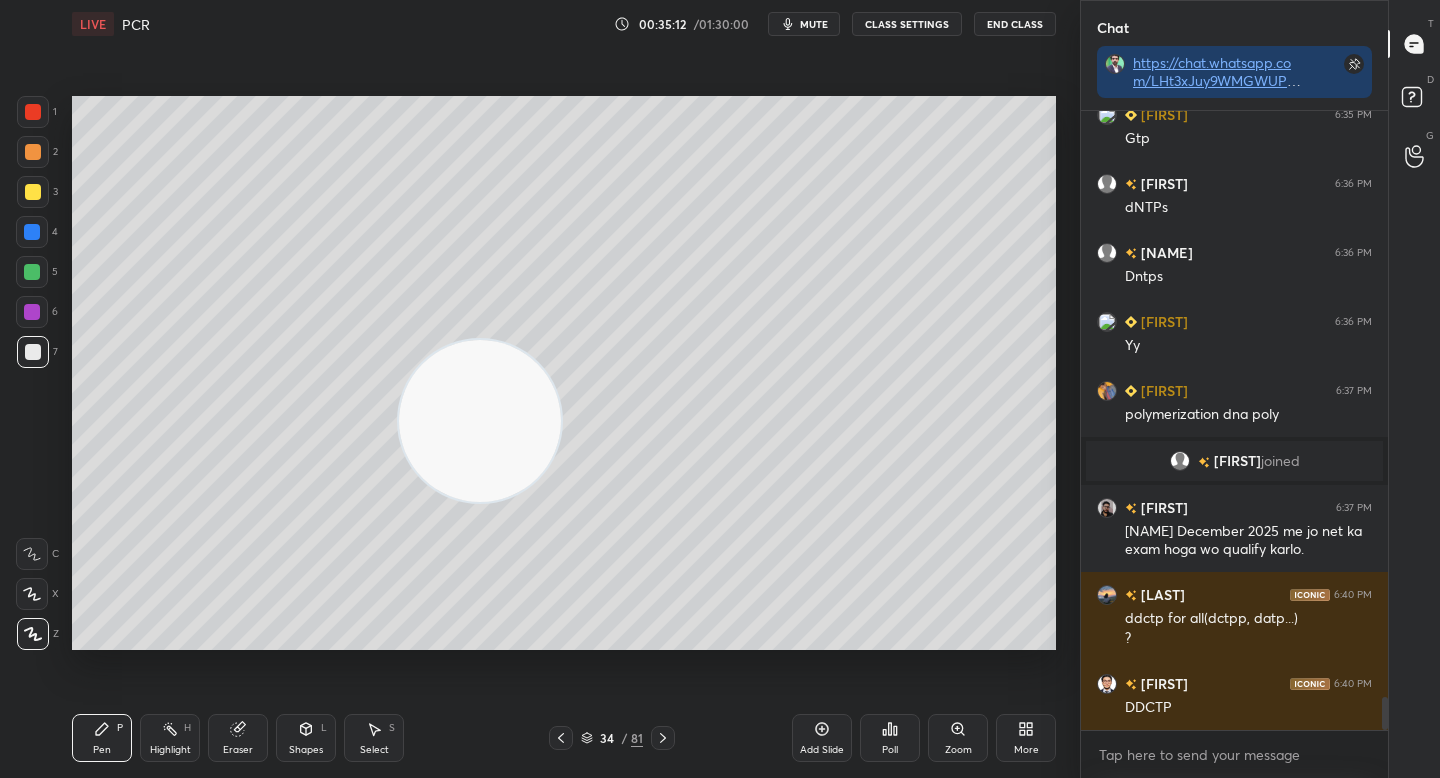 drag, startPoint x: 485, startPoint y: 434, endPoint x: 349, endPoint y: 553, distance: 180.71248 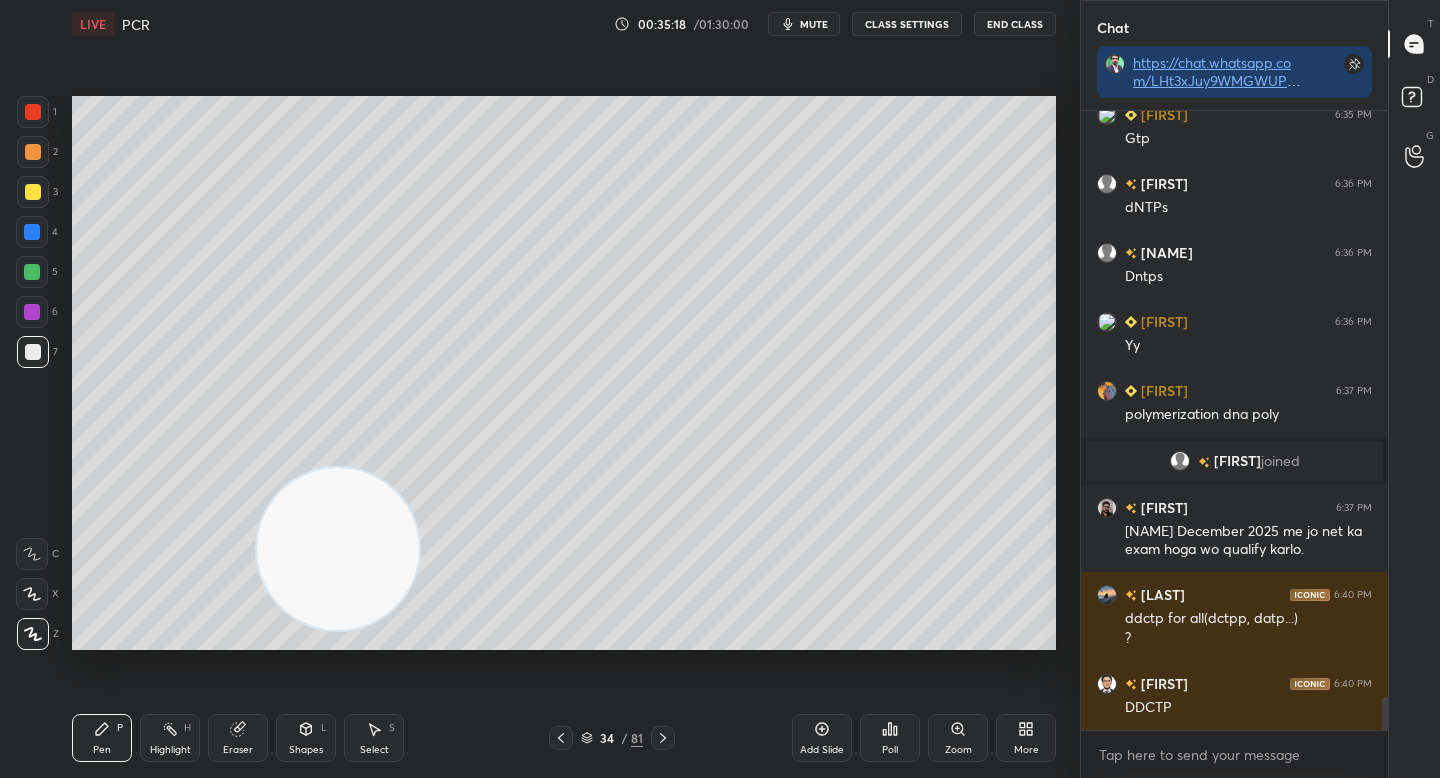 click at bounding box center [32, 272] 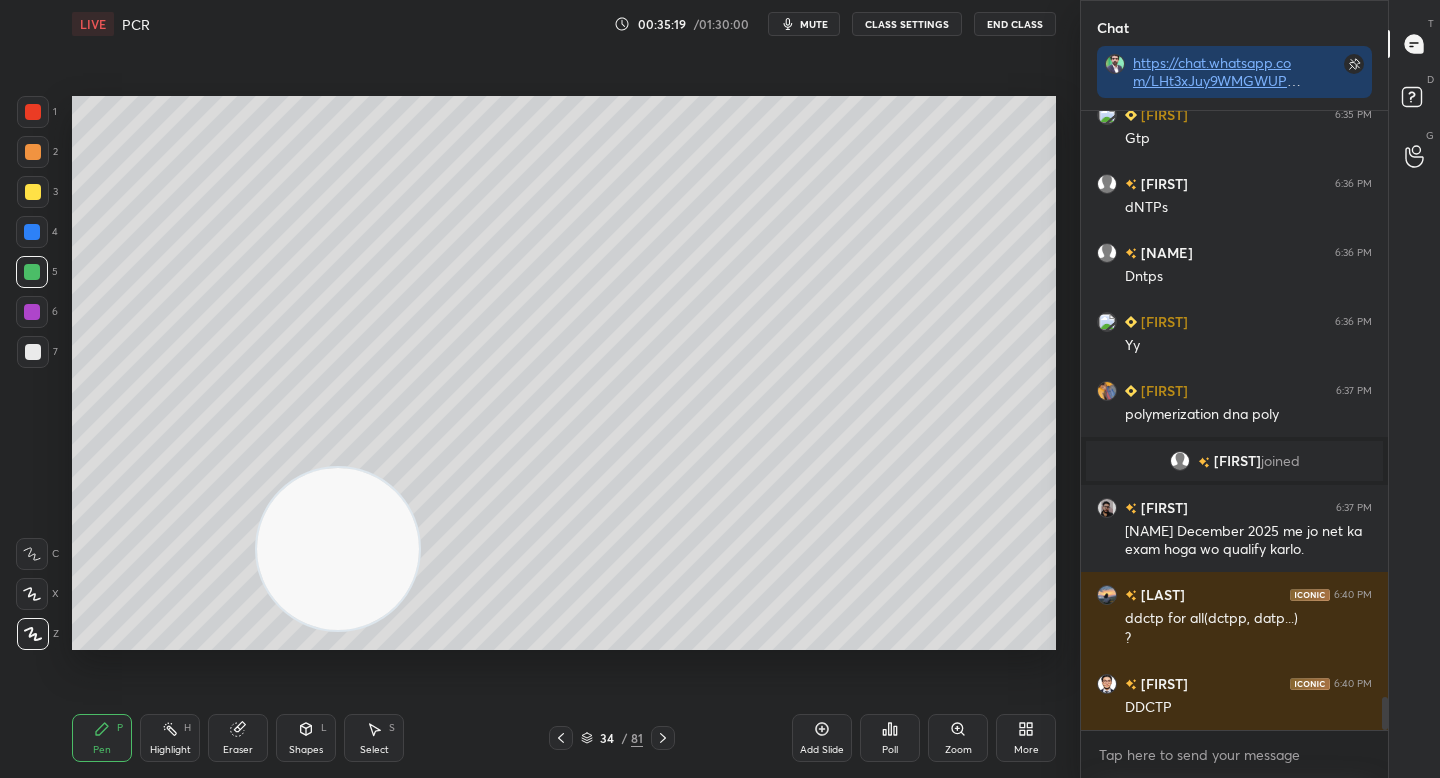click at bounding box center (32, 312) 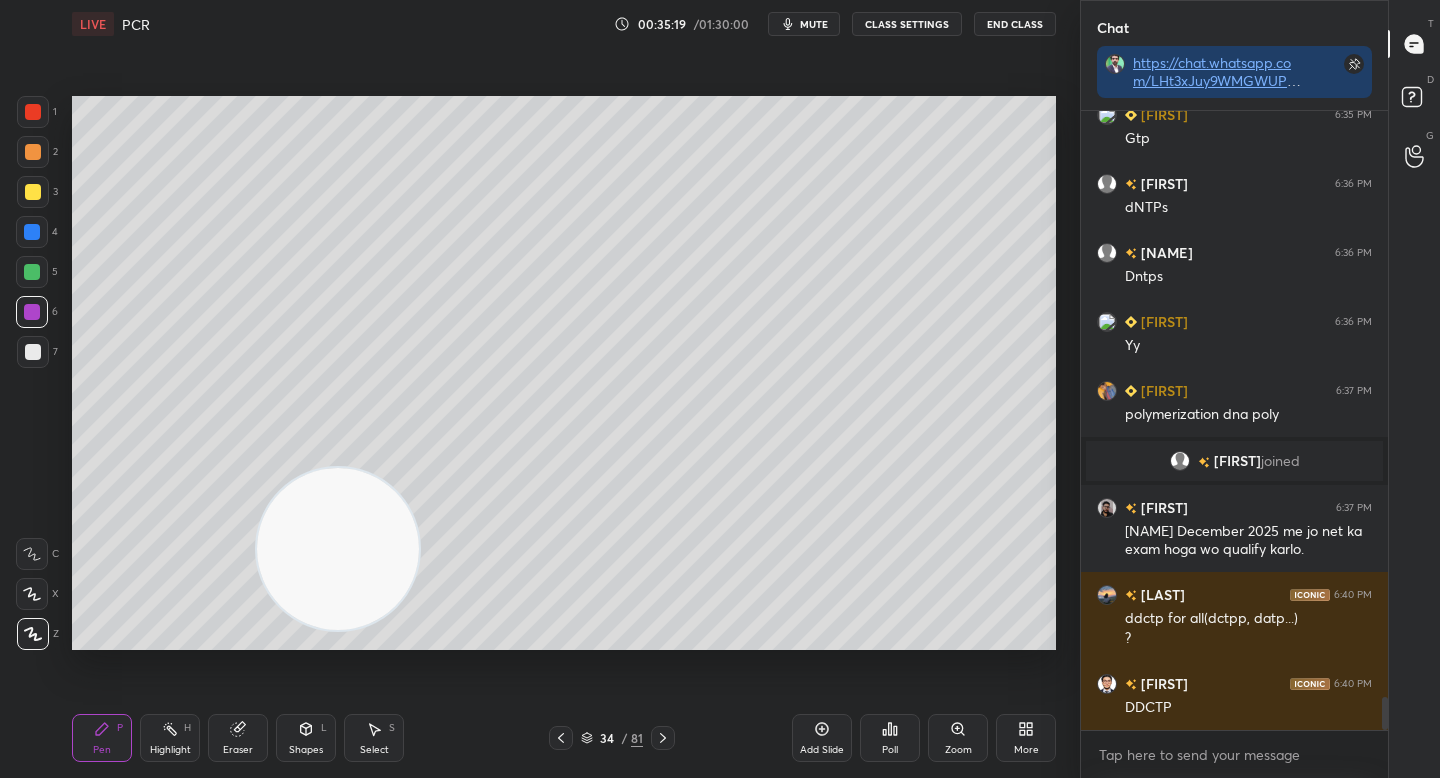 drag, startPoint x: 35, startPoint y: 274, endPoint x: 31, endPoint y: 243, distance: 31.257 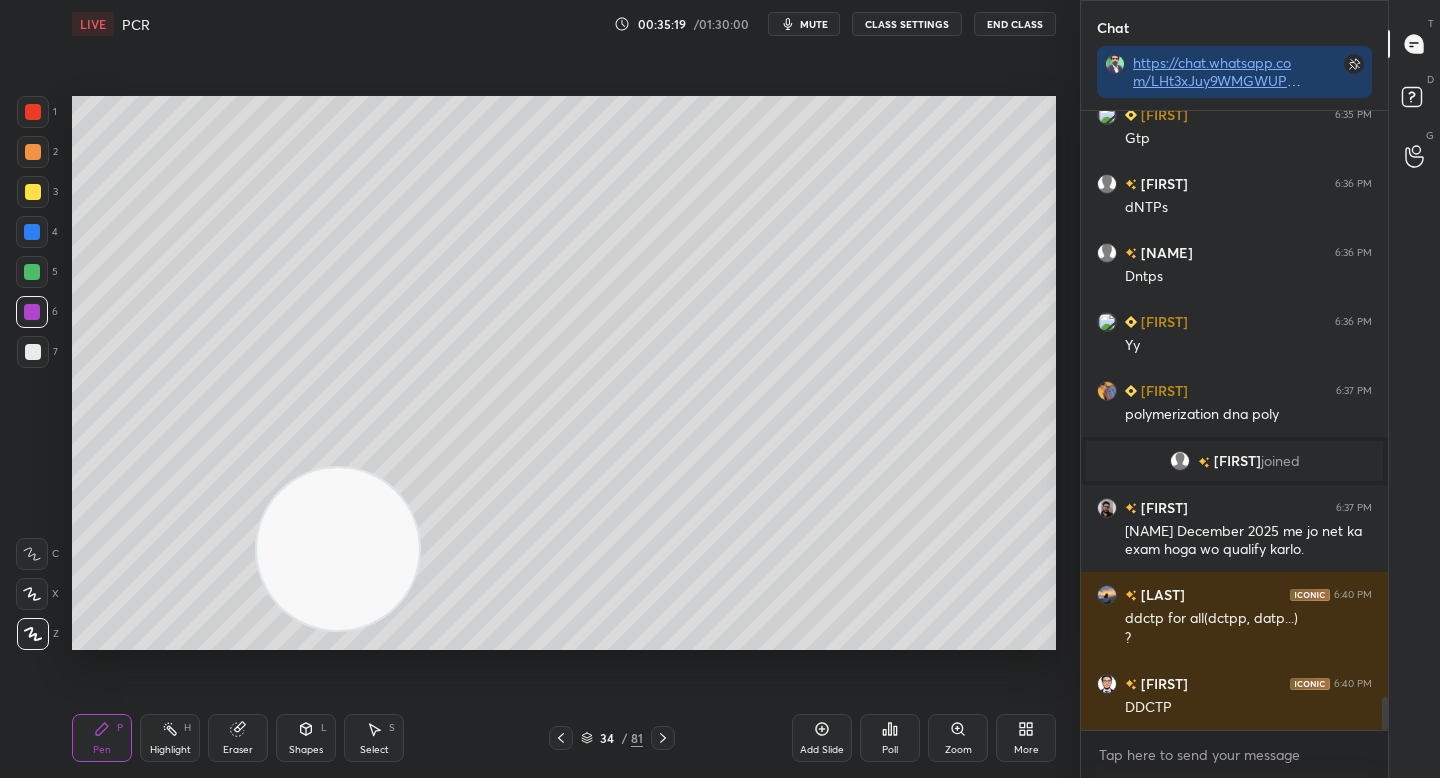 click on "1 2 3 4 5 6 7" at bounding box center [37, 236] 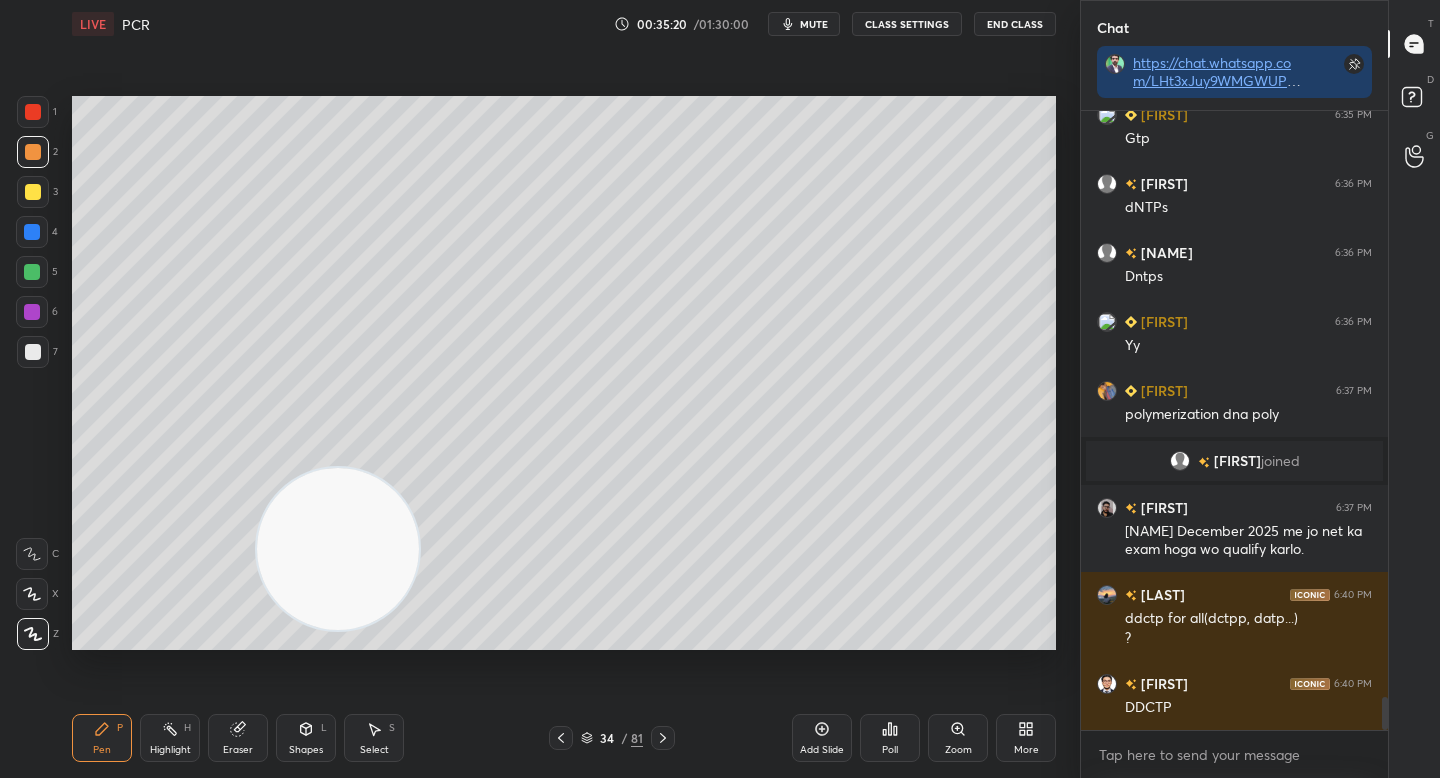 click at bounding box center [33, 112] 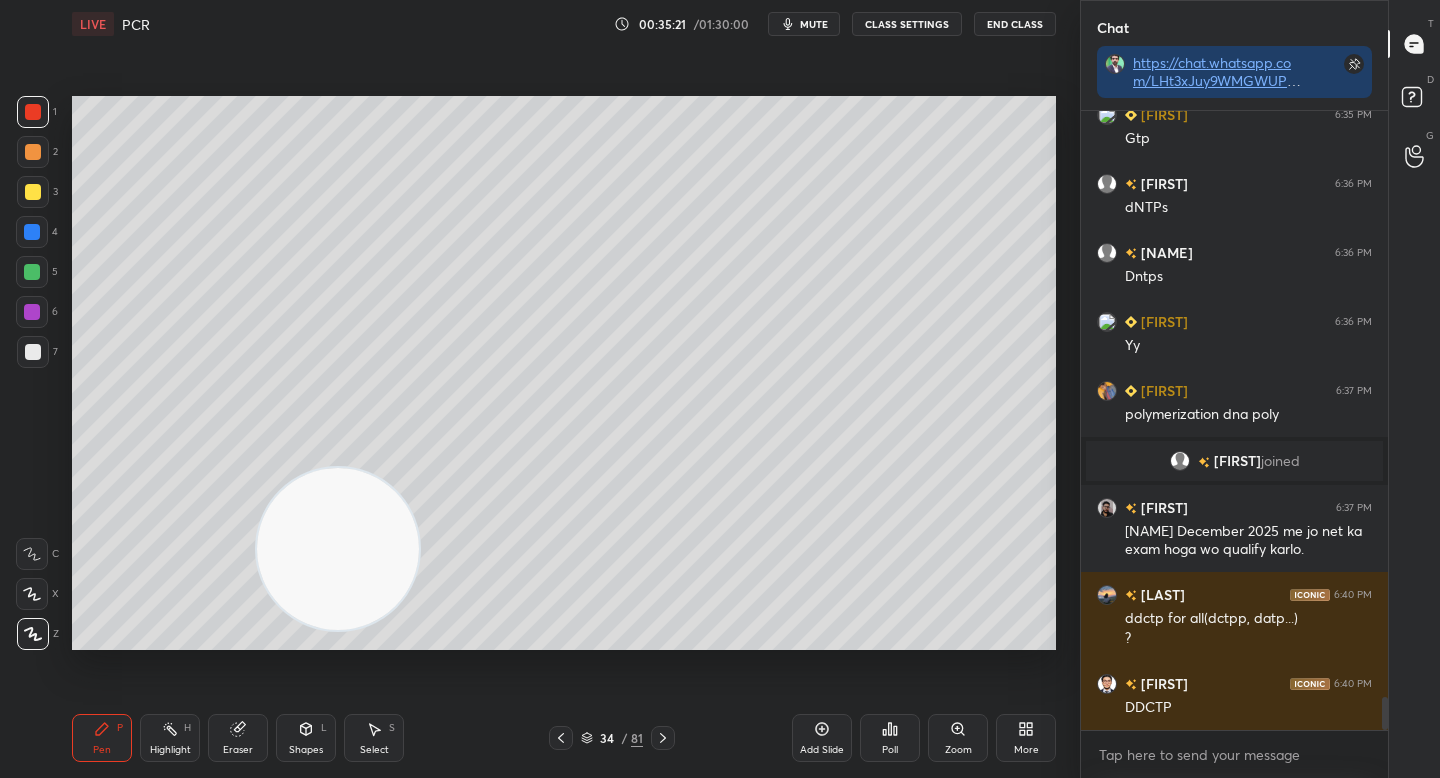 scroll, scrollTop: 11167, scrollLeft: 0, axis: vertical 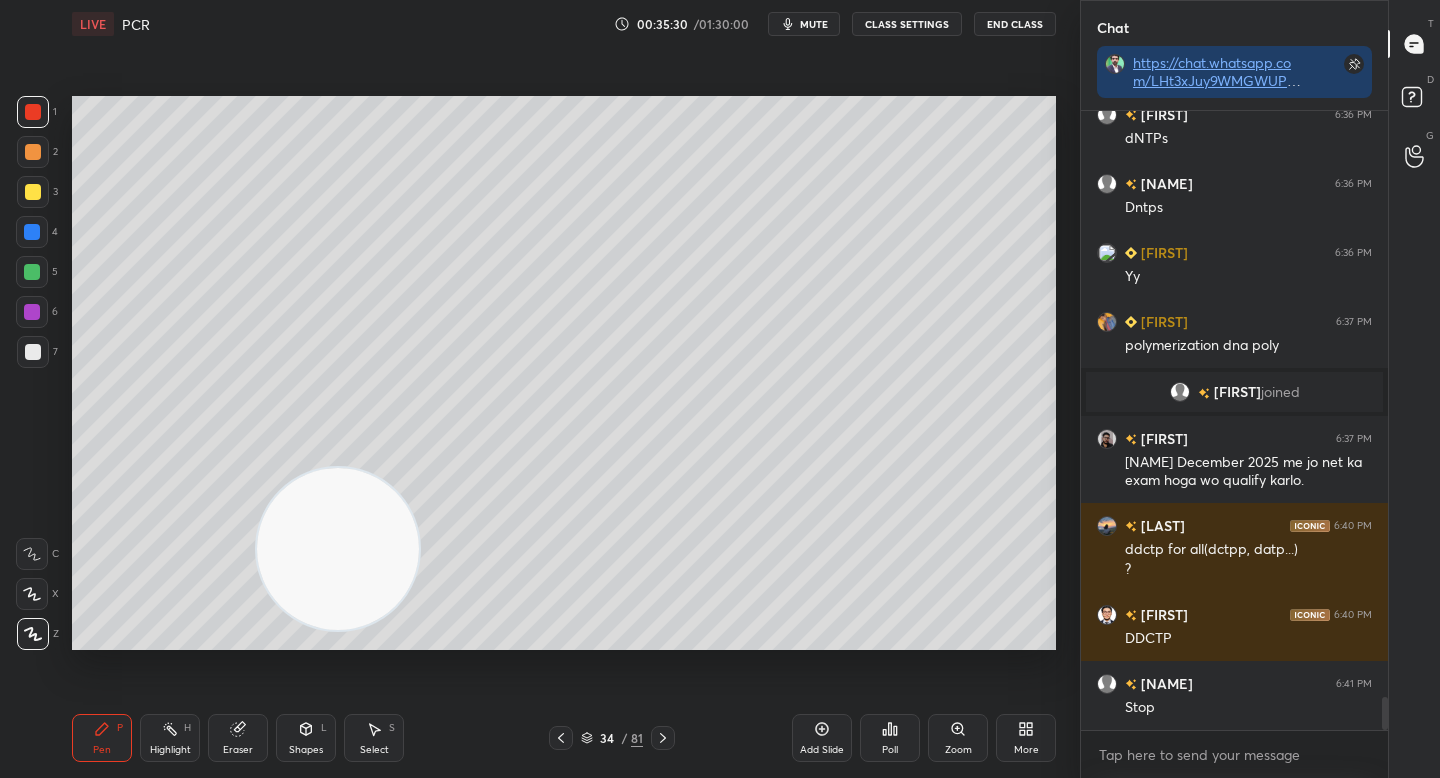 click on "2" at bounding box center (37, 156) 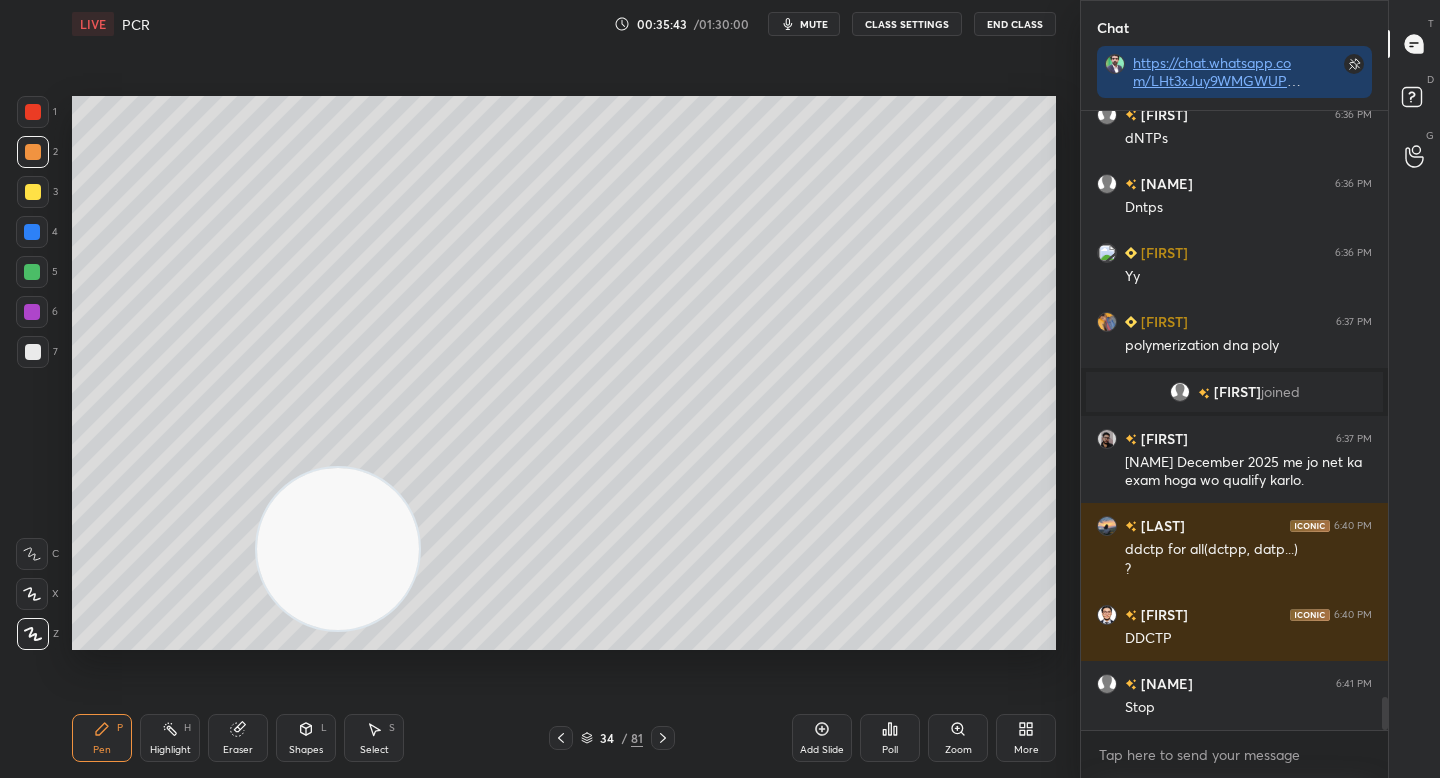drag, startPoint x: 37, startPoint y: 349, endPoint x: 51, endPoint y: 347, distance: 14.142136 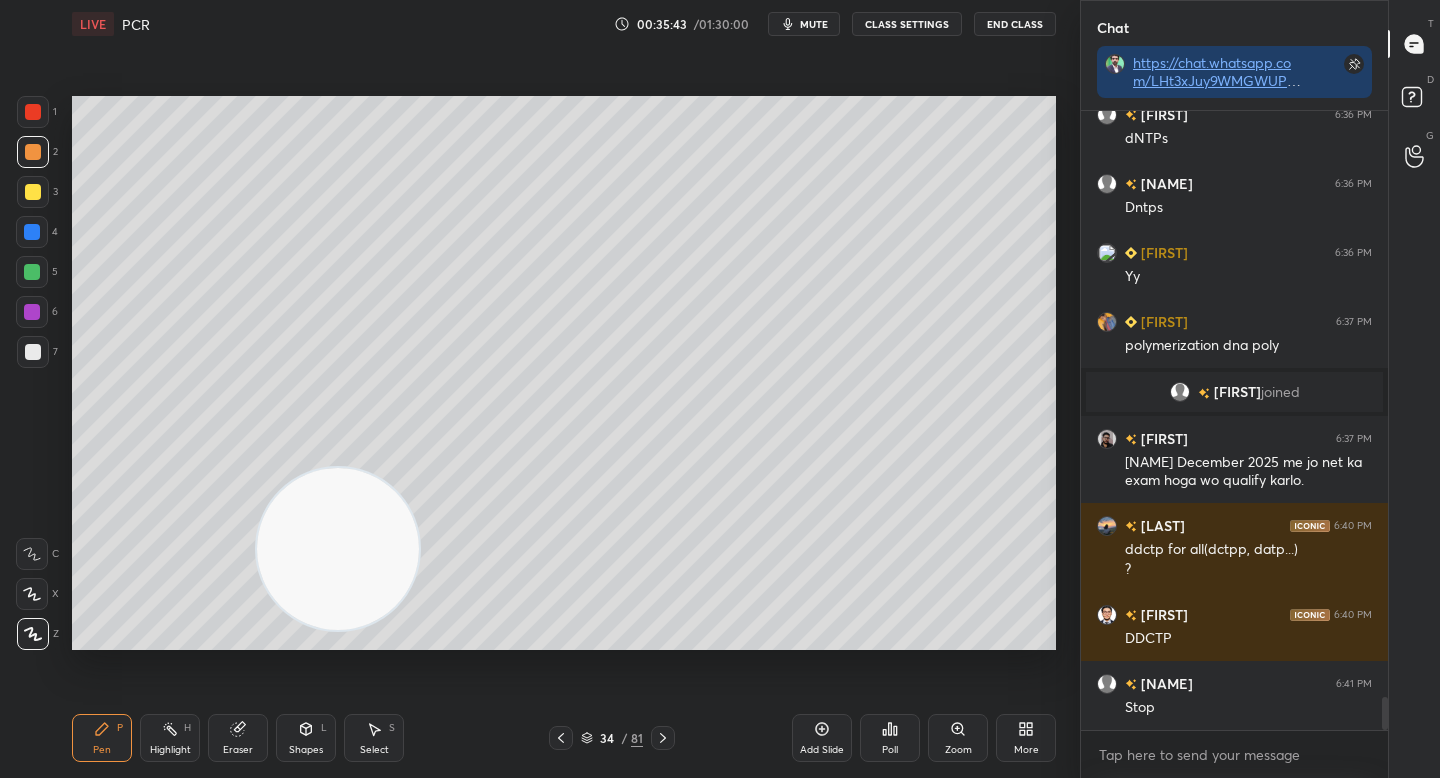click at bounding box center [33, 352] 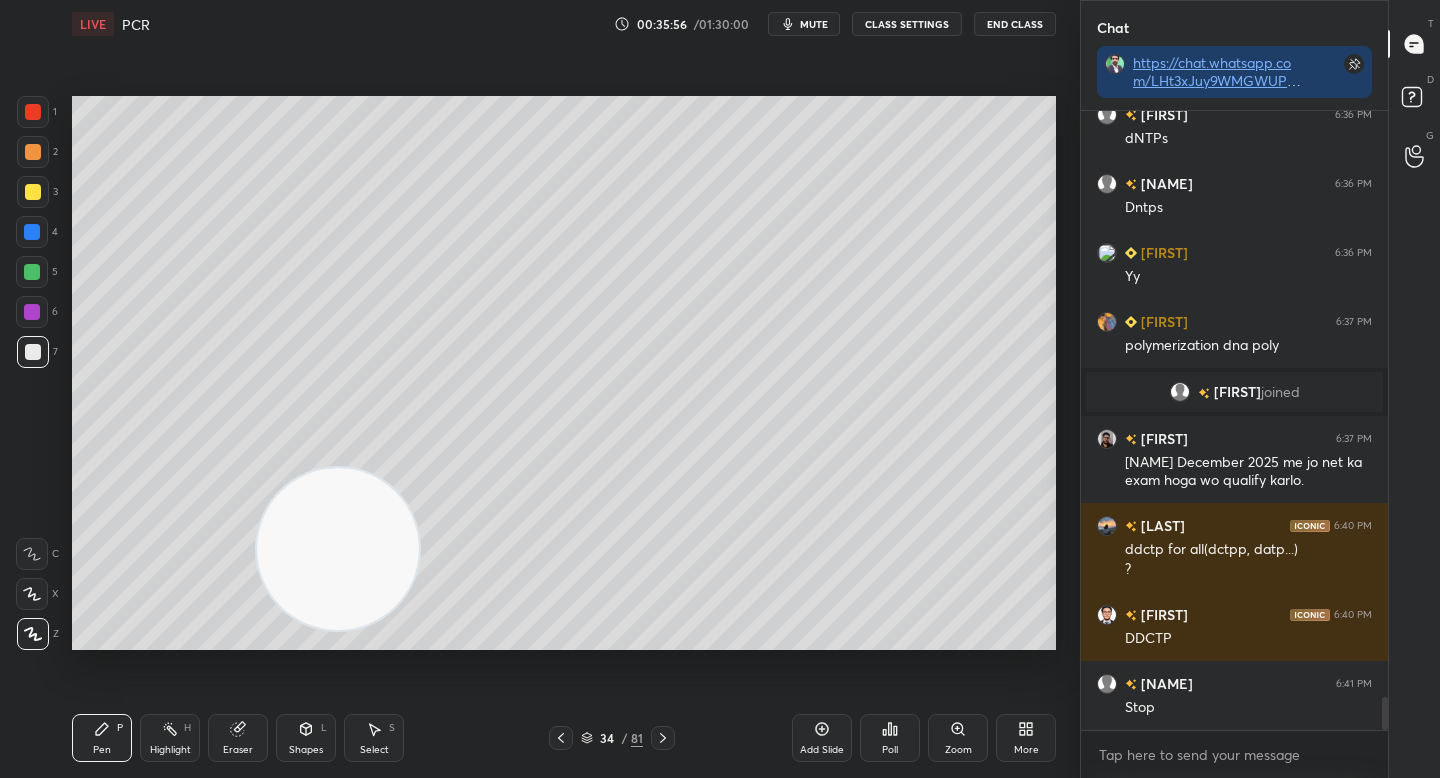 drag, startPoint x: 270, startPoint y: 361, endPoint x: 222, endPoint y: 246, distance: 124.61541 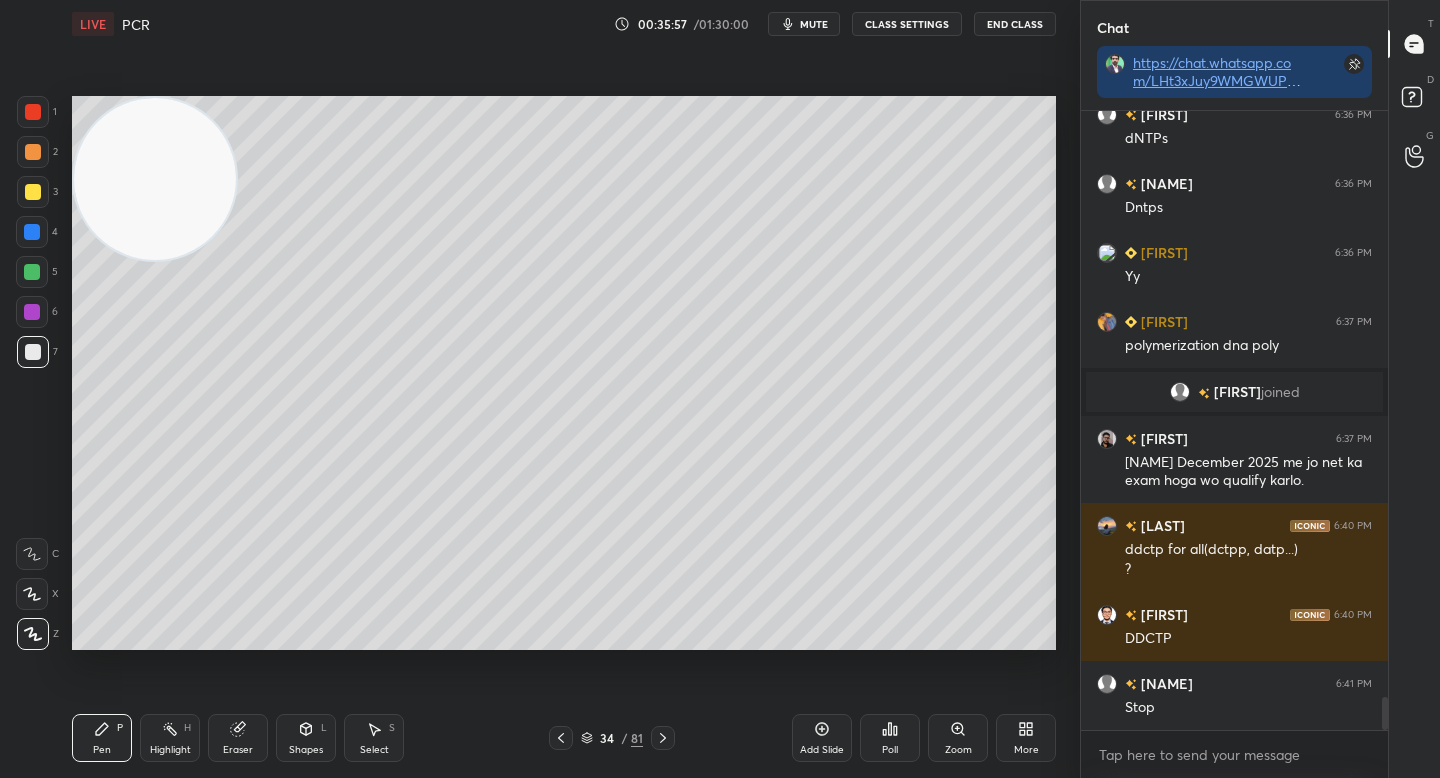 drag, startPoint x: 145, startPoint y: 168, endPoint x: 115, endPoint y: 512, distance: 345.30566 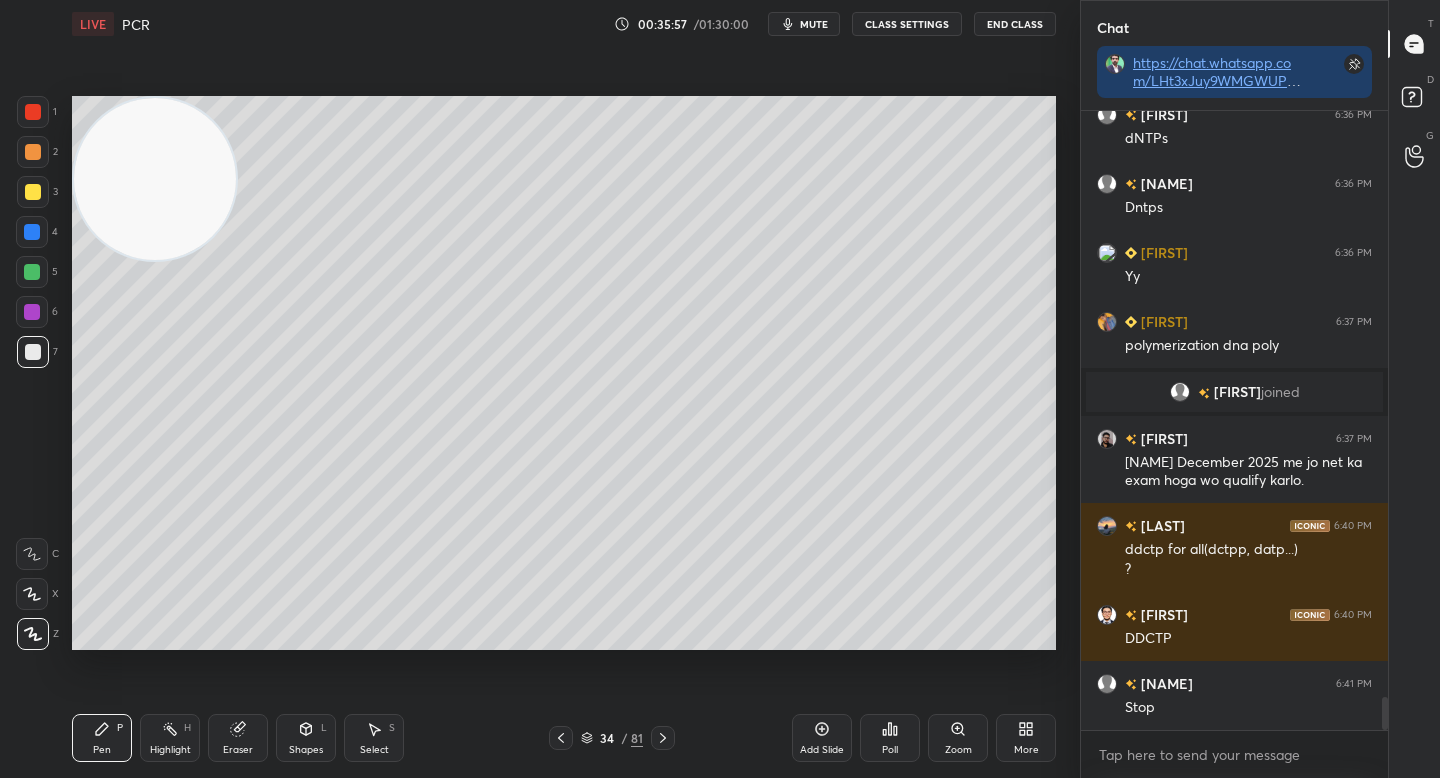 click at bounding box center [155, 179] 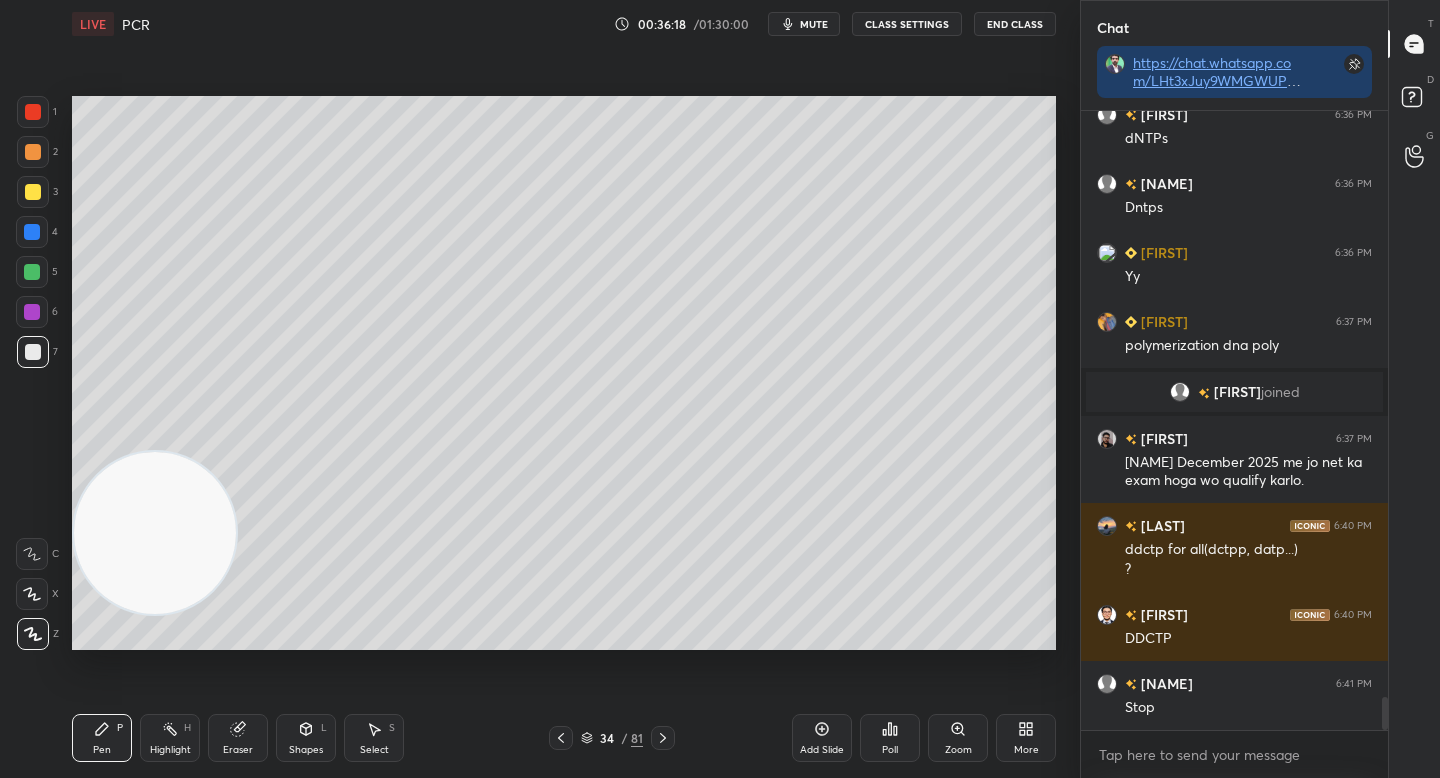 click at bounding box center [32, 272] 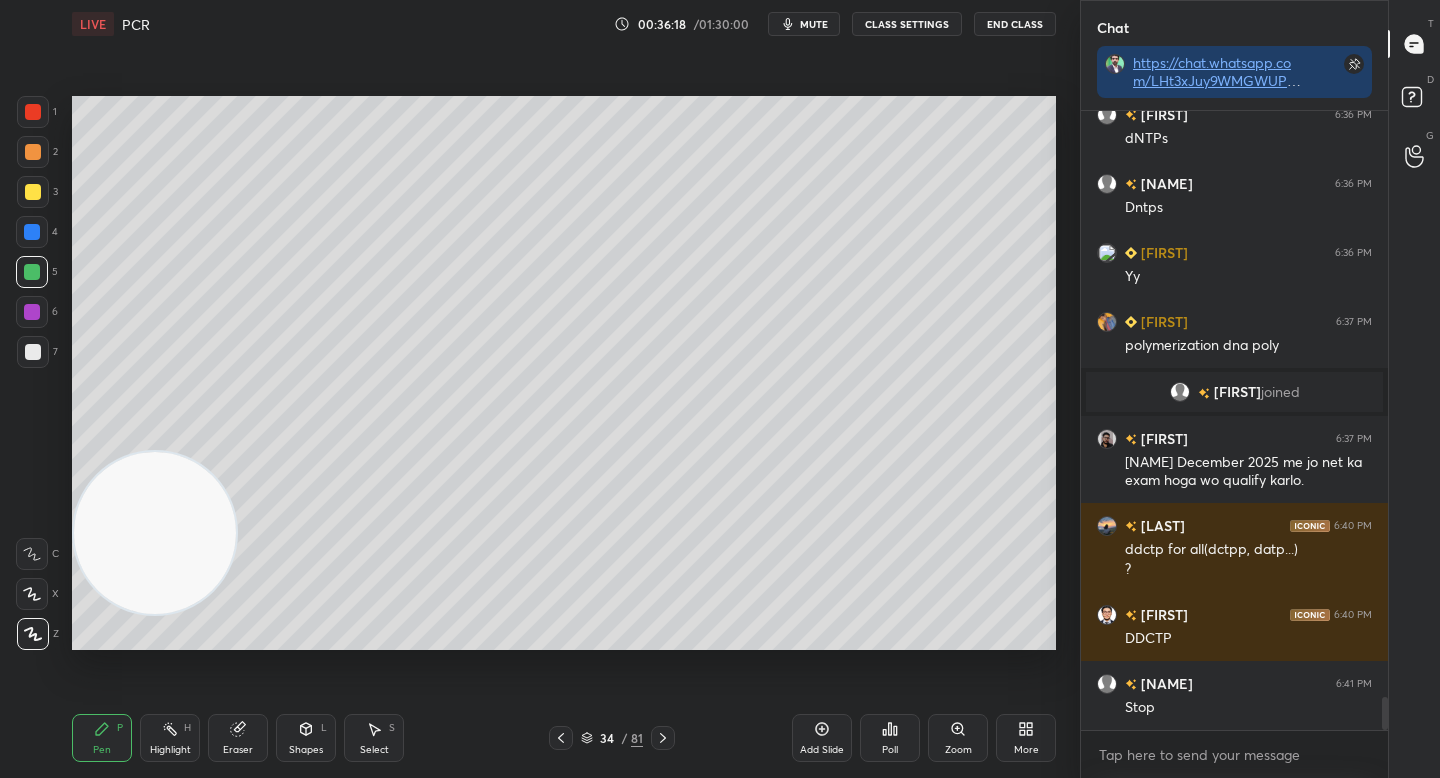 click at bounding box center [33, 352] 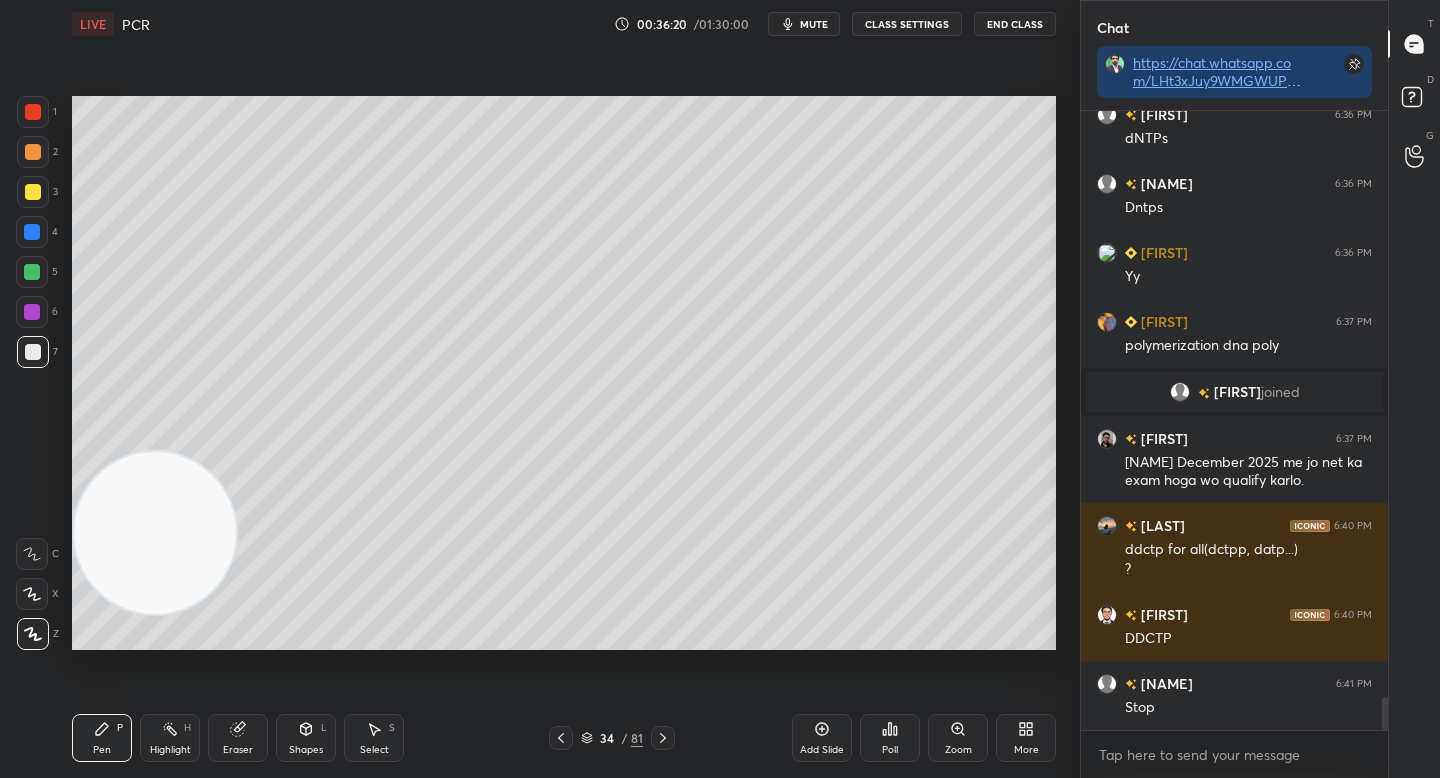 drag, startPoint x: 303, startPoint y: 733, endPoint x: 309, endPoint y: 718, distance: 16.155495 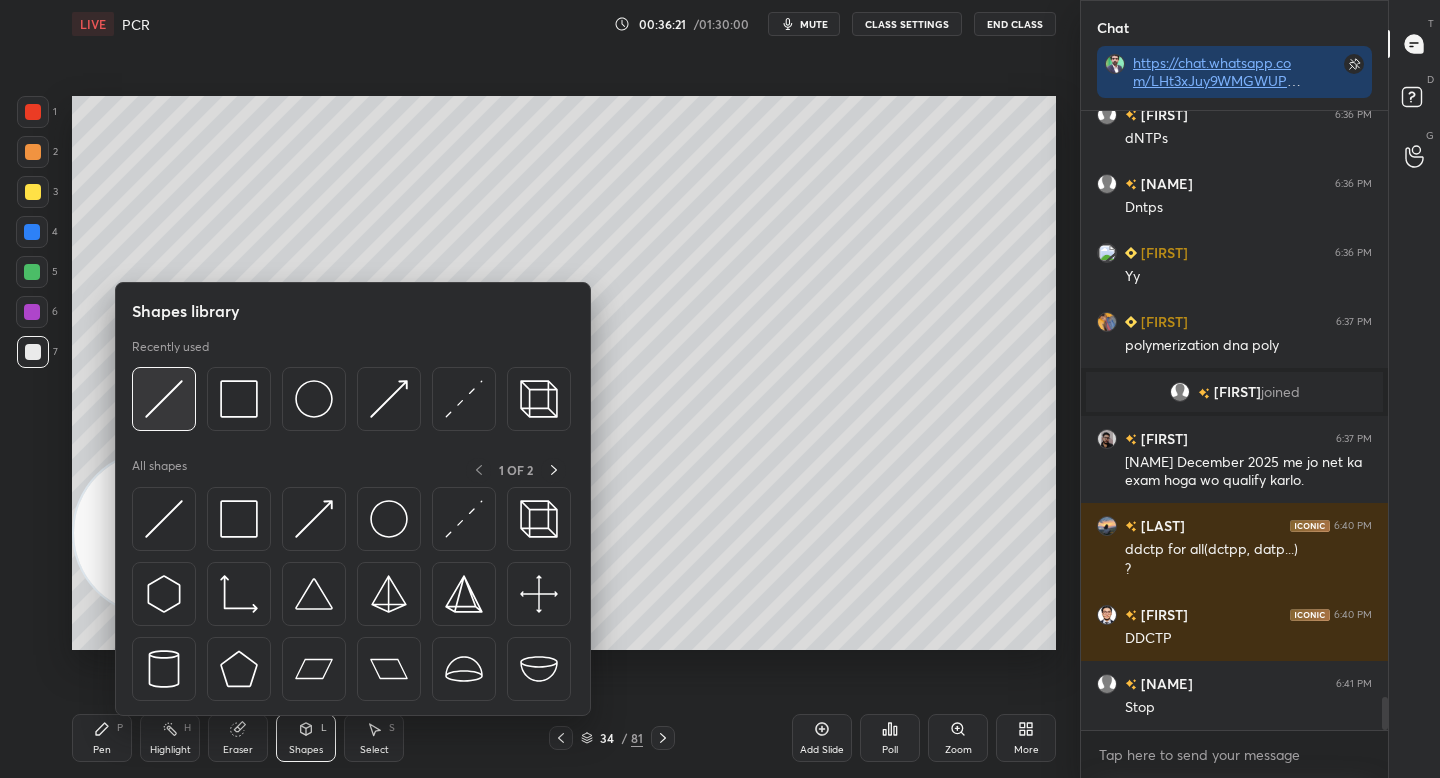click at bounding box center (164, 399) 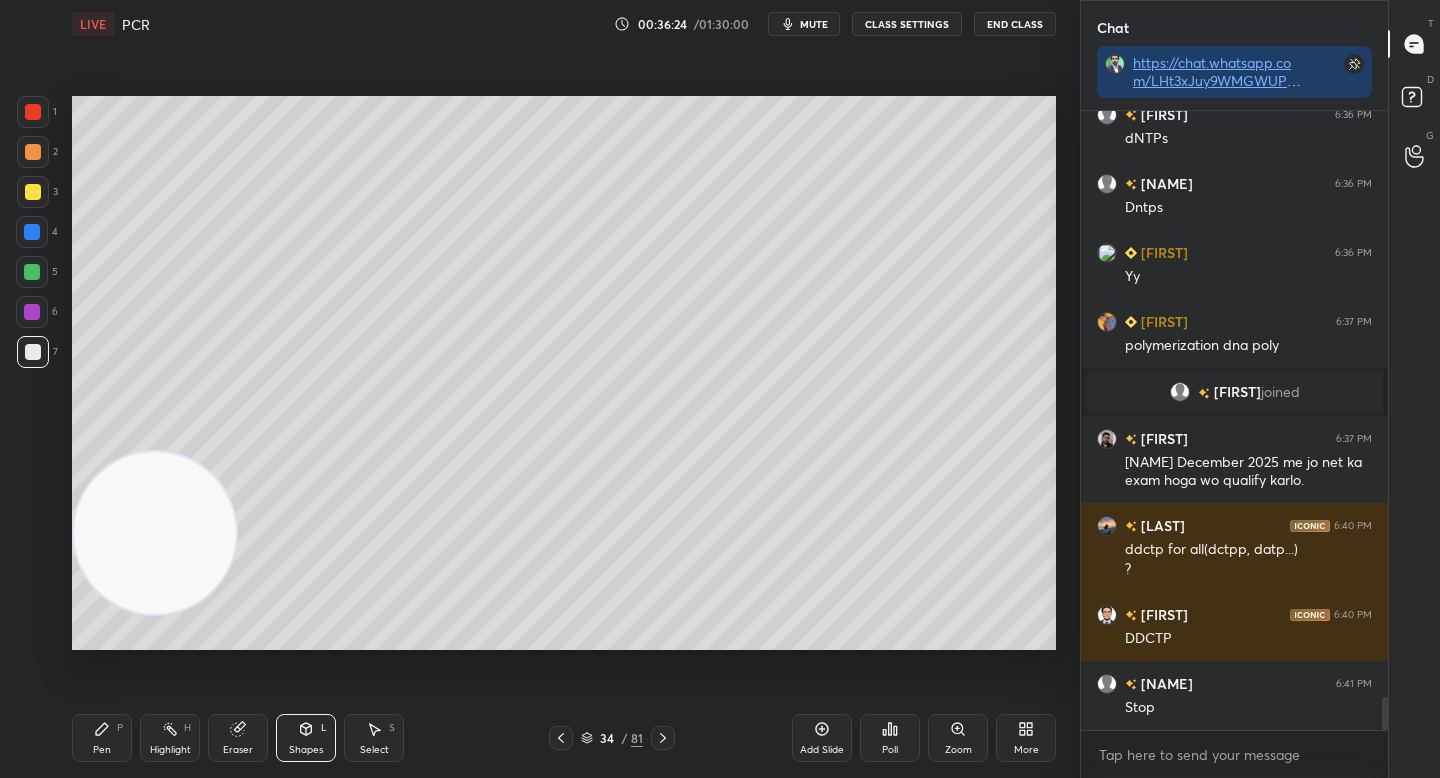 click on "Pen P" at bounding box center [102, 738] 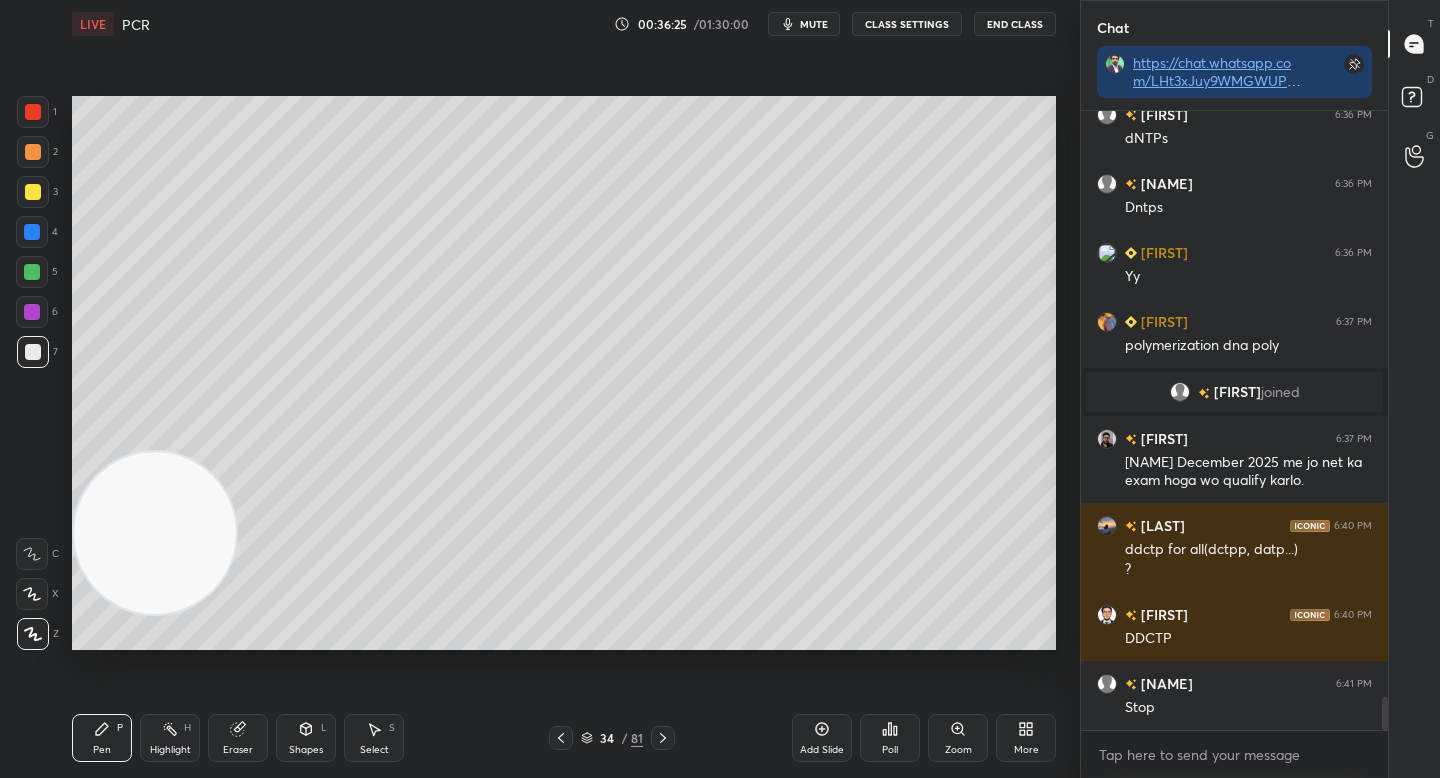 click at bounding box center [32, 272] 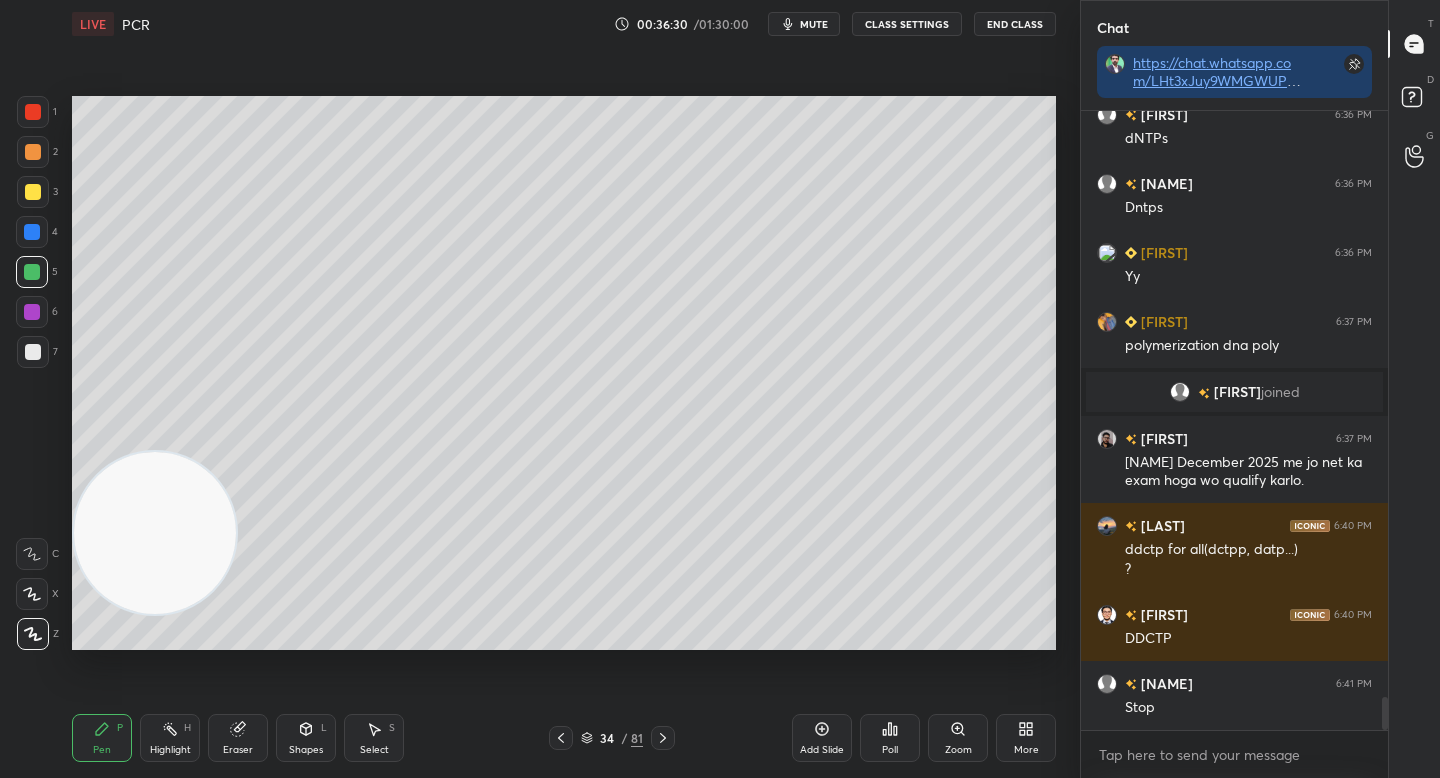 click on "1 2 3 4 5 6 7 C X Z C X Z E E Erase all   H H" at bounding box center [32, 373] 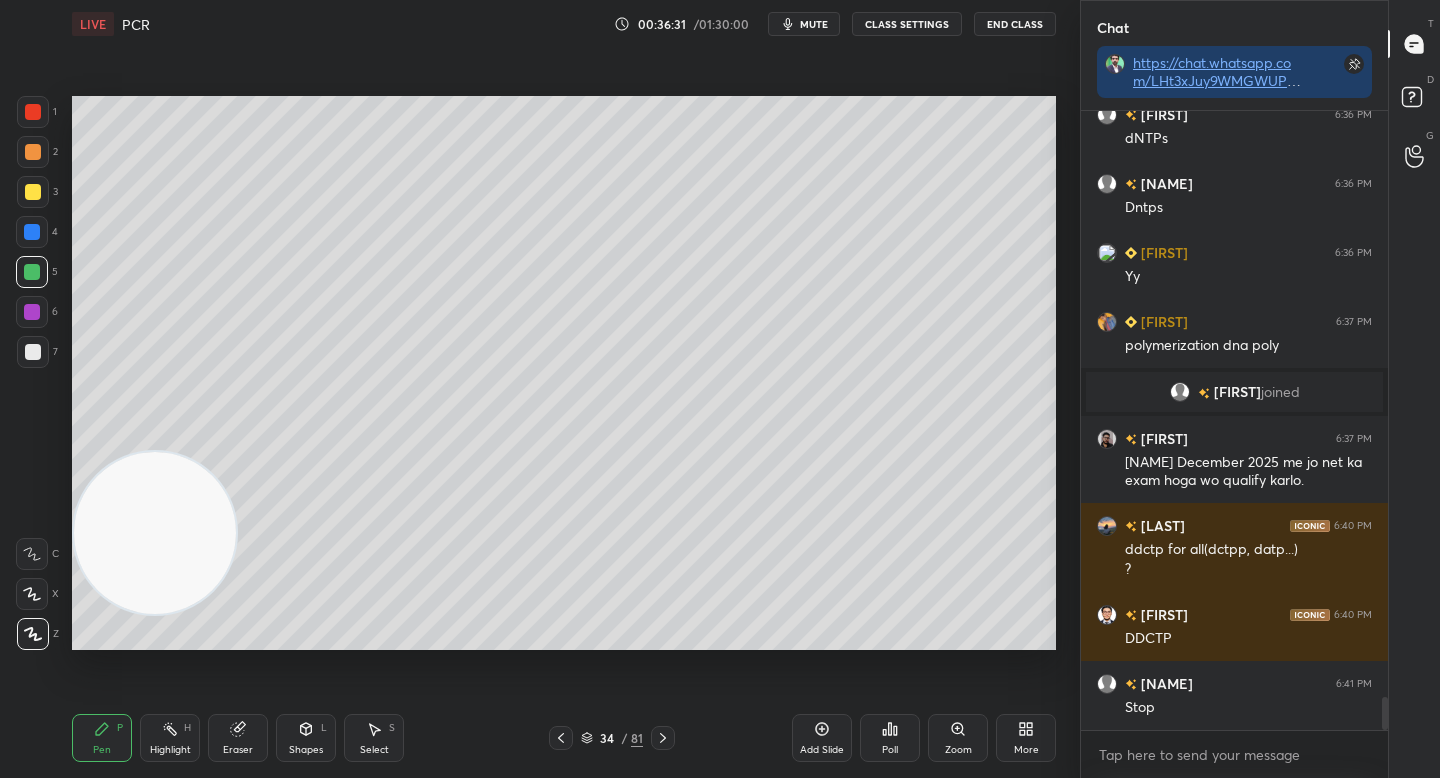click at bounding box center (33, 352) 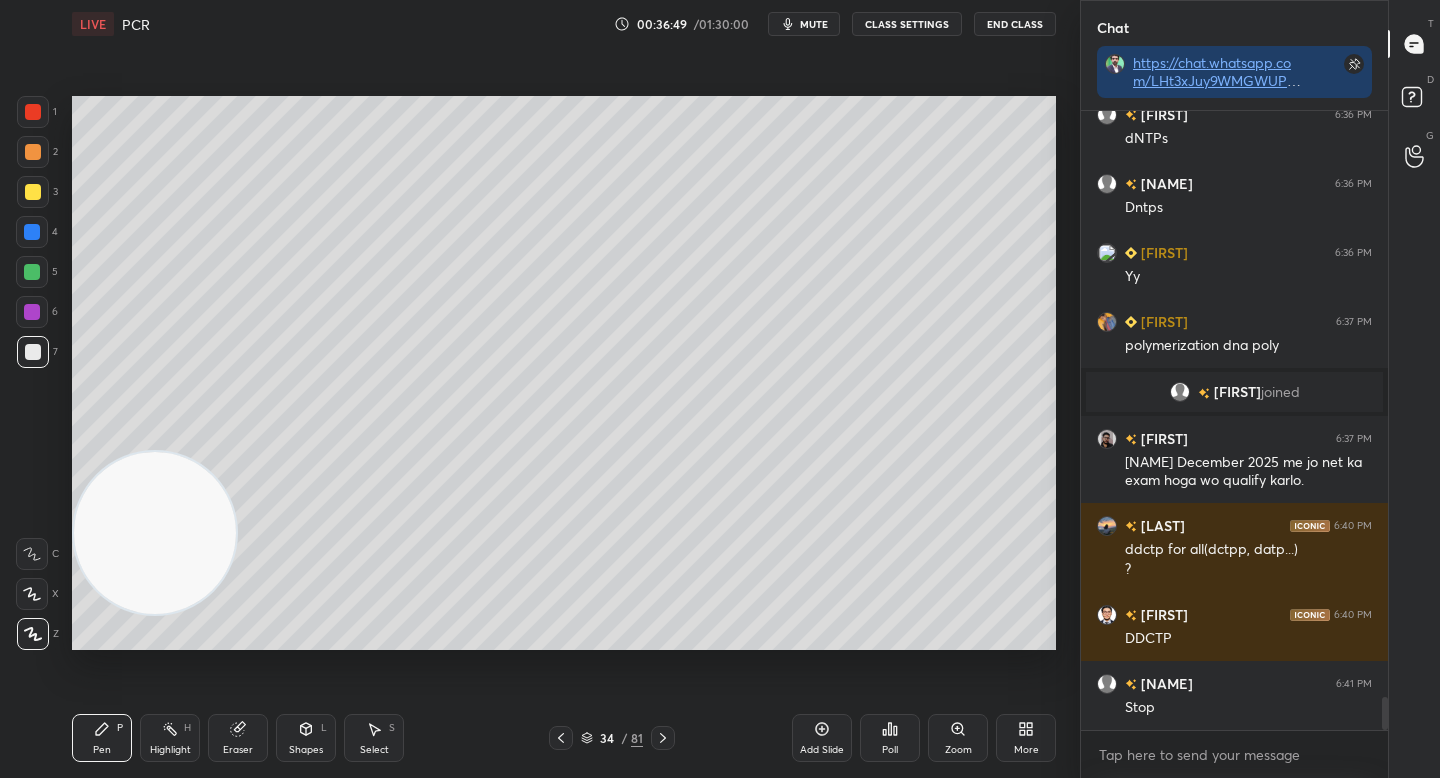 click at bounding box center (33, 192) 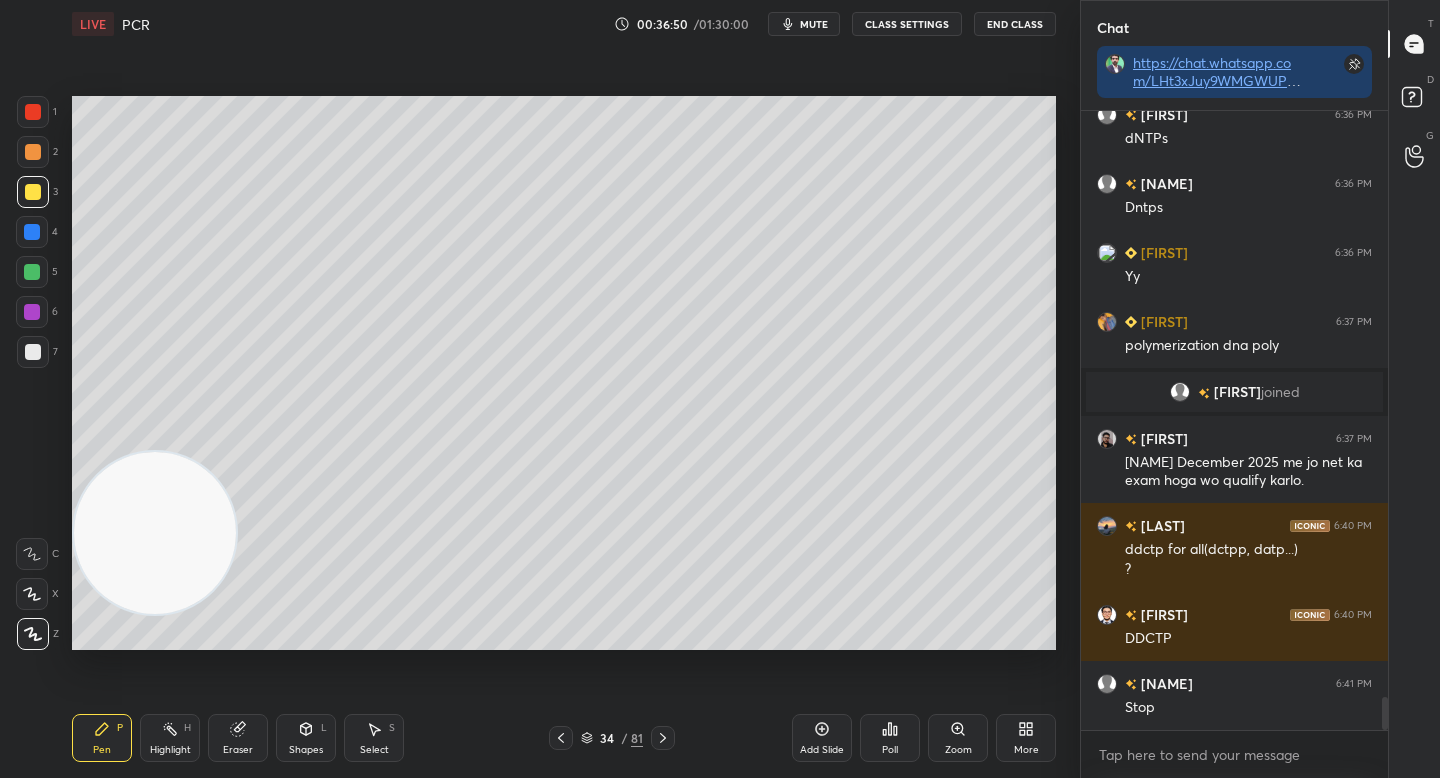 click at bounding box center (33, 152) 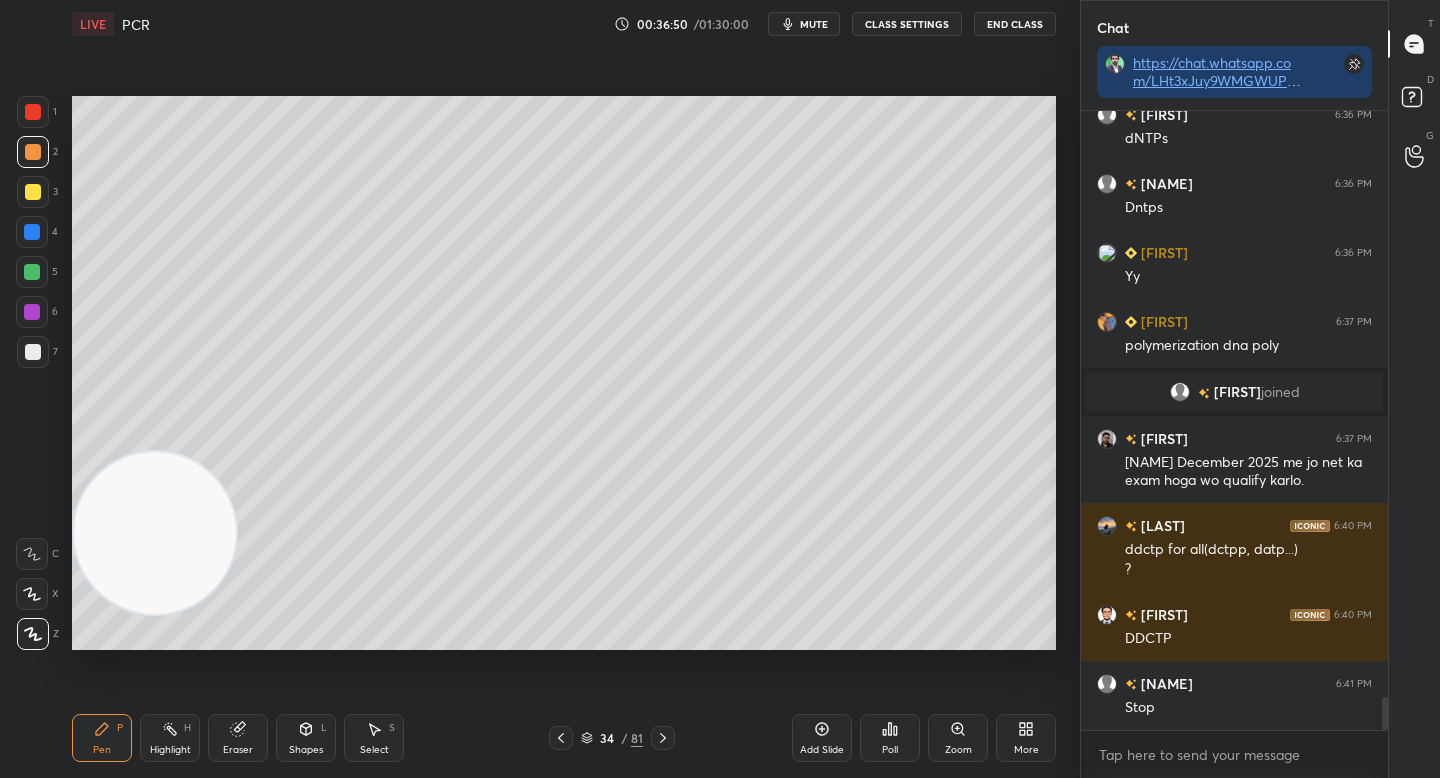 click on "1 2 3 4 5 6 7" at bounding box center (37, 236) 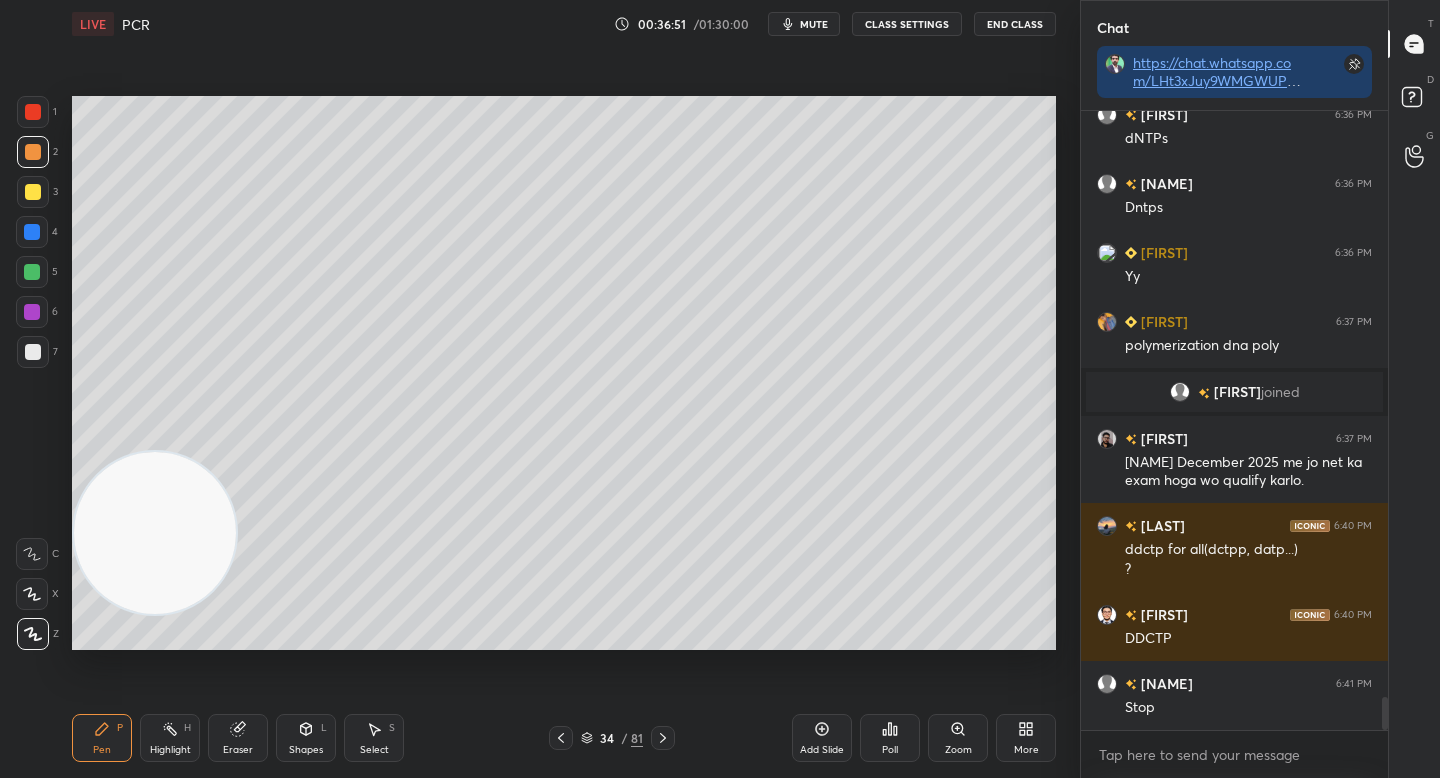 click at bounding box center (32, 272) 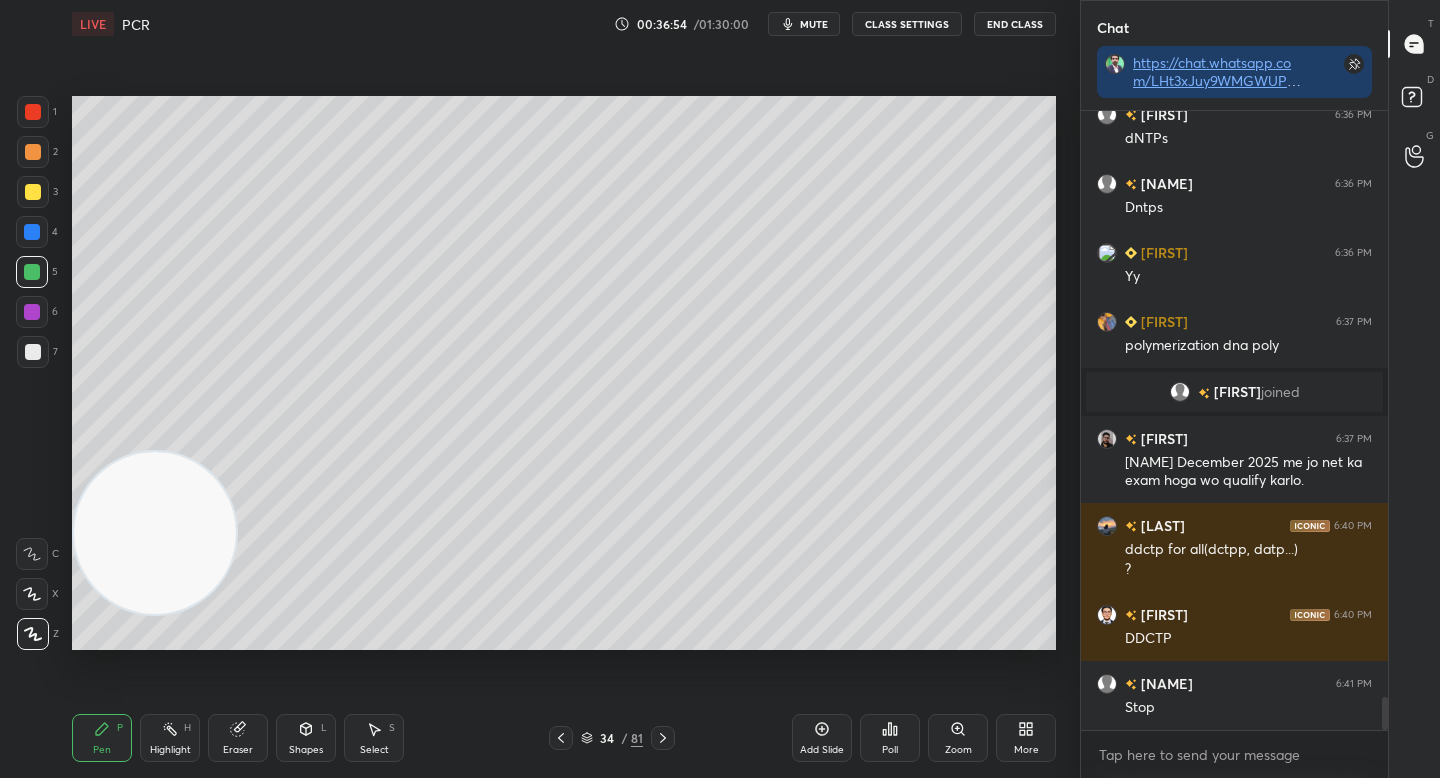 click at bounding box center (33, 352) 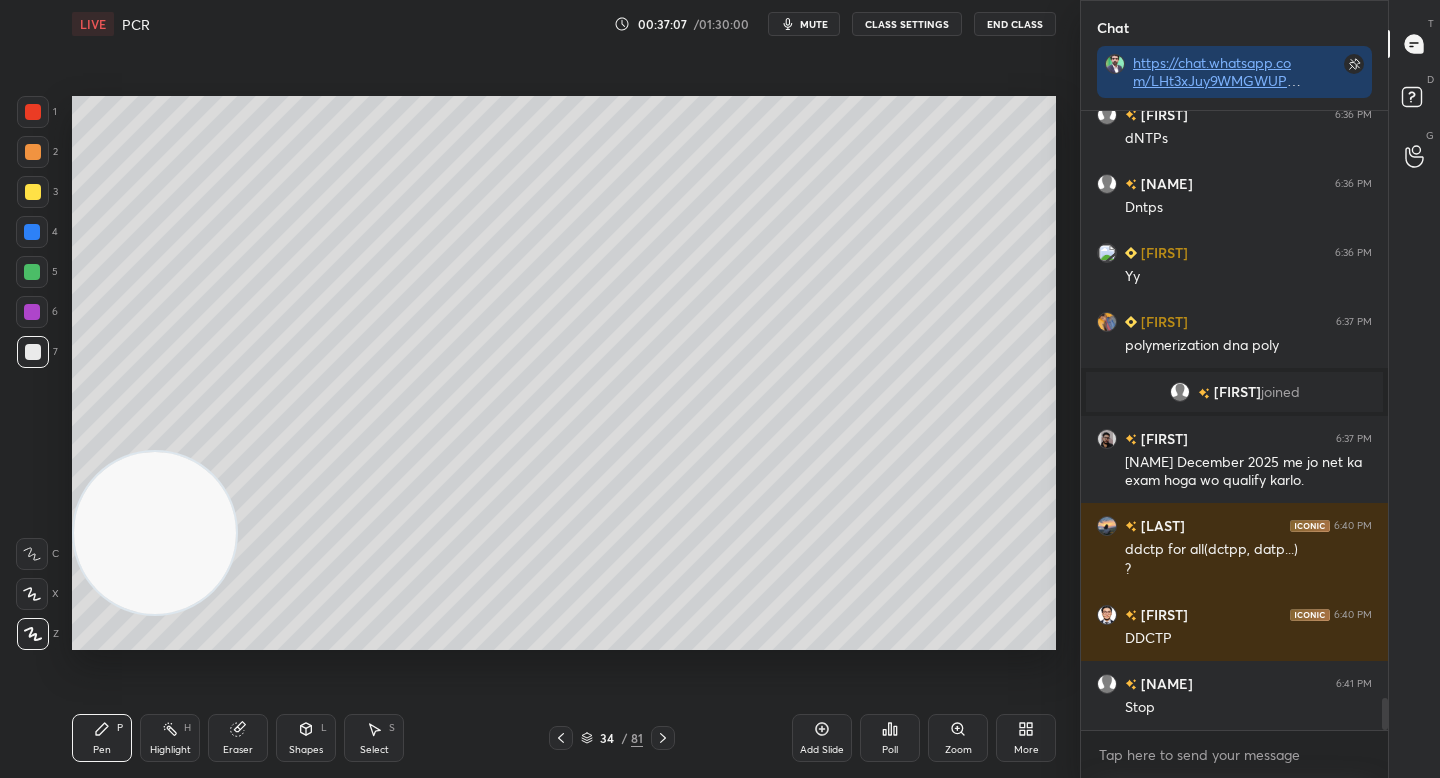 scroll, scrollTop: 11236, scrollLeft: 0, axis: vertical 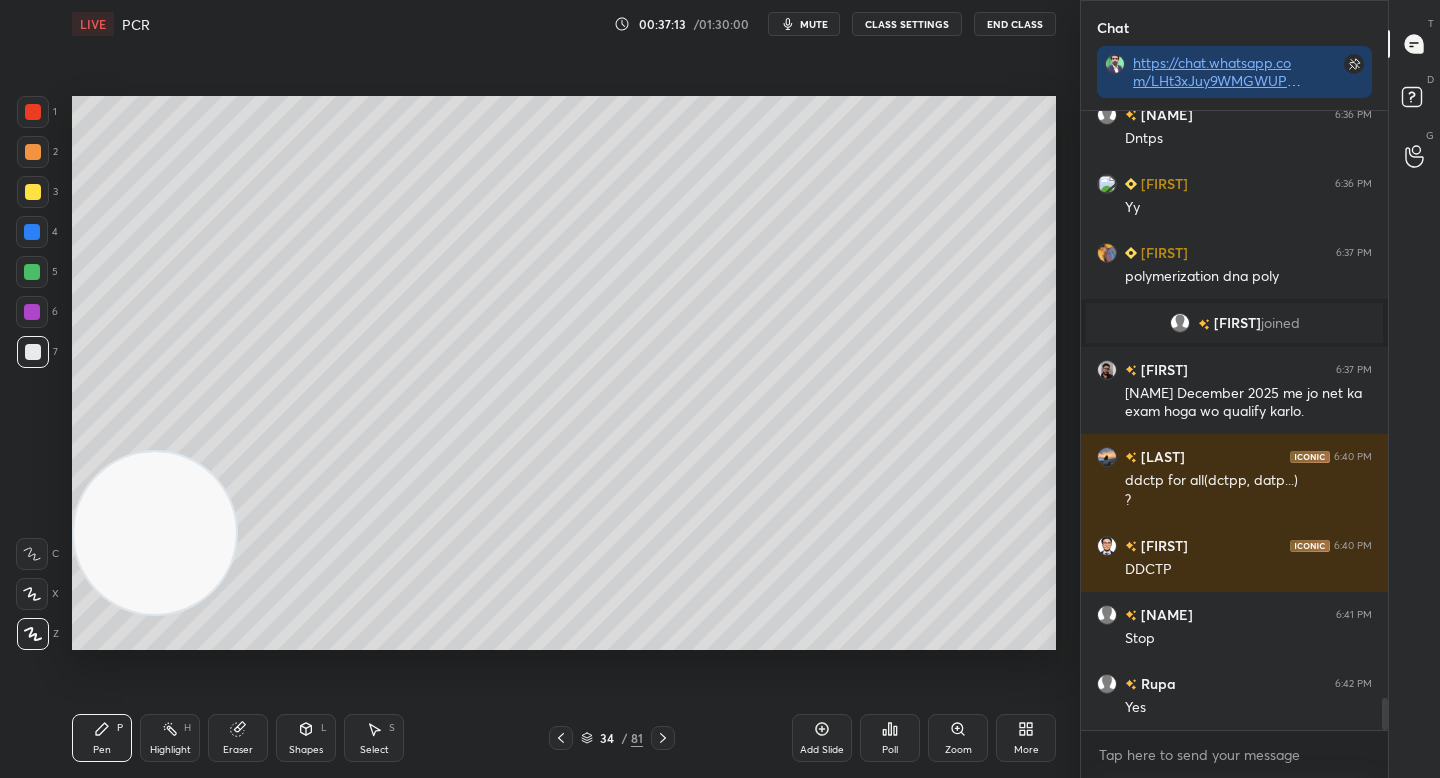click at bounding box center (33, 152) 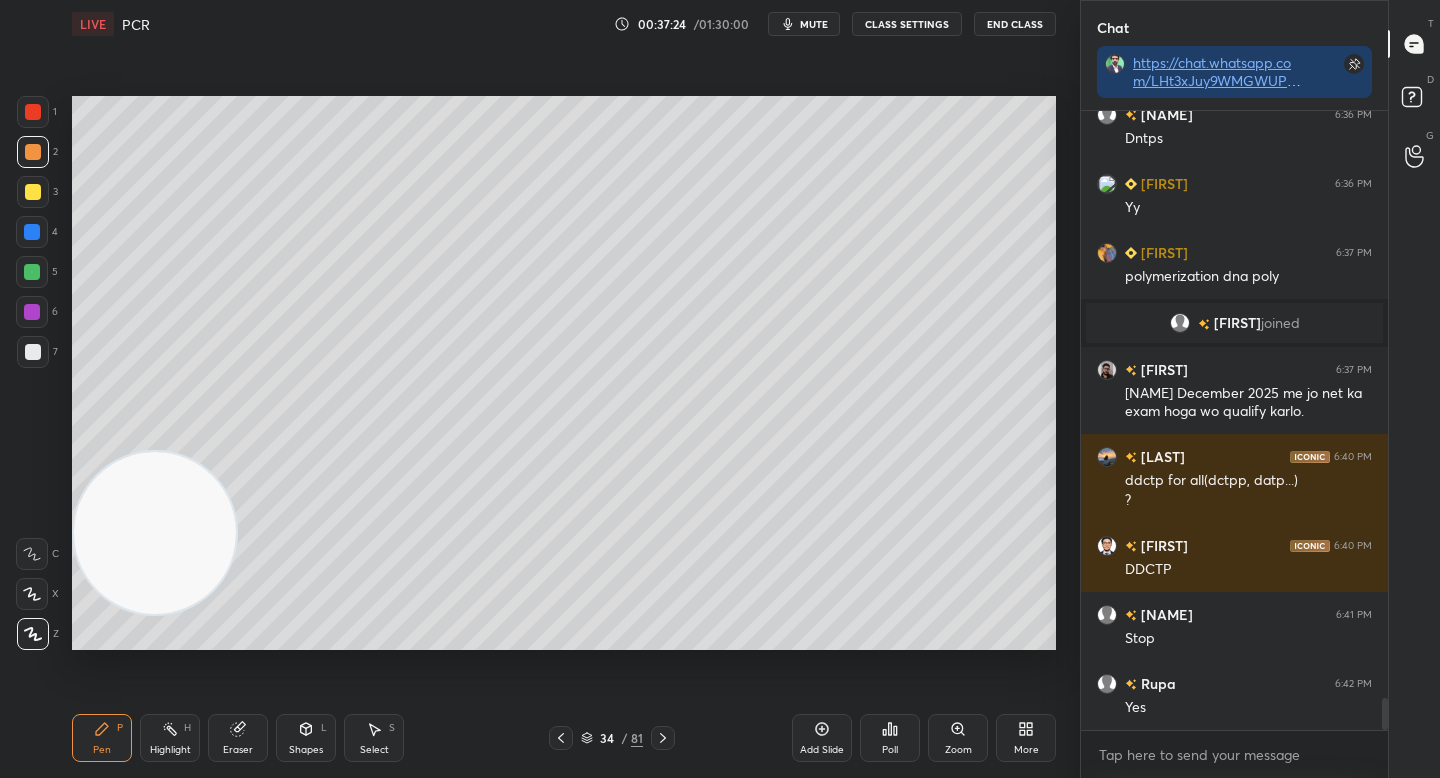 drag, startPoint x: 247, startPoint y: 731, endPoint x: 411, endPoint y: 659, distance: 179.1089 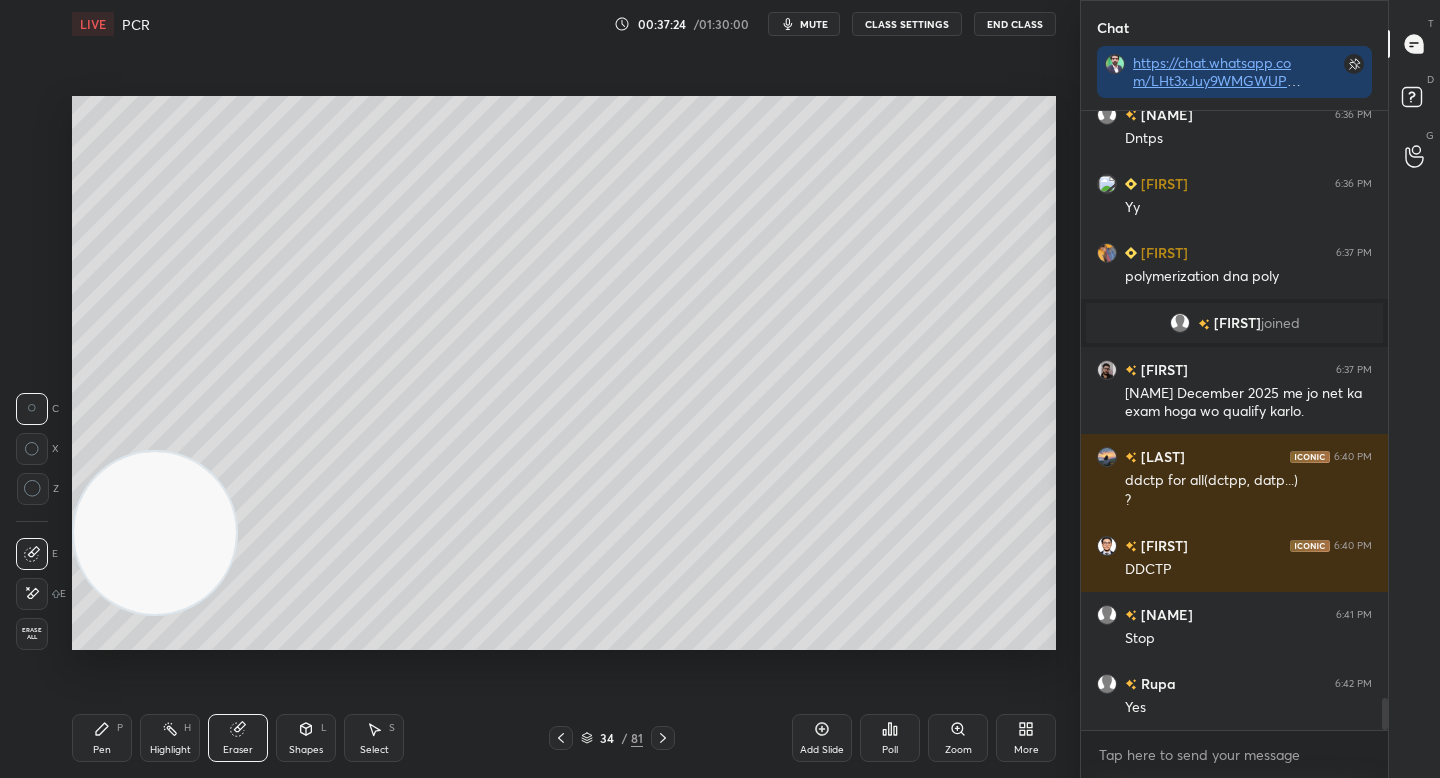 scroll, scrollTop: 11305, scrollLeft: 0, axis: vertical 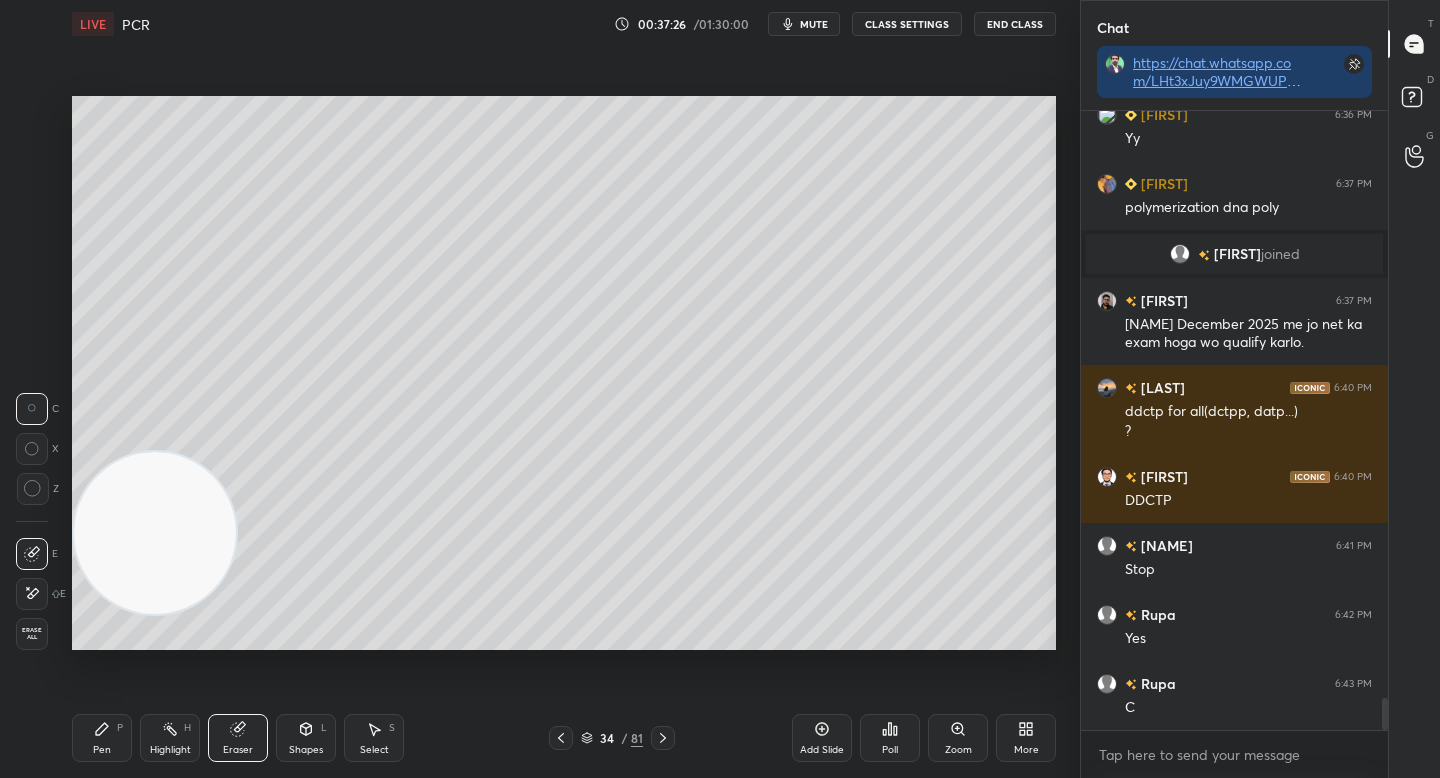 drag, startPoint x: 94, startPoint y: 740, endPoint x: 144, endPoint y: 716, distance: 55.461697 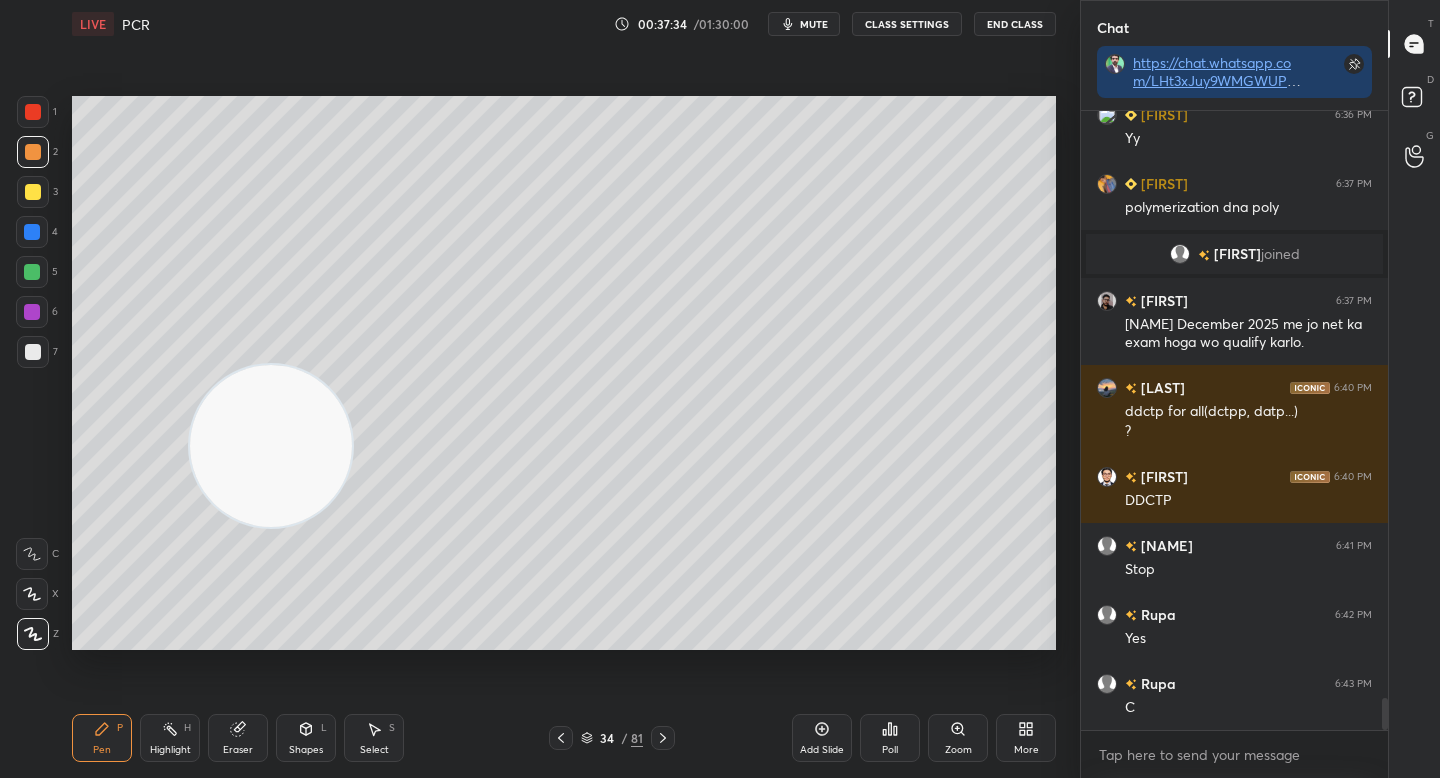 drag, startPoint x: 211, startPoint y: 503, endPoint x: 753, endPoint y: 228, distance: 607.7738 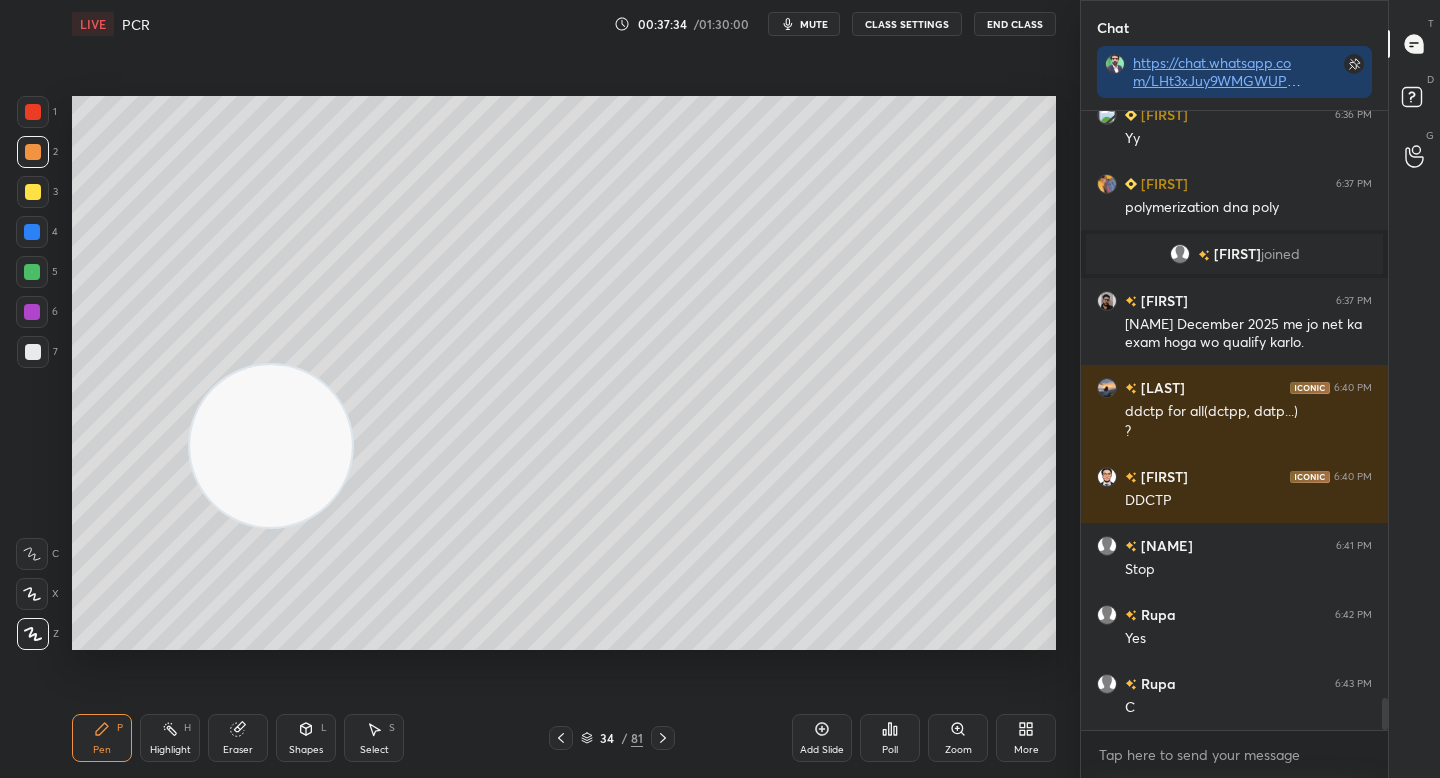 click at bounding box center (271, 446) 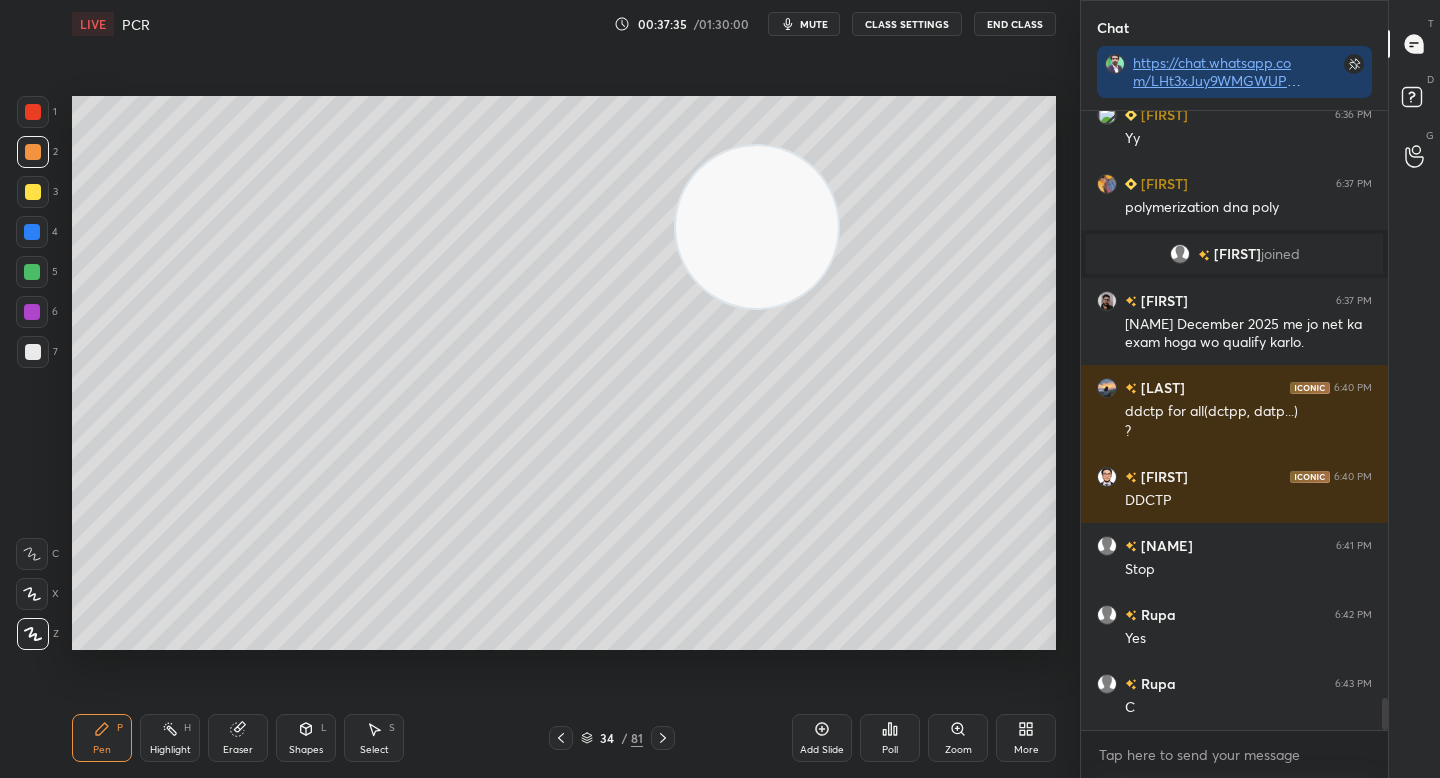 click at bounding box center [33, 352] 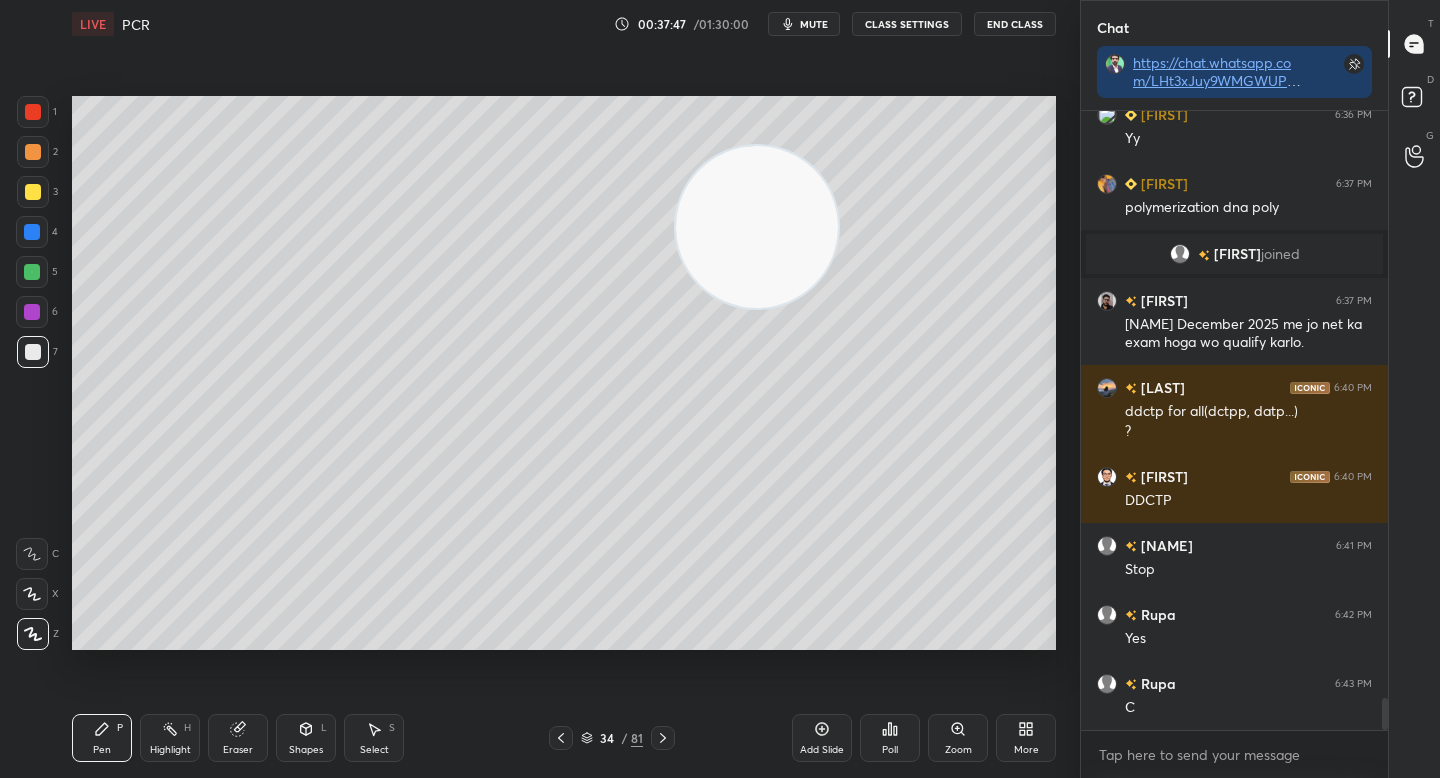 click at bounding box center (32, 272) 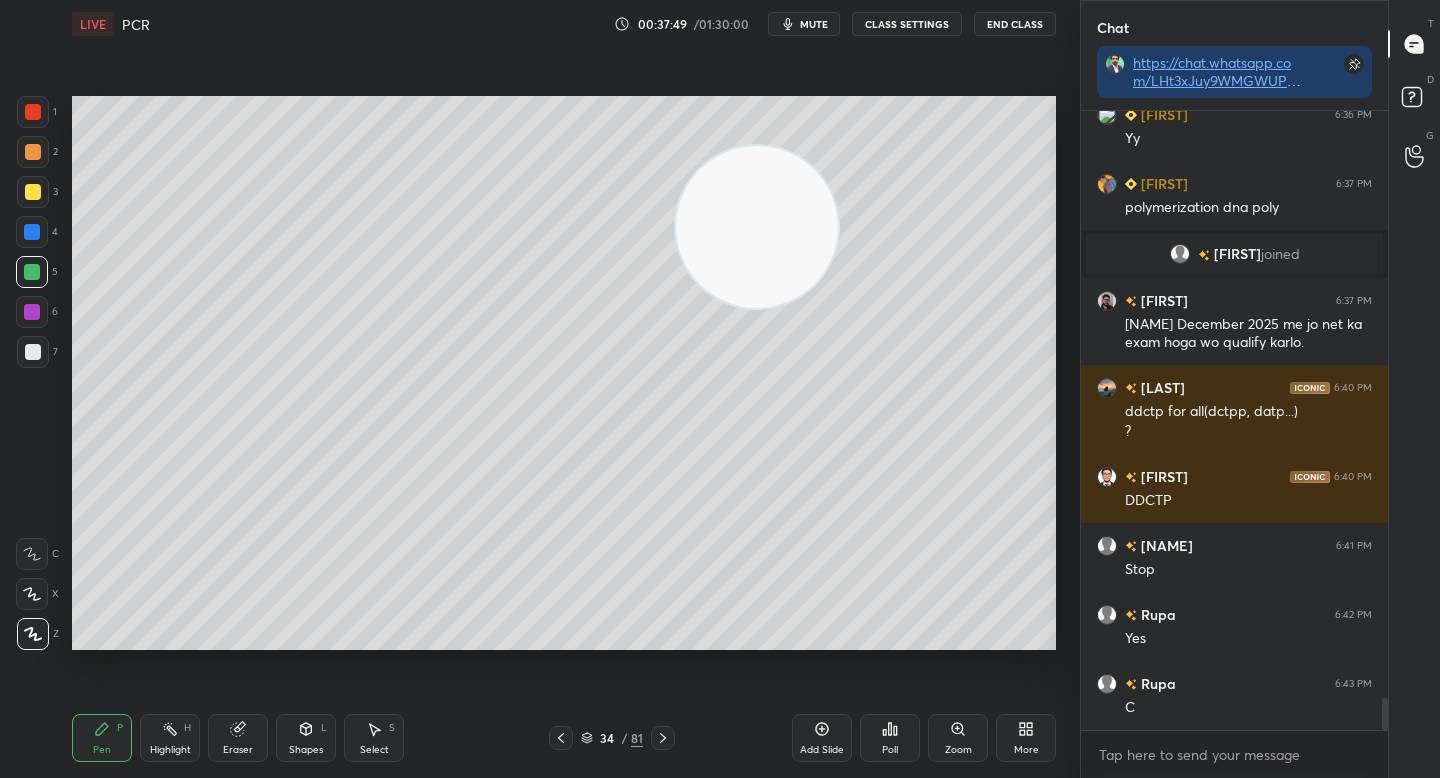 drag, startPoint x: 552, startPoint y: 224, endPoint x: 244, endPoint y: 284, distance: 313.78973 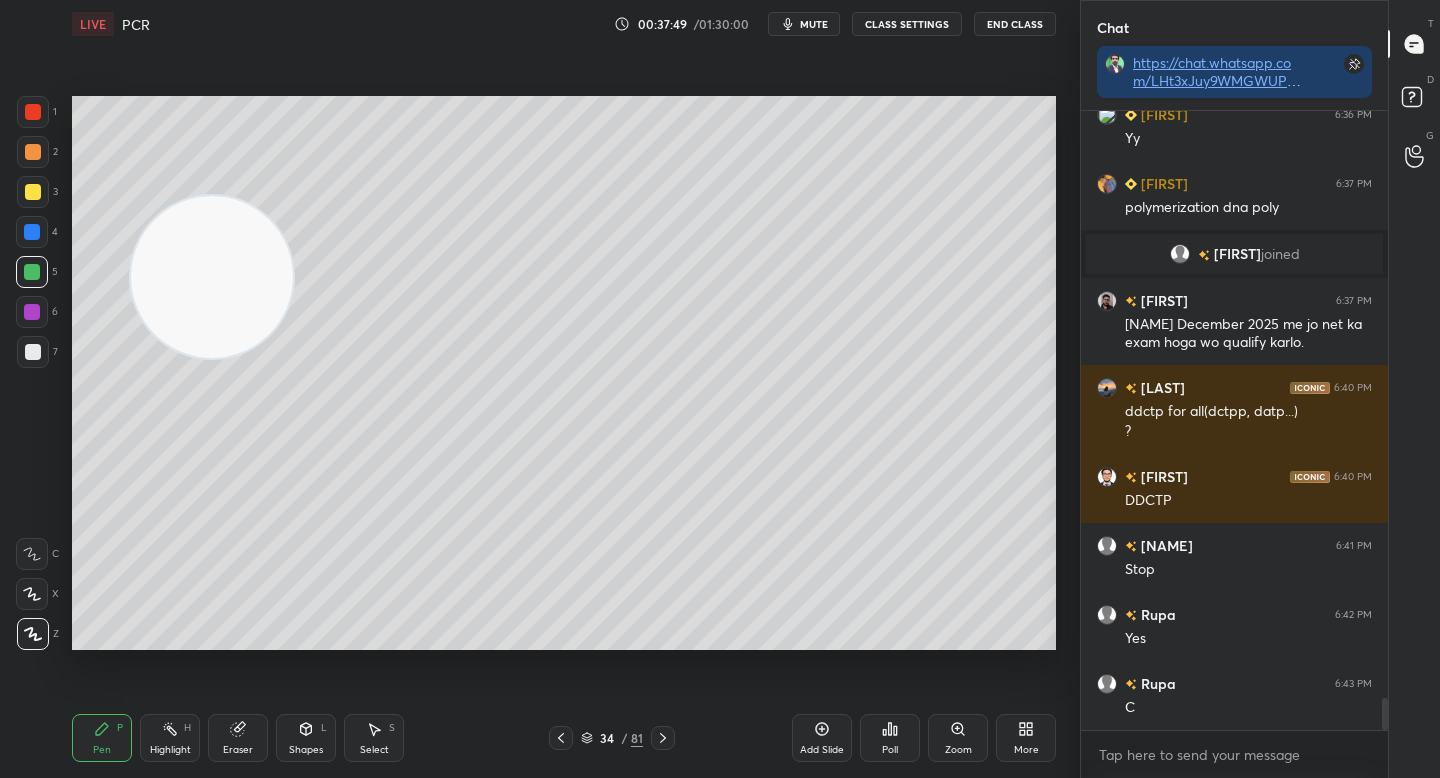 drag, startPoint x: 240, startPoint y: 269, endPoint x: 242, endPoint y: 258, distance: 11.18034 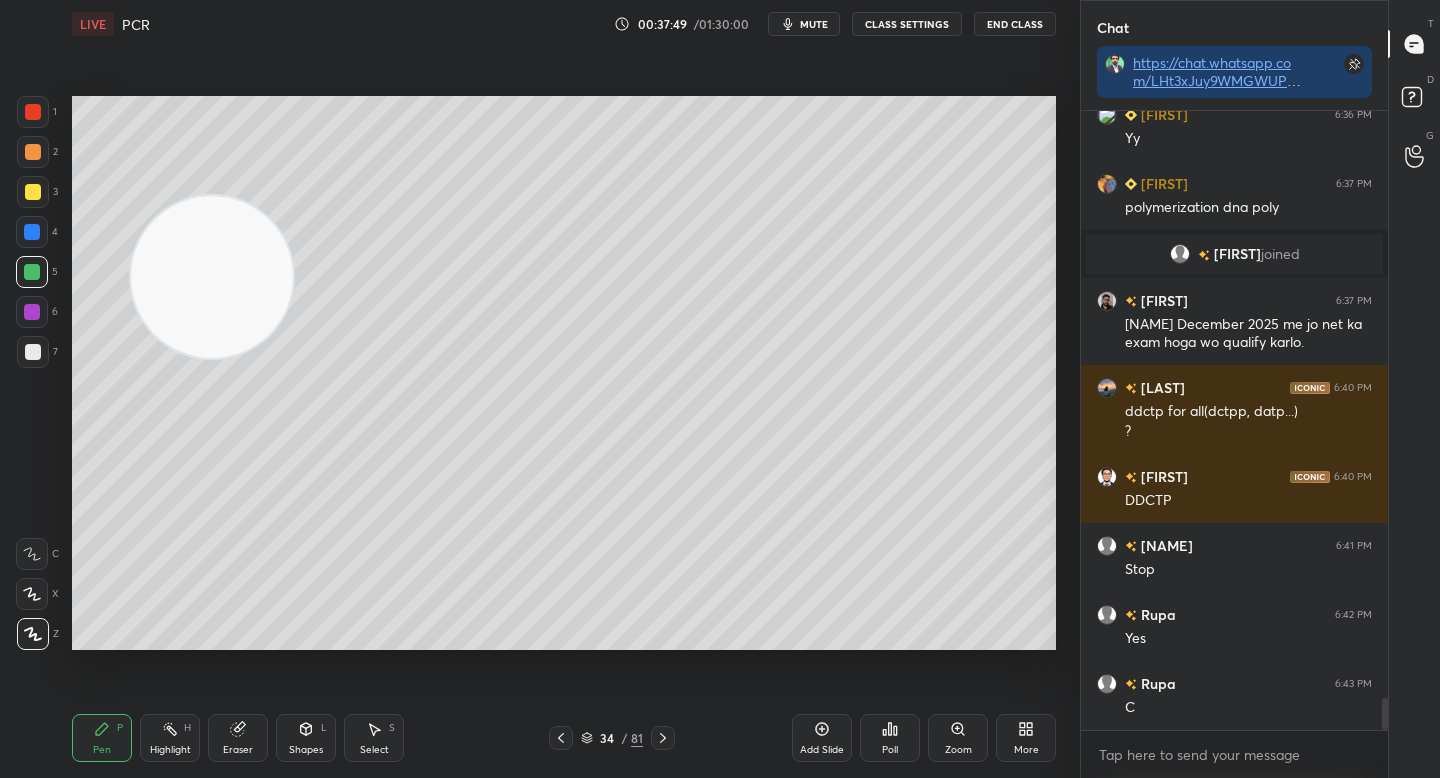 click at bounding box center [212, 277] 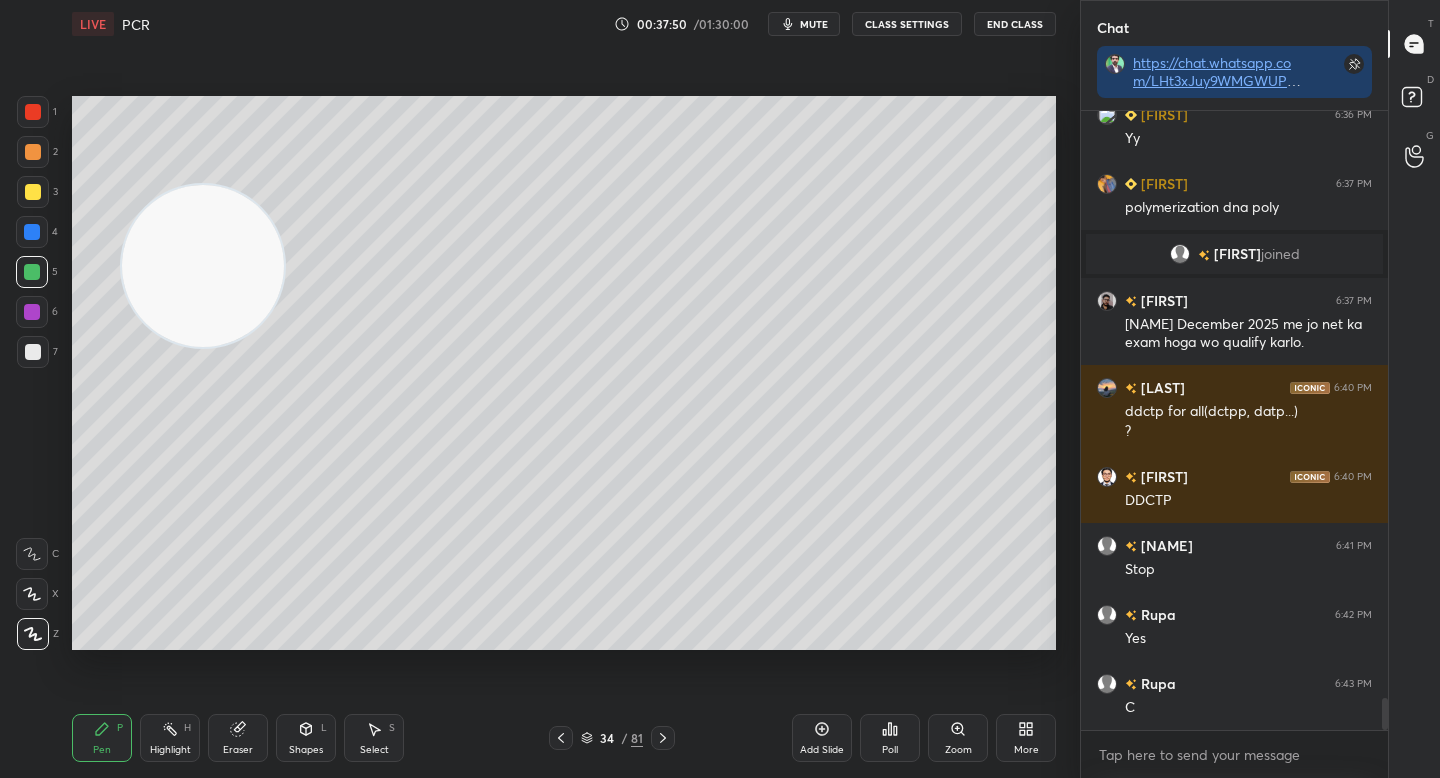 drag, startPoint x: 207, startPoint y: 384, endPoint x: 220, endPoint y: 380, distance: 13.601471 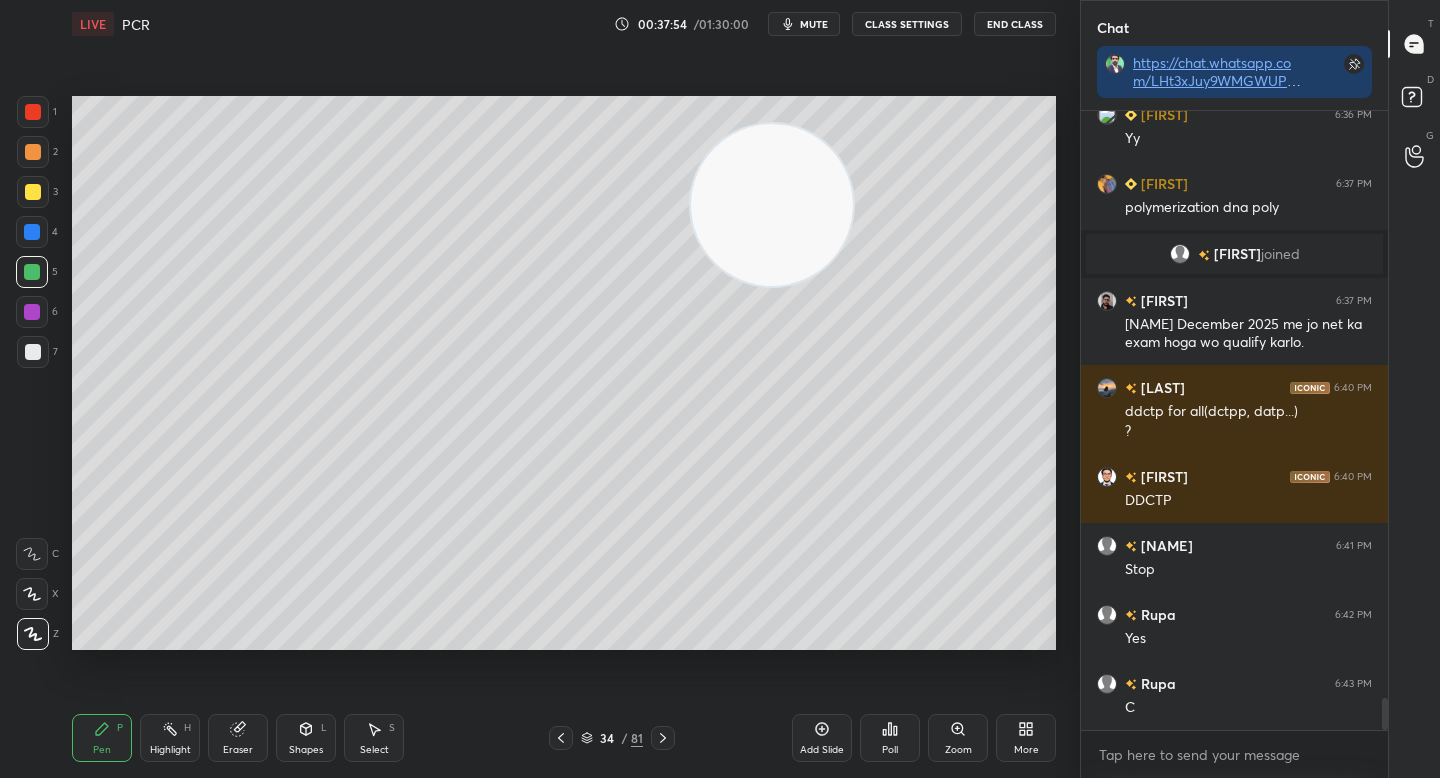 drag, startPoint x: 215, startPoint y: 400, endPoint x: 797, endPoint y: 176, distance: 623.61847 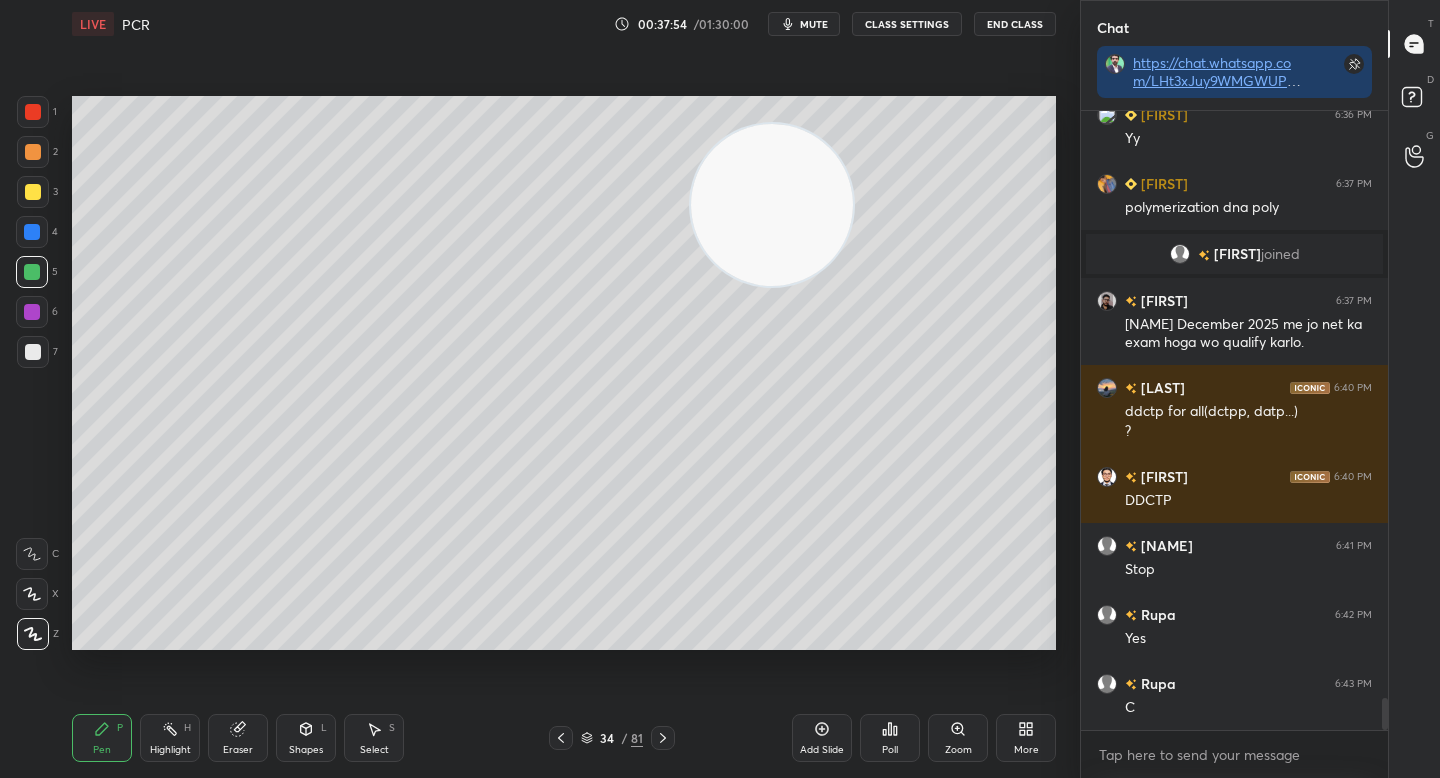 click at bounding box center (772, 205) 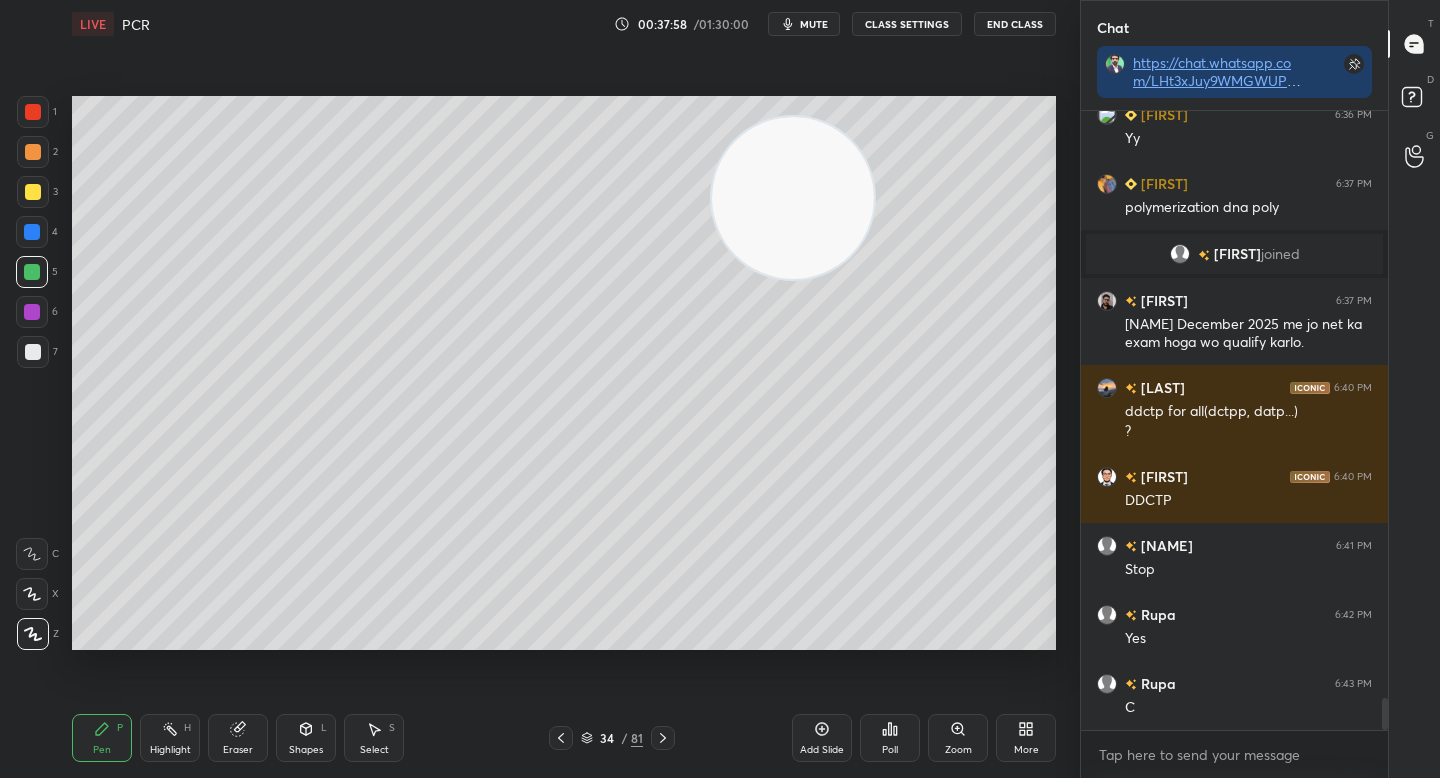 scroll, scrollTop: 11353, scrollLeft: 0, axis: vertical 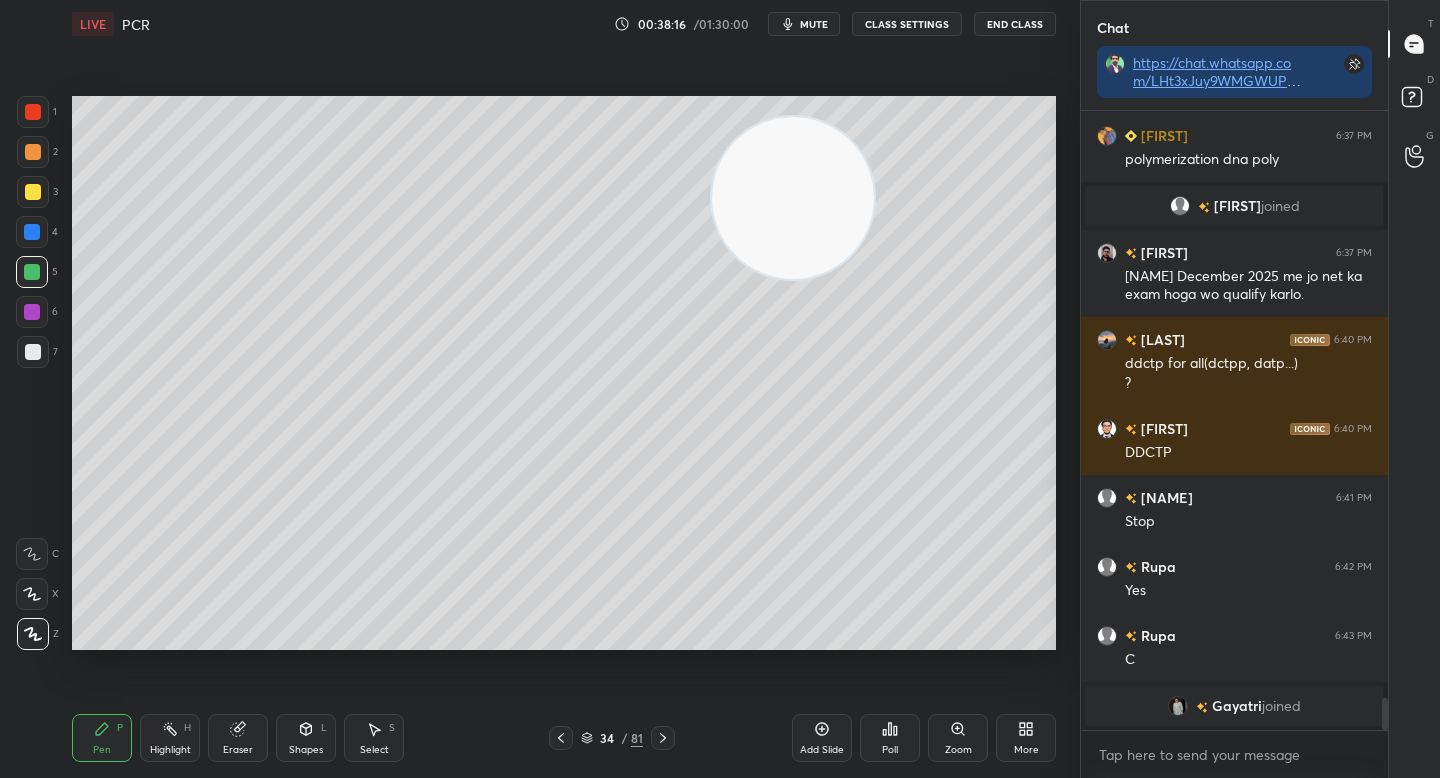 click at bounding box center (33, 352) 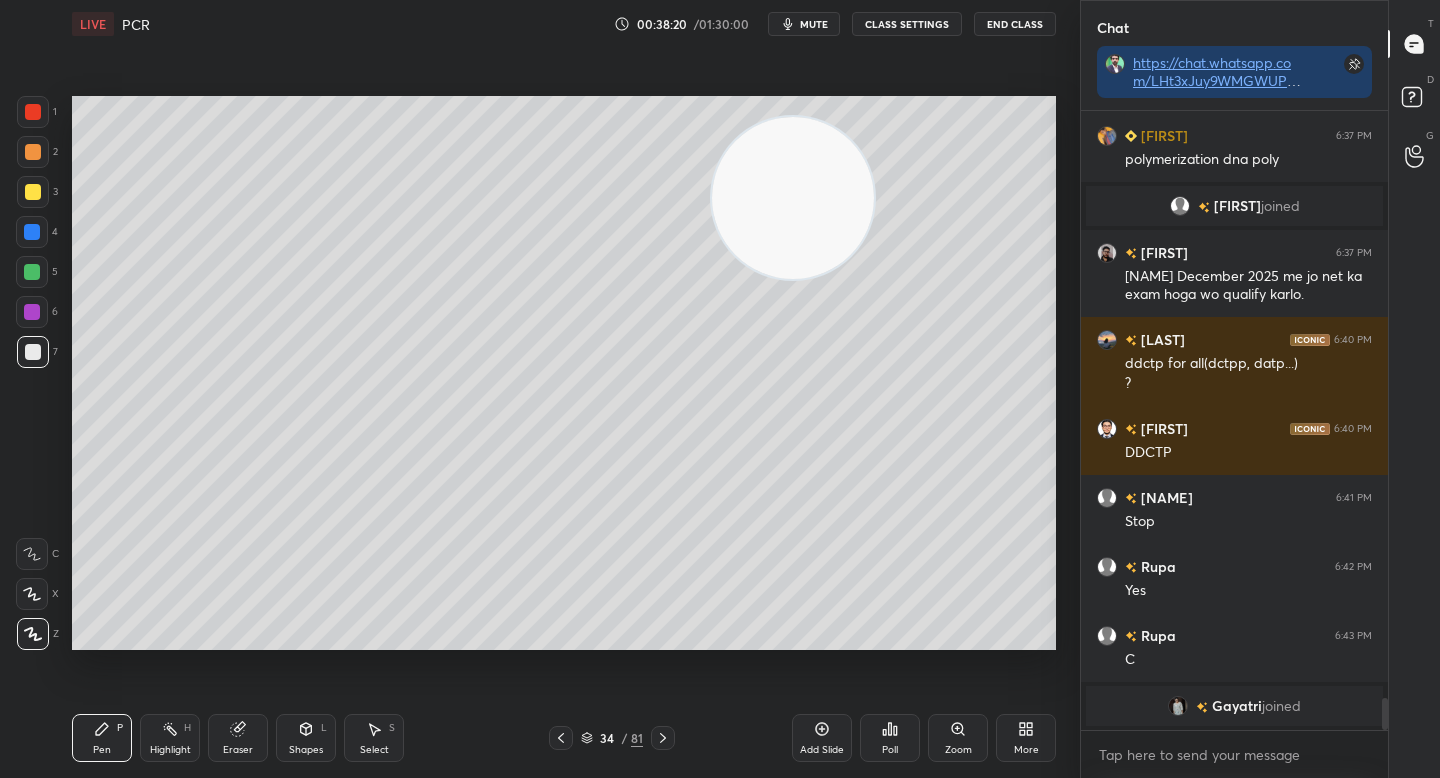 scroll, scrollTop: 11274, scrollLeft: 0, axis: vertical 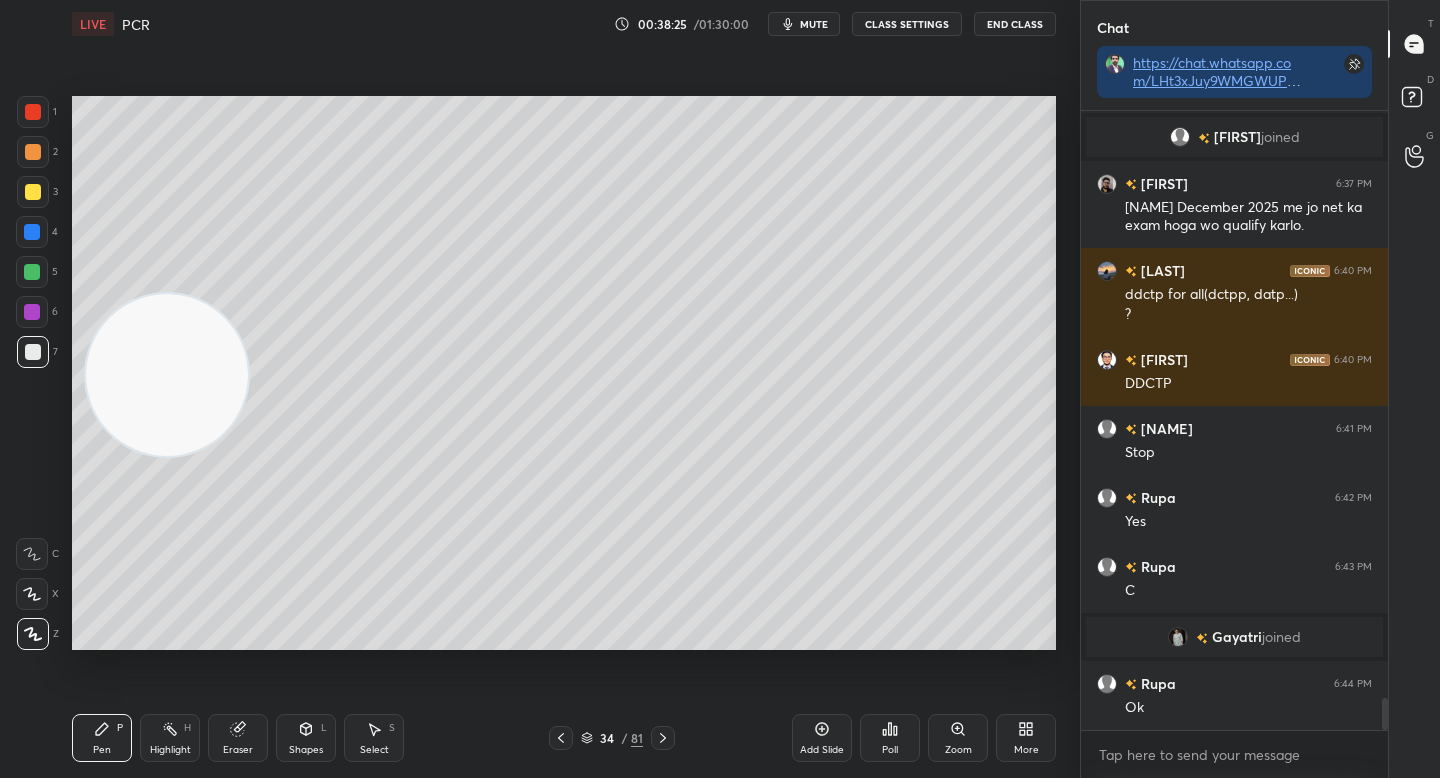 drag, startPoint x: 734, startPoint y: 196, endPoint x: 189, endPoint y: 359, distance: 568.8532 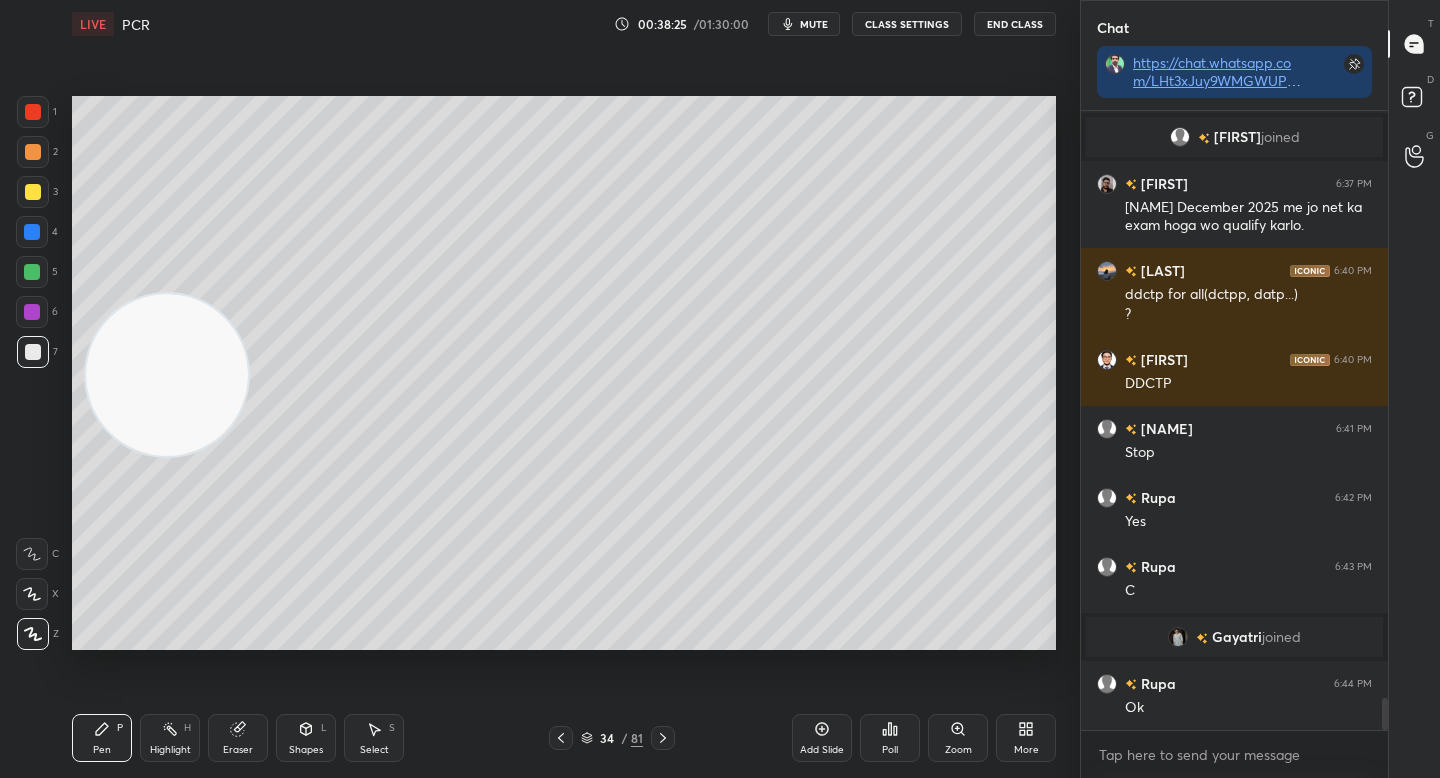 click at bounding box center (167, 375) 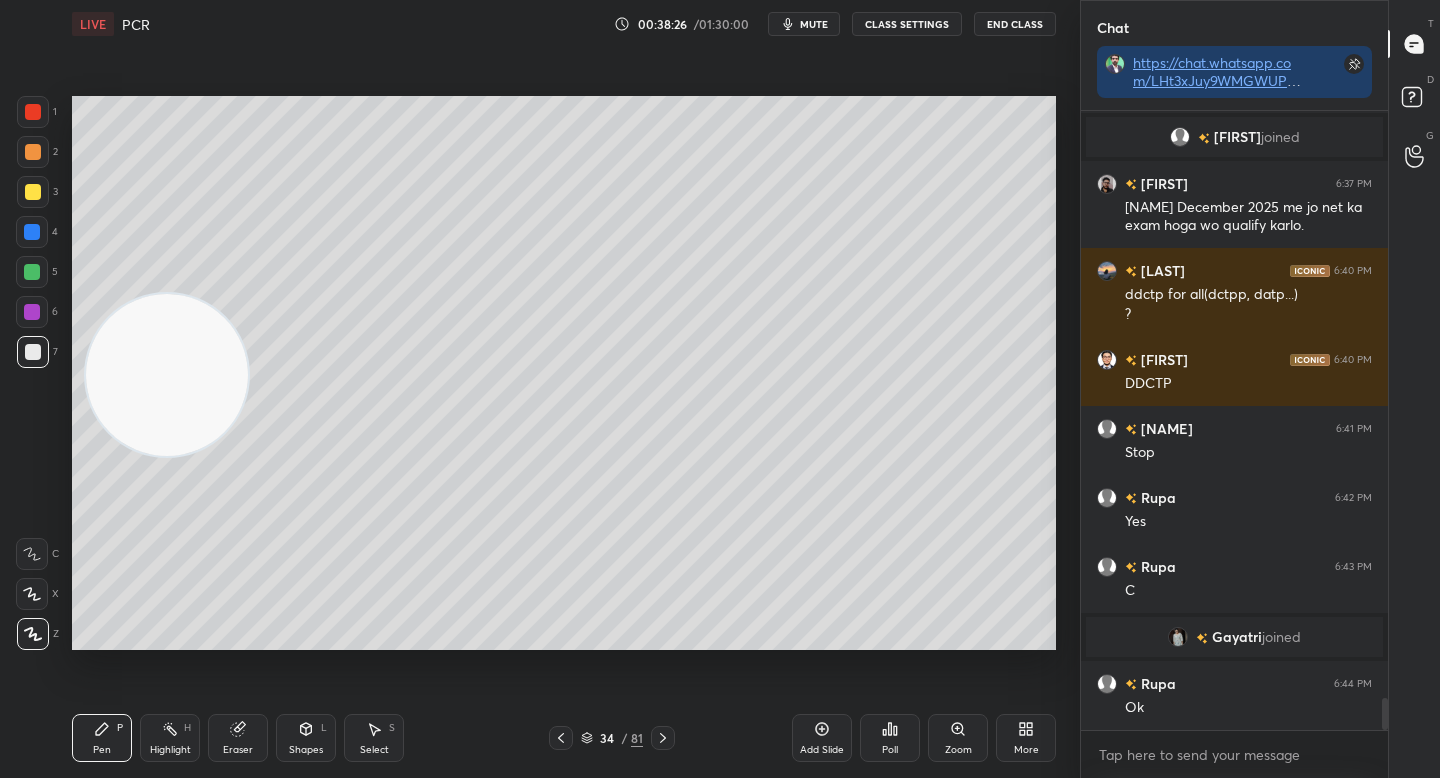 click at bounding box center [32, 272] 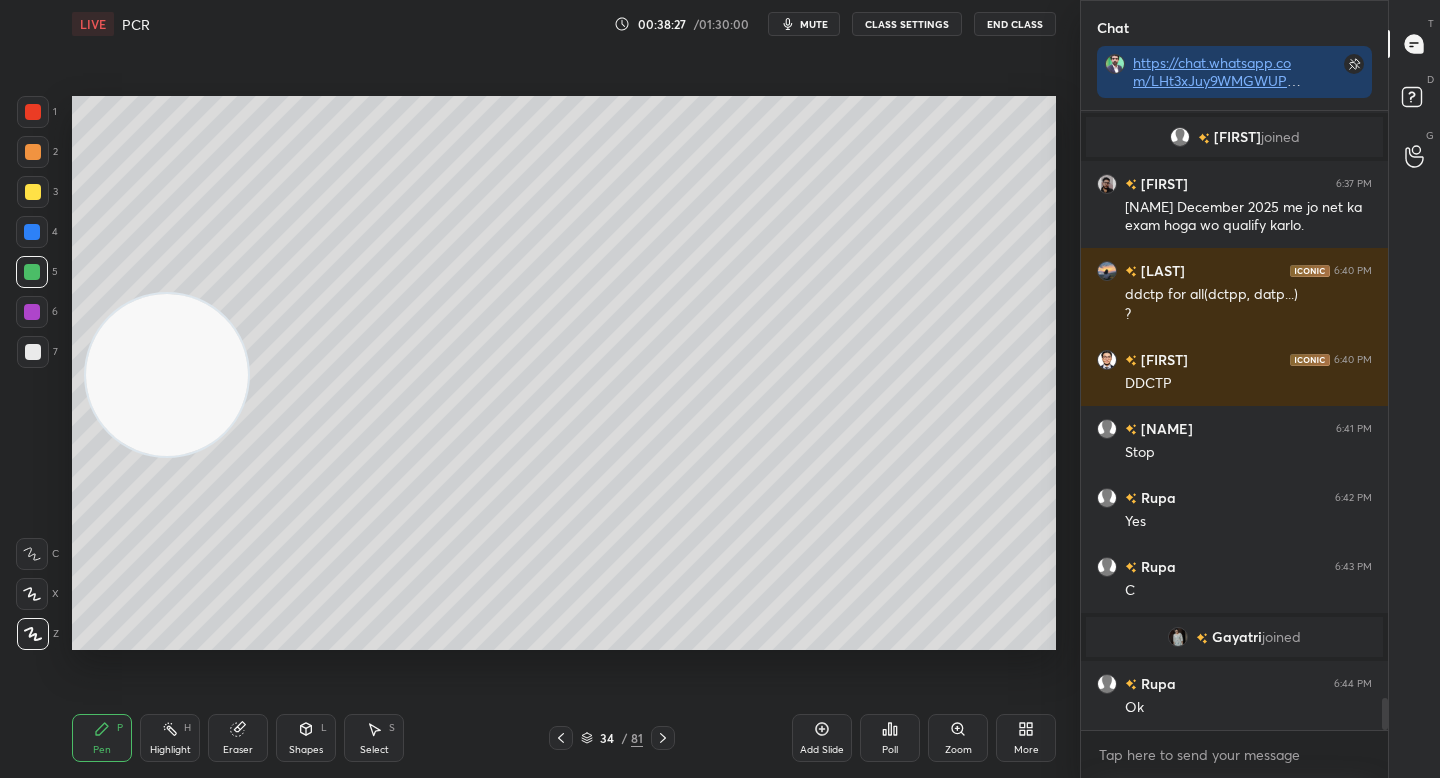 click at bounding box center (33, 192) 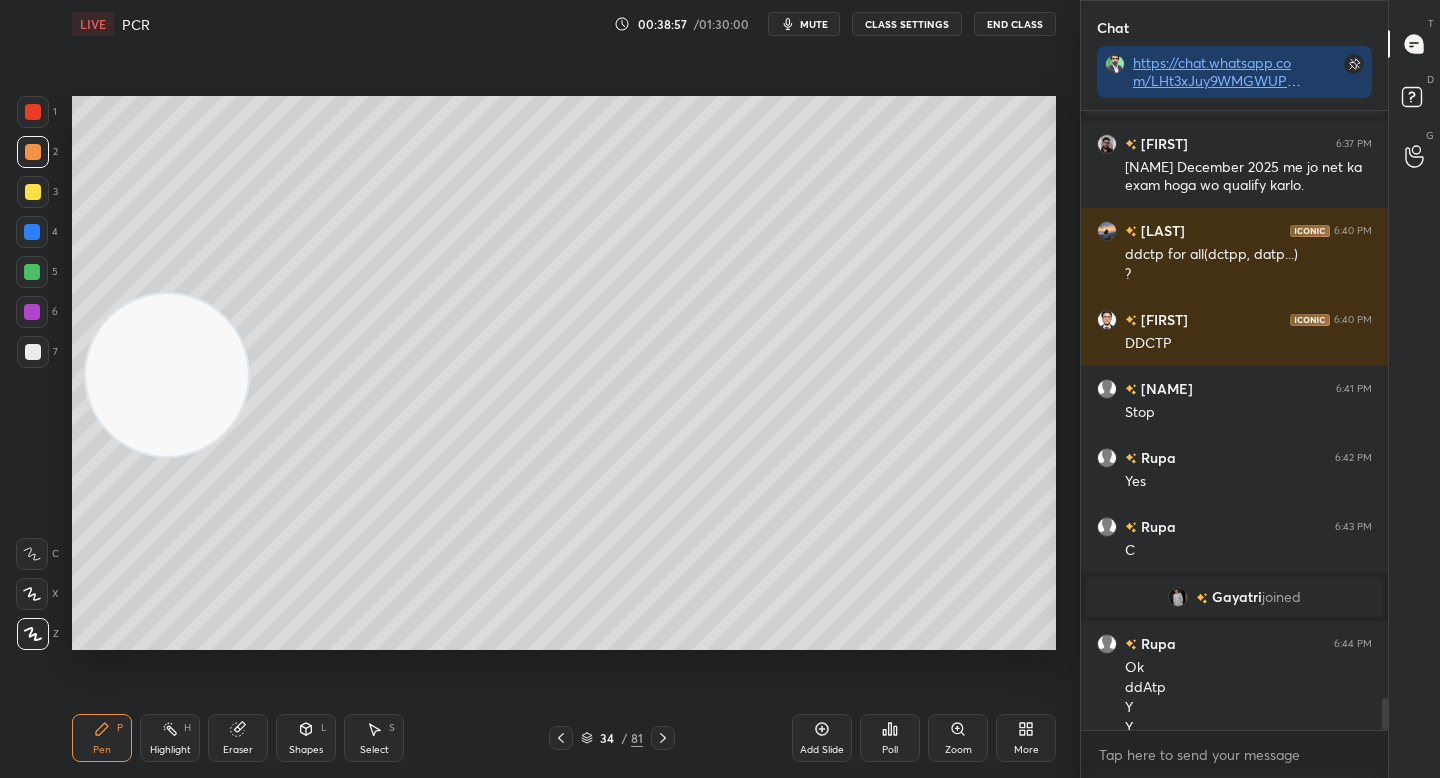 scroll, scrollTop: 11334, scrollLeft: 0, axis: vertical 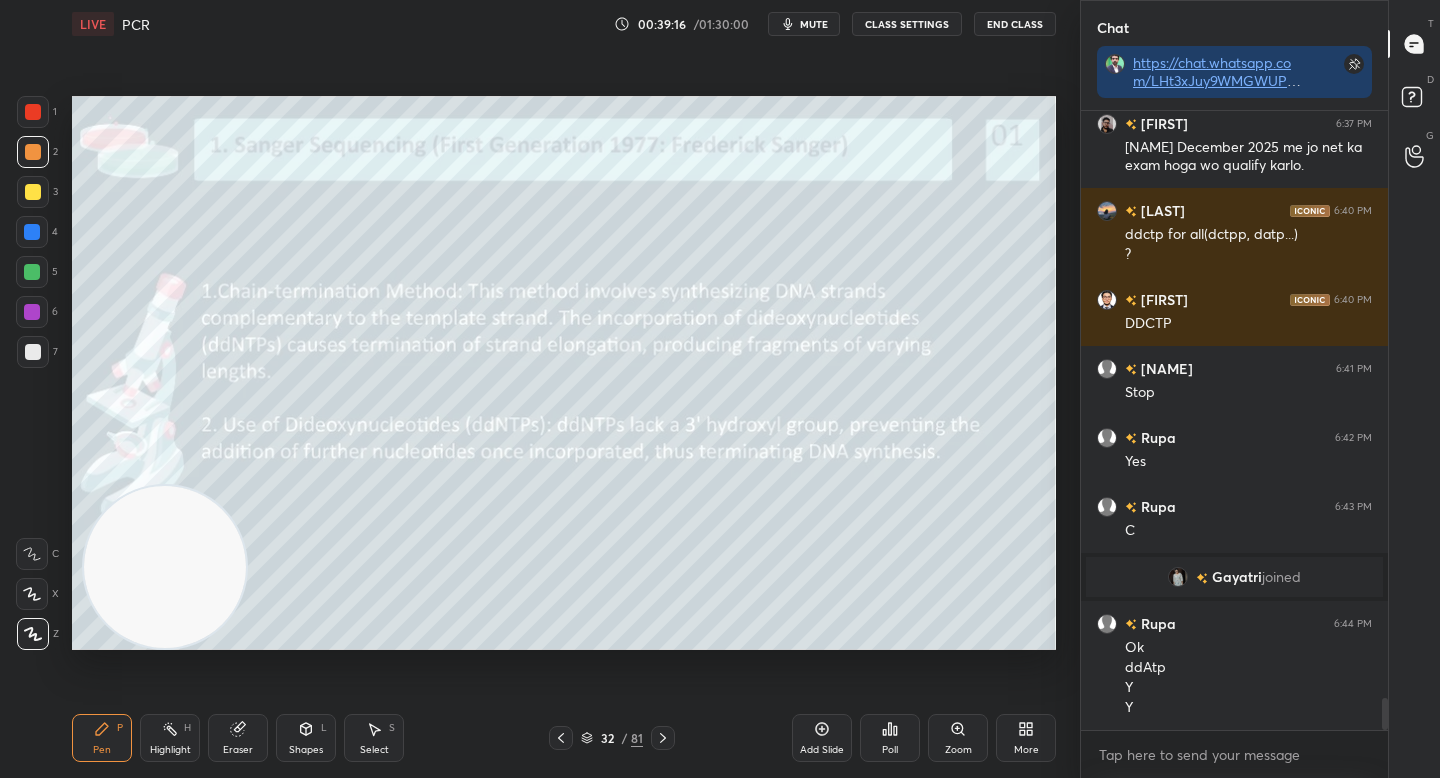 click on "Setting up your live class Poll for   secs No correct answer Start poll" at bounding box center (564, 373) 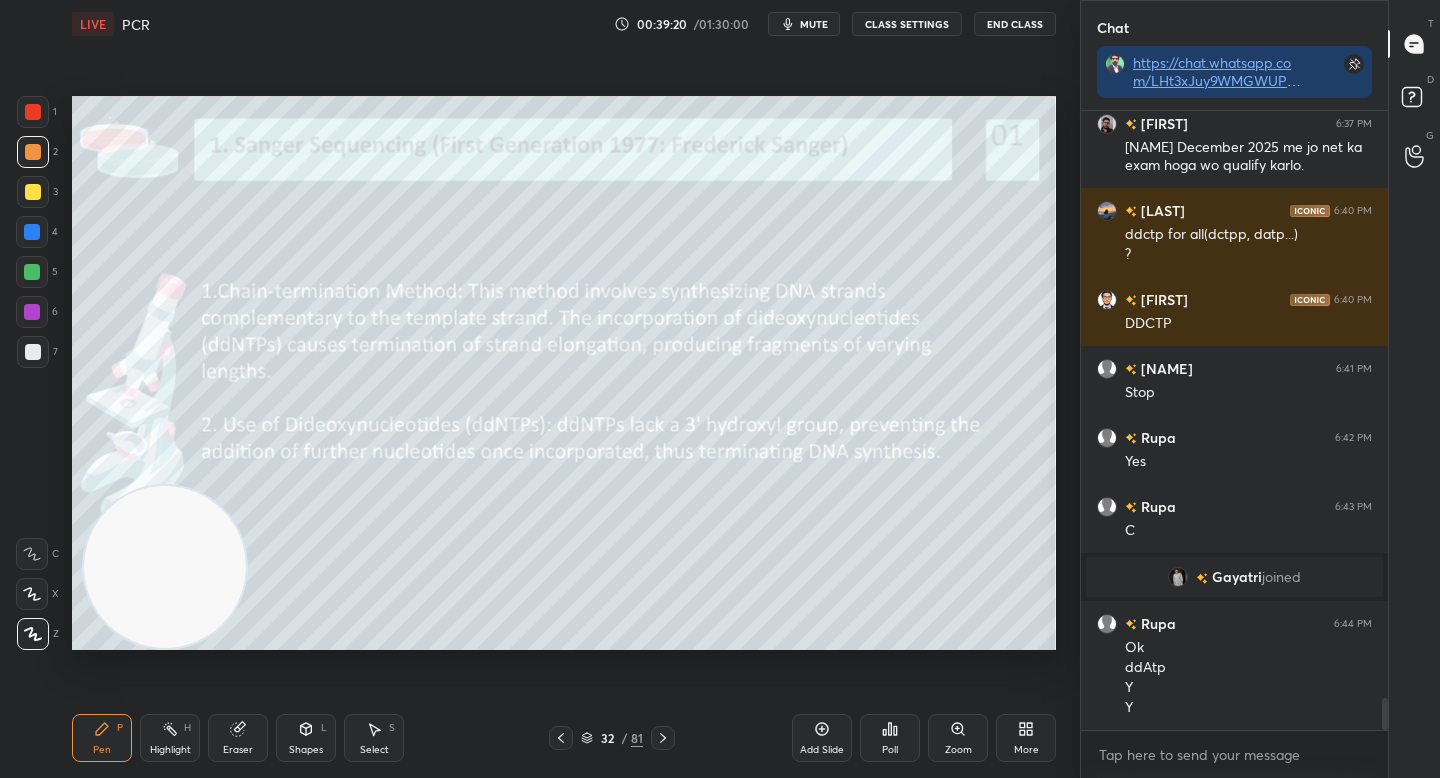 scroll, scrollTop: 11403, scrollLeft: 0, axis: vertical 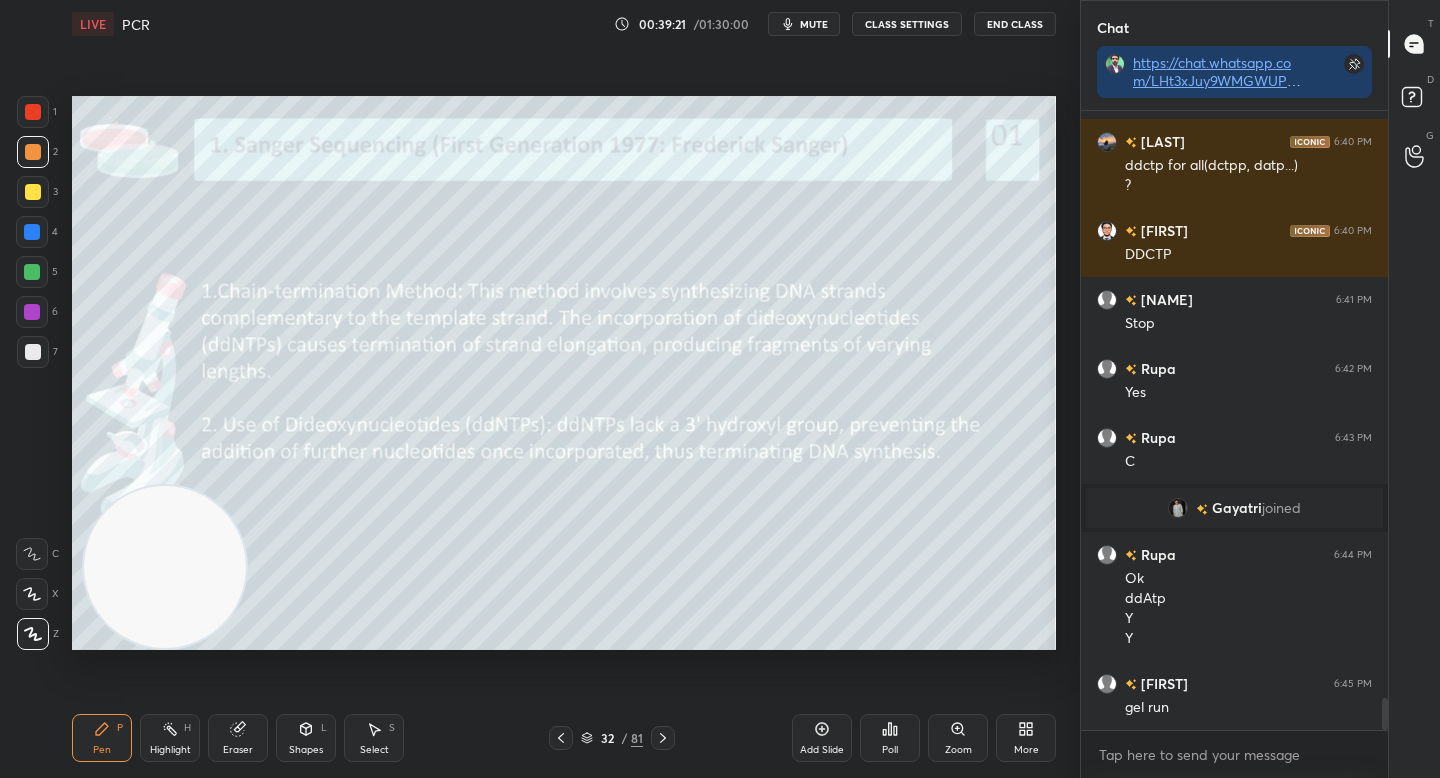 drag, startPoint x: 28, startPoint y: 355, endPoint x: 65, endPoint y: 356, distance: 37.01351 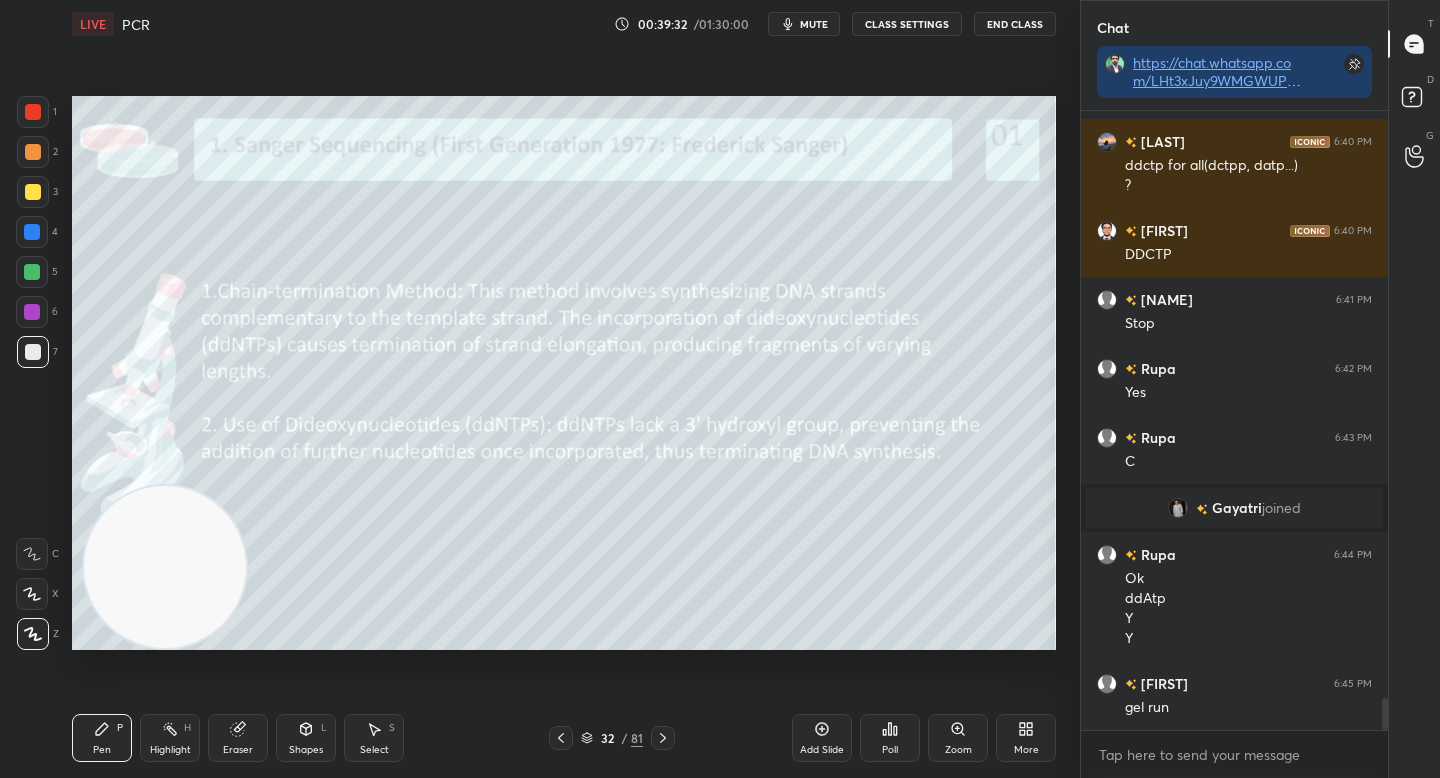 scroll, scrollTop: 11472, scrollLeft: 0, axis: vertical 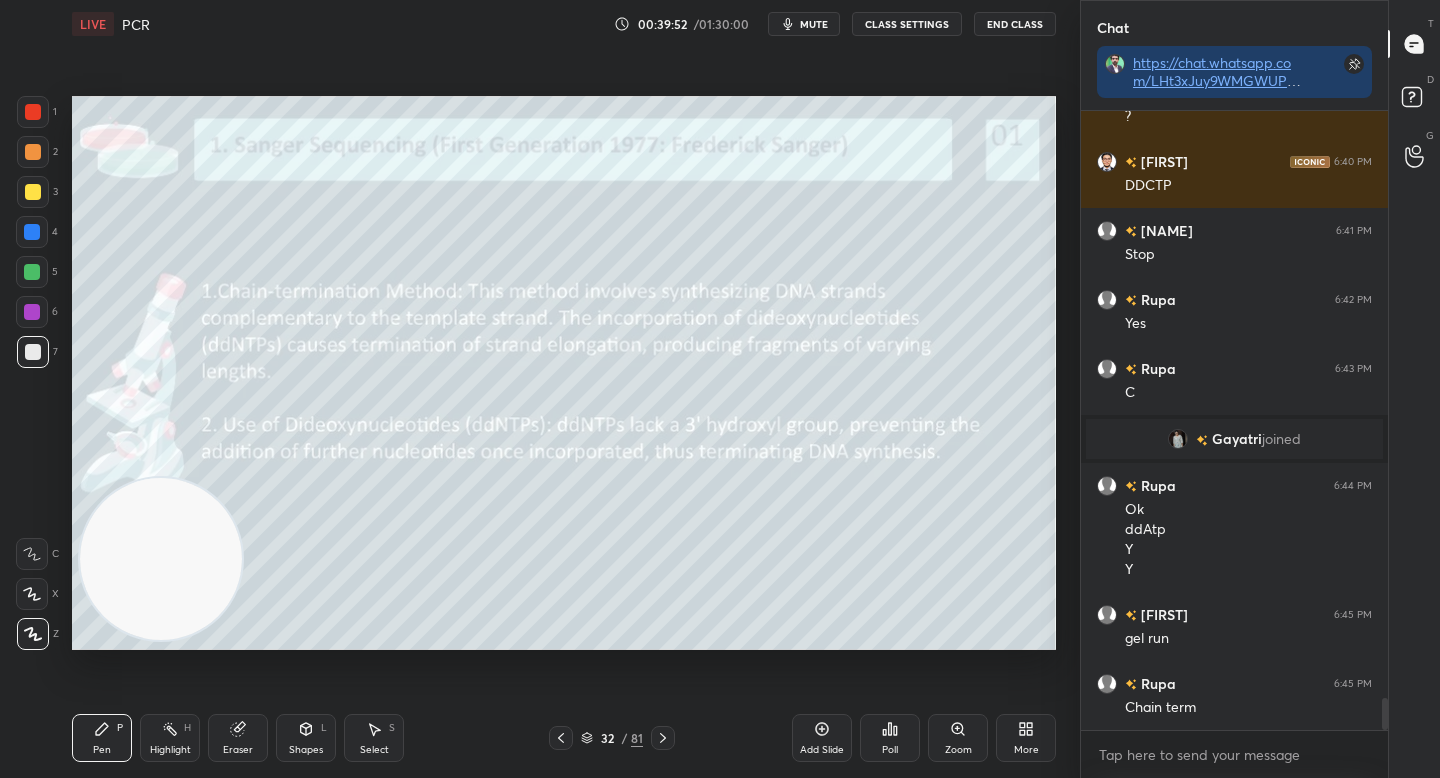 drag, startPoint x: 208, startPoint y: 530, endPoint x: 180, endPoint y: 261, distance: 270.4533 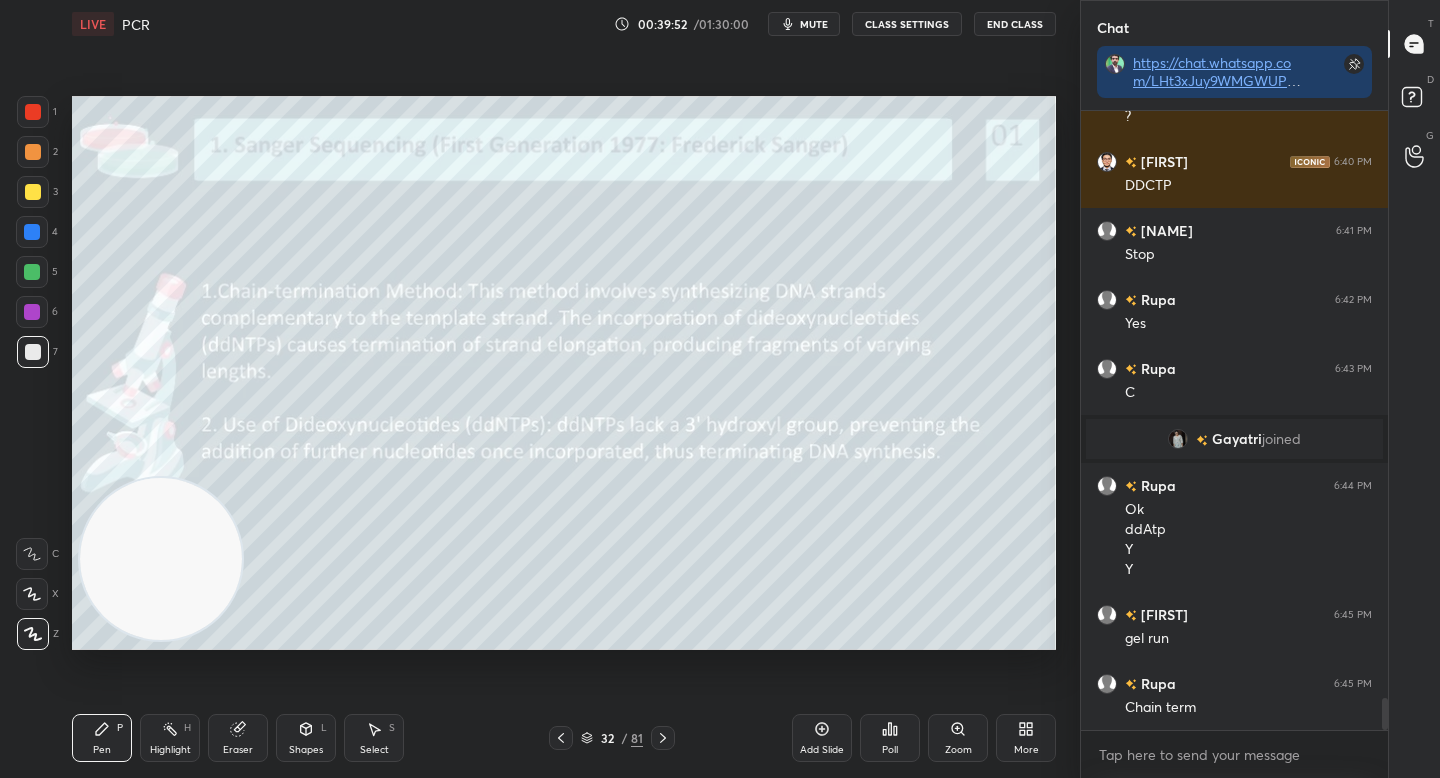 click at bounding box center [161, 559] 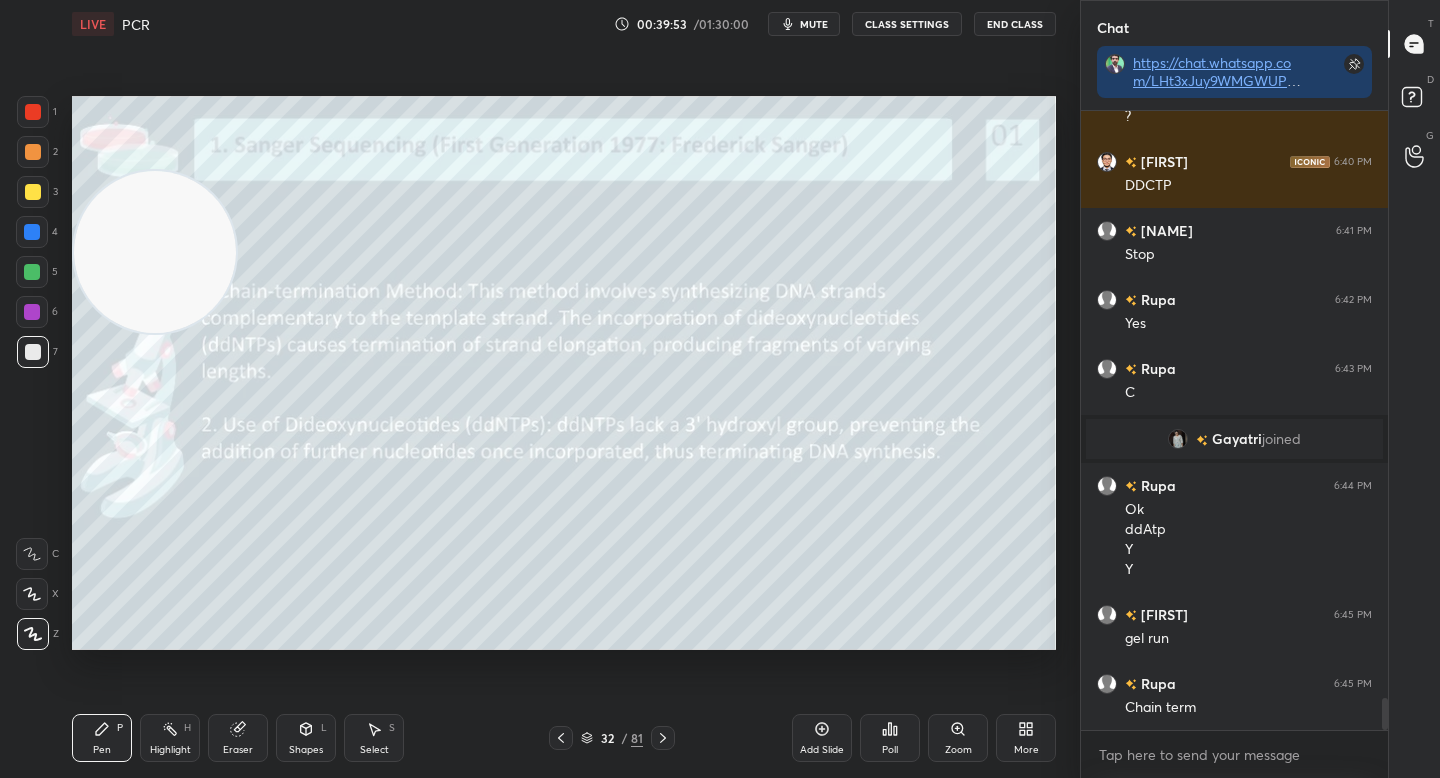 drag, startPoint x: 179, startPoint y: 268, endPoint x: 178, endPoint y: 246, distance: 22.022715 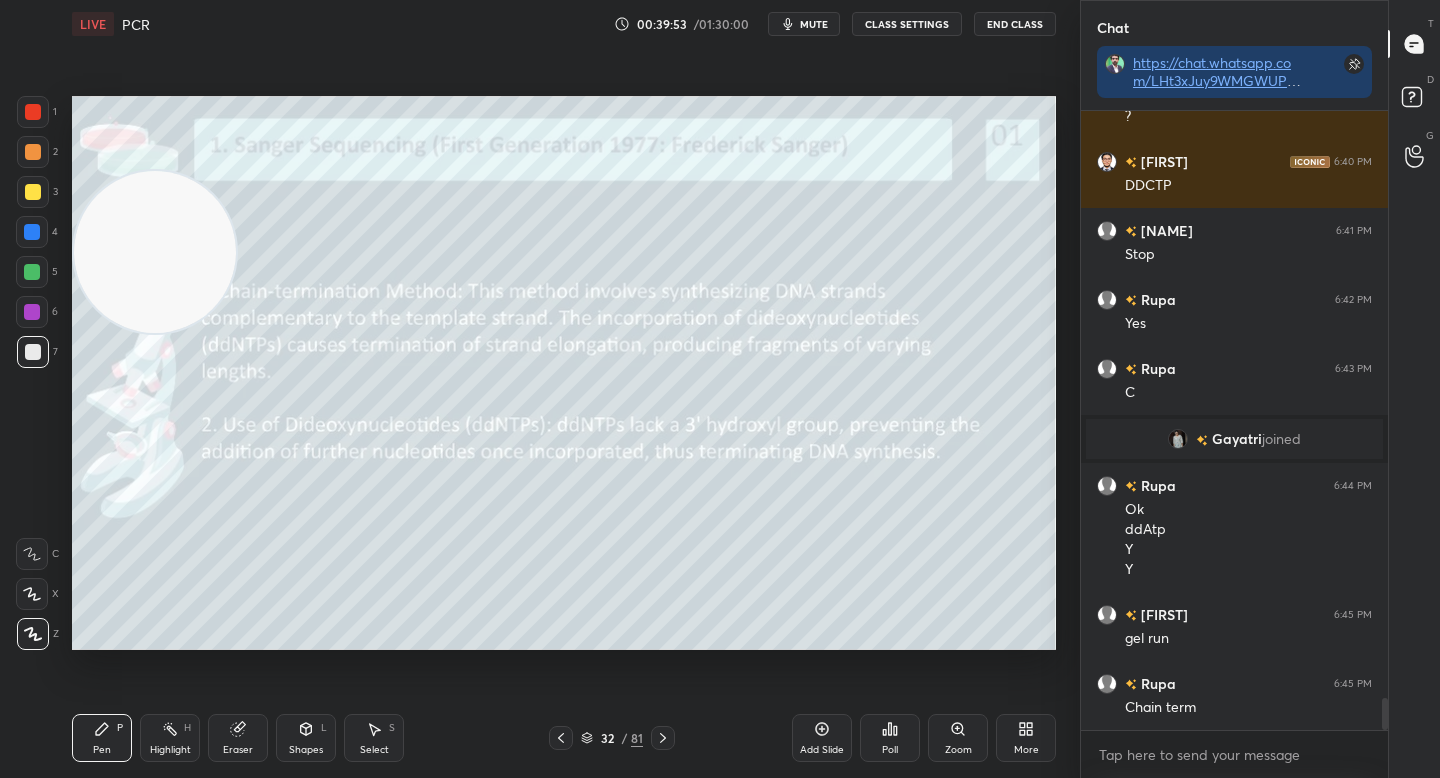 click at bounding box center [155, 252] 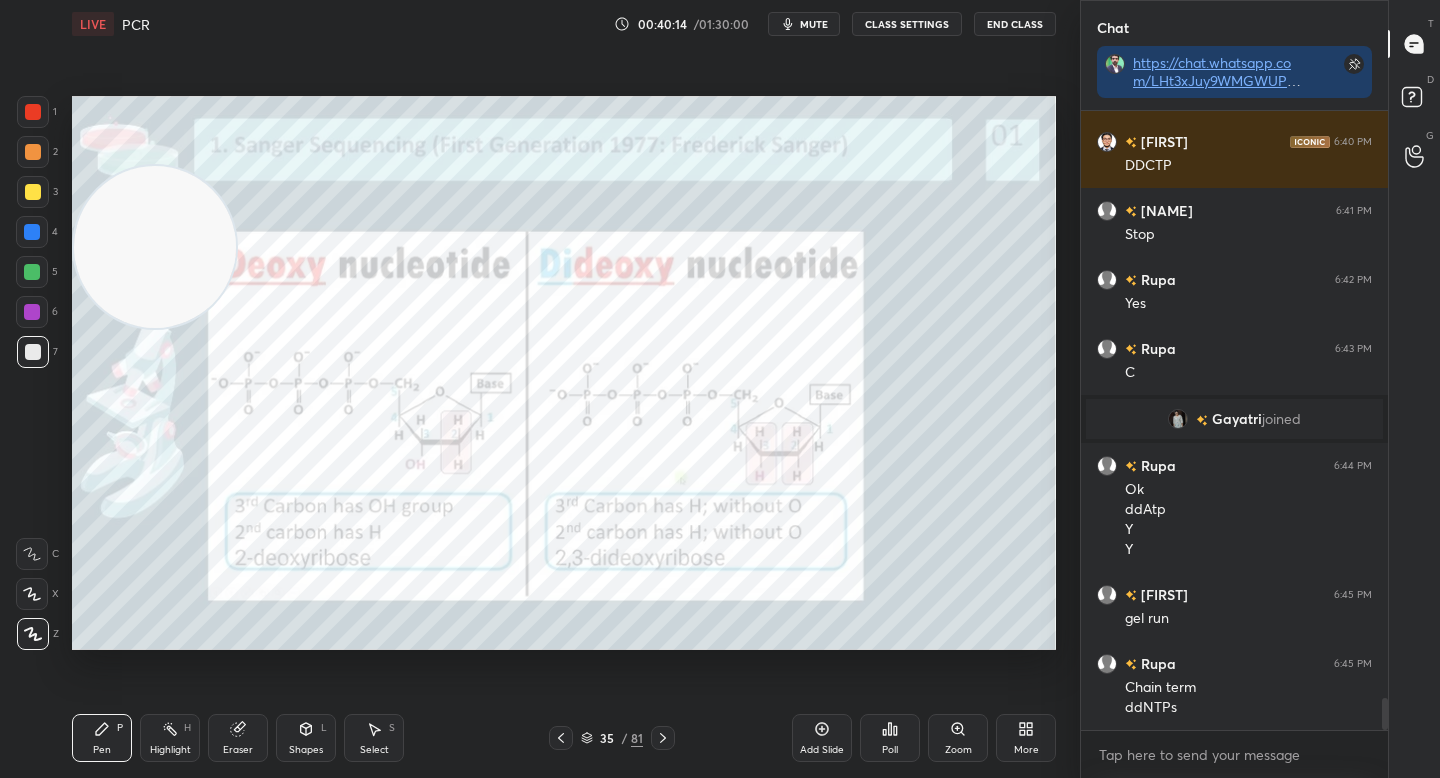 scroll, scrollTop: 11579, scrollLeft: 0, axis: vertical 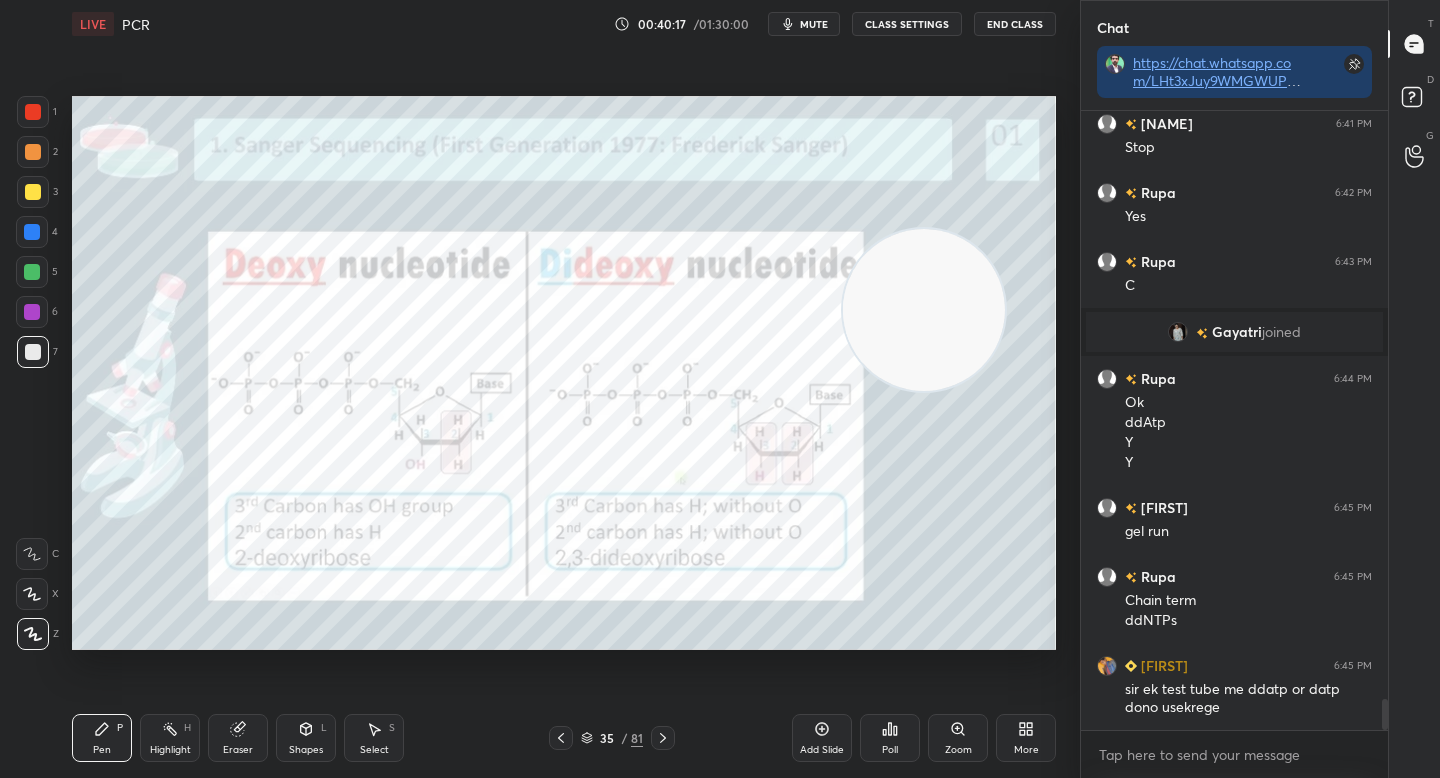 drag, startPoint x: 178, startPoint y: 273, endPoint x: 942, endPoint y: 335, distance: 766.5116 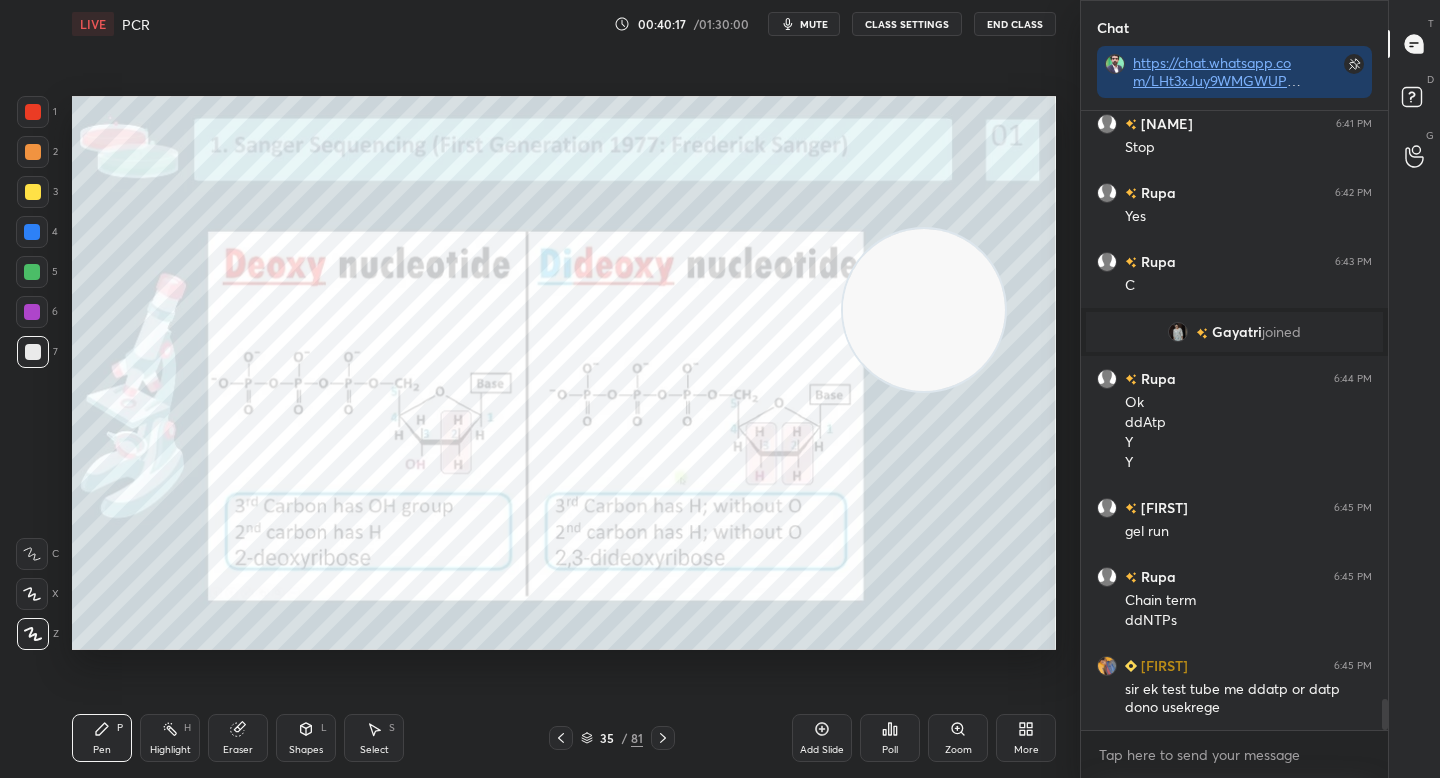 click at bounding box center (924, 310) 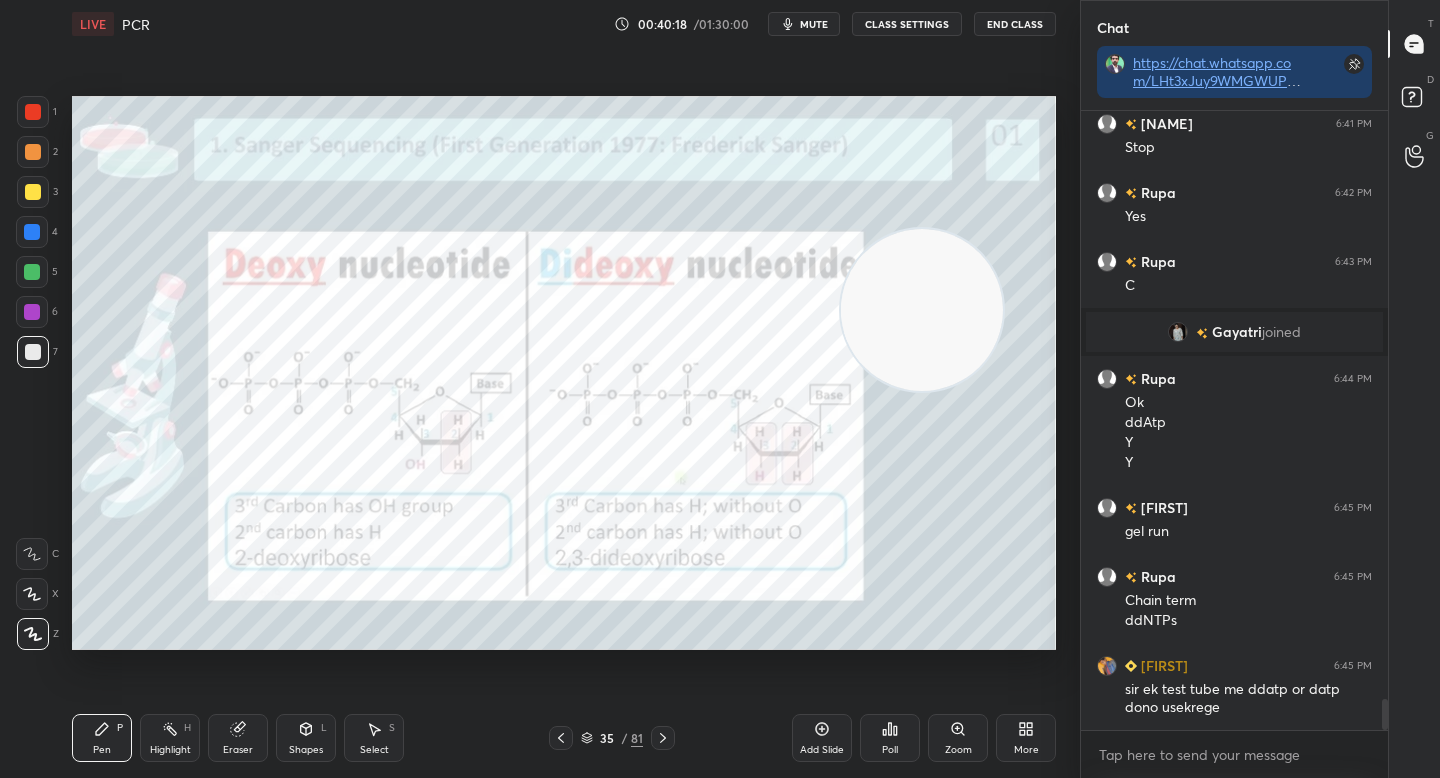 click on "Zoom" at bounding box center (958, 750) 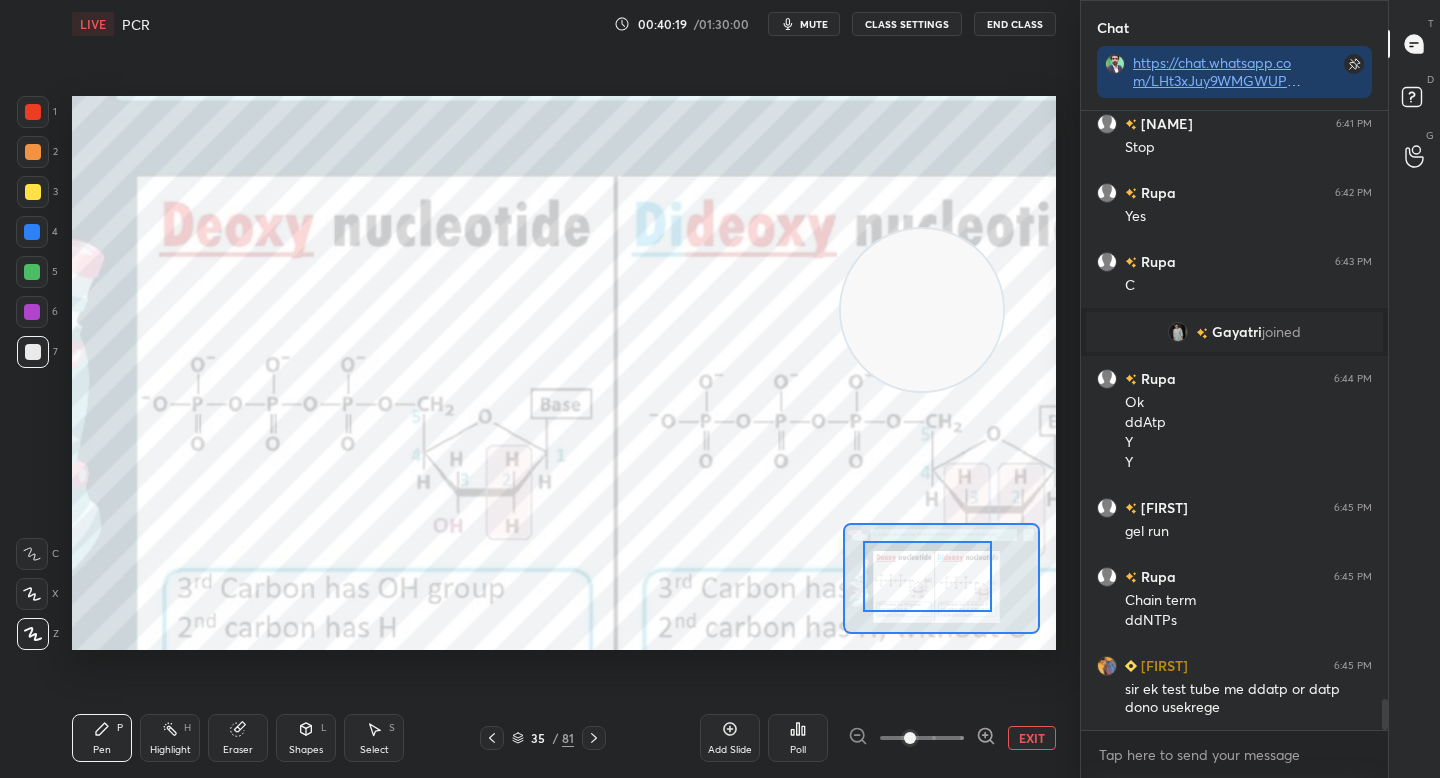 drag, startPoint x: 942, startPoint y: 583, endPoint x: 931, endPoint y: 586, distance: 11.401754 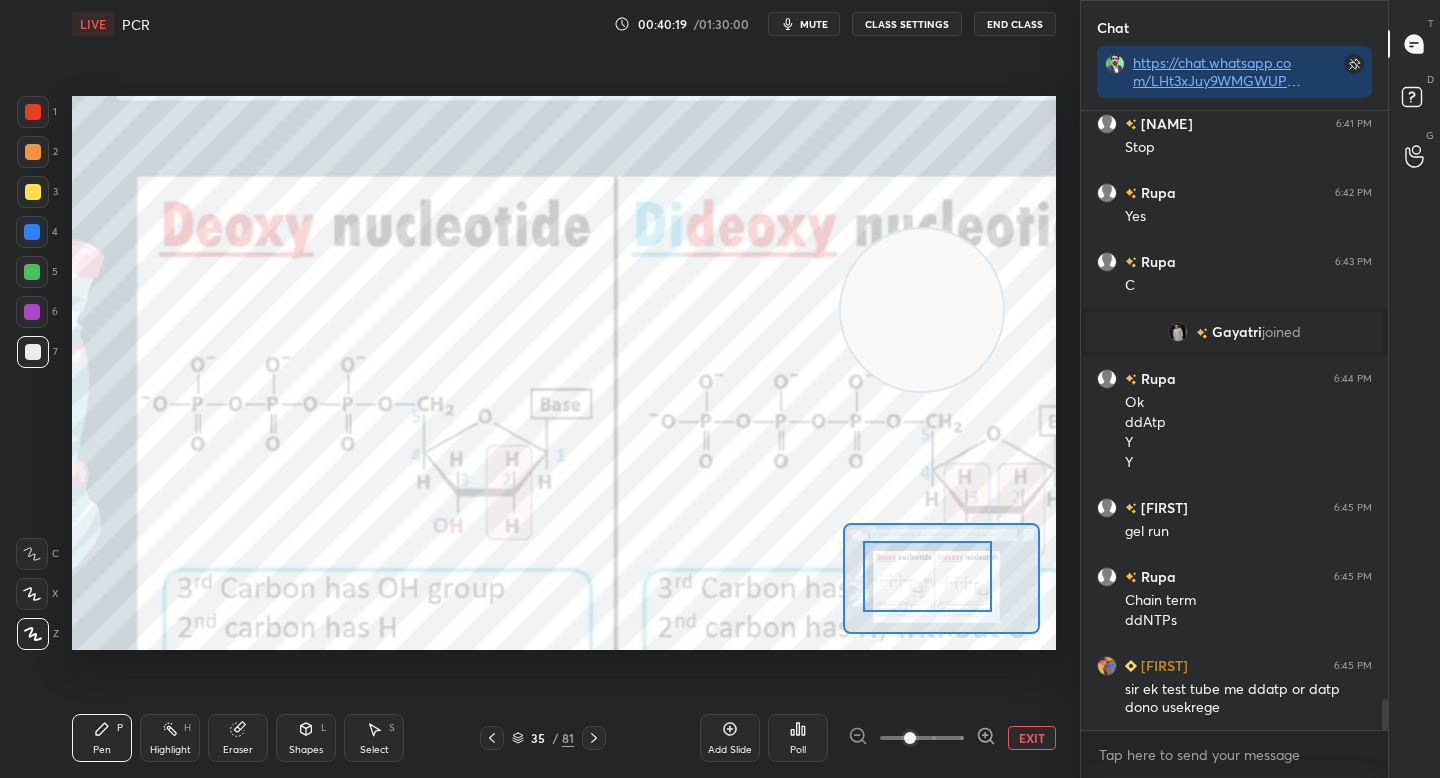 click at bounding box center (927, 576) 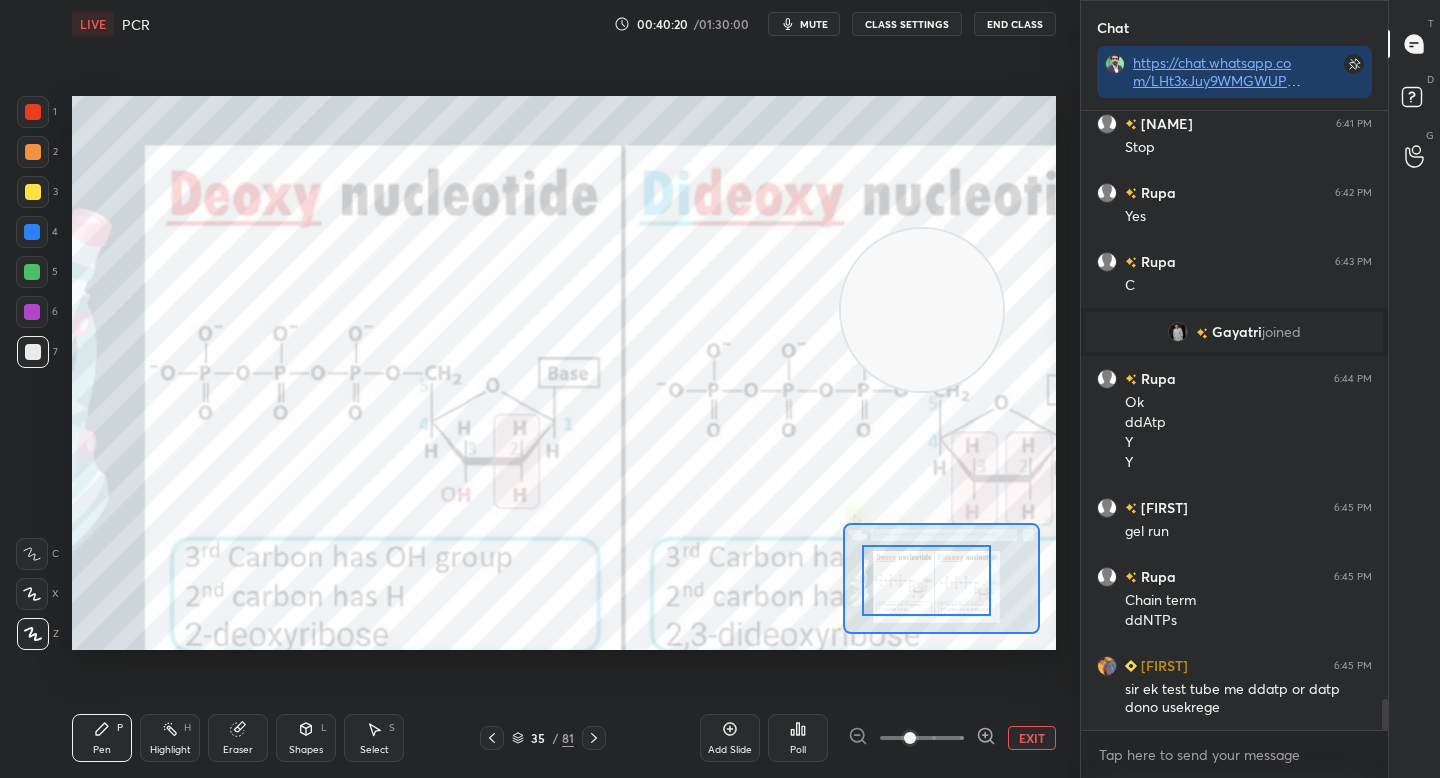 click at bounding box center [926, 580] 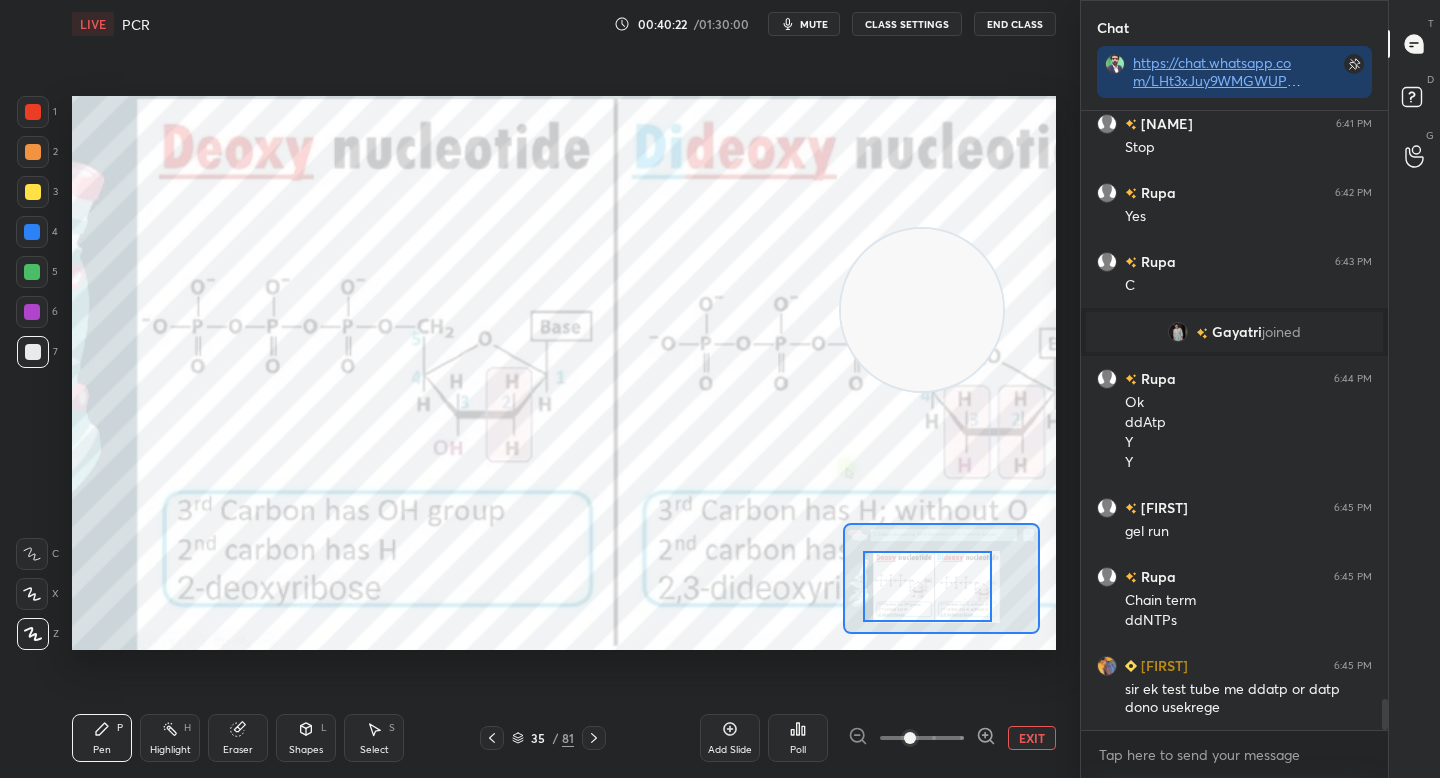 click on "1" at bounding box center (37, 112) 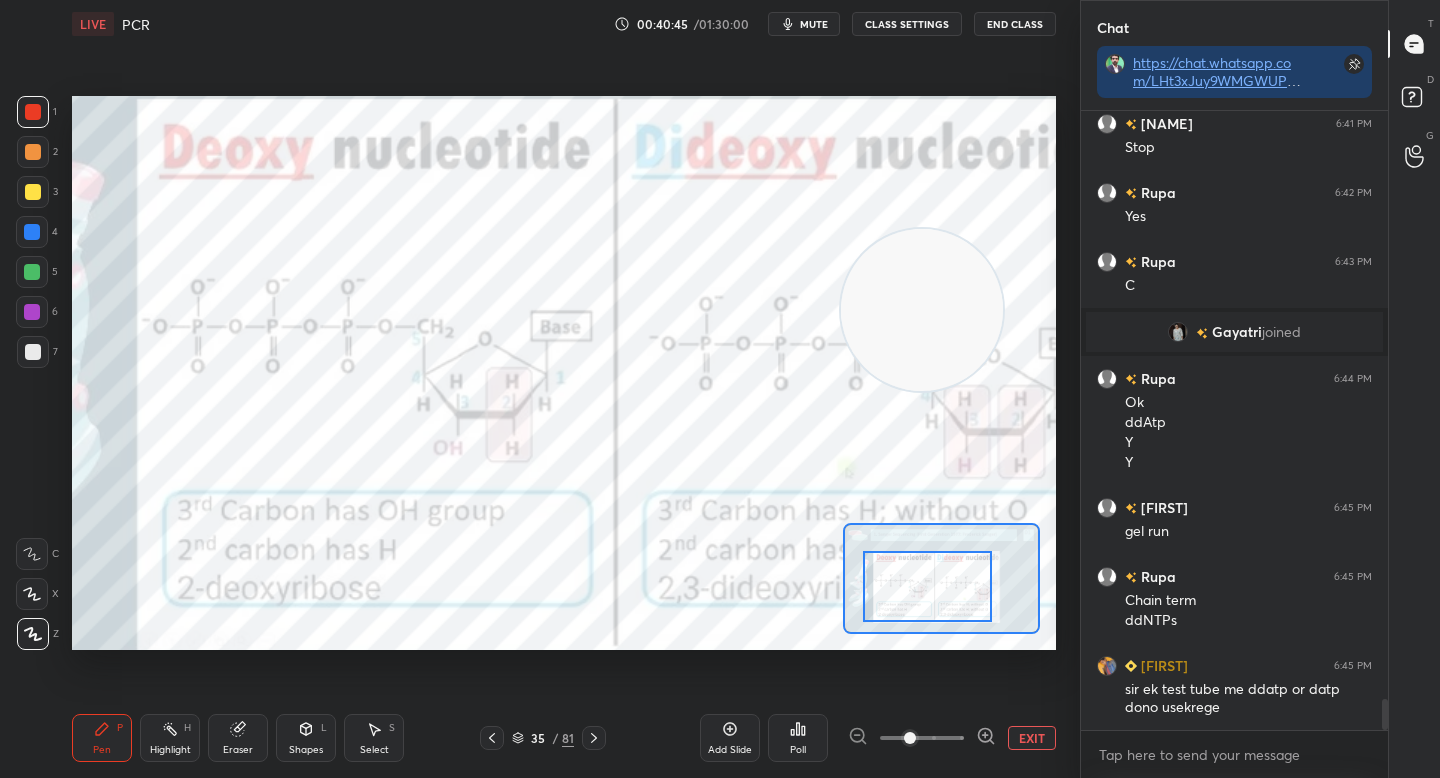 scroll, scrollTop: 11648, scrollLeft: 0, axis: vertical 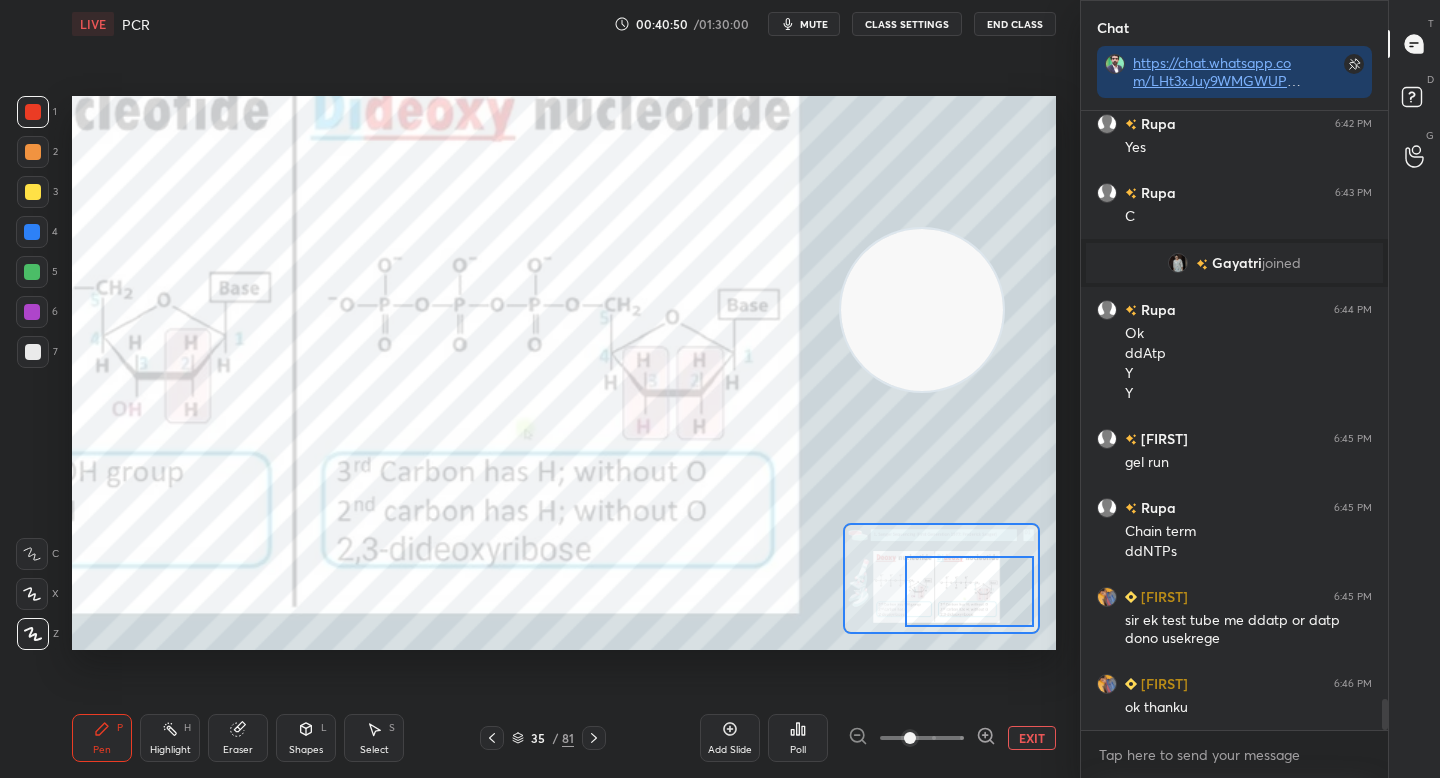 drag, startPoint x: 911, startPoint y: 586, endPoint x: 939, endPoint y: 587, distance: 28.01785 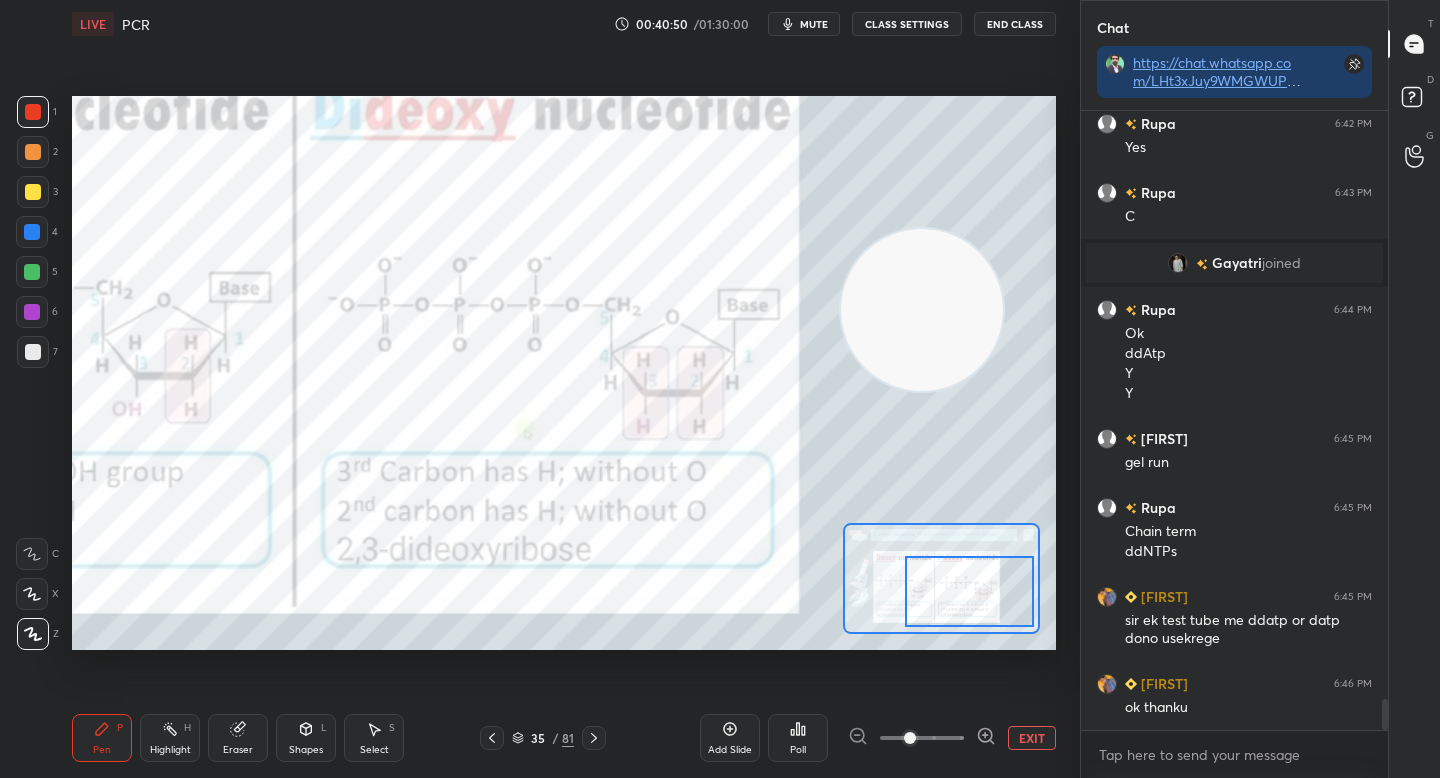 click at bounding box center [969, 591] 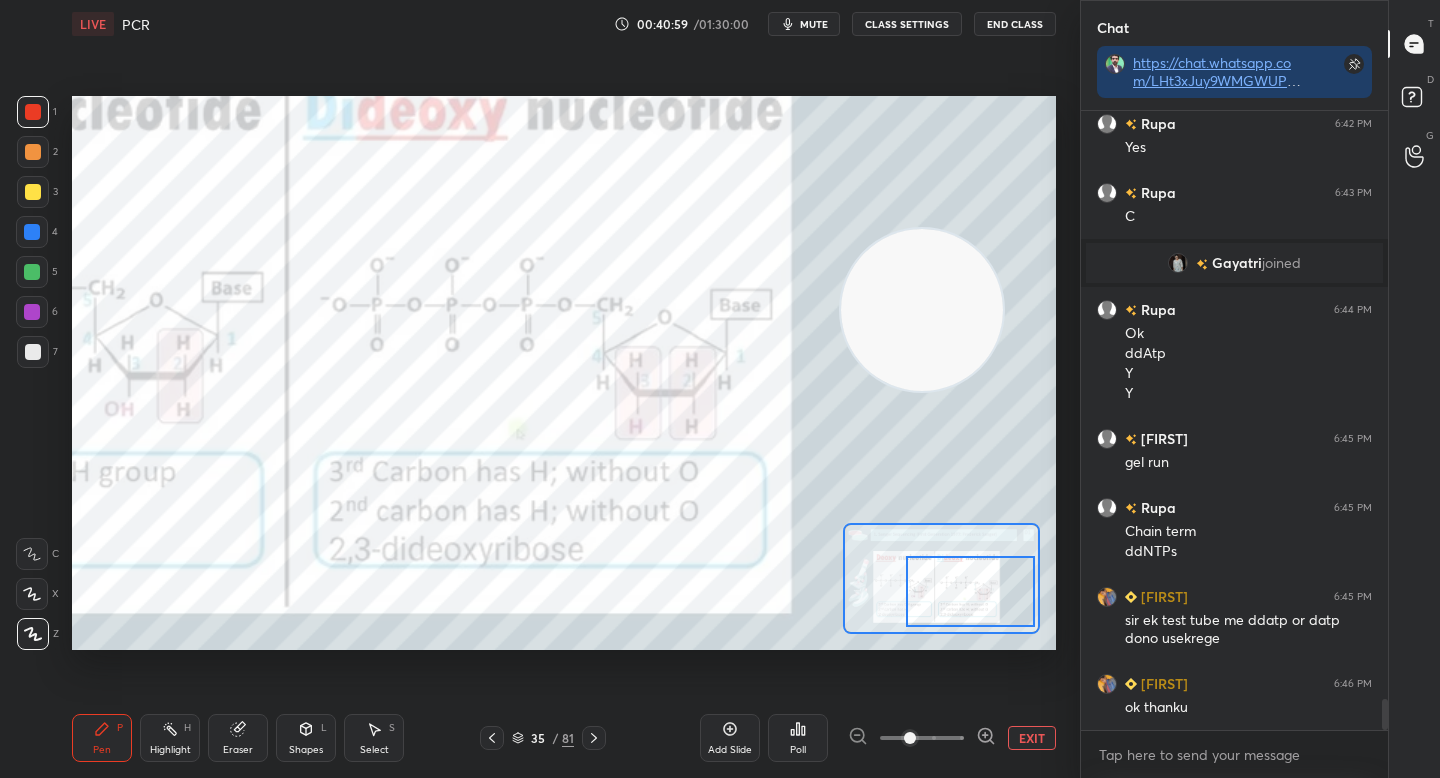 click on "EXIT" at bounding box center (1032, 738) 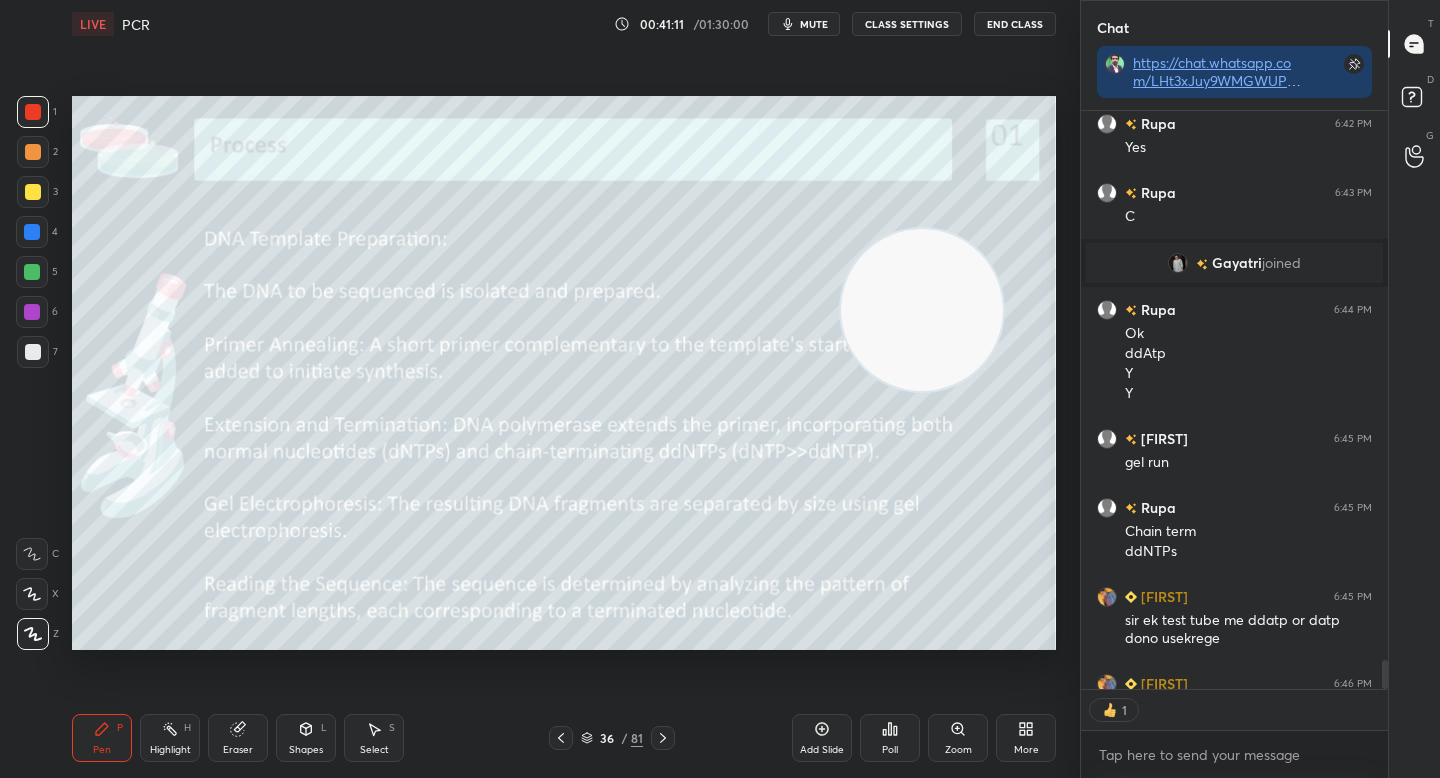 scroll, scrollTop: 572, scrollLeft: 301, axis: both 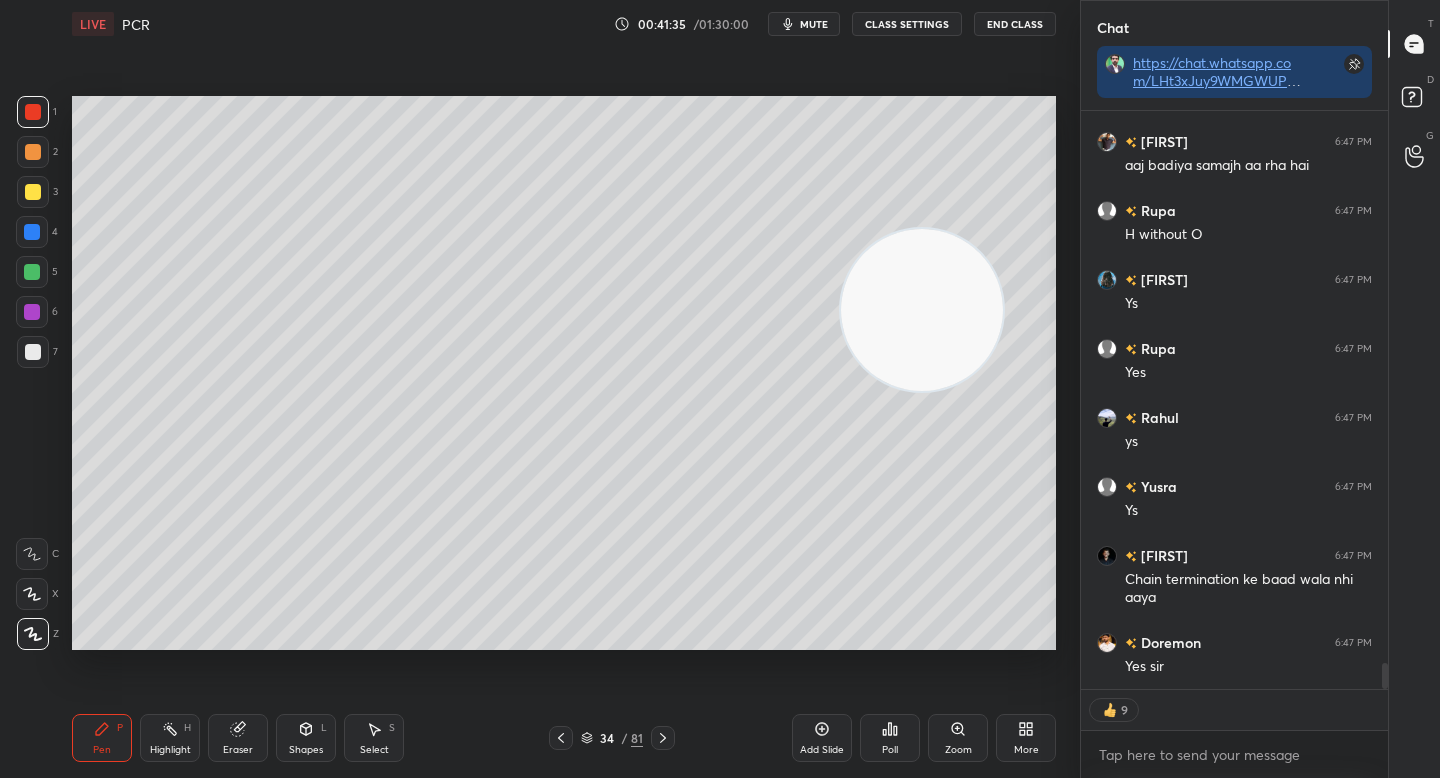 type on "x" 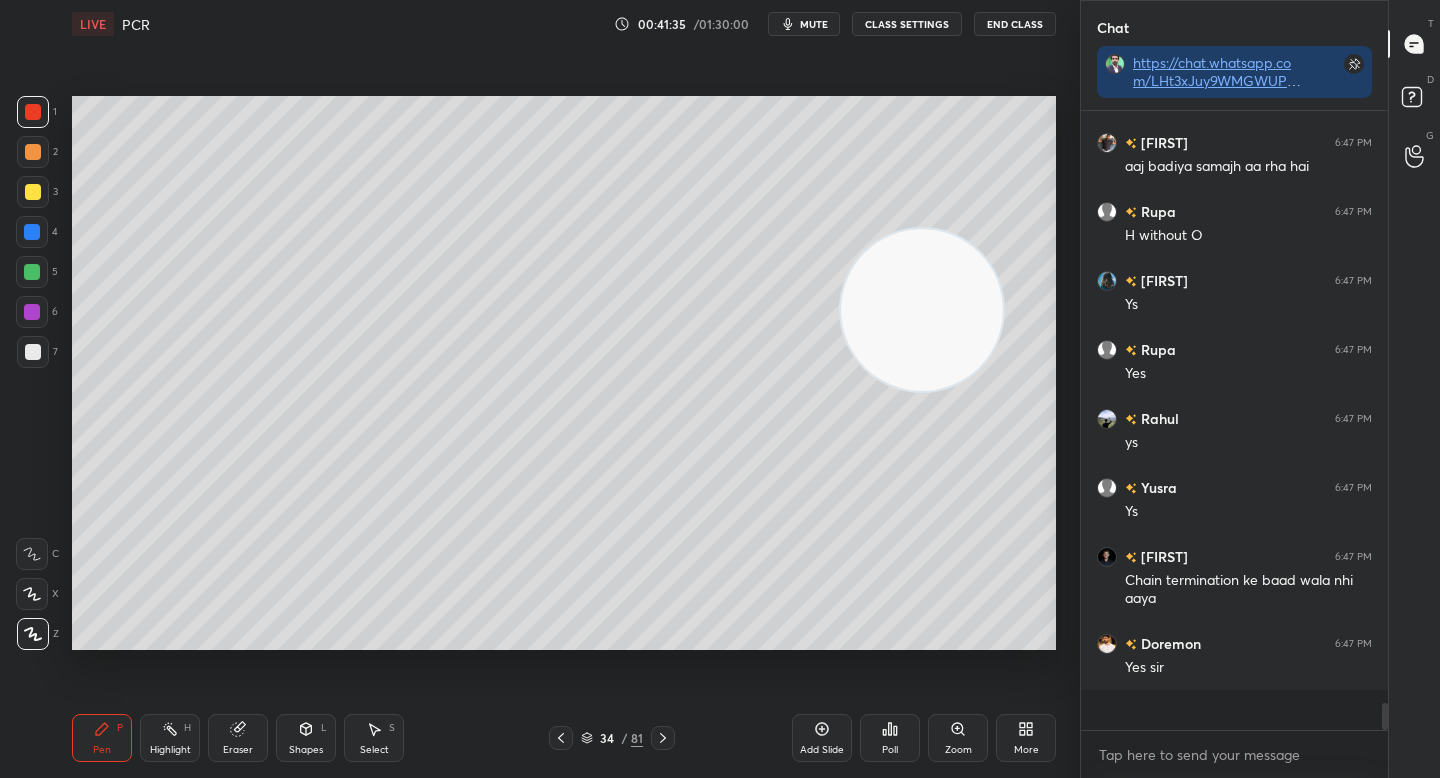 scroll, scrollTop: 7, scrollLeft: 7, axis: both 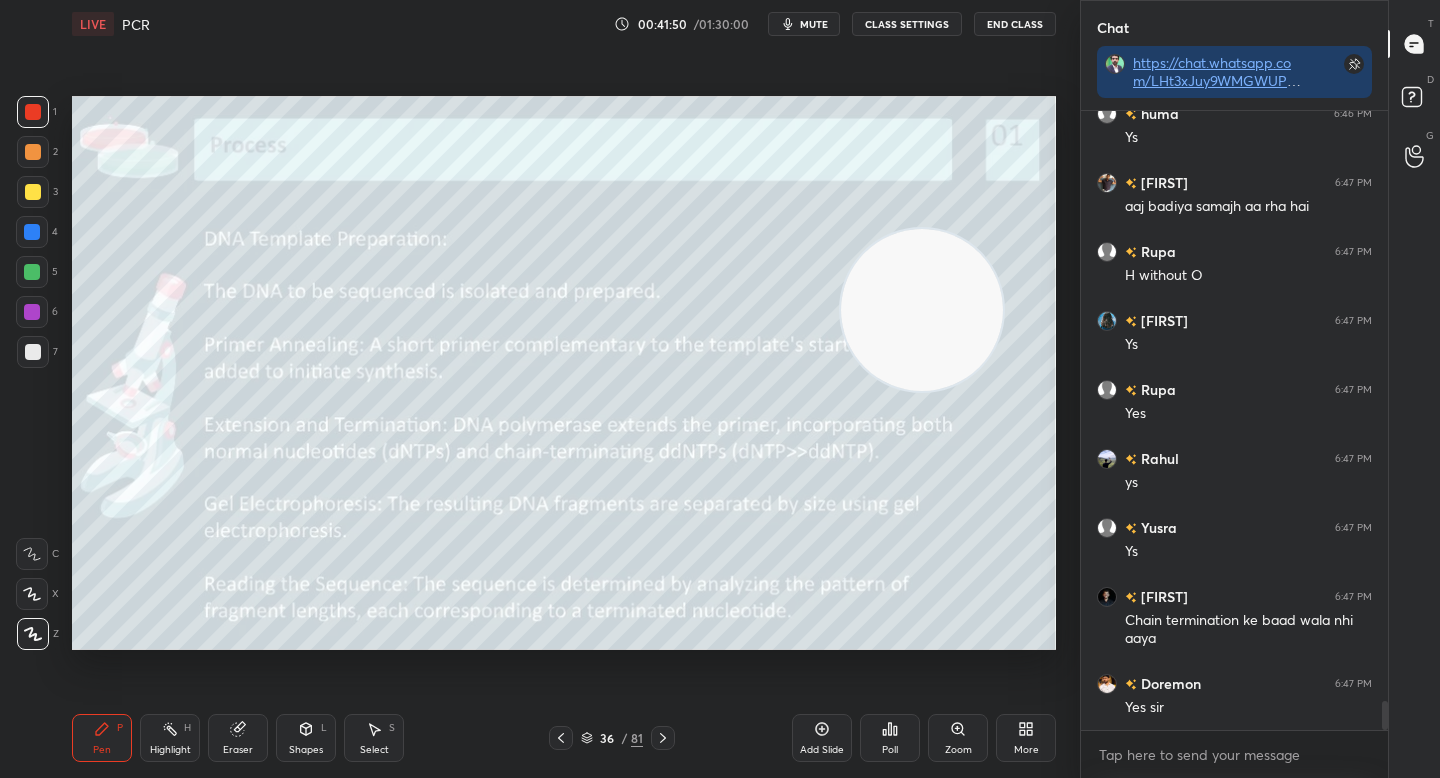click at bounding box center (33, 352) 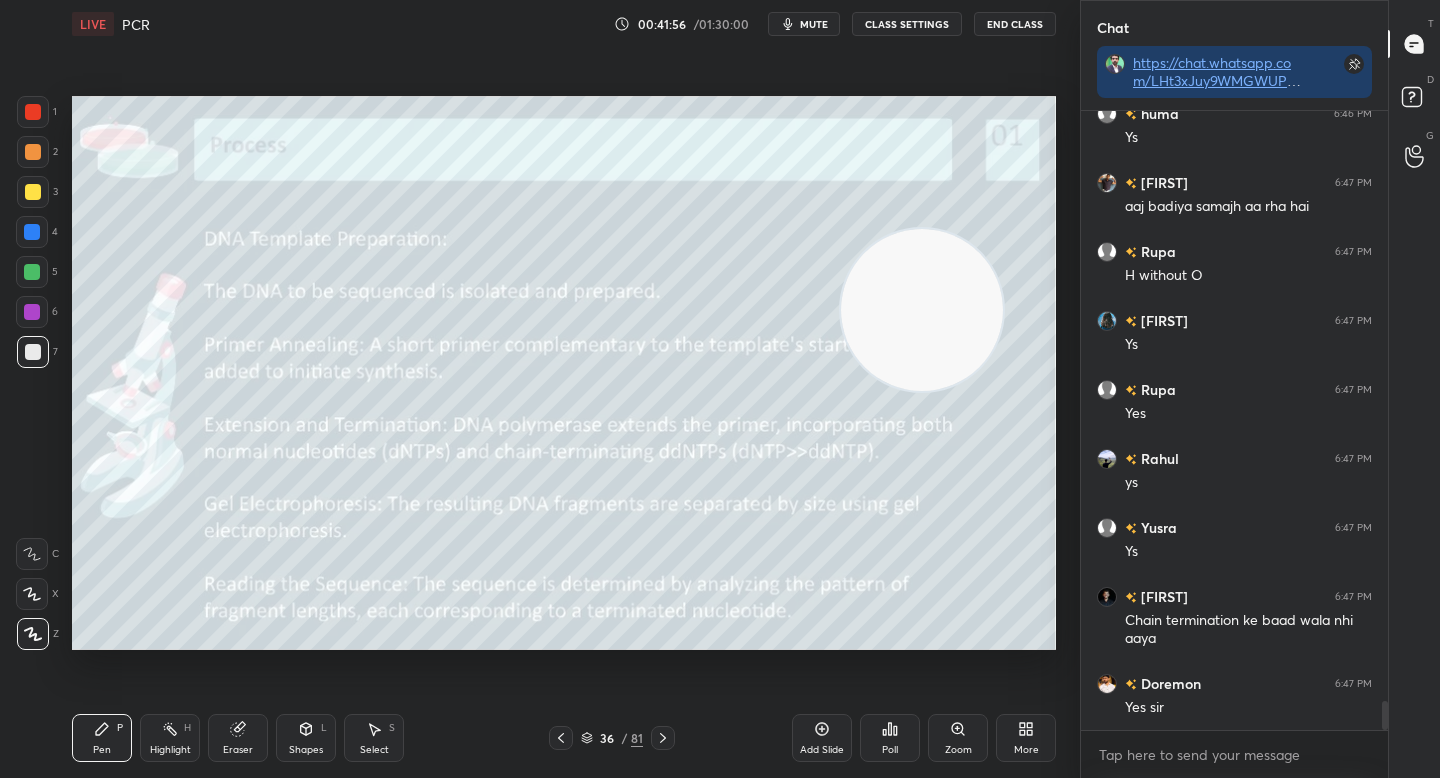 scroll, scrollTop: 12494, scrollLeft: 0, axis: vertical 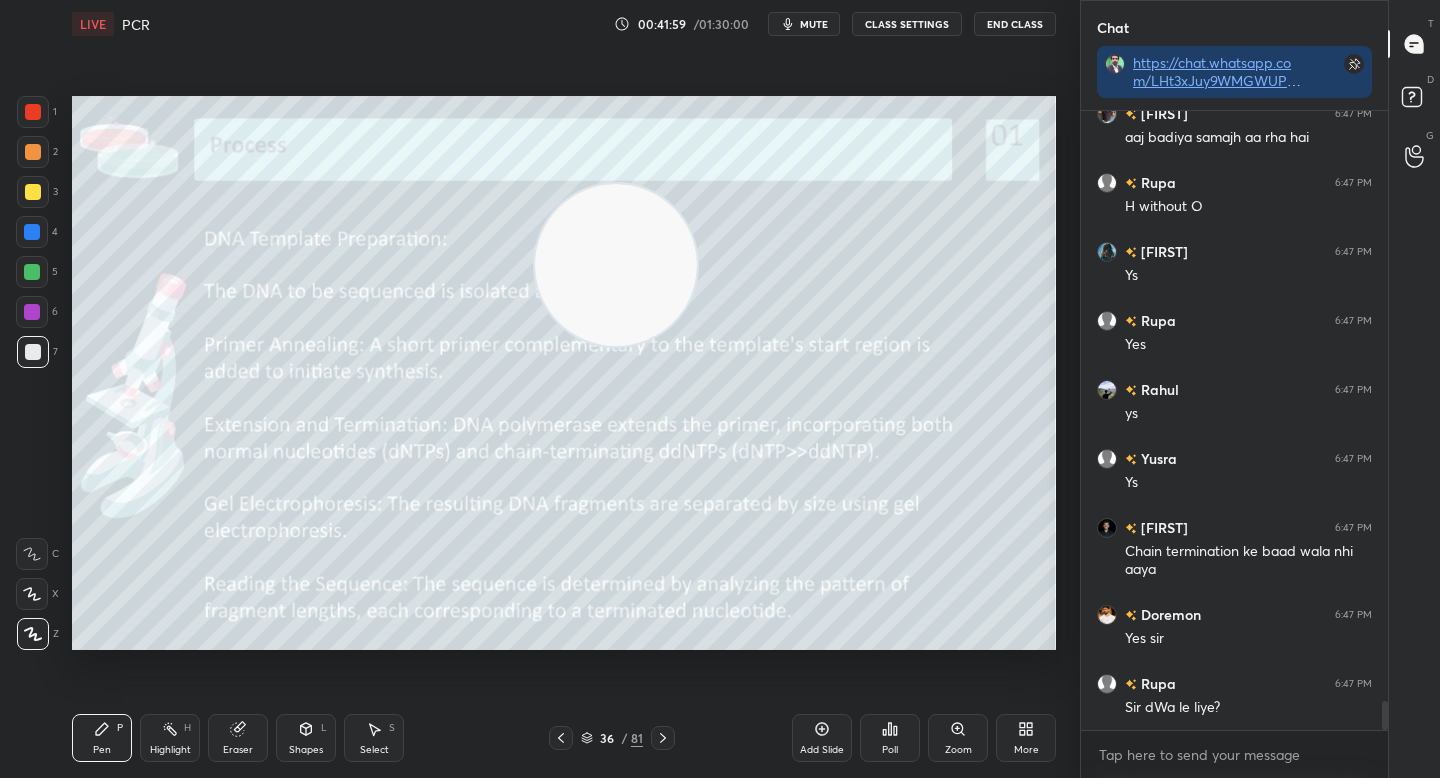 drag, startPoint x: 900, startPoint y: 328, endPoint x: 600, endPoint y: 289, distance: 302.52438 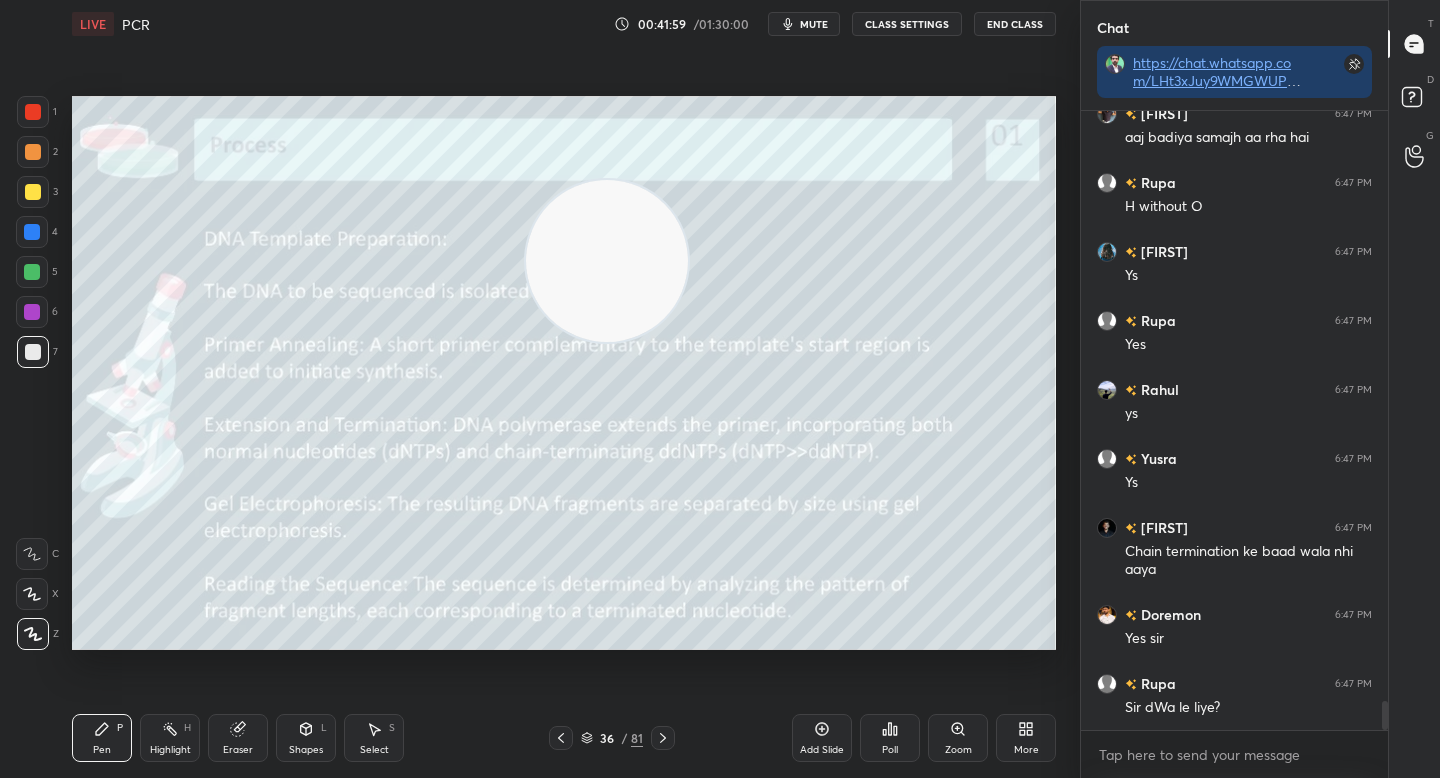 drag, startPoint x: 609, startPoint y: 285, endPoint x: 425, endPoint y: 257, distance: 186.11824 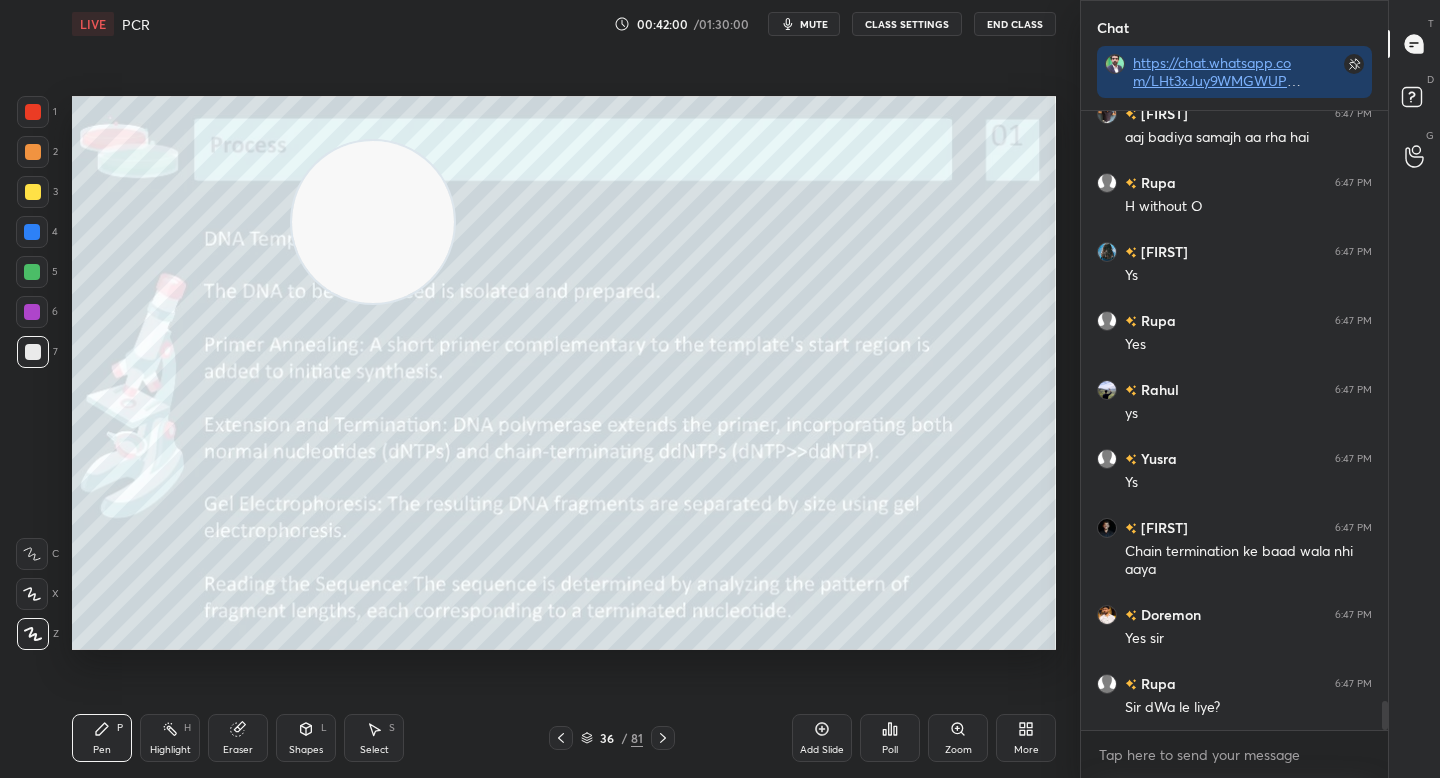 drag, startPoint x: 360, startPoint y: 245, endPoint x: 253, endPoint y: 242, distance: 107.042046 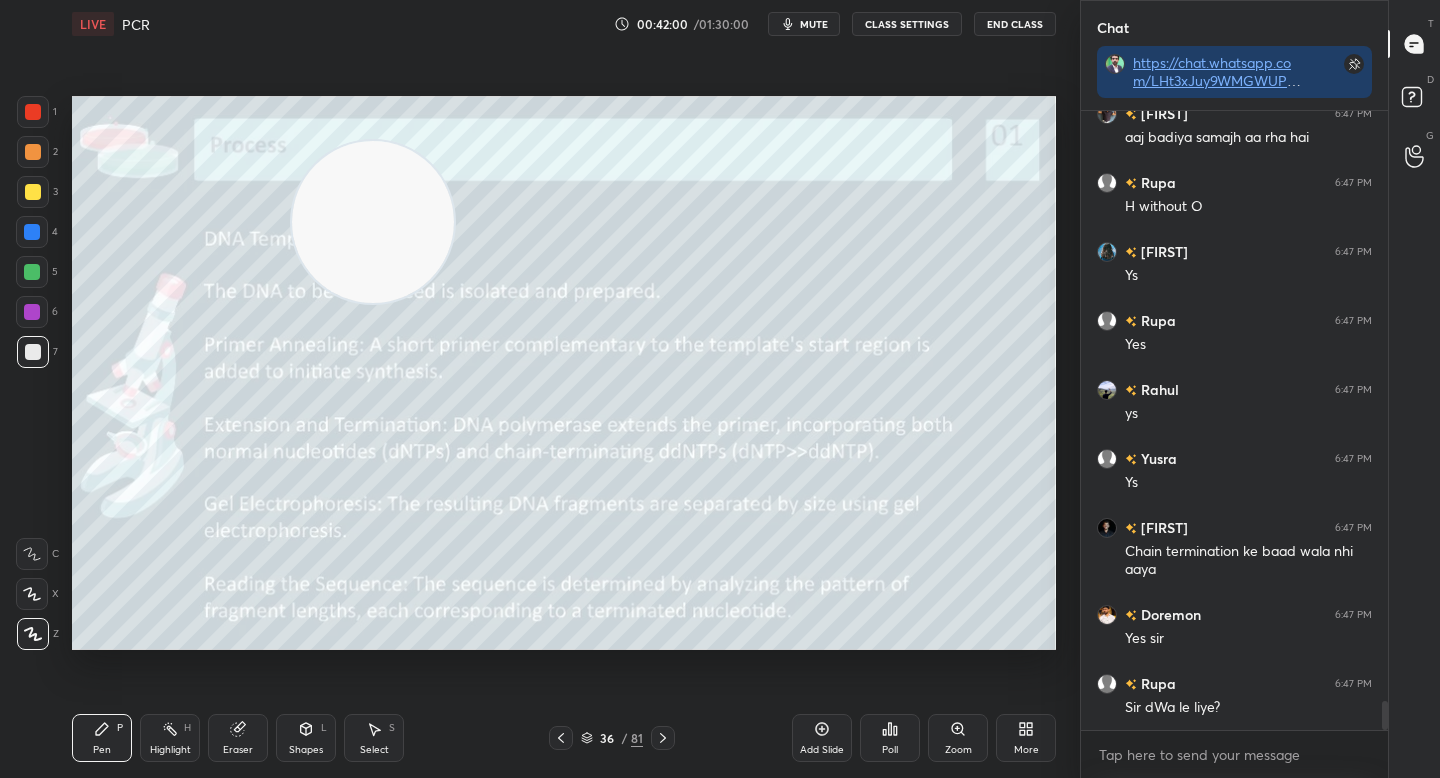 click at bounding box center (373, 222) 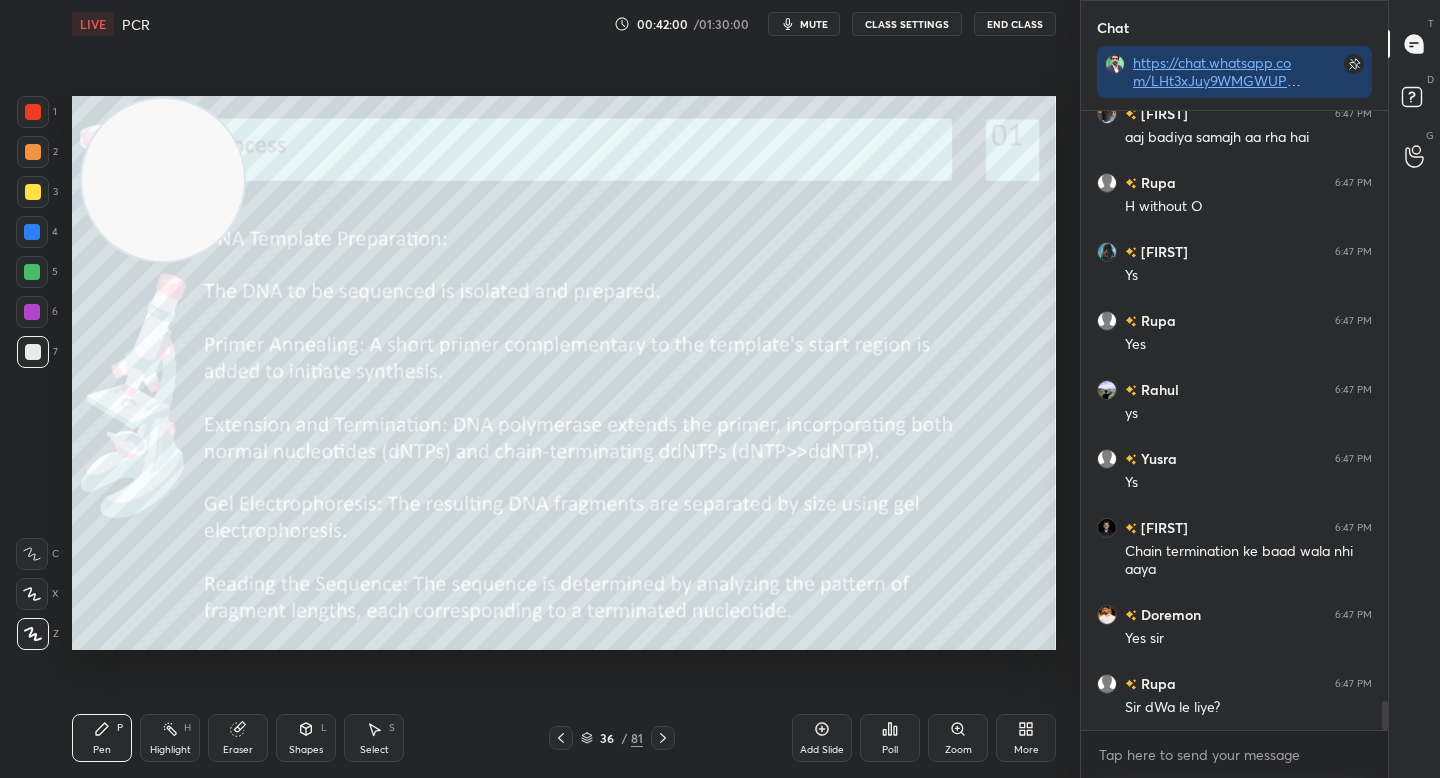 drag, startPoint x: 200, startPoint y: 226, endPoint x: 132, endPoint y: 208, distance: 70.34202 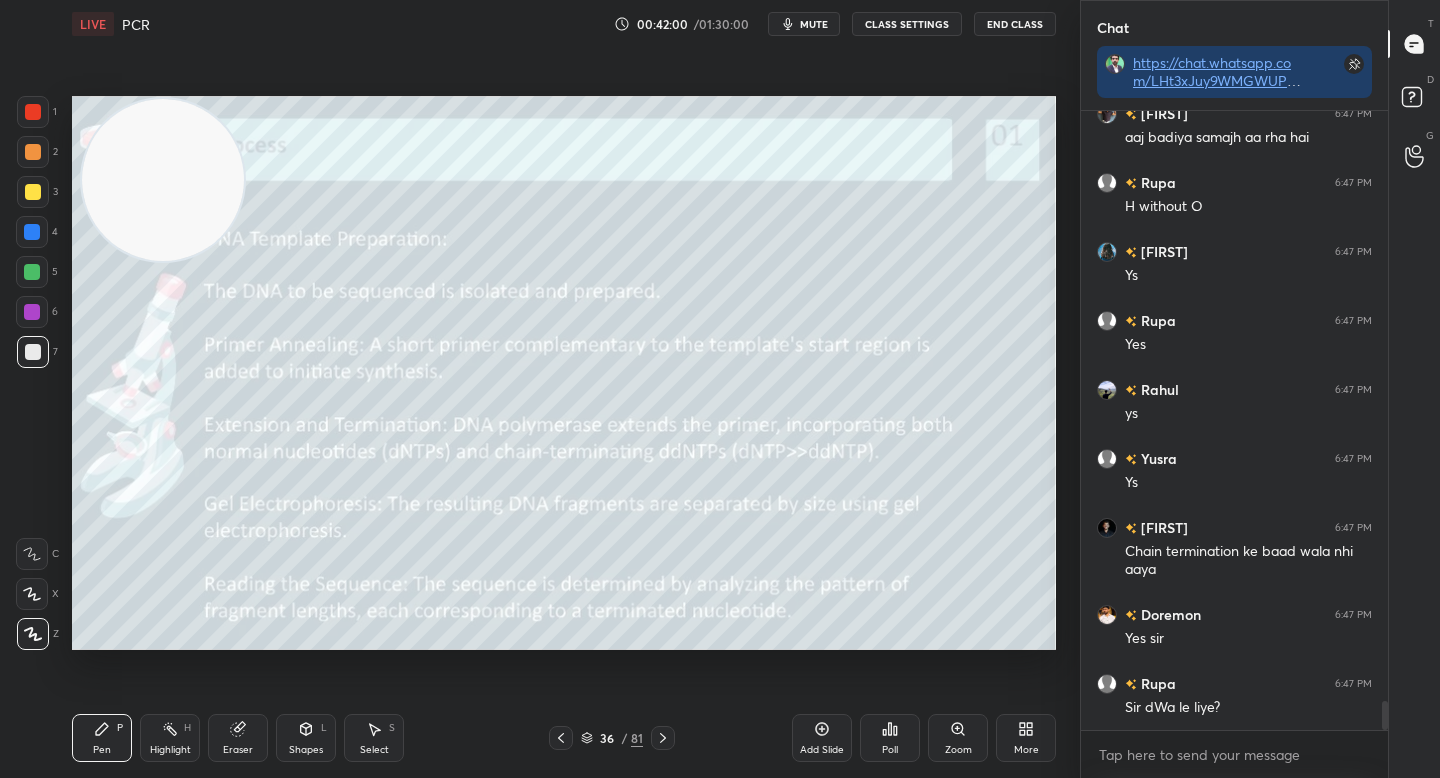 click at bounding box center (163, 180) 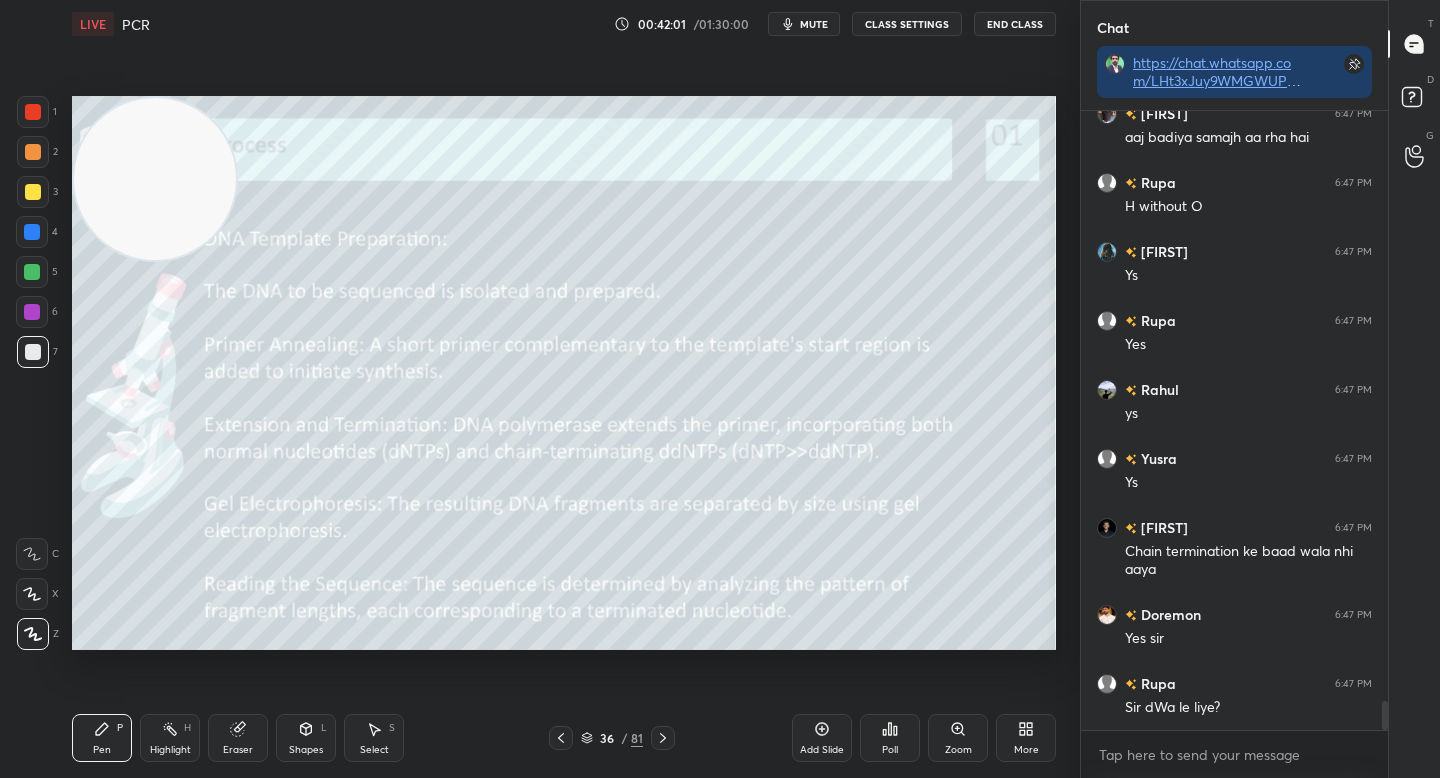 click at bounding box center [155, 179] 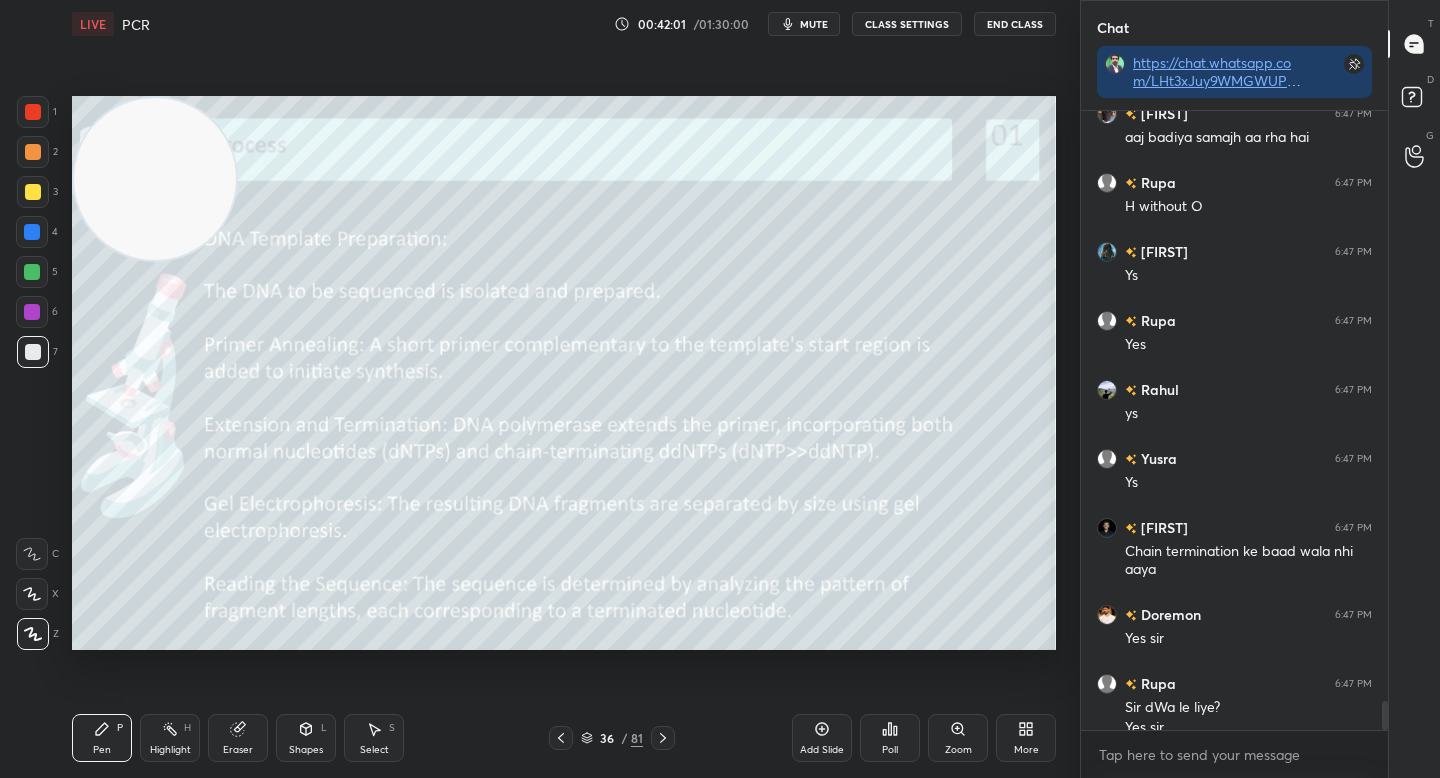 scroll, scrollTop: 12514, scrollLeft: 0, axis: vertical 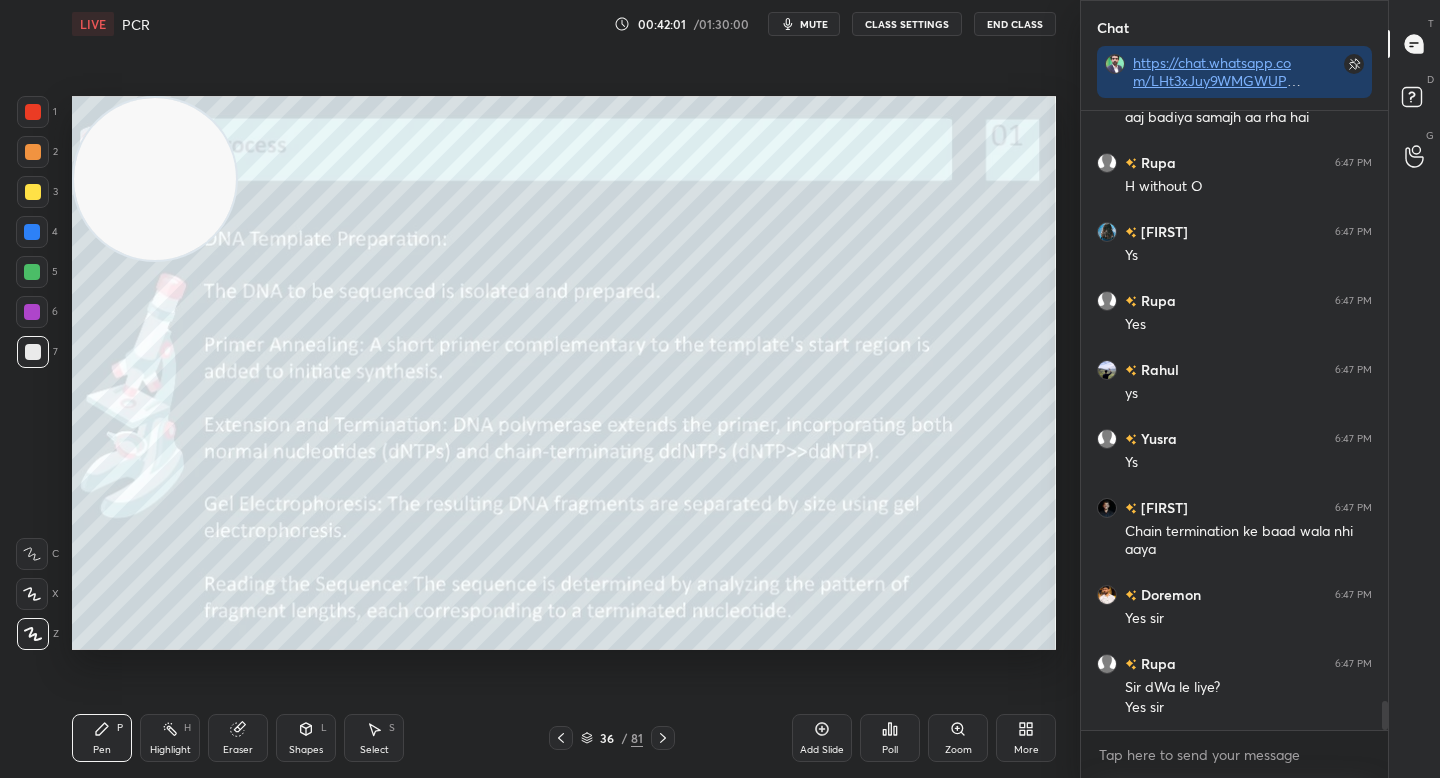 drag, startPoint x: 42, startPoint y: 234, endPoint x: 41, endPoint y: 199, distance: 35.014282 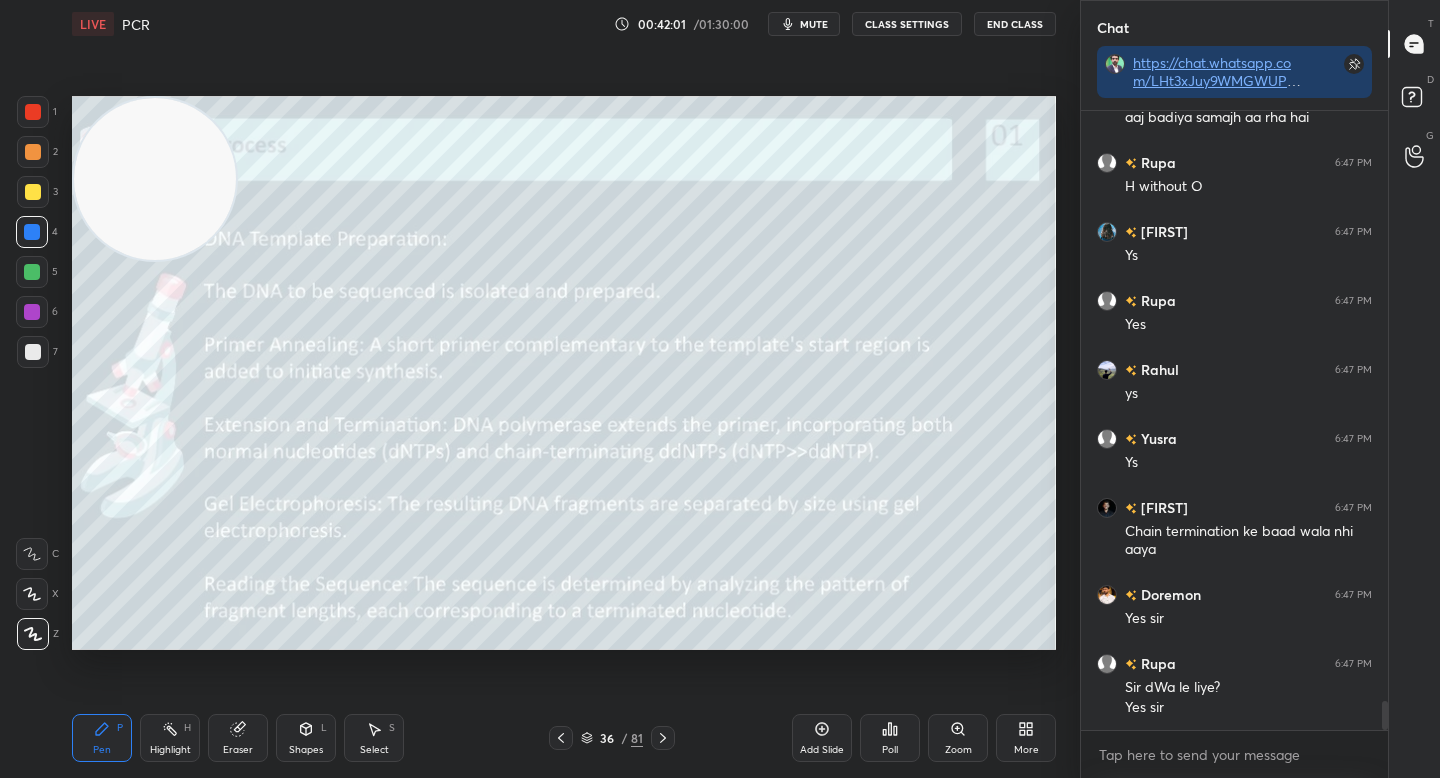 click at bounding box center [33, 192] 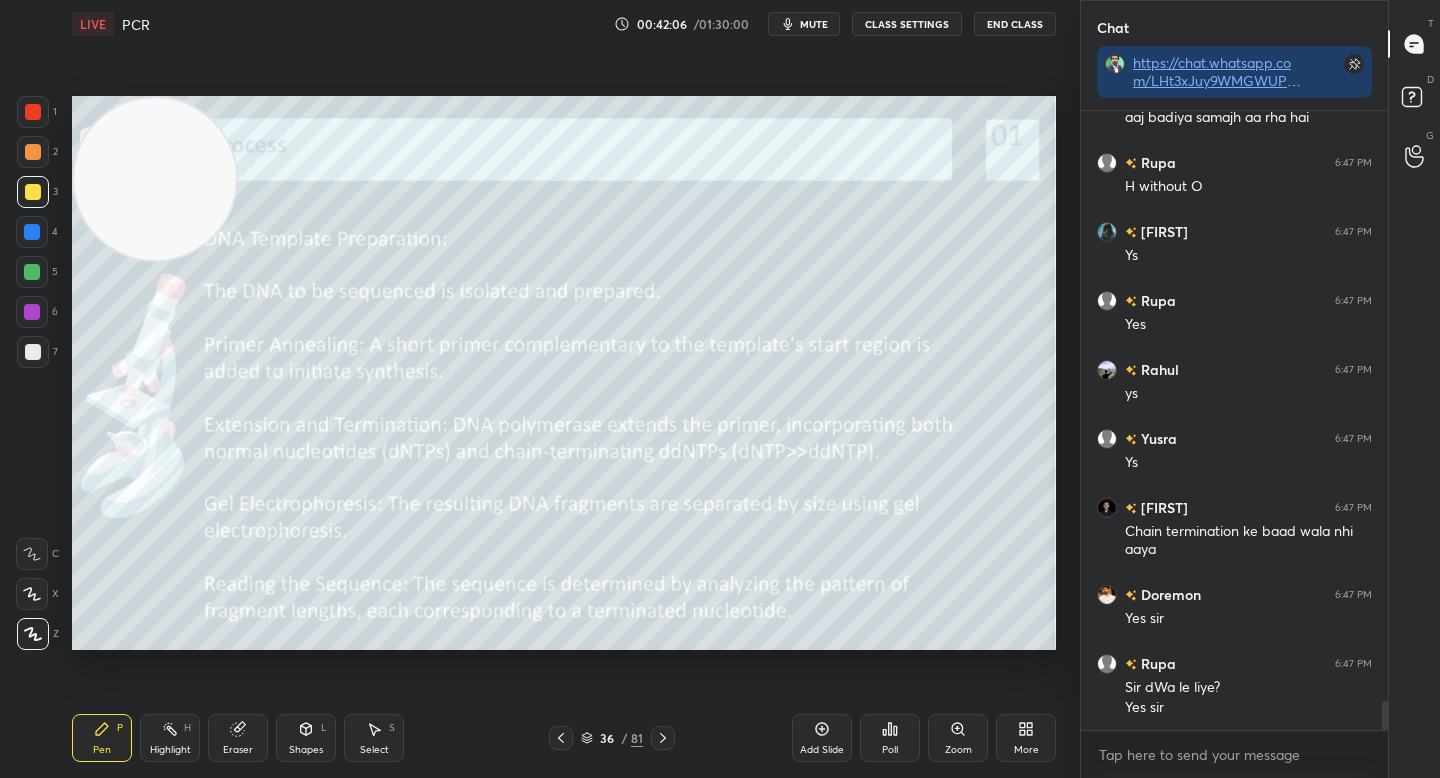 drag, startPoint x: 260, startPoint y: 167, endPoint x: 608, endPoint y: 143, distance: 348.8266 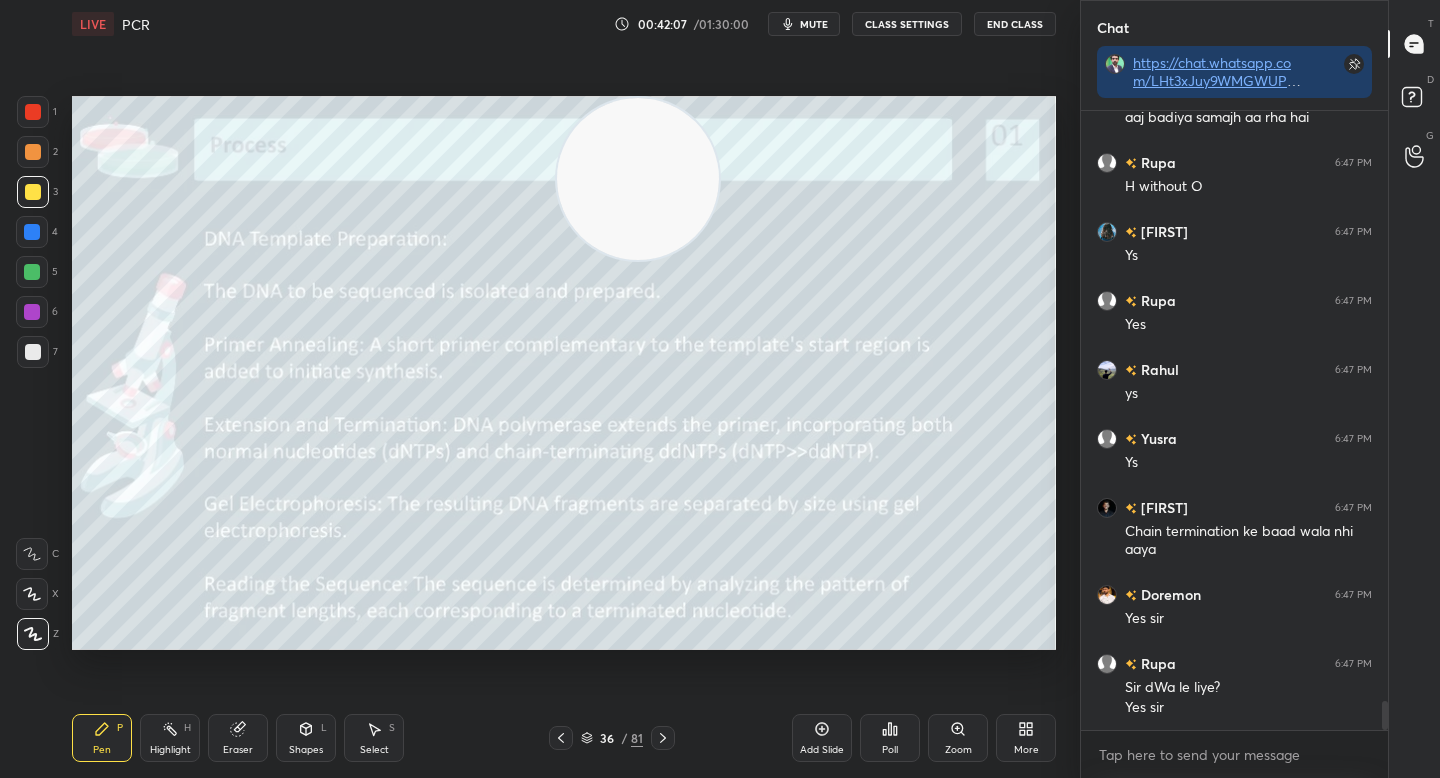 scroll, scrollTop: 12534, scrollLeft: 0, axis: vertical 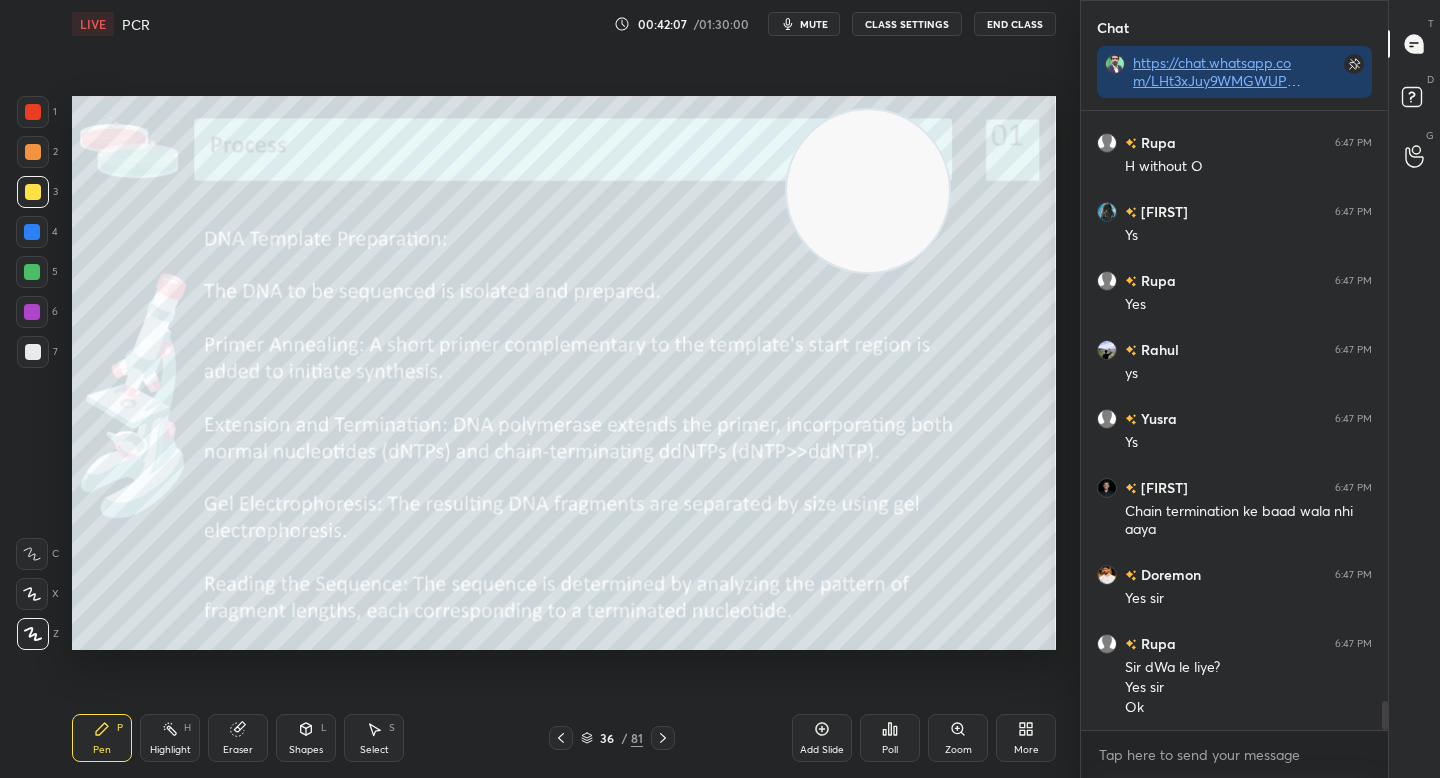 drag, startPoint x: 691, startPoint y: 159, endPoint x: 912, endPoint y: 171, distance: 221.32555 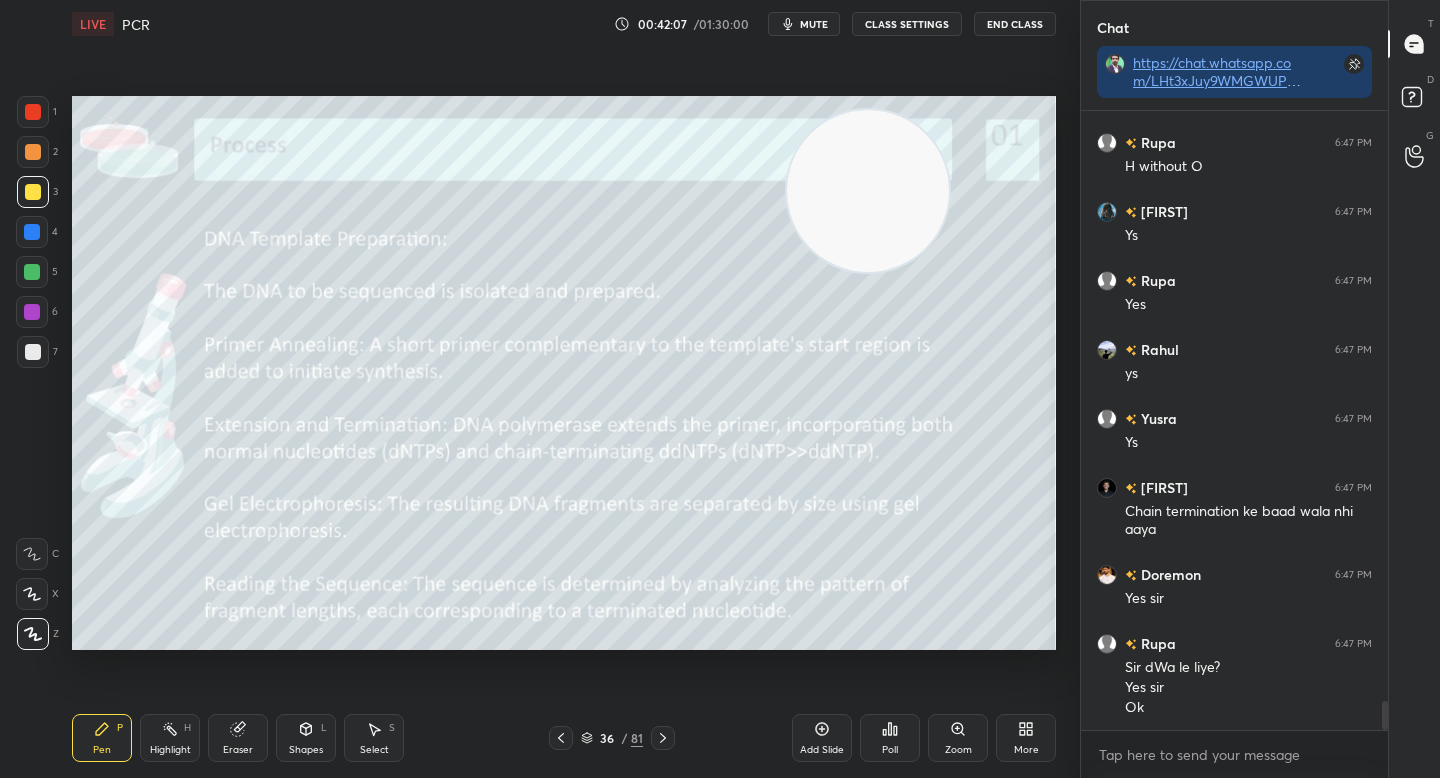 click at bounding box center (868, 191) 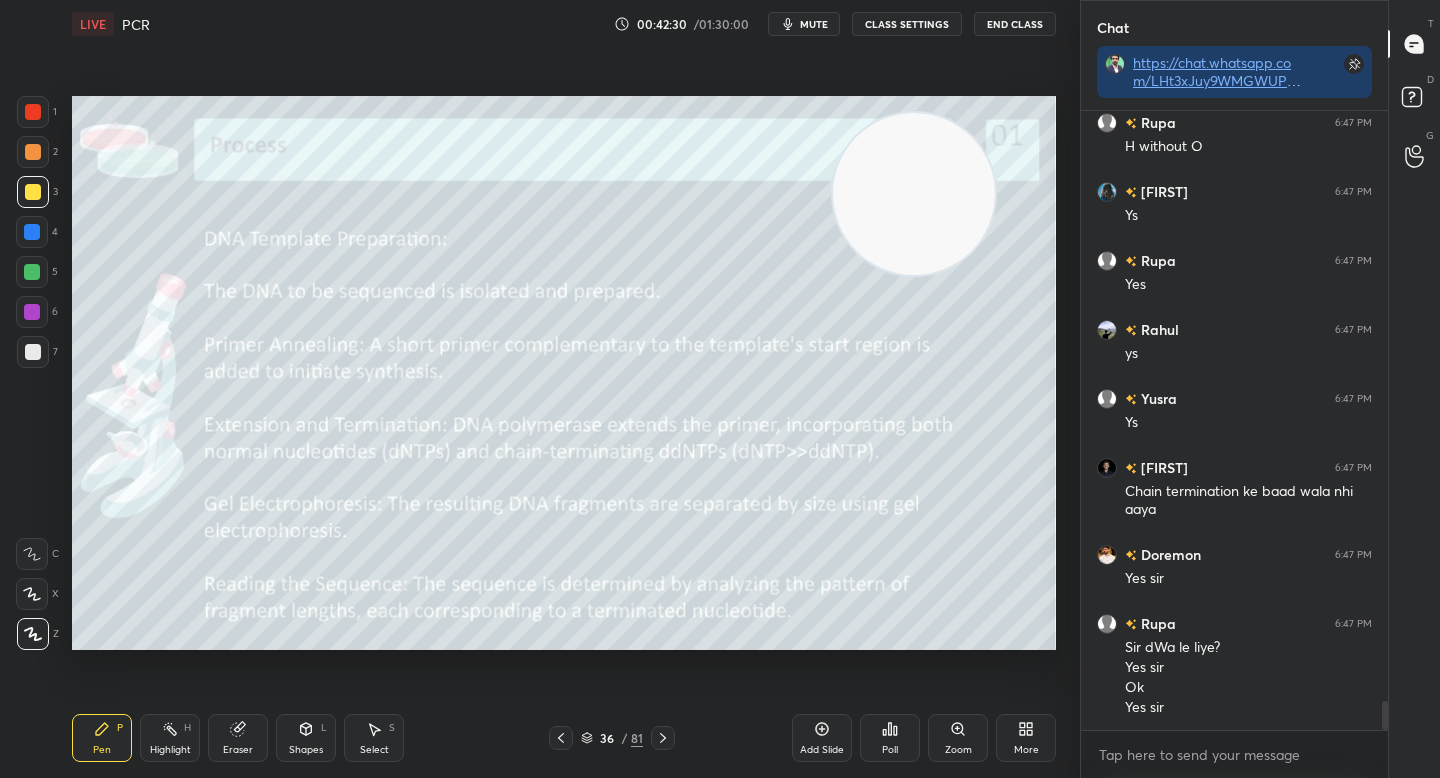 scroll, scrollTop: 12623, scrollLeft: 0, axis: vertical 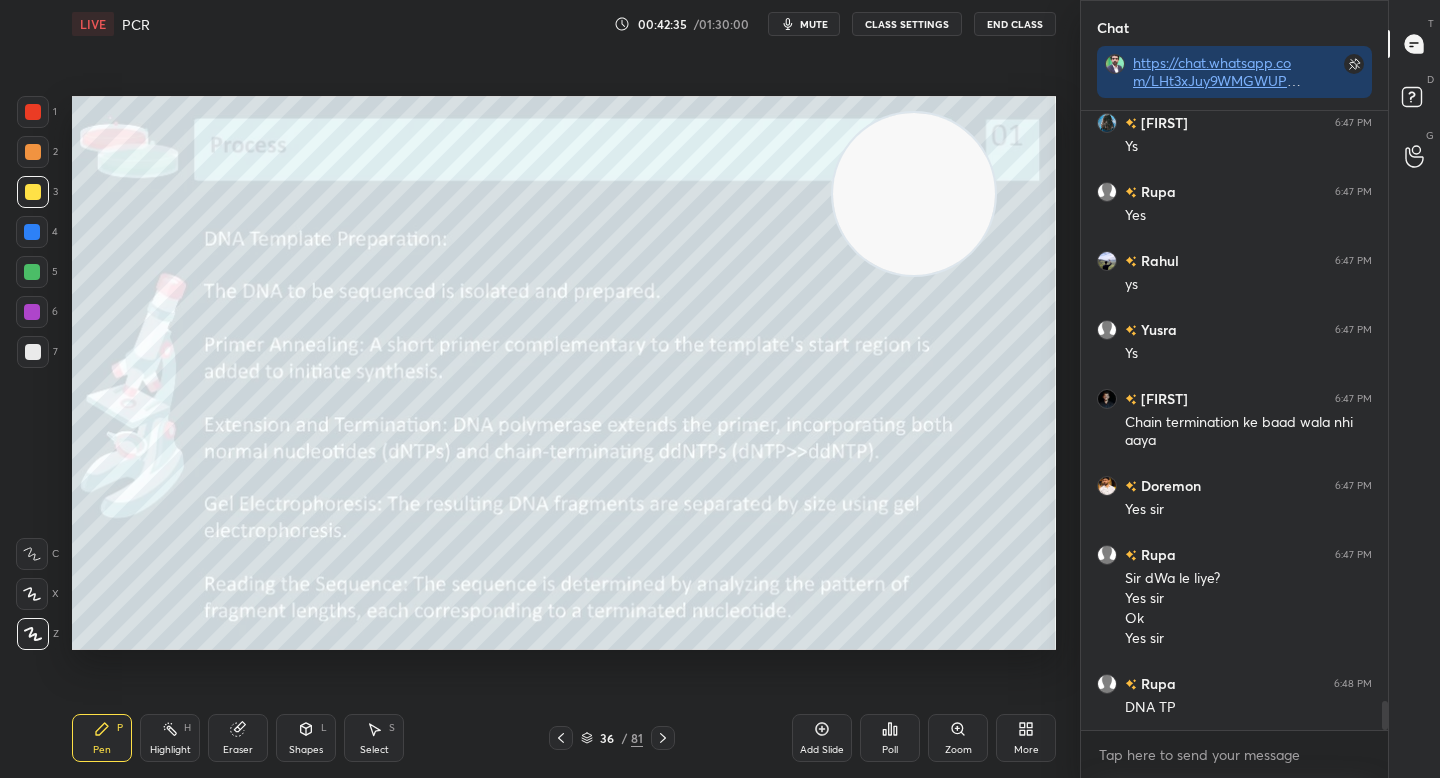 click on "Setting up your live class Poll for   secs No correct answer Start poll" at bounding box center [564, 373] 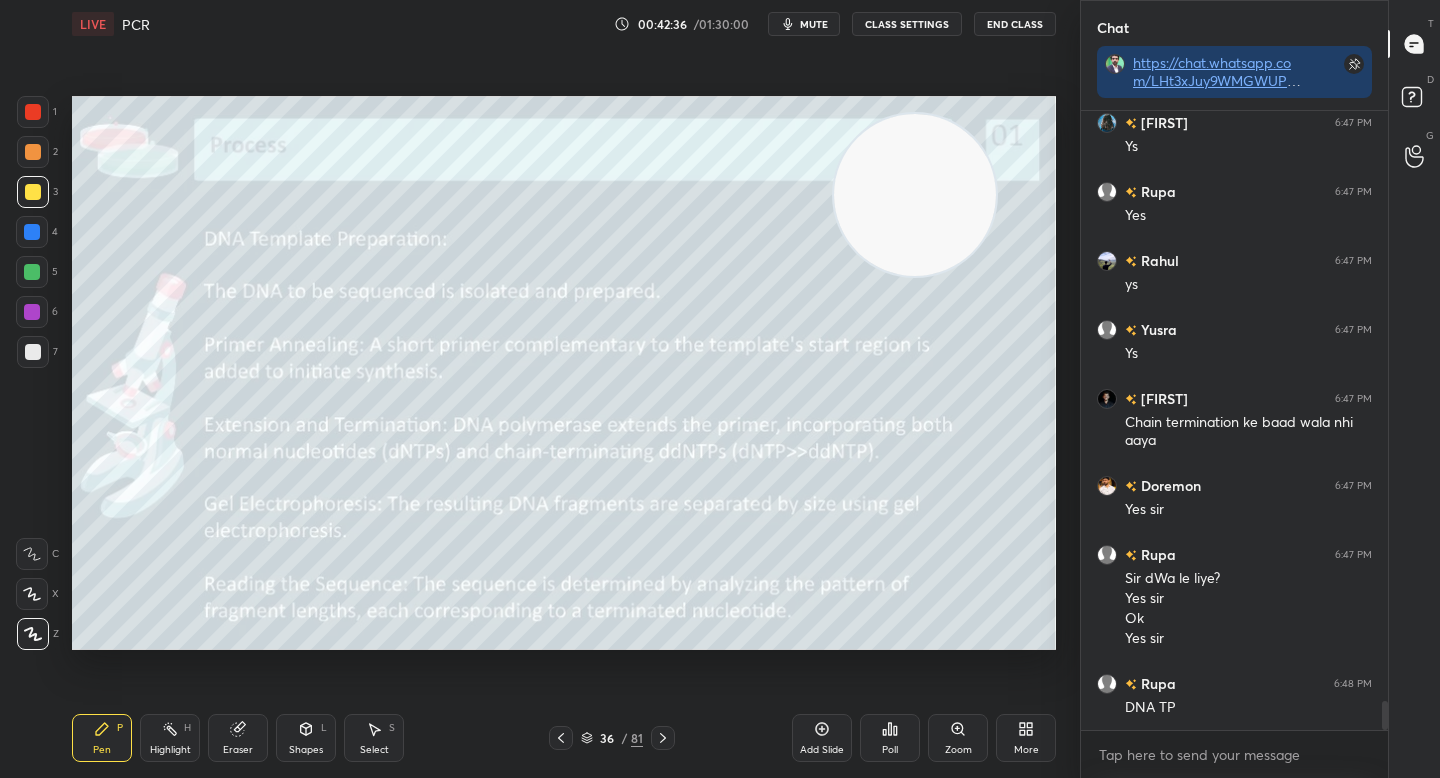 drag, startPoint x: 887, startPoint y: 214, endPoint x: 981, endPoint y: 240, distance: 97.52948 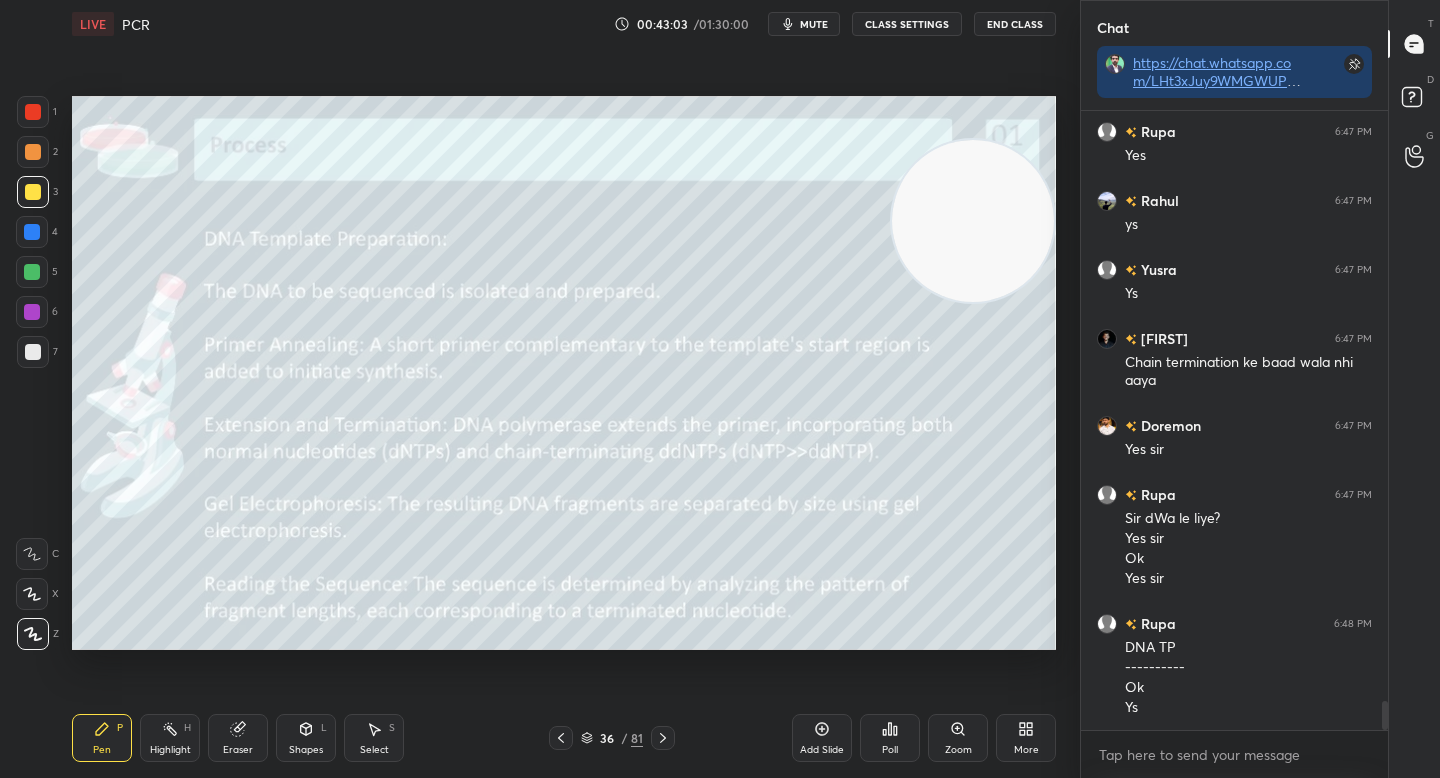 scroll, scrollTop: 12752, scrollLeft: 0, axis: vertical 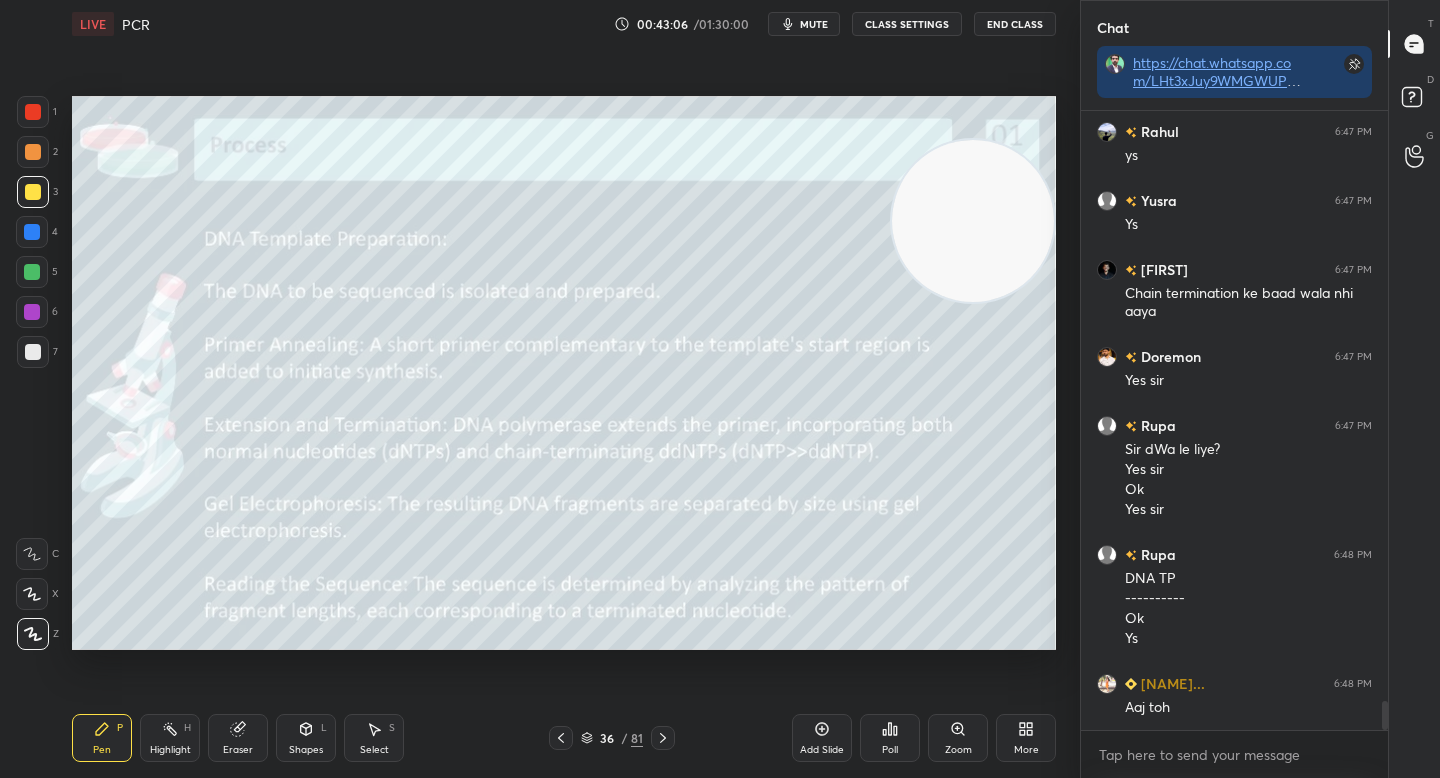 click at bounding box center [33, 352] 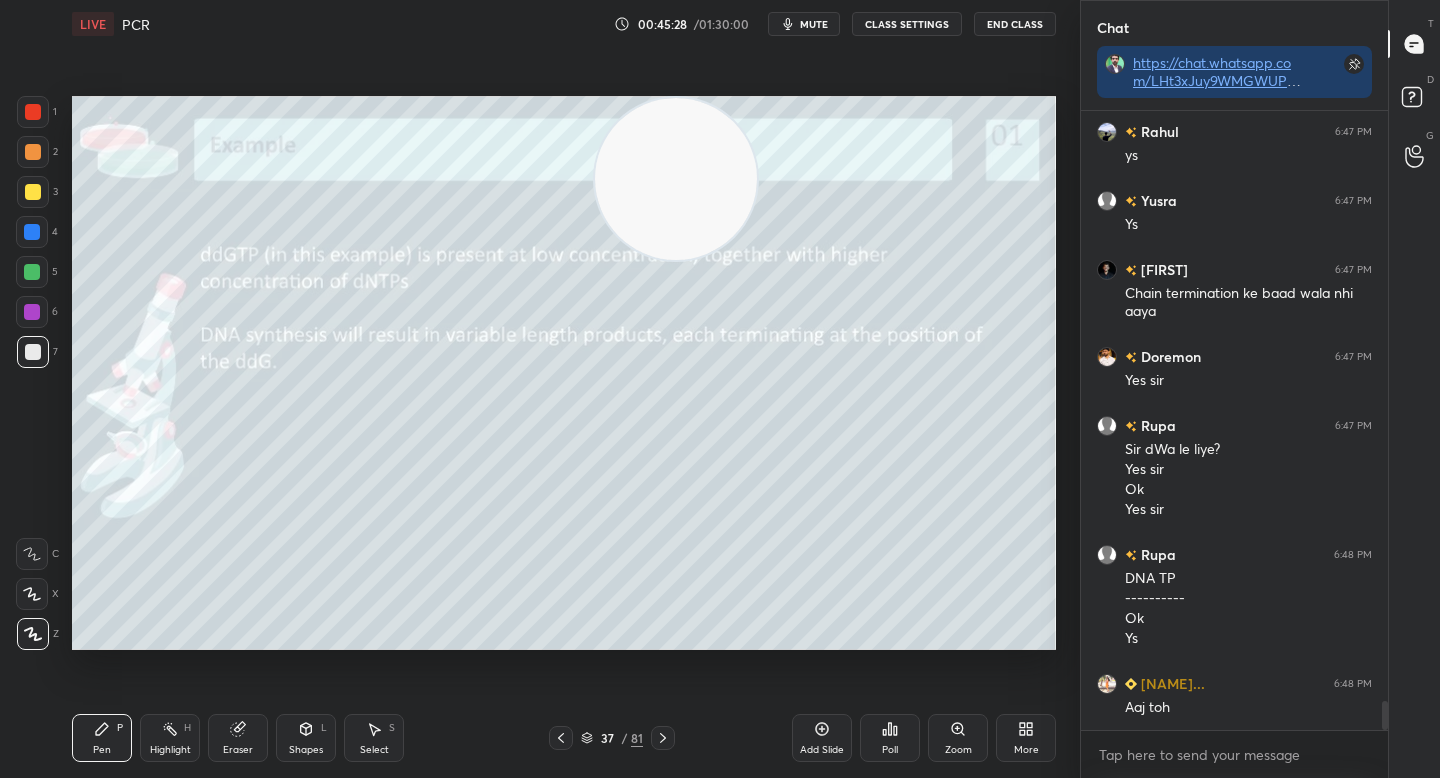 drag, startPoint x: 882, startPoint y: 220, endPoint x: 54, endPoint y: 255, distance: 828.7394 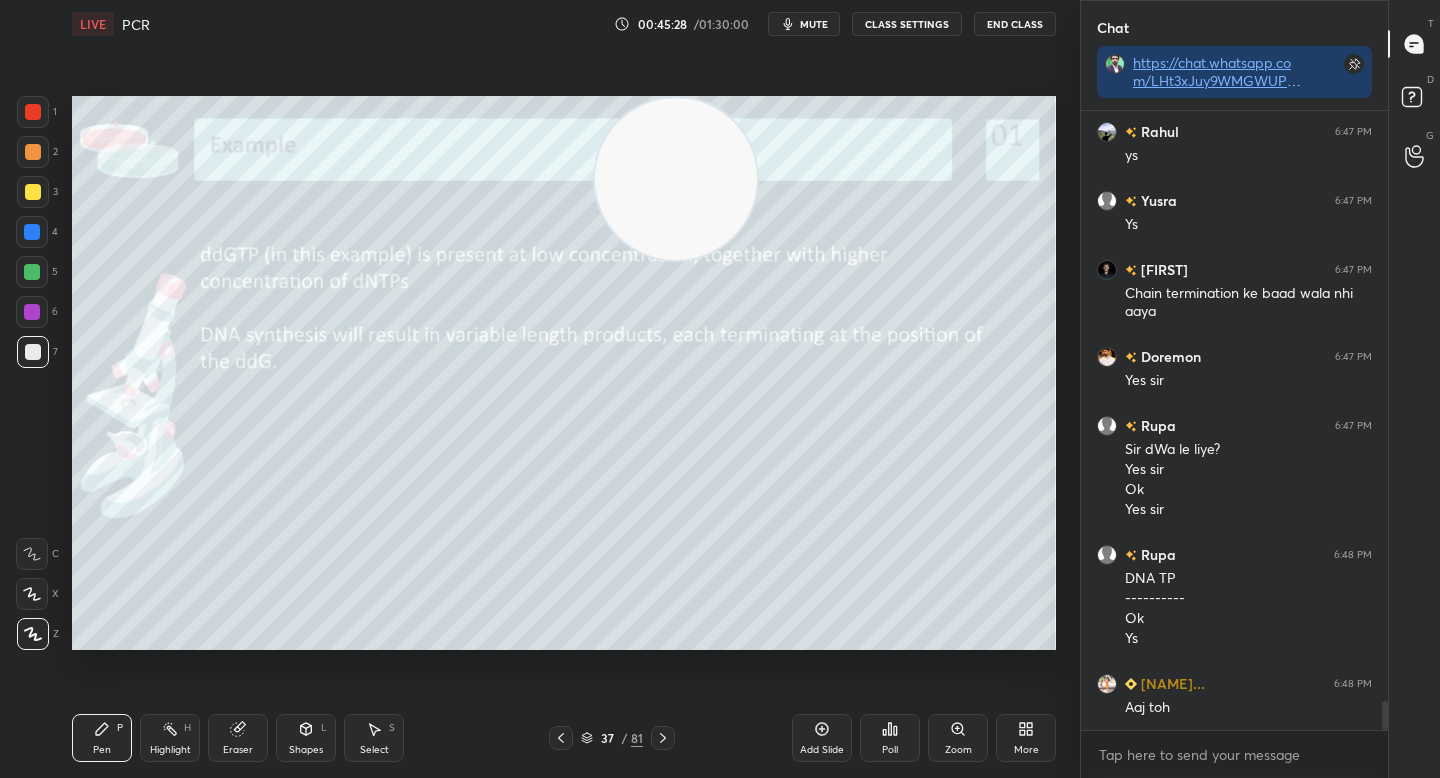 click on "1 2 3 4 5 6 7 C X Z C X Z E E Erase all   H H LIVE PCR 00:45:28 /  01:30:00 mute CLASS SETTINGS End Class Setting up your live class Poll for   secs No correct answer Start poll Back PCR • L7 of Unit 13 Methods in Biology Complete Detailed Course December 2025 Yogesh Bishnoi Pen P Highlight H Eraser Shapes L Select S 37 / 81 Add Slide Poll Zoom More" at bounding box center [532, 389] 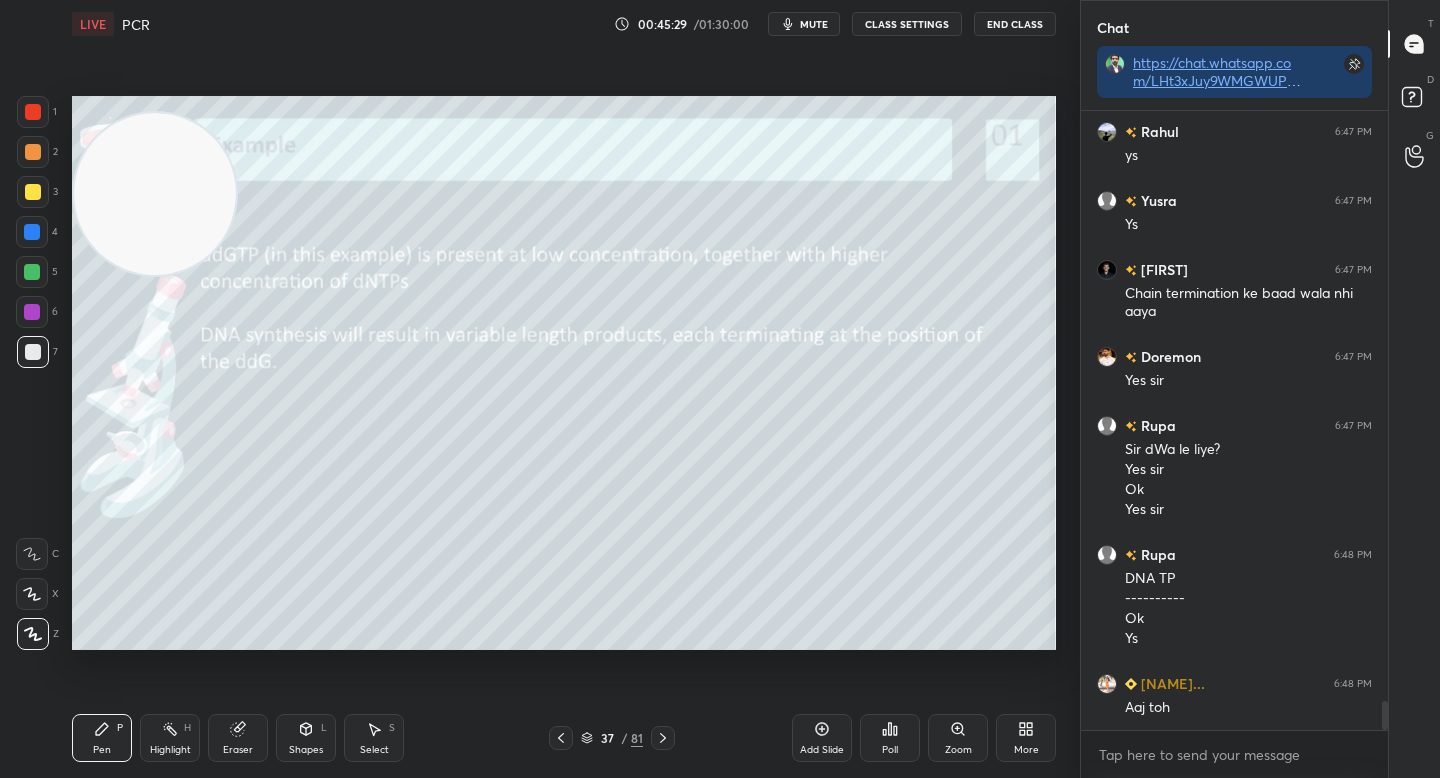 click at bounding box center (155, 194) 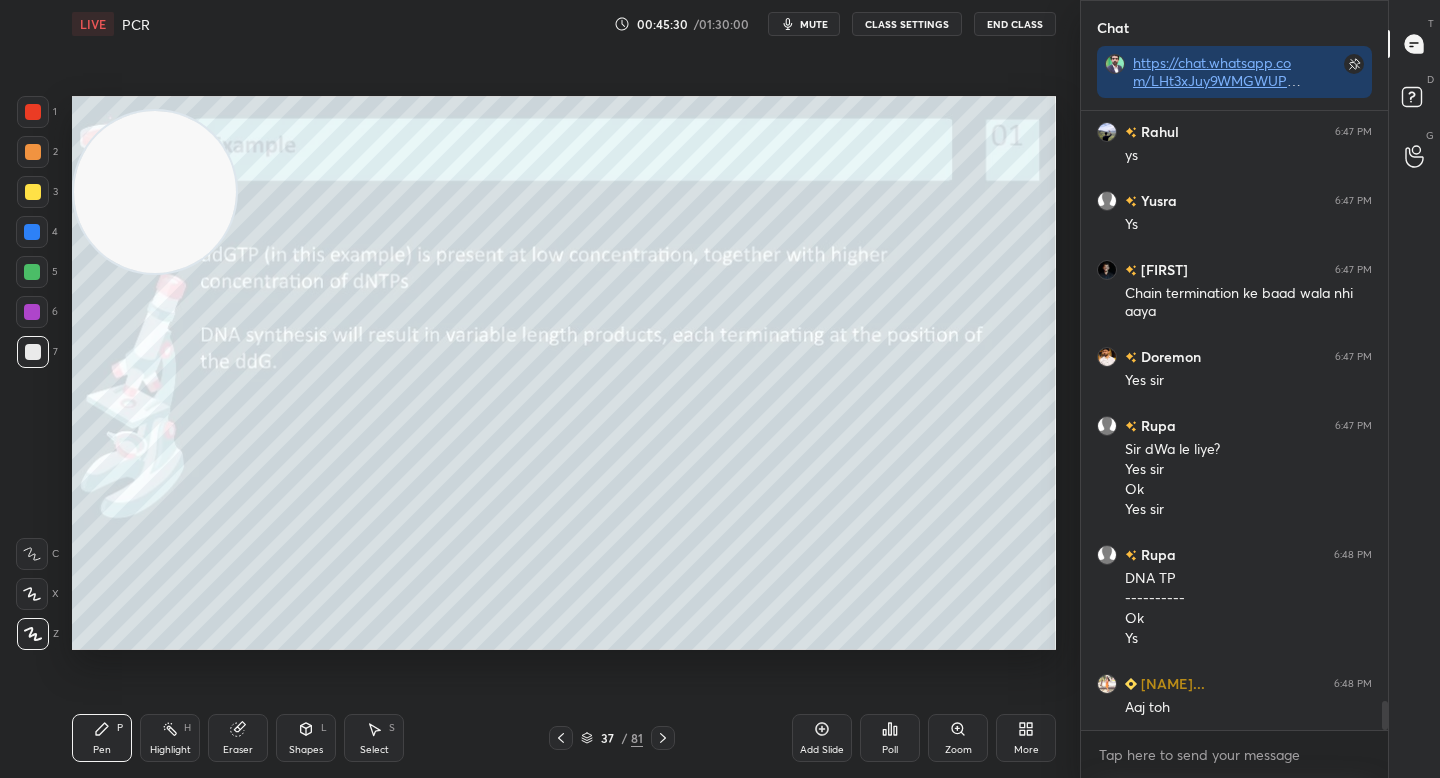 click on "Shapes L" at bounding box center (306, 738) 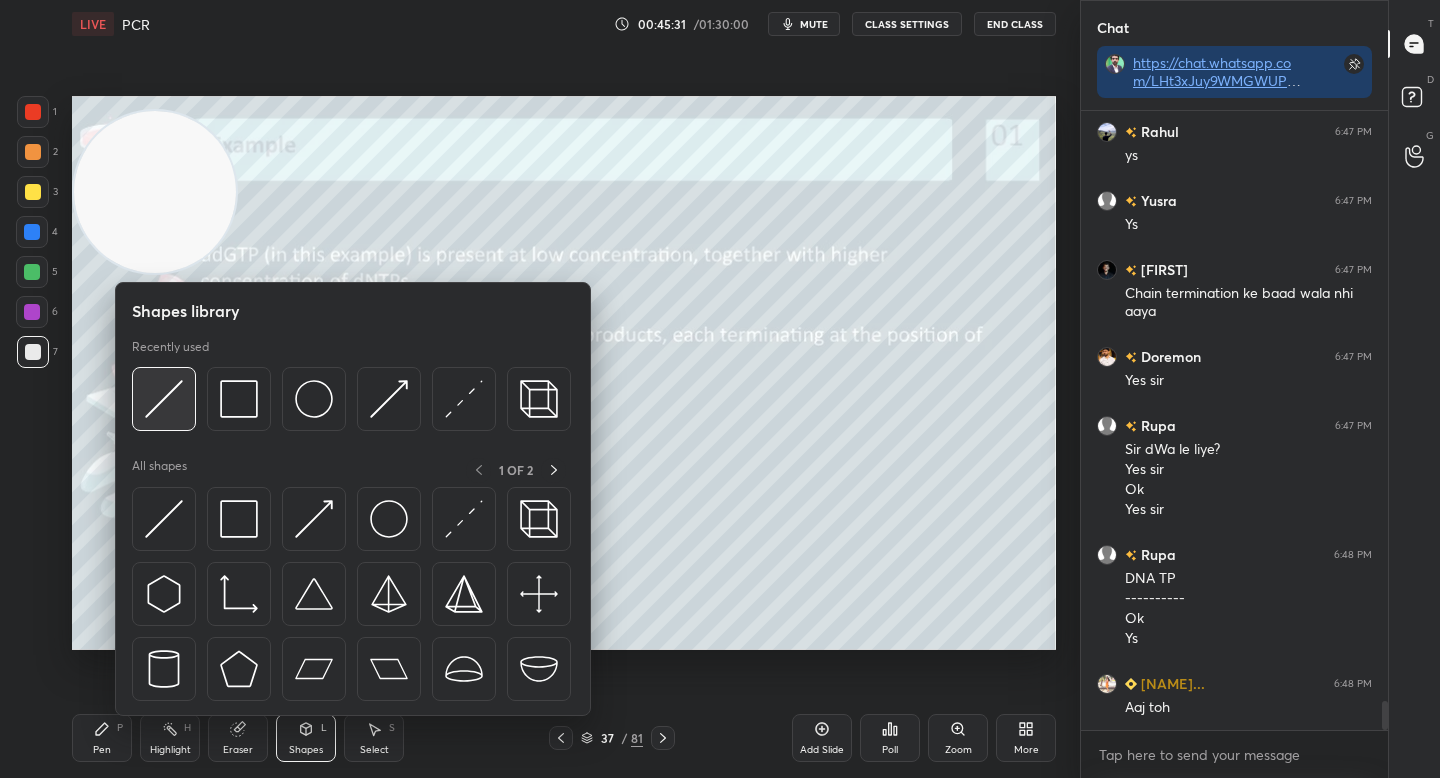 click at bounding box center [164, 399] 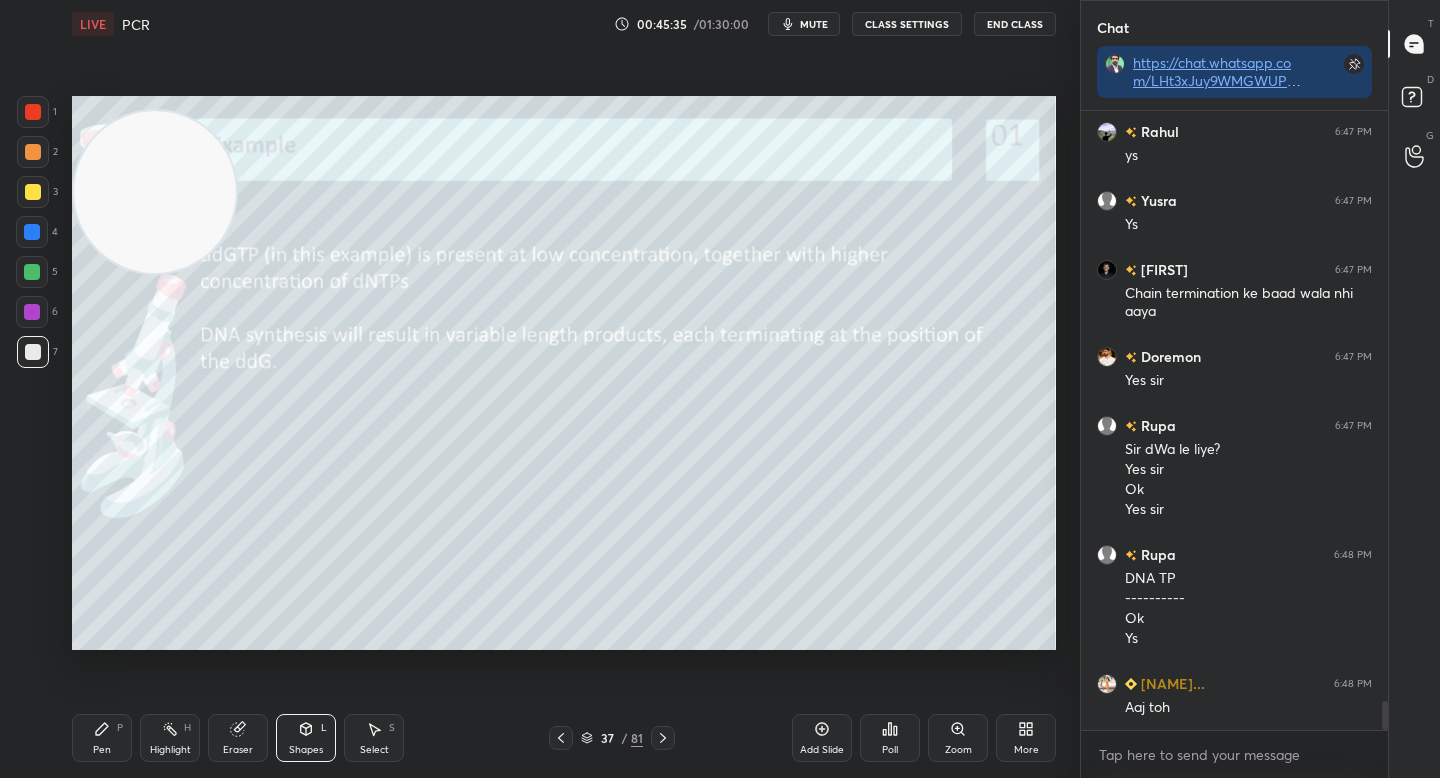 click on "P" at bounding box center (120, 728) 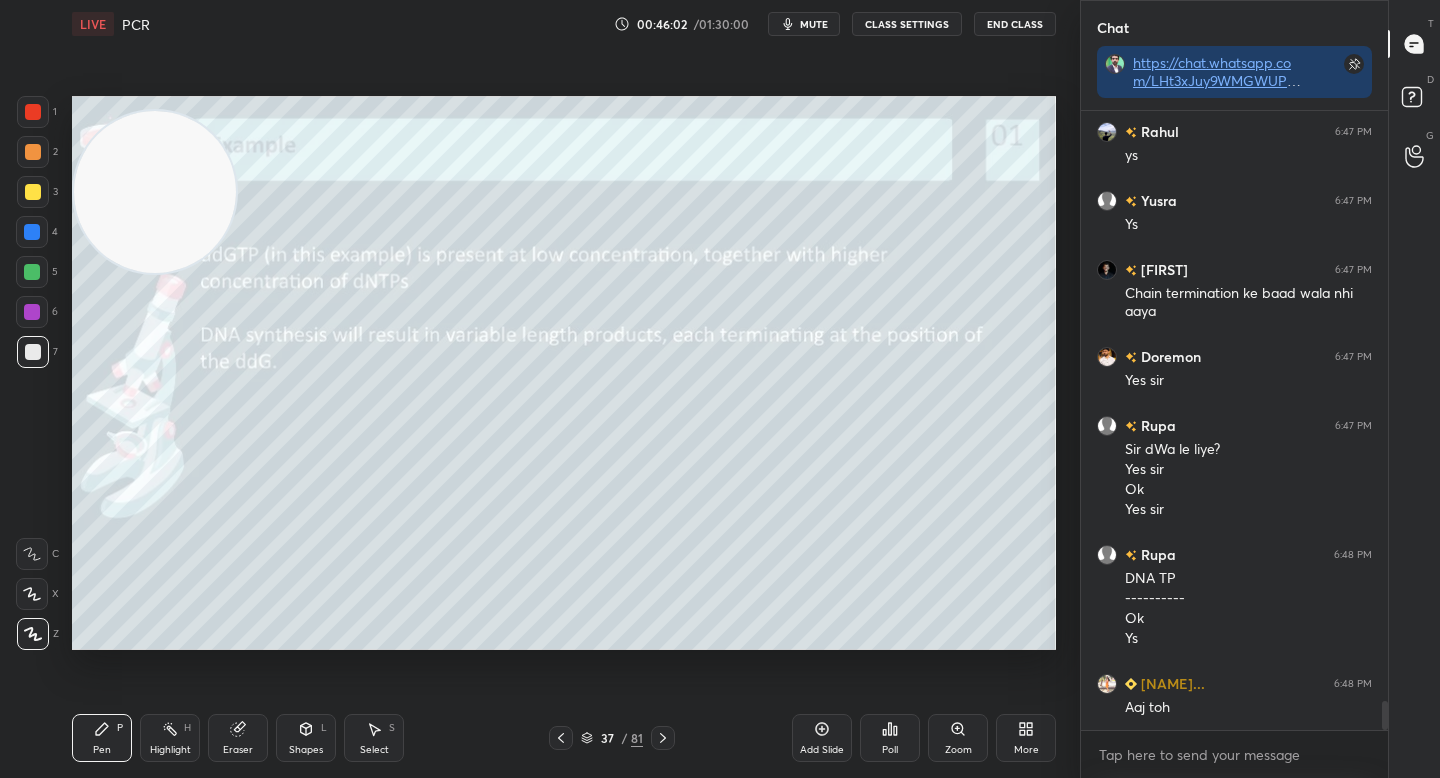 drag, startPoint x: 170, startPoint y: 212, endPoint x: 145, endPoint y: 462, distance: 251.24689 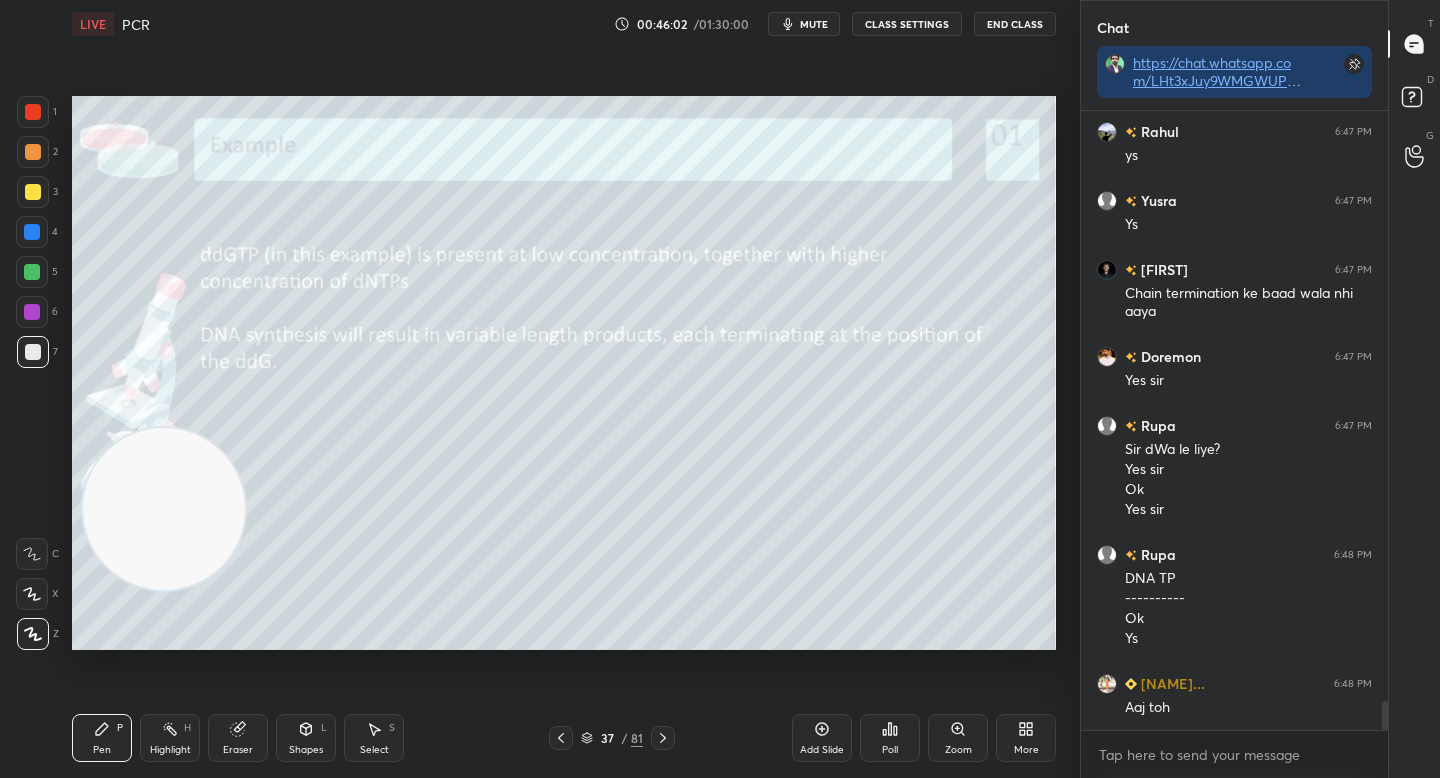 drag, startPoint x: 158, startPoint y: 460, endPoint x: 166, endPoint y: 536, distance: 76.41989 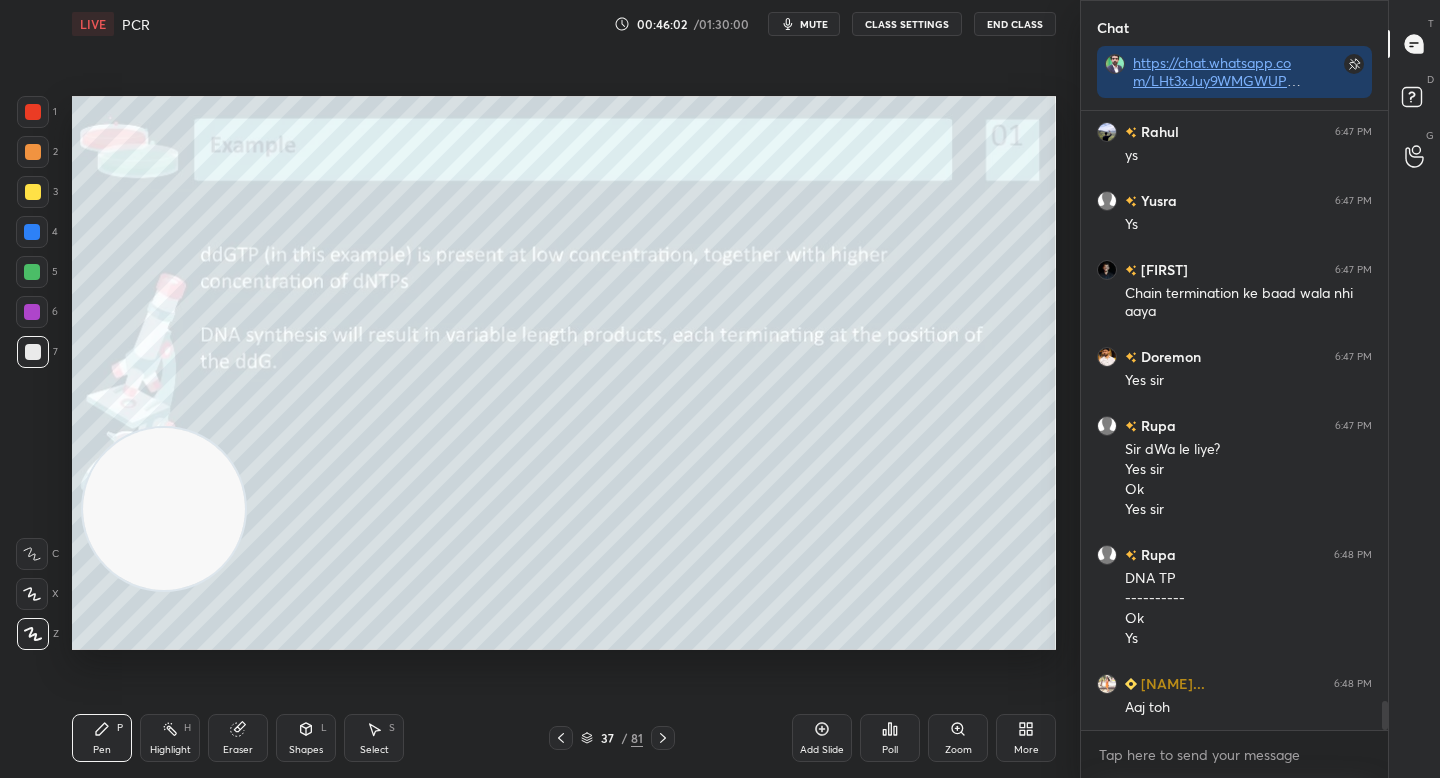 click at bounding box center (164, 509) 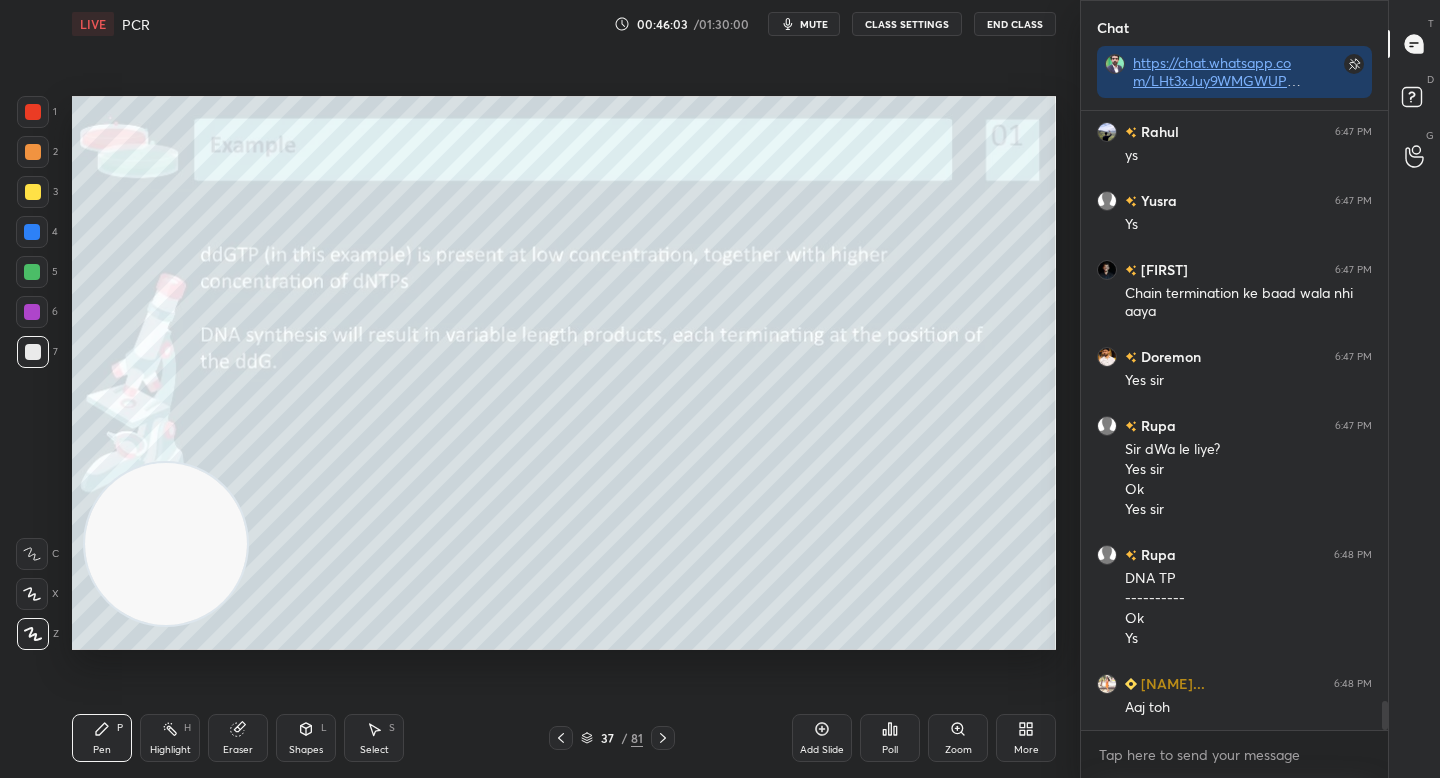 drag, startPoint x: 173, startPoint y: 529, endPoint x: 160, endPoint y: 571, distance: 43.965897 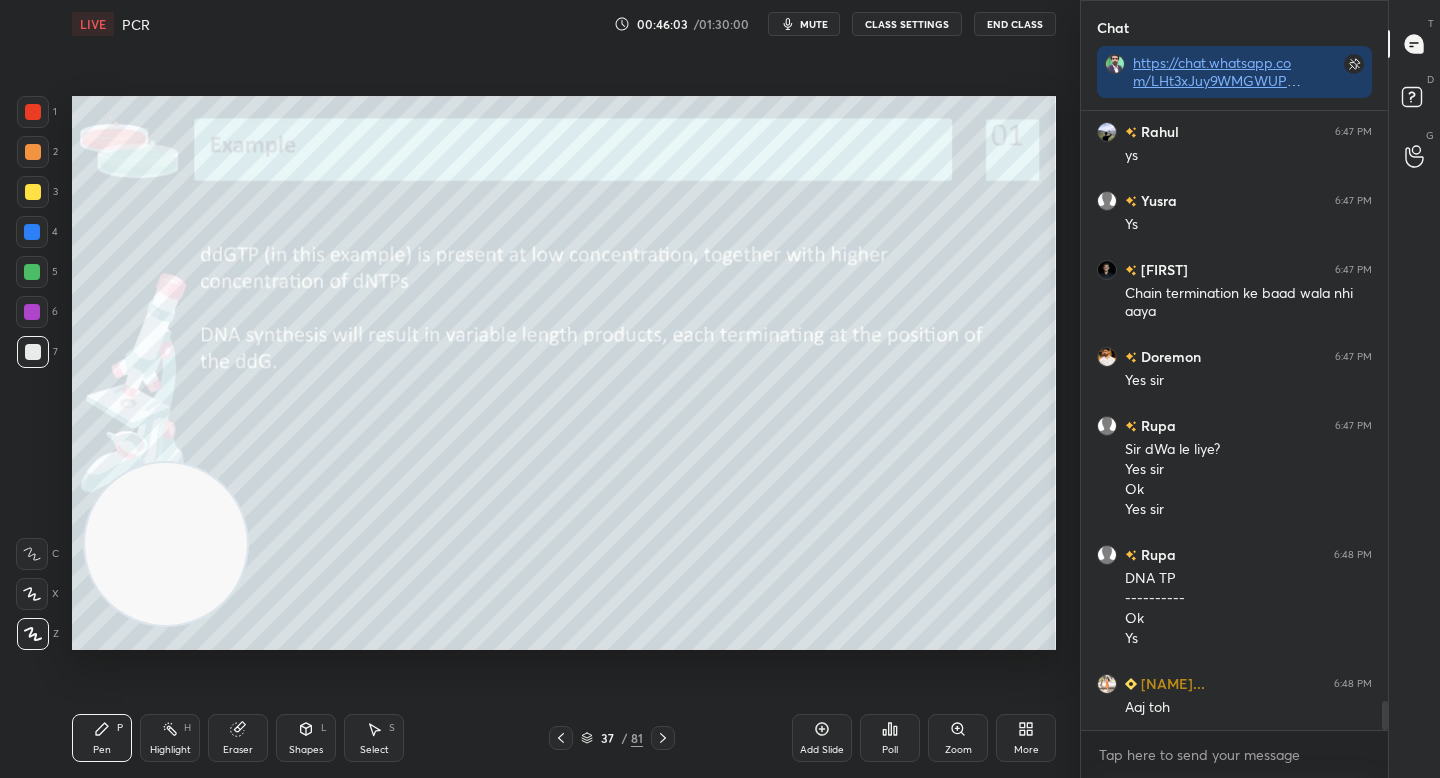 click at bounding box center [166, 544] 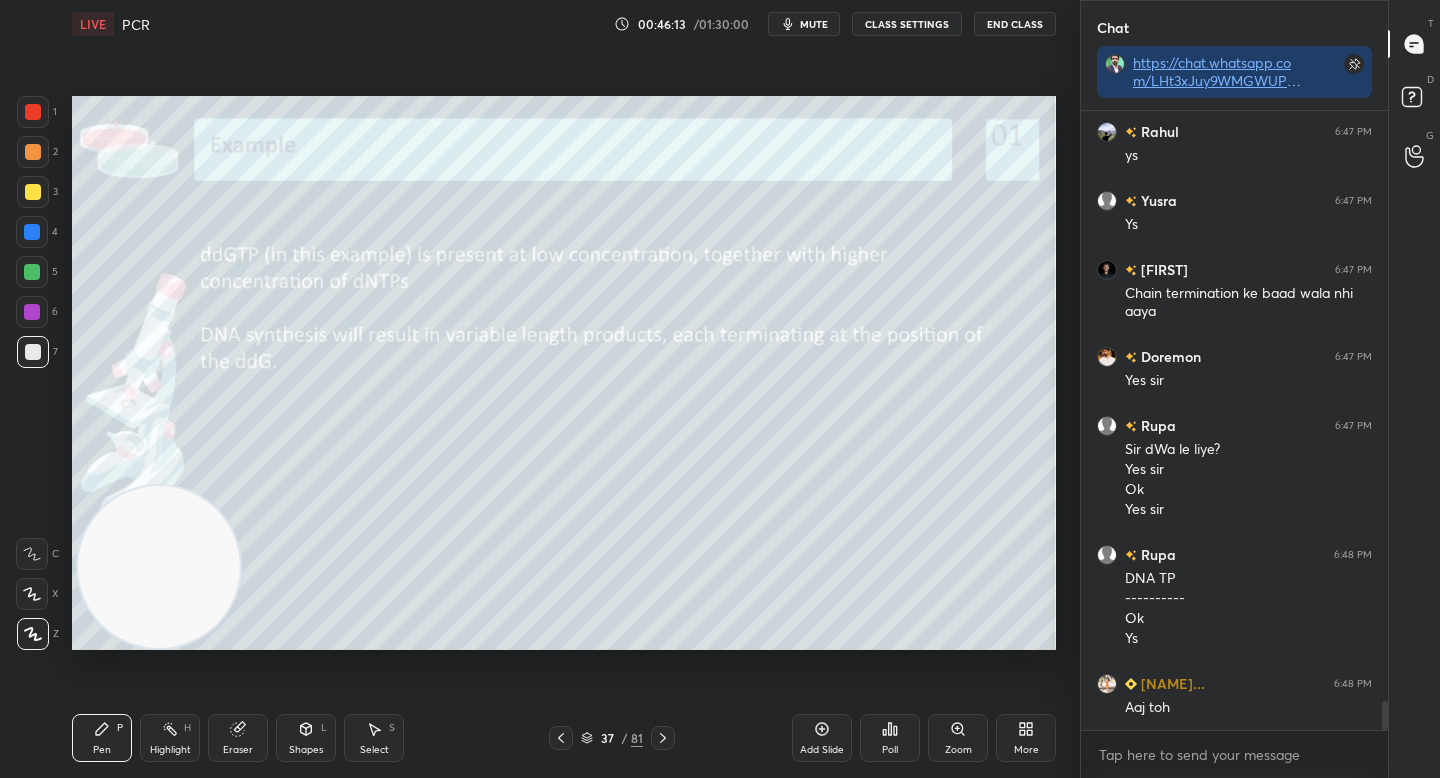 click on "Eraser" at bounding box center [238, 738] 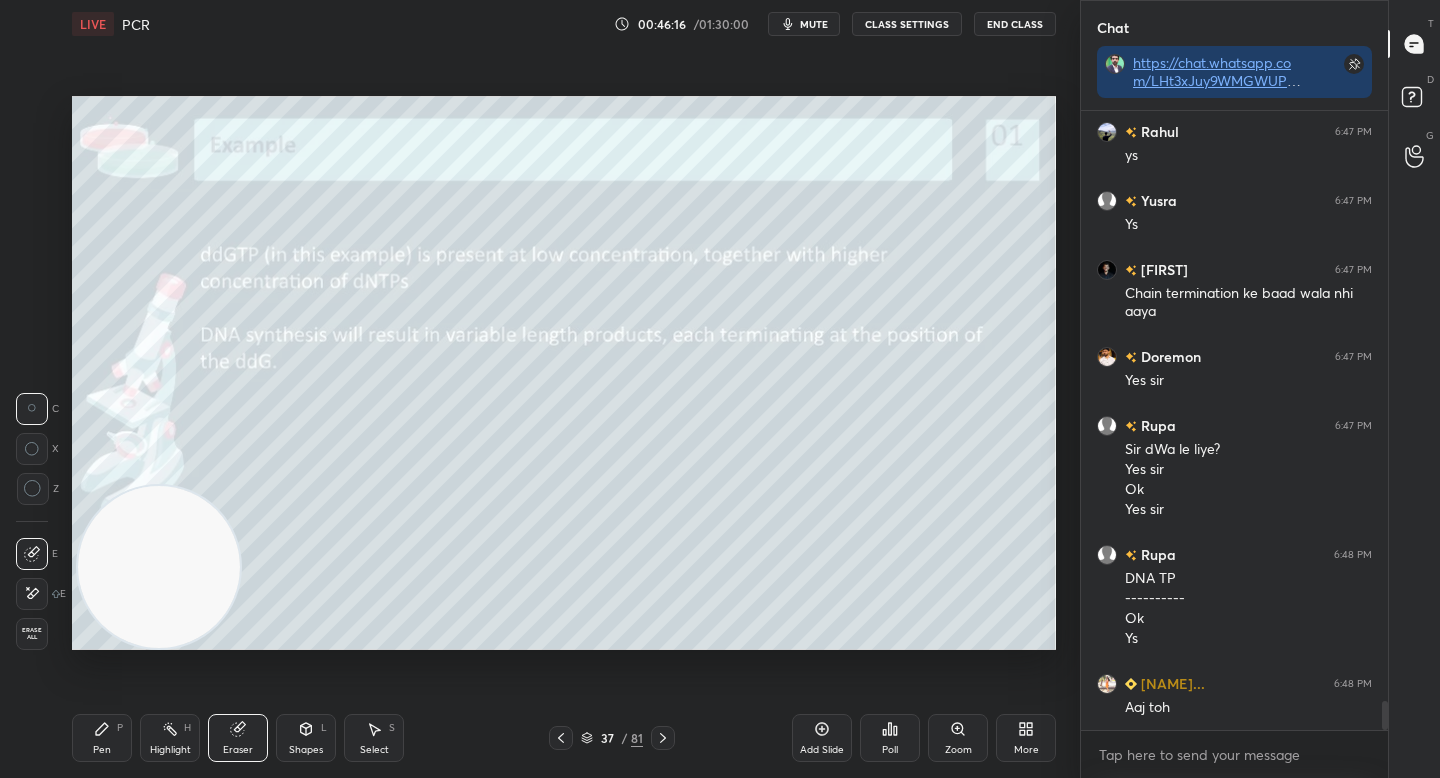 click on "Pen P" at bounding box center [102, 738] 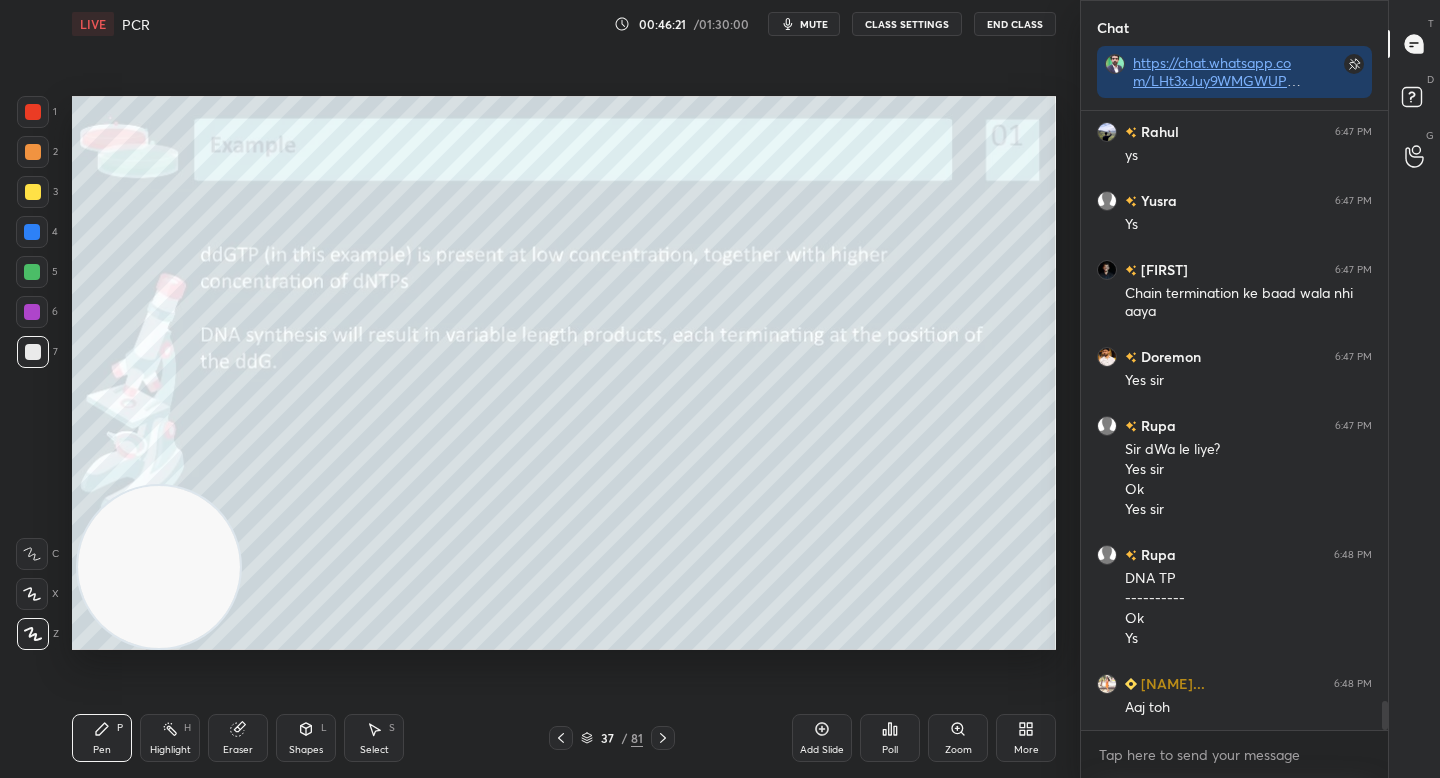 drag, startPoint x: 169, startPoint y: 529, endPoint x: 104, endPoint y: 119, distance: 415.12045 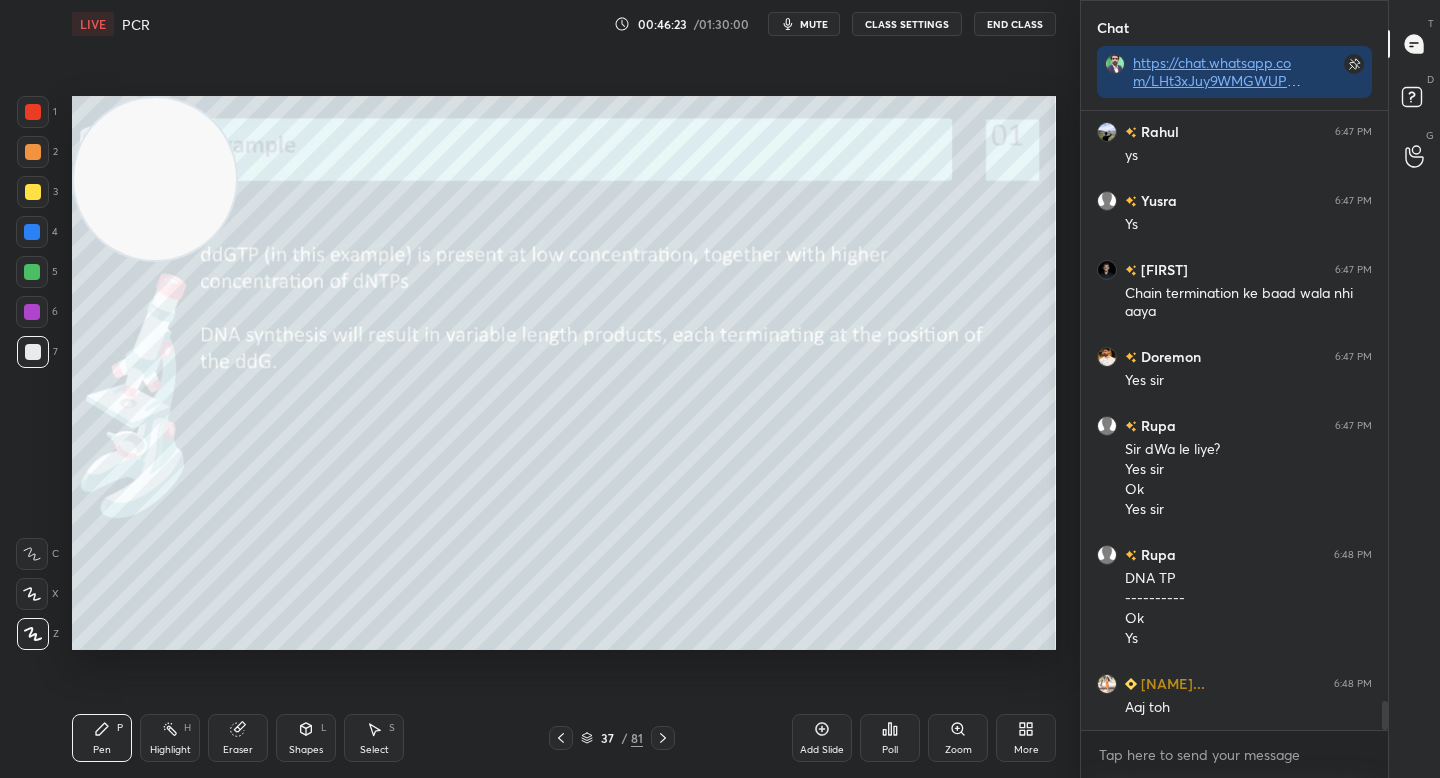 click on "Highlight H" at bounding box center [170, 738] 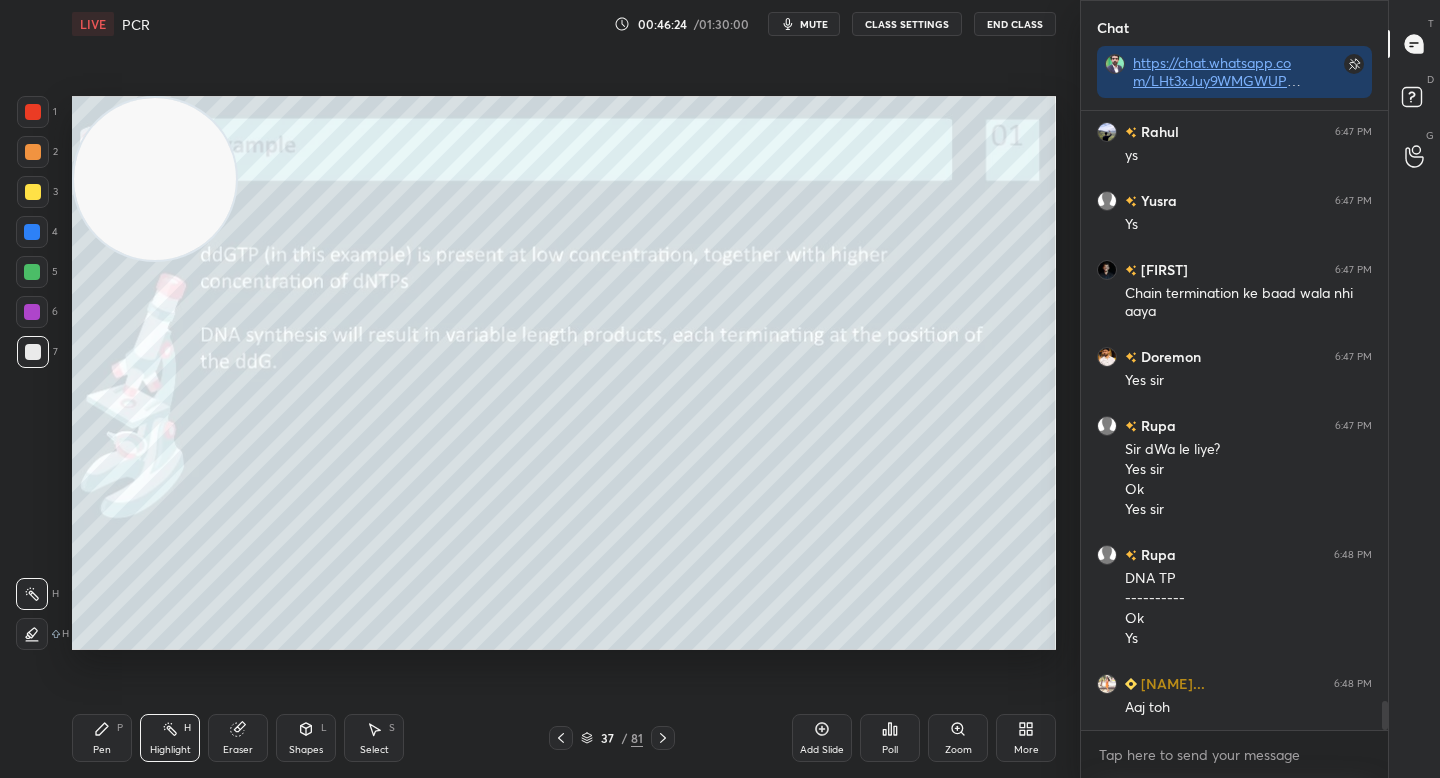 click at bounding box center (32, 272) 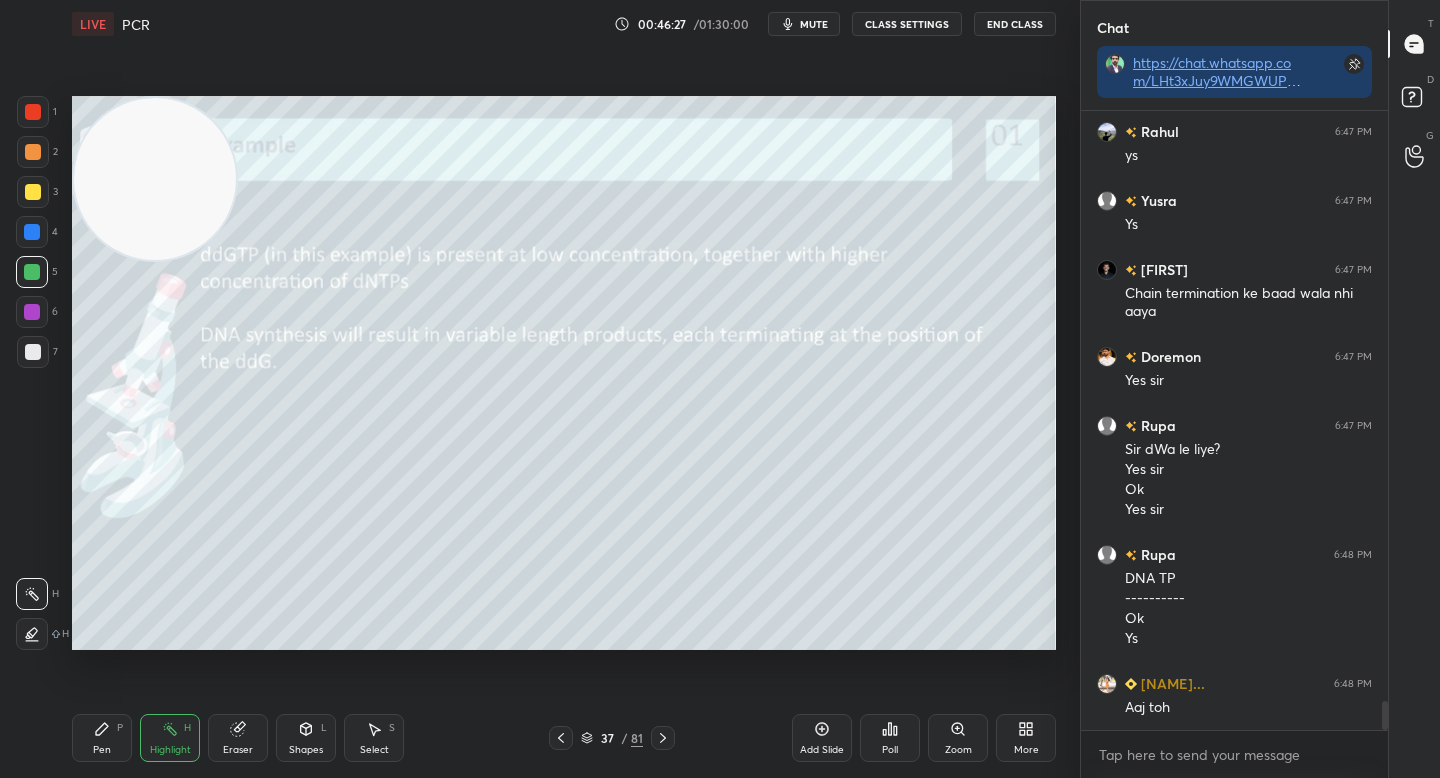 drag, startPoint x: 29, startPoint y: 630, endPoint x: 50, endPoint y: 619, distance: 23.70654 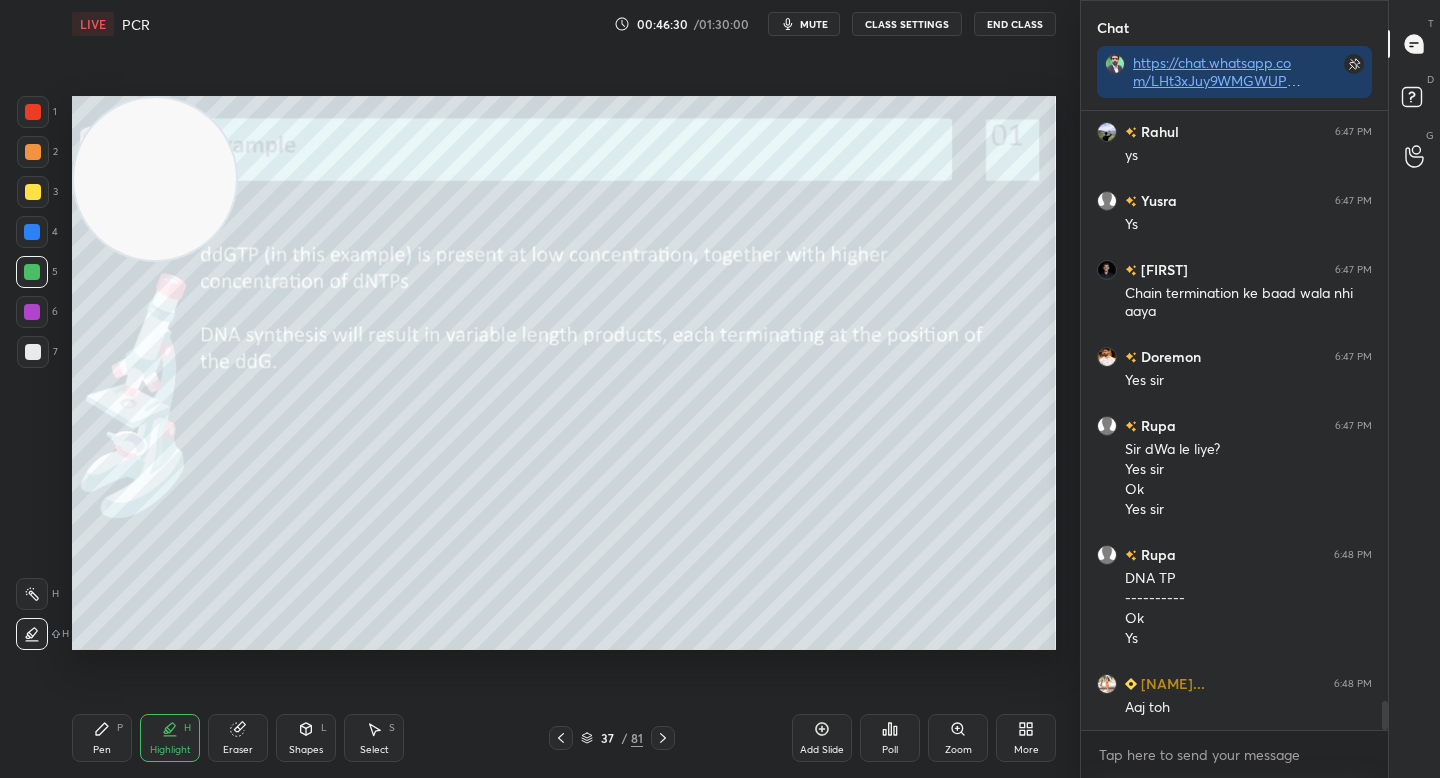 click on "Pen P" at bounding box center [102, 738] 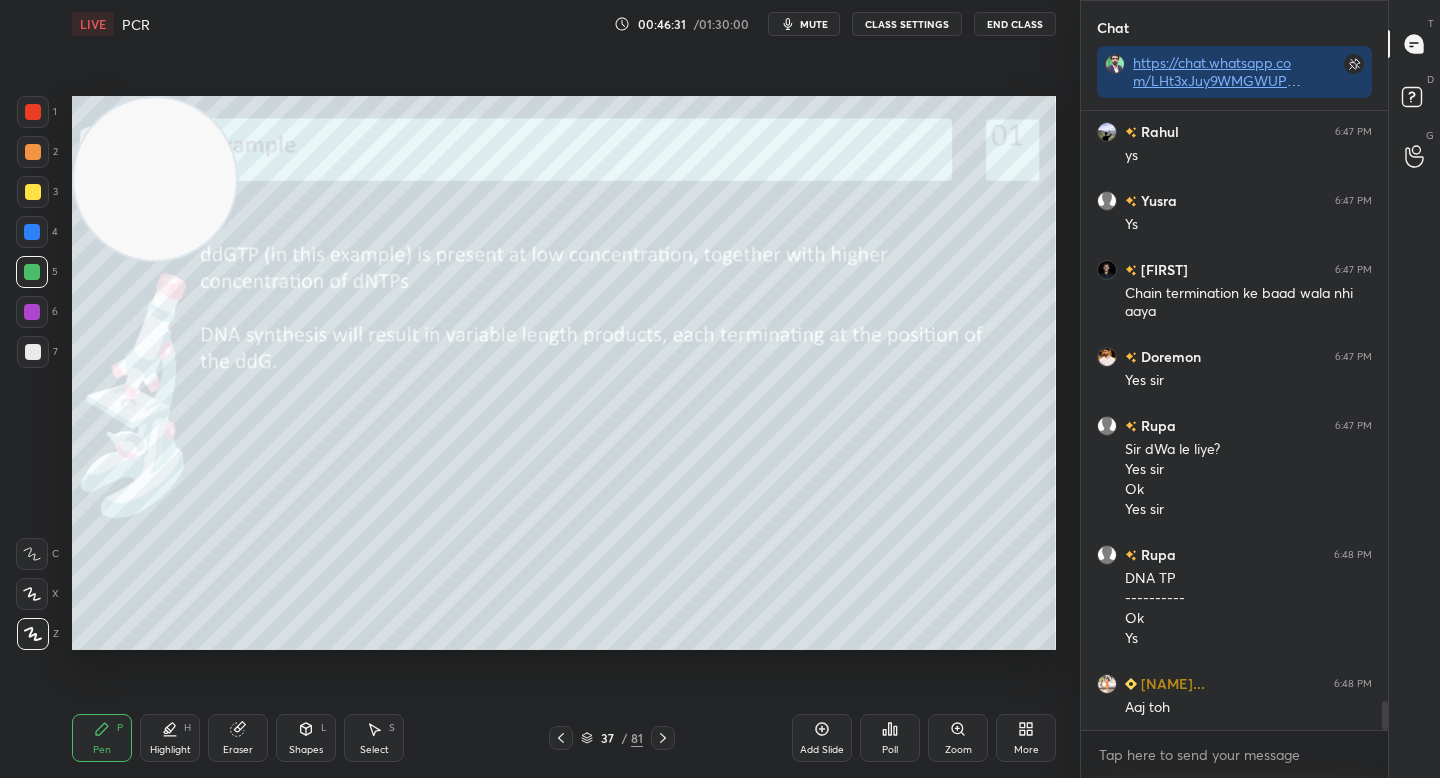 drag, startPoint x: 37, startPoint y: 361, endPoint x: 62, endPoint y: 353, distance: 26.24881 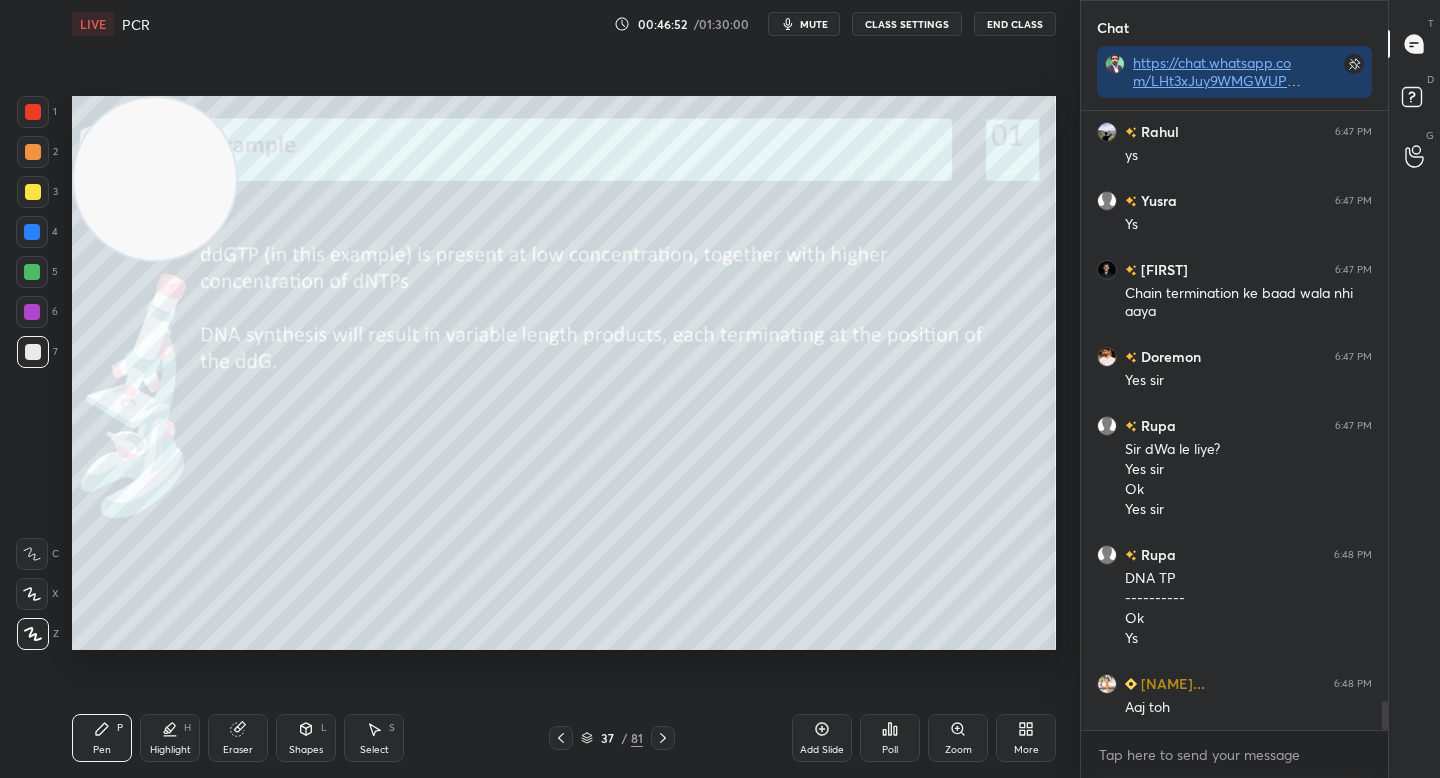 click on "4" at bounding box center [37, 236] 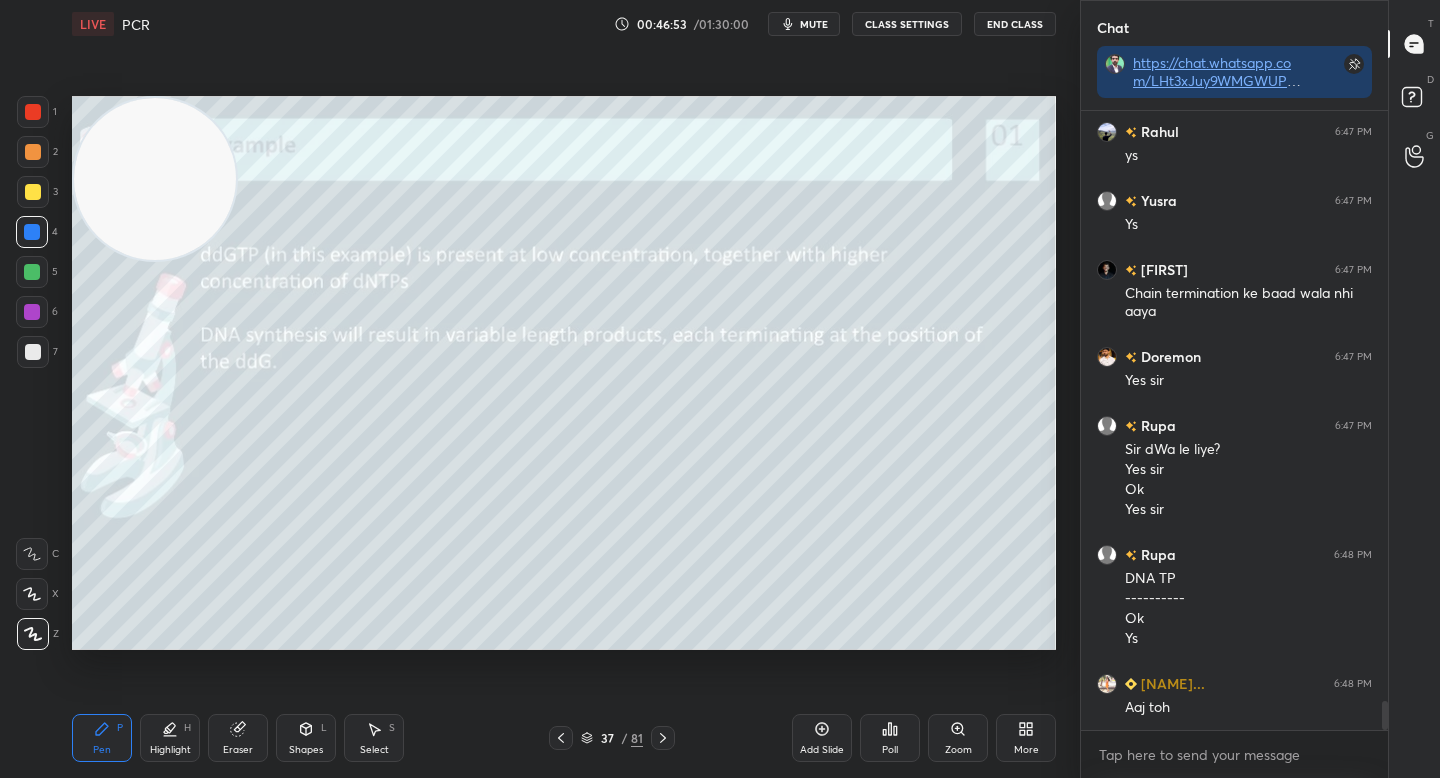 click at bounding box center (32, 232) 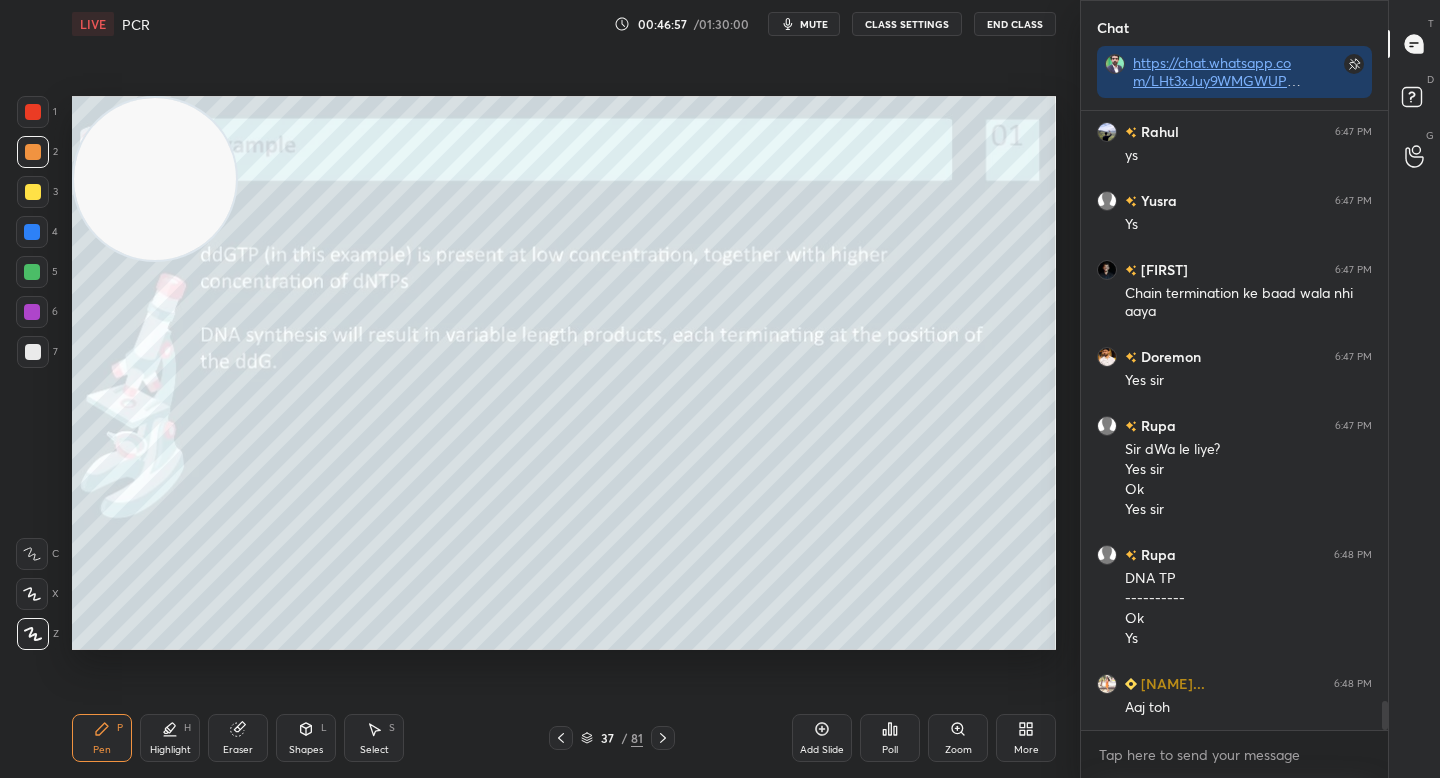 scroll, scrollTop: 12464, scrollLeft: 0, axis: vertical 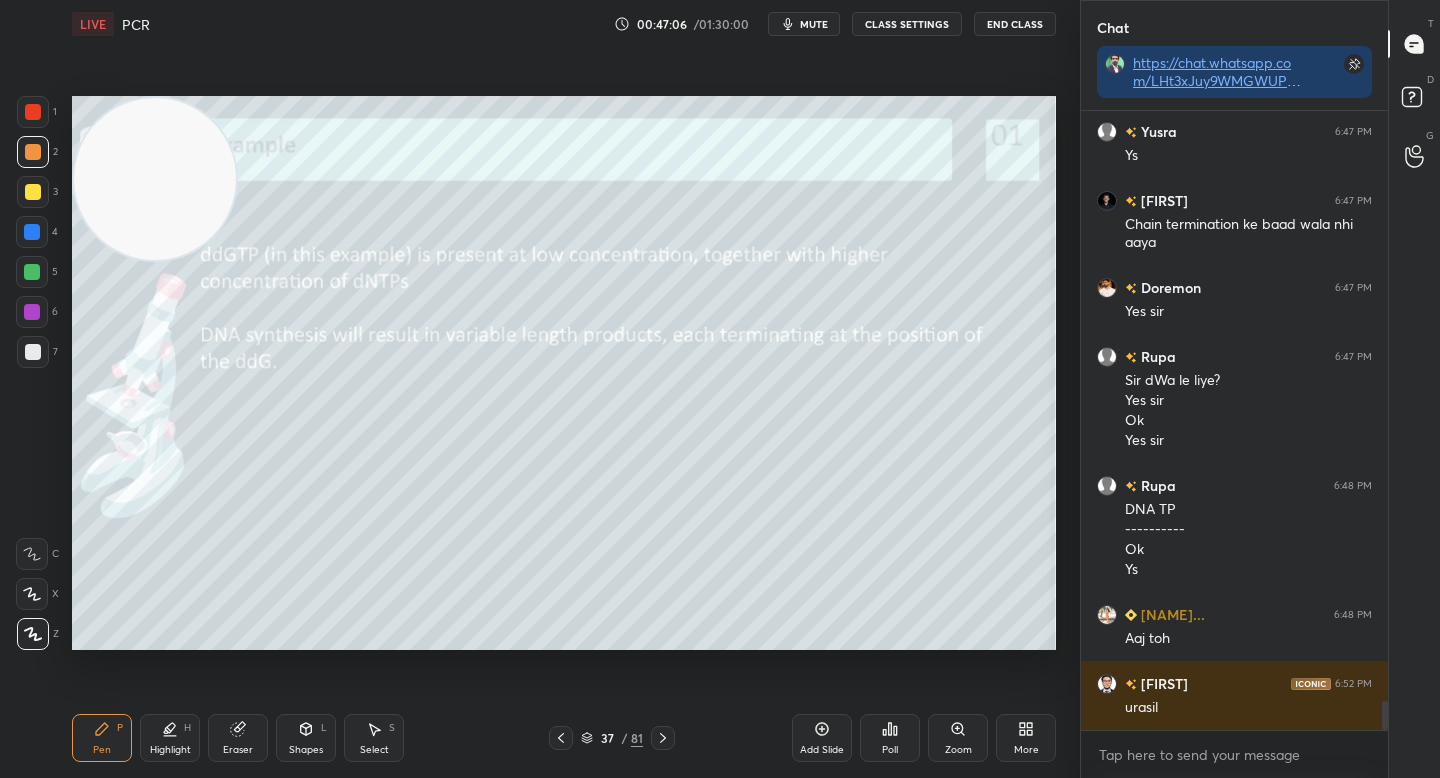 click at bounding box center (155, 179) 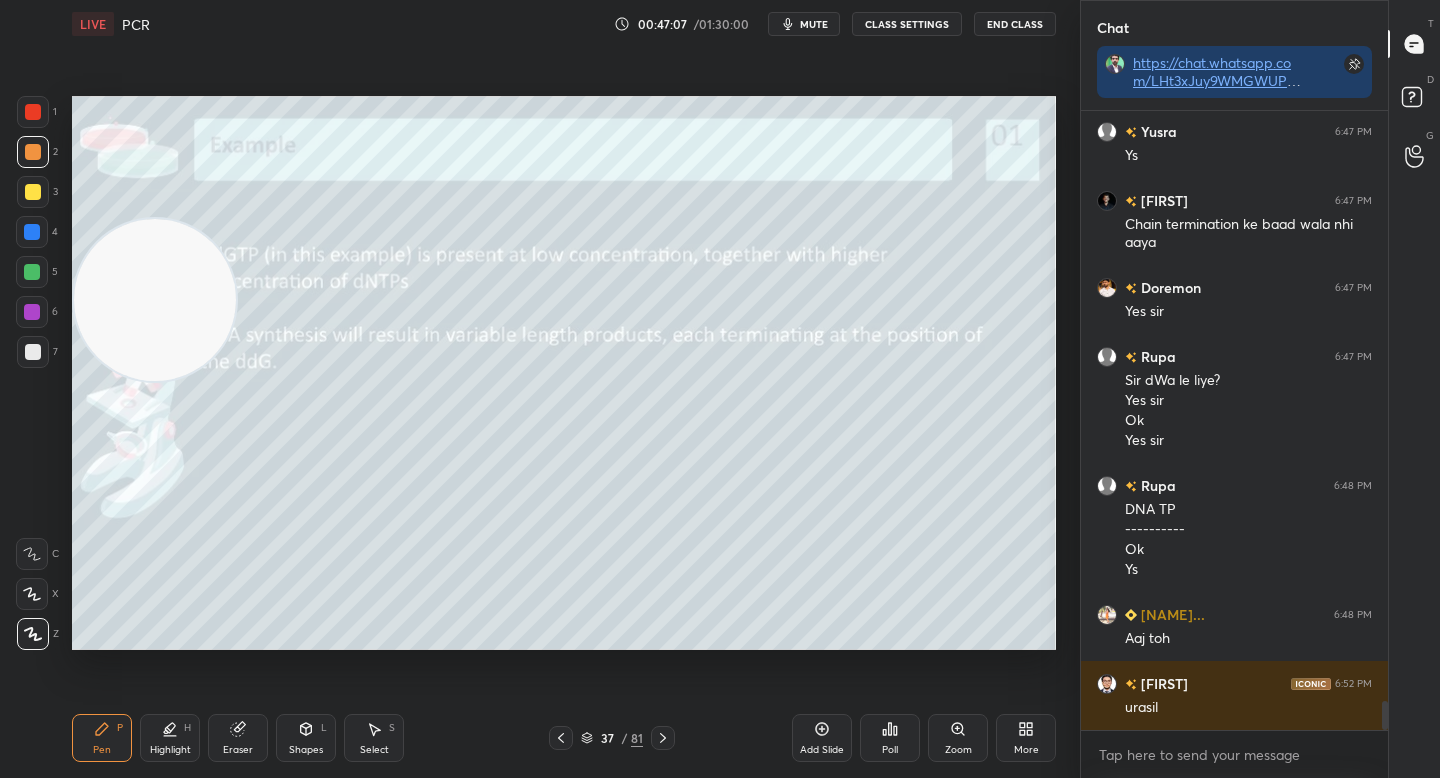 drag, startPoint x: 177, startPoint y: 280, endPoint x: 176, endPoint y: 395, distance: 115.00435 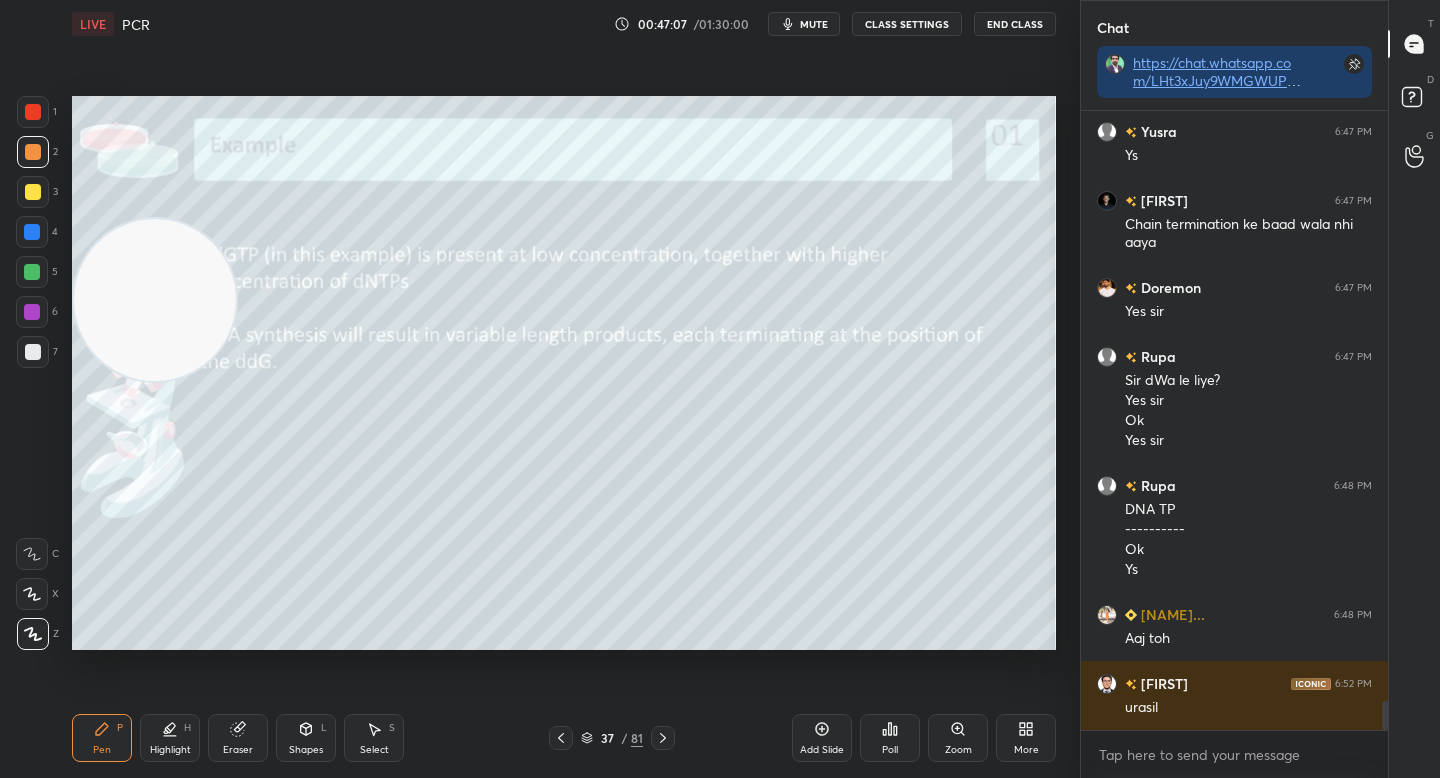 click at bounding box center [155, 300] 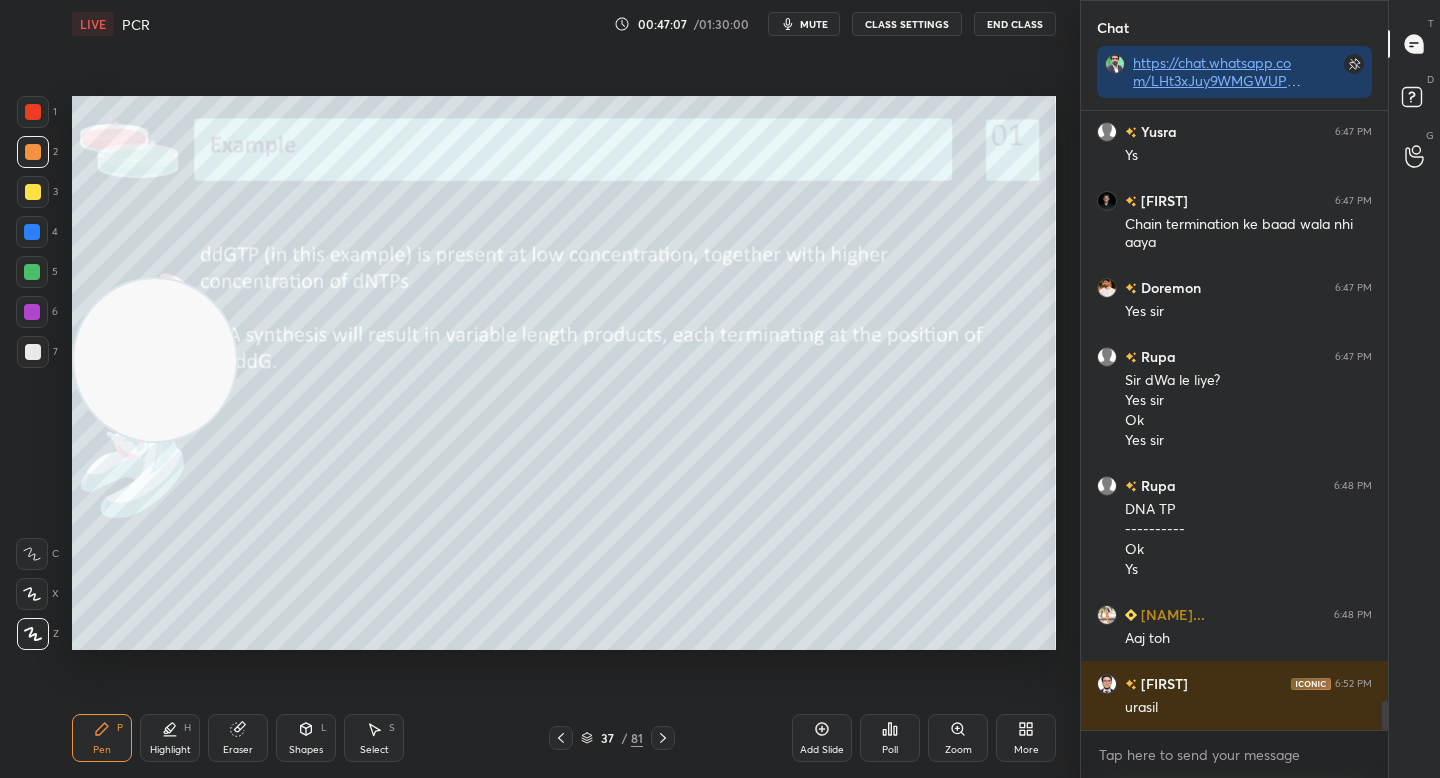scroll, scrollTop: 12533, scrollLeft: 0, axis: vertical 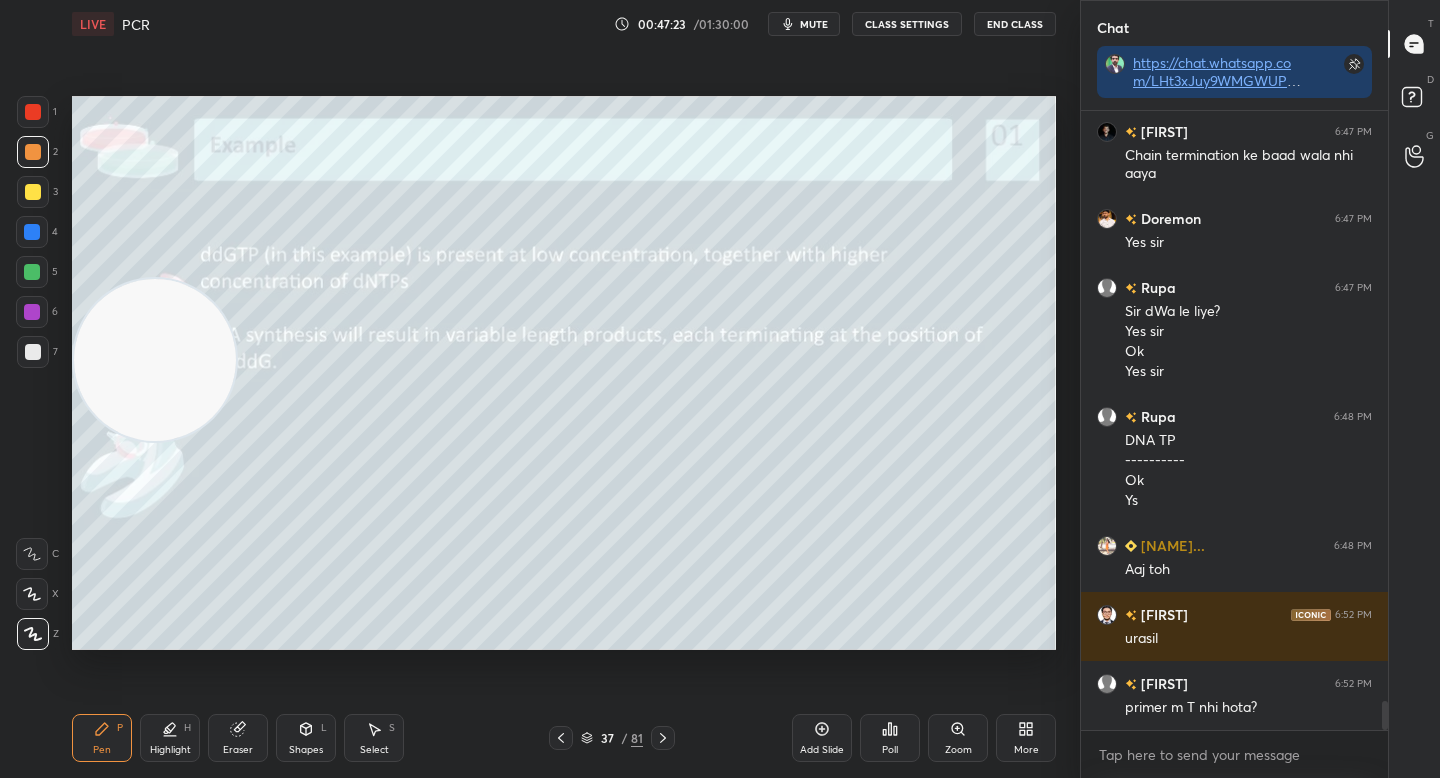 click at bounding box center (33, 352) 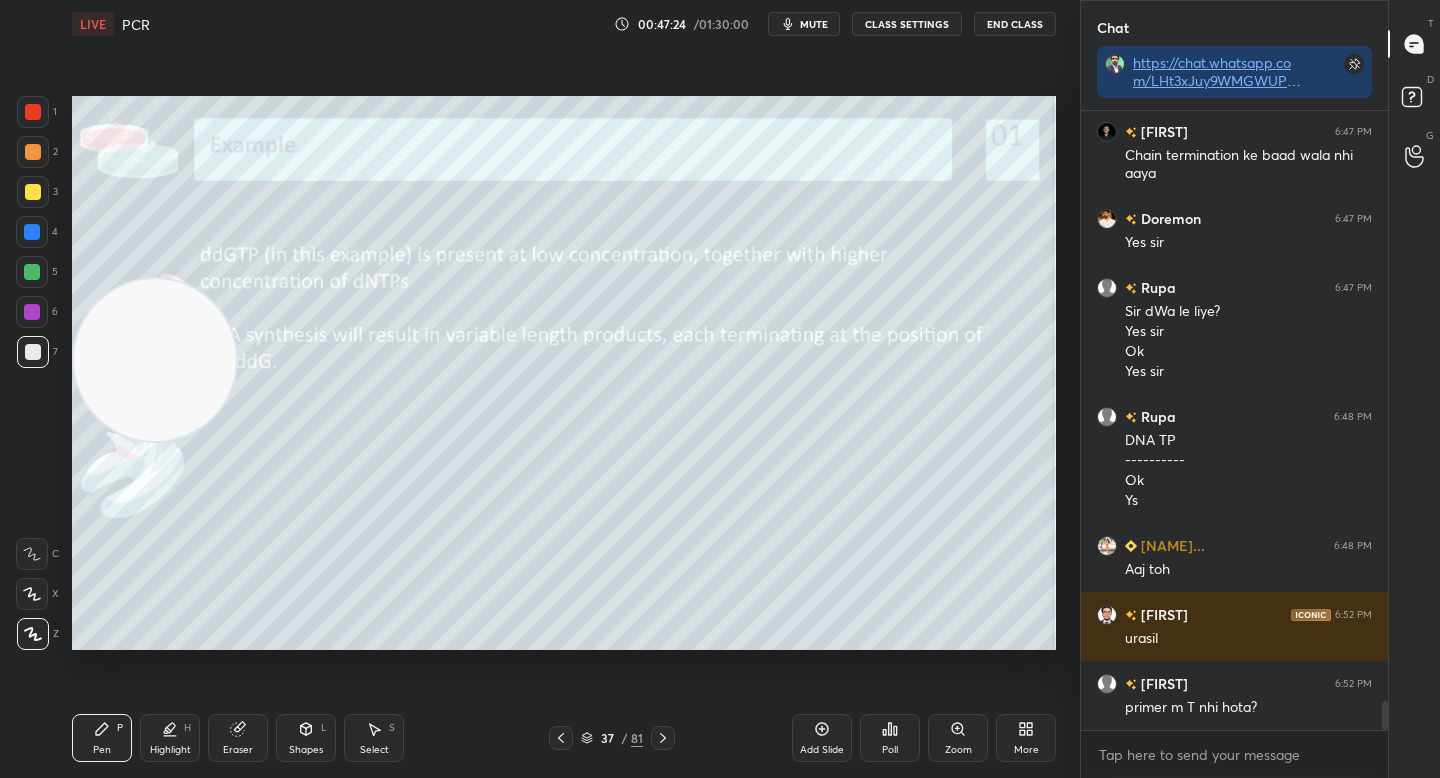 click at bounding box center [32, 312] 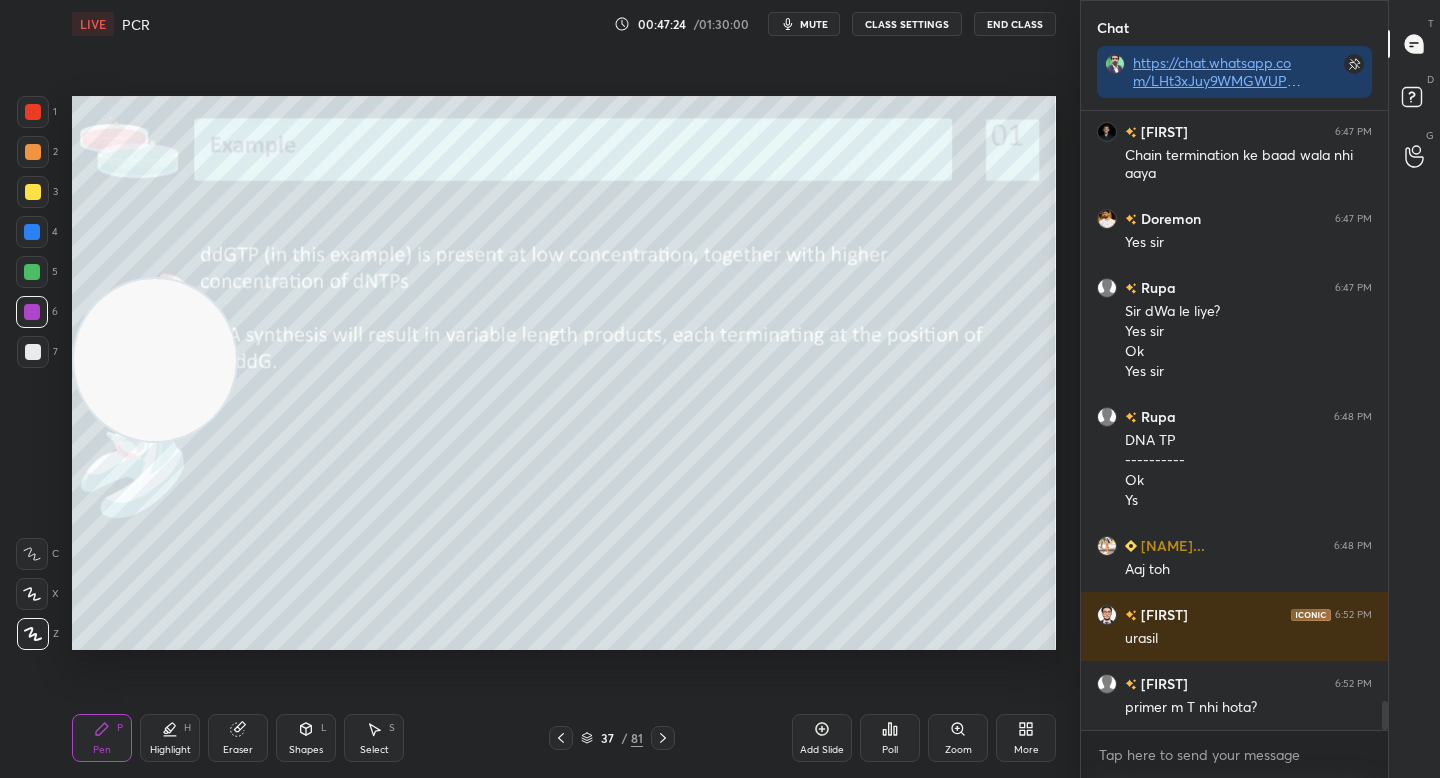 click at bounding box center [32, 272] 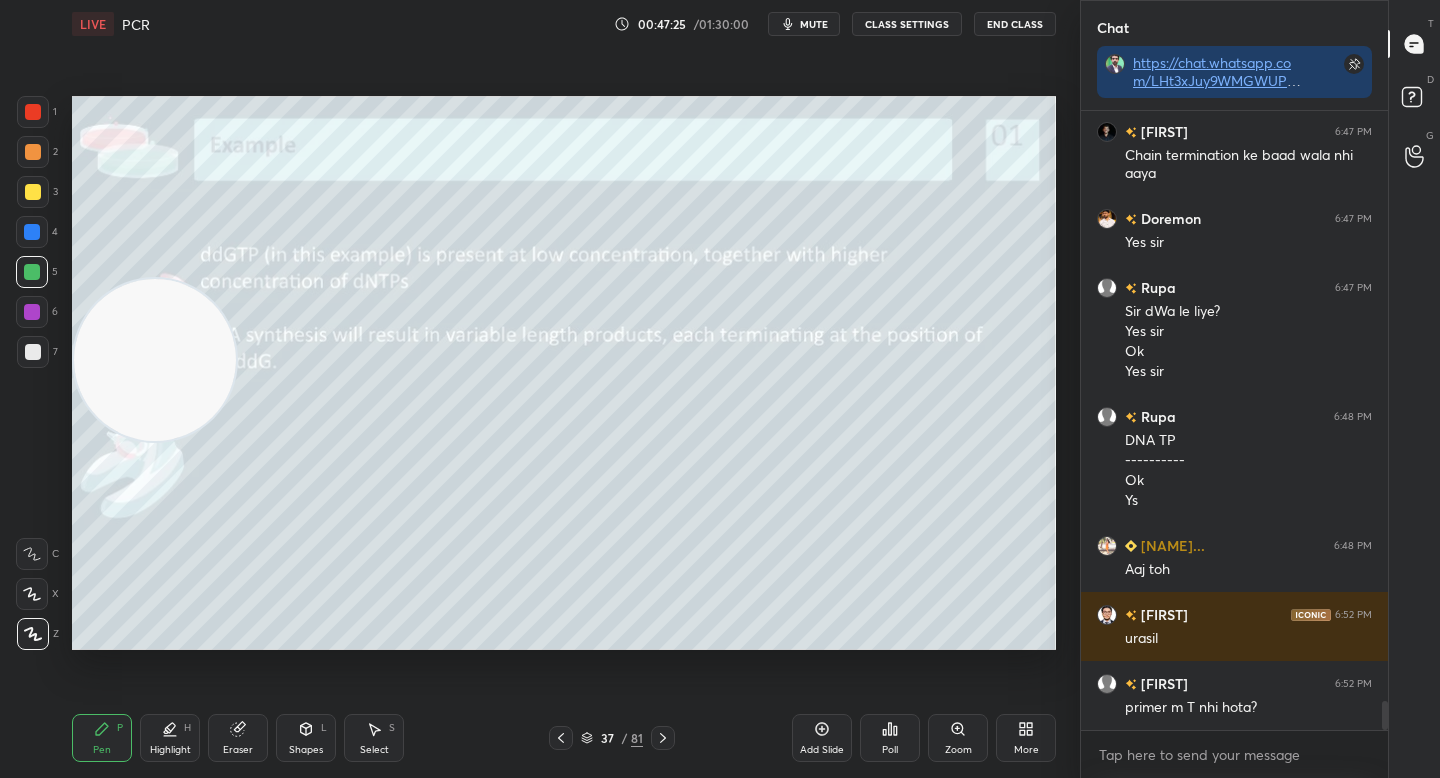 drag, startPoint x: 36, startPoint y: 133, endPoint x: 39, endPoint y: 119, distance: 14.3178215 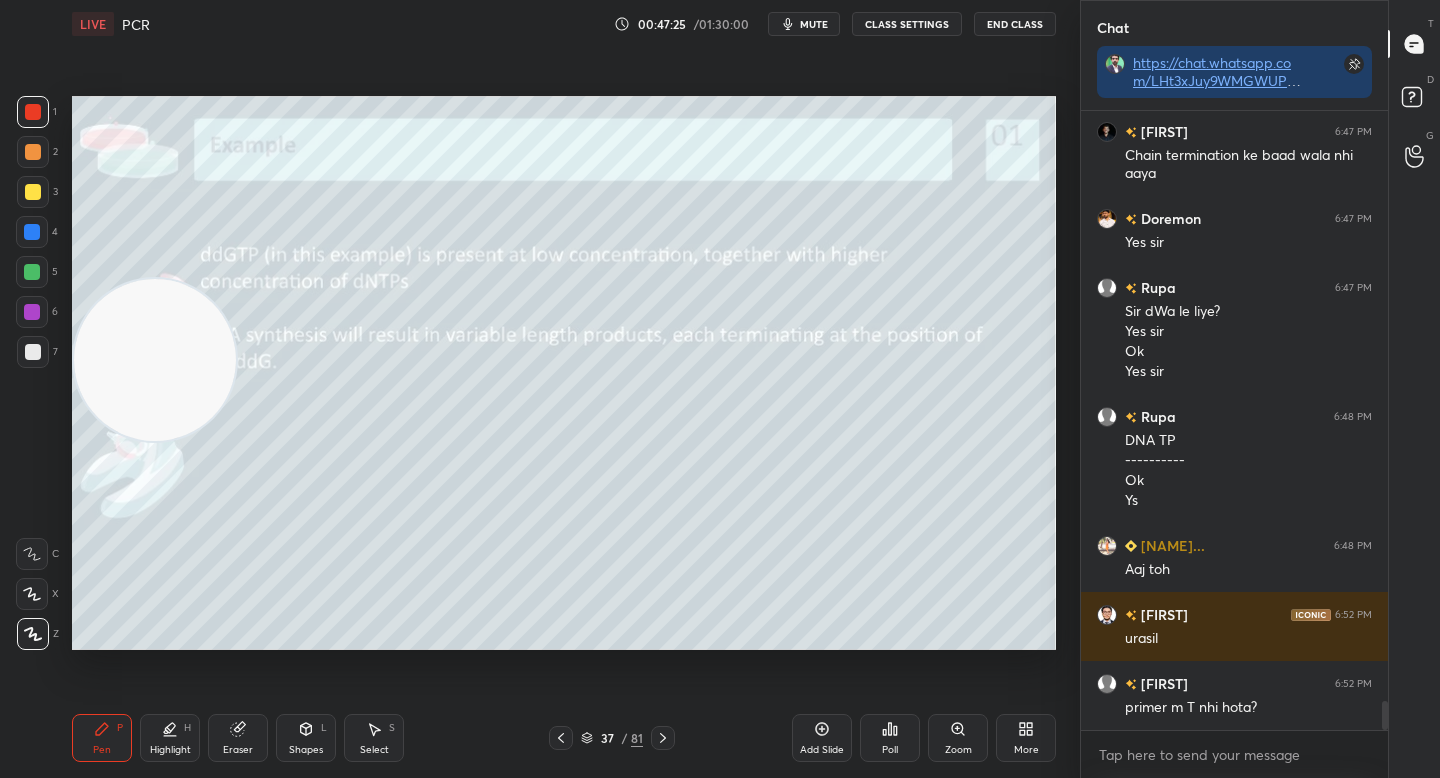 click at bounding box center (33, 112) 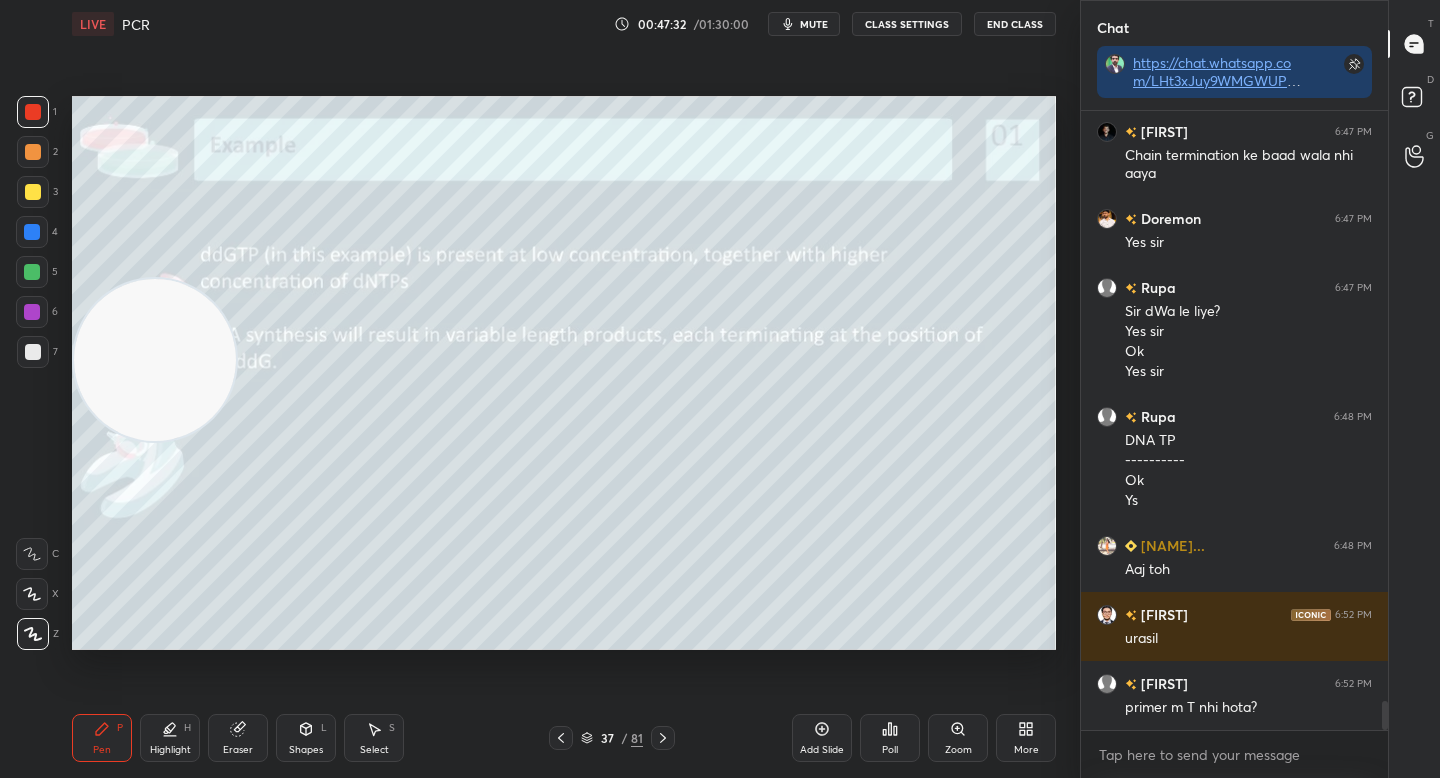 drag, startPoint x: 247, startPoint y: 738, endPoint x: 404, endPoint y: 651, distance: 179.49373 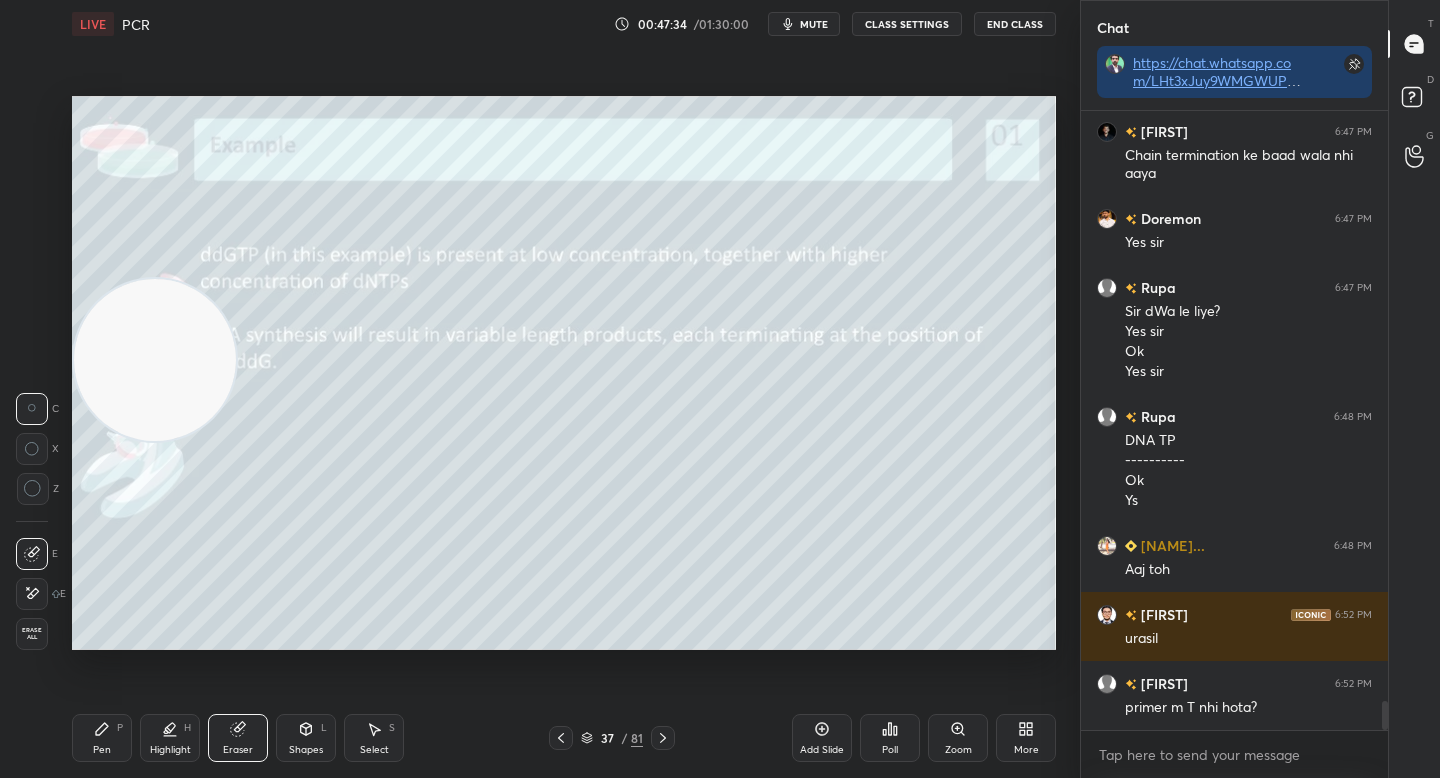 drag, startPoint x: 126, startPoint y: 731, endPoint x: 148, endPoint y: 722, distance: 23.769728 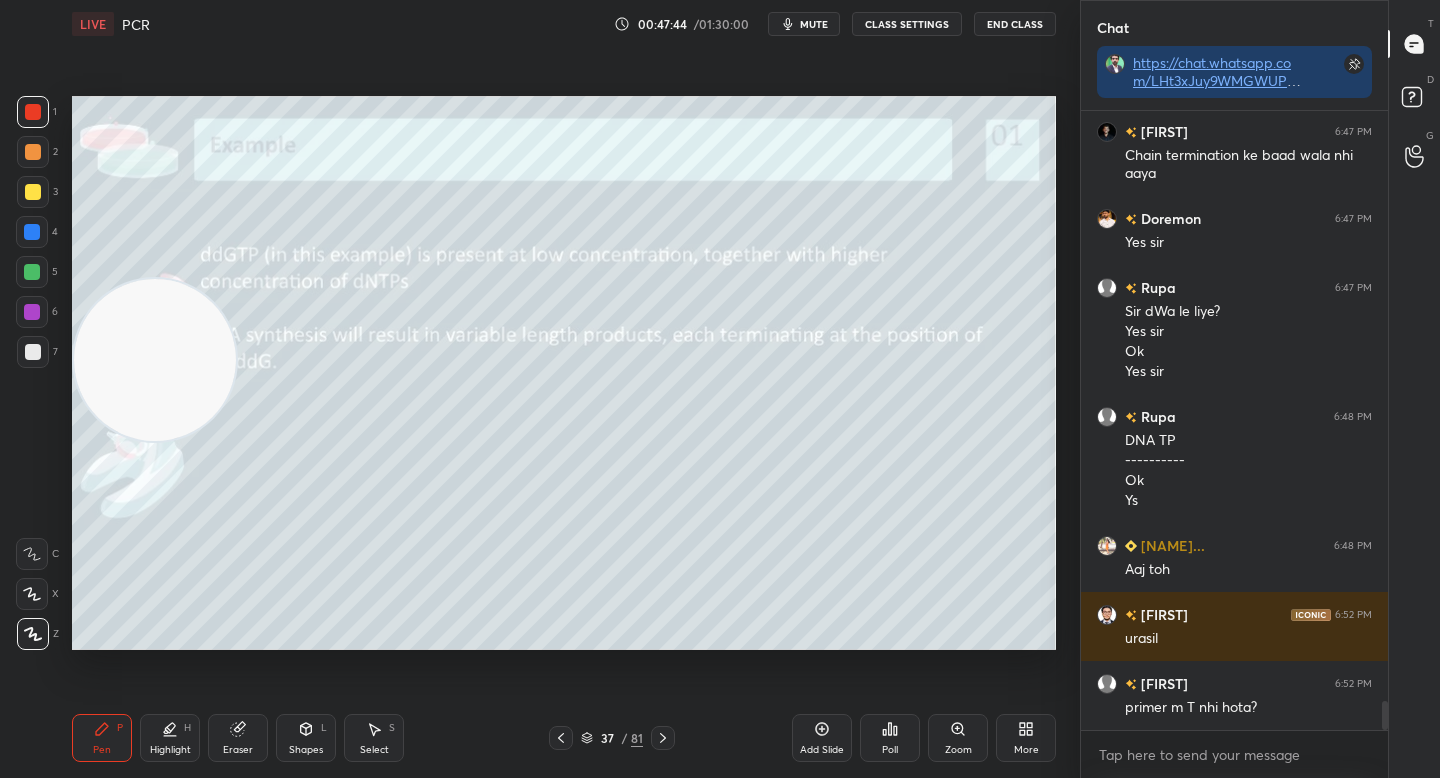 click 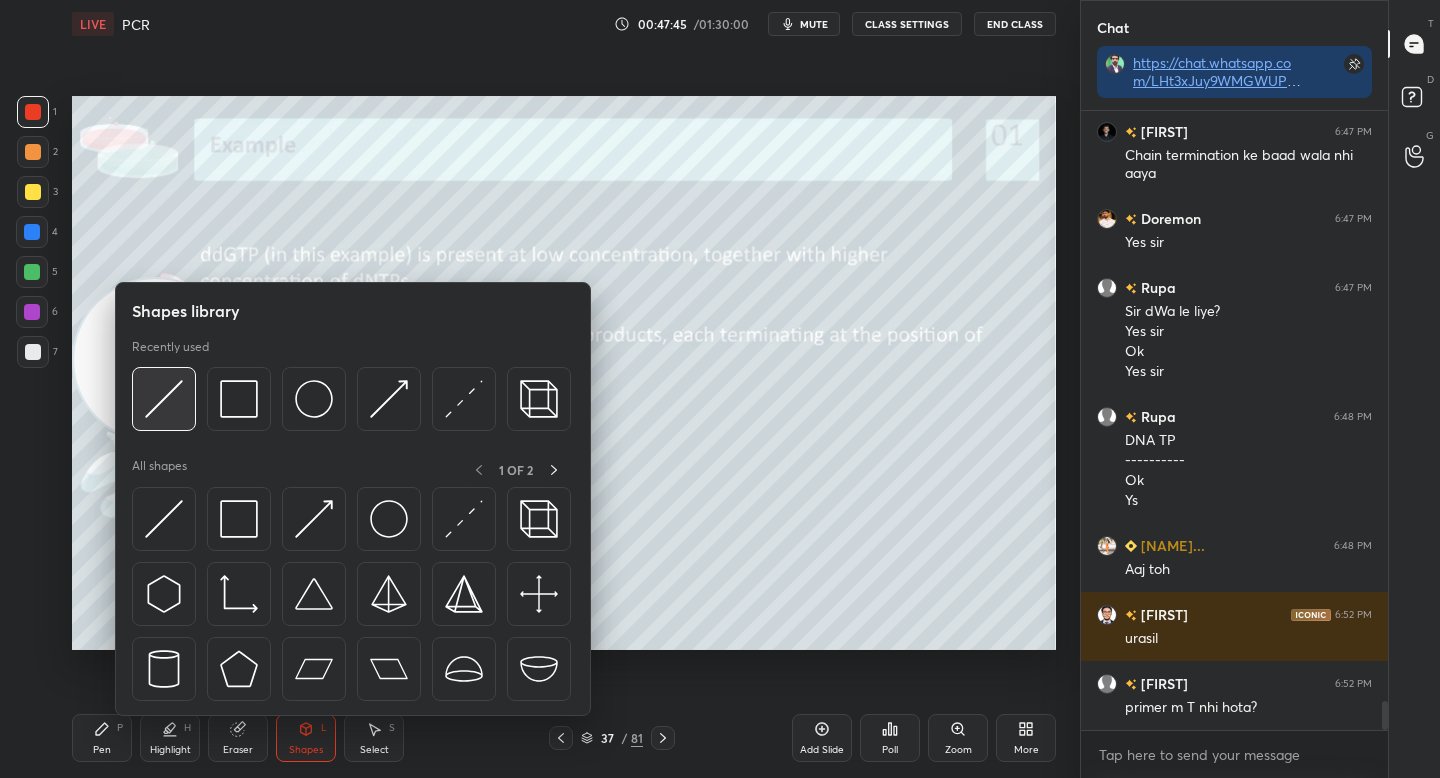 click at bounding box center (164, 399) 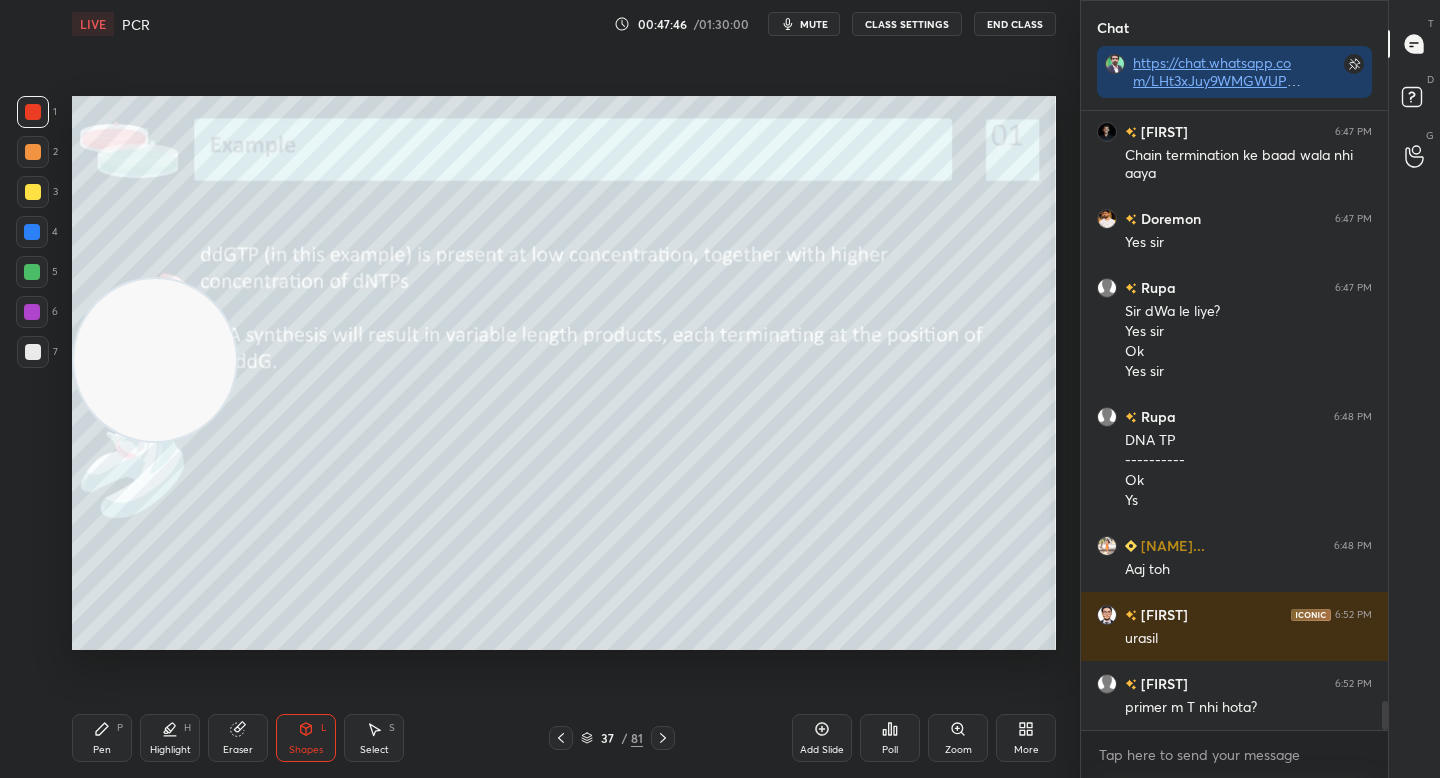 scroll, scrollTop: 12602, scrollLeft: 0, axis: vertical 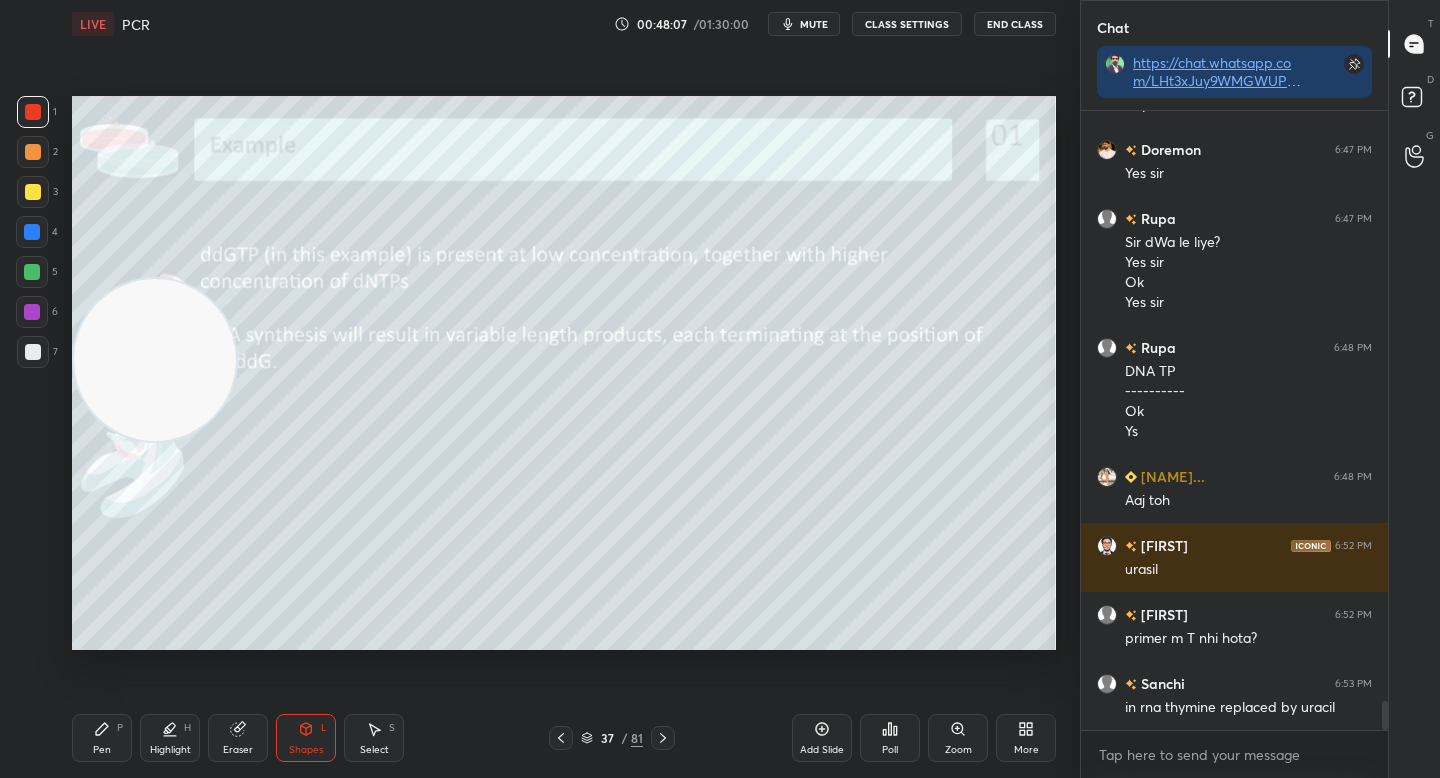 click 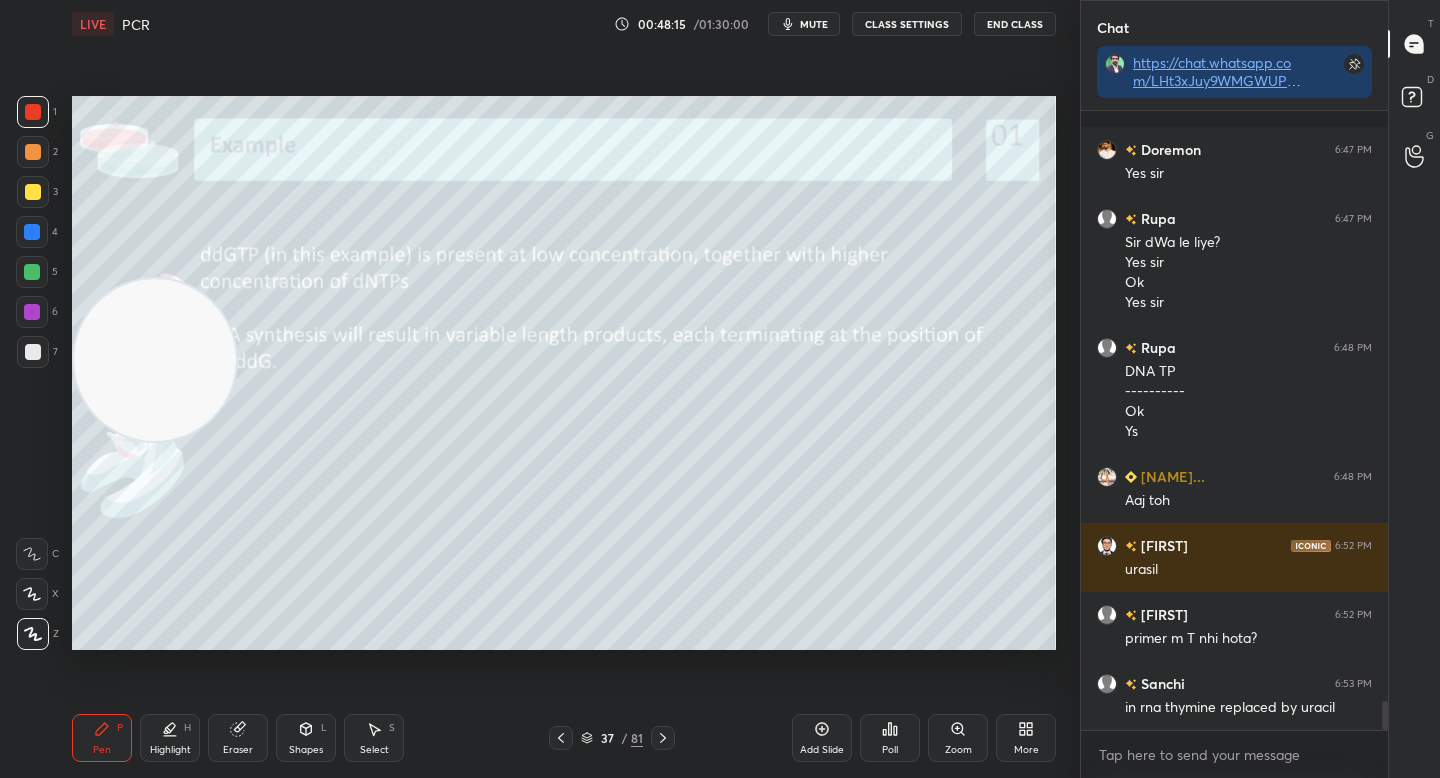 scroll, scrollTop: 12689, scrollLeft: 0, axis: vertical 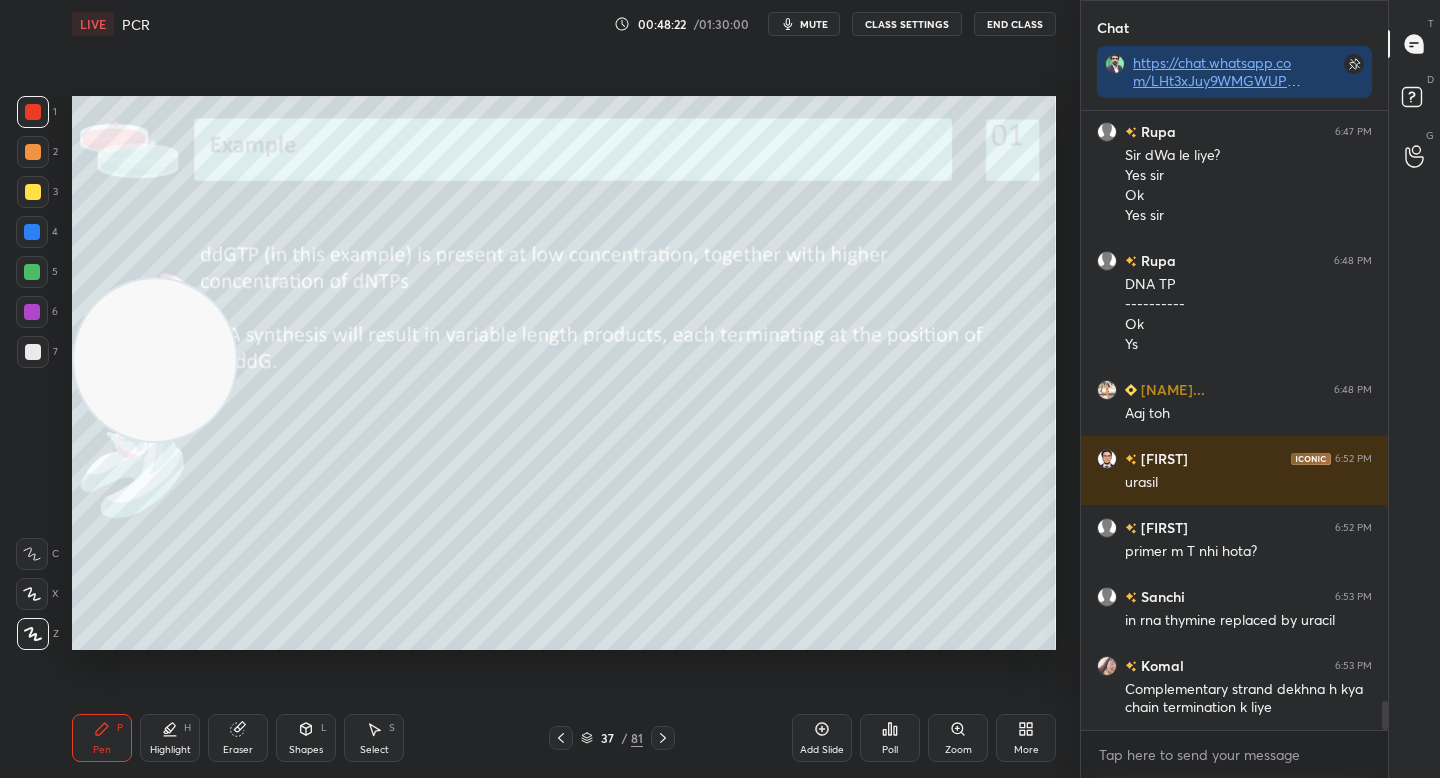 drag, startPoint x: 165, startPoint y: 735, endPoint x: 203, endPoint y: 706, distance: 47.801674 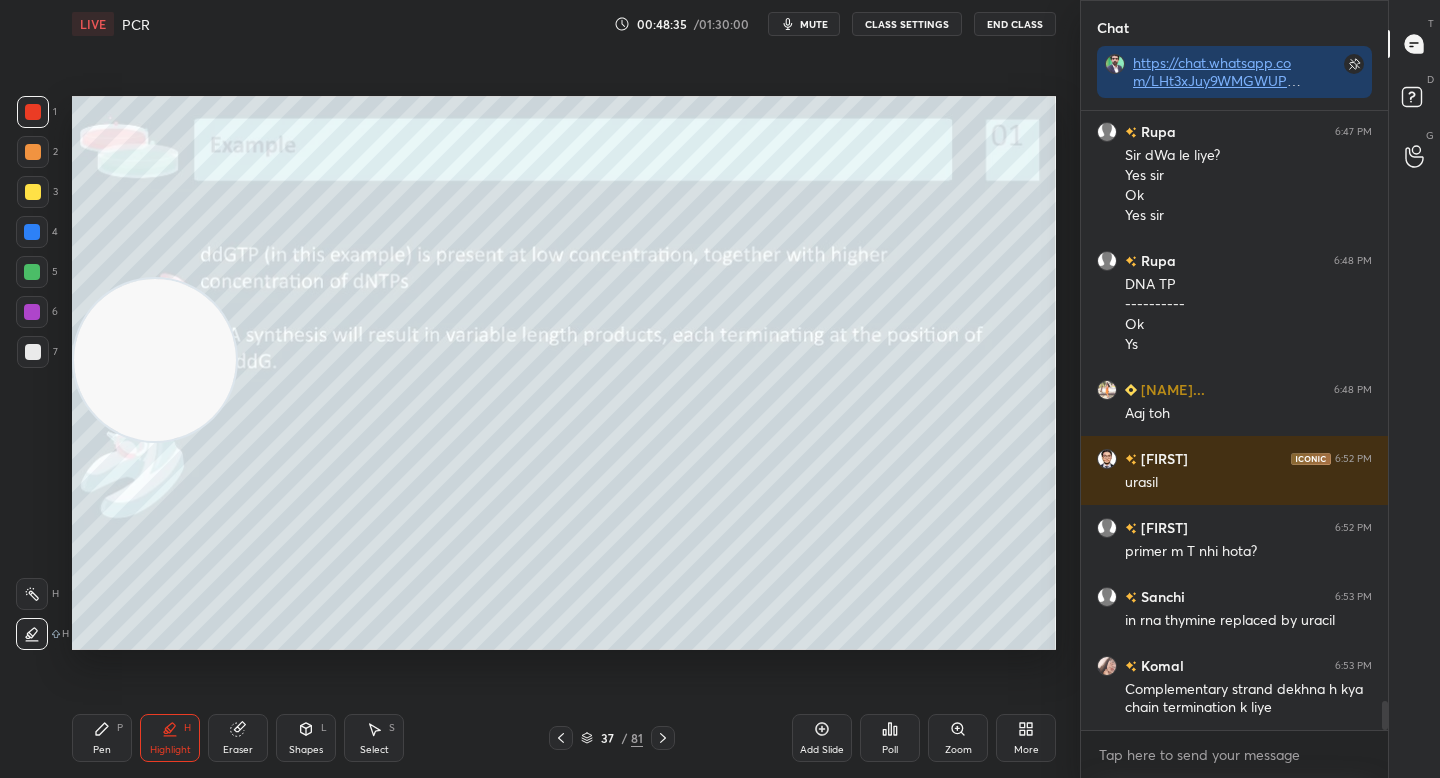 click 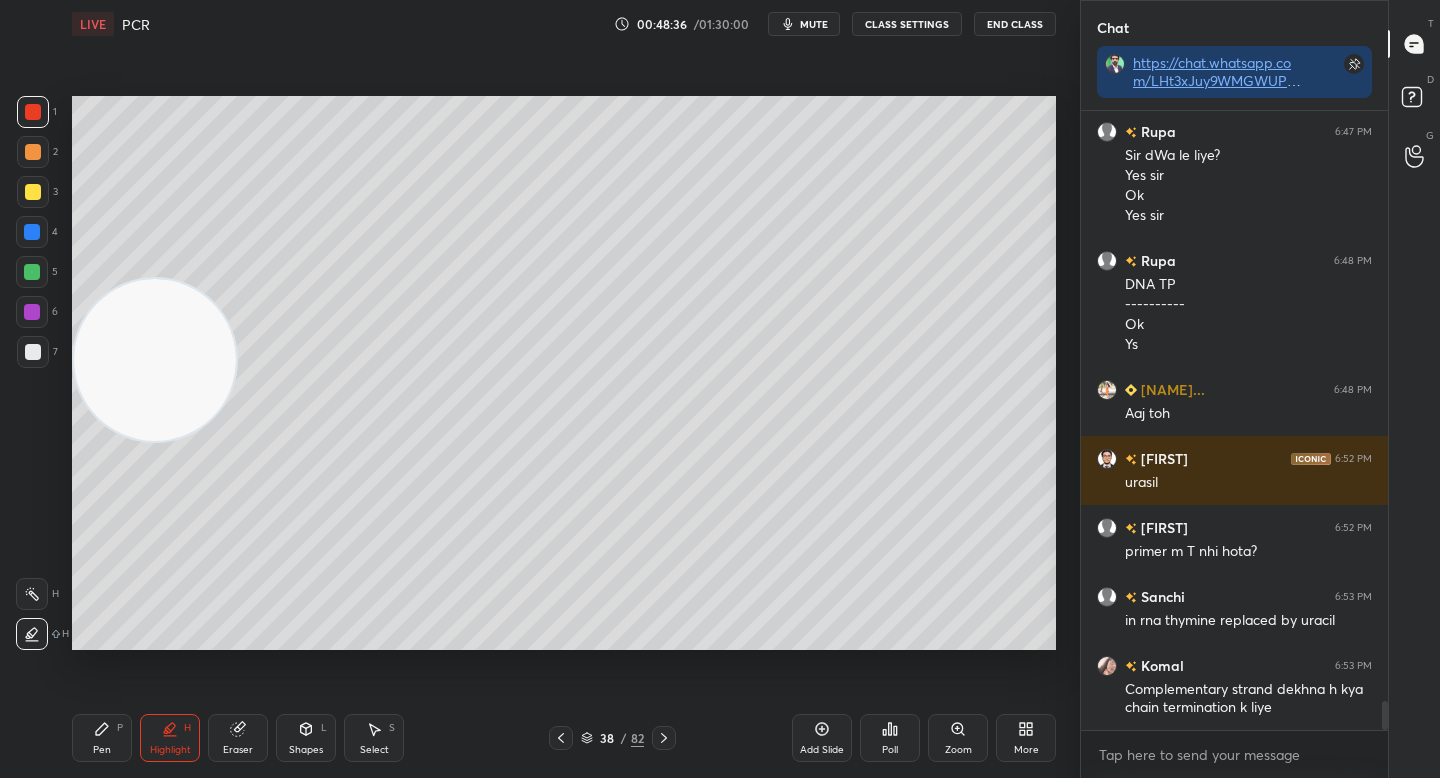 click on "Shapes" at bounding box center [306, 750] 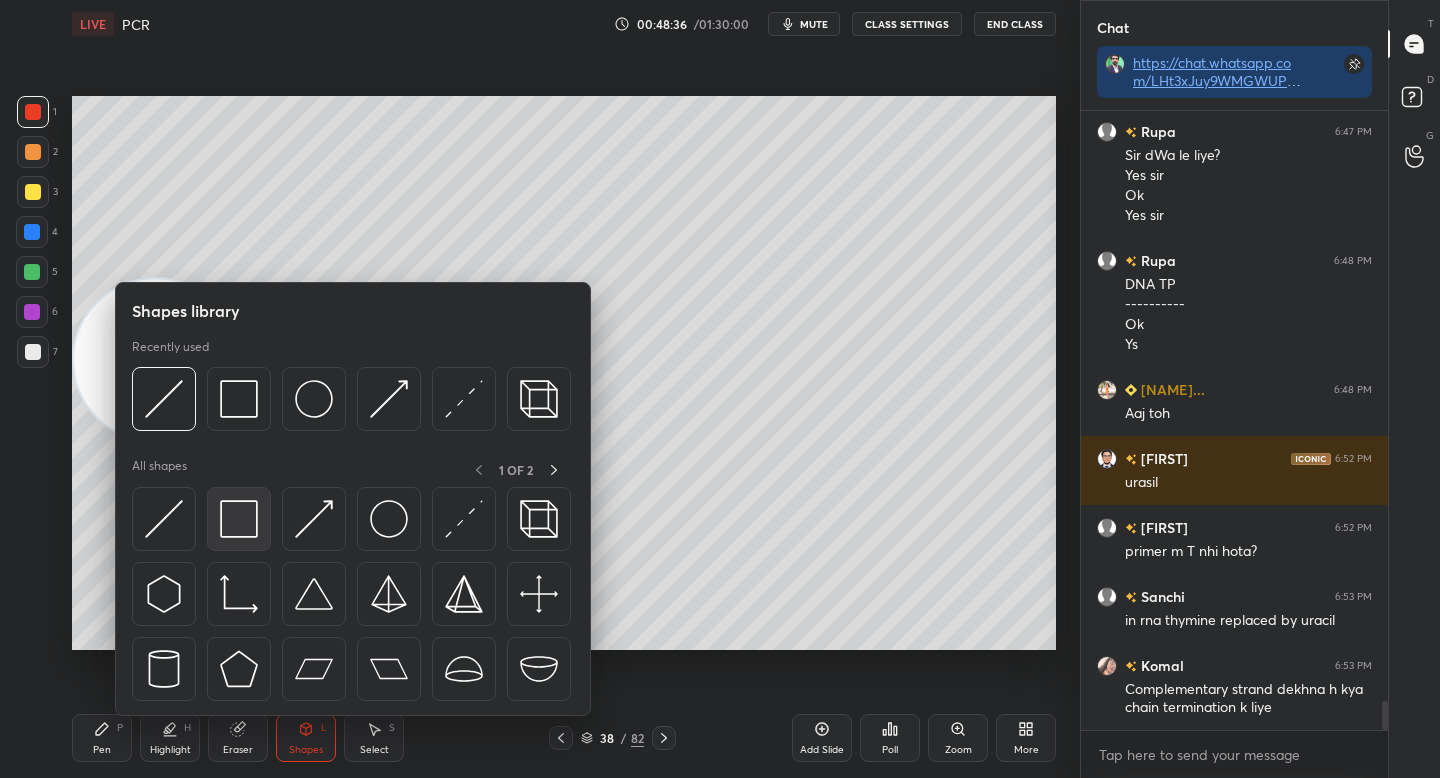 click at bounding box center [239, 519] 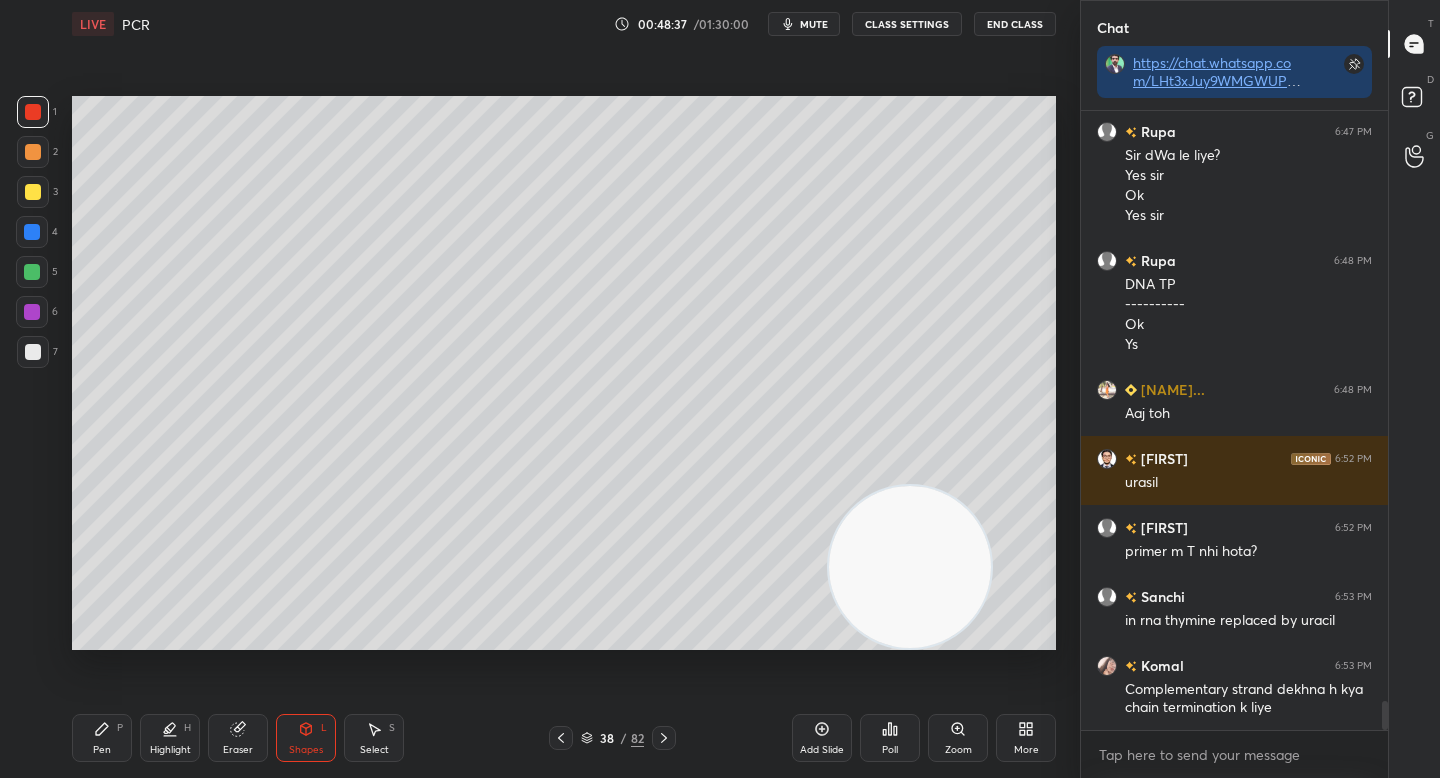 drag, startPoint x: 229, startPoint y: 407, endPoint x: 1041, endPoint y: 653, distance: 848.4456 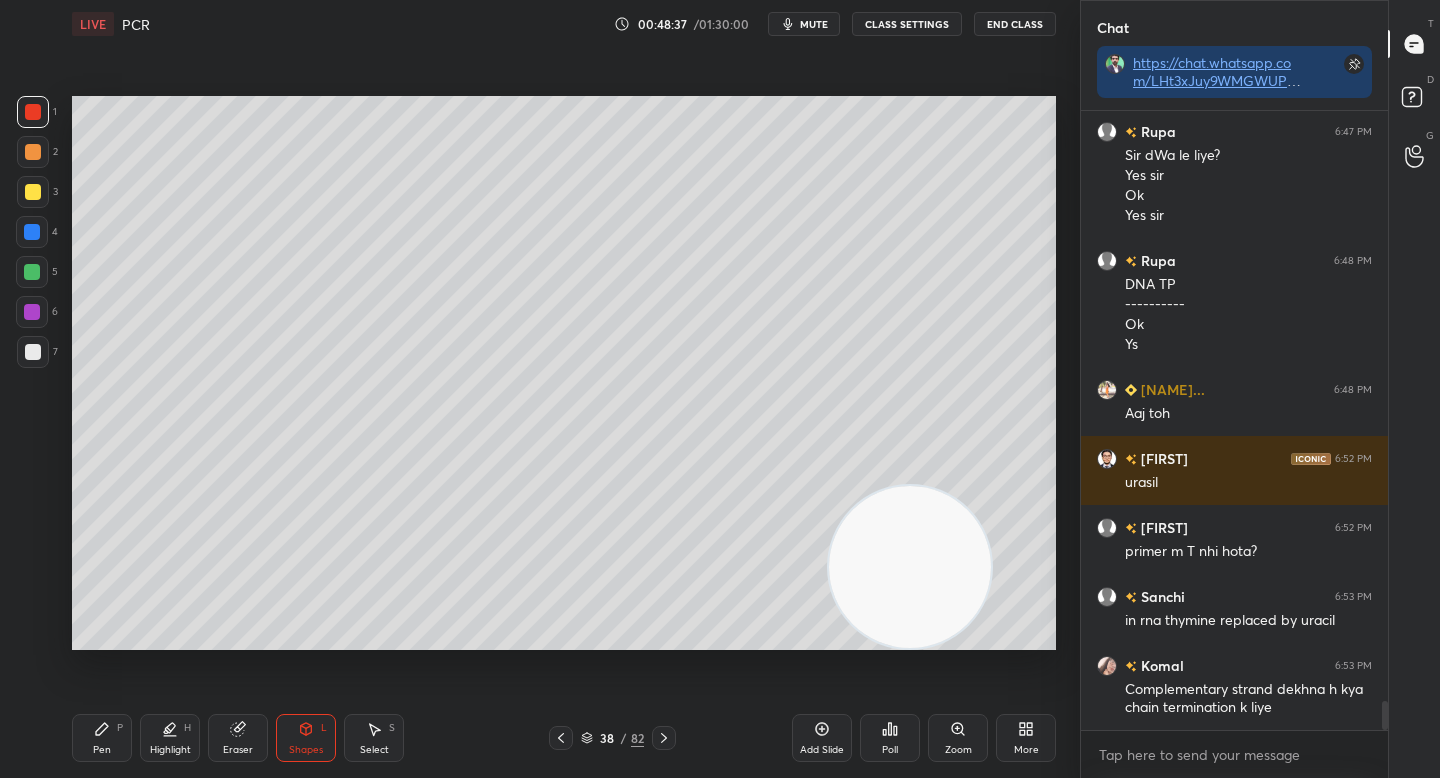 click on "Setting up your live class Poll for   secs No correct answer Start poll" at bounding box center (564, 373) 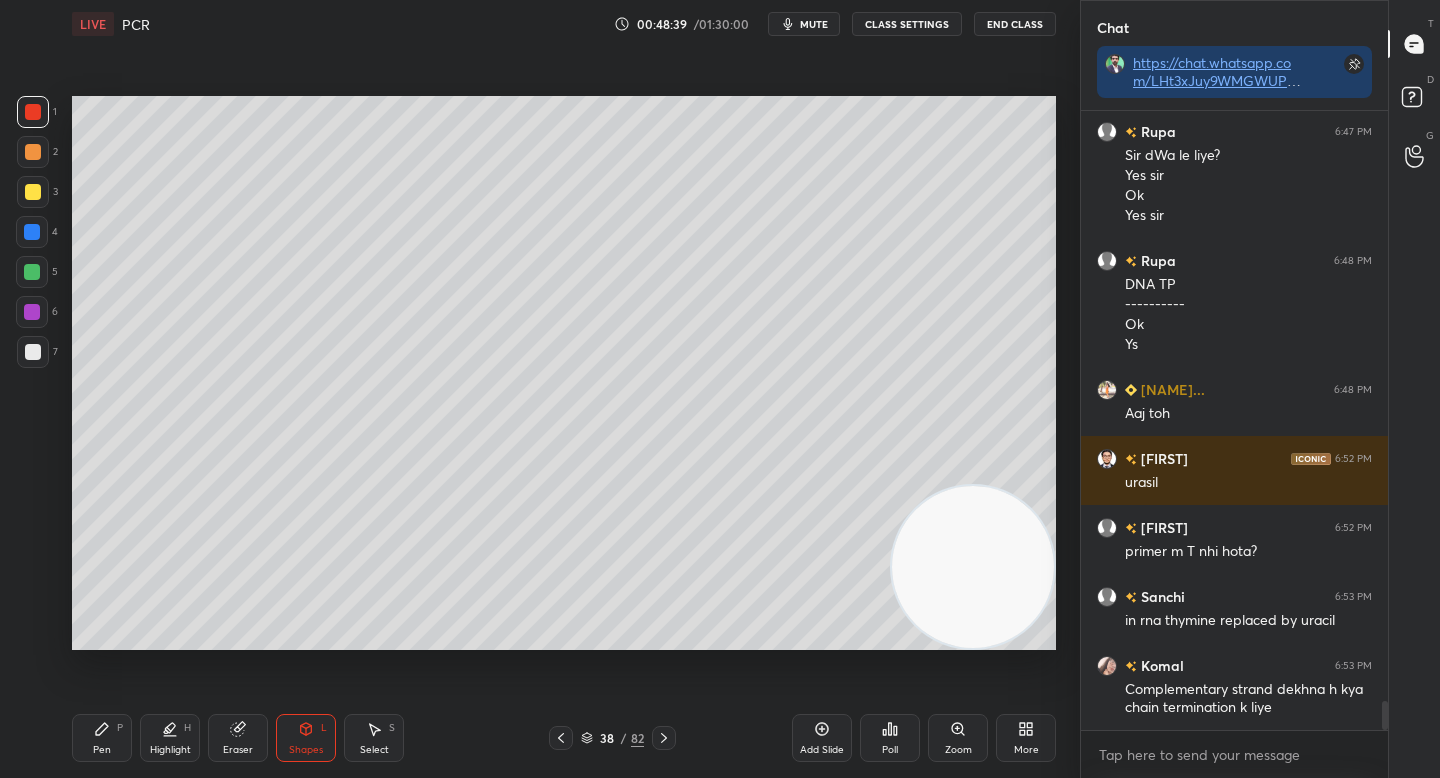 click at bounding box center (33, 352) 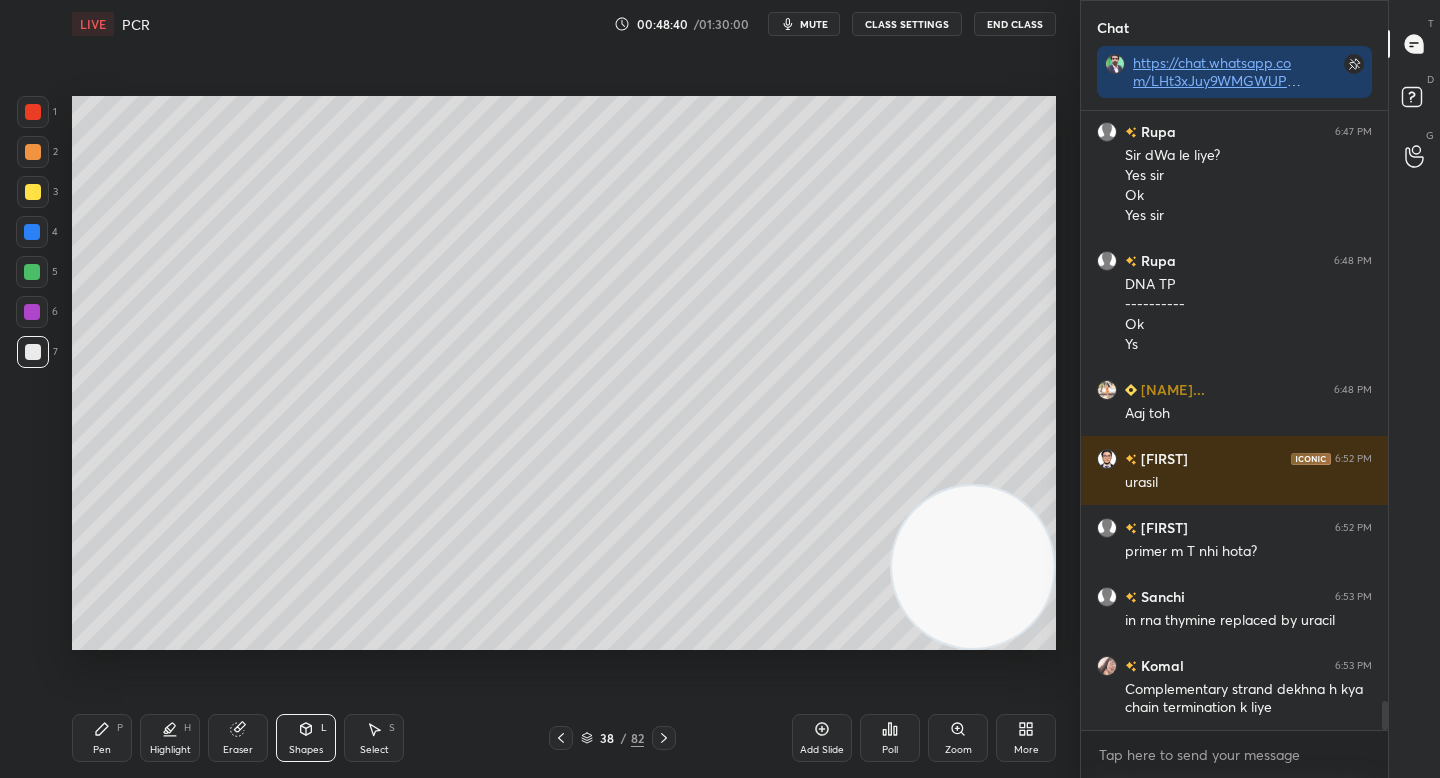 click on "Shapes L" at bounding box center [306, 738] 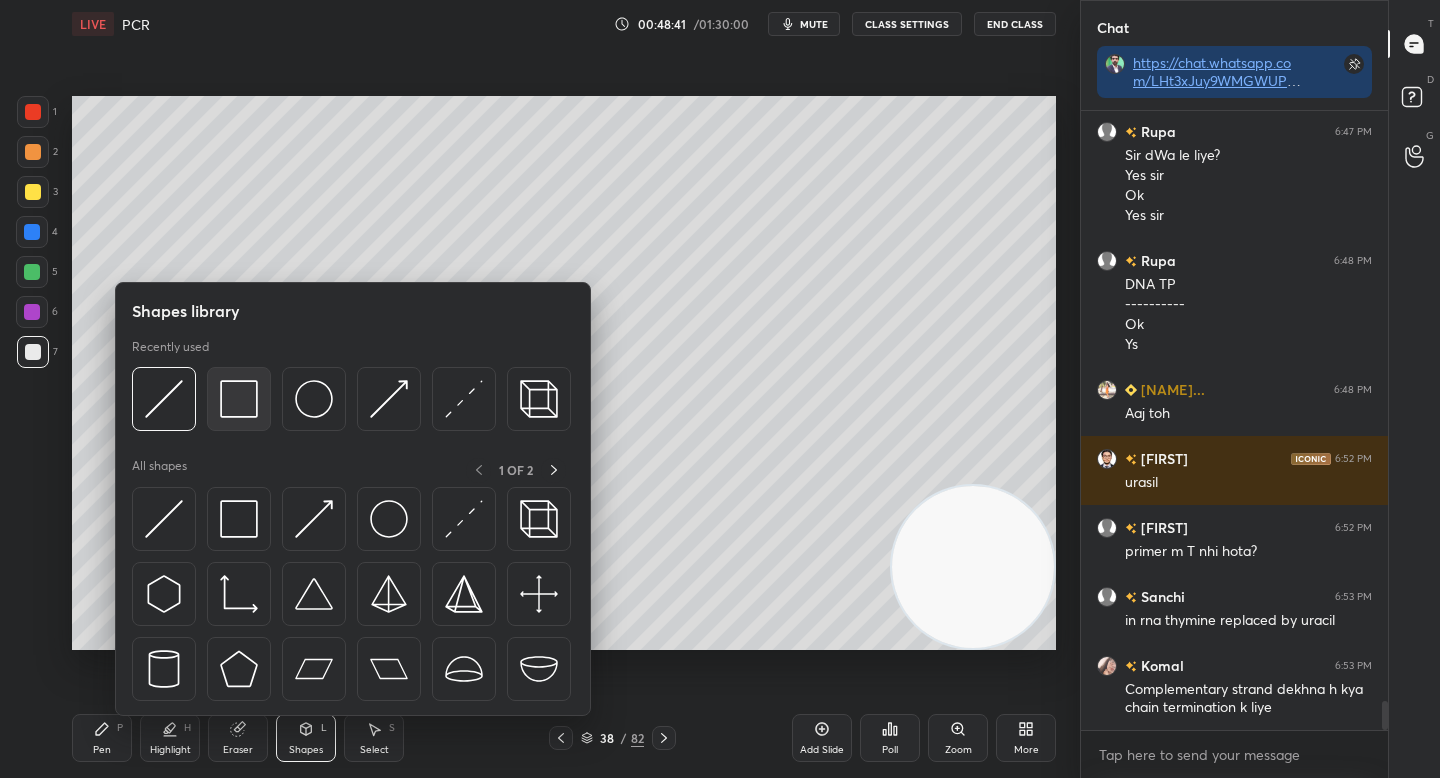 click at bounding box center (239, 399) 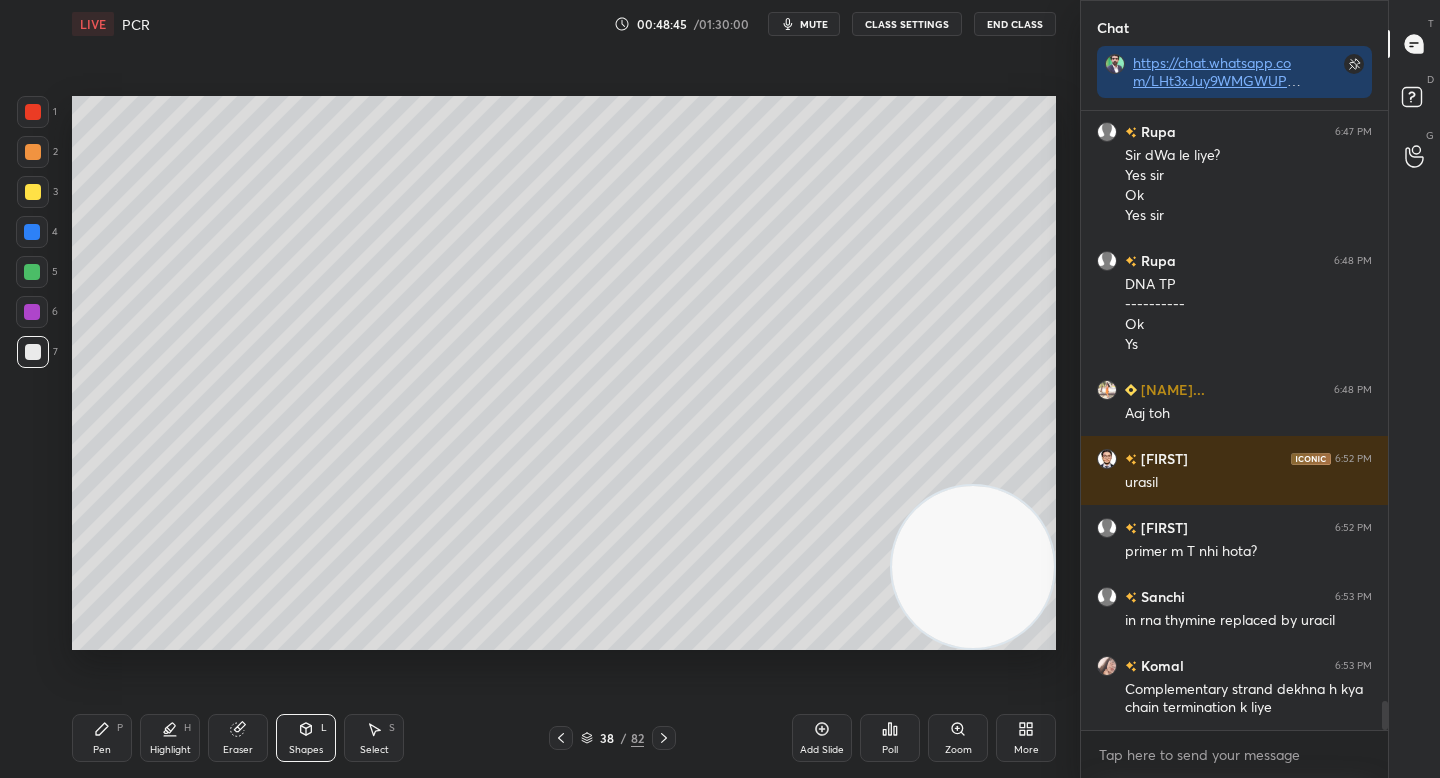 click on "Pen P" at bounding box center (102, 738) 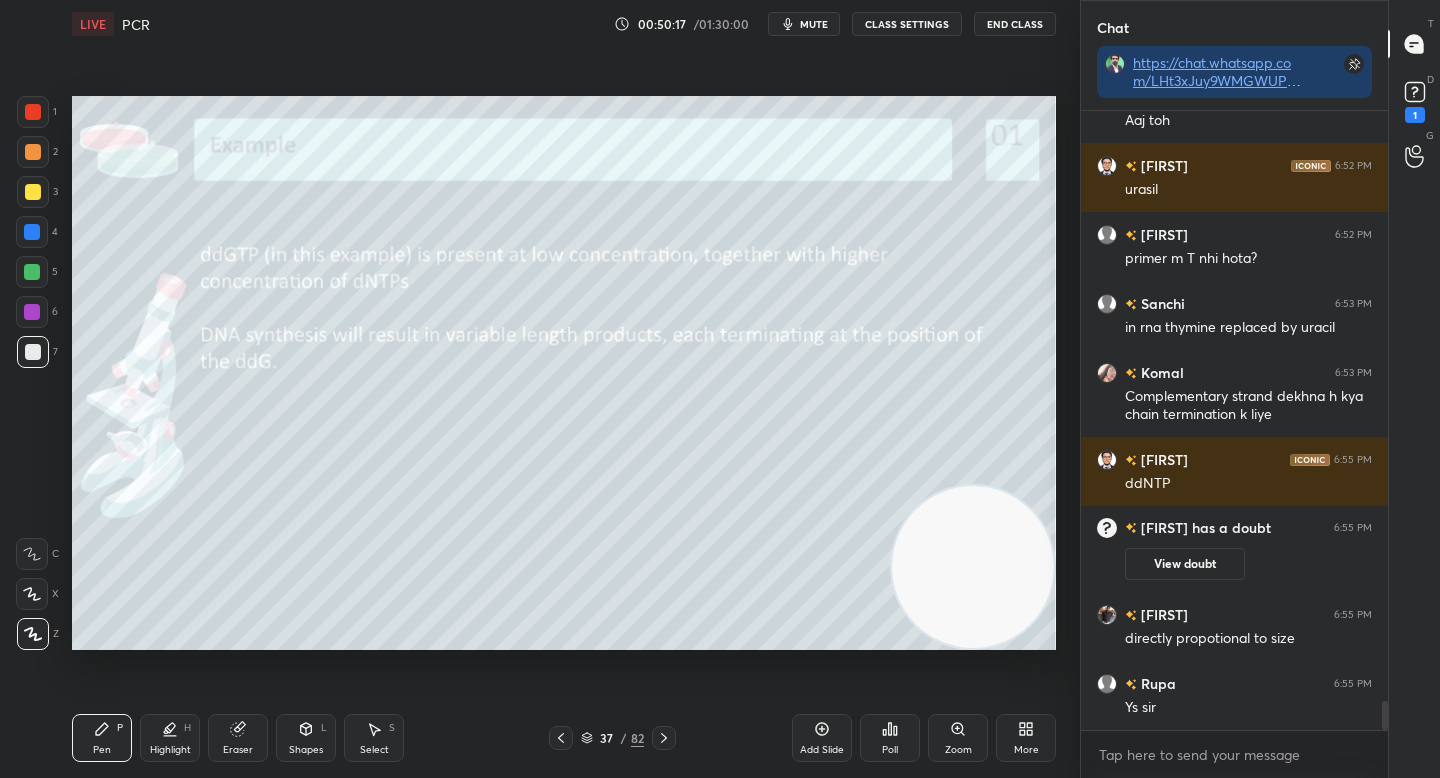 scroll, scrollTop: 12801, scrollLeft: 0, axis: vertical 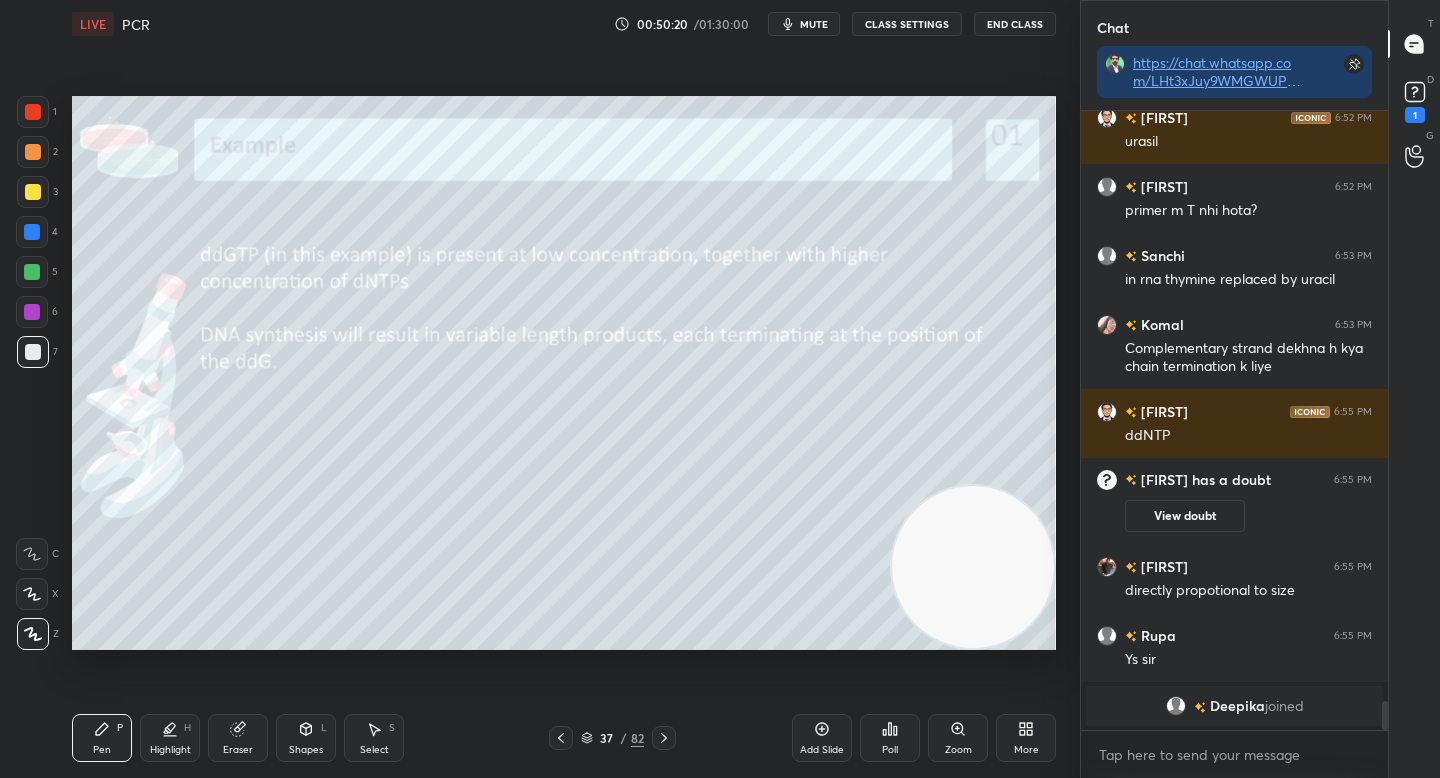 click on "Eraser" at bounding box center [238, 738] 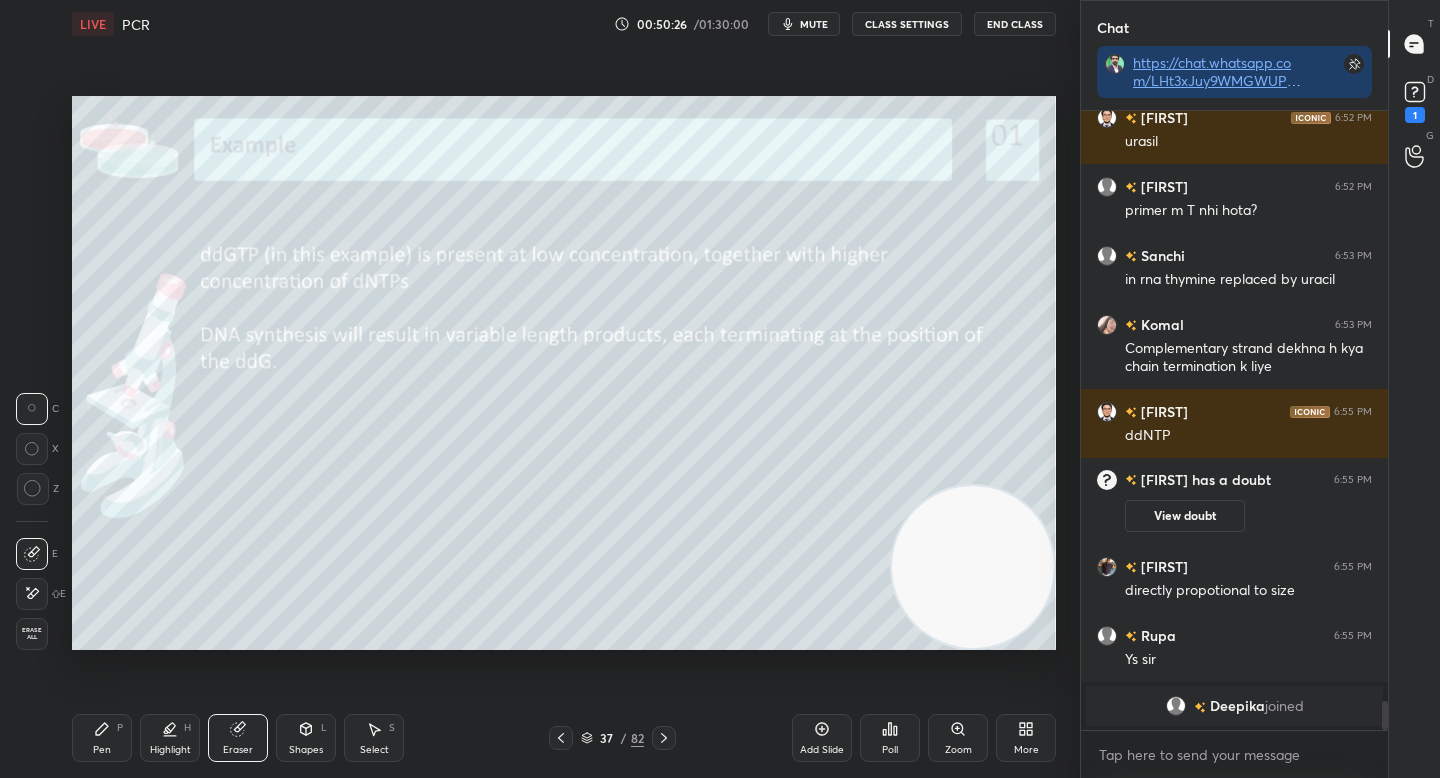 click on "Pen P" at bounding box center [102, 738] 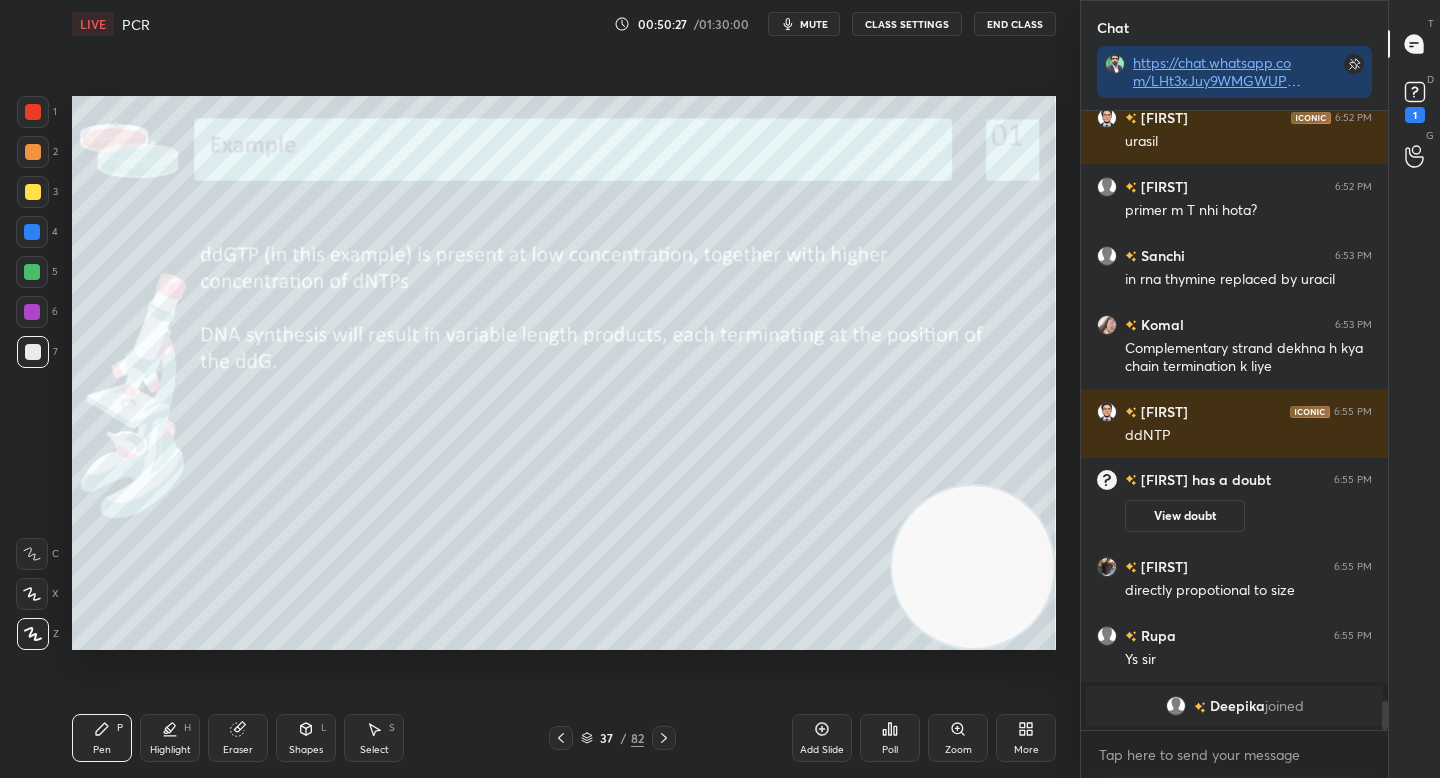 click at bounding box center (32, 232) 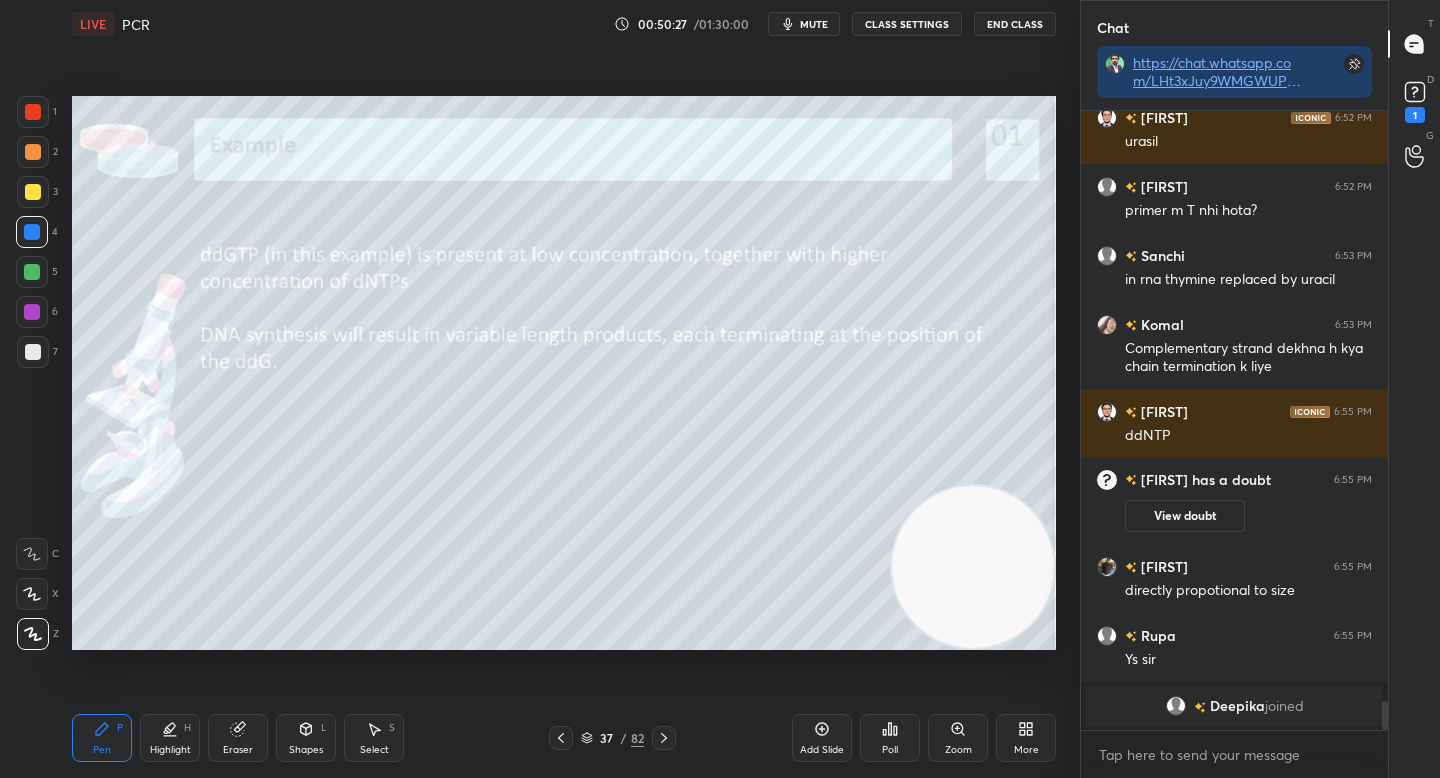 drag, startPoint x: 30, startPoint y: 191, endPoint x: 32, endPoint y: 154, distance: 37.054016 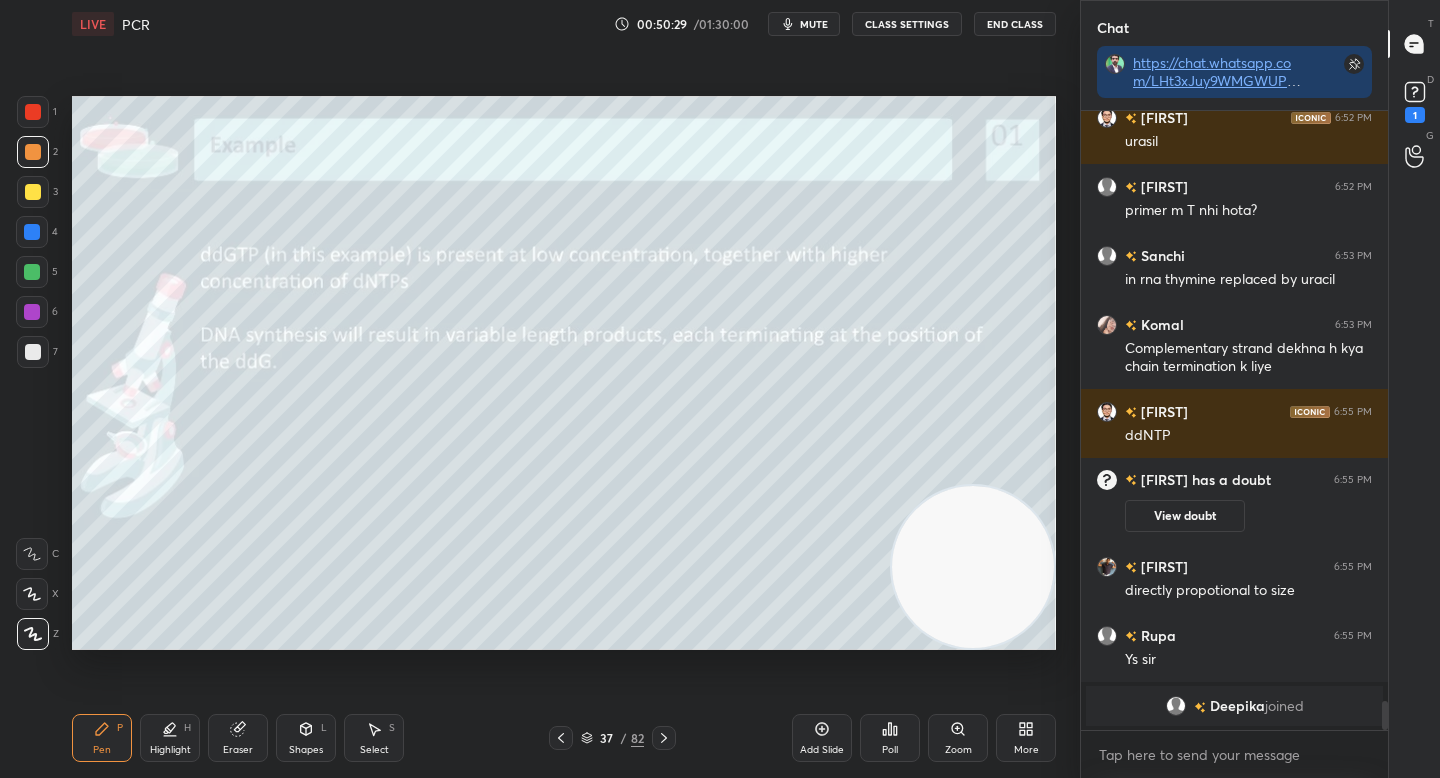 click on "Shapes" at bounding box center [306, 750] 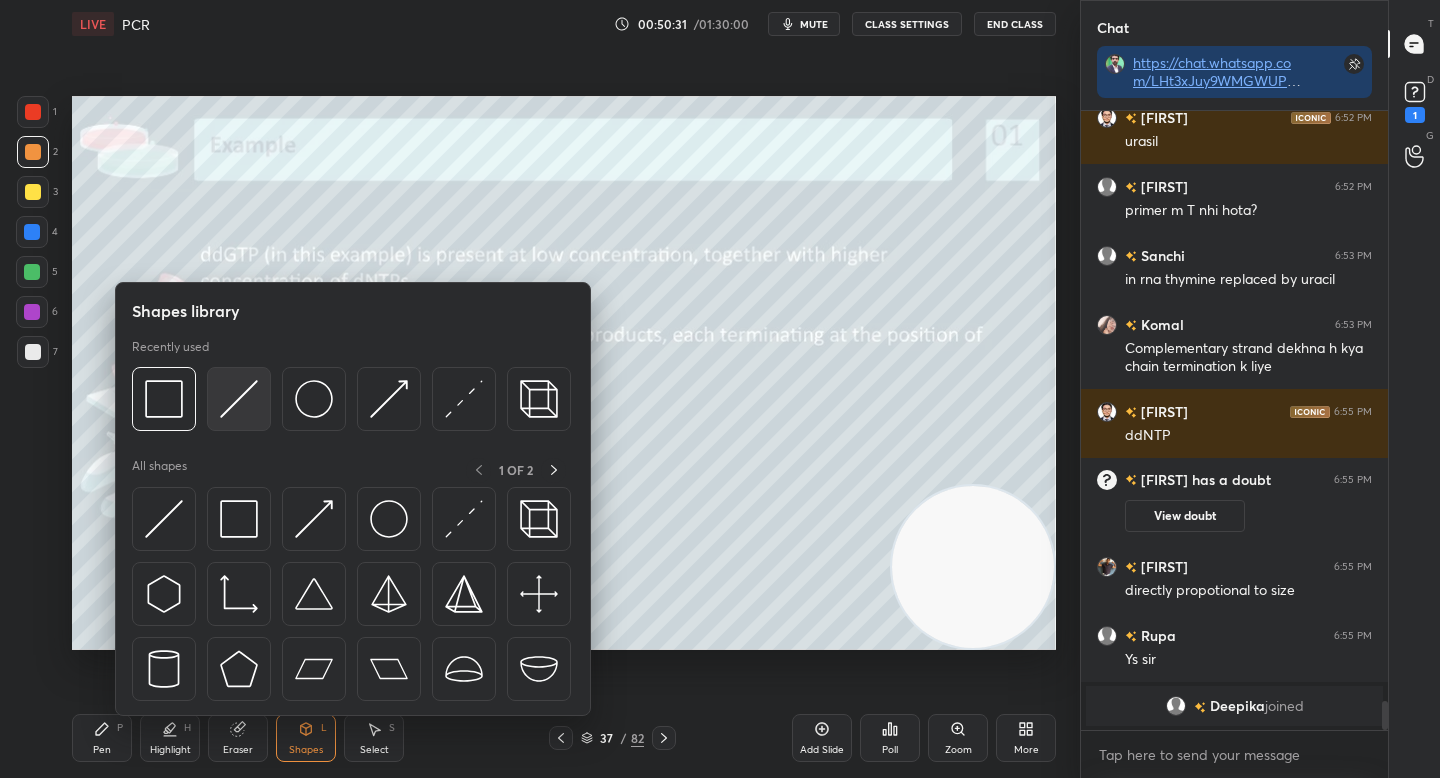 click at bounding box center [239, 399] 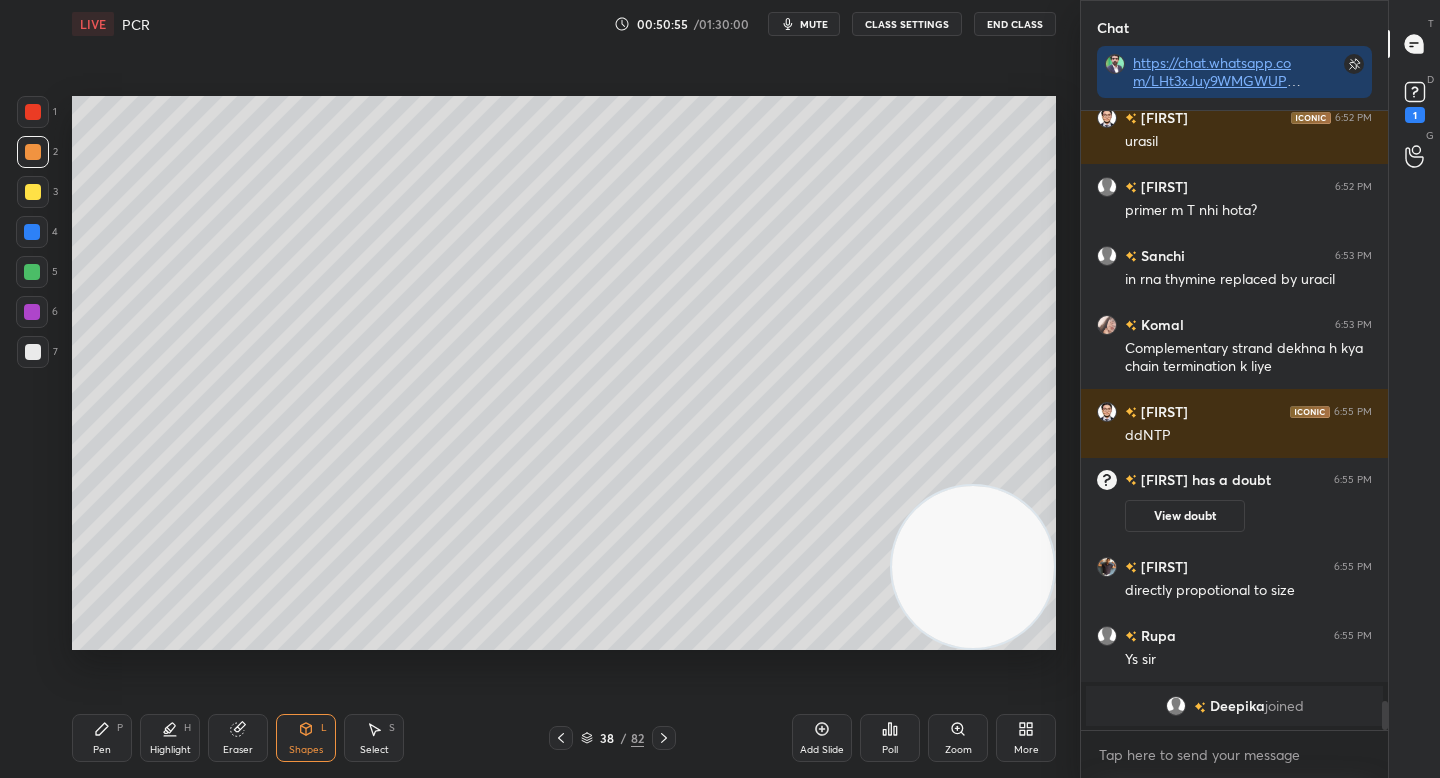 click at bounding box center [33, 352] 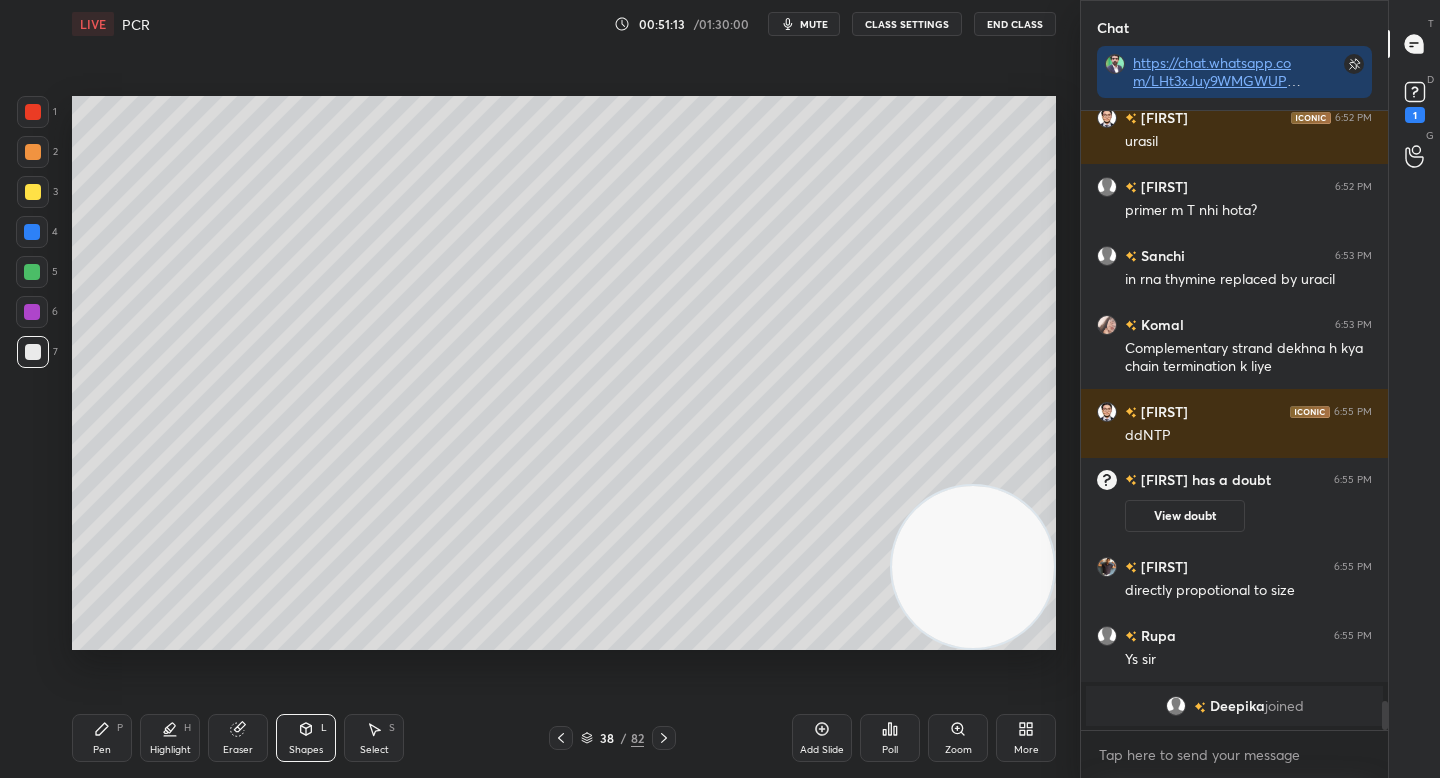 click at bounding box center [32, 312] 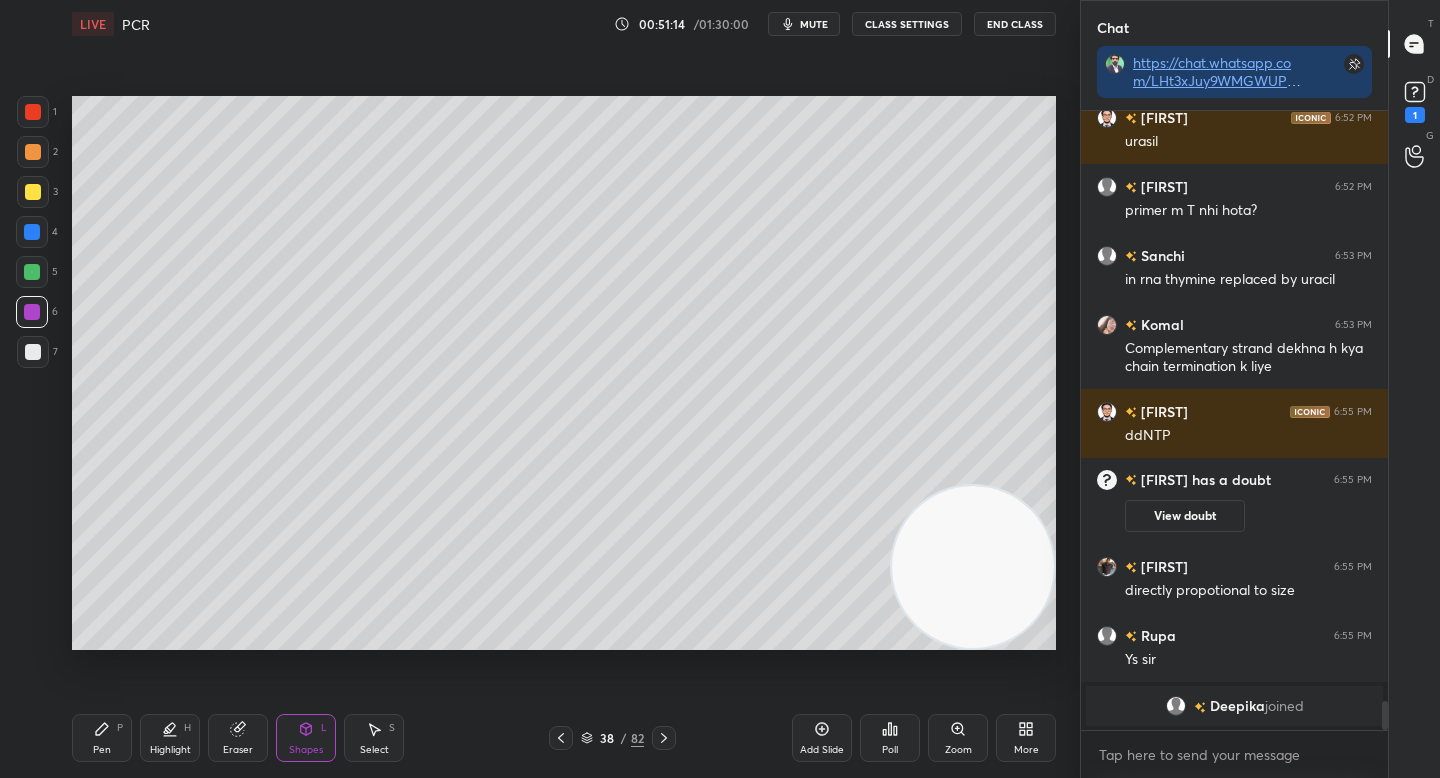 drag, startPoint x: 30, startPoint y: 148, endPoint x: 57, endPoint y: 160, distance: 29.546574 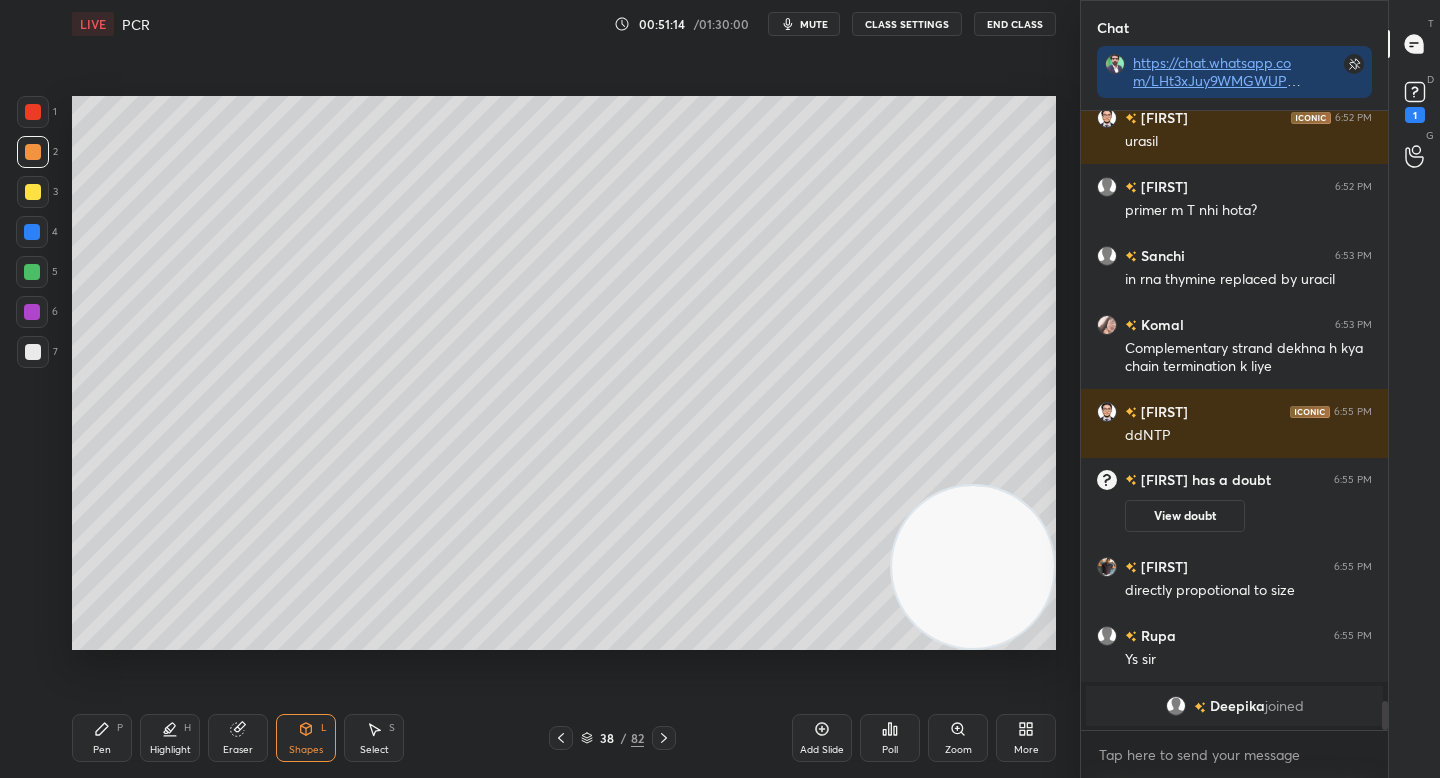 click on "1 2 3 4 5 6 7 C X Z C X Z E E Erase all   H H" at bounding box center [32, 373] 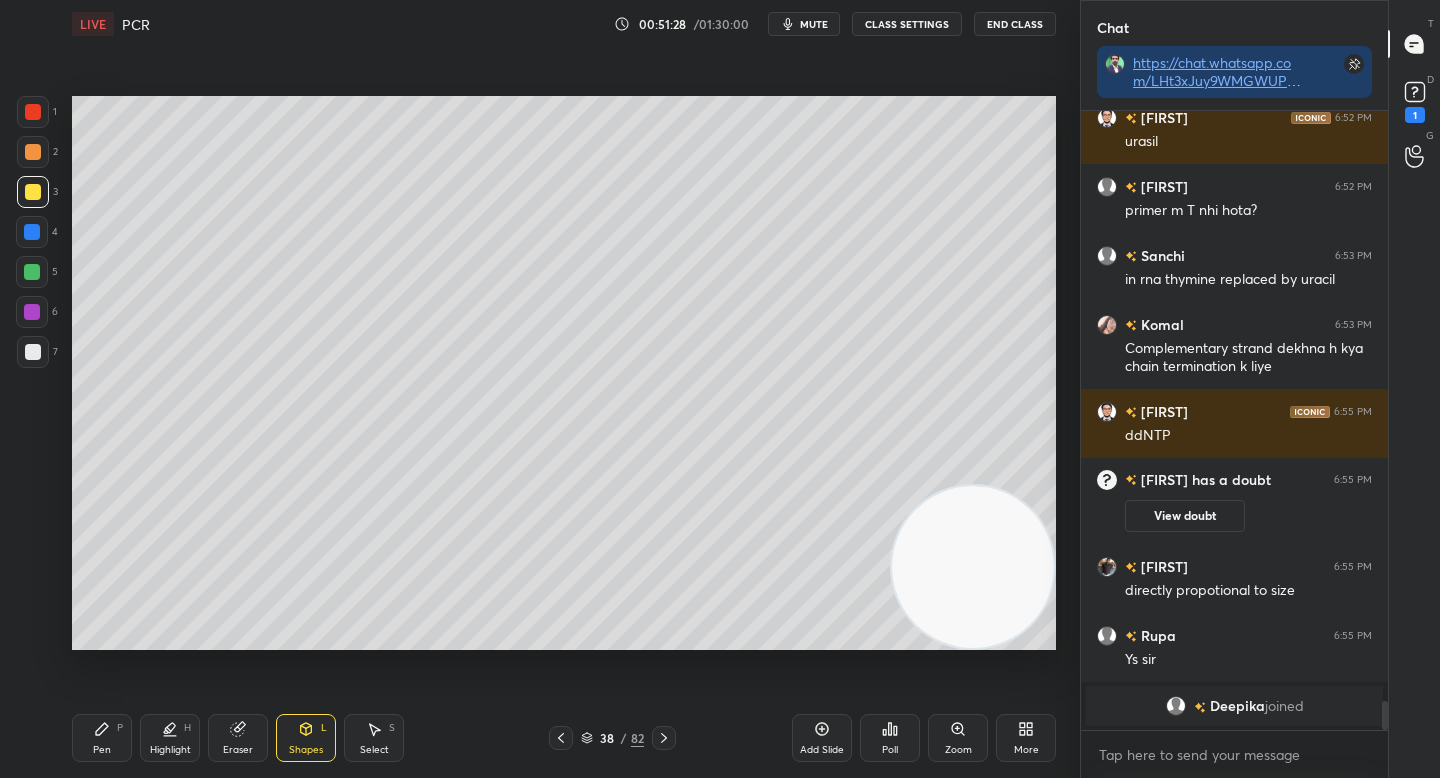 click at bounding box center (33, 352) 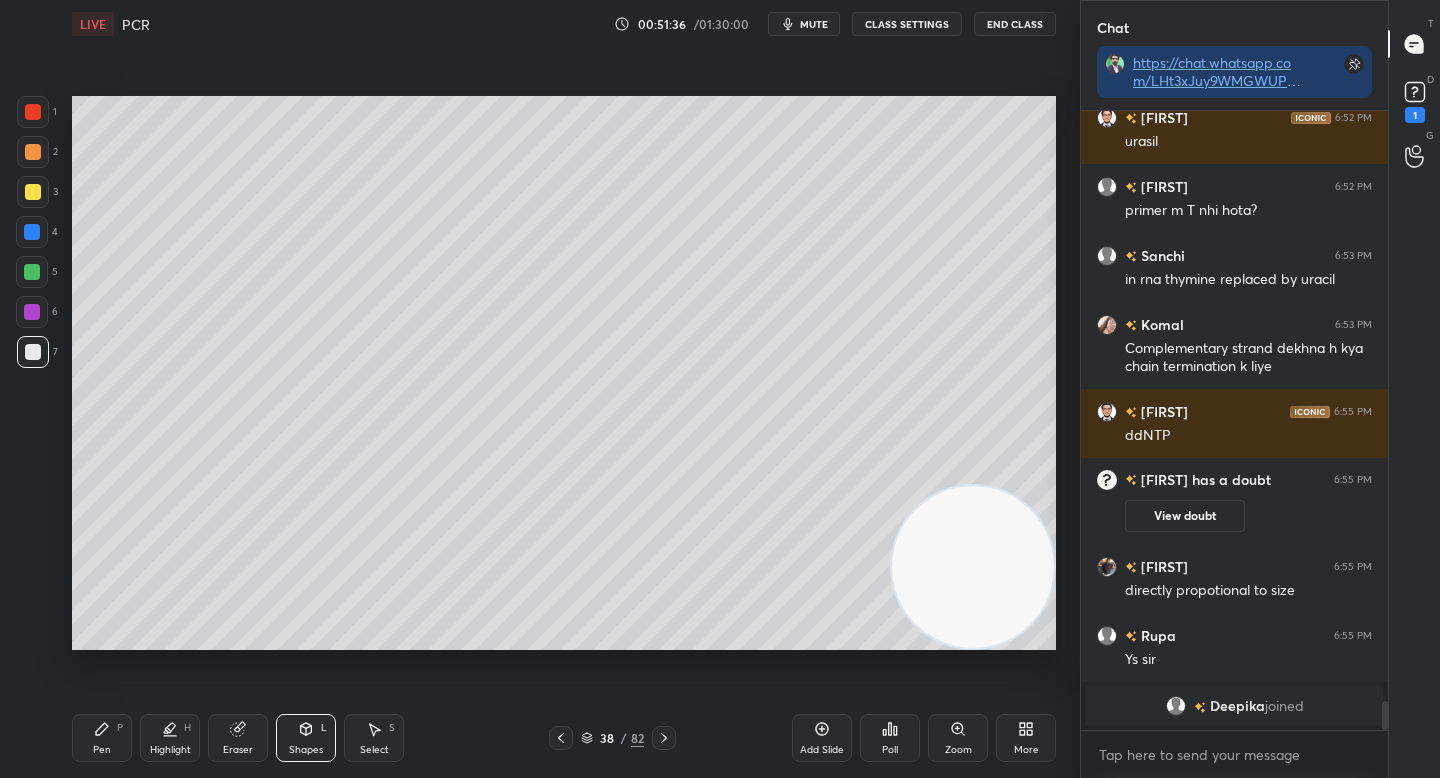 drag, startPoint x: 38, startPoint y: 199, endPoint x: 58, endPoint y: 210, distance: 22.825424 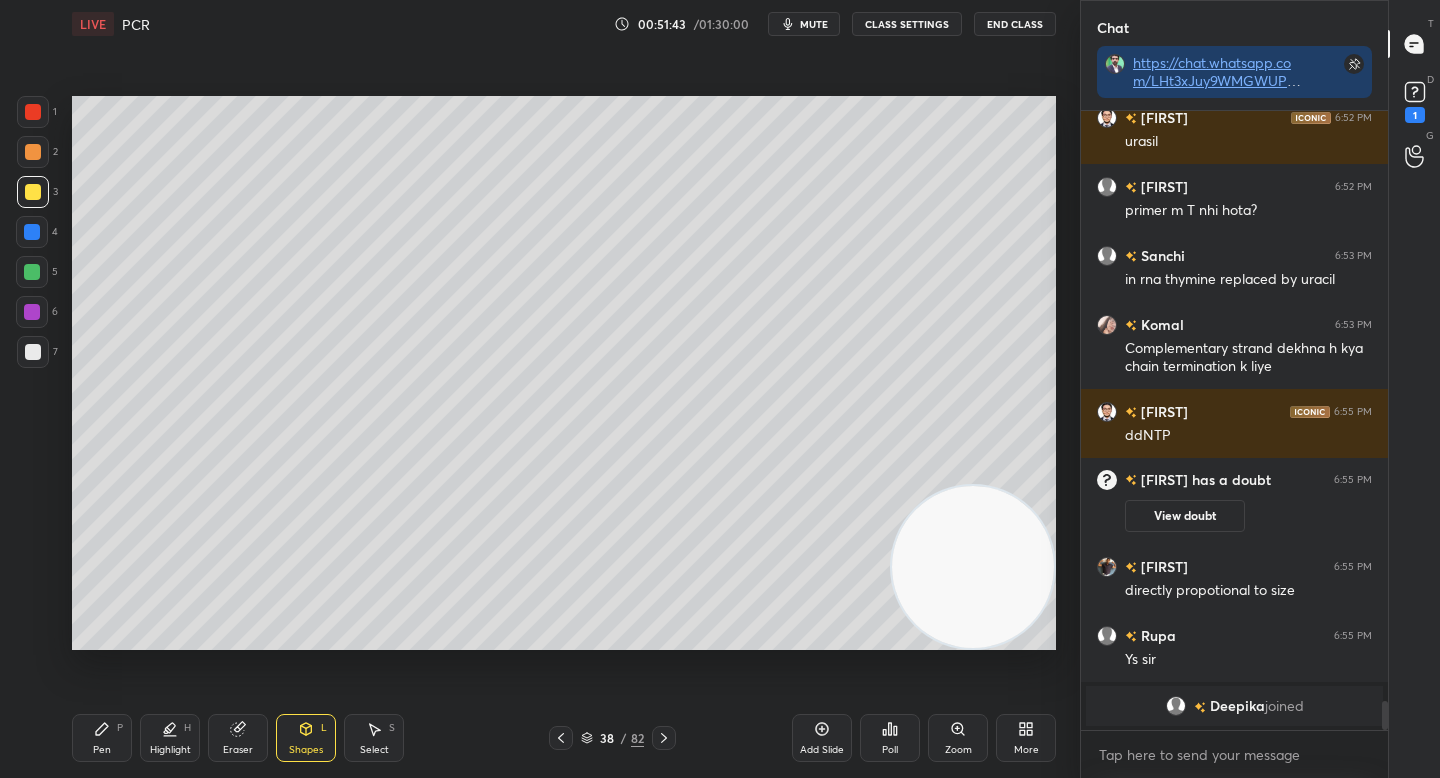 click at bounding box center [33, 112] 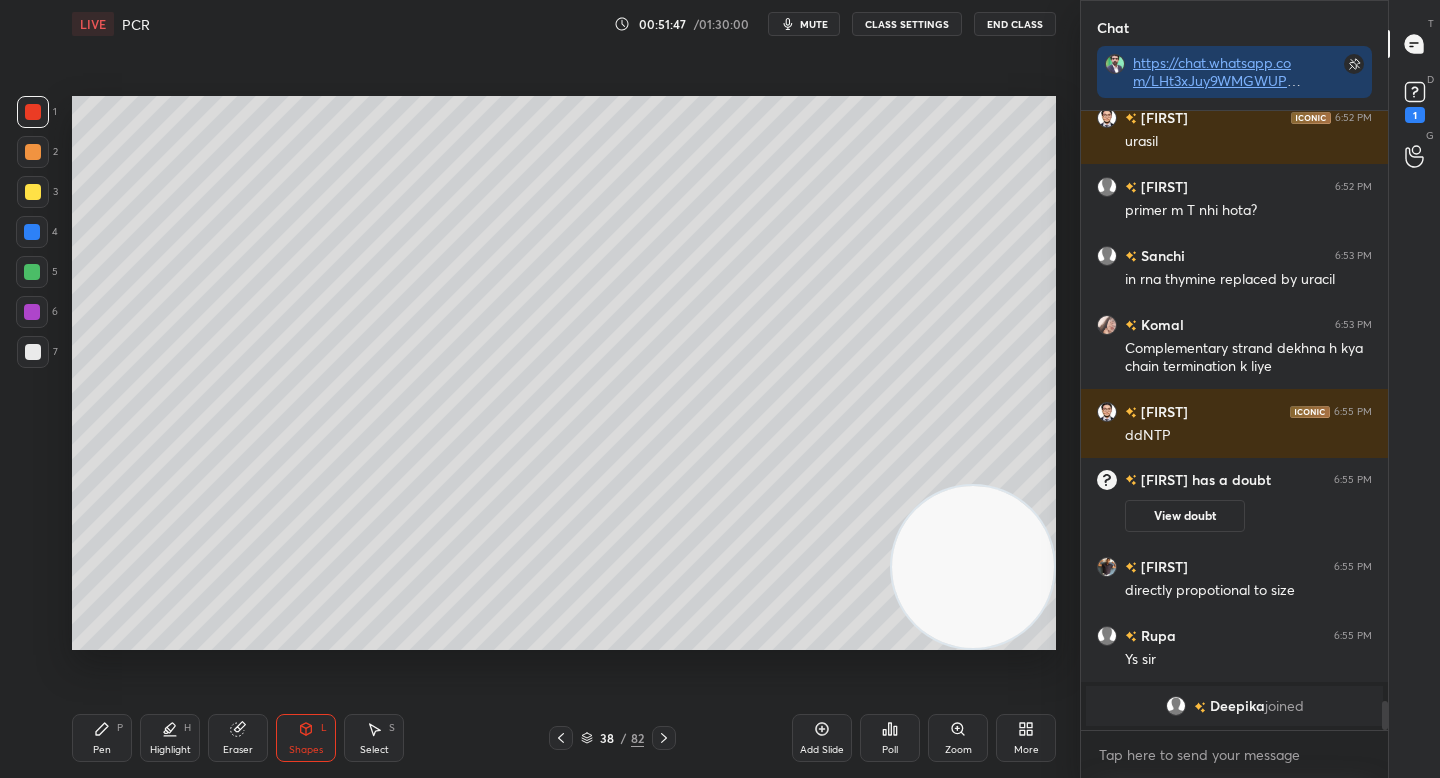 click on "Pen P" at bounding box center [102, 738] 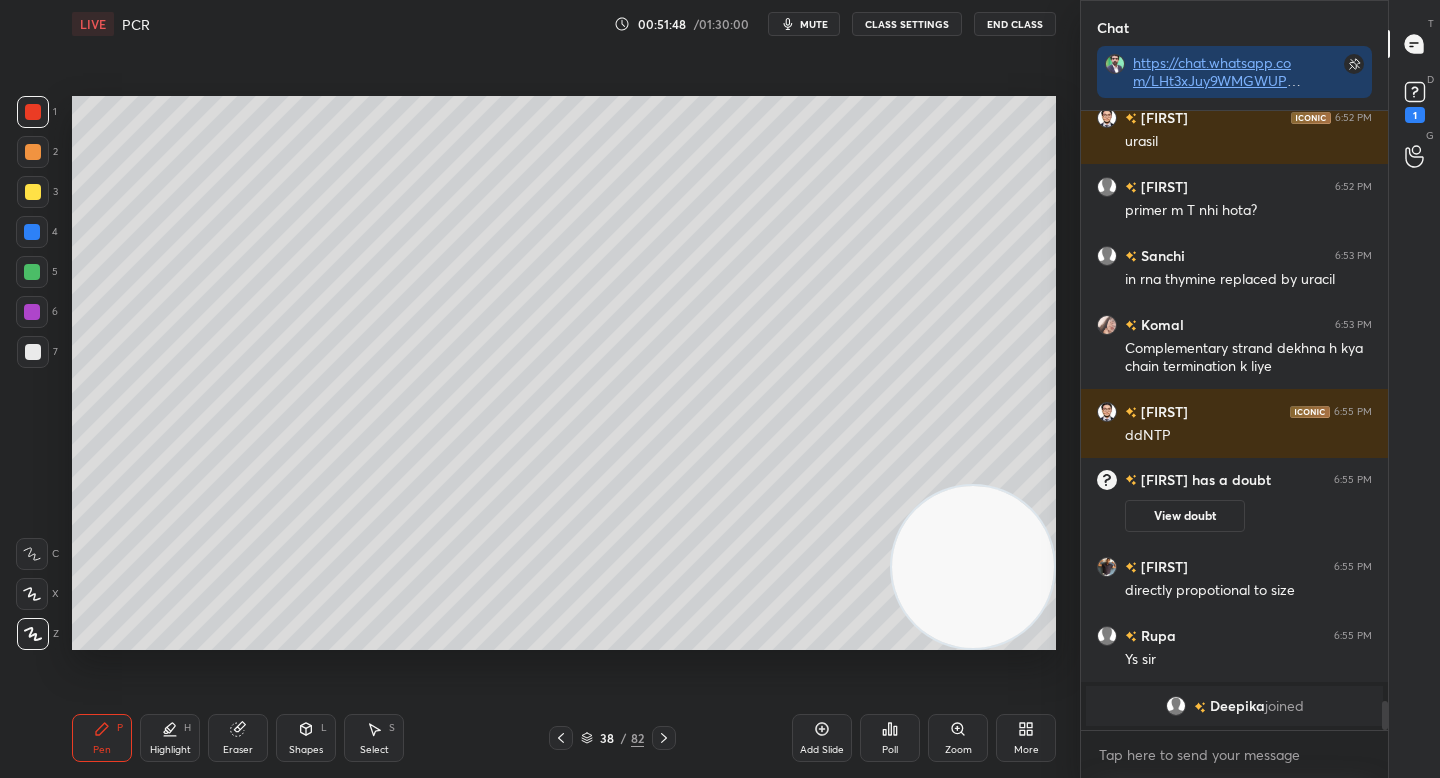 click on "1 2 3 4 5 6 7 C X Z C X Z E E Erase all   H H" at bounding box center [32, 373] 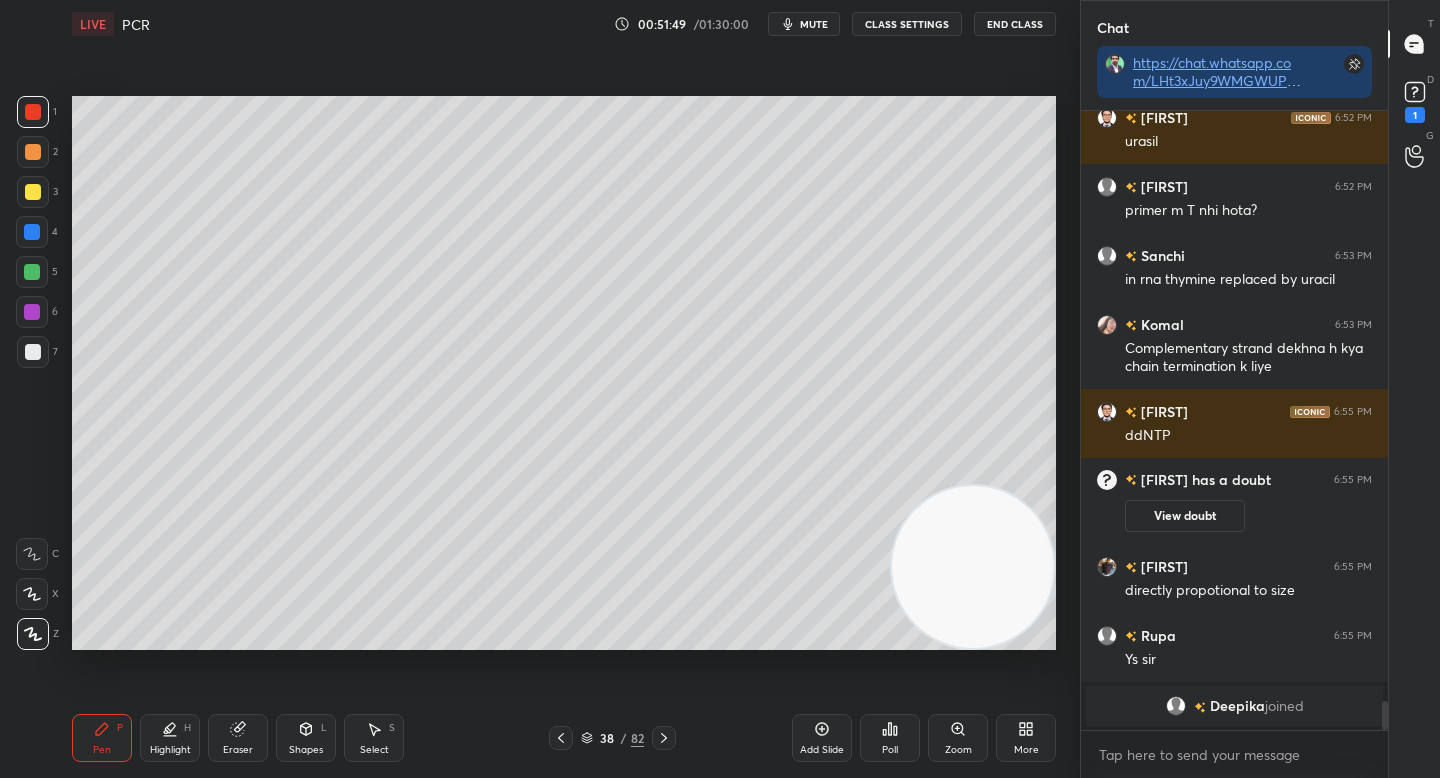 click at bounding box center [33, 352] 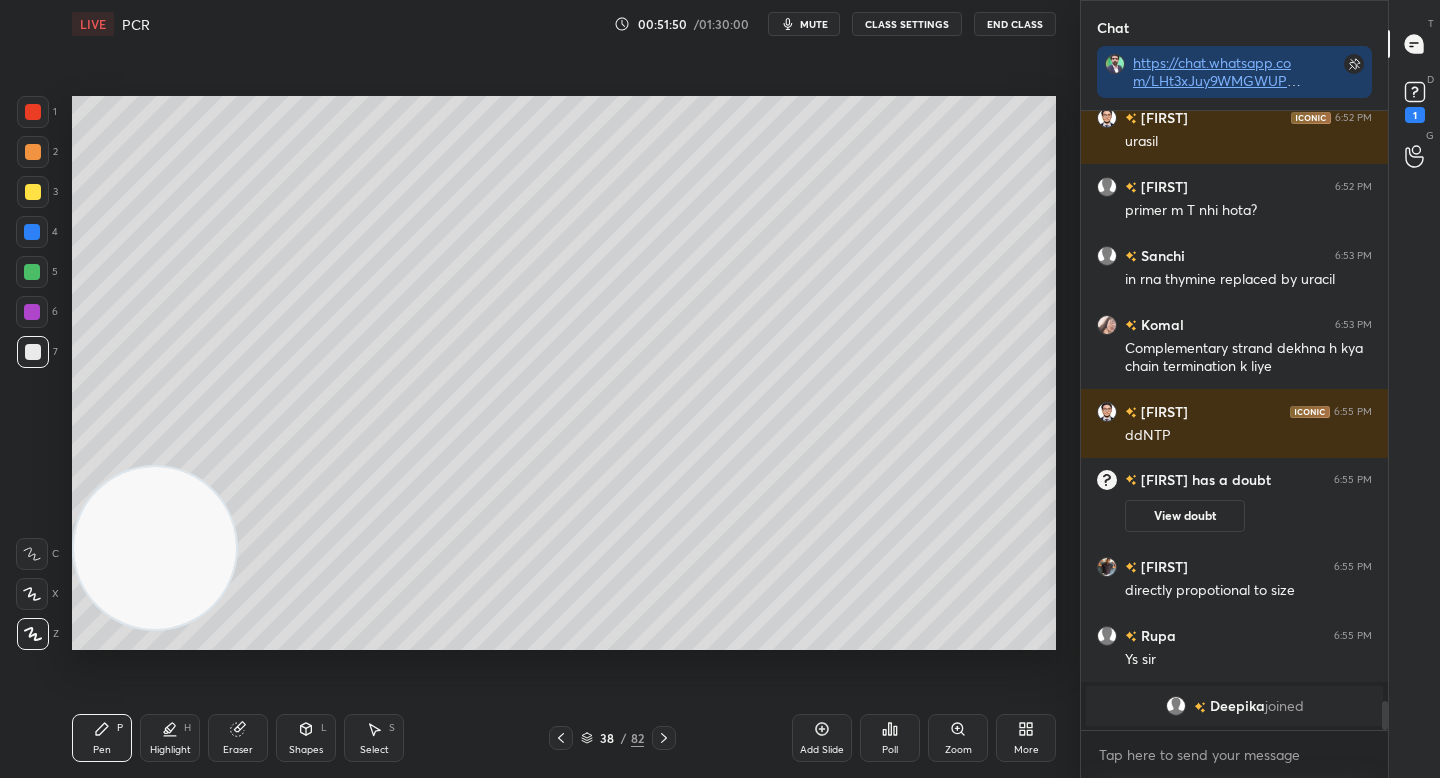 drag, startPoint x: 845, startPoint y: 513, endPoint x: 0, endPoint y: 535, distance: 845.2863 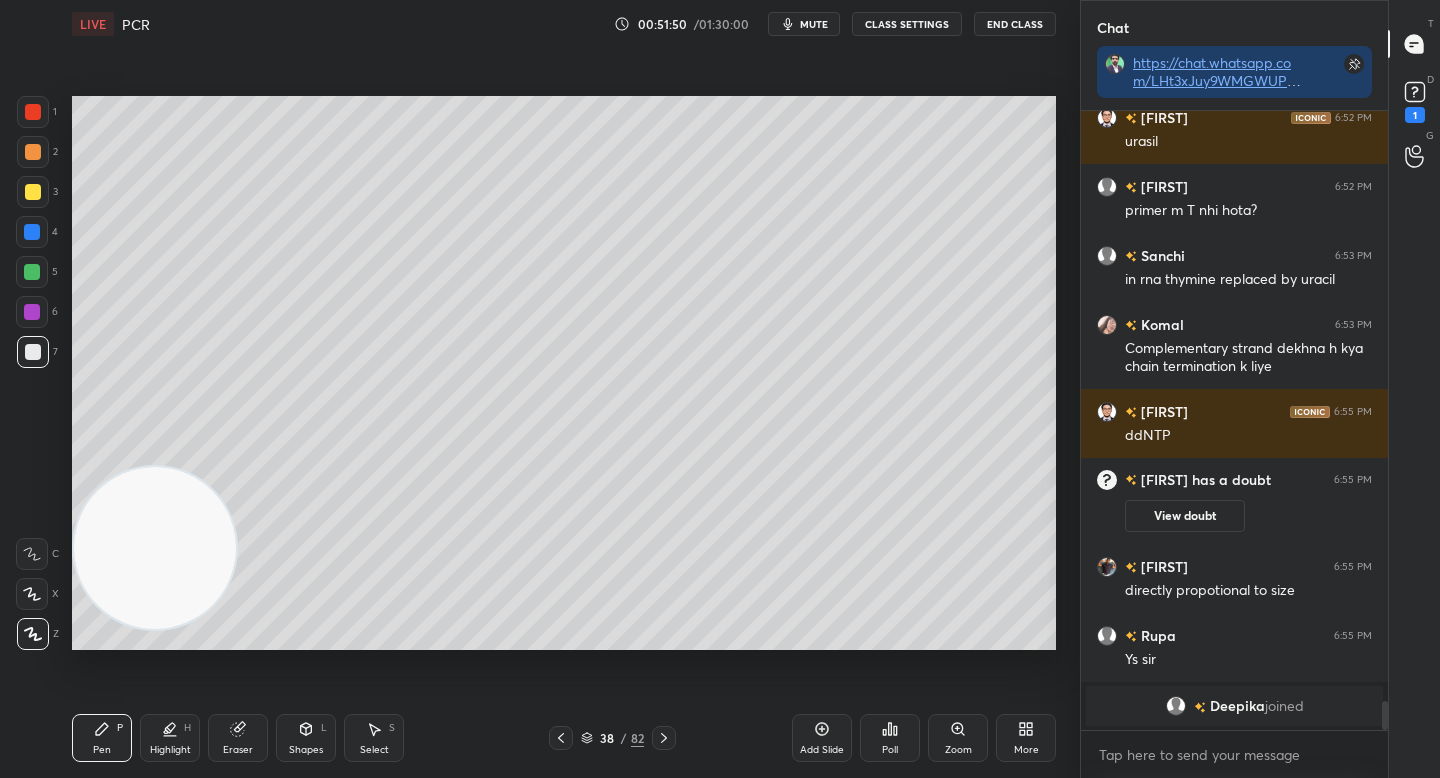 click on "1 2 3 4 5 6 7 C X Z C X Z E E Erase all   H H LIVE PCR 00:51:50 /  01:30:00 mute CLASS SETTINGS End Class Setting up your live class Poll for   secs No correct answer Start poll Back PCR • L7 of Unit 13 Methods in Biology Complete Detailed Course December 2025 [FIRST] Pen P Highlight H Eraser Shapes L Select S 38 / 82 Add Slide Poll Zoom More" at bounding box center [532, 389] 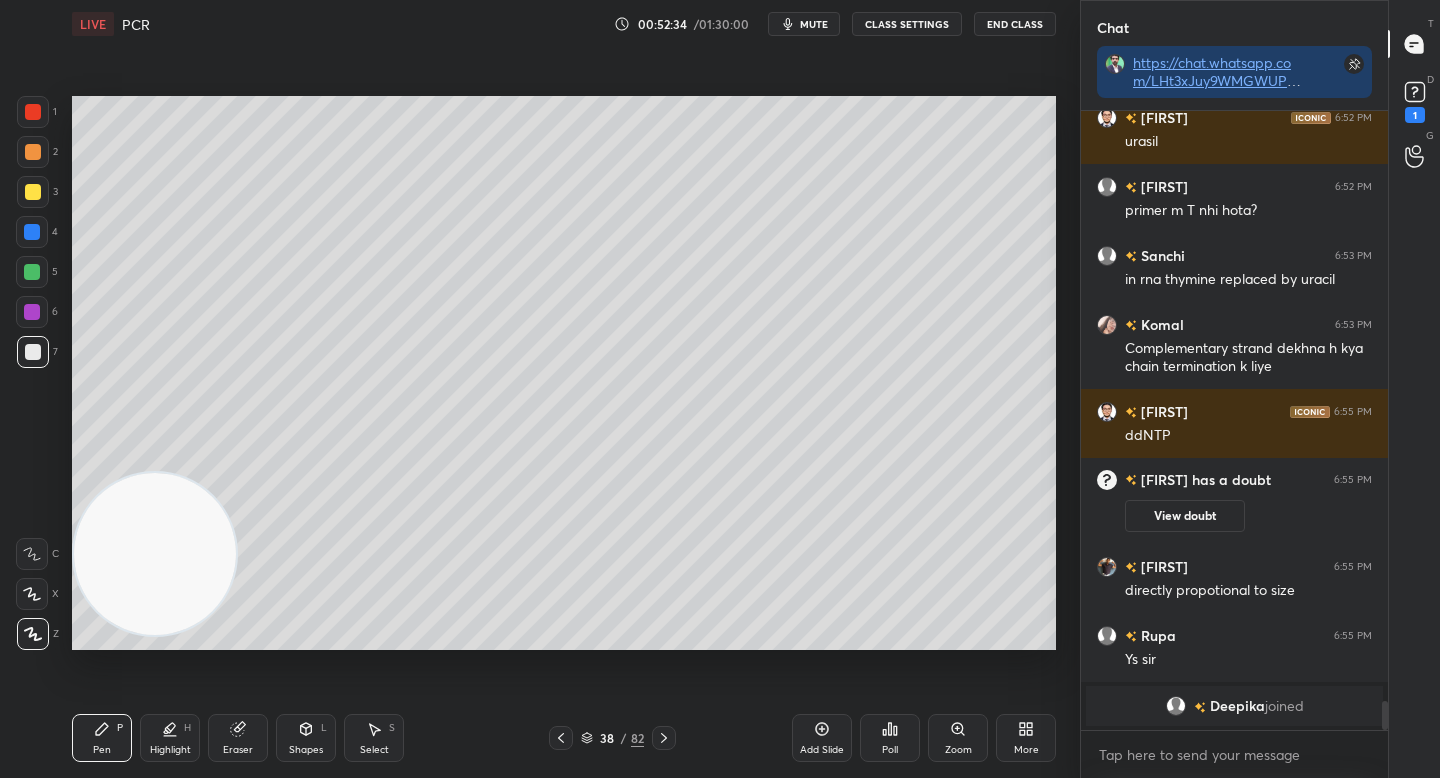 click on "Poll" at bounding box center [890, 738] 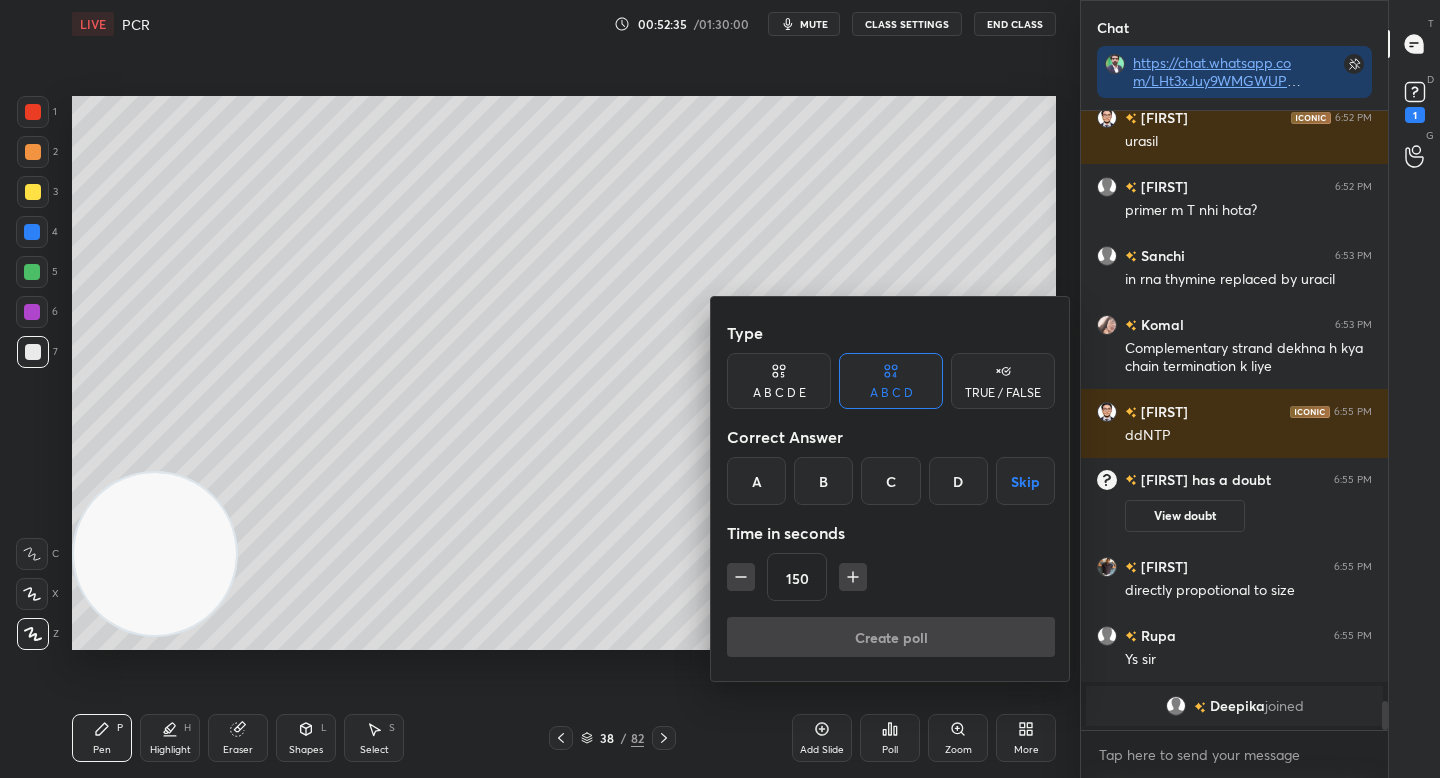click on "C" at bounding box center (890, 481) 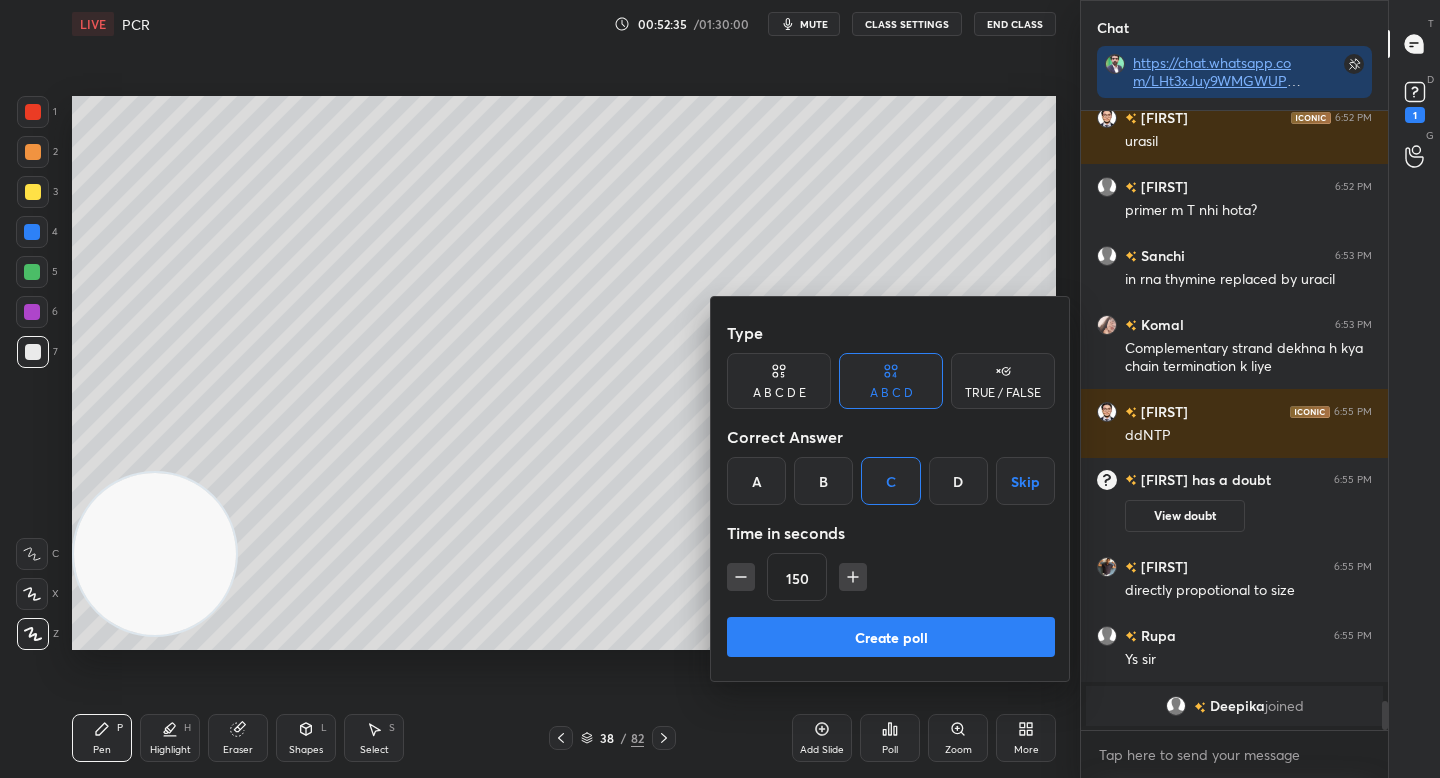 click at bounding box center [741, 577] 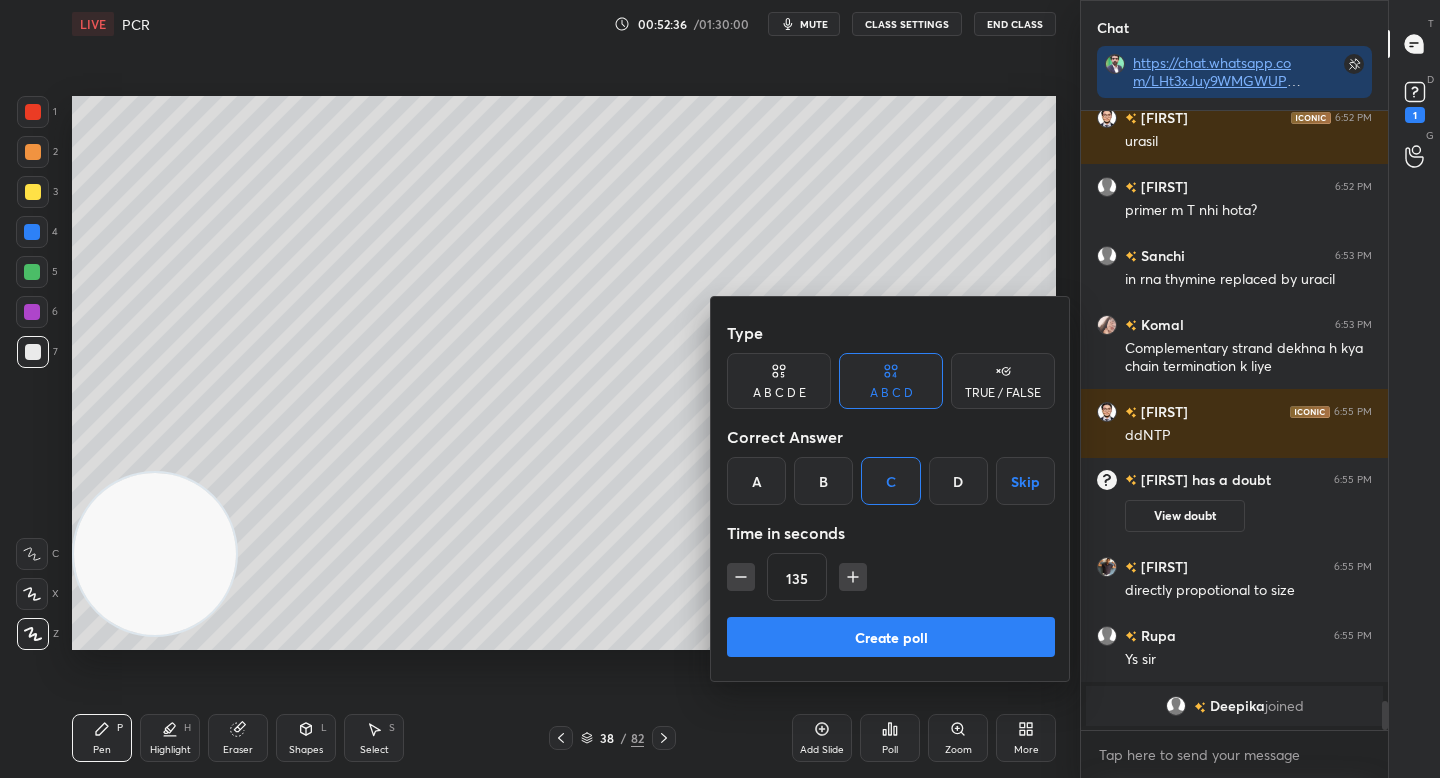 click 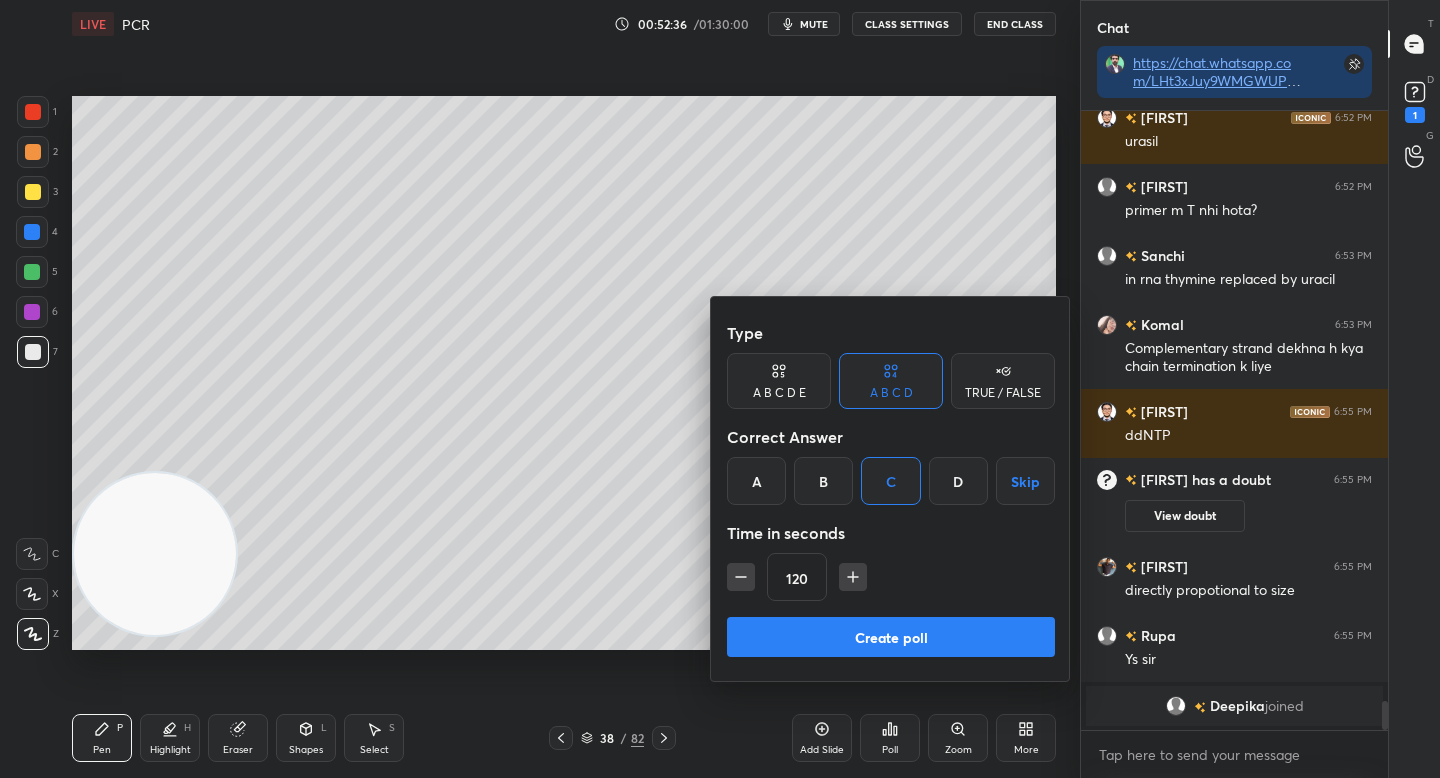 click on "Create poll" at bounding box center (891, 637) 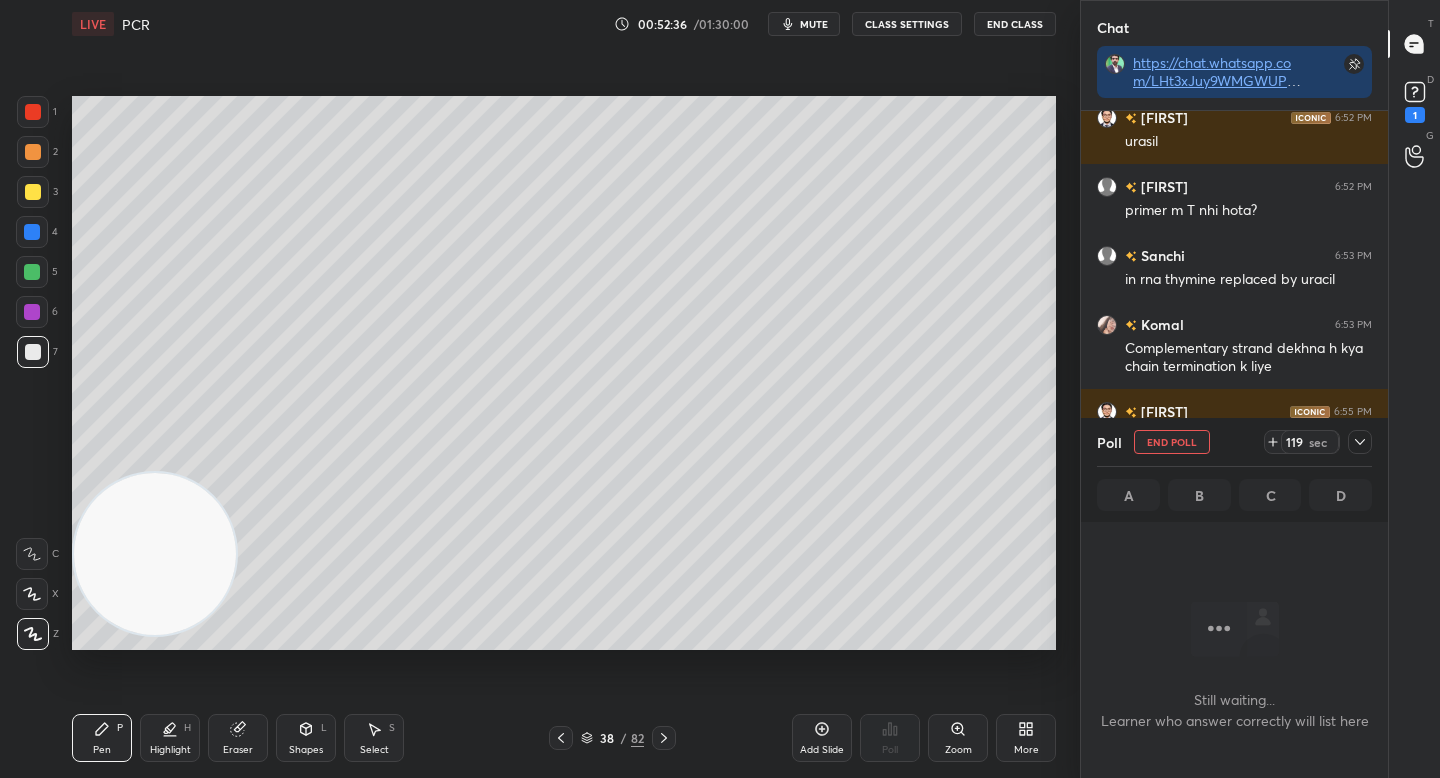 scroll, scrollTop: 514, scrollLeft: 301, axis: both 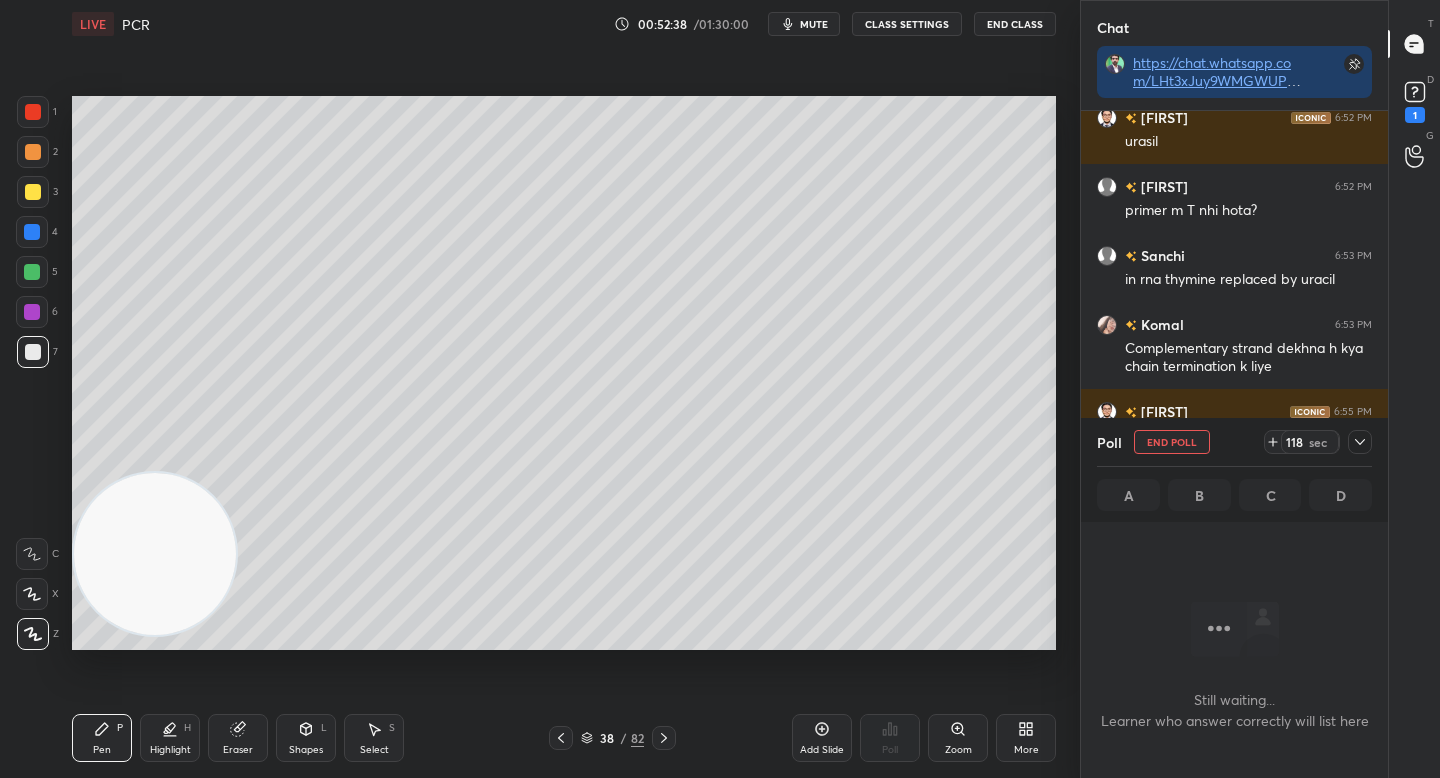 click at bounding box center [155, 554] 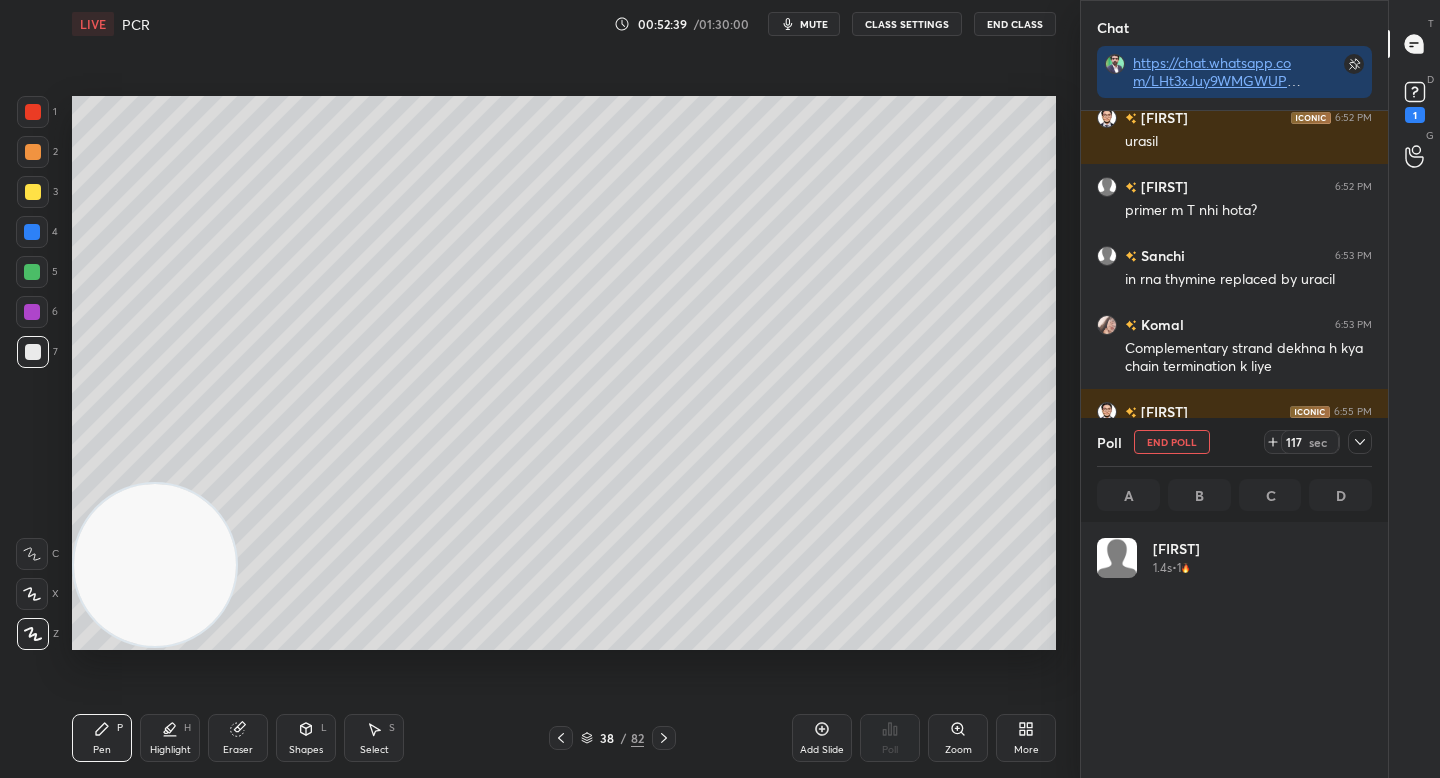 scroll, scrollTop: 7, scrollLeft: 7, axis: both 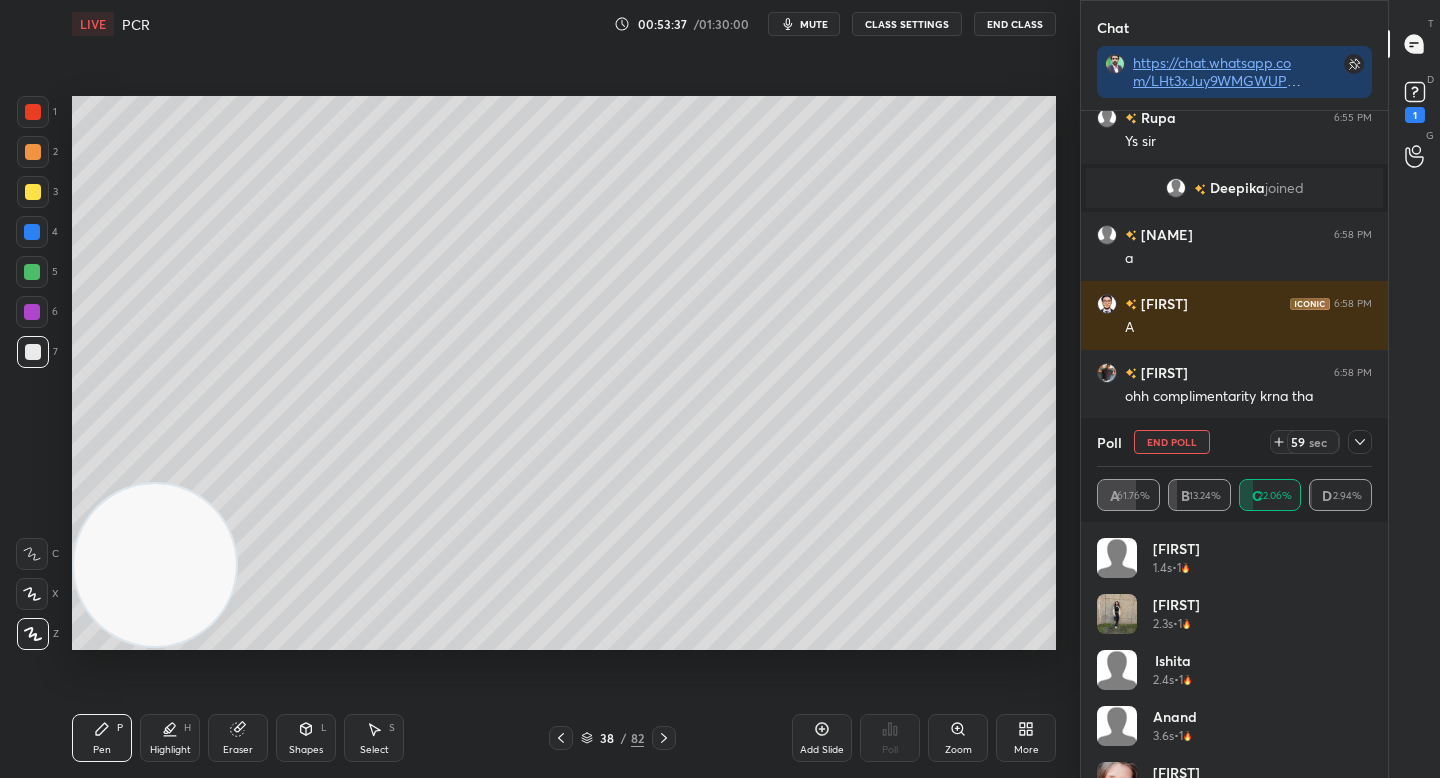 click at bounding box center (1360, 442) 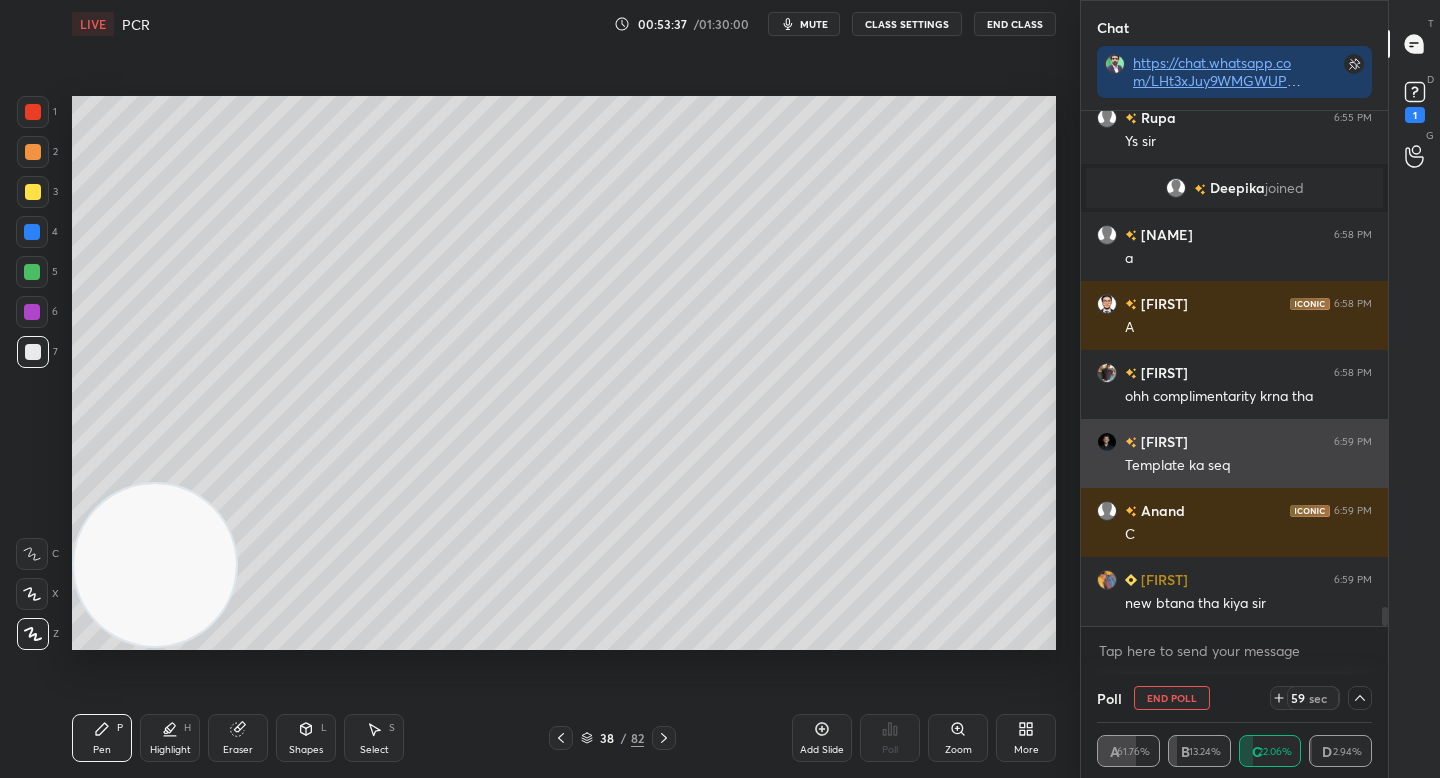 scroll, scrollTop: 0, scrollLeft: 0, axis: both 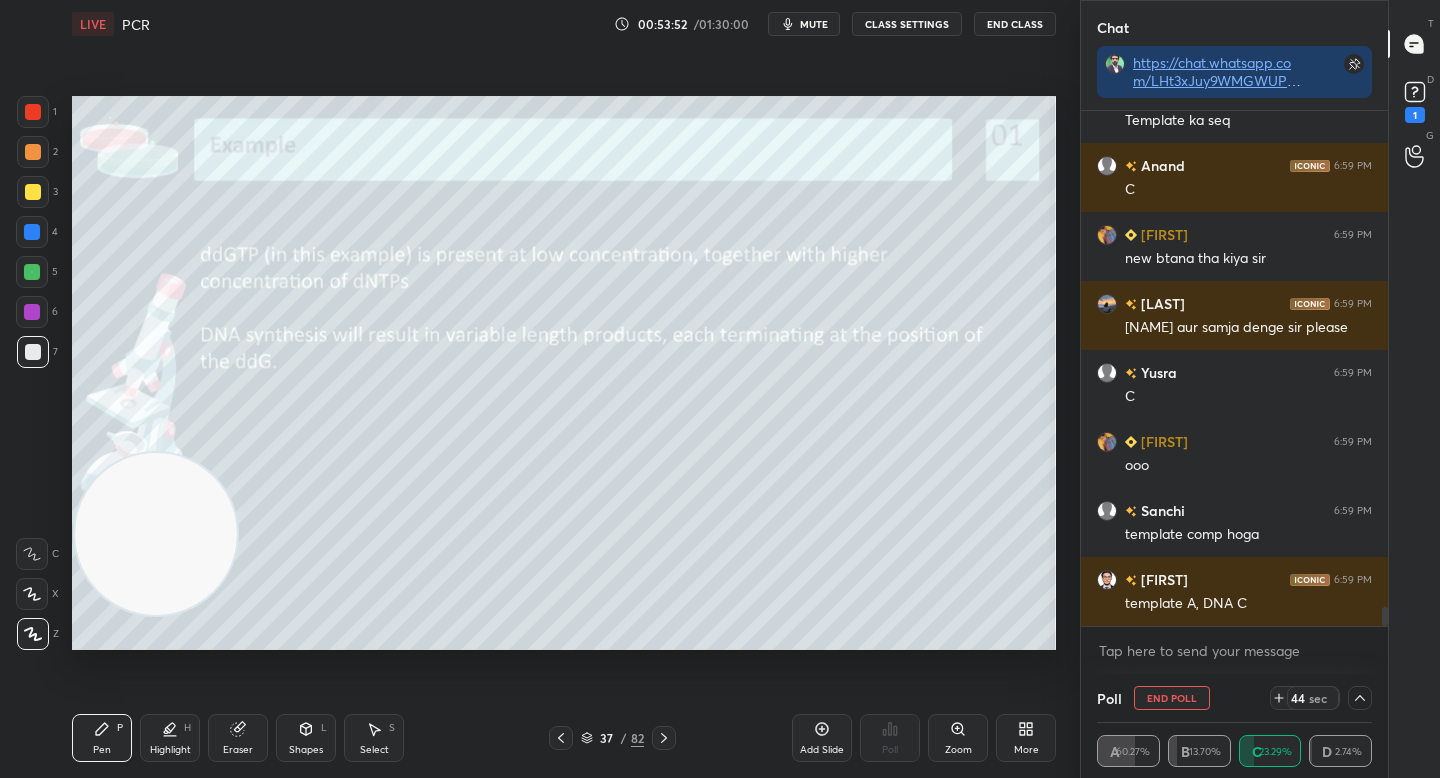 drag, startPoint x: 147, startPoint y: 599, endPoint x: 164, endPoint y: 406, distance: 193.74725 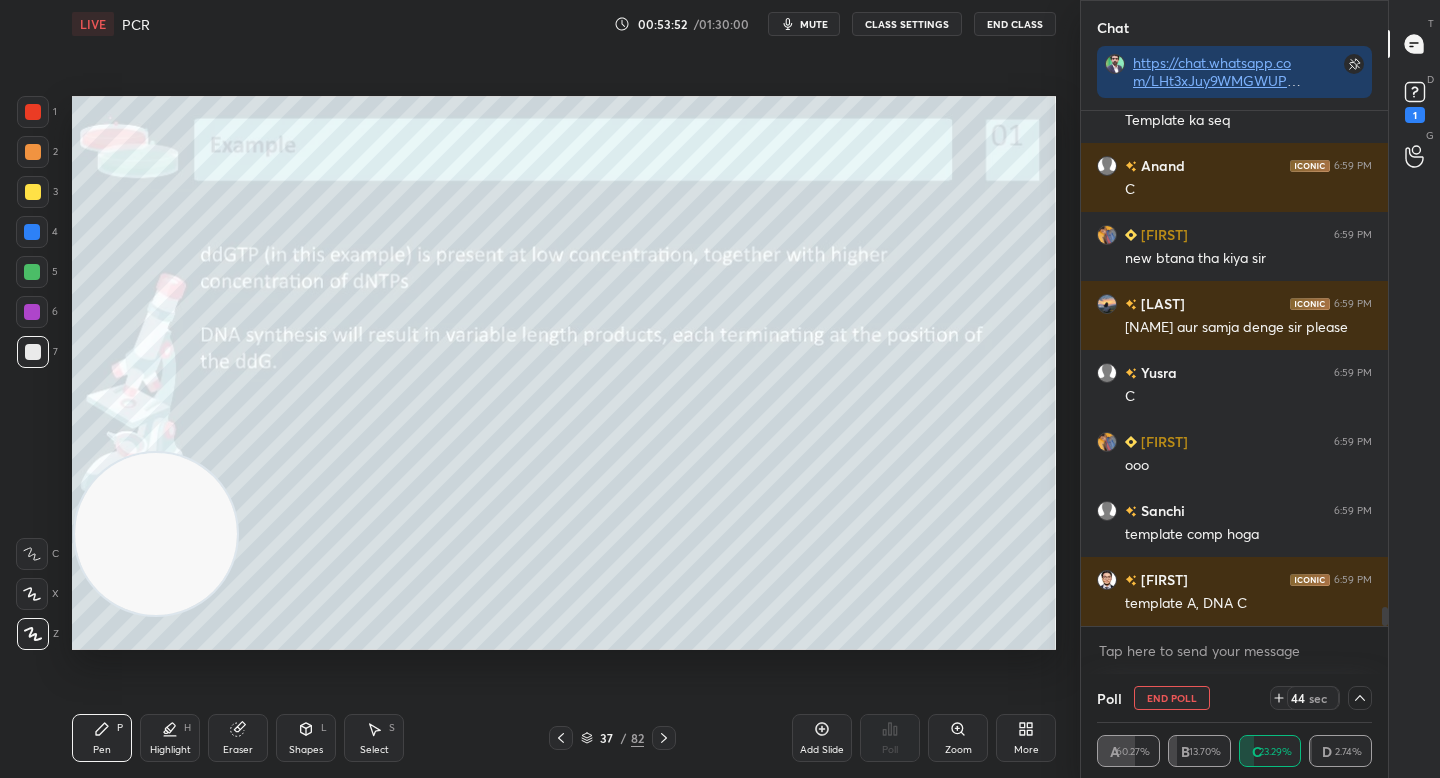 click at bounding box center [156, 534] 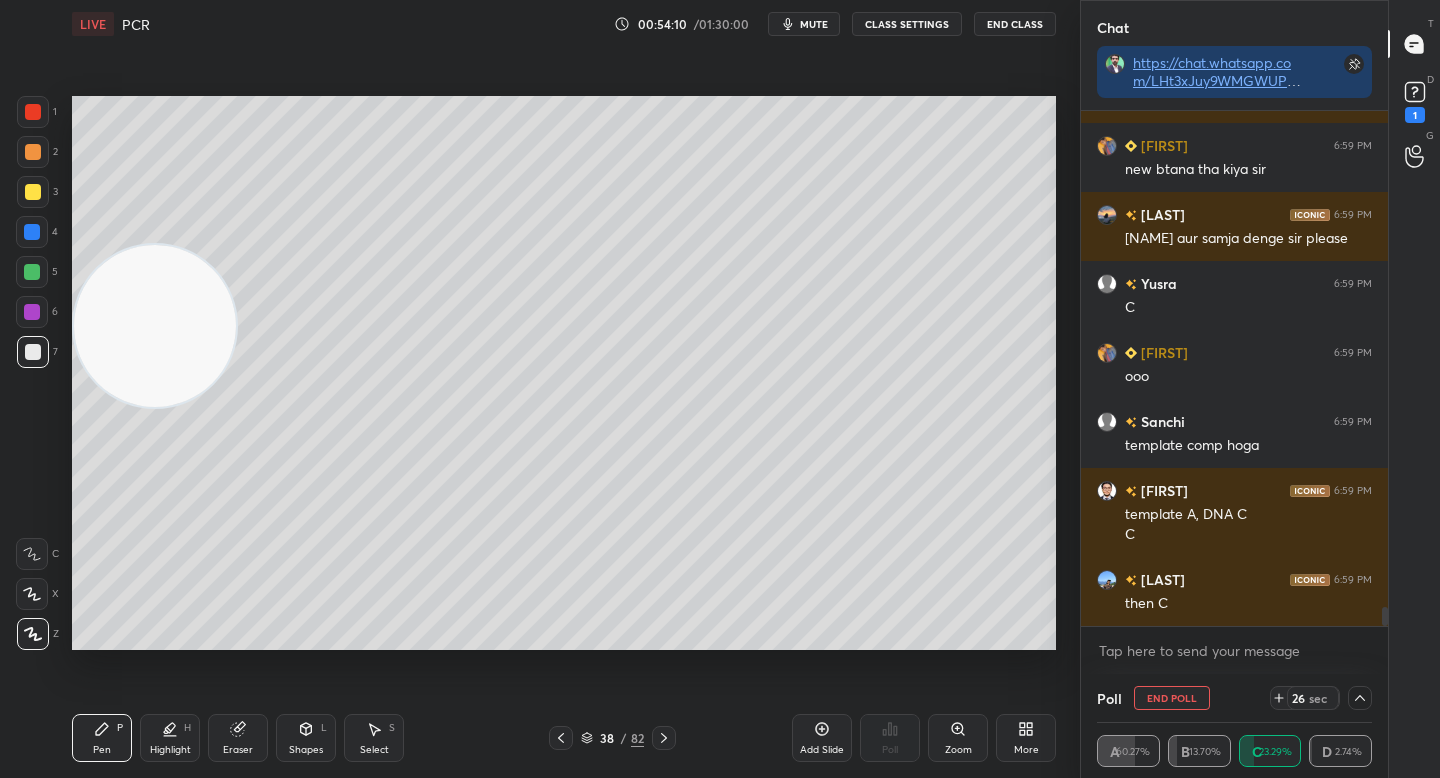 scroll, scrollTop: 13803, scrollLeft: 0, axis: vertical 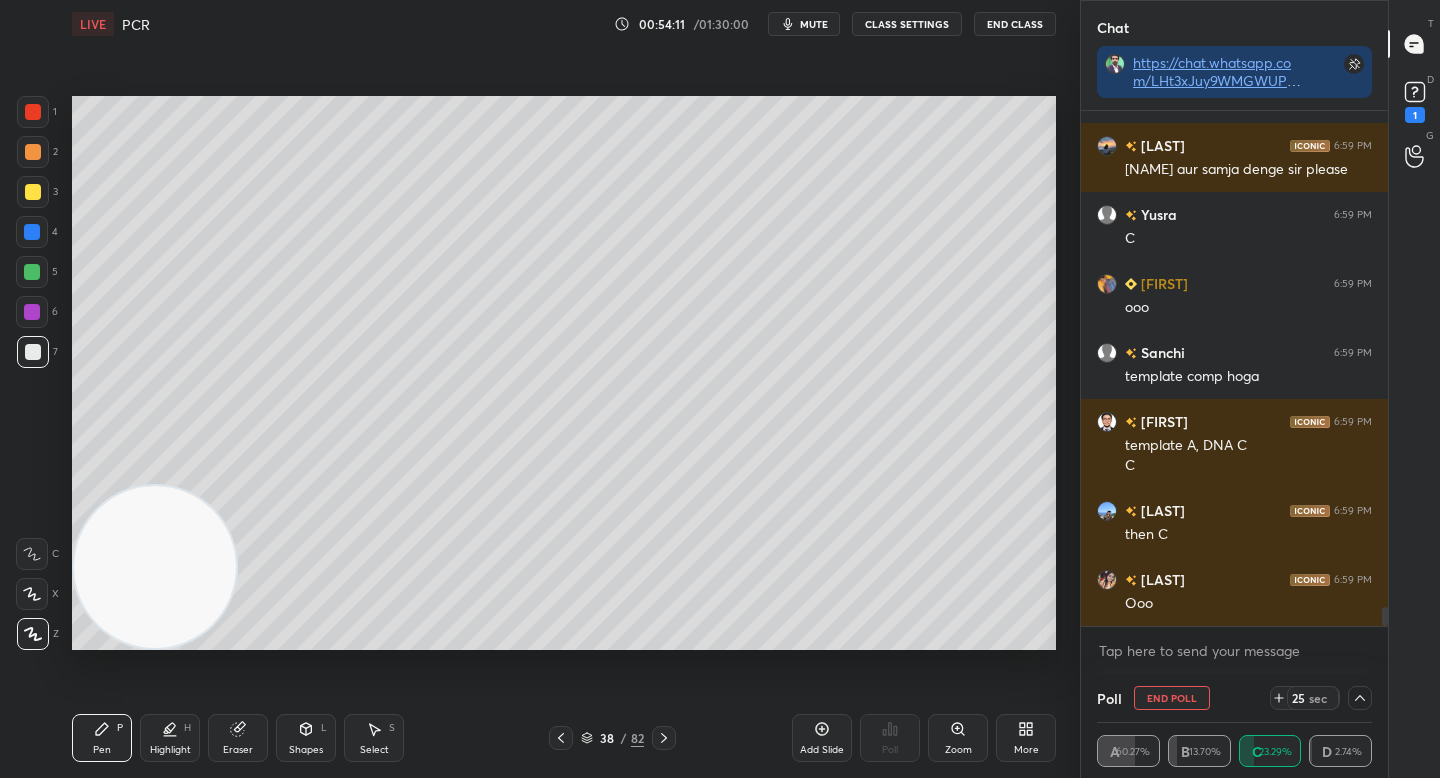 drag, startPoint x: 151, startPoint y: 582, endPoint x: 150, endPoint y: 625, distance: 43.011627 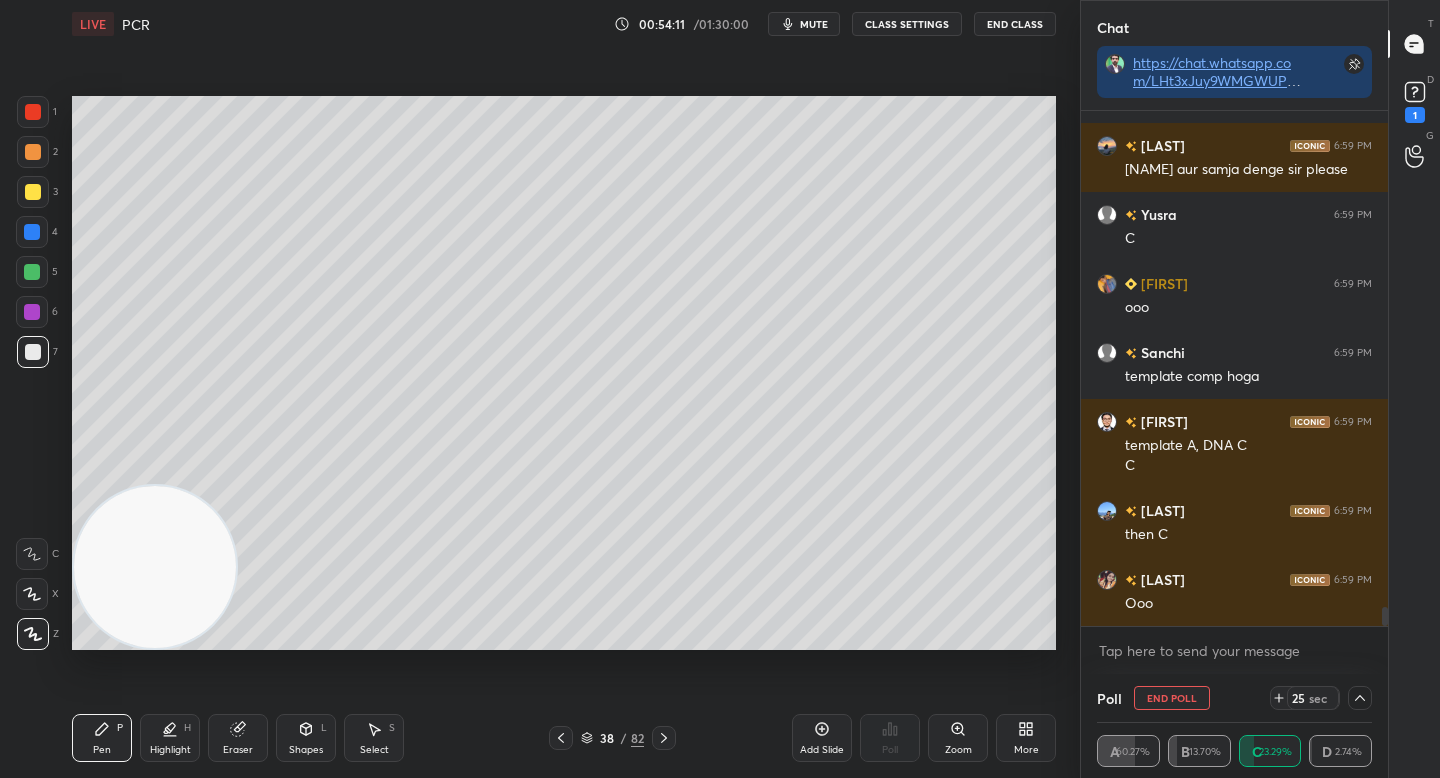 click at bounding box center [155, 567] 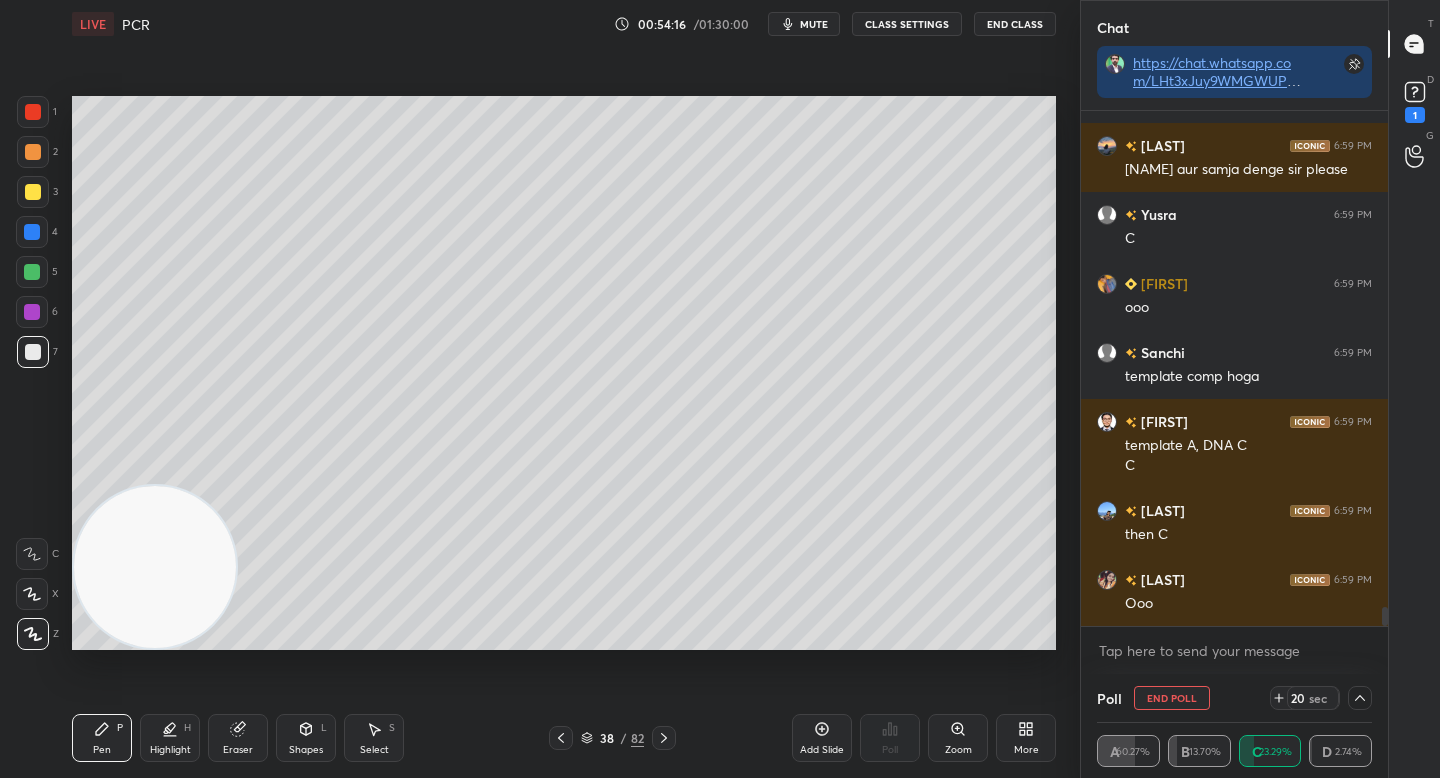 scroll, scrollTop: 13872, scrollLeft: 0, axis: vertical 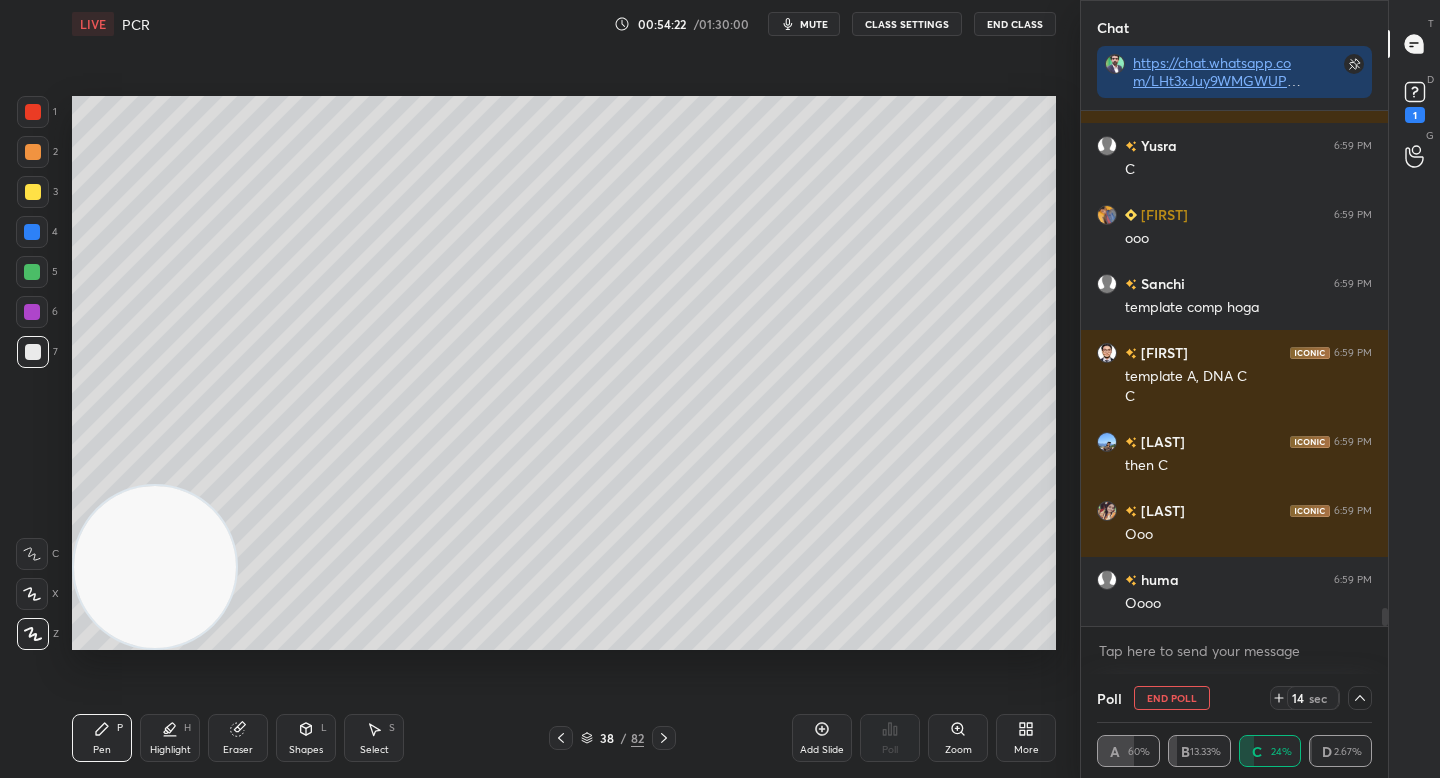 click at bounding box center [33, 152] 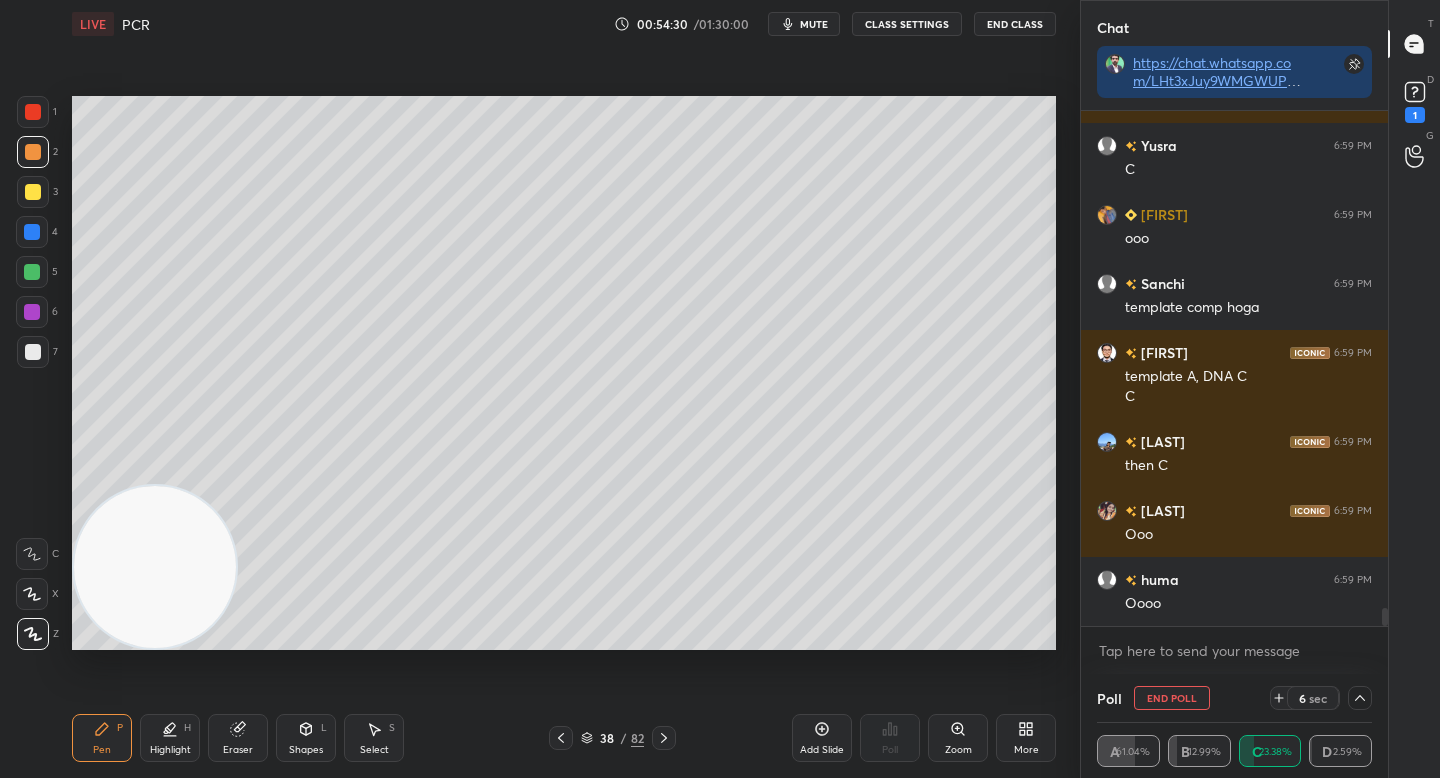 click 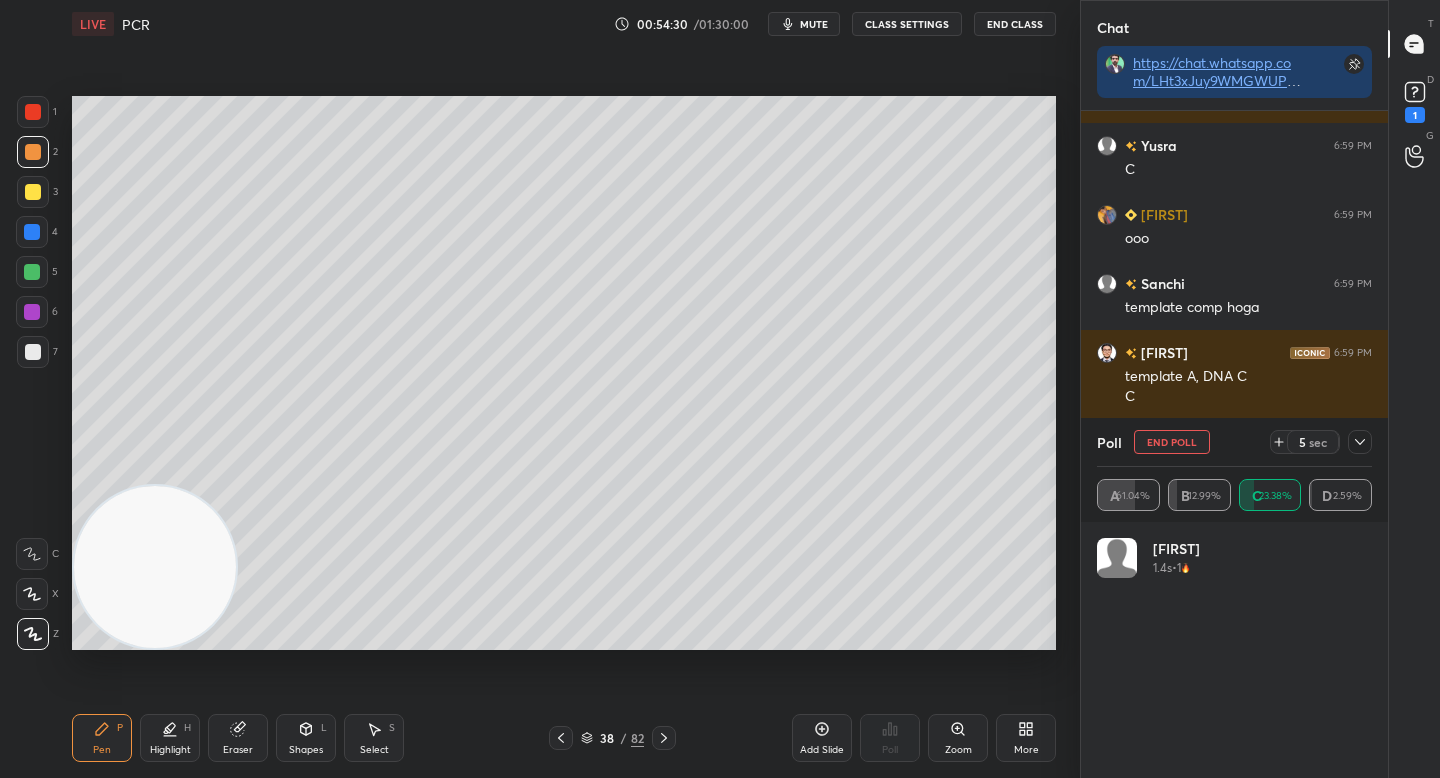 scroll, scrollTop: 7, scrollLeft: 7, axis: both 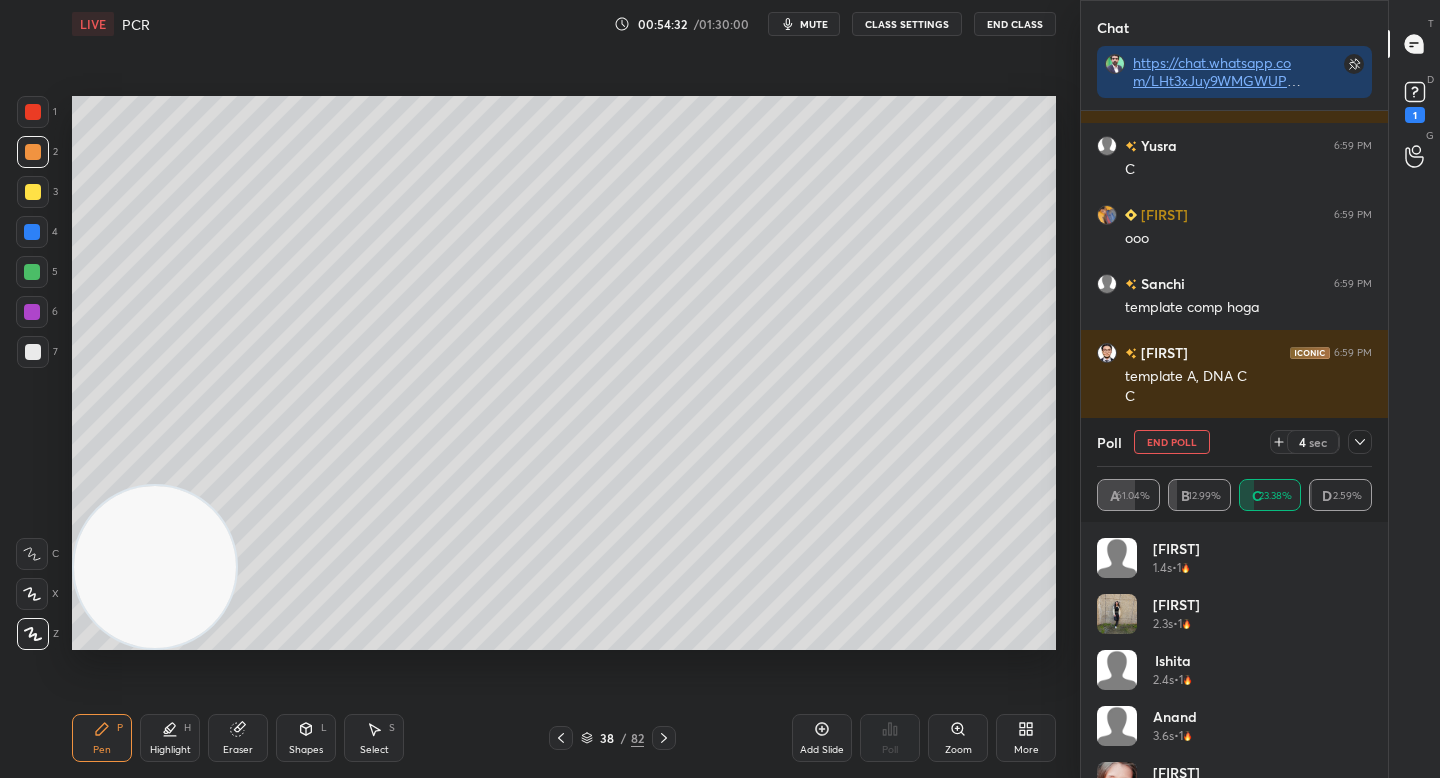 click at bounding box center (1360, 442) 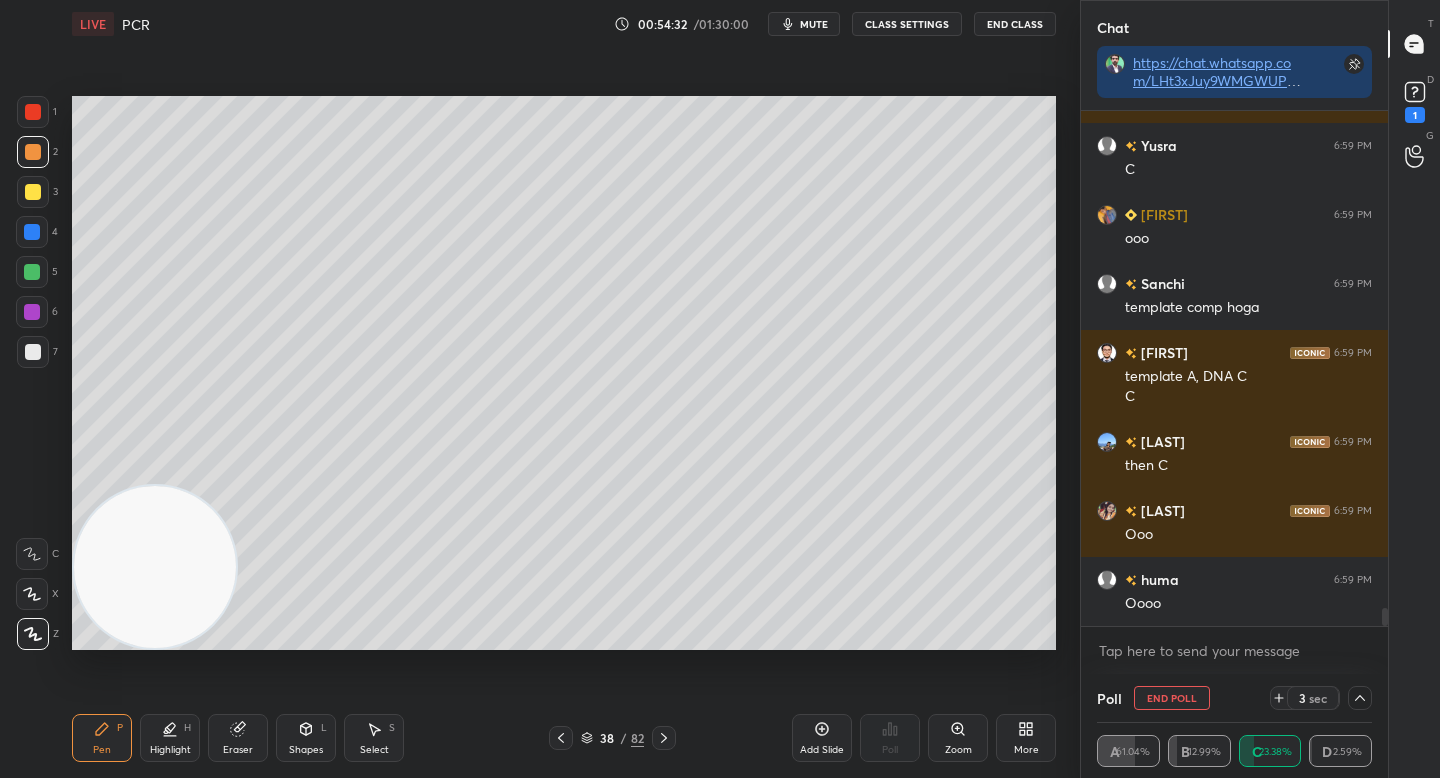 scroll, scrollTop: 0, scrollLeft: 0, axis: both 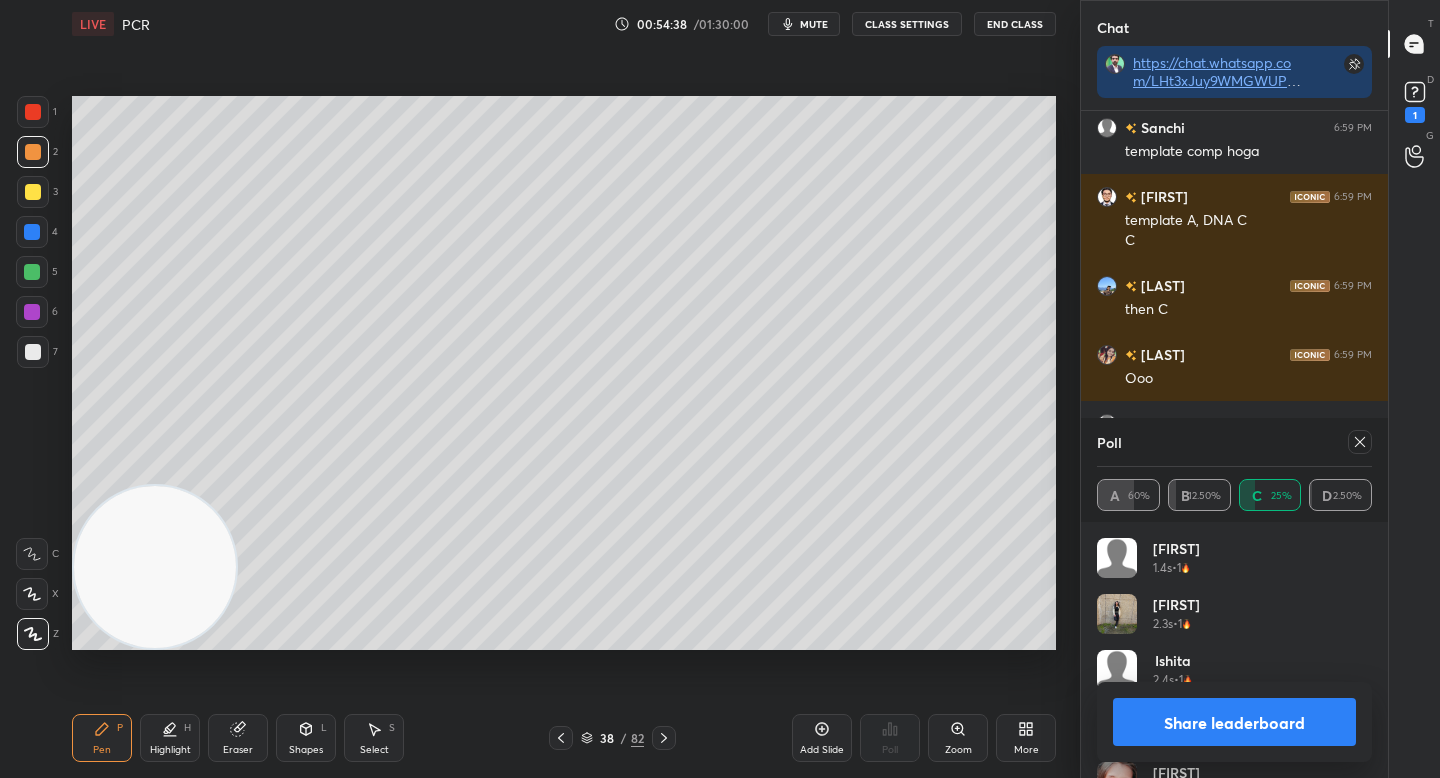 click on "Share leaderboard" at bounding box center [1234, 722] 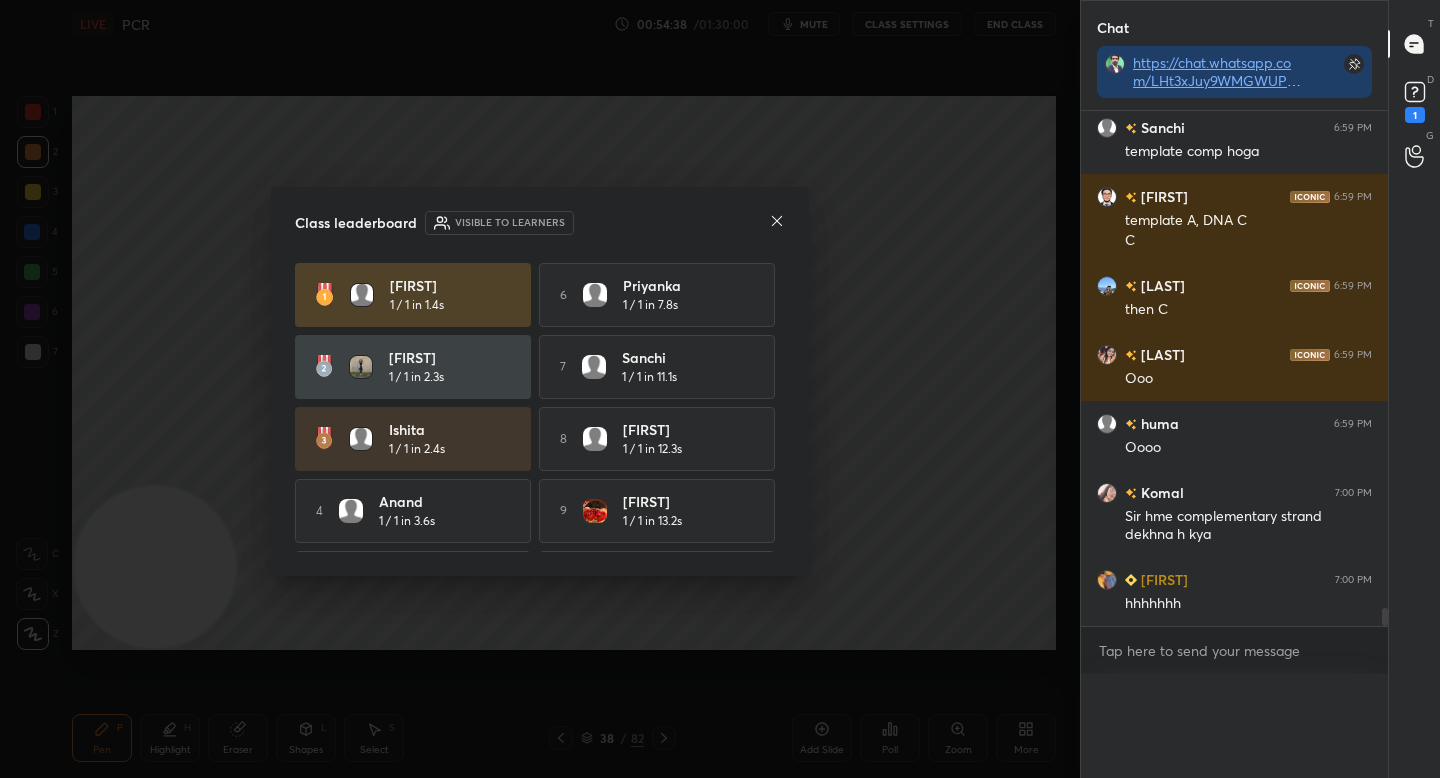 scroll, scrollTop: 0, scrollLeft: 0, axis: both 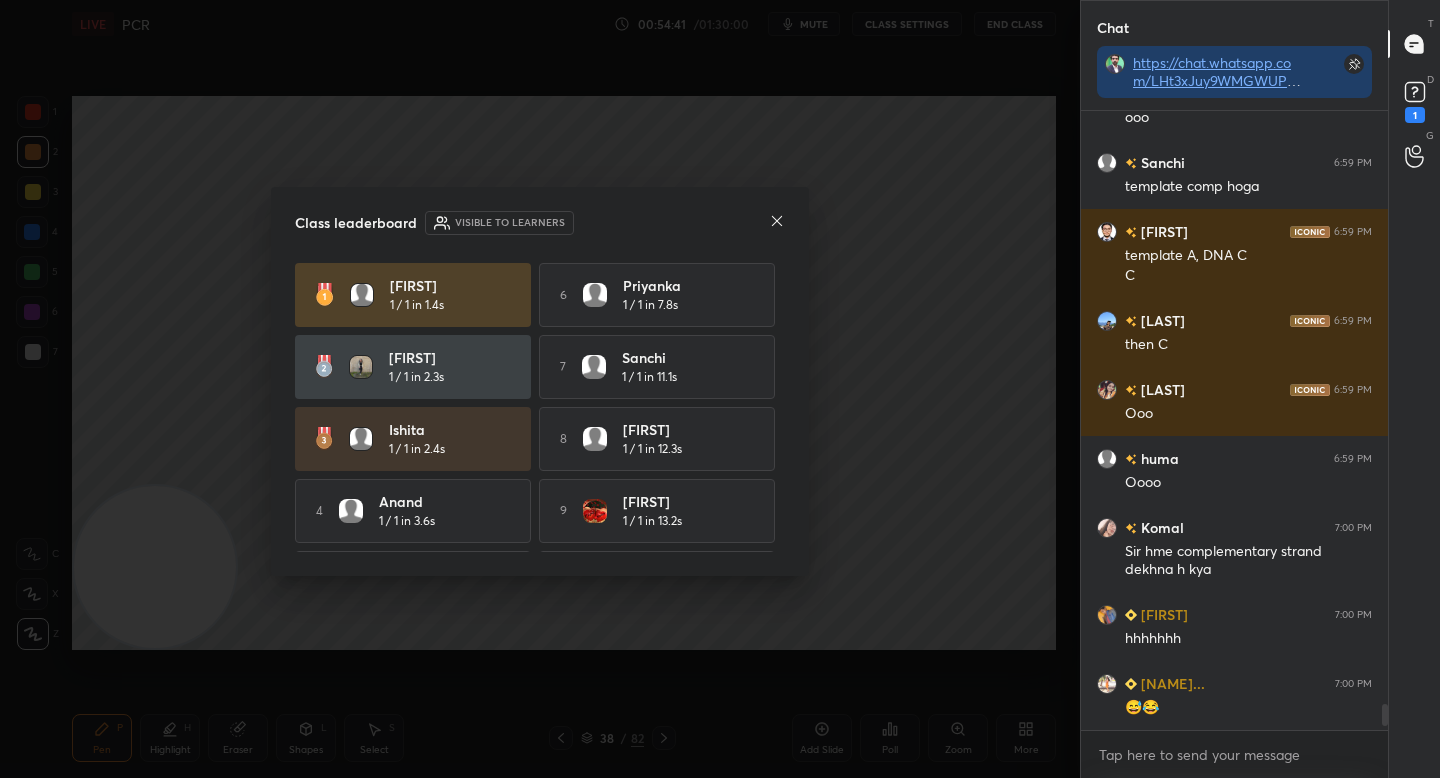 click on "Class leaderboard Visible to learners [FIRST] 1 / 1 in 1.4s 6 [FIRST] 1 / 1 in 7.8s [FIRST] 1 / 1 in 2.3s 7 [FIRST] 1 / 1 in 11.1s [FIRST] 1 / 1 in 2.4s 8 [FIRST] 1 / 1 in 12.3s 4 [FIRST] 1 / 1 in 3.6s 9 [FIRST] 1 / 1 in 13.2s 5 [FIRST] 1 / 1 in 7.4s 10 [FIRST] 1 / 1 in 27.9s" at bounding box center (540, 381) 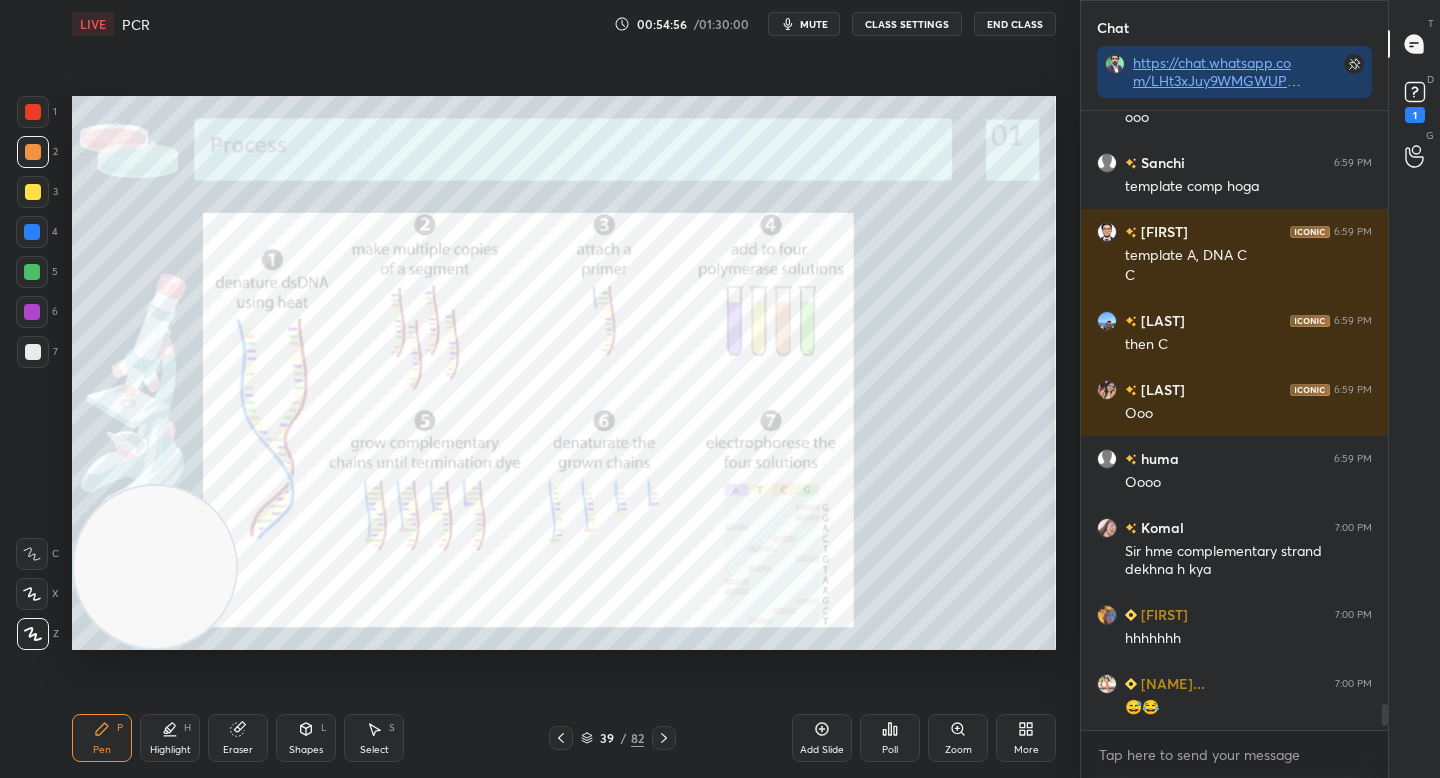 click at bounding box center [32, 312] 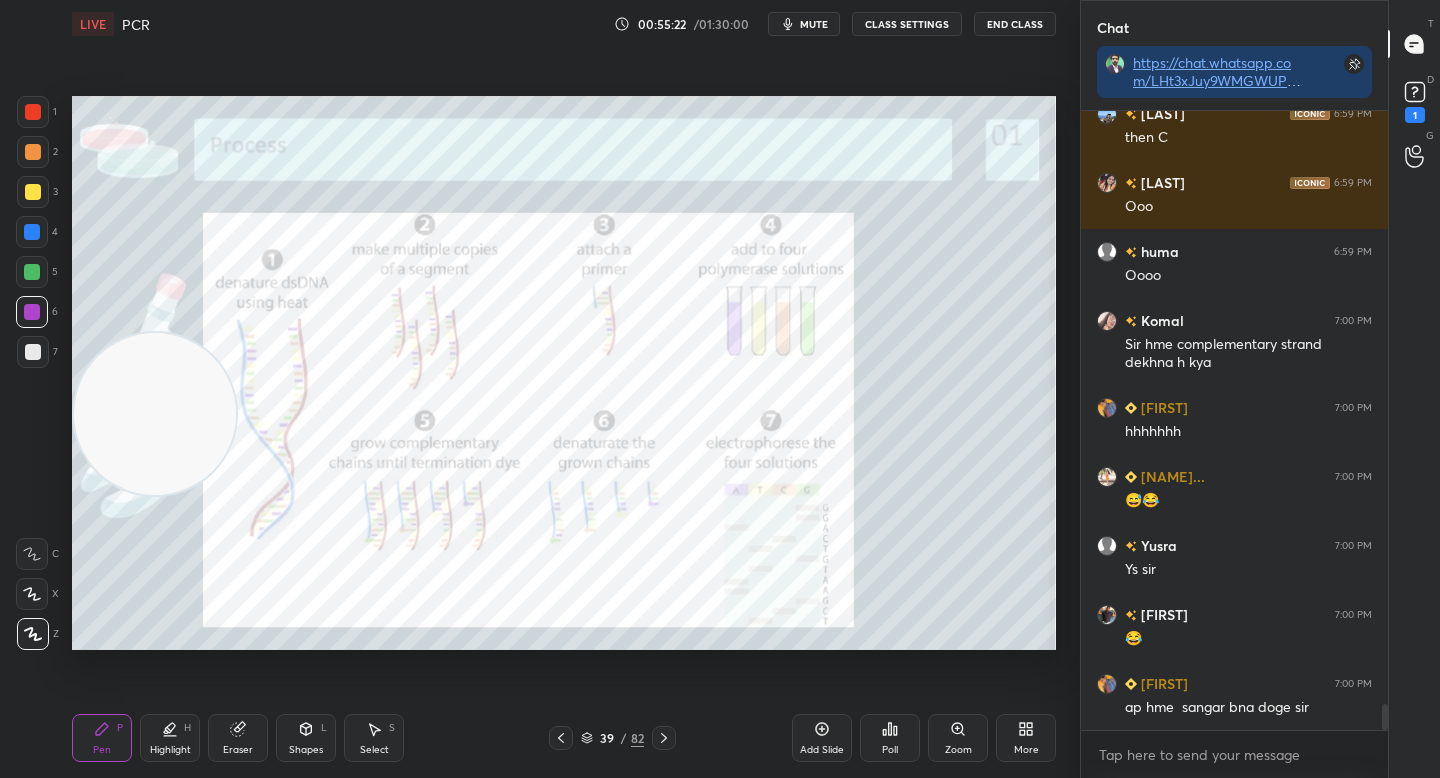drag, startPoint x: 174, startPoint y: 534, endPoint x: 163, endPoint y: 329, distance: 205.2949 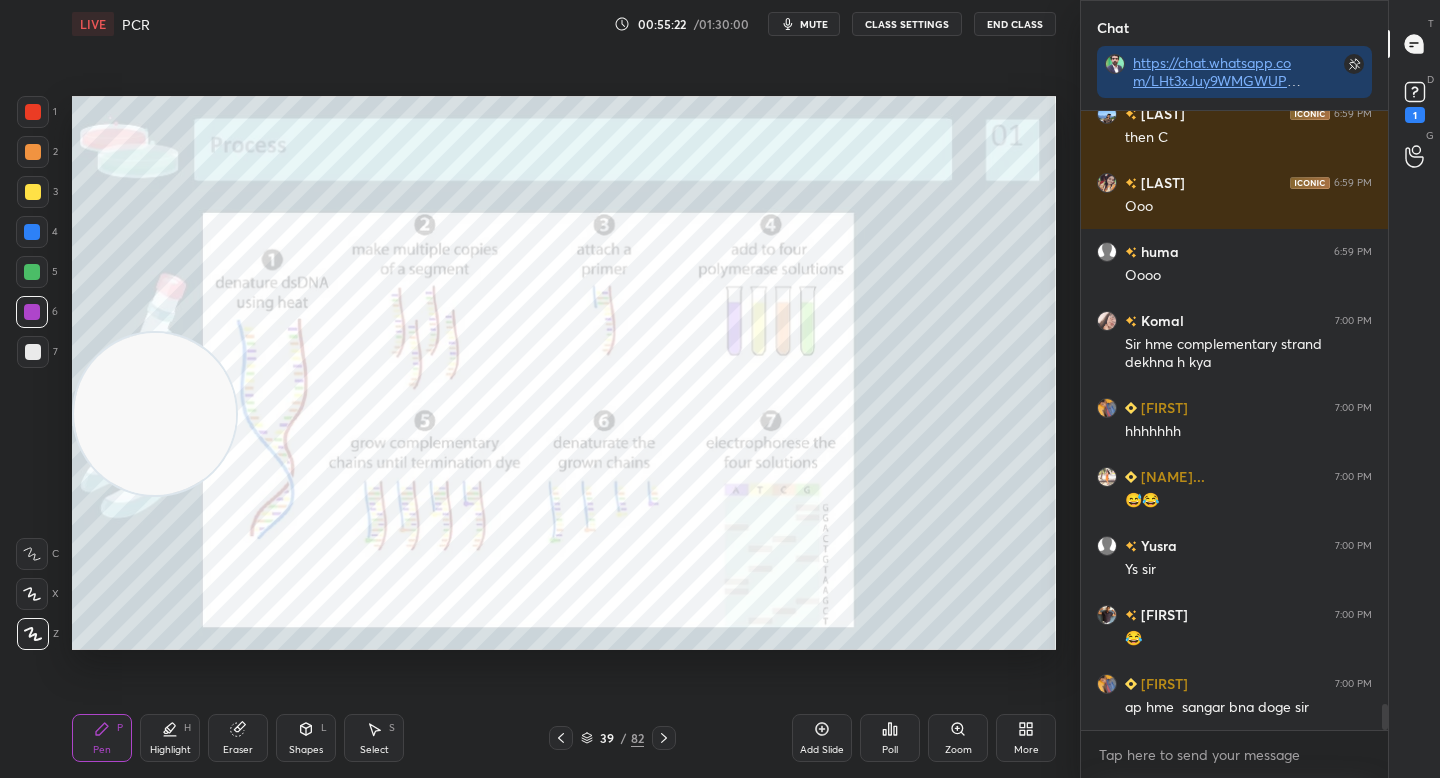 click at bounding box center (155, 414) 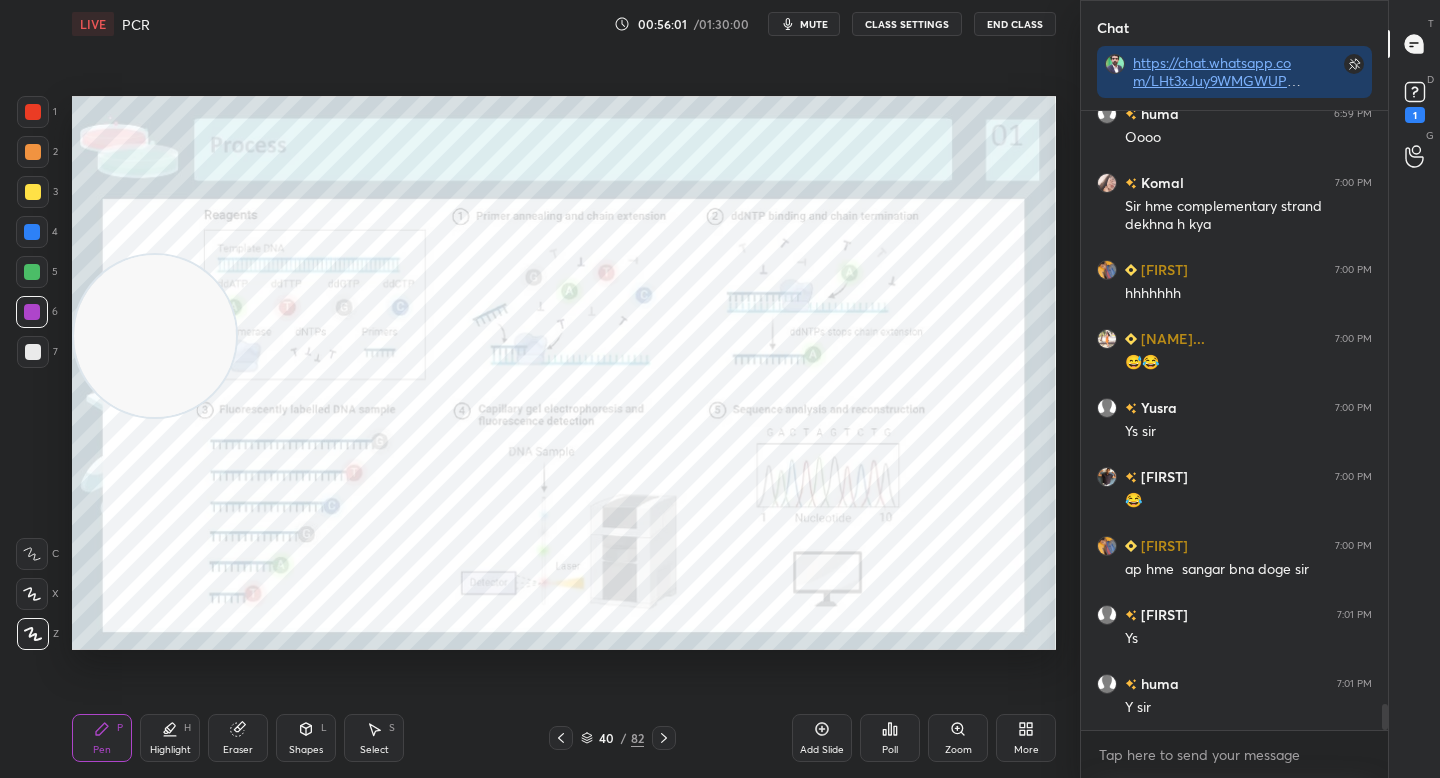 scroll, scrollTop: 14407, scrollLeft: 0, axis: vertical 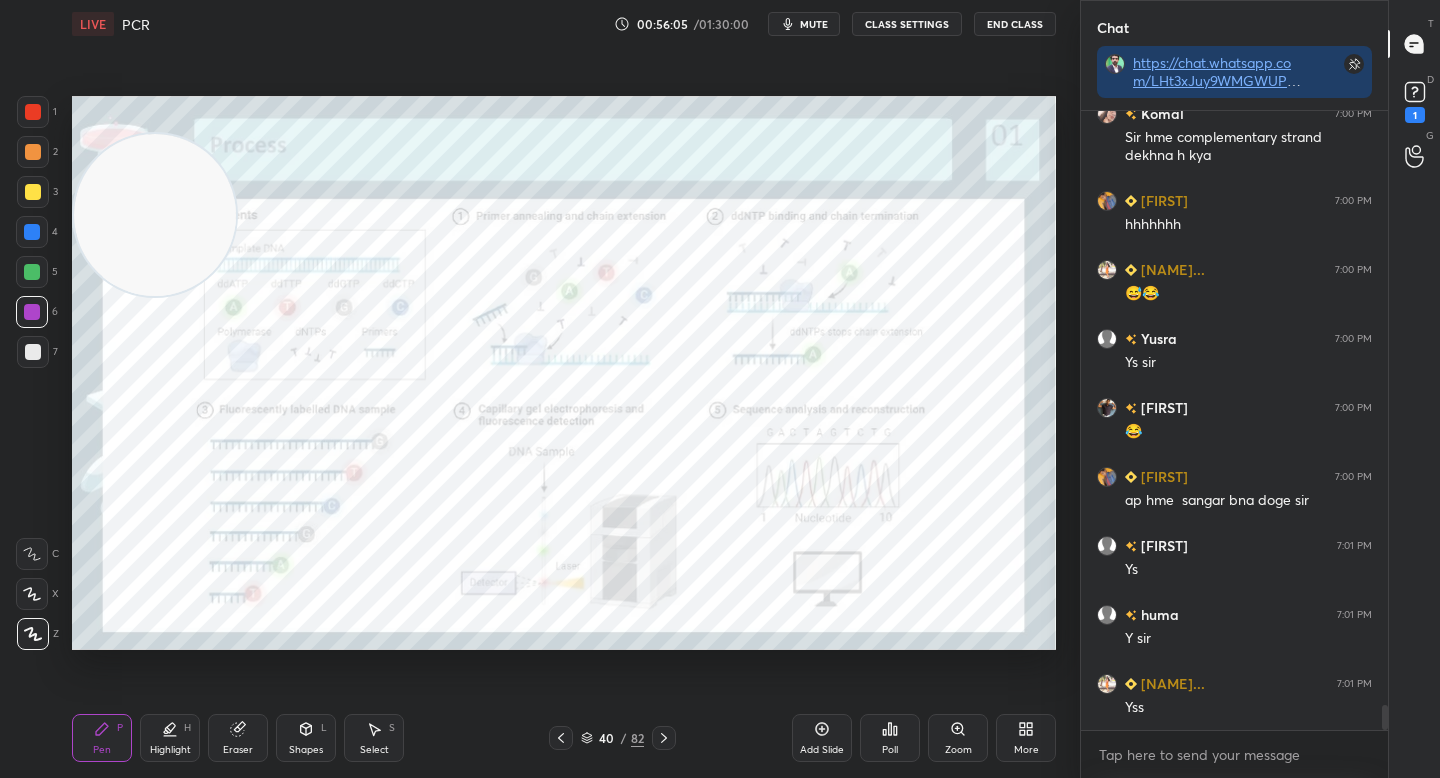 drag, startPoint x: 144, startPoint y: 209, endPoint x: 111, endPoint y: 143, distance: 73.790245 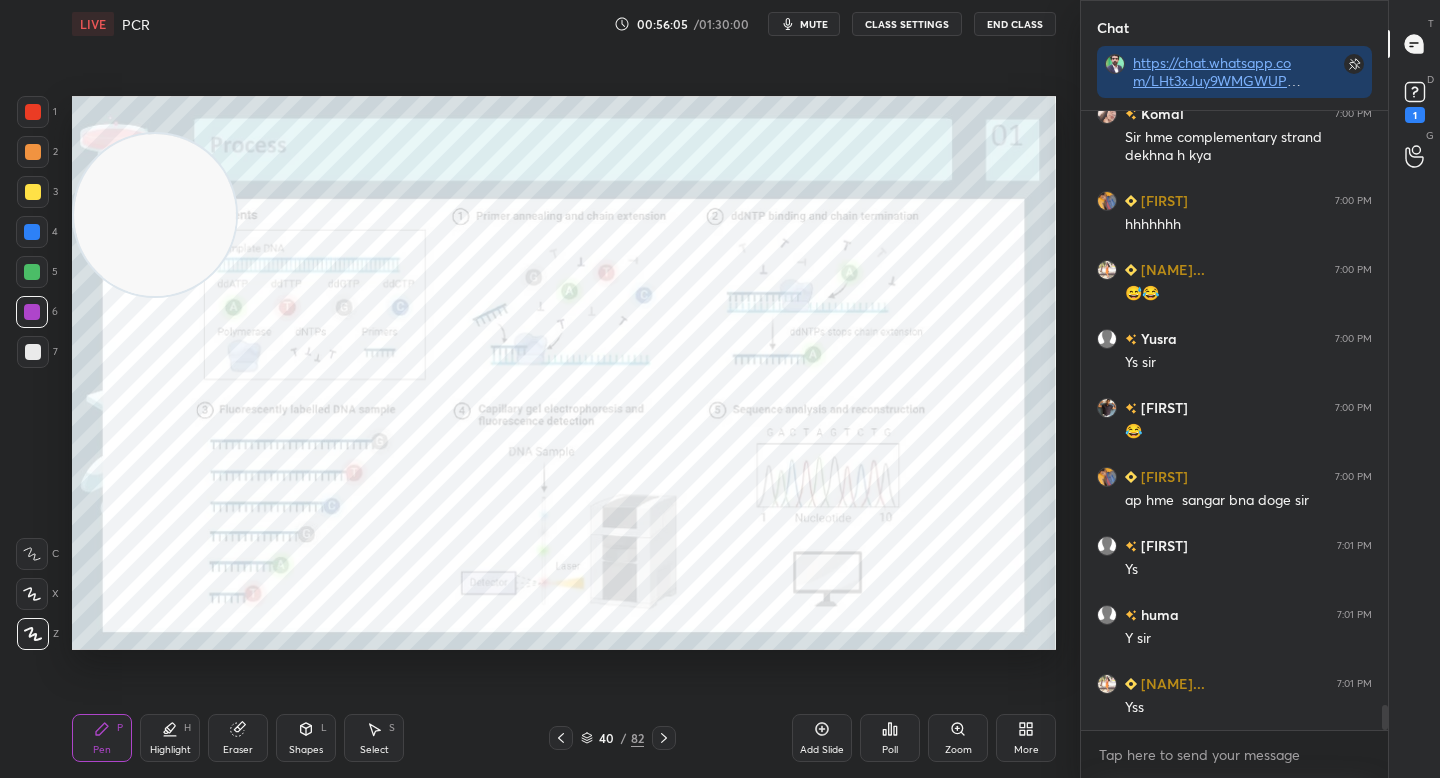click at bounding box center (155, 215) 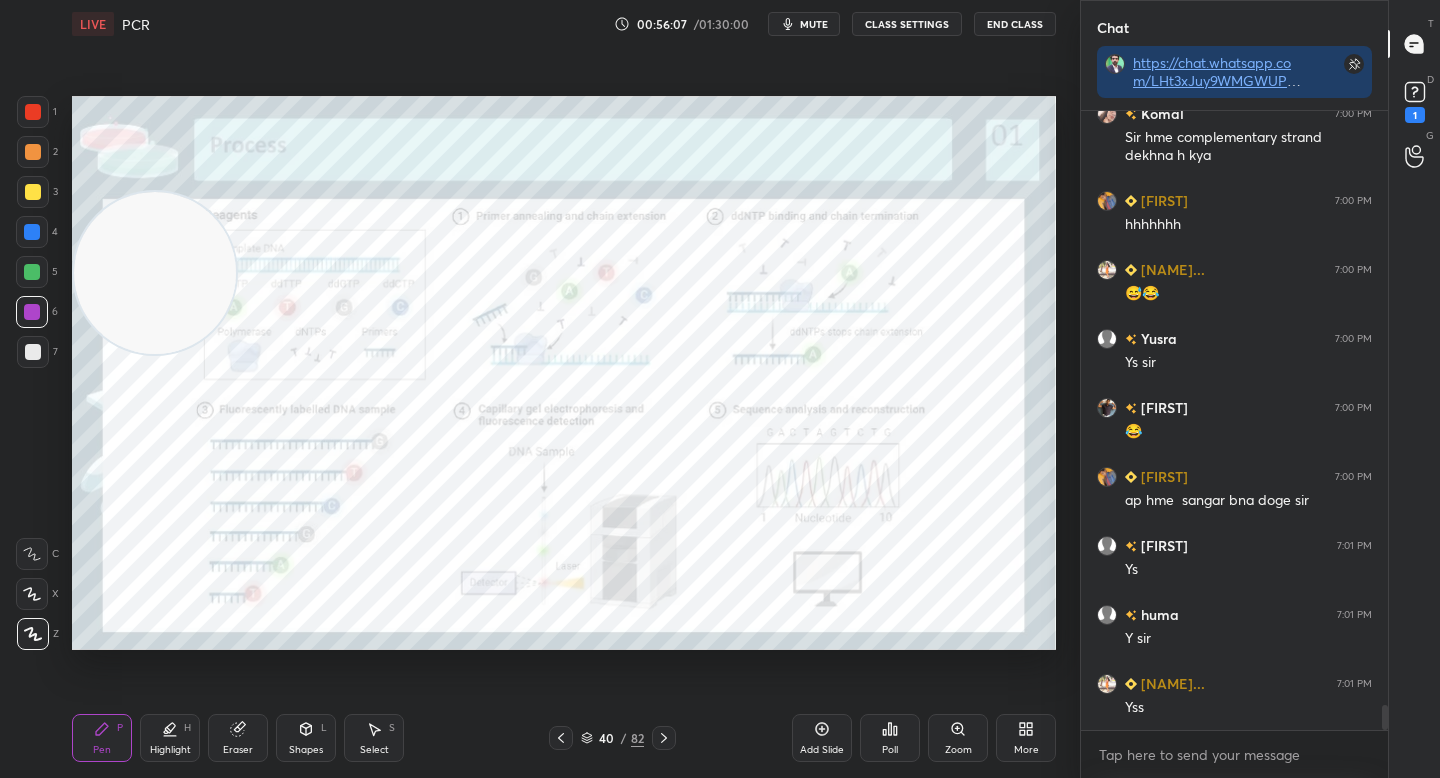 drag, startPoint x: 145, startPoint y: 200, endPoint x: 150, endPoint y: 611, distance: 411.03043 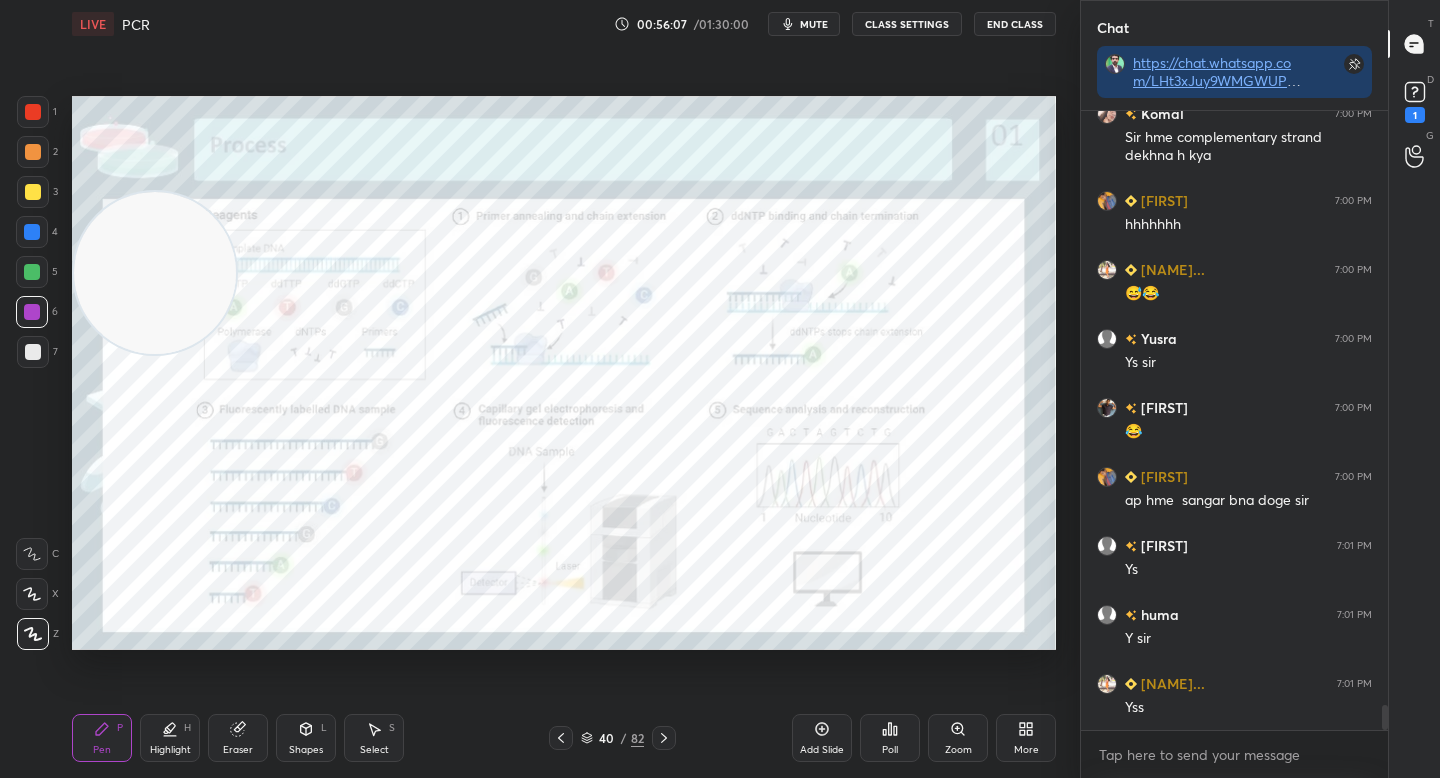 click at bounding box center [155, 273] 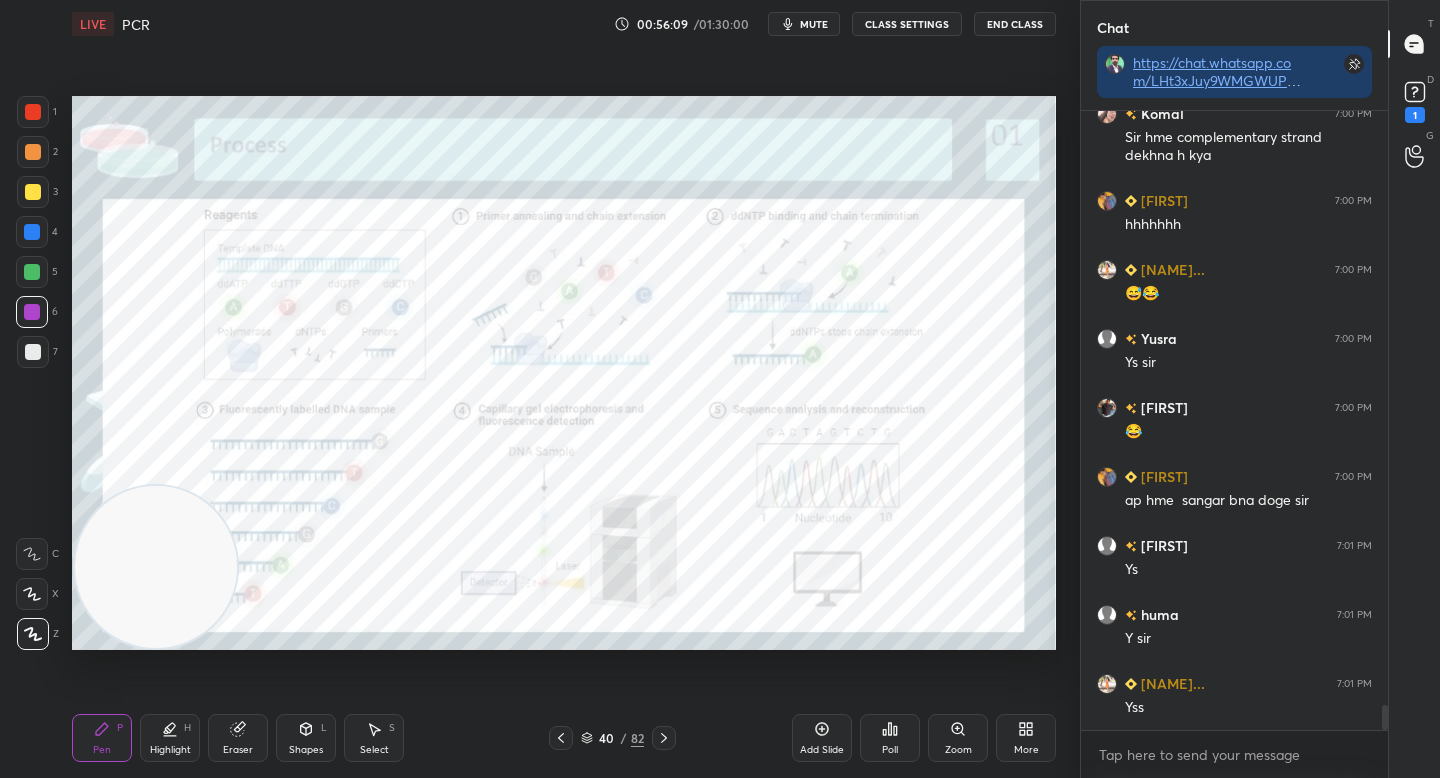 click on "Zoom" at bounding box center (958, 738) 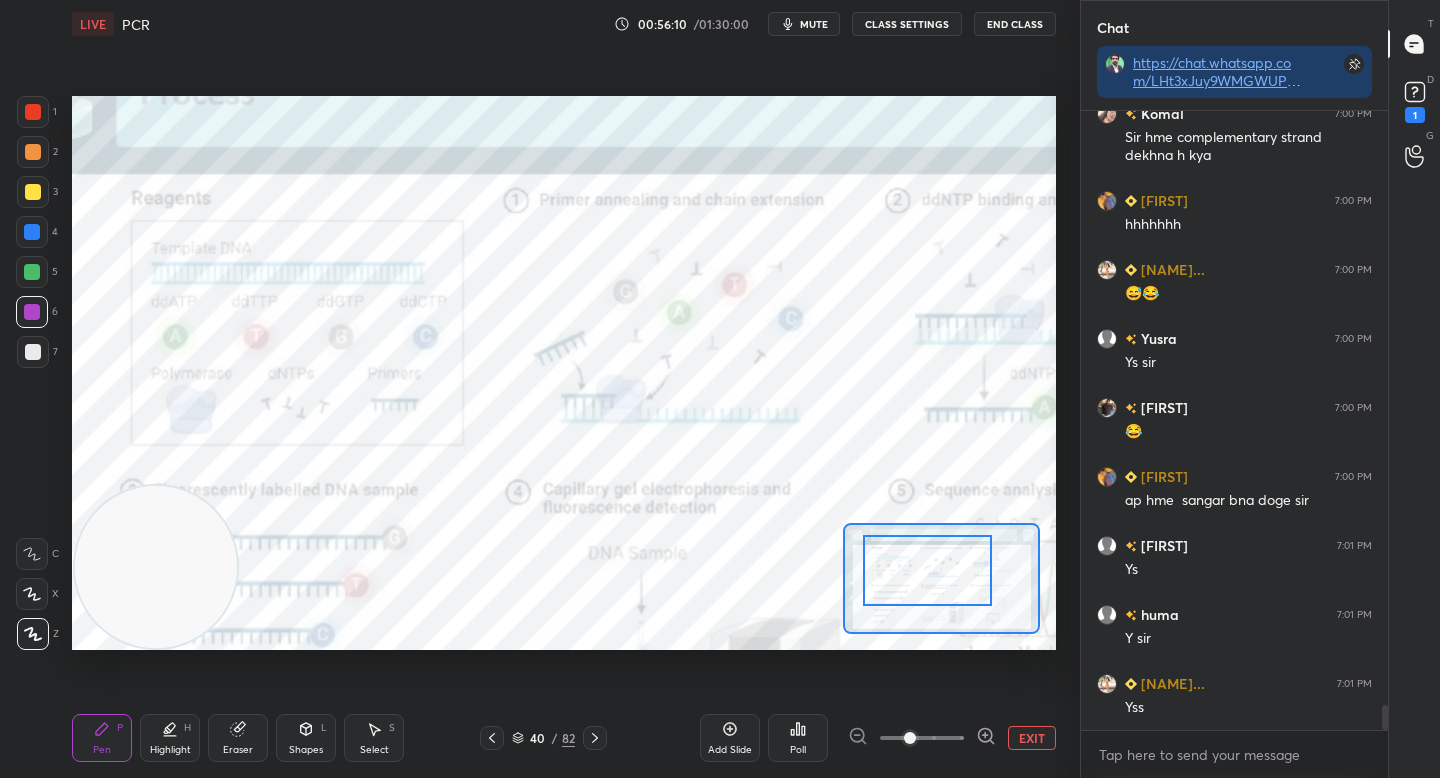 drag, startPoint x: 918, startPoint y: 591, endPoint x: 896, endPoint y: 587, distance: 22.36068 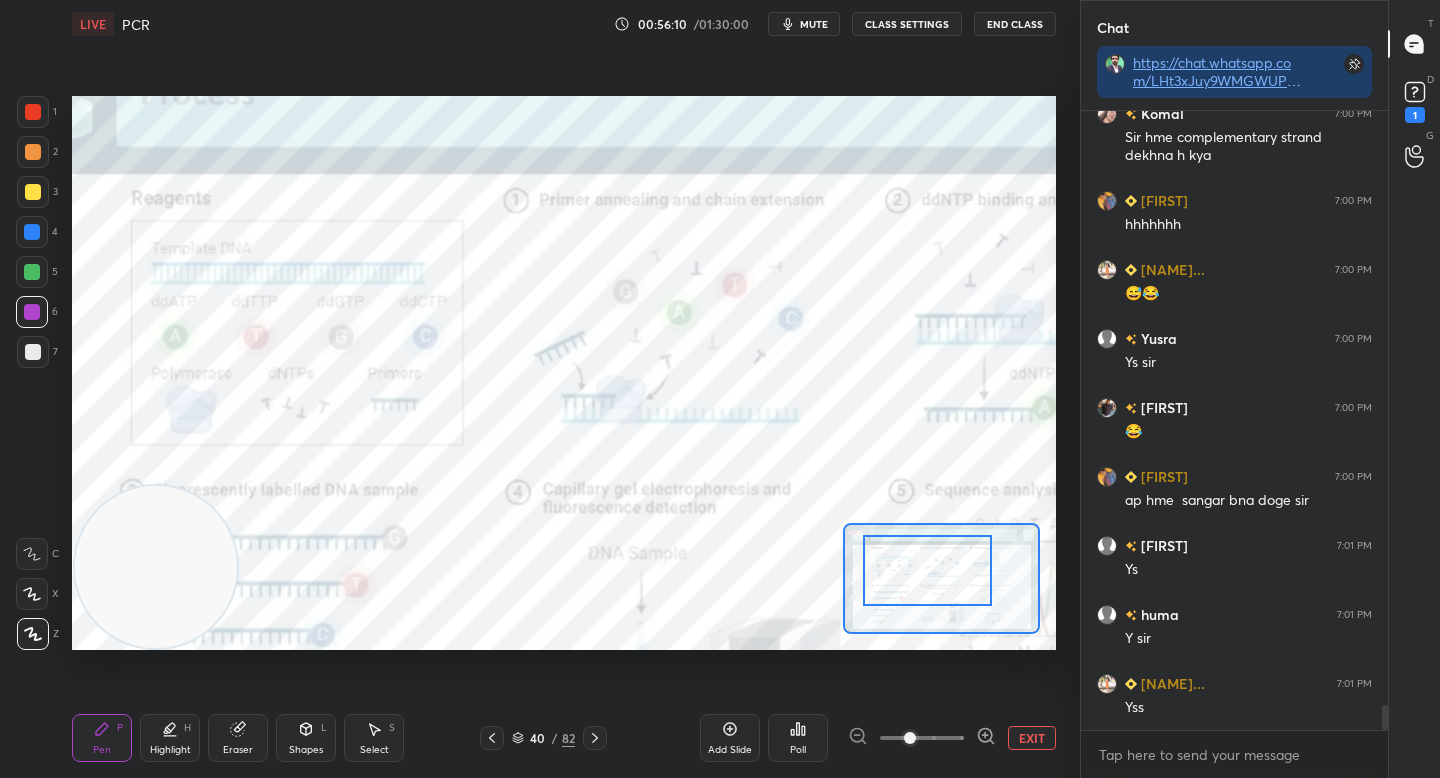 click at bounding box center [927, 570] 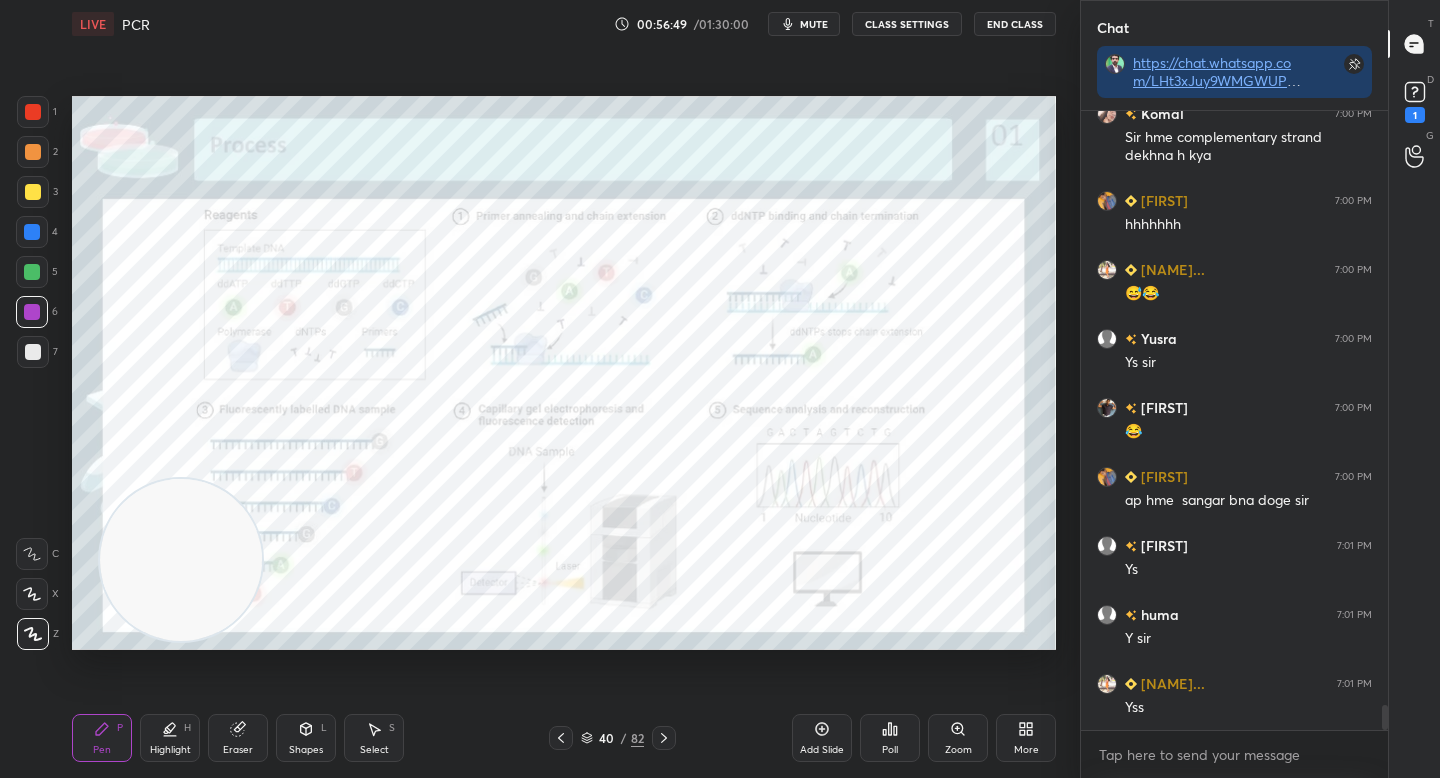 drag, startPoint x: 212, startPoint y: 557, endPoint x: 832, endPoint y: 408, distance: 637.6527 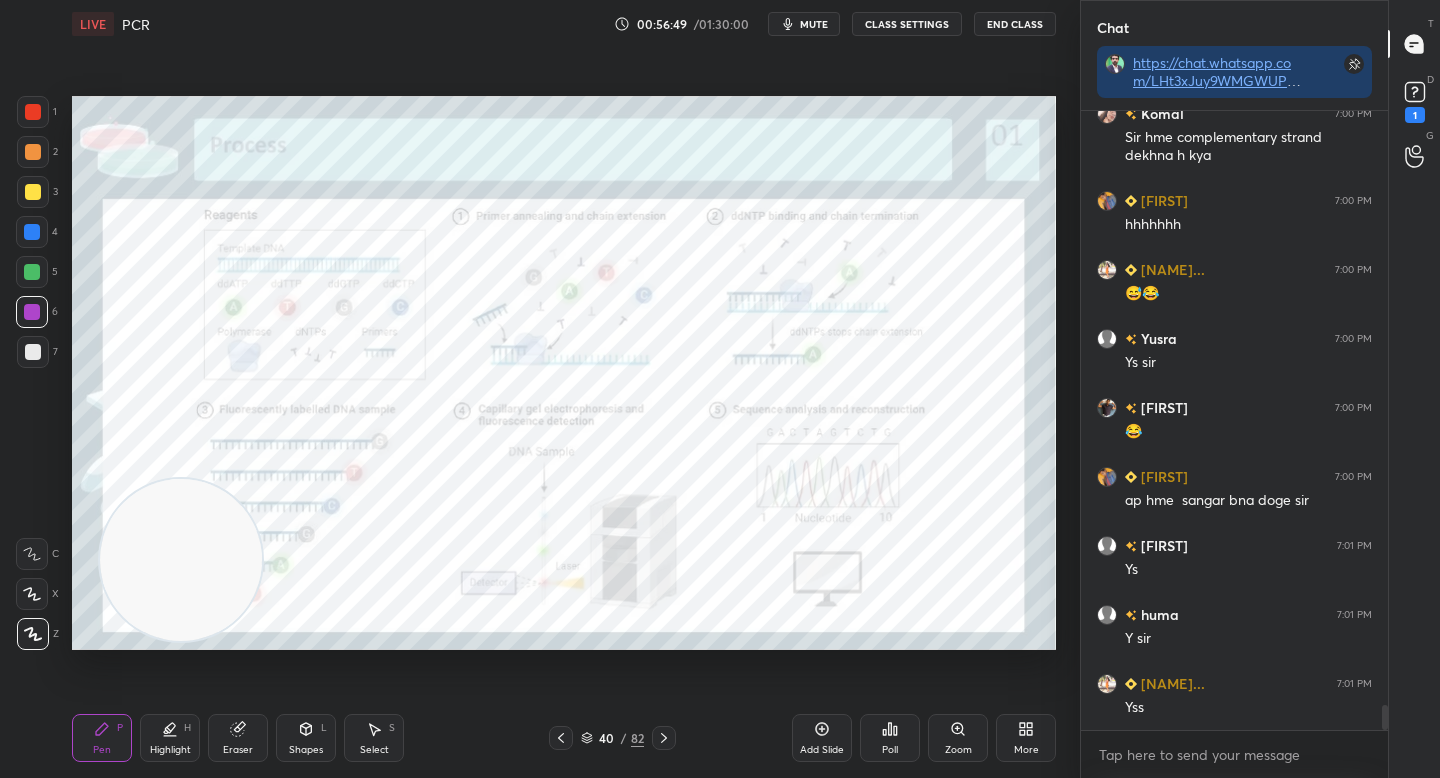 click at bounding box center (181, 560) 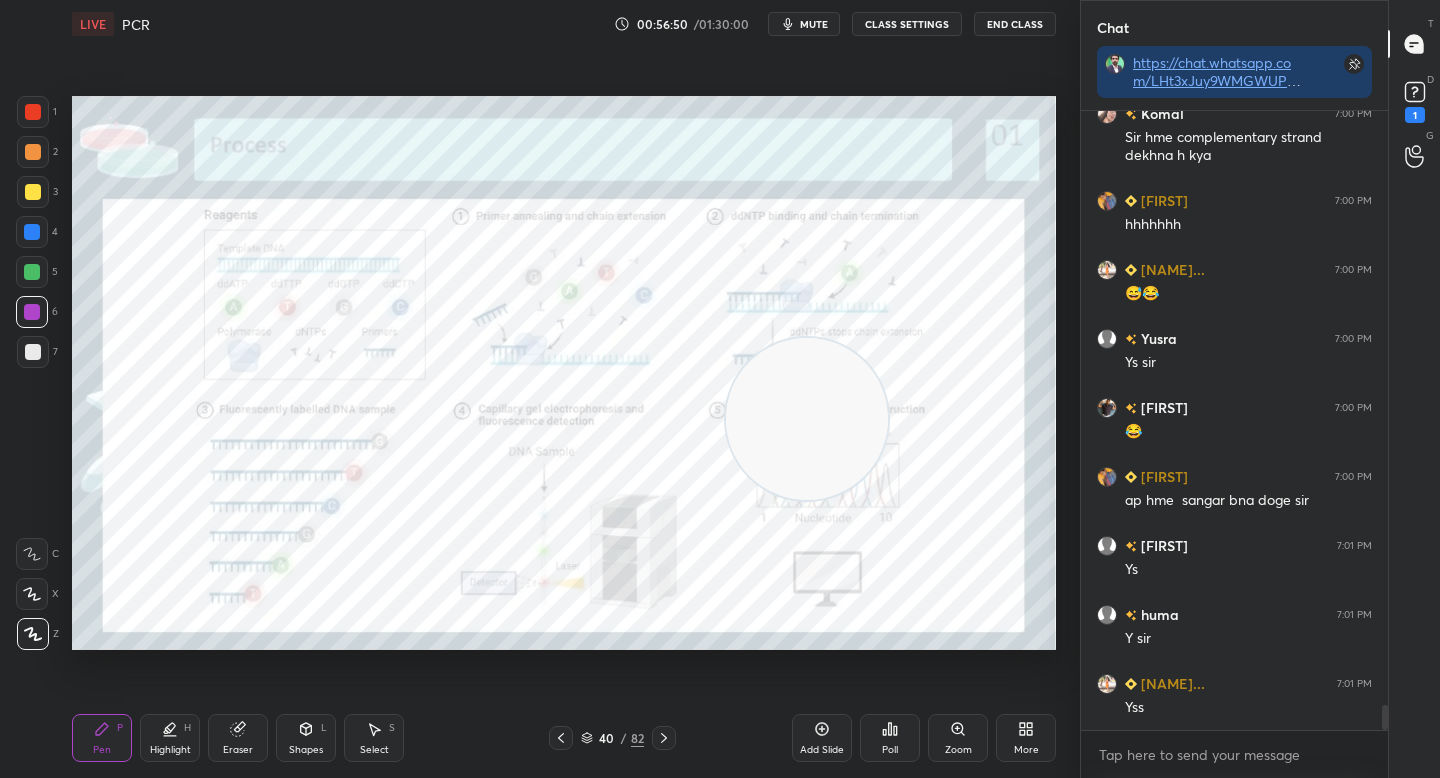 click on "Zoom" at bounding box center [958, 738] 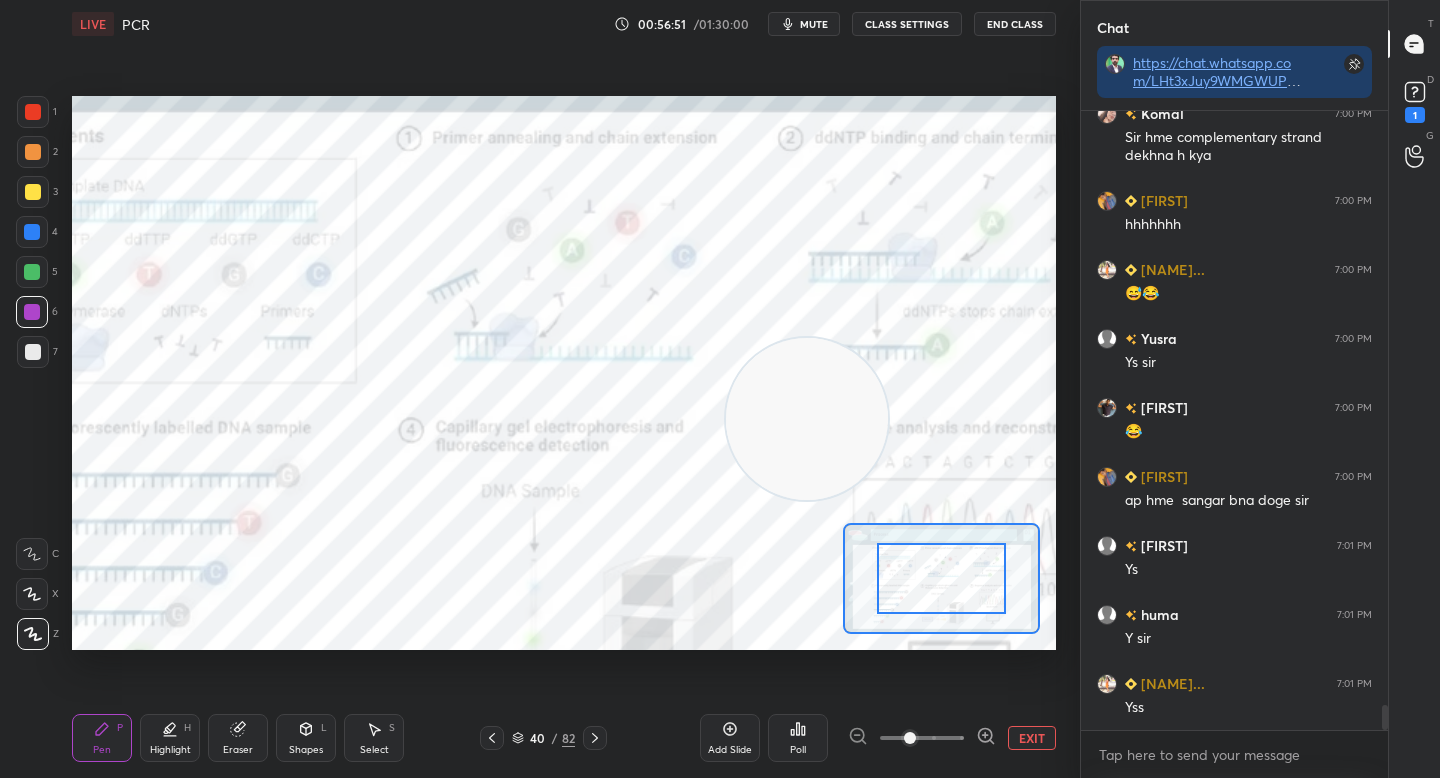 click 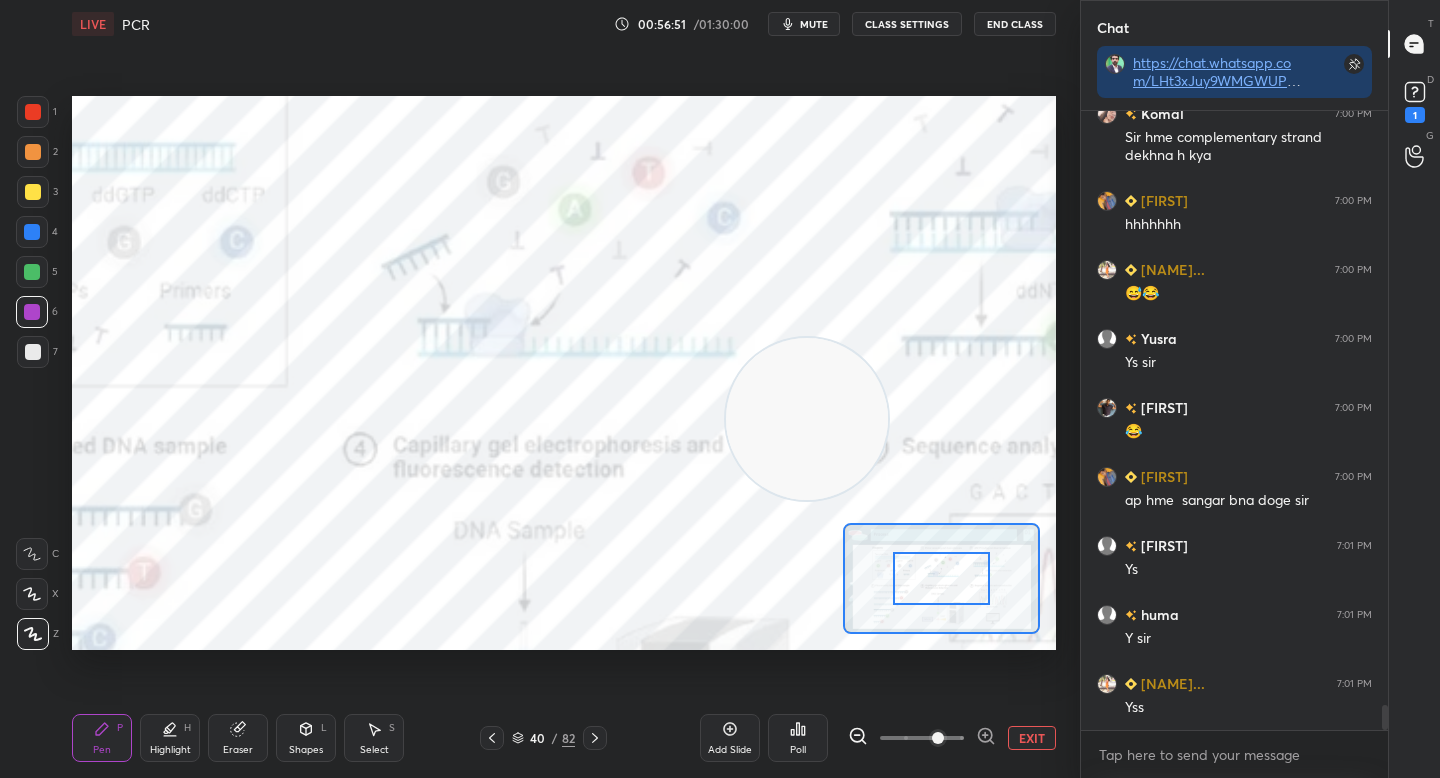 click 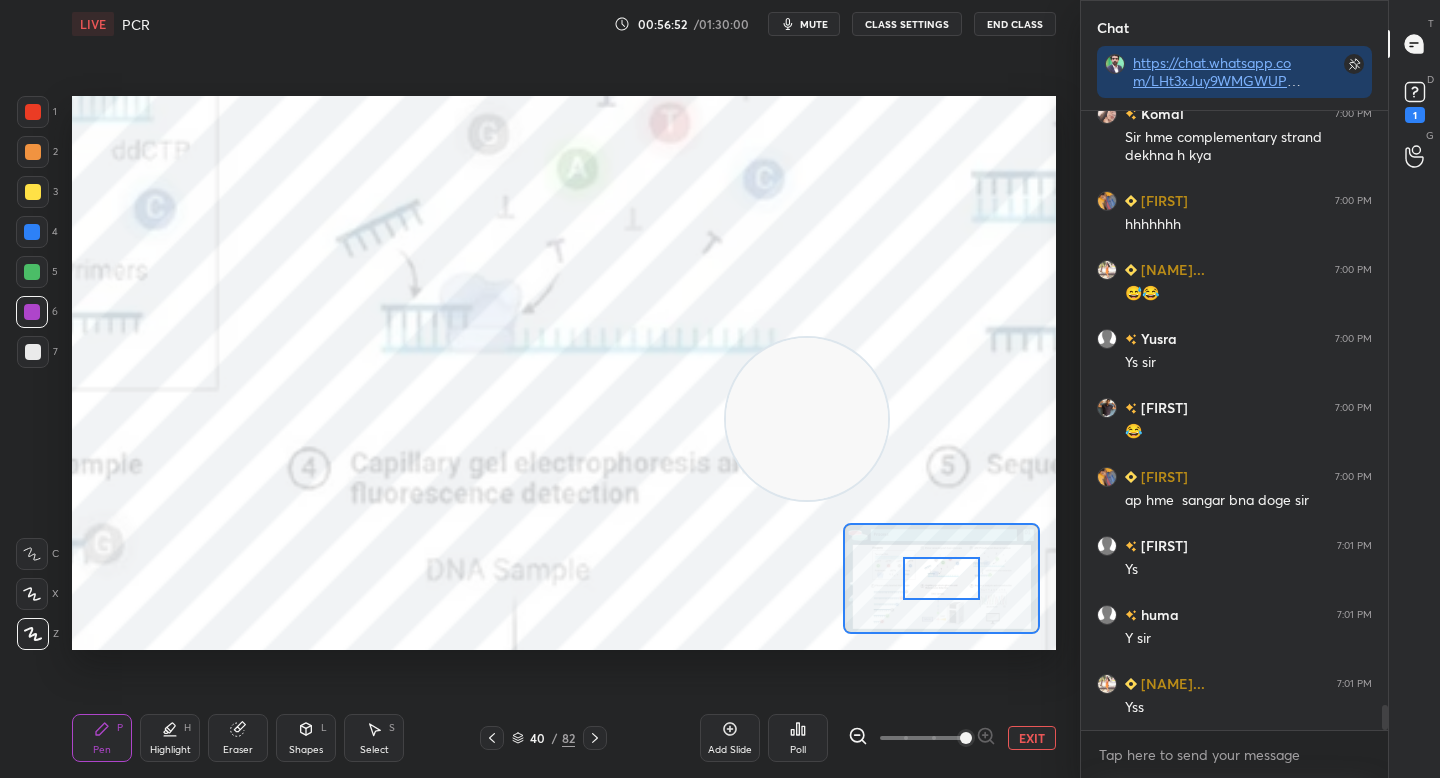 click 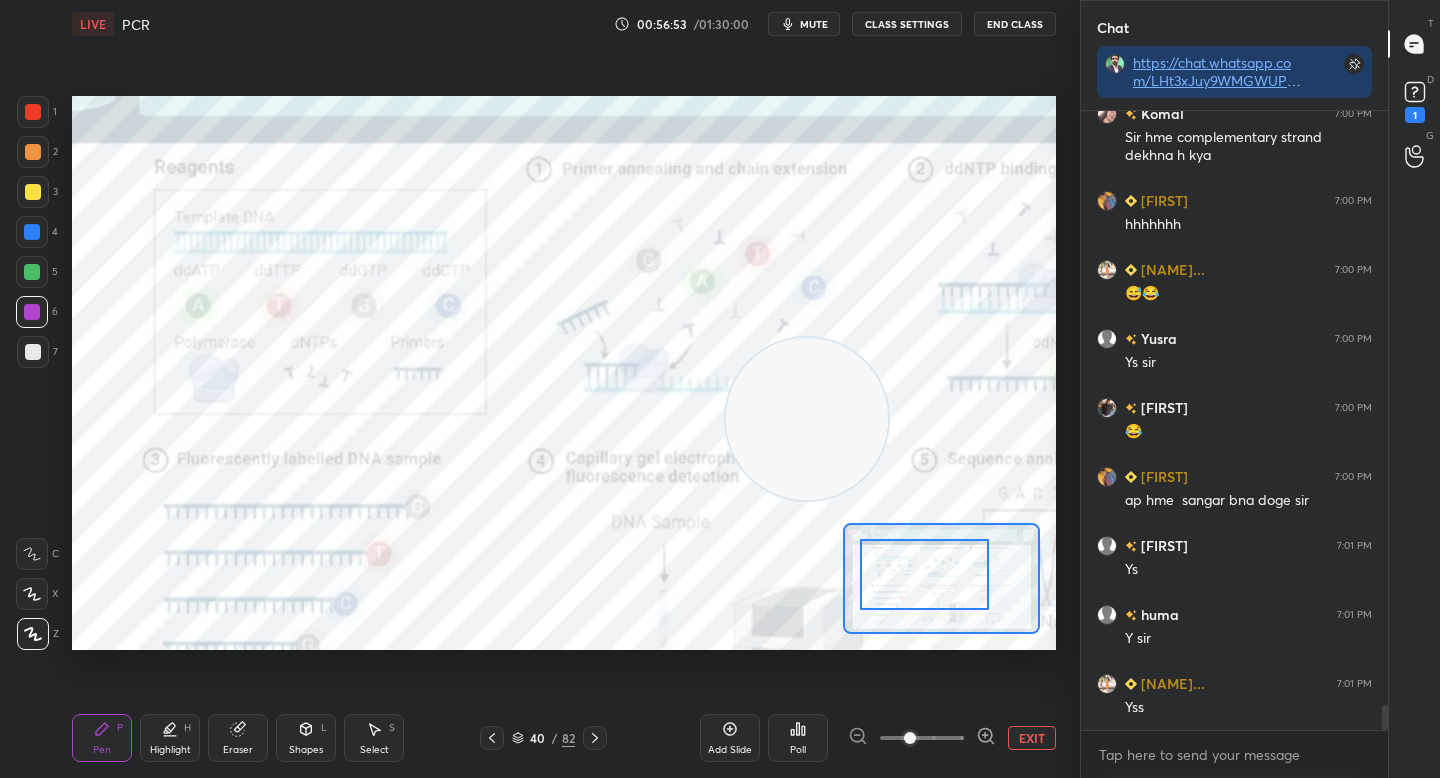 drag, startPoint x: 936, startPoint y: 570, endPoint x: 912, endPoint y: 565, distance: 24.5153 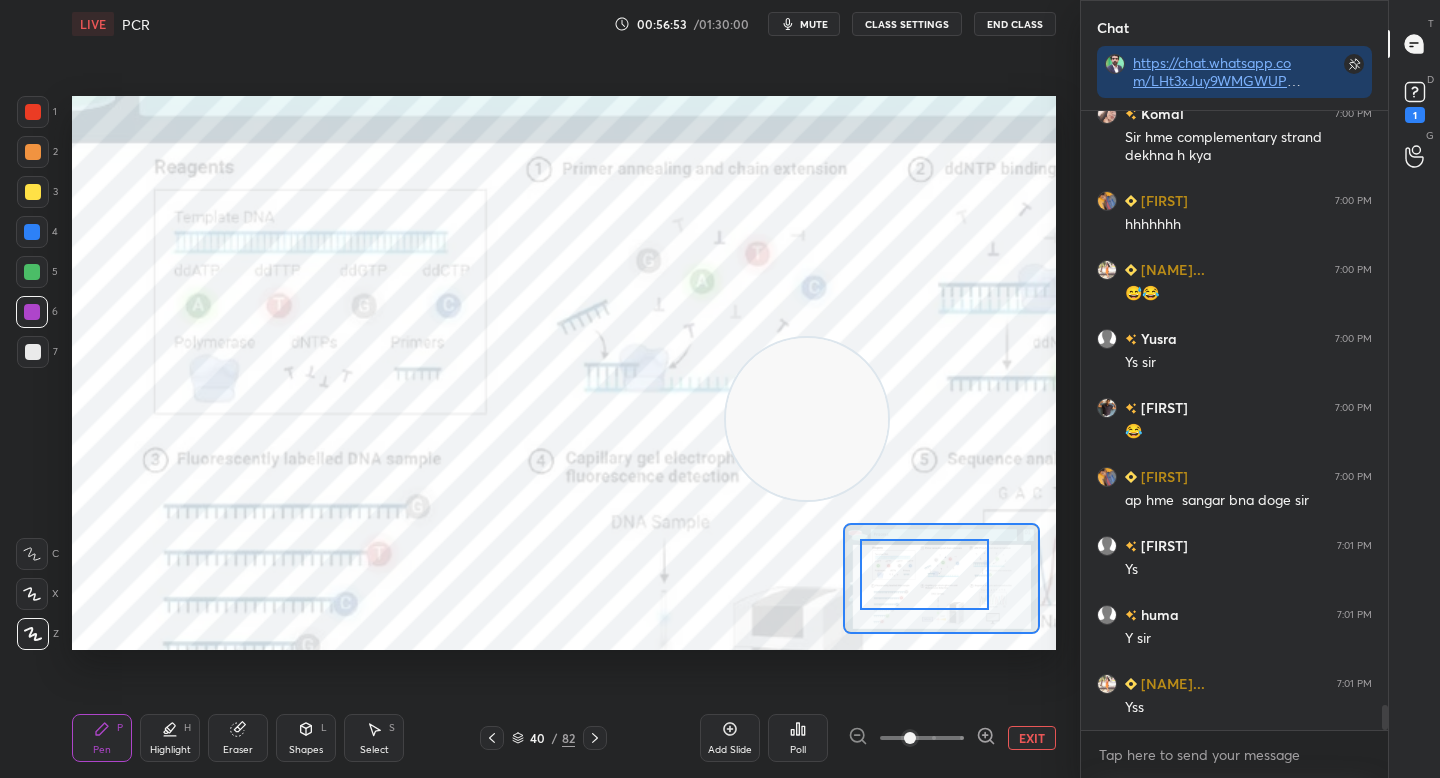click at bounding box center [924, 574] 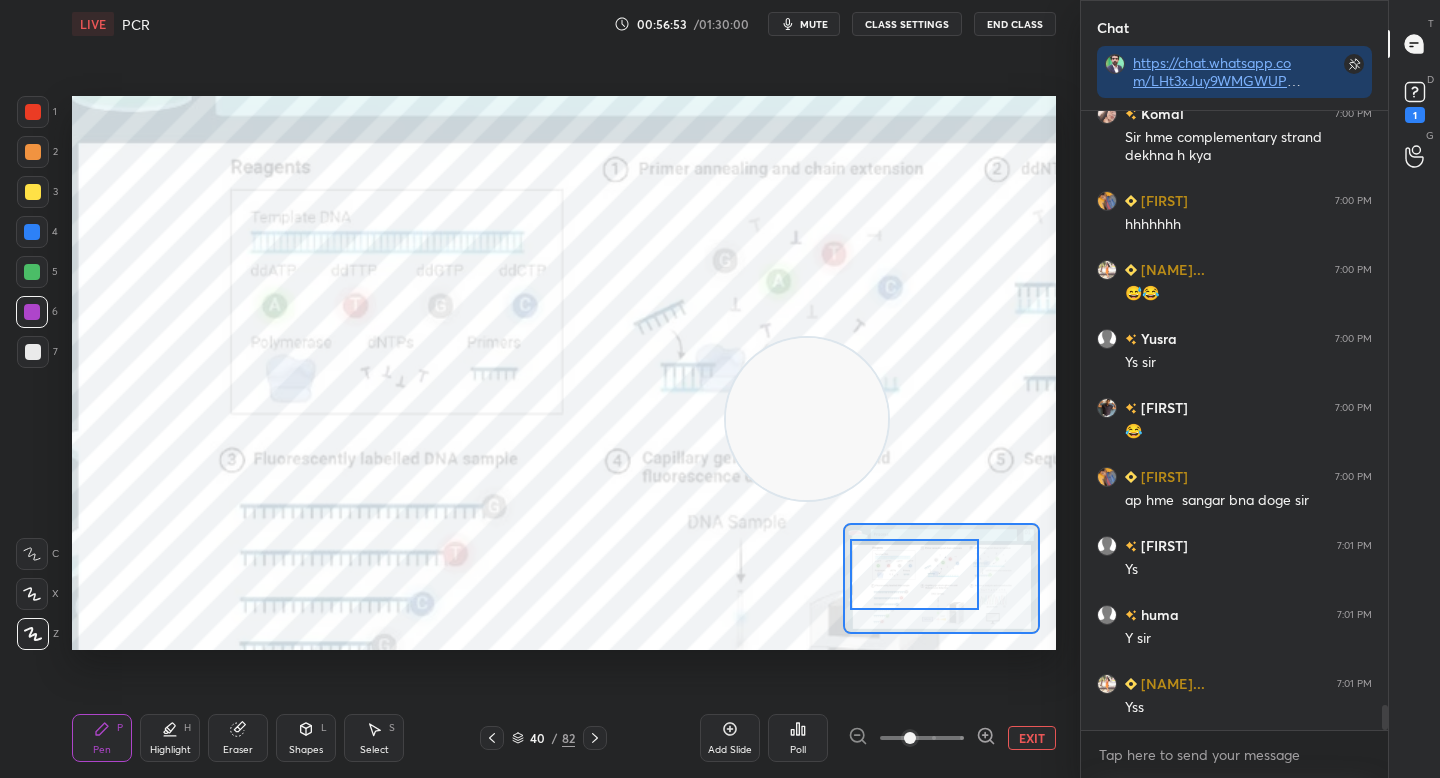 scroll, scrollTop: 14476, scrollLeft: 0, axis: vertical 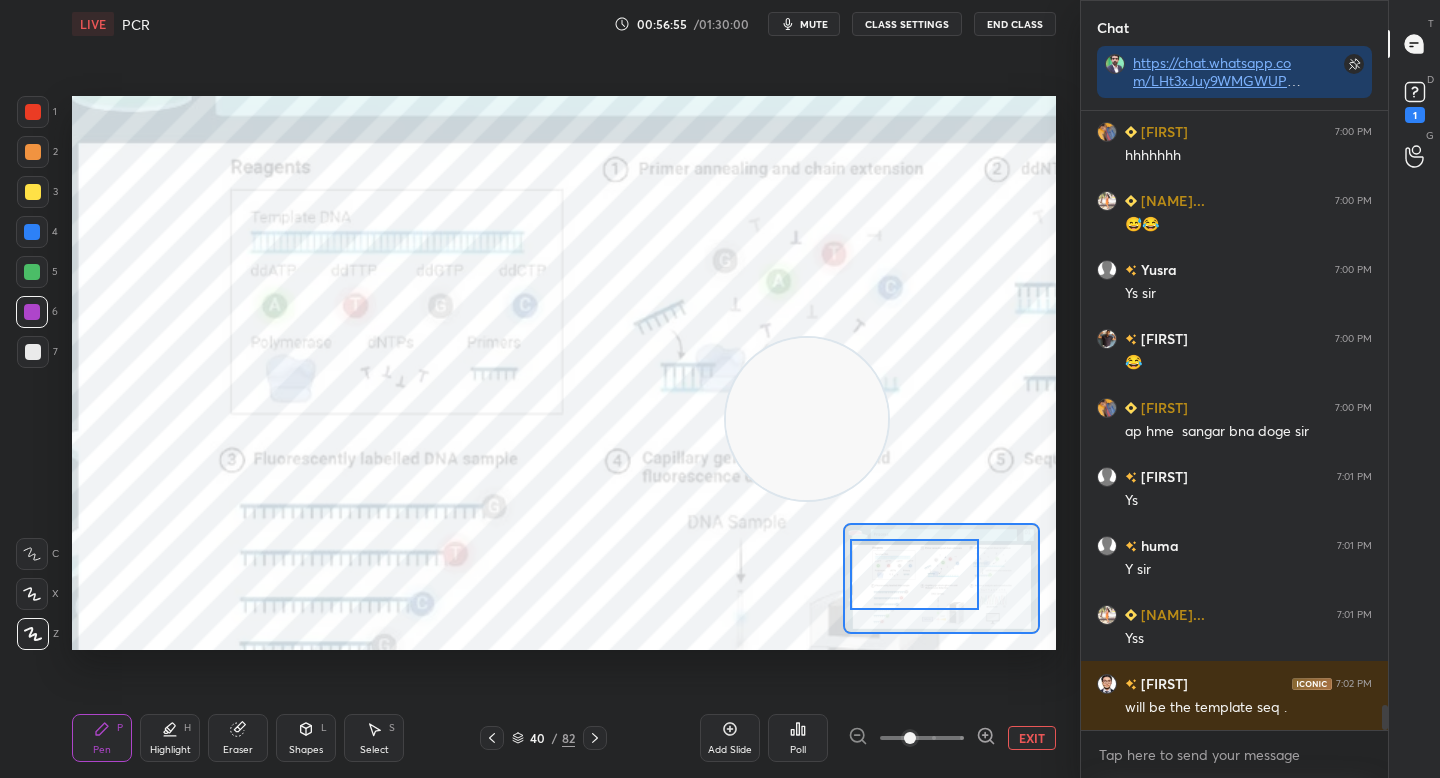click on "4" at bounding box center [37, 232] 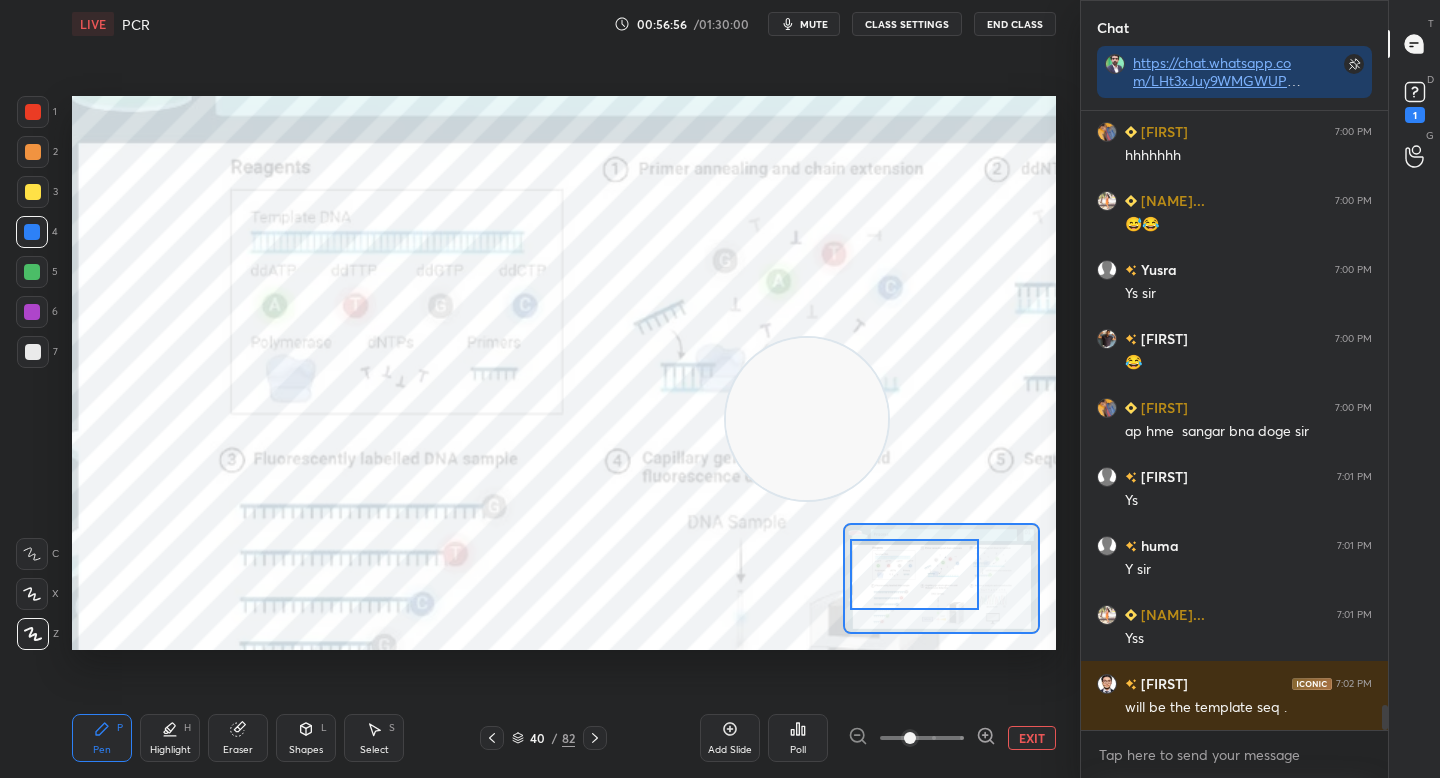 click at bounding box center (33, 152) 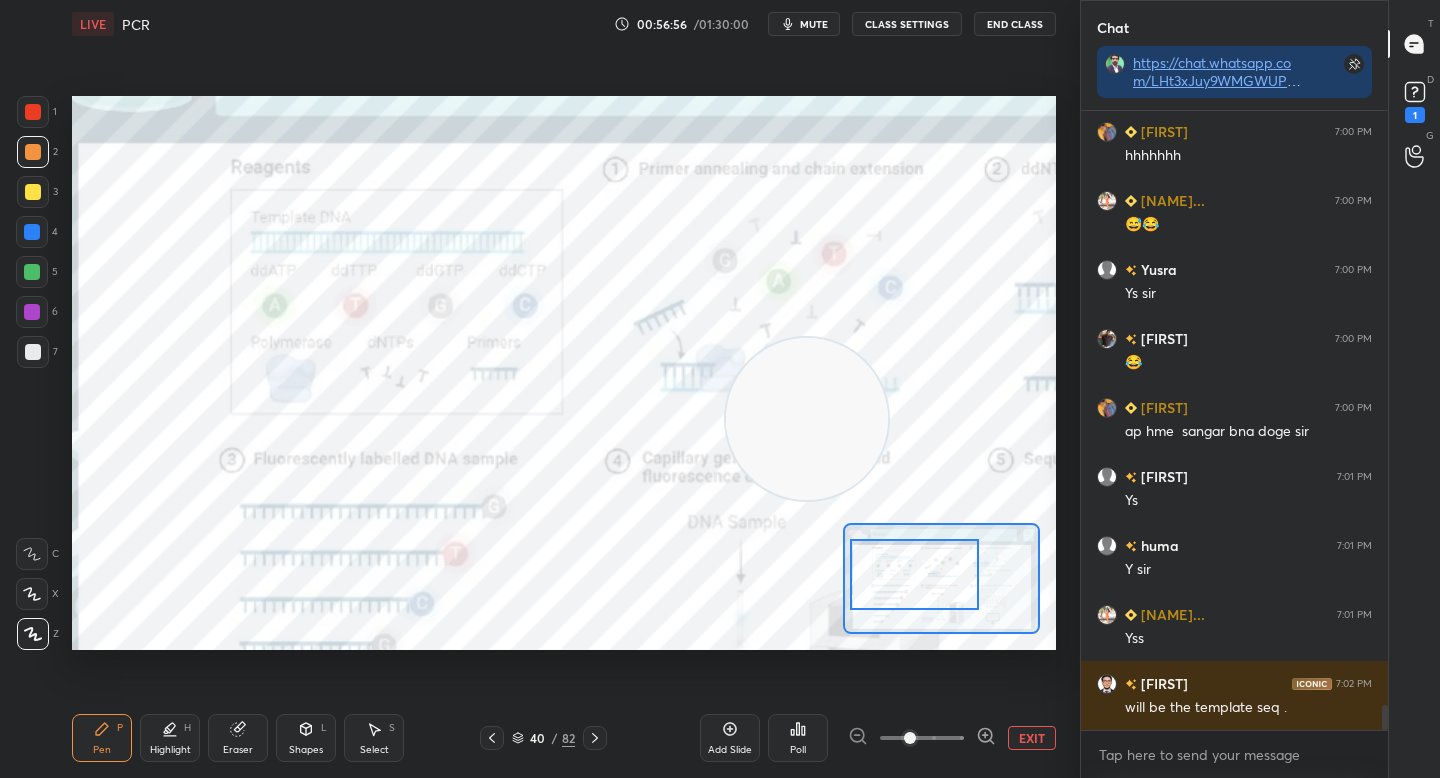 click on "1" at bounding box center (37, 116) 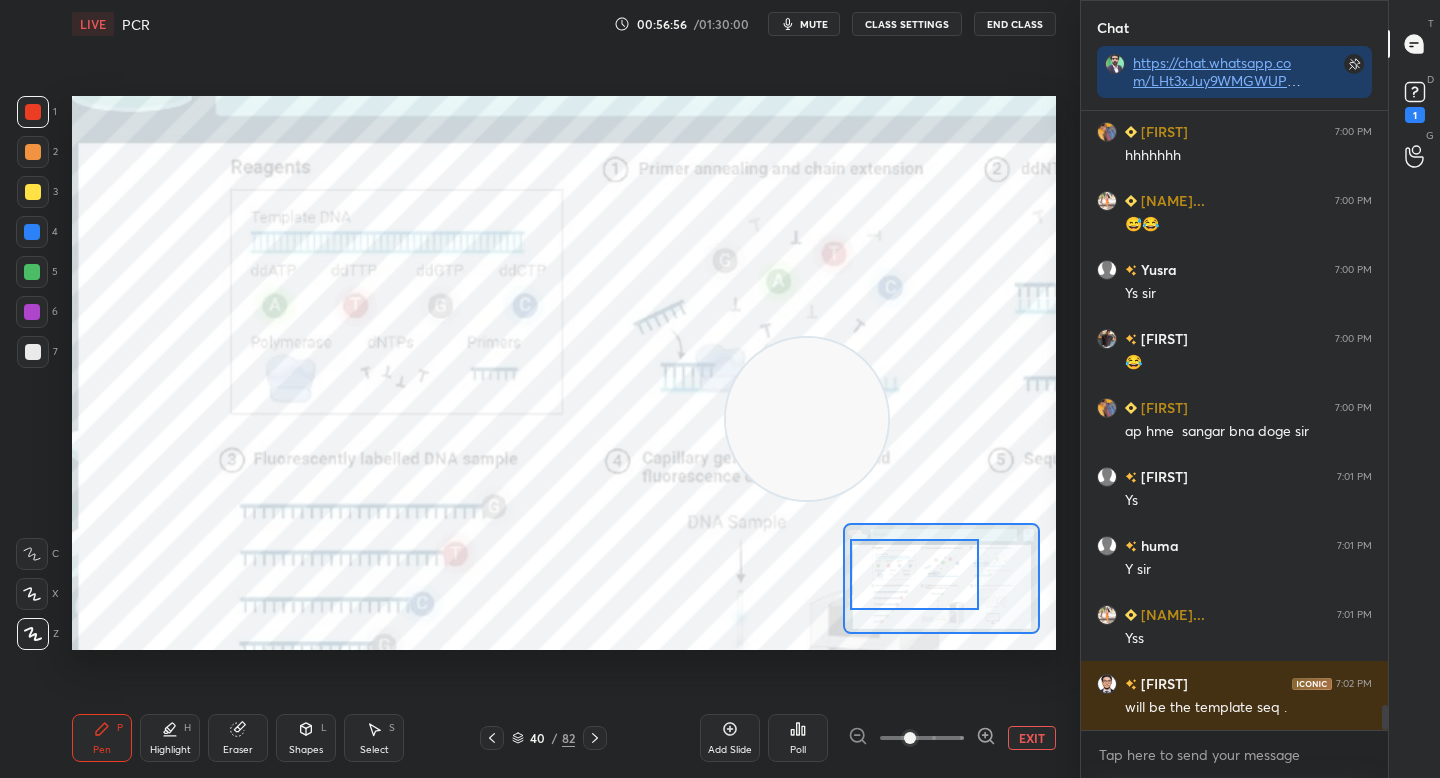 click at bounding box center (33, 112) 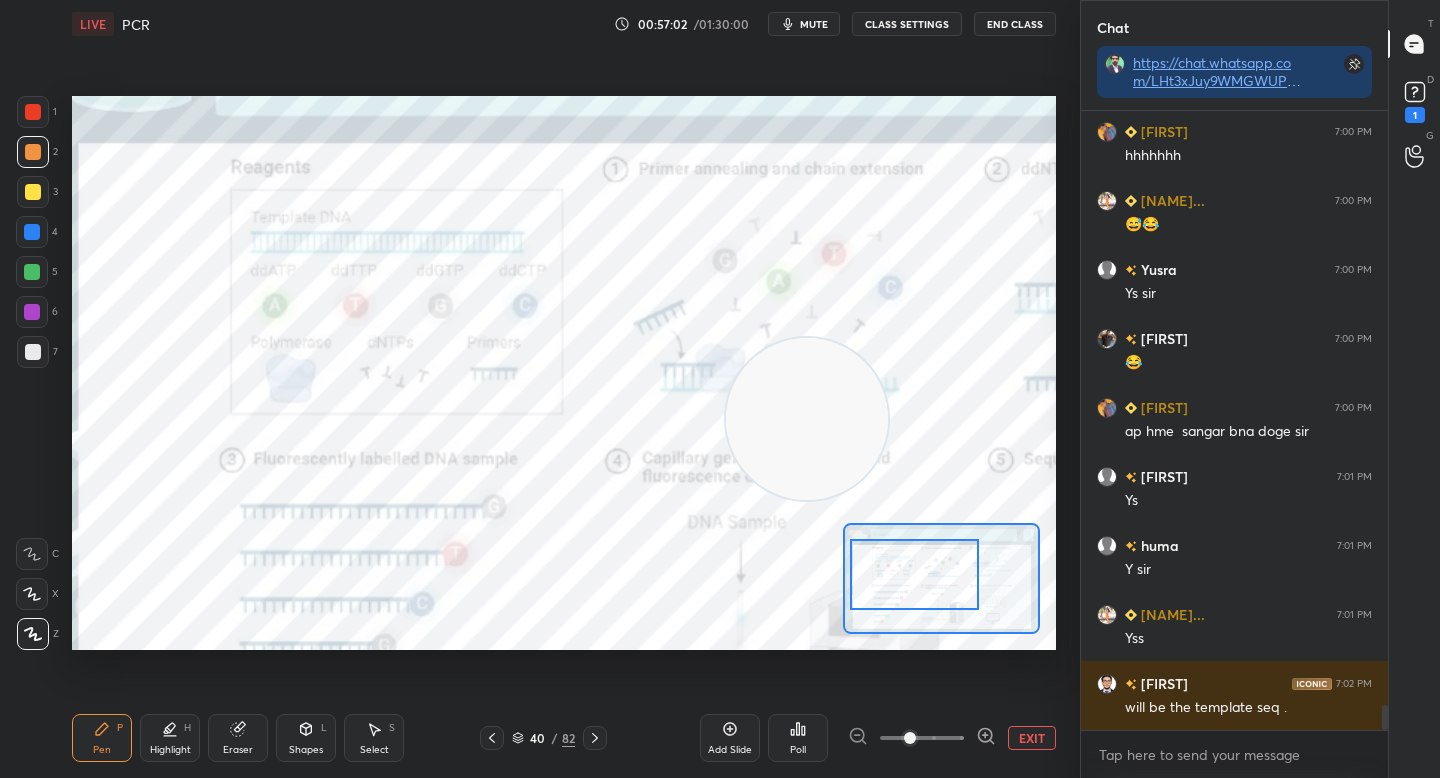 click at bounding box center (32, 272) 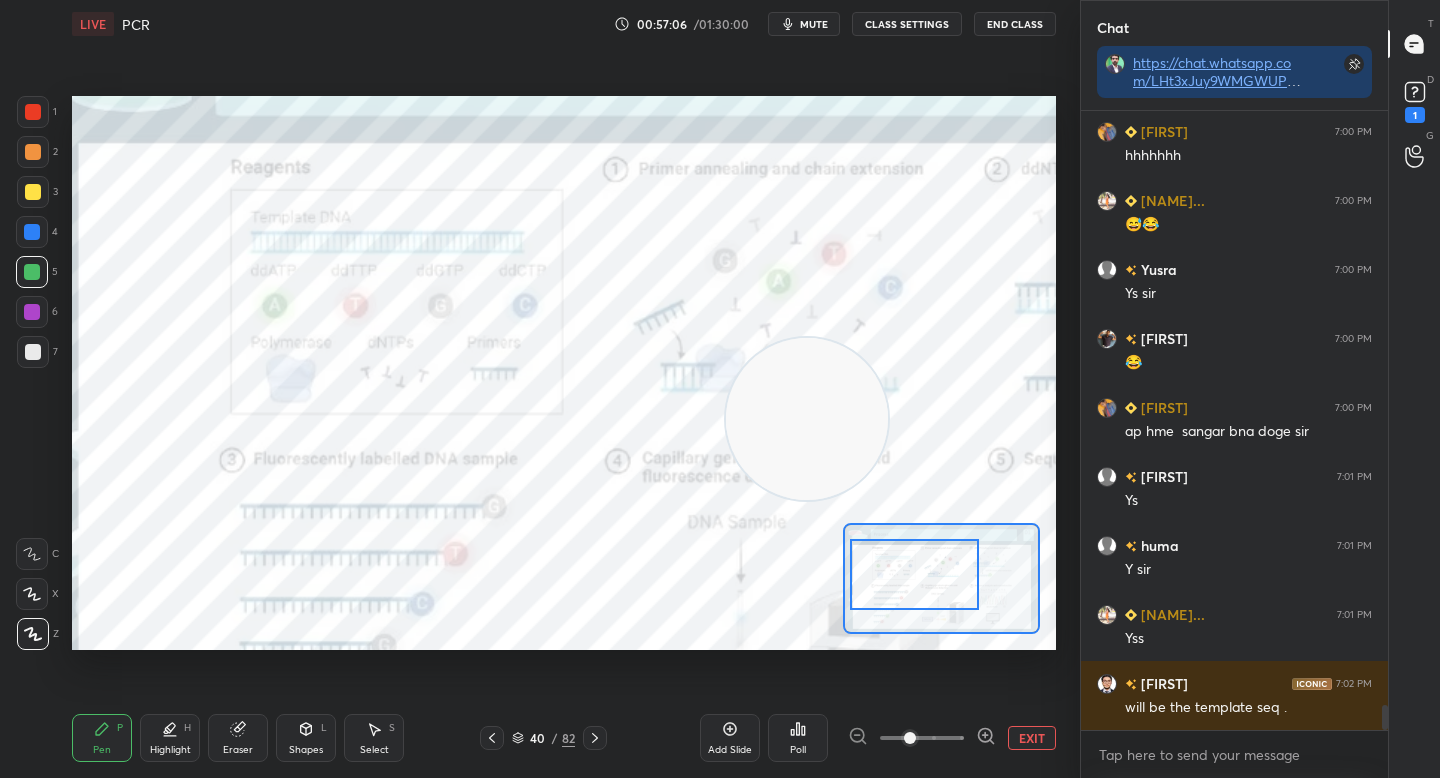 click at bounding box center [33, 112] 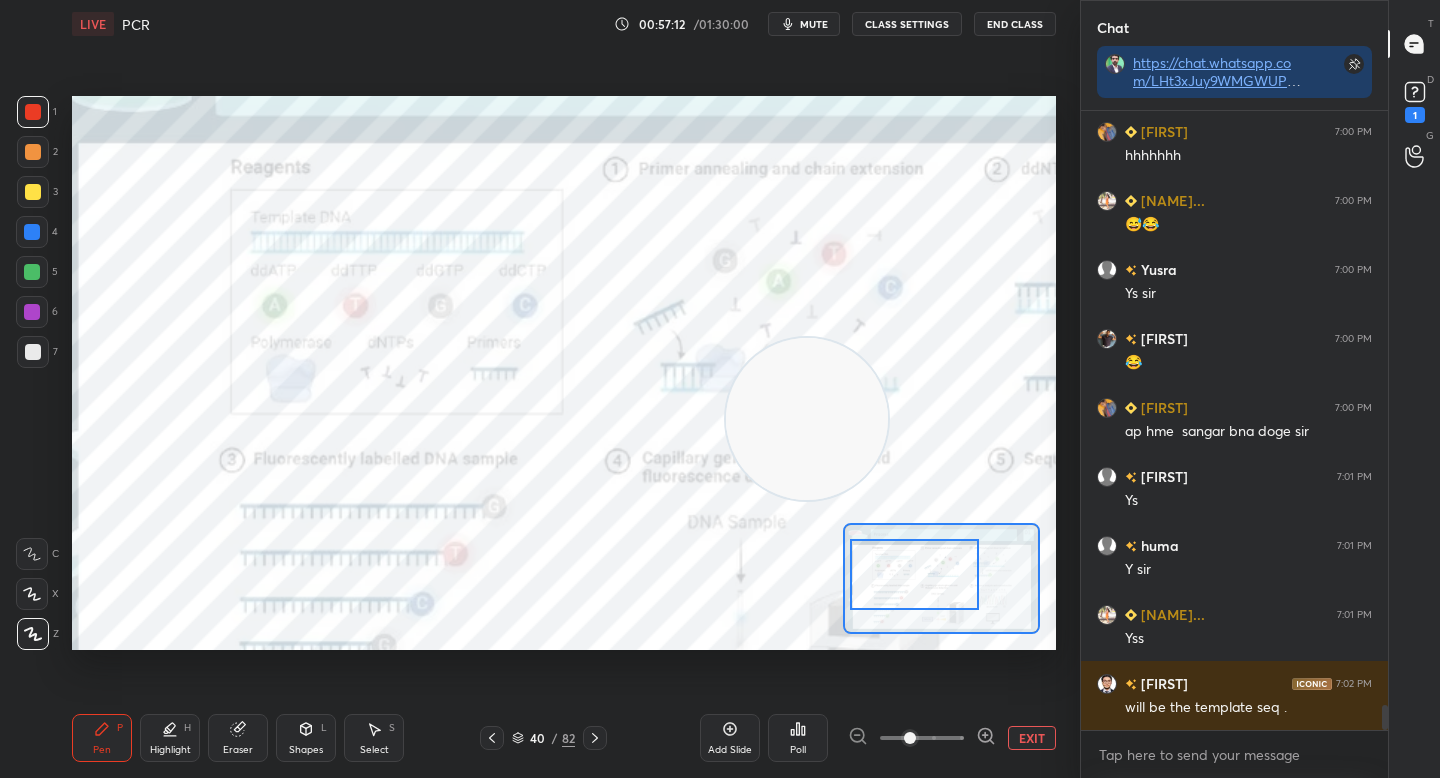 click at bounding box center [32, 232] 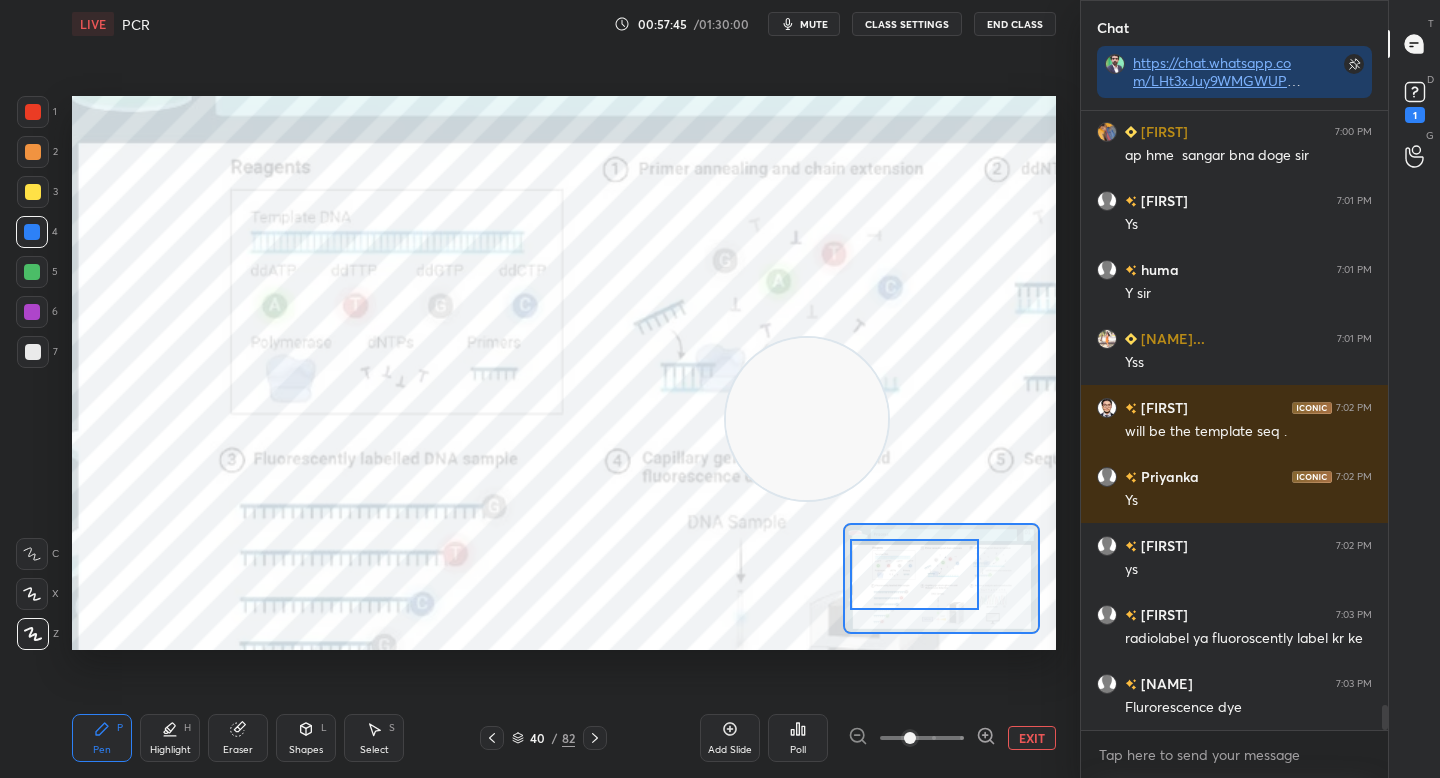 scroll, scrollTop: 14838, scrollLeft: 0, axis: vertical 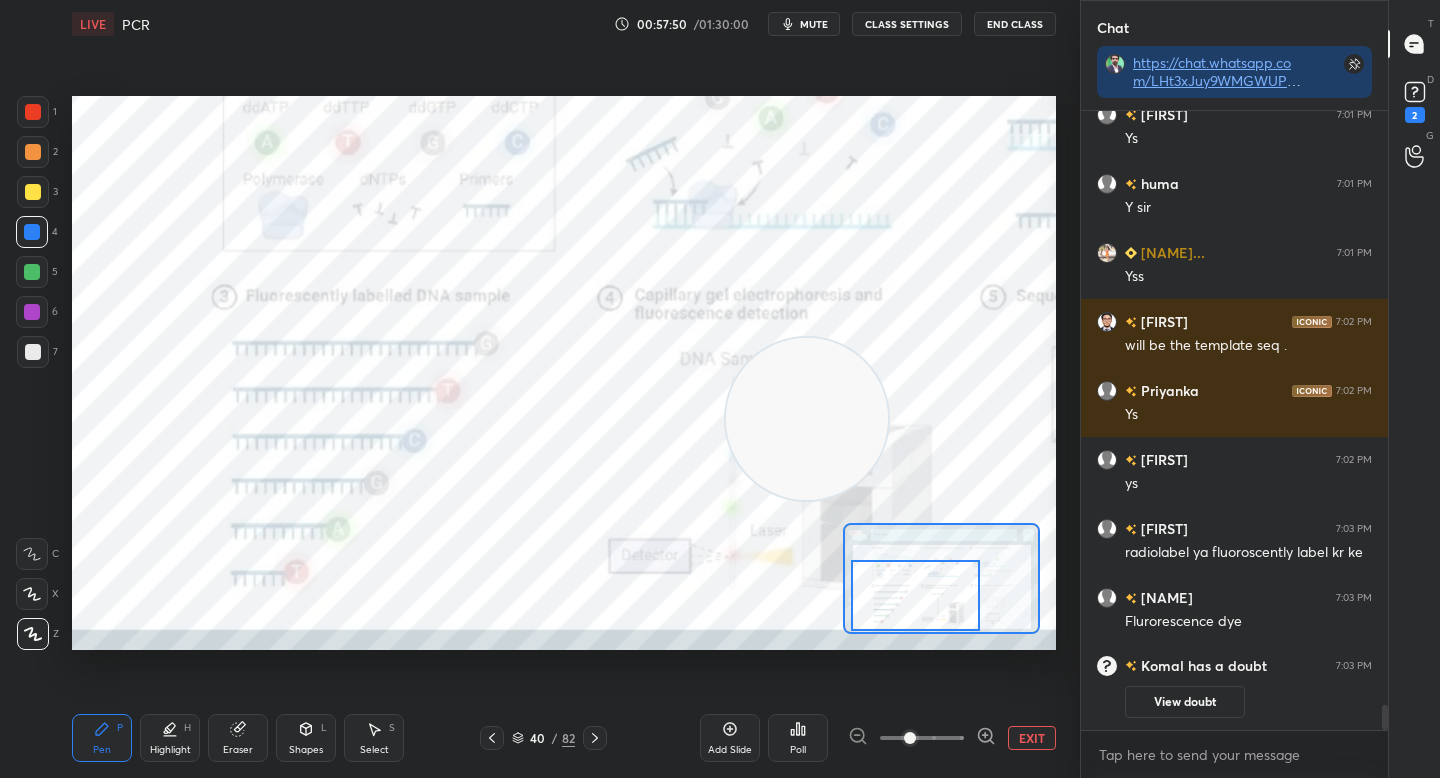 drag, startPoint x: 904, startPoint y: 581, endPoint x: 903, endPoint y: 604, distance: 23.021729 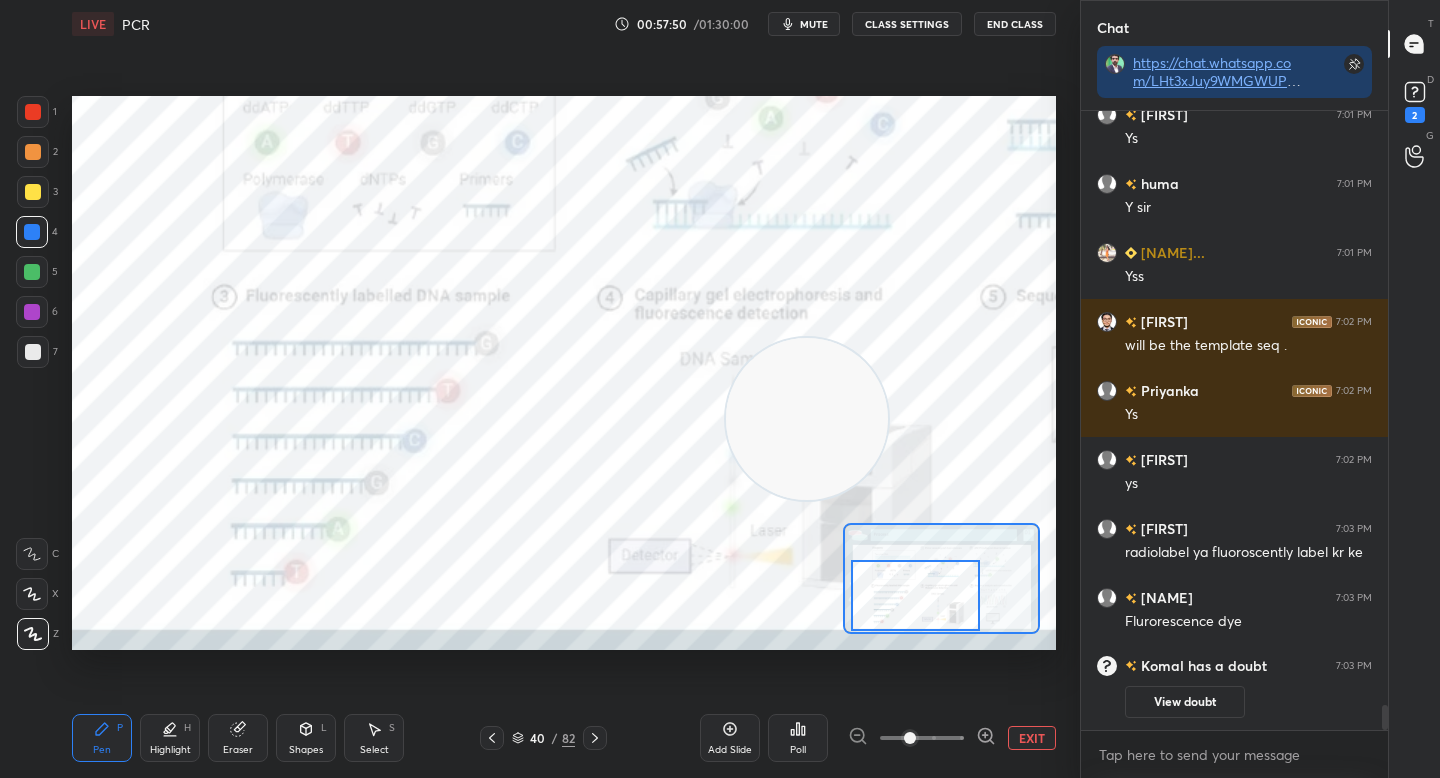 click at bounding box center (915, 595) 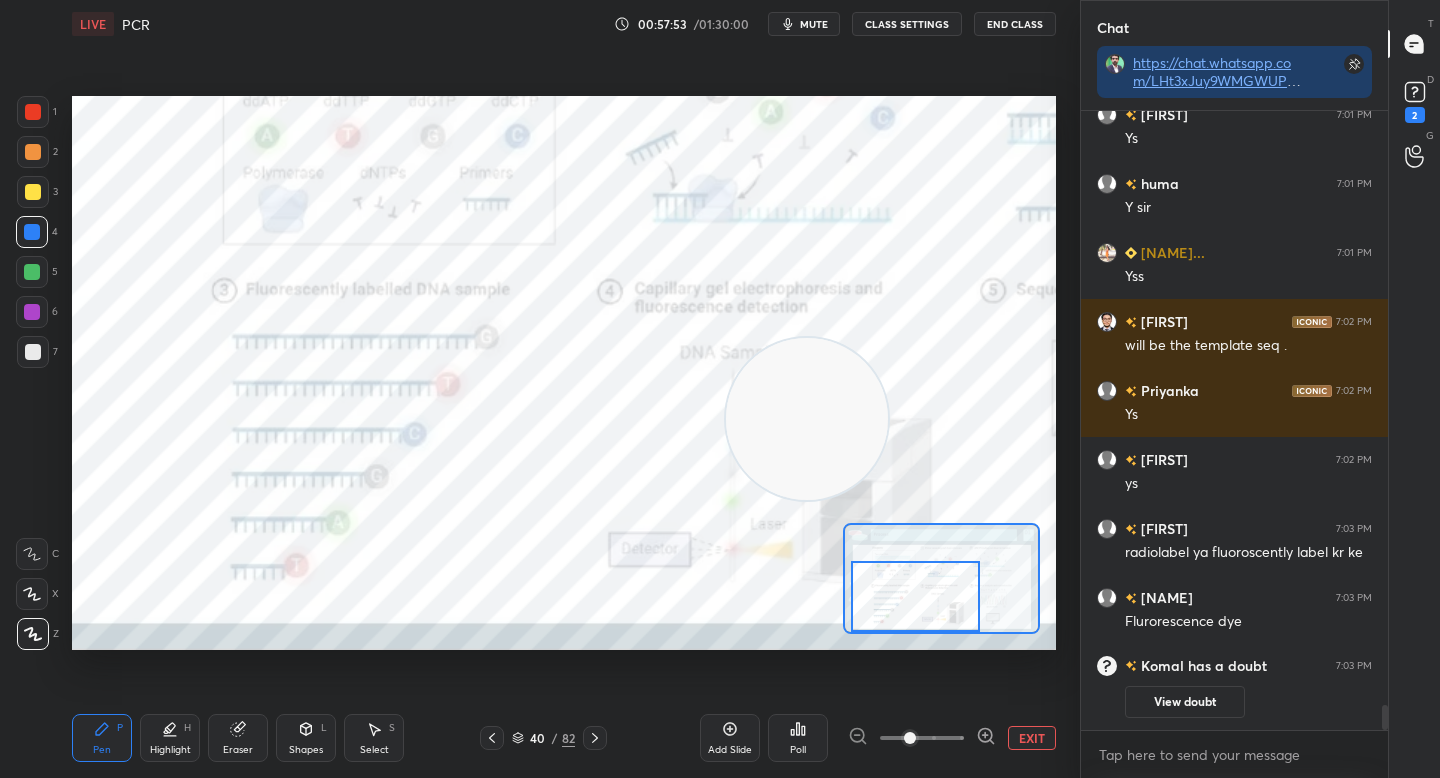 click at bounding box center (33, 152) 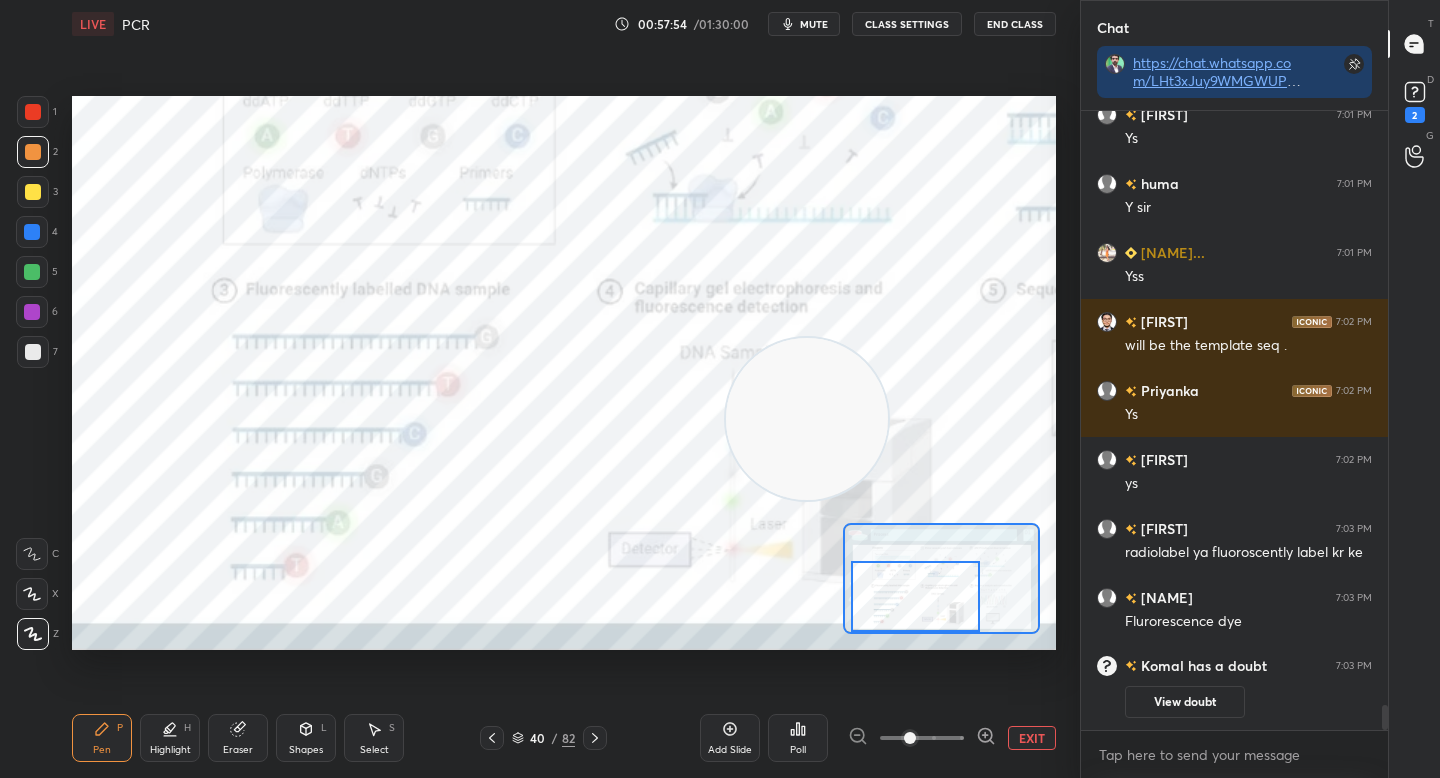 click at bounding box center (33, 112) 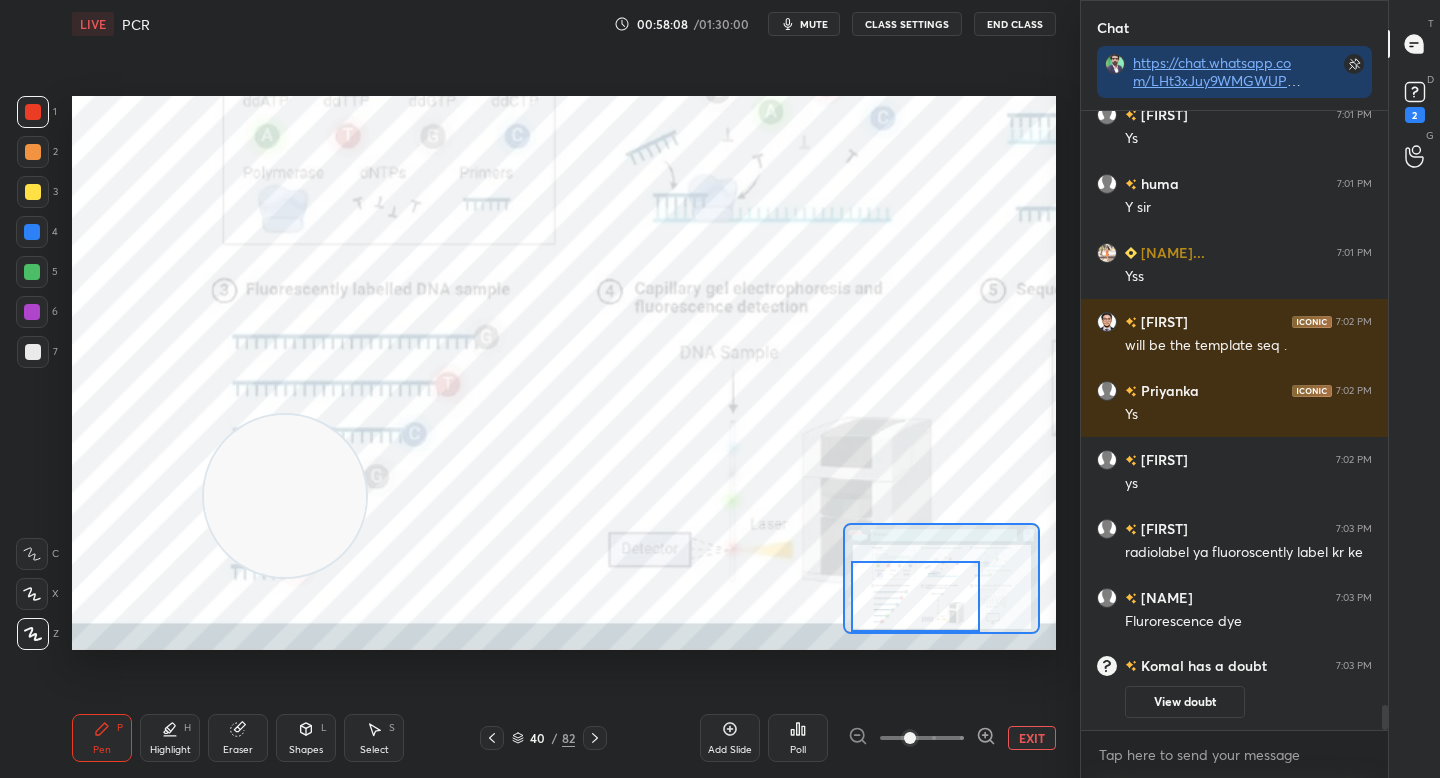 drag, startPoint x: 757, startPoint y: 412, endPoint x: 187, endPoint y: 475, distance: 573.471 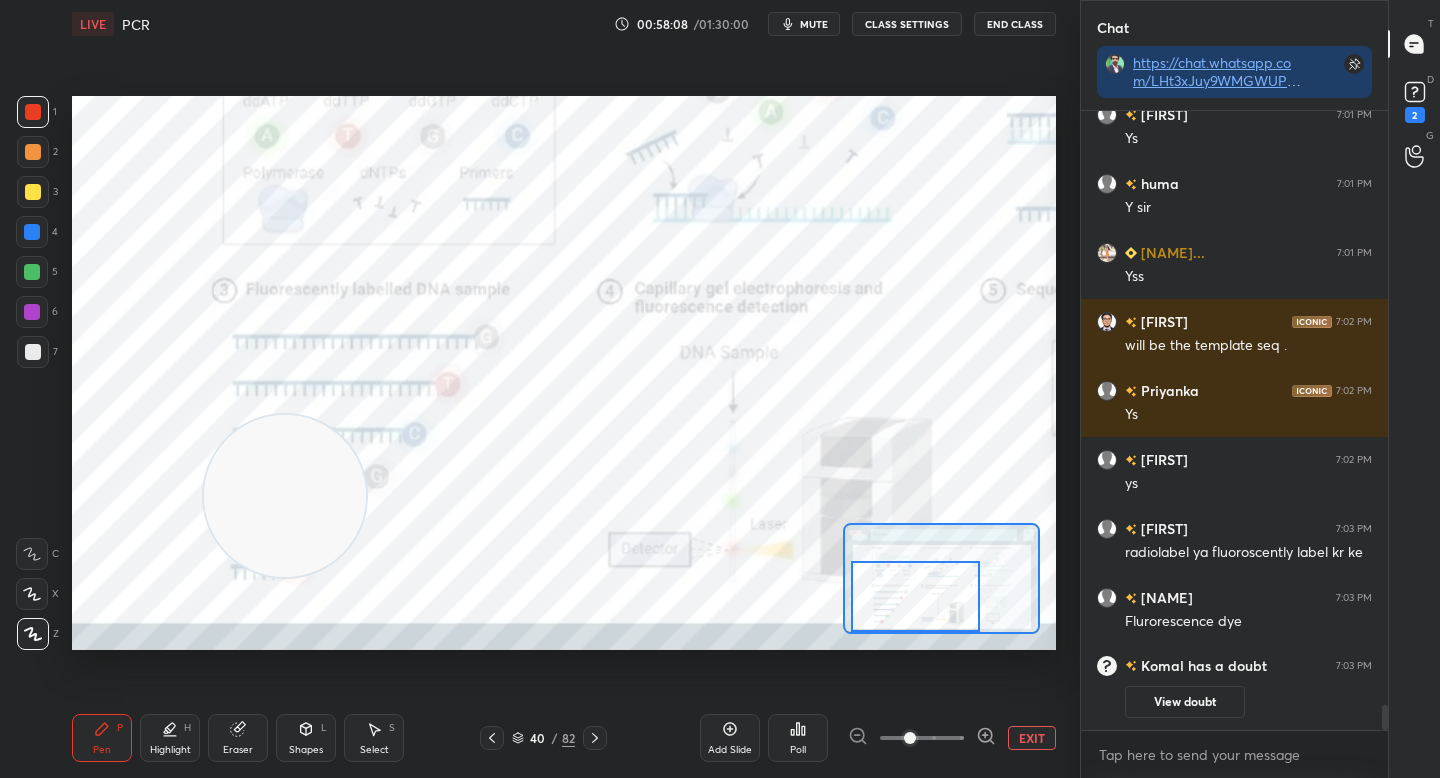 click at bounding box center [285, 496] 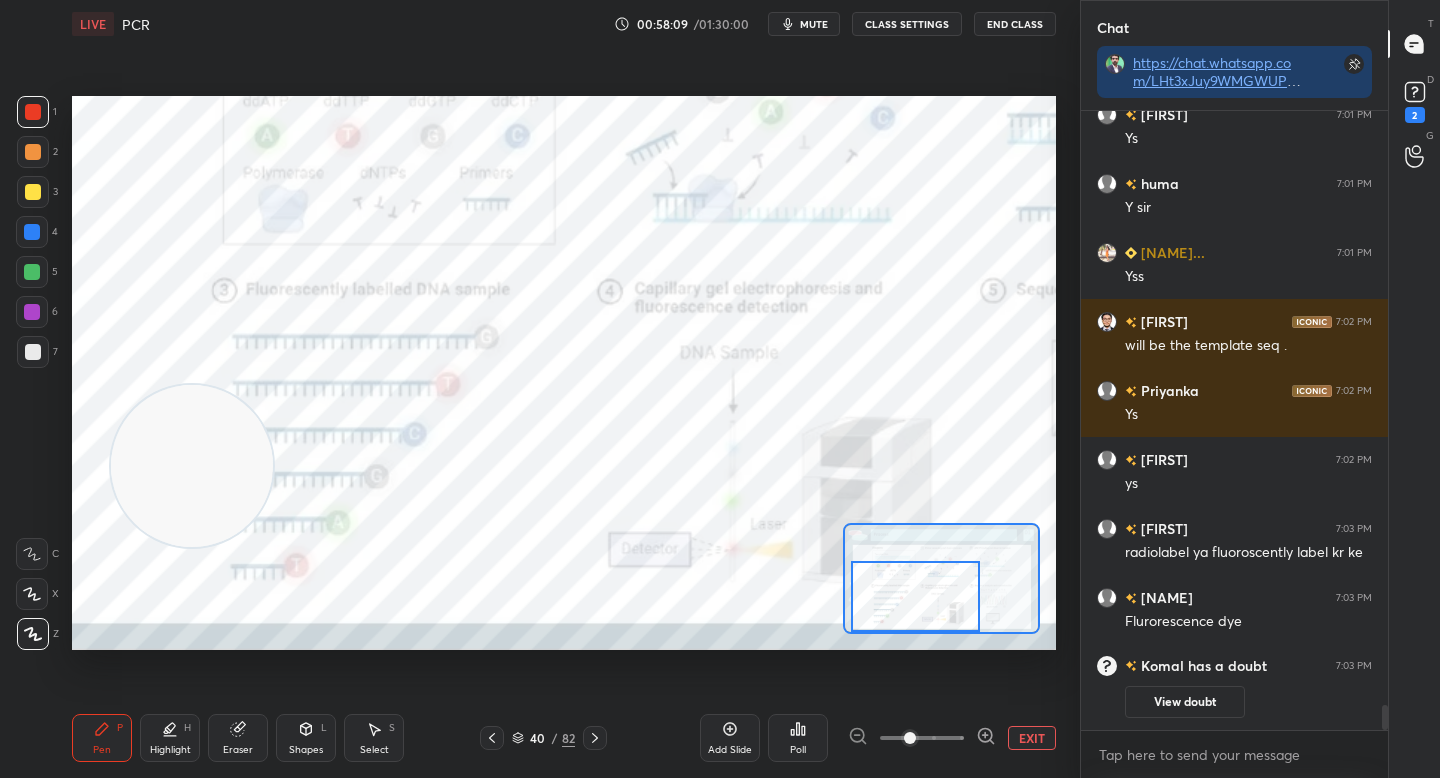 drag, startPoint x: 204, startPoint y: 462, endPoint x: 139, endPoint y: 352, distance: 127.769325 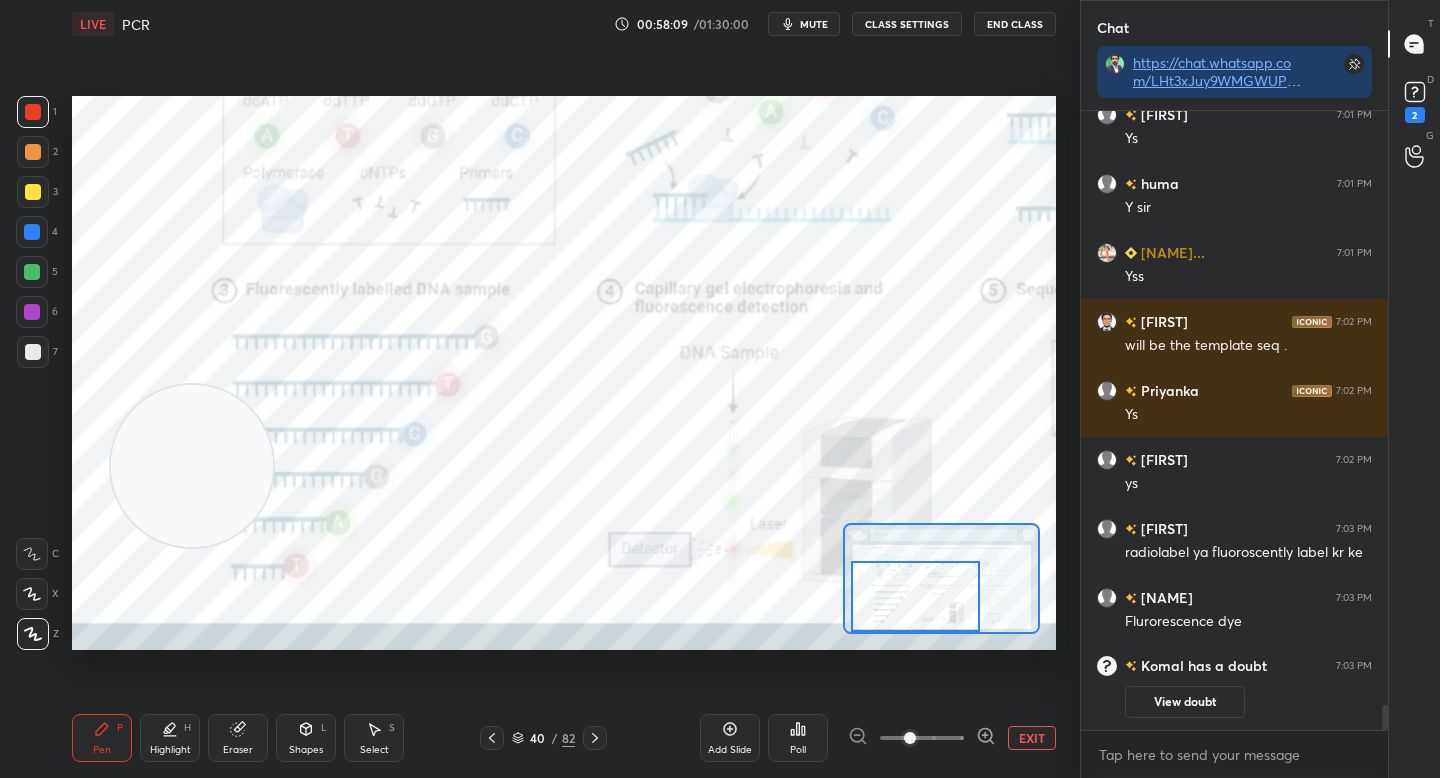 click at bounding box center [192, 466] 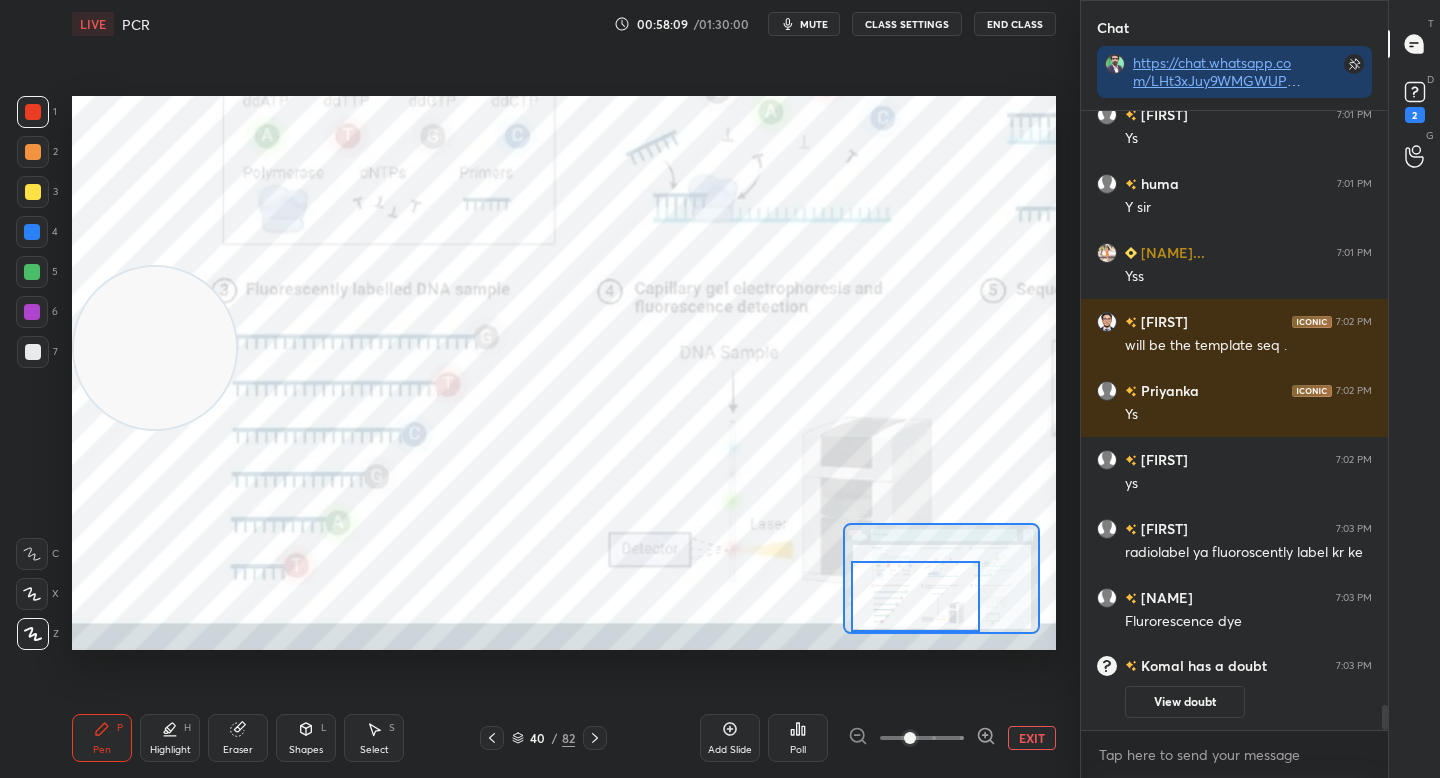 drag, startPoint x: 172, startPoint y: 348, endPoint x: 156, endPoint y: 318, distance: 34 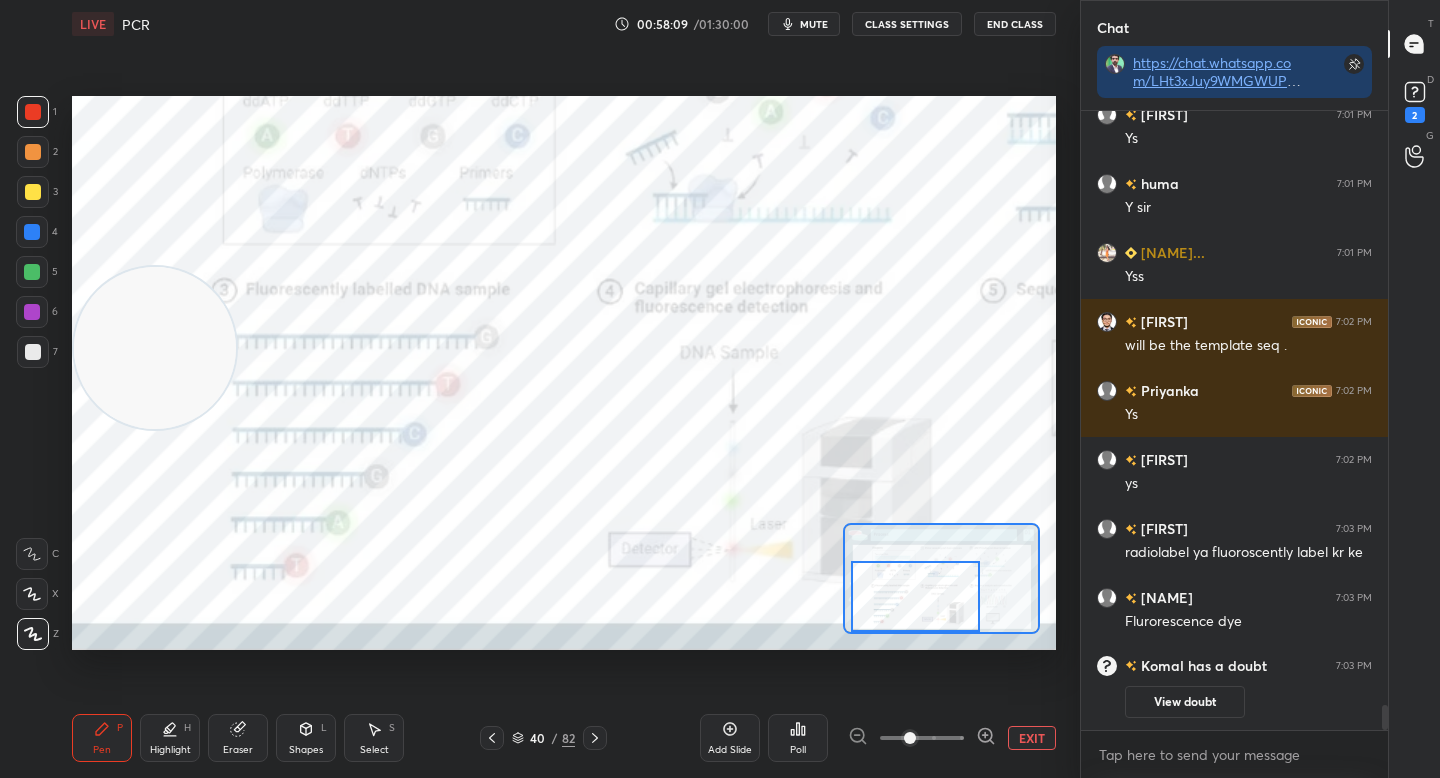 click at bounding box center [155, 348] 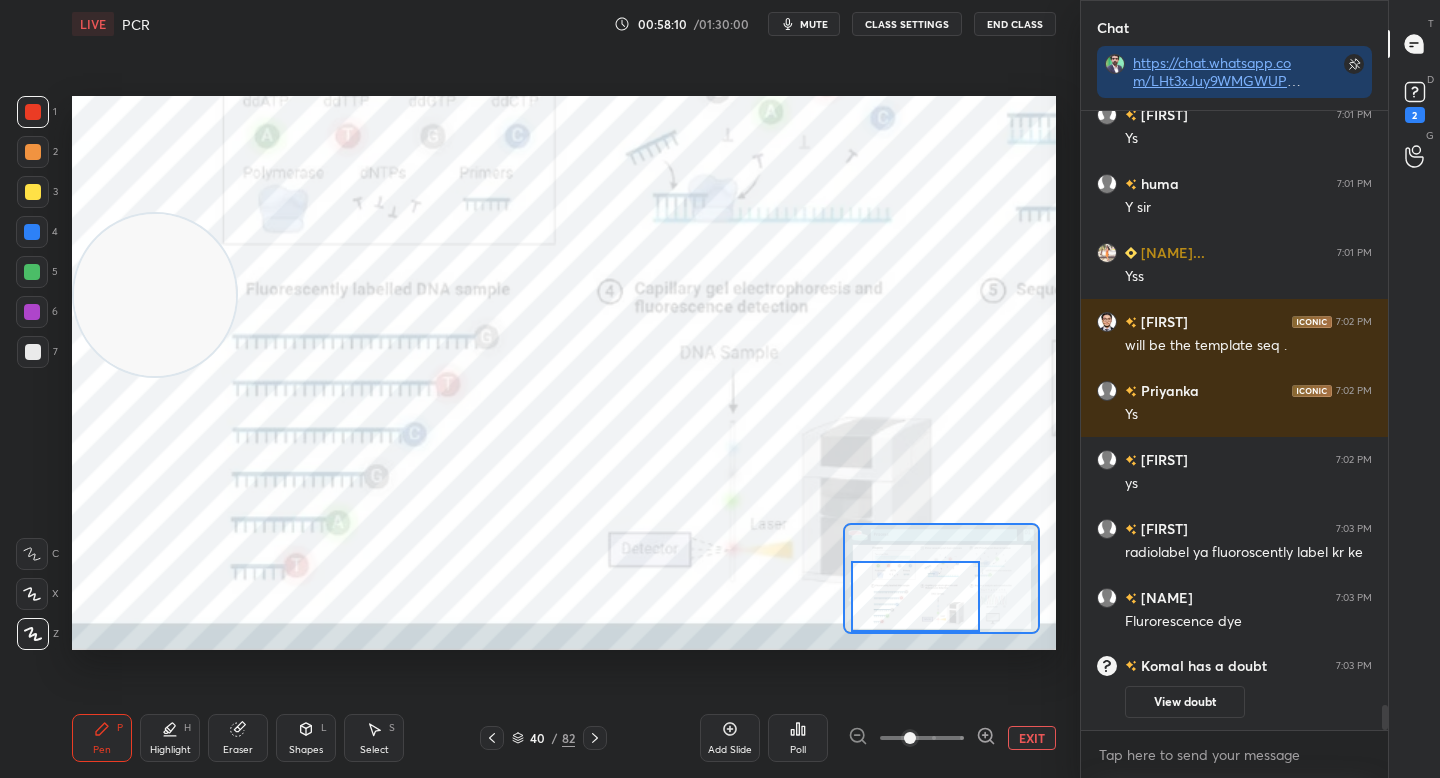 drag, startPoint x: 152, startPoint y: 310, endPoint x: 158, endPoint y: 292, distance: 18.973665 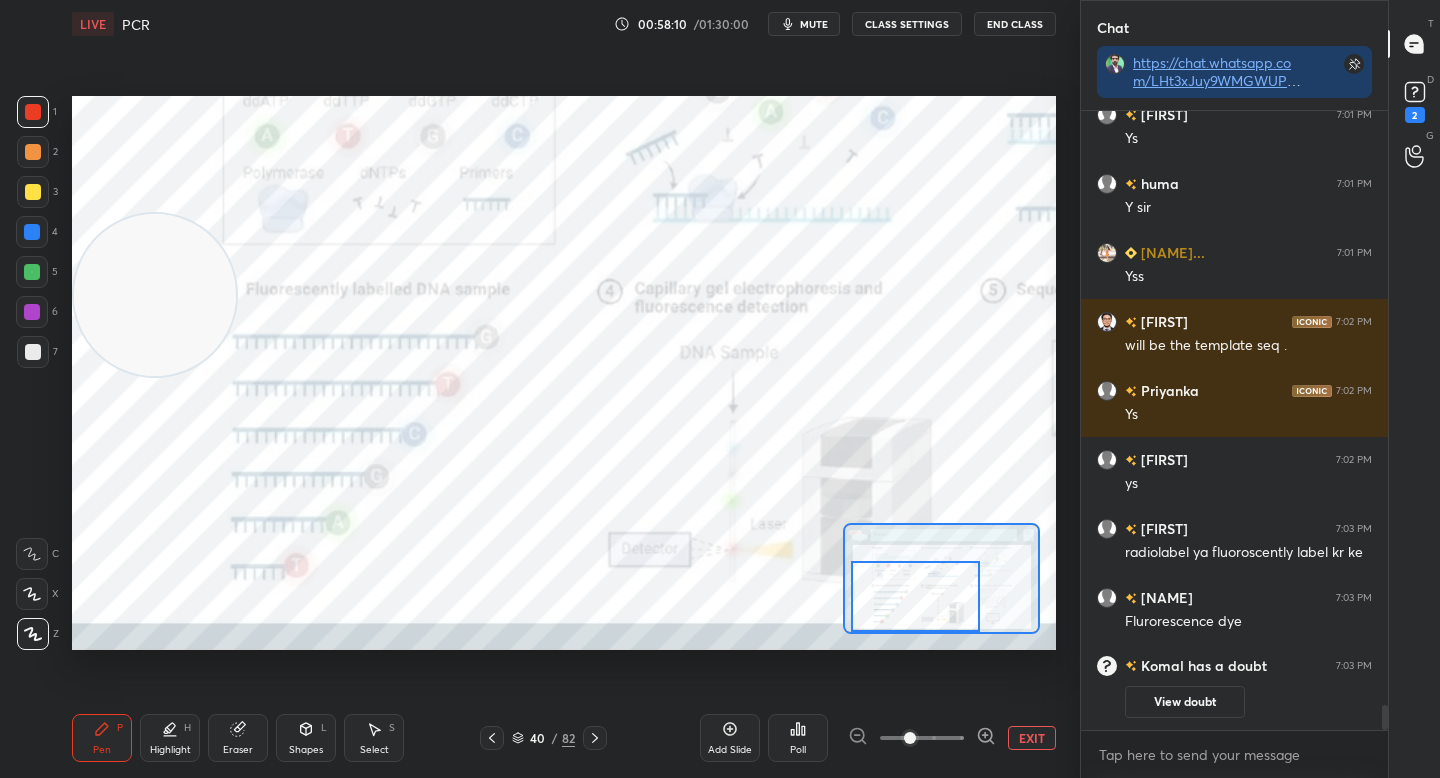 click at bounding box center (155, 295) 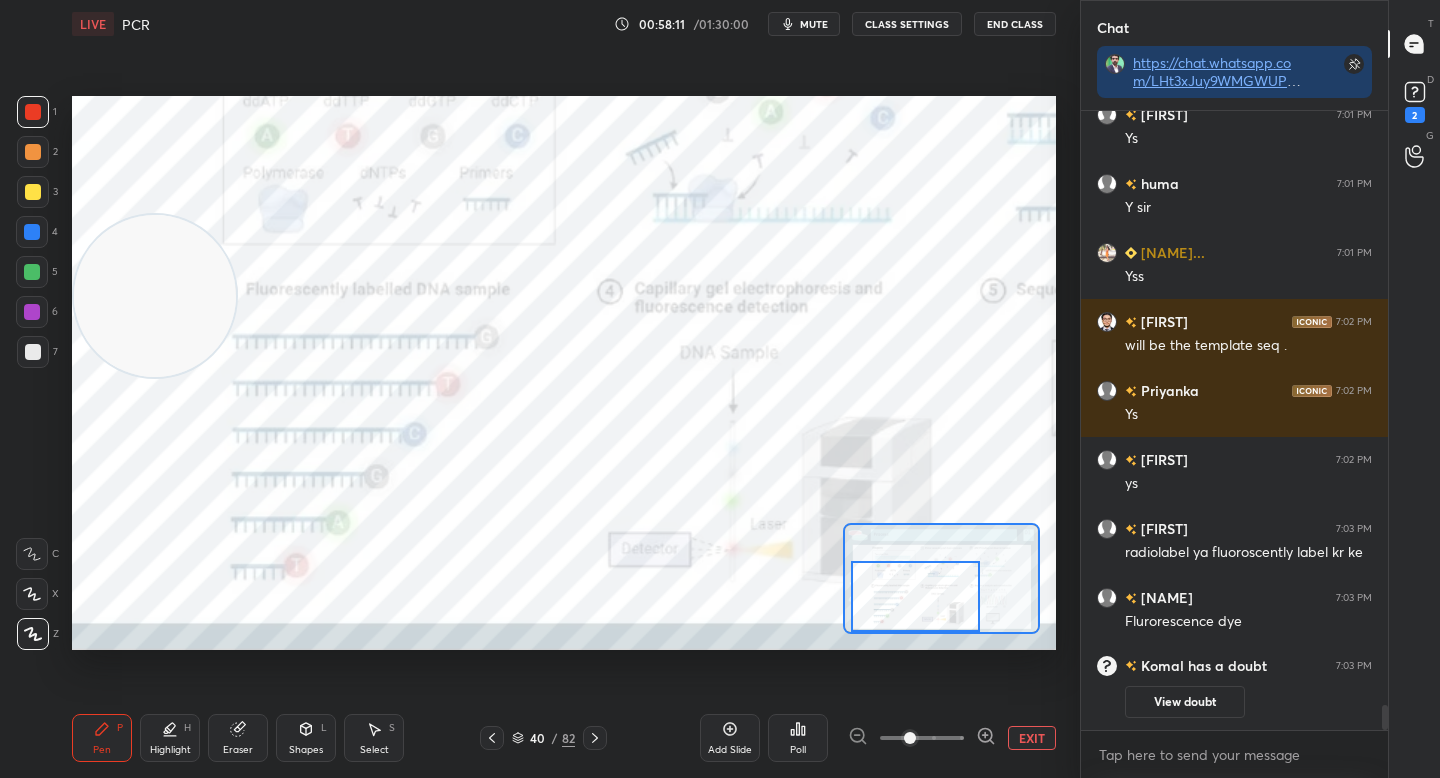 click 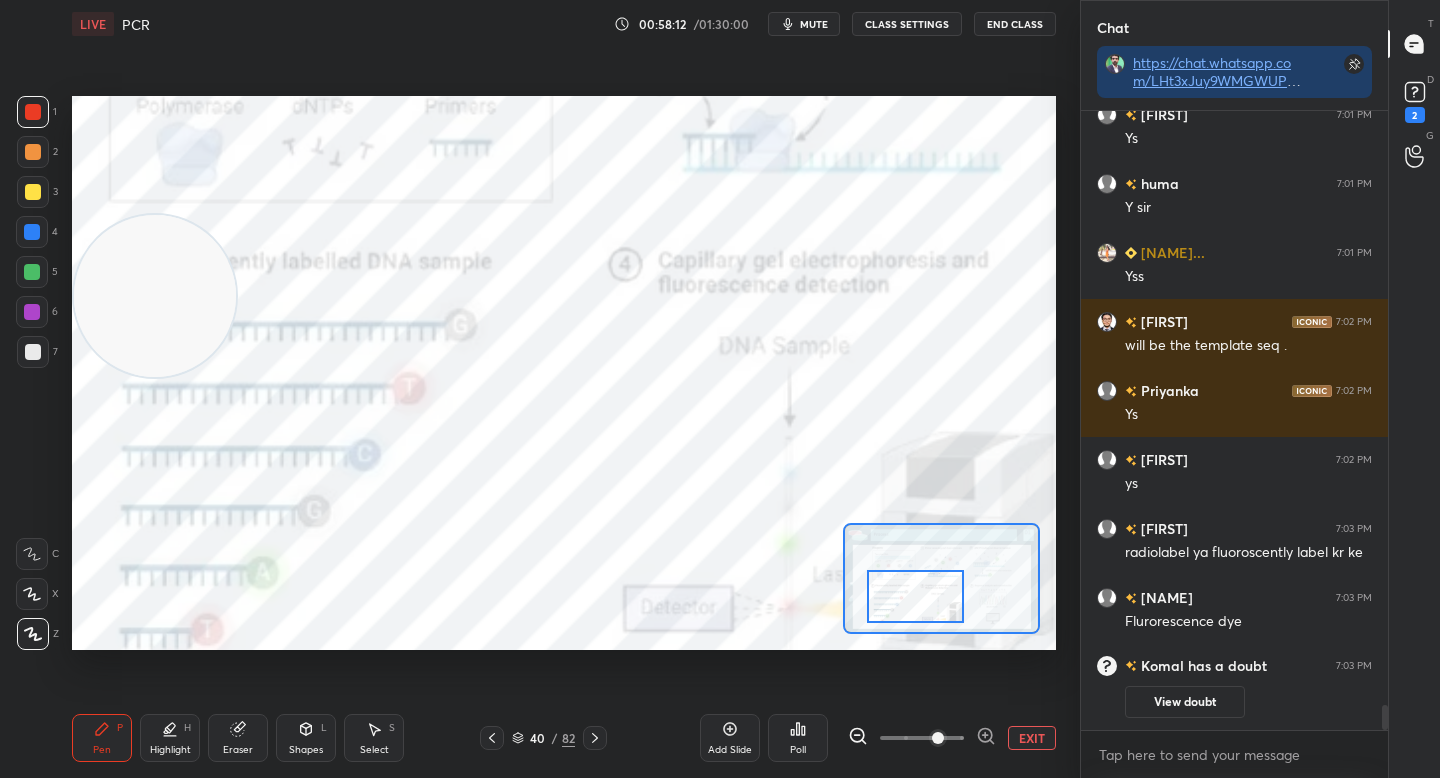 click at bounding box center [915, 596] 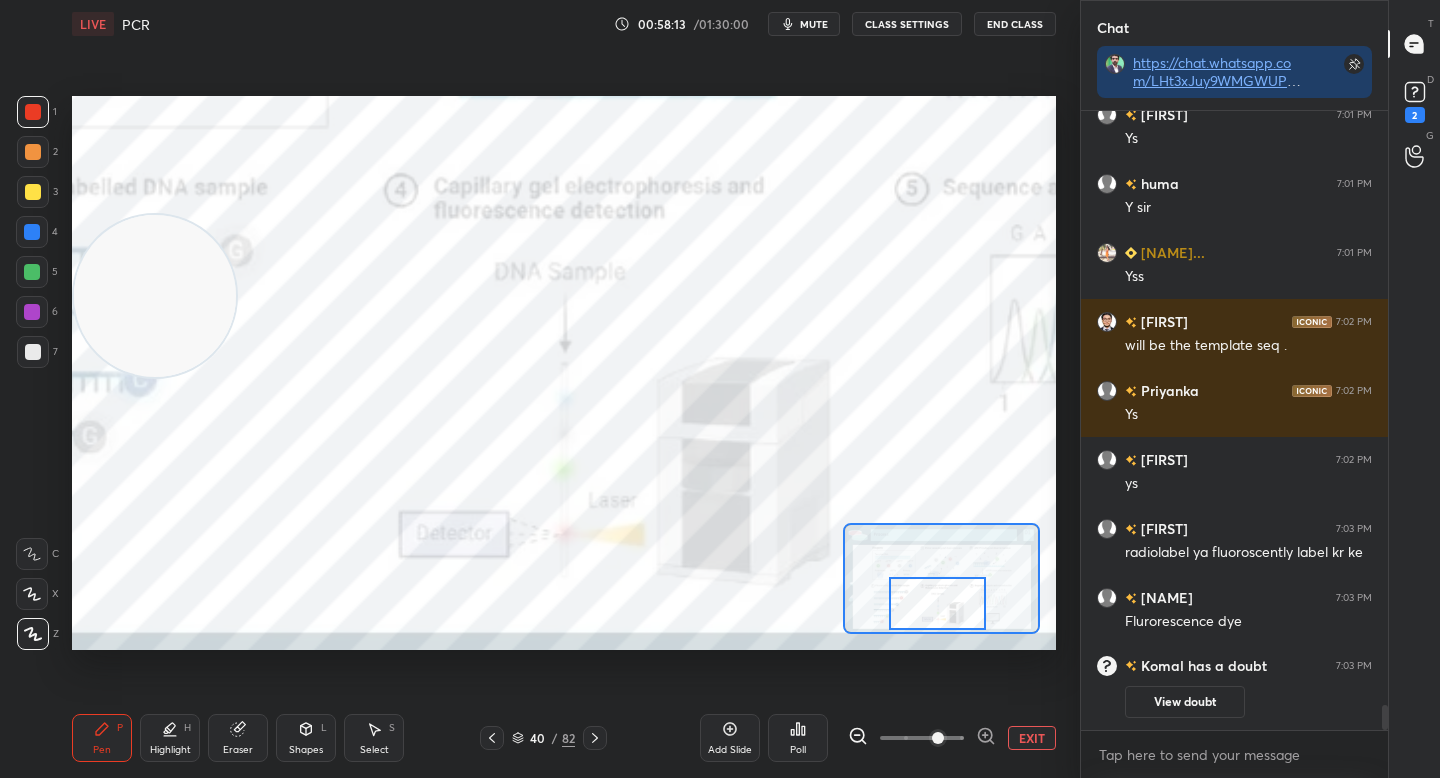 drag, startPoint x: 943, startPoint y: 599, endPoint x: 977, endPoint y: 609, distance: 35.44009 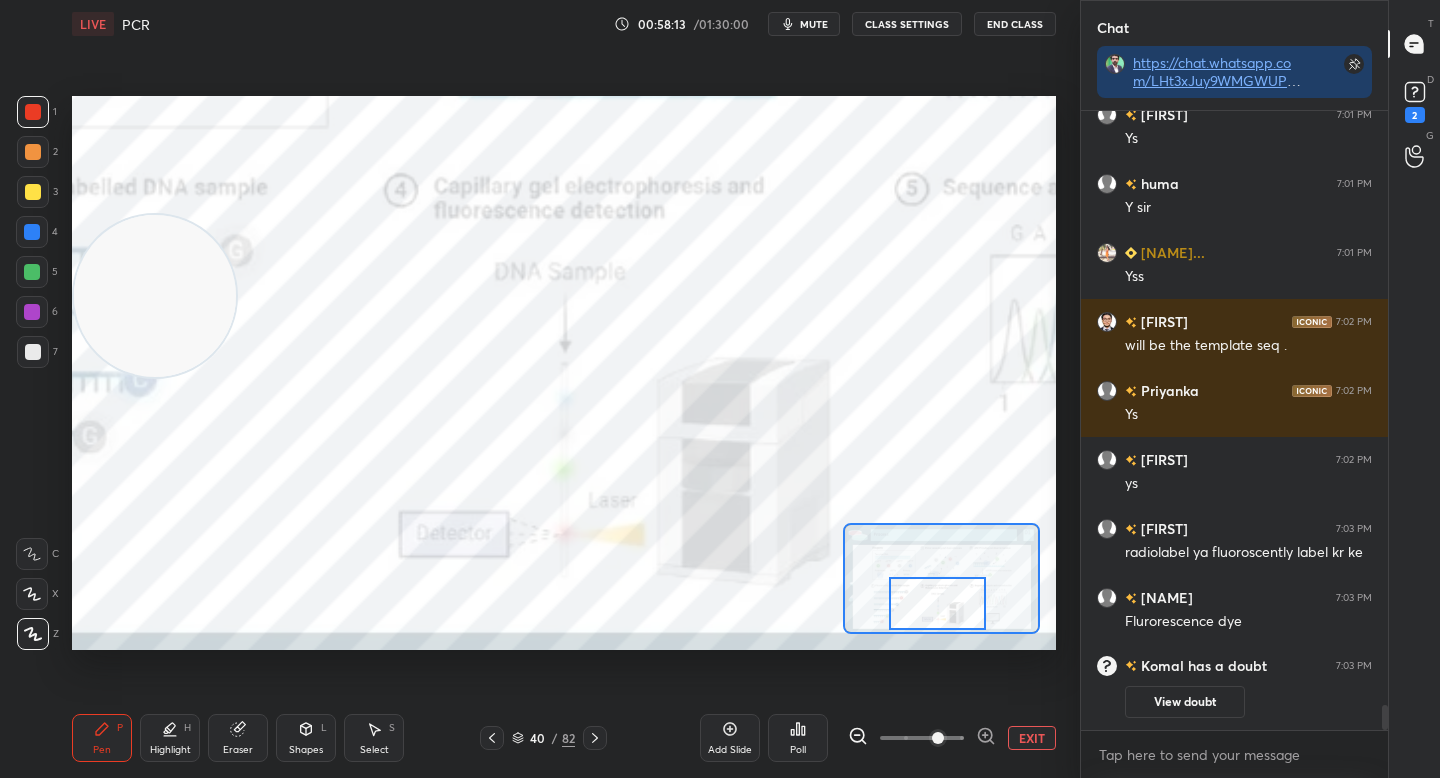 click at bounding box center [937, 603] 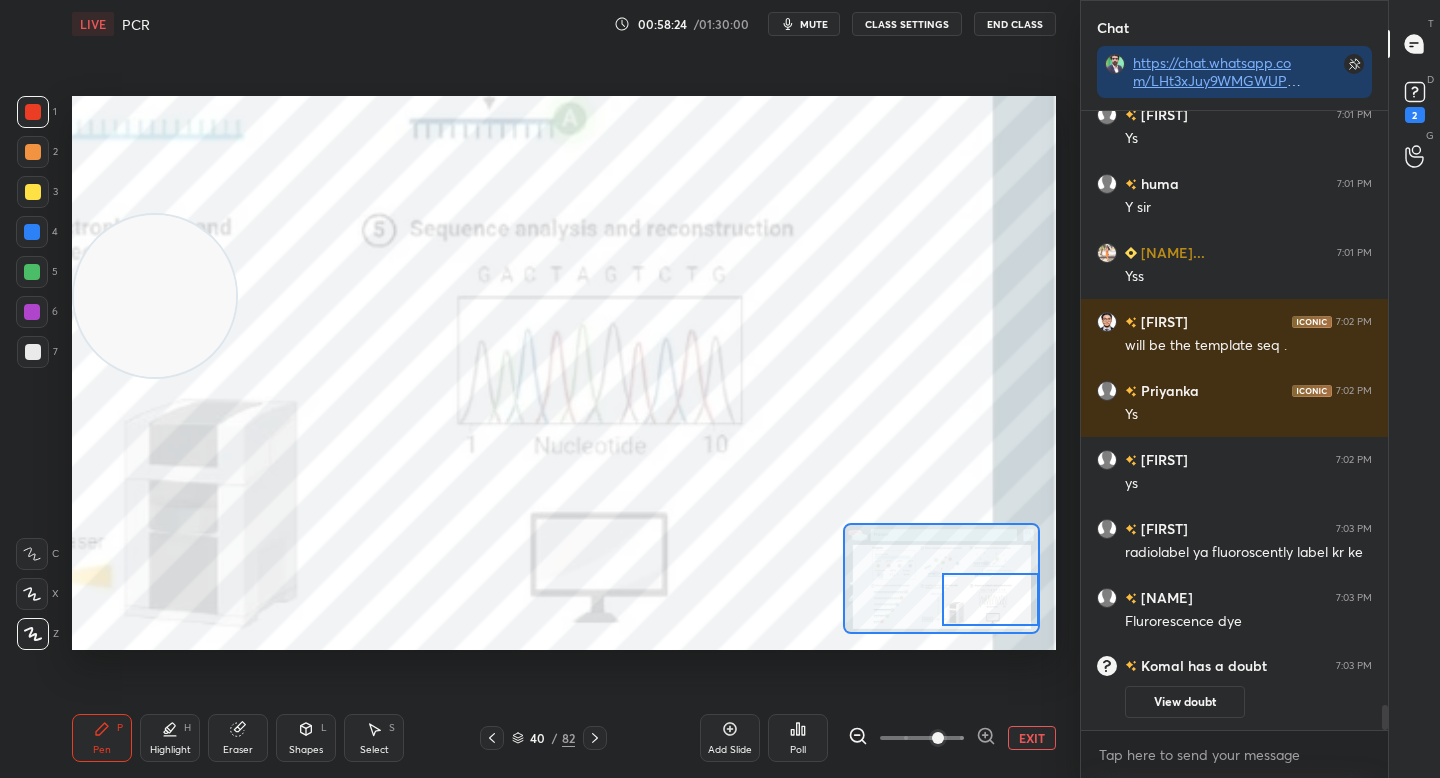 drag, startPoint x: 925, startPoint y: 610, endPoint x: 976, endPoint y: 608, distance: 51.0392 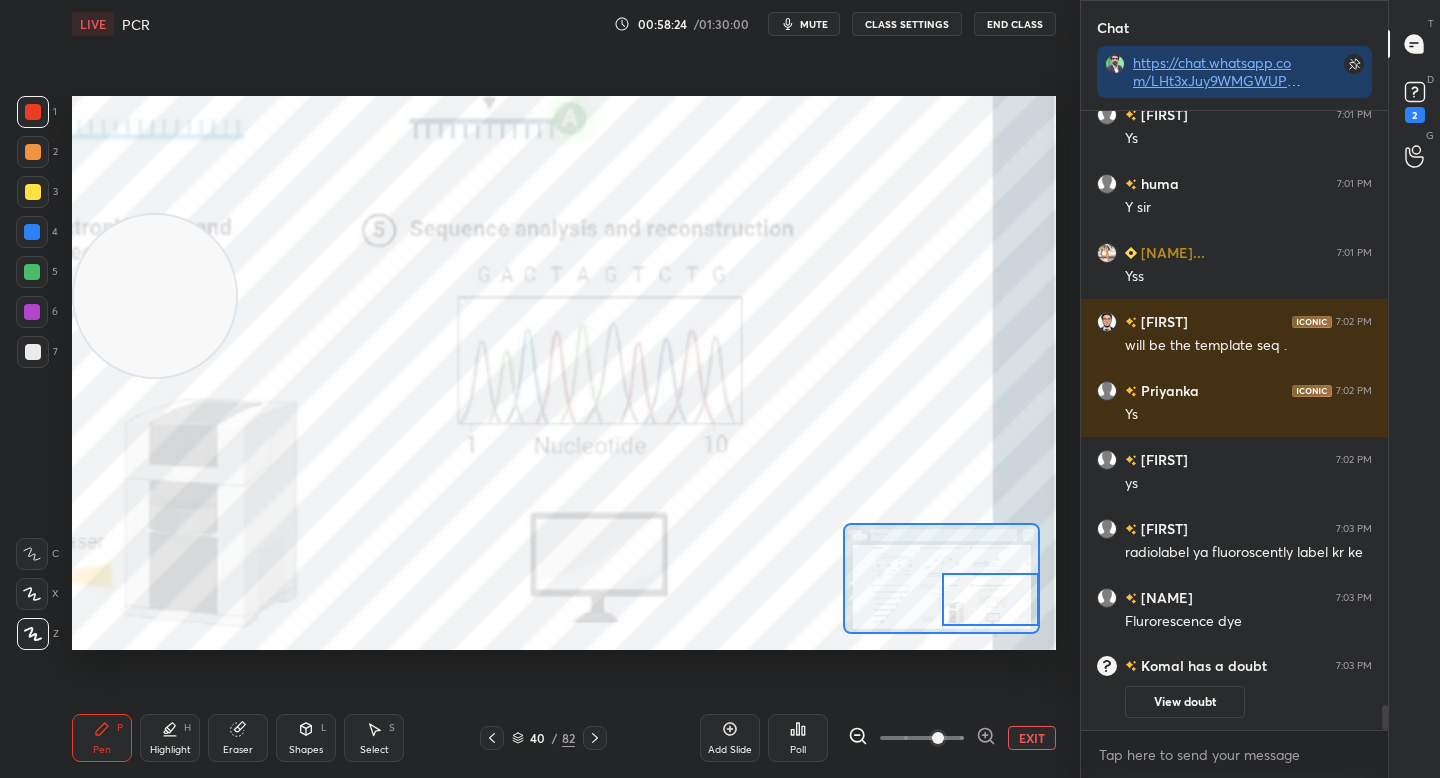 click at bounding box center (990, 599) 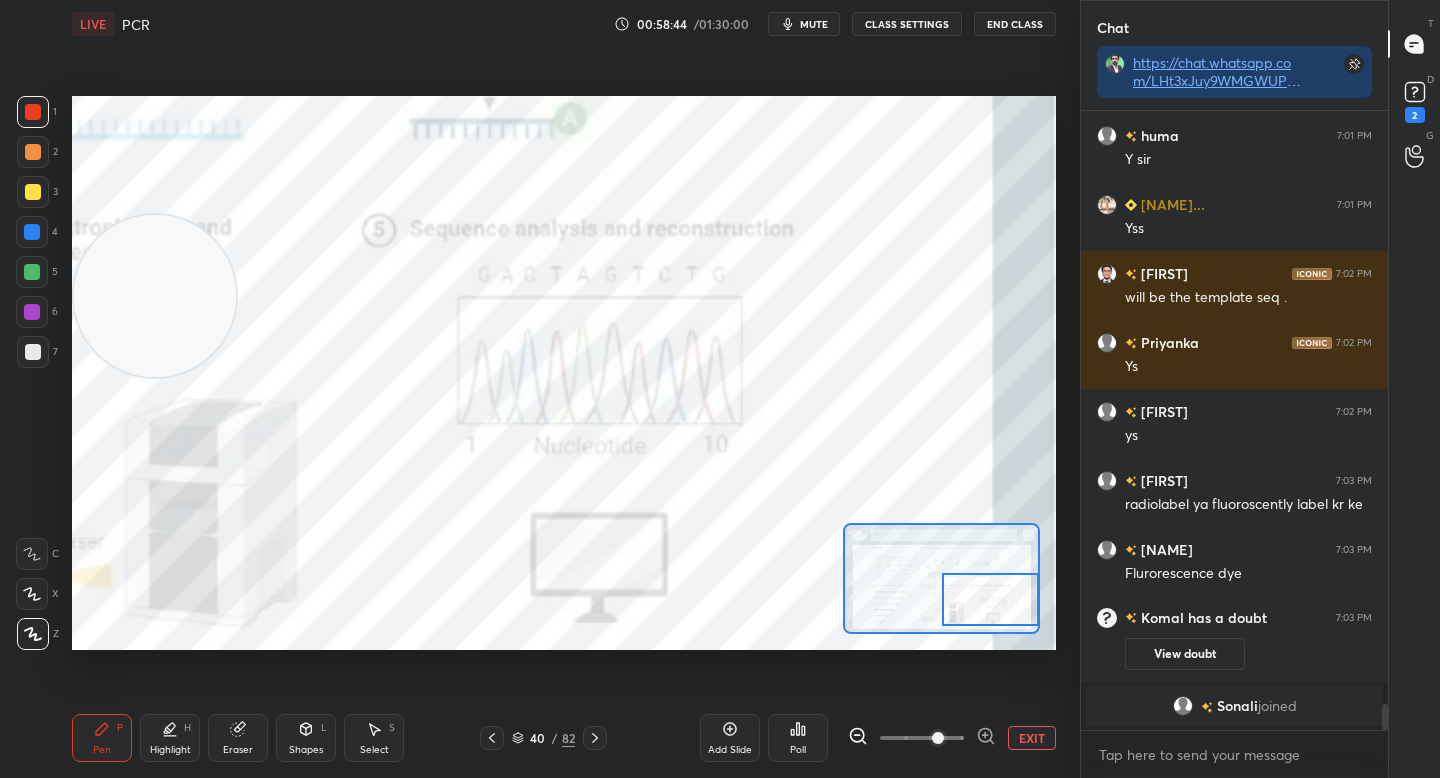 scroll, scrollTop: 14202, scrollLeft: 0, axis: vertical 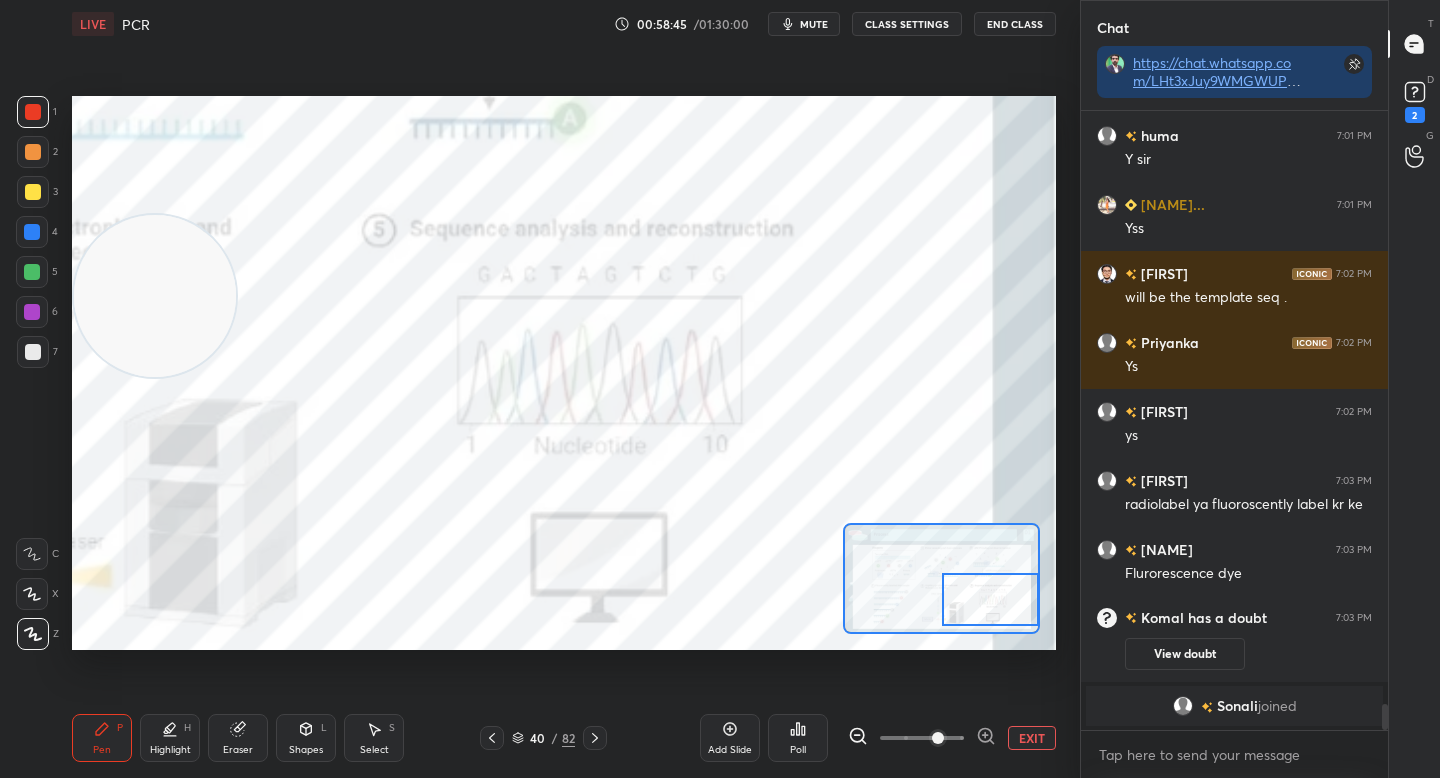 click on "EXIT" at bounding box center [1032, 738] 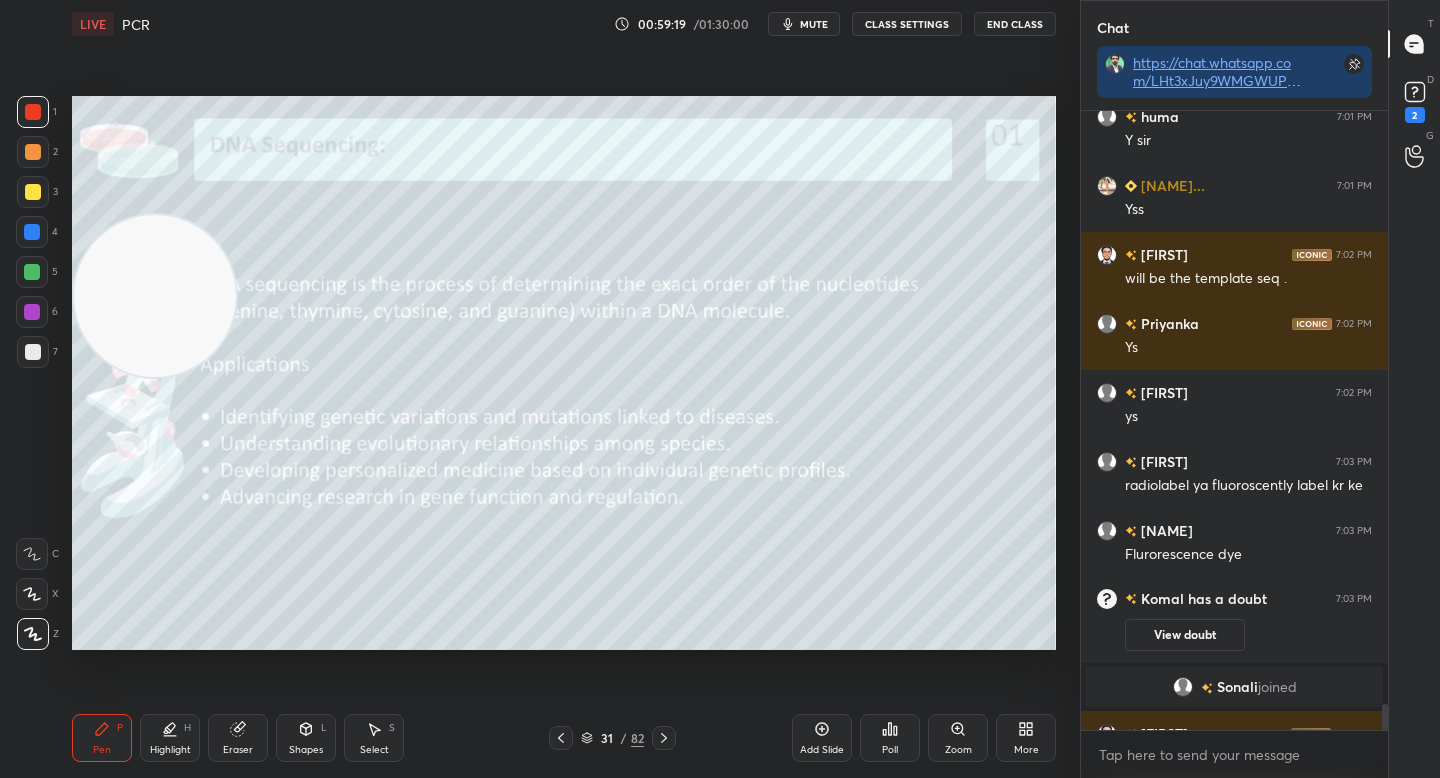 scroll, scrollTop: 14252, scrollLeft: 0, axis: vertical 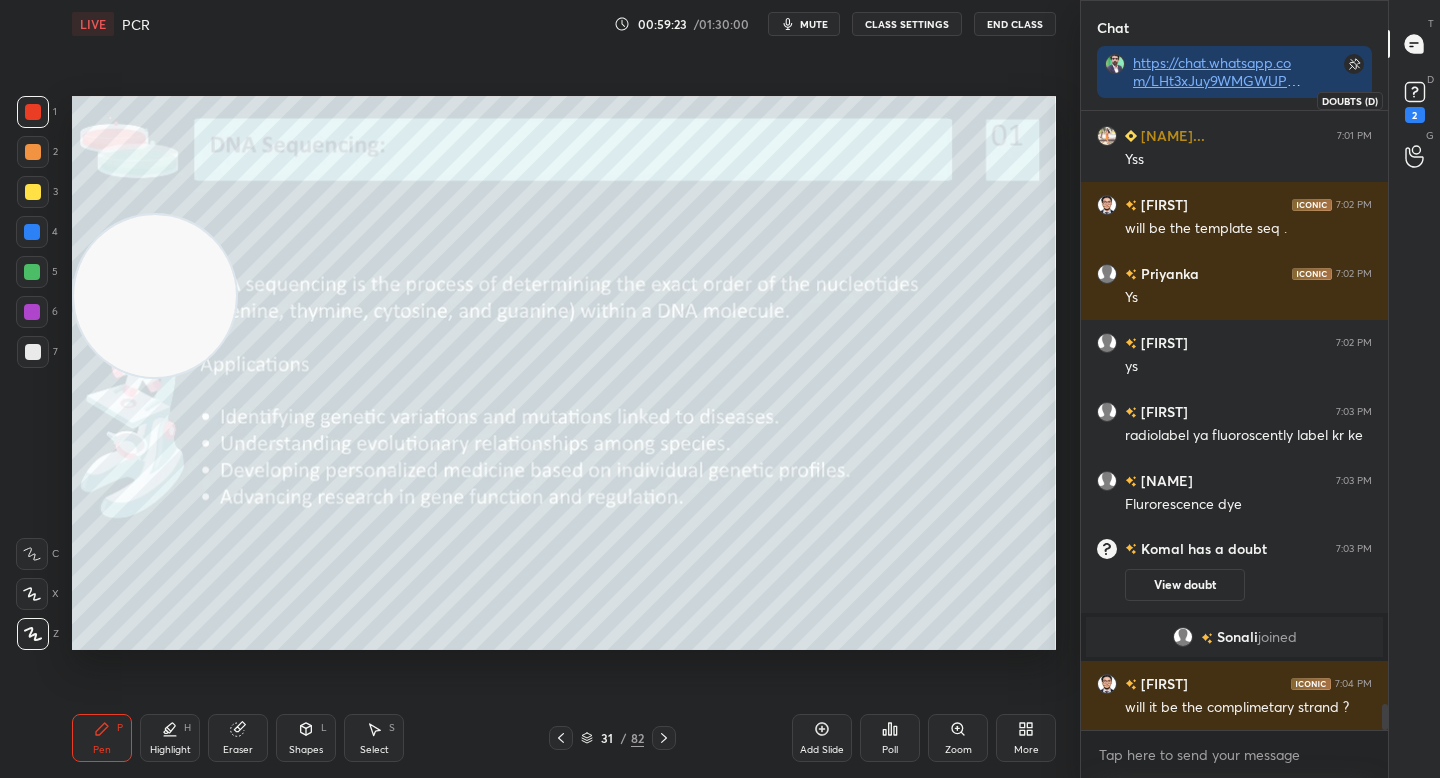click 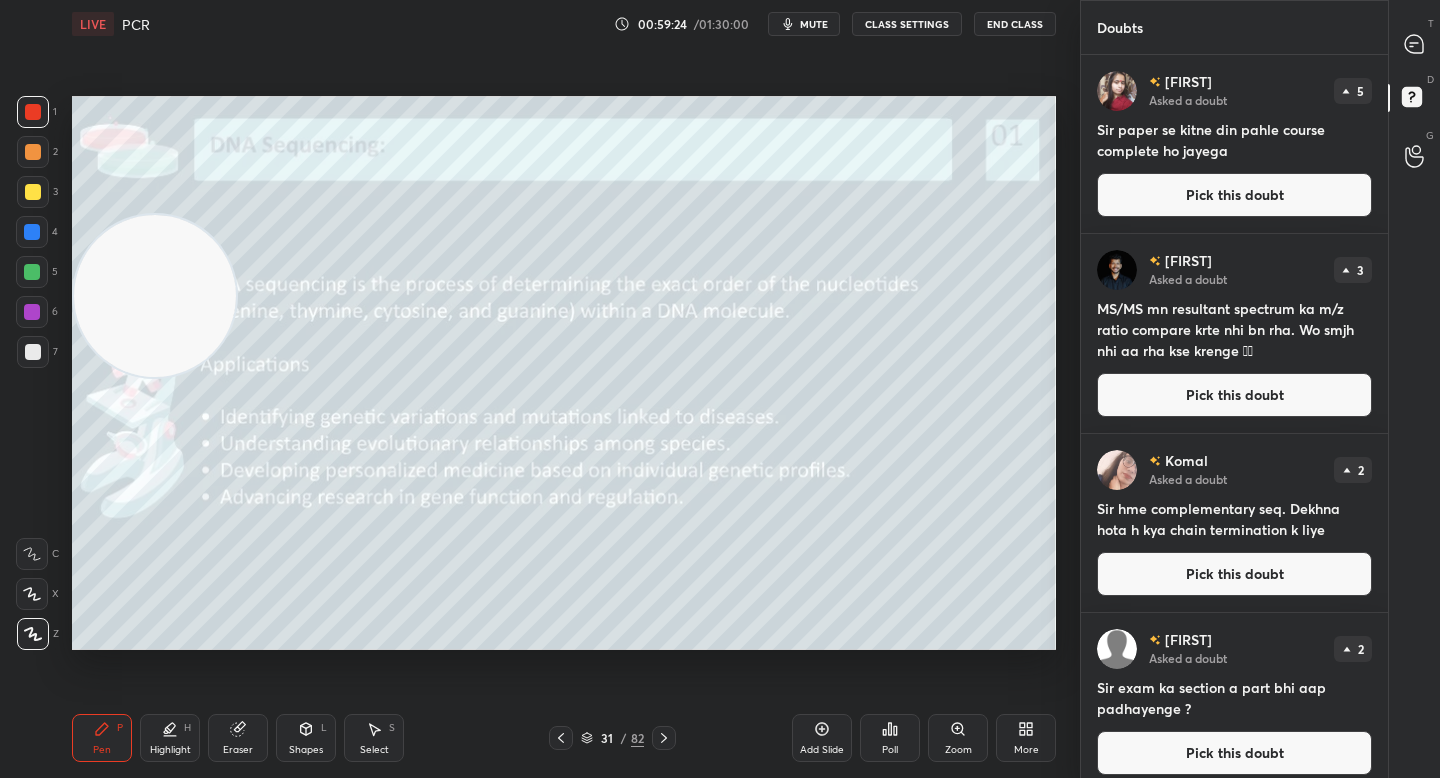scroll, scrollTop: 14, scrollLeft: 0, axis: vertical 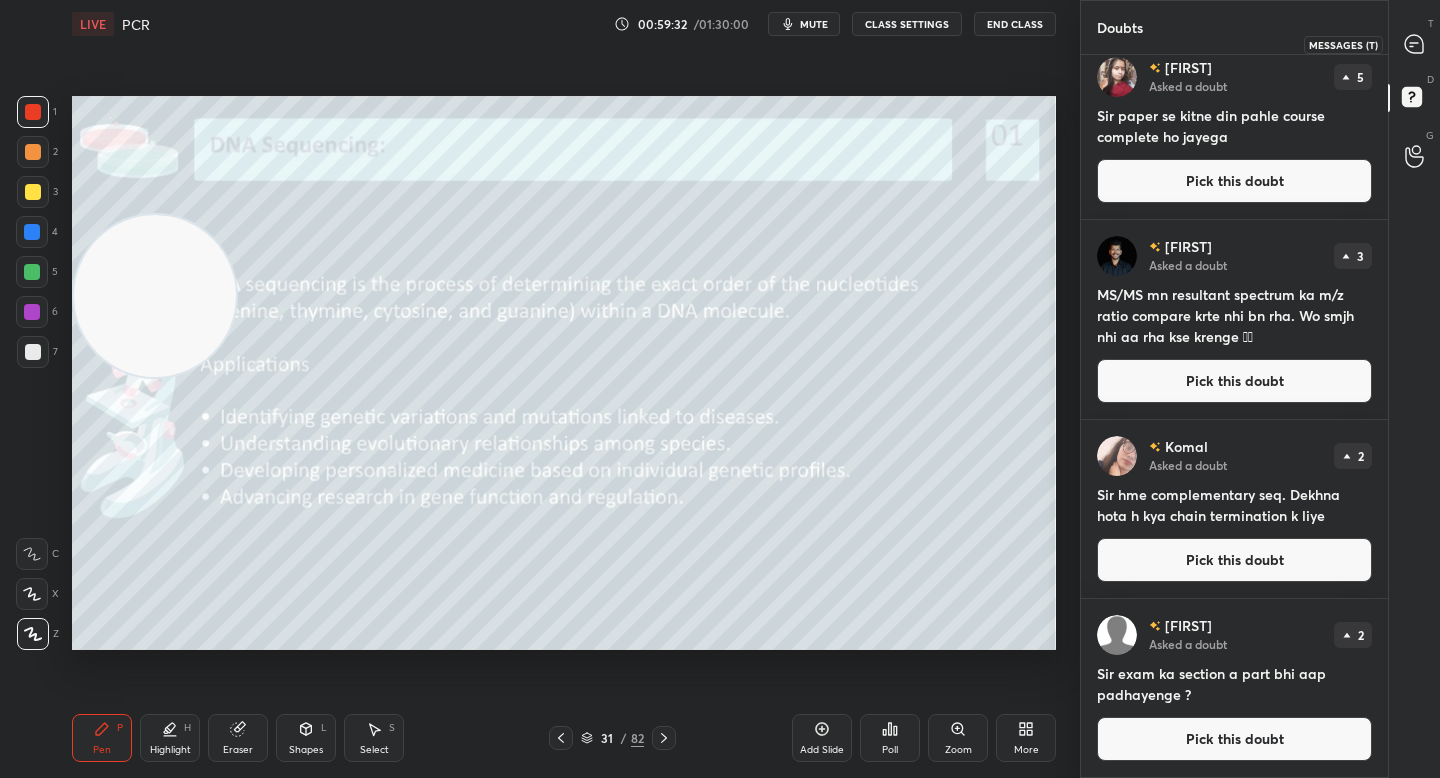 click 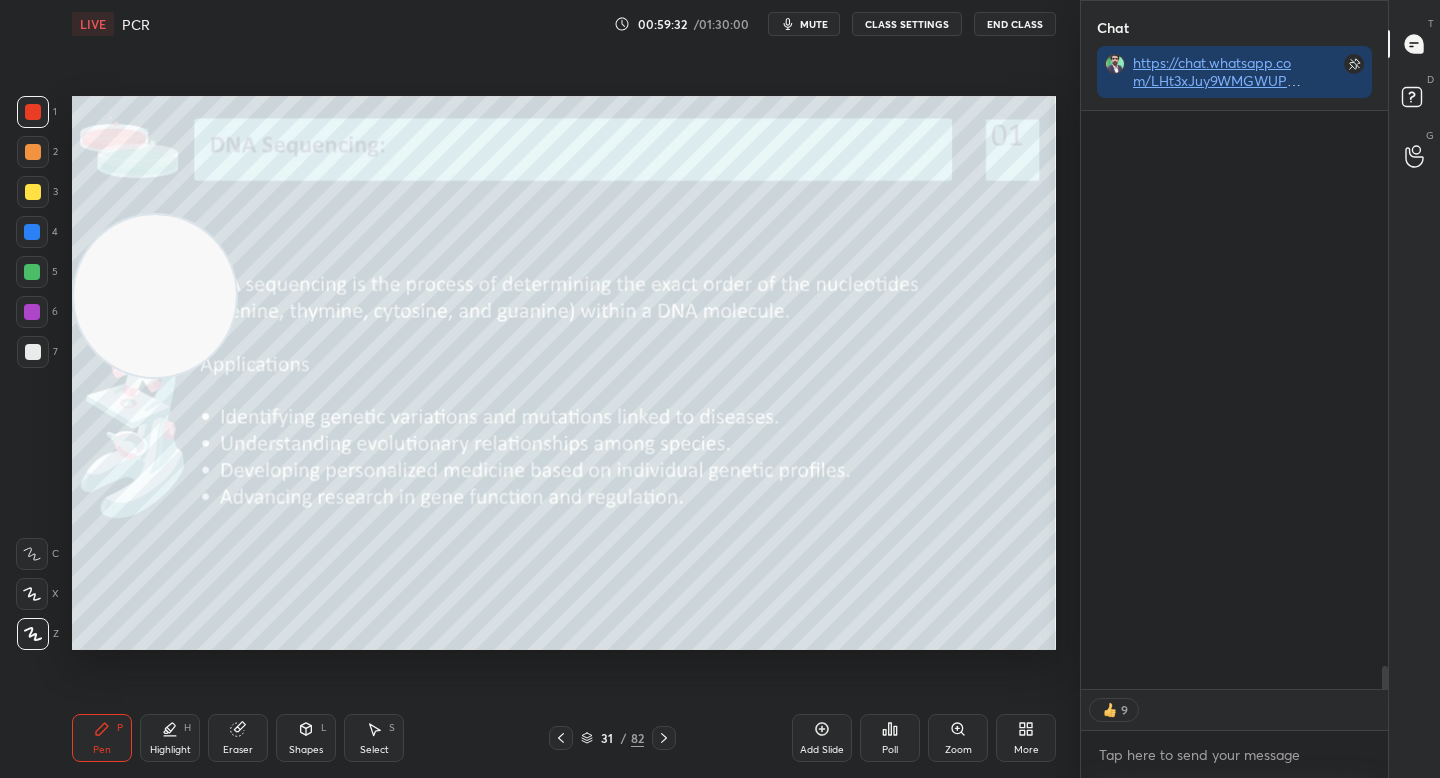 scroll, scrollTop: 14906, scrollLeft: 0, axis: vertical 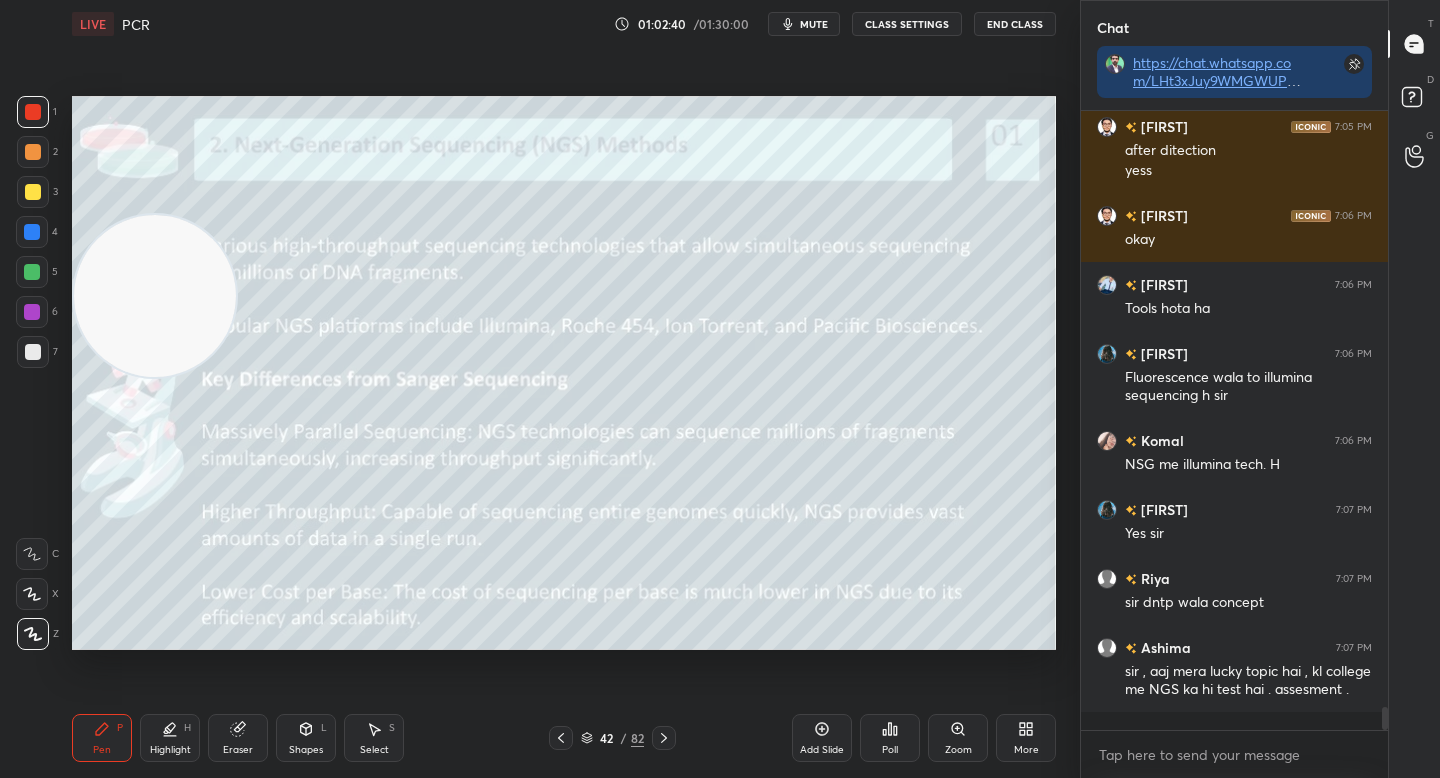 drag, startPoint x: 175, startPoint y: 354, endPoint x: 169, endPoint y: 583, distance: 229.07858 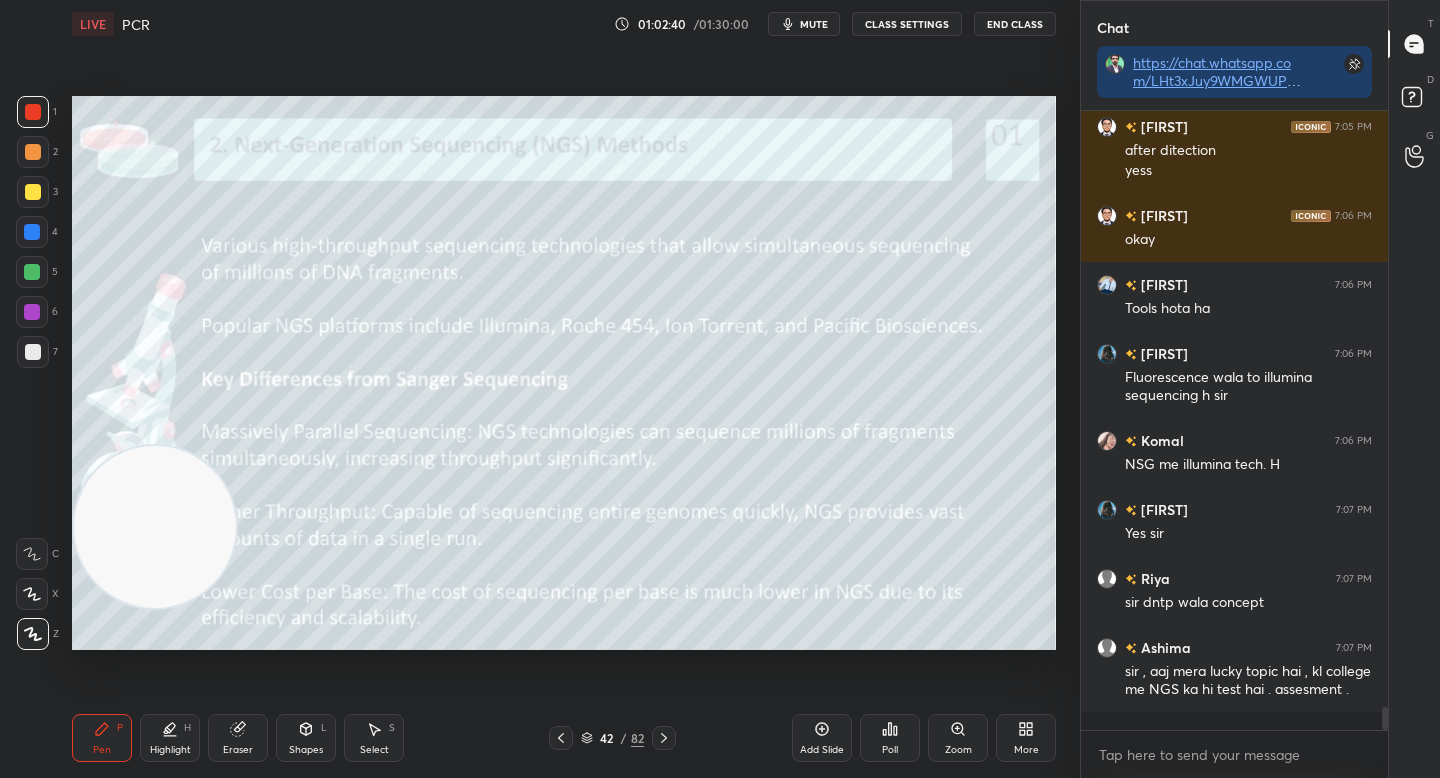 click at bounding box center (155, 527) 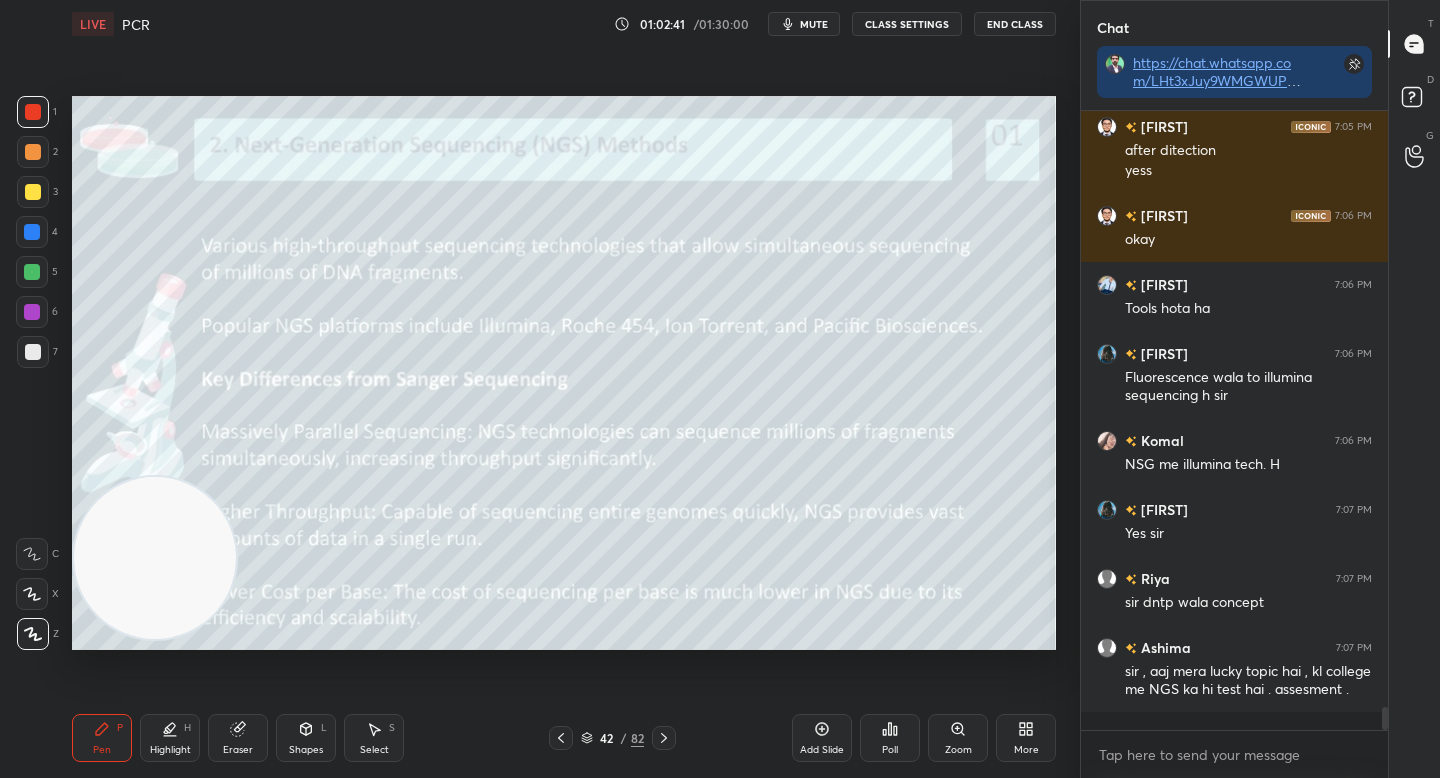 drag, startPoint x: 39, startPoint y: 363, endPoint x: 57, endPoint y: 374, distance: 21.095022 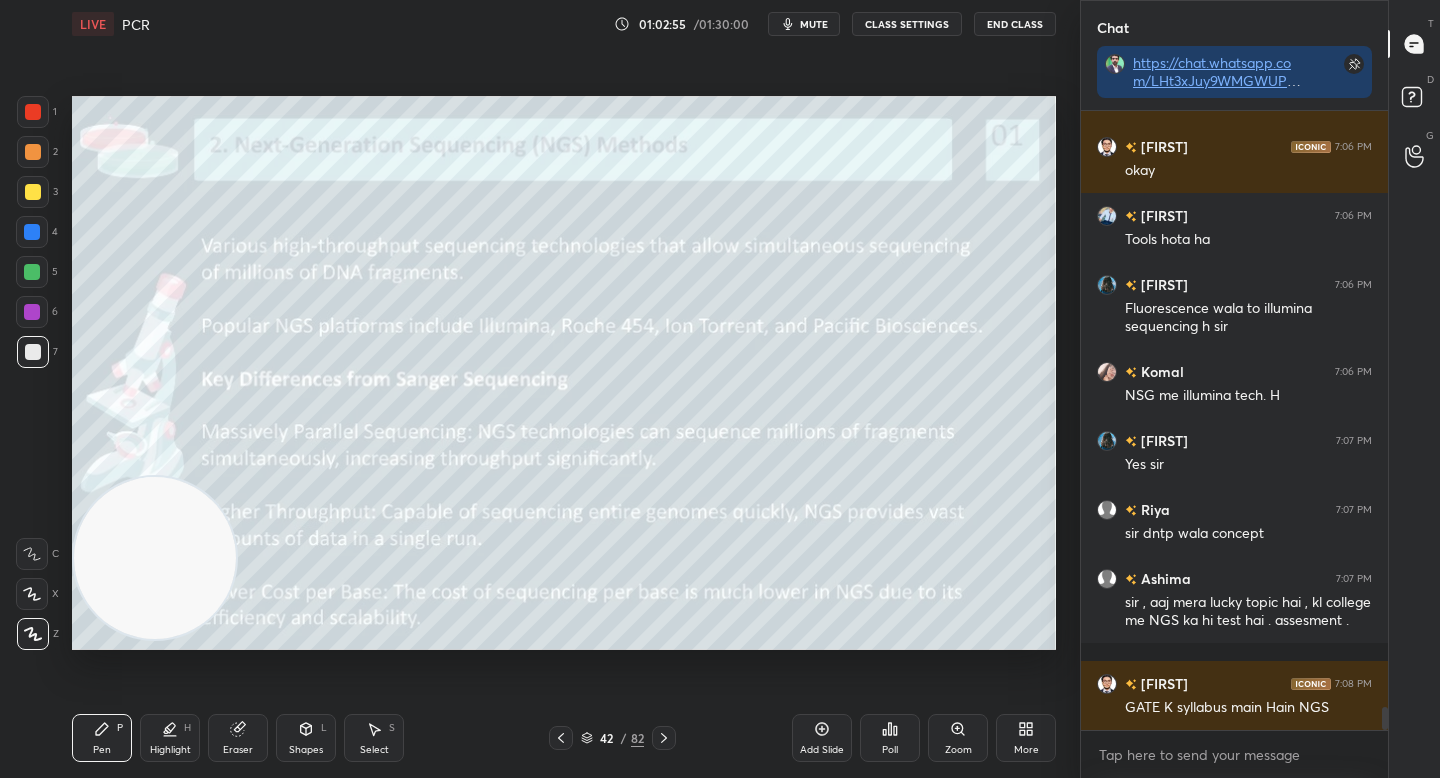 scroll, scrollTop: 16048, scrollLeft: 0, axis: vertical 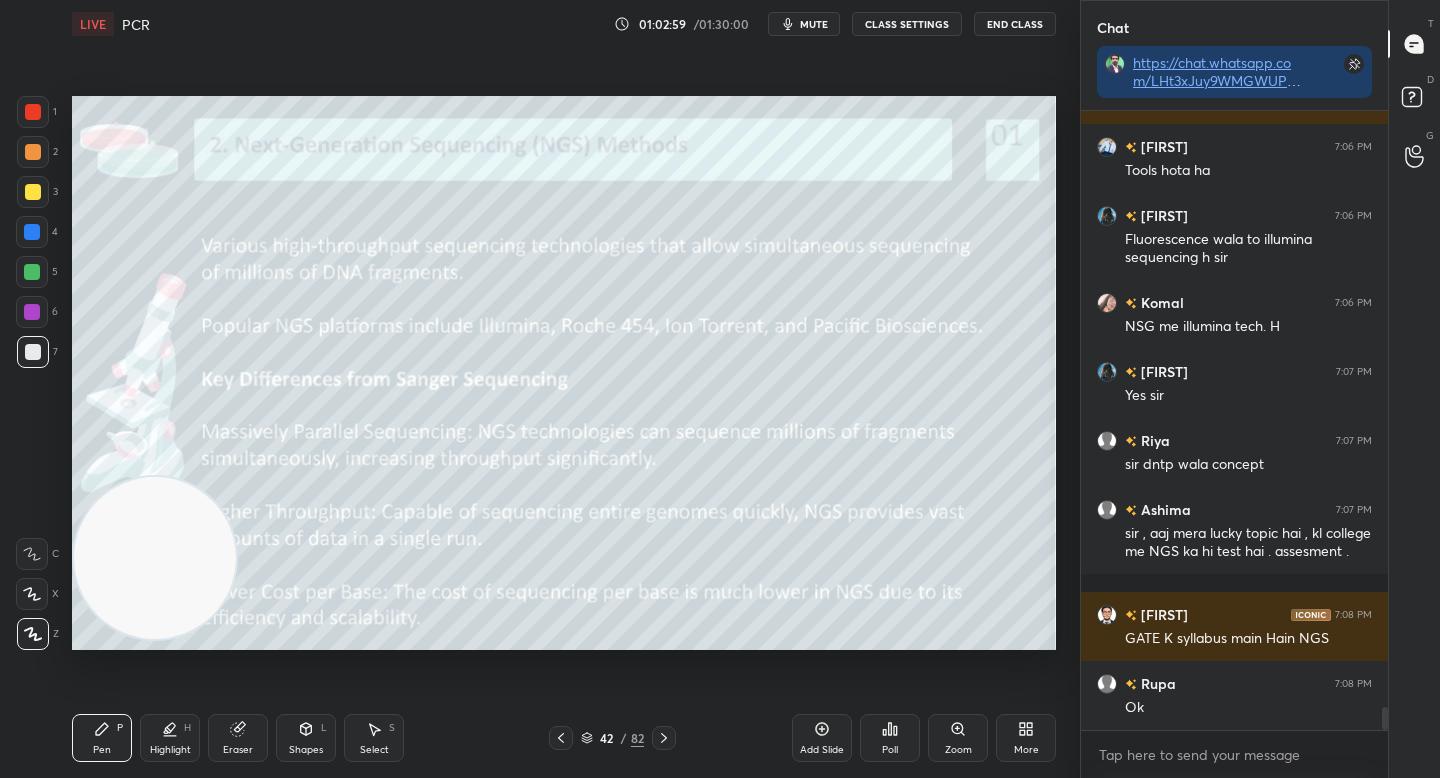 click 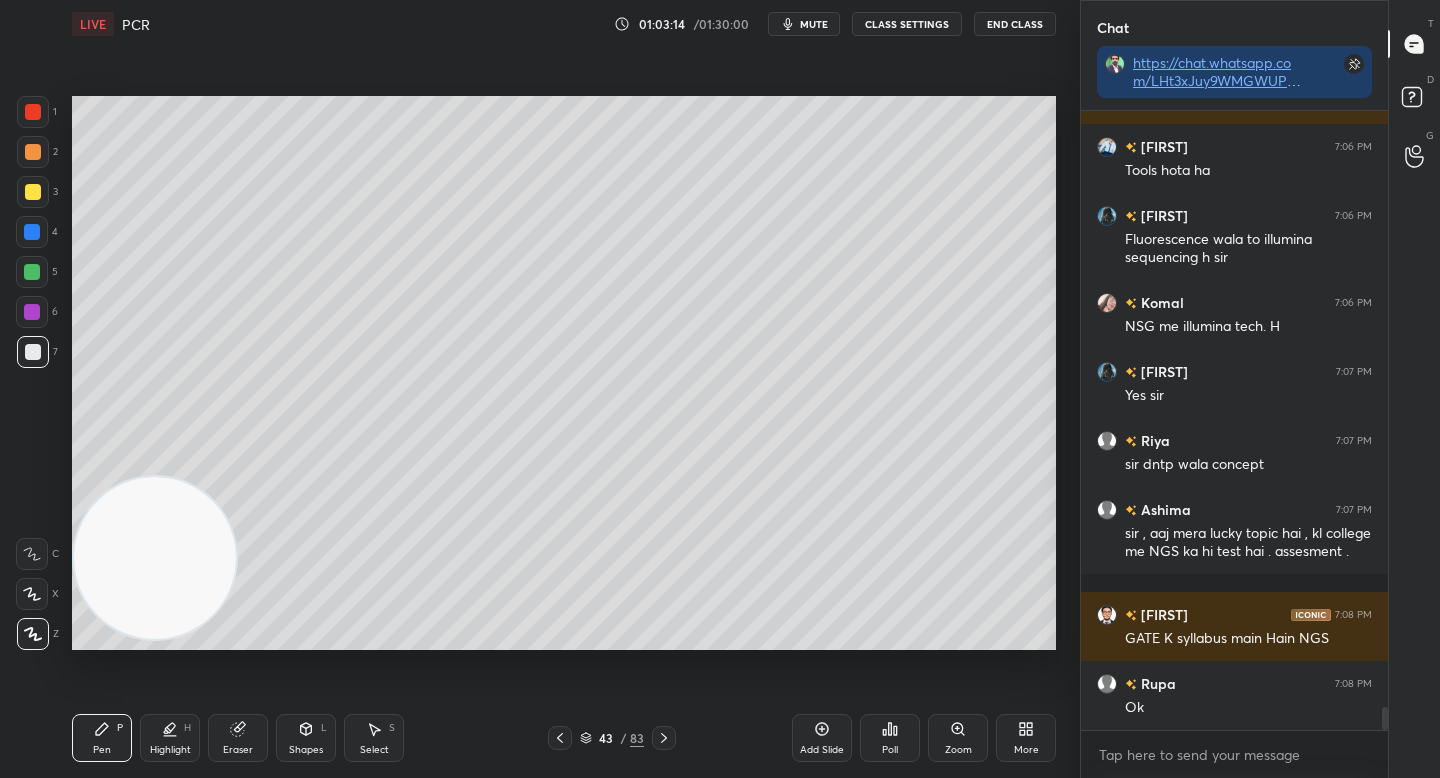 click 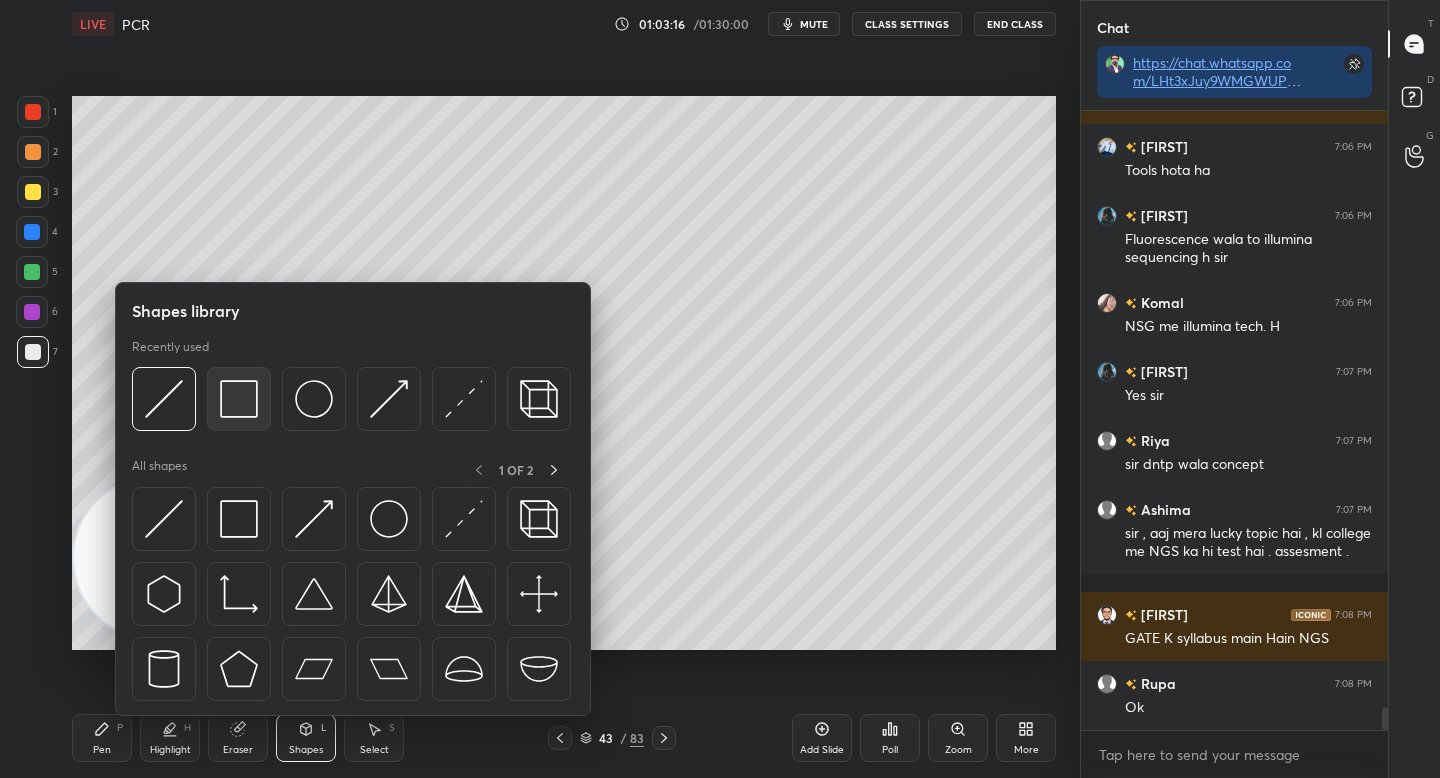 click at bounding box center [239, 399] 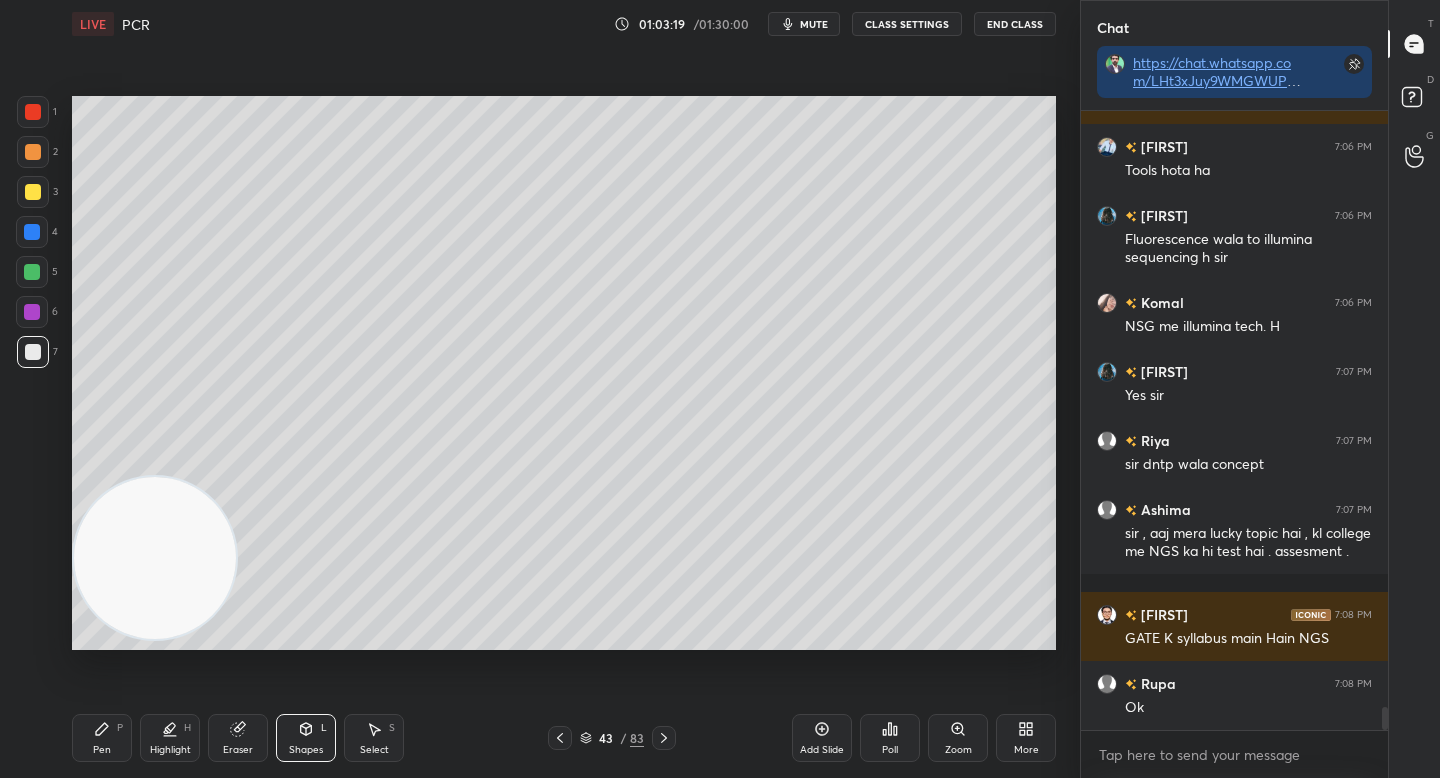 scroll, scrollTop: 16068, scrollLeft: 0, axis: vertical 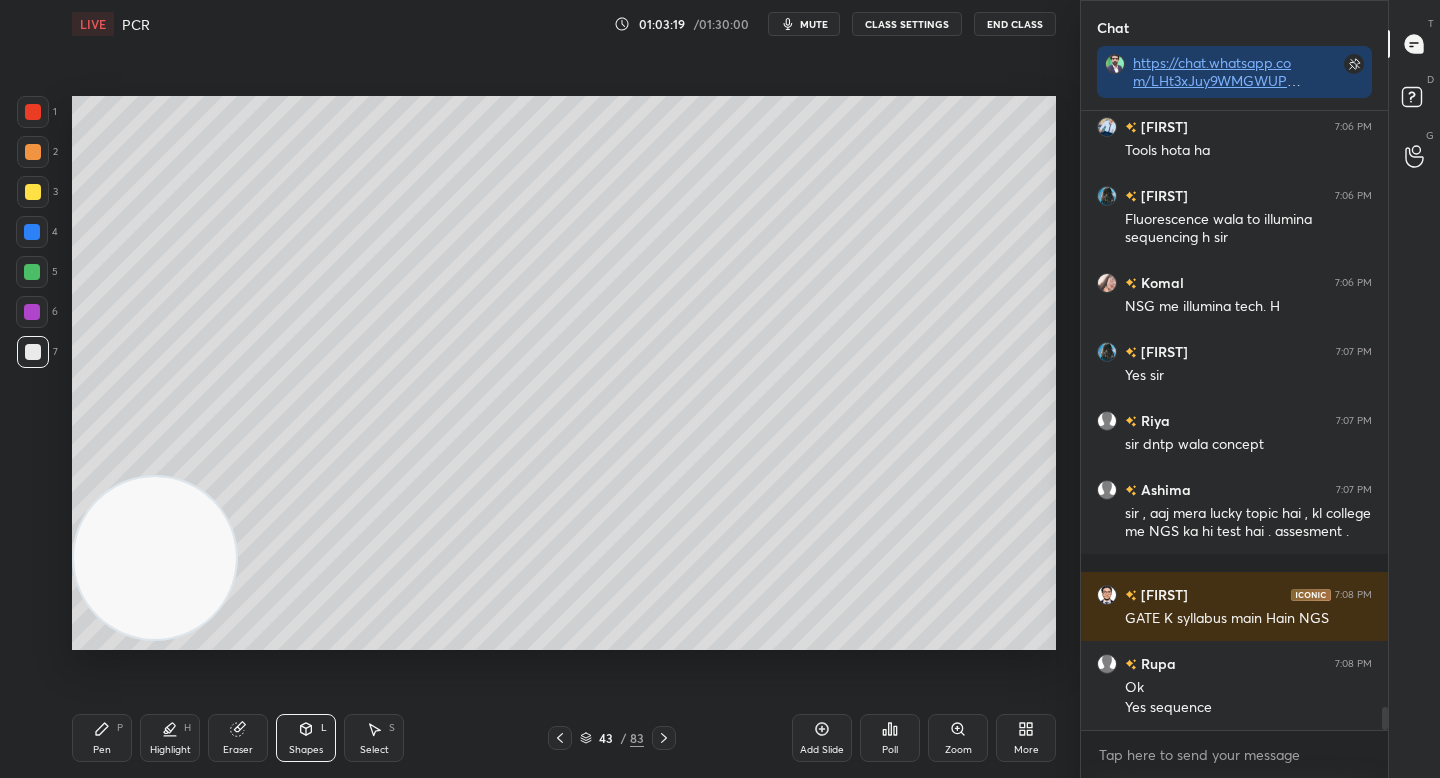 drag, startPoint x: 103, startPoint y: 729, endPoint x: 124, endPoint y: 714, distance: 25.806976 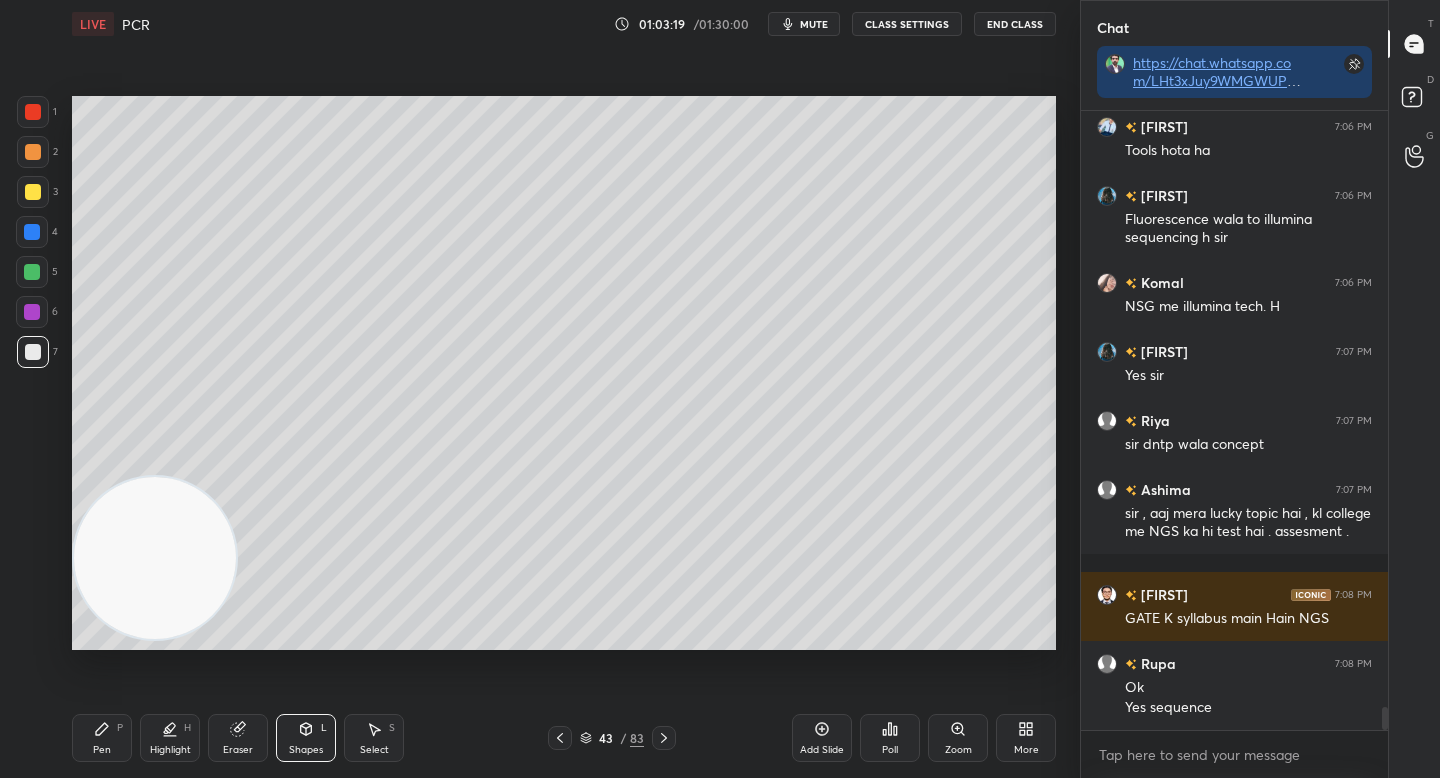 click 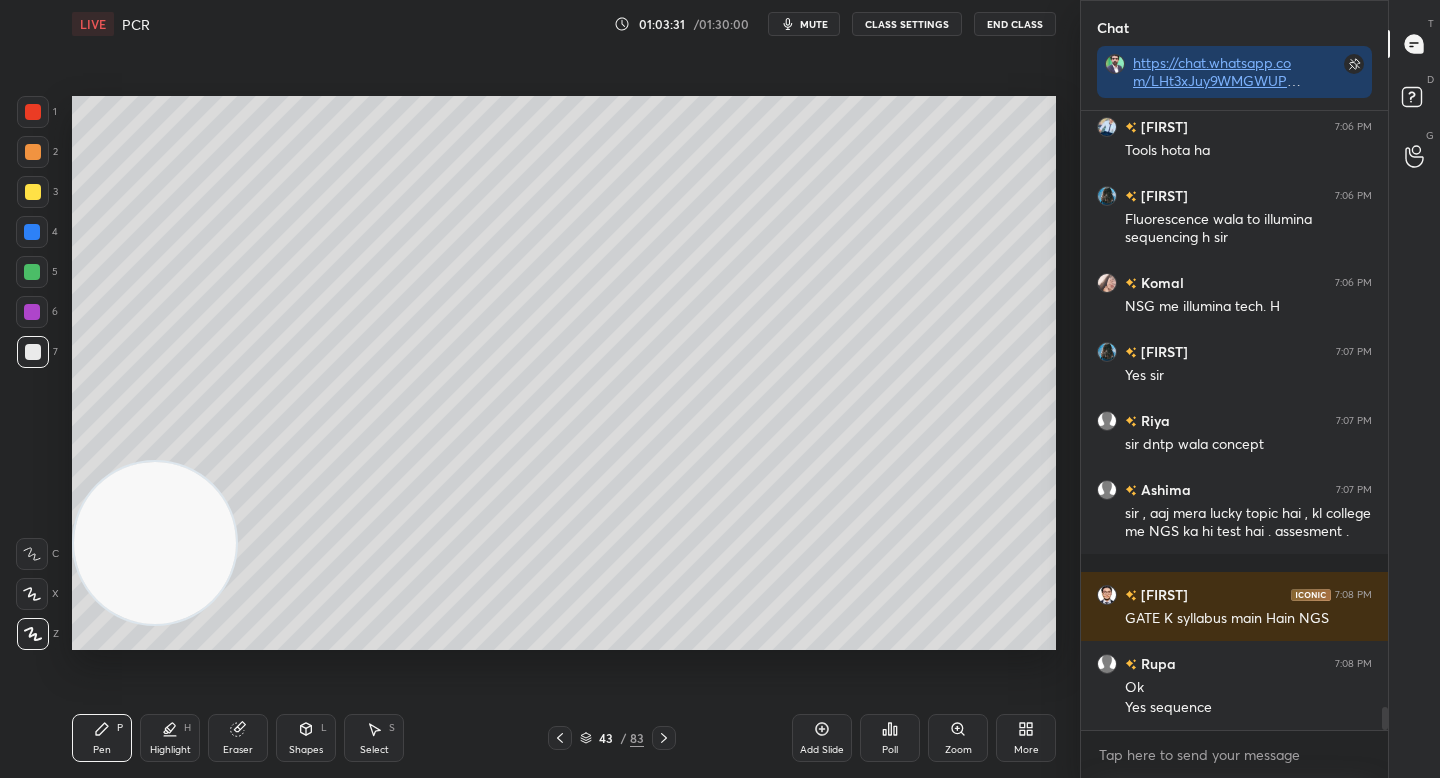 drag, startPoint x: 180, startPoint y: 557, endPoint x: 152, endPoint y: 251, distance: 307.27838 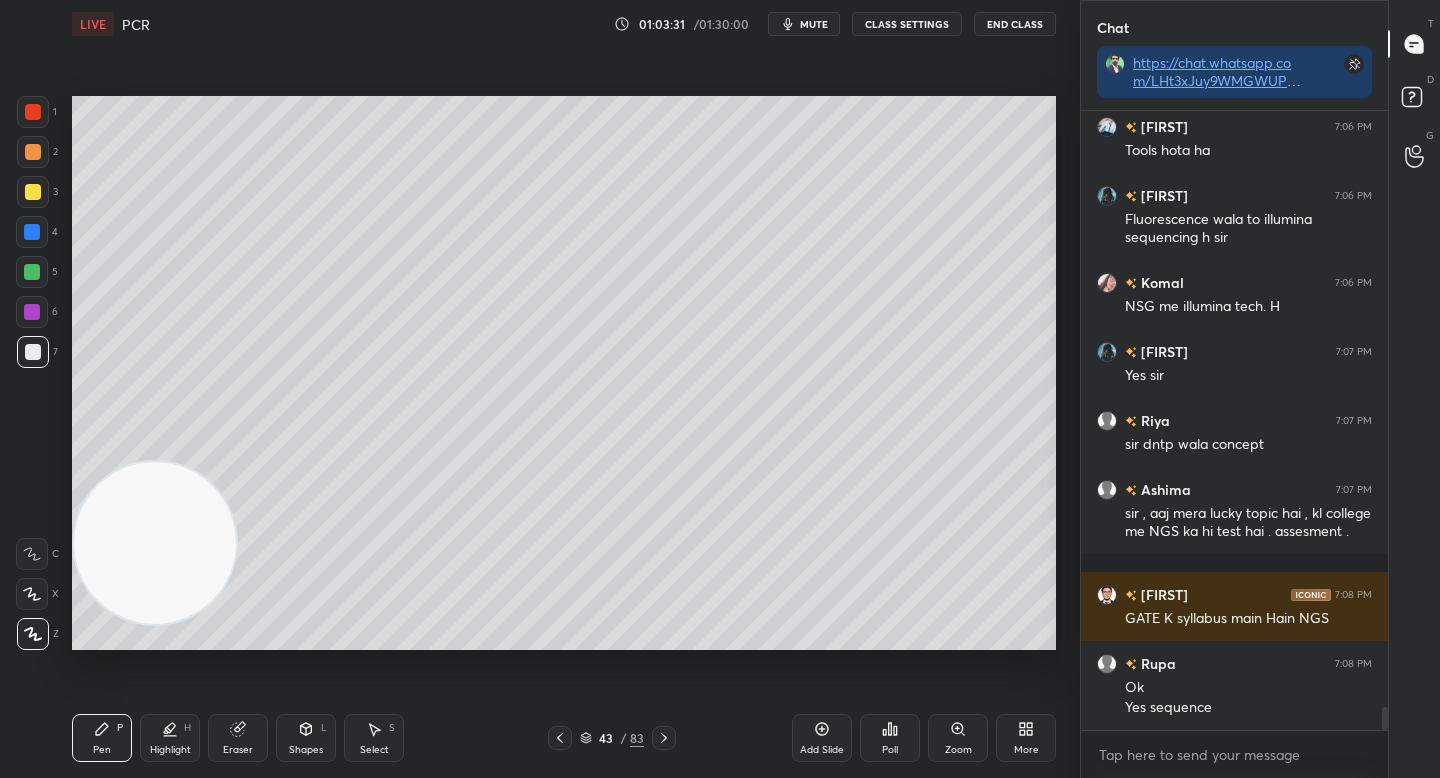 click at bounding box center (155, 543) 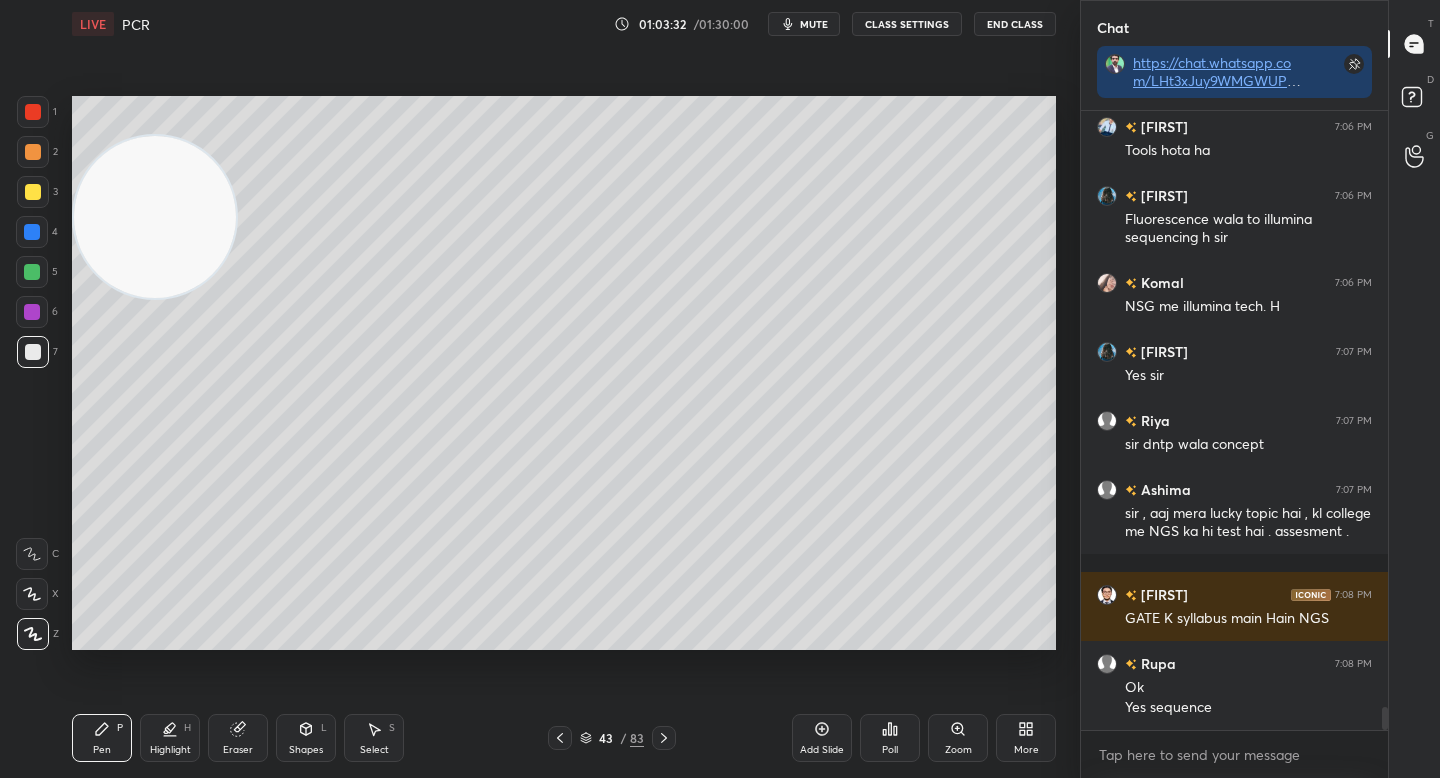 drag, startPoint x: 137, startPoint y: 234, endPoint x: 106, endPoint y: 218, distance: 34.88553 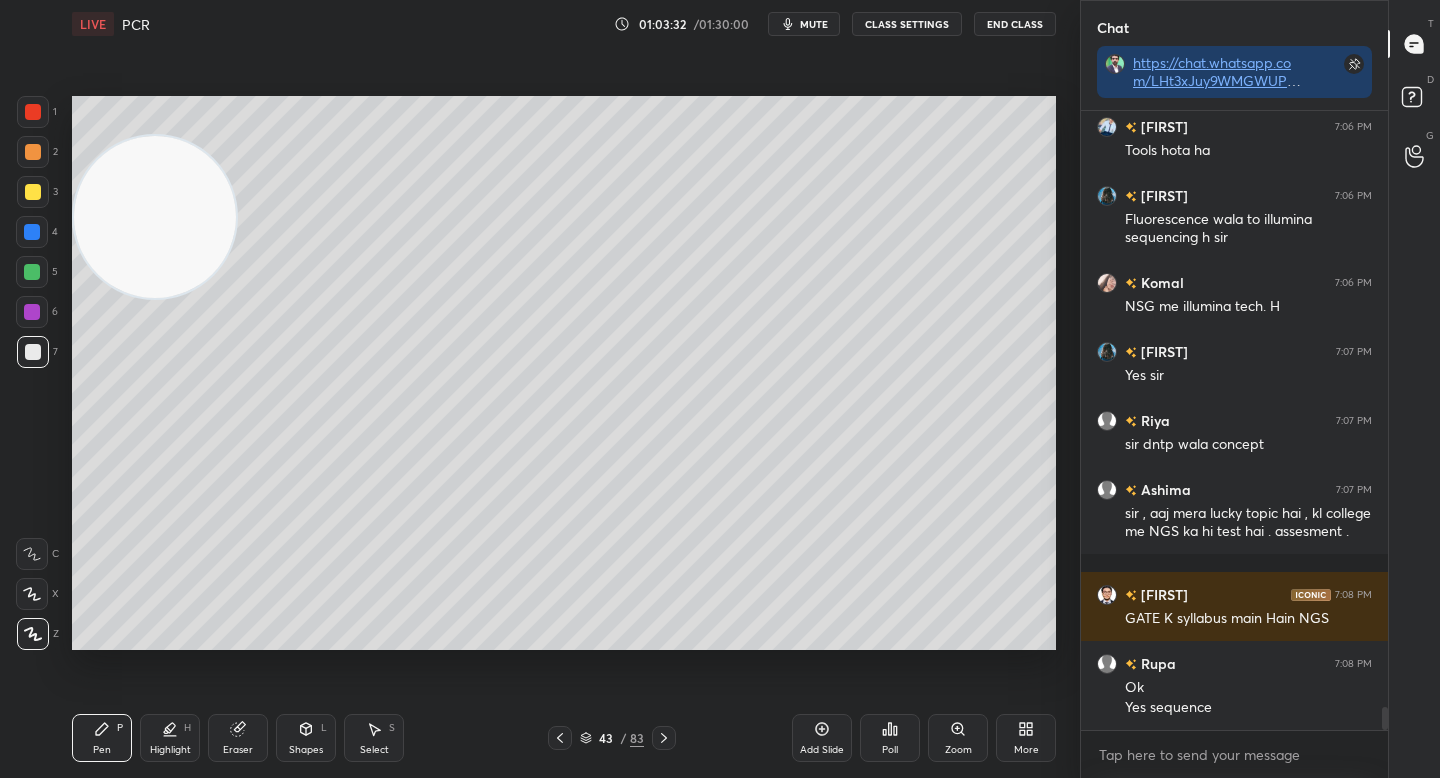 click at bounding box center [155, 217] 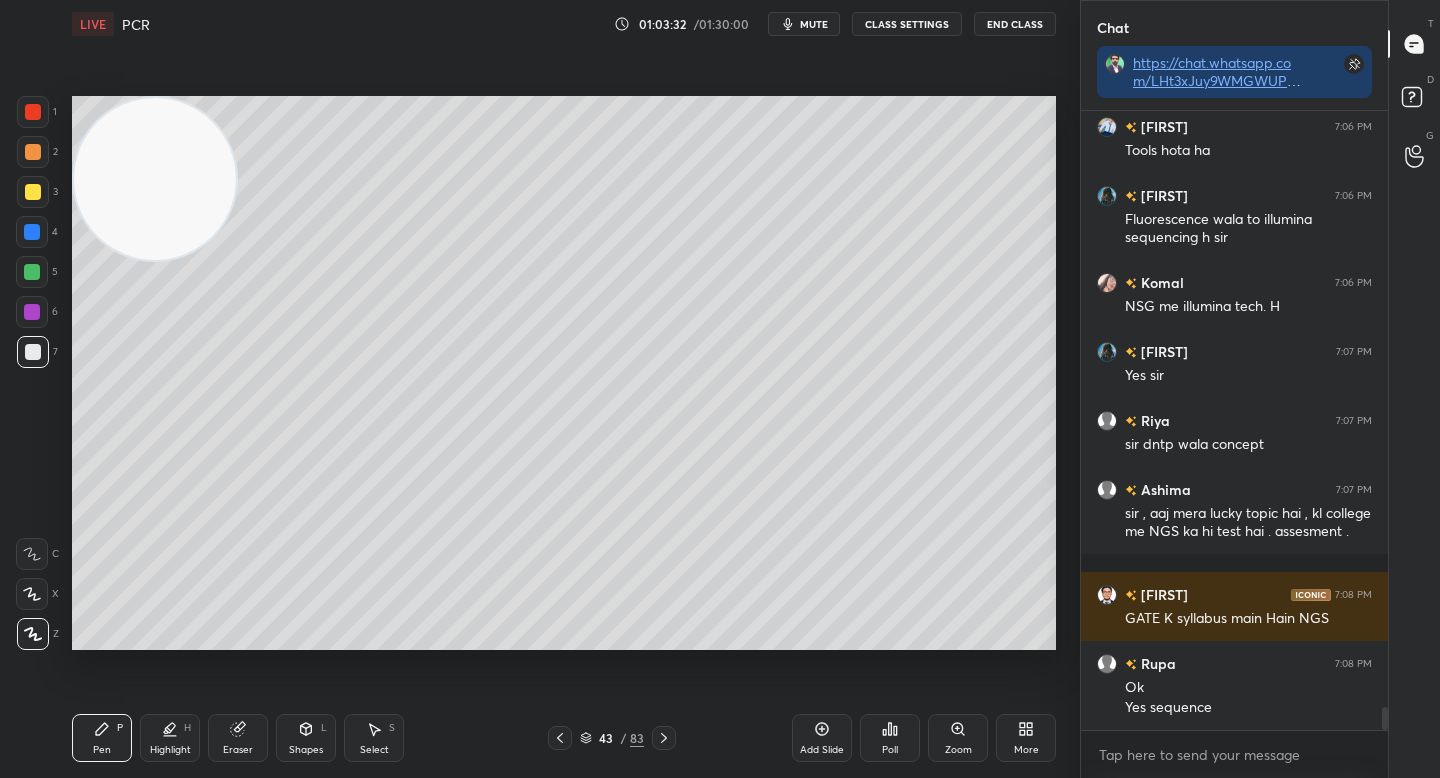 click at bounding box center [33, 192] 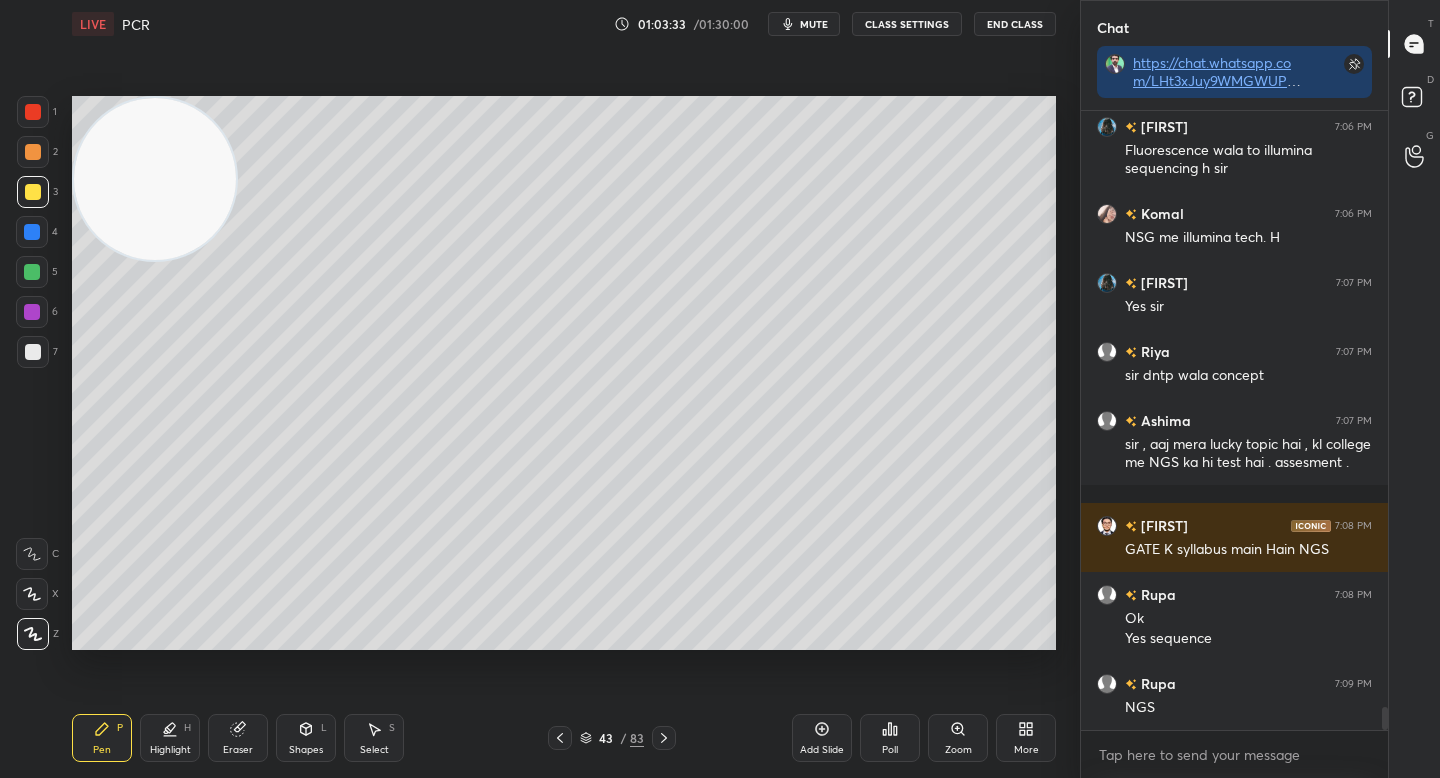 drag, startPoint x: 24, startPoint y: 148, endPoint x: 35, endPoint y: 151, distance: 11.401754 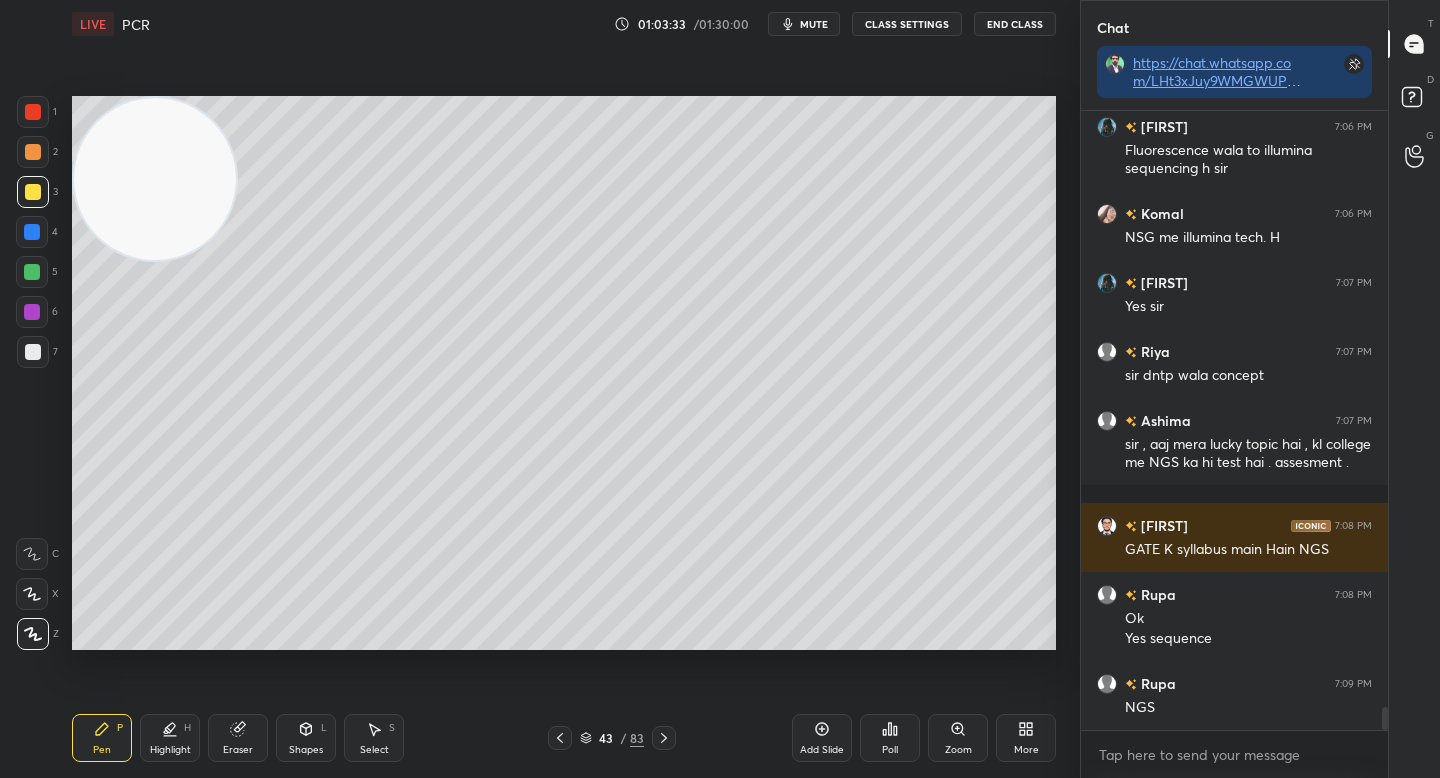 click at bounding box center (33, 152) 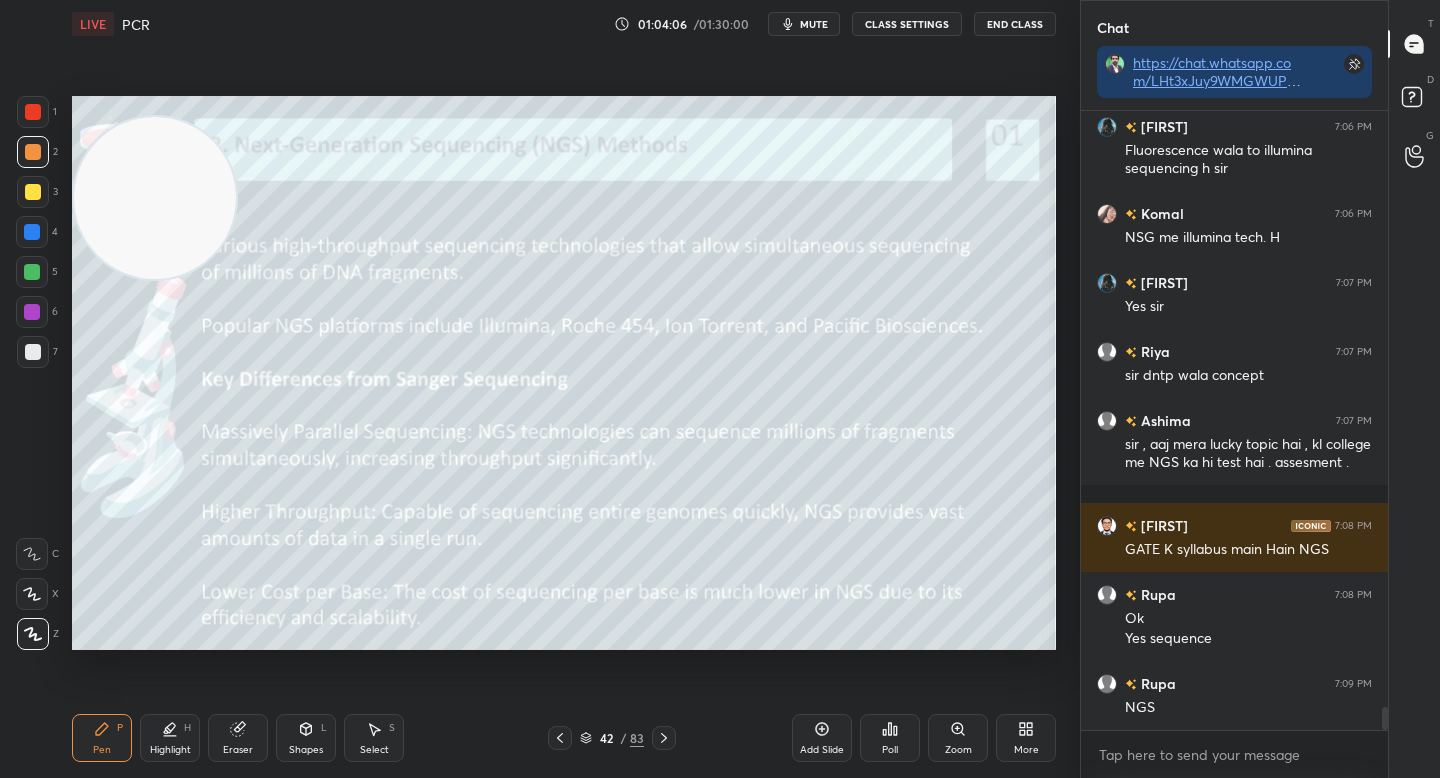 drag, startPoint x: 129, startPoint y: 201, endPoint x: 60, endPoint y: 684, distance: 487.9037 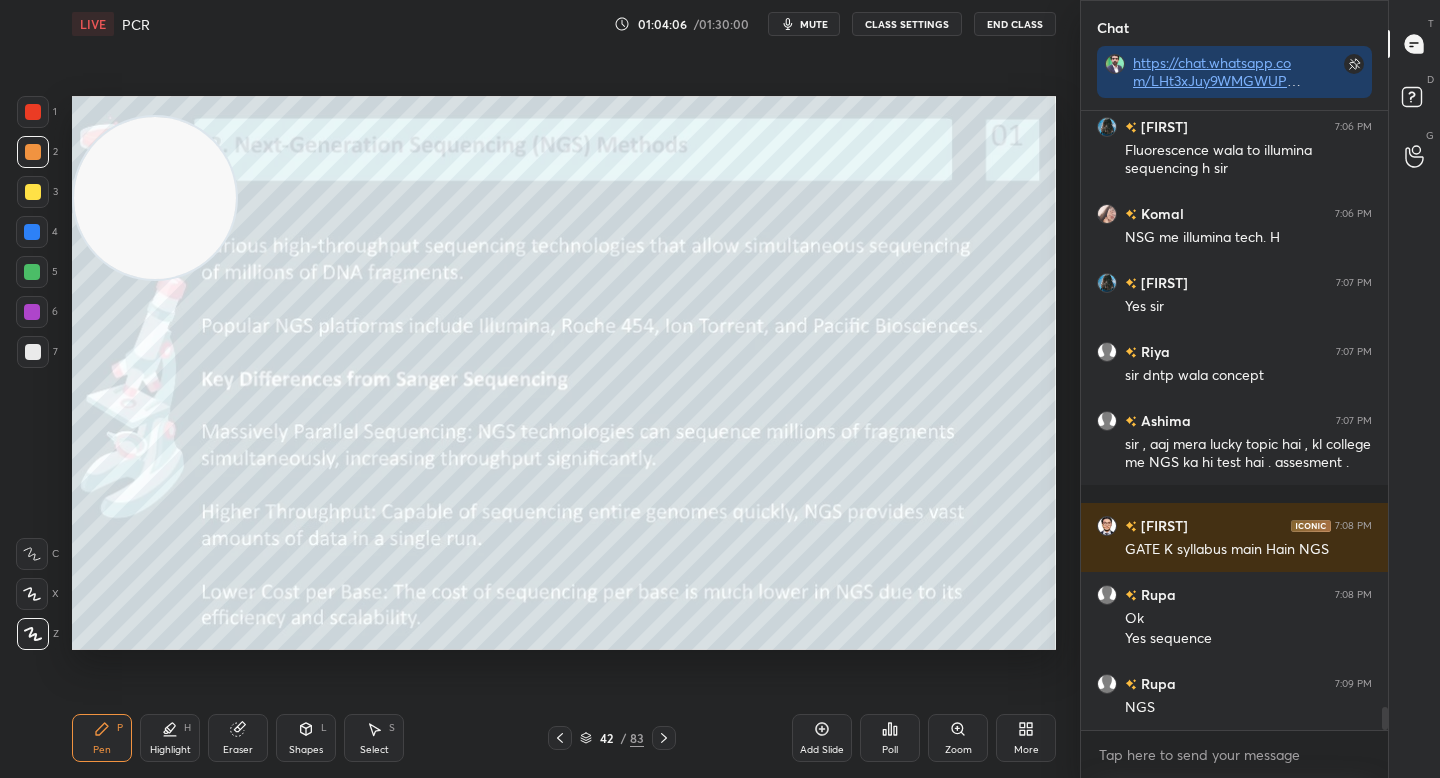 click on "LIVE PCR 01:04:06 / 01:30:00 mute CLASS SETTINGS End Class Setting up your live class Poll for secs No correct answer Start poll Back PCR • L7 of Unit 13 Methods in Biology Complete Detailed Course December 2025 P Highlight H Eraser Shapes L Select S 42 / 83 Add Slide Poll Zoom More" at bounding box center (564, 389) 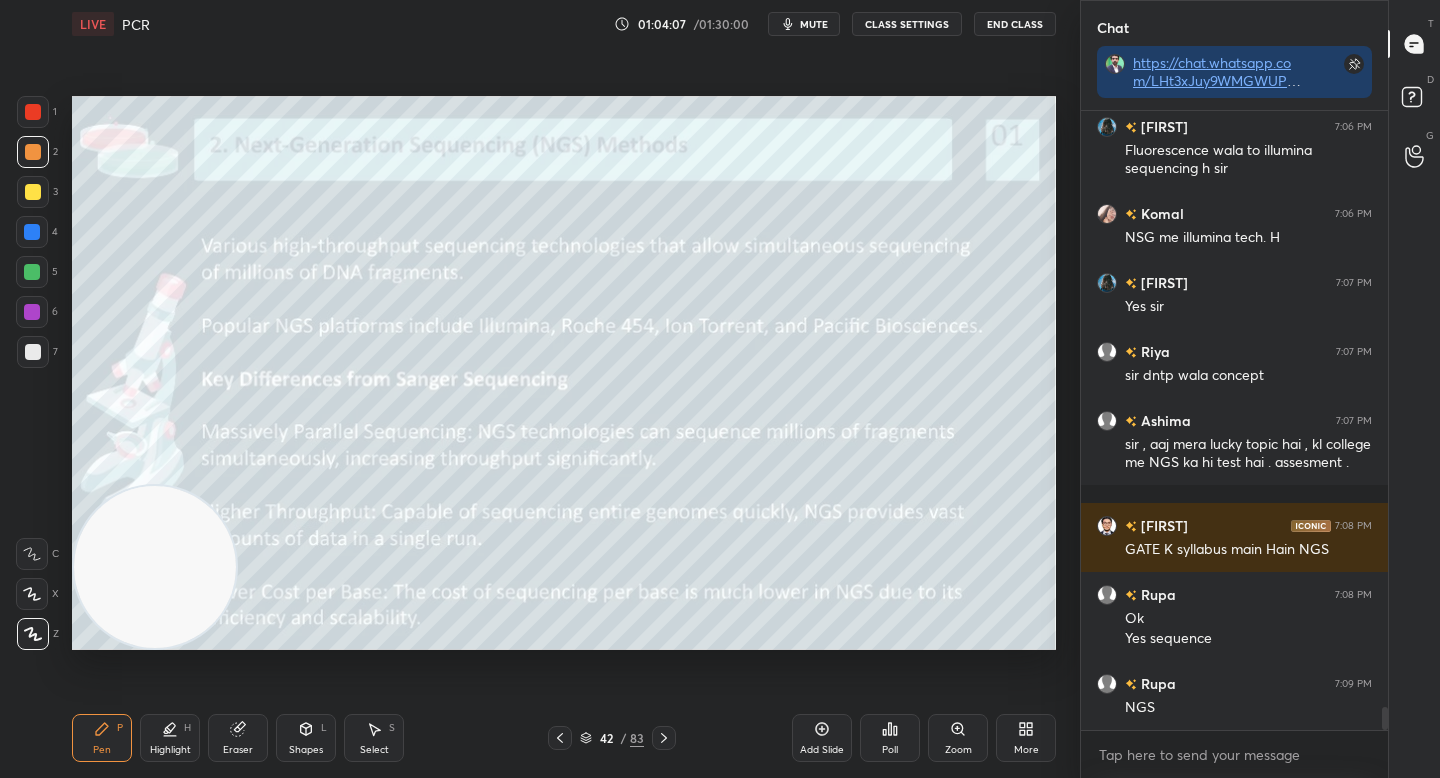 click at bounding box center [33, 352] 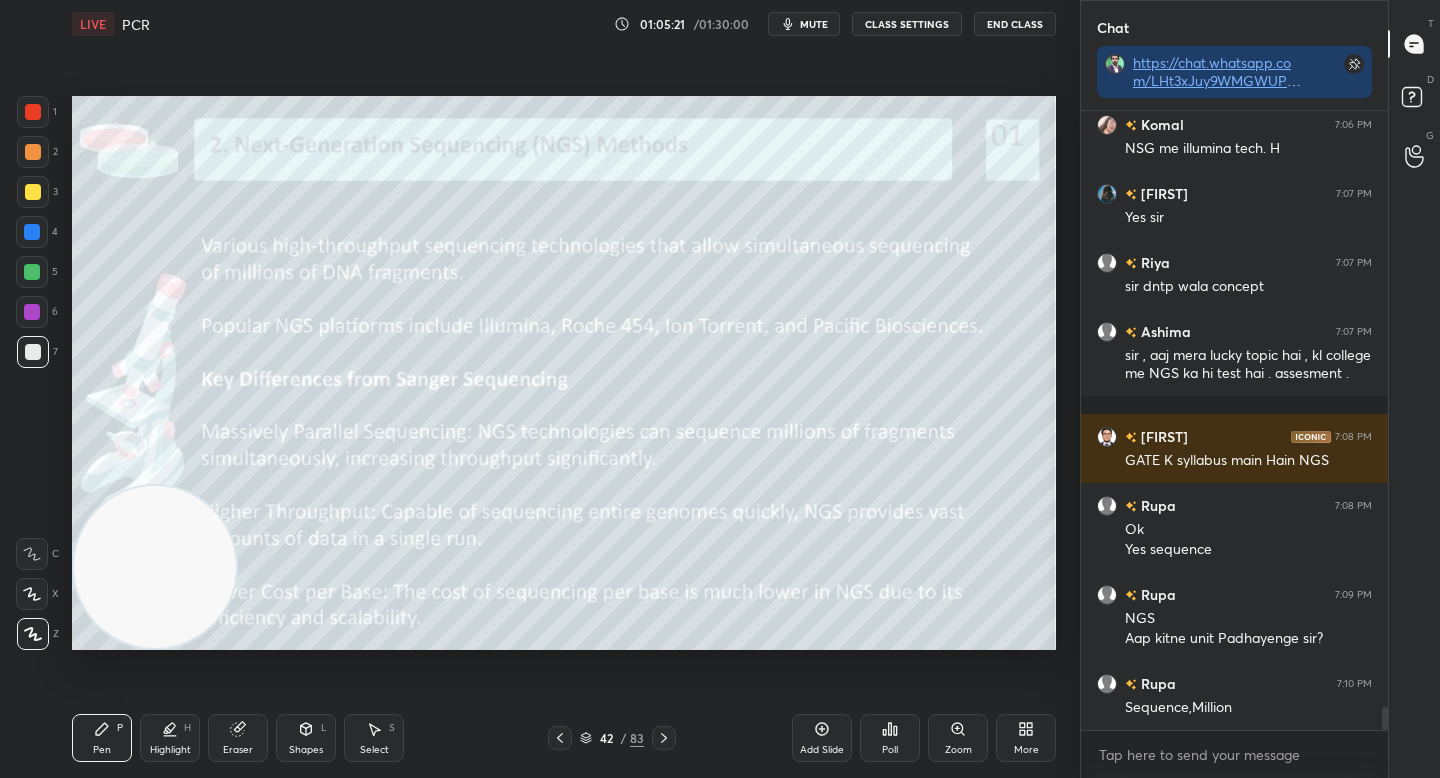 scroll, scrollTop: 16295, scrollLeft: 0, axis: vertical 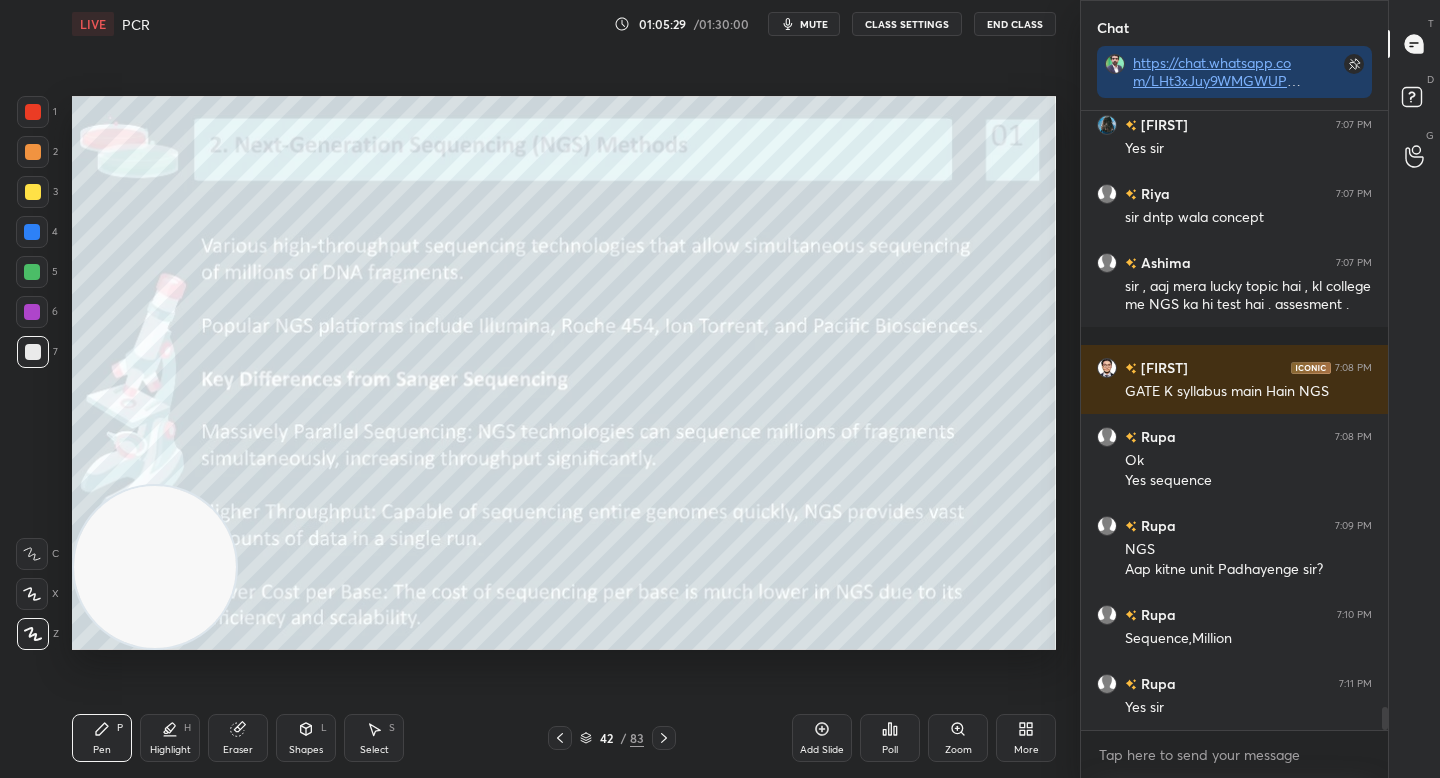click at bounding box center (33, 152) 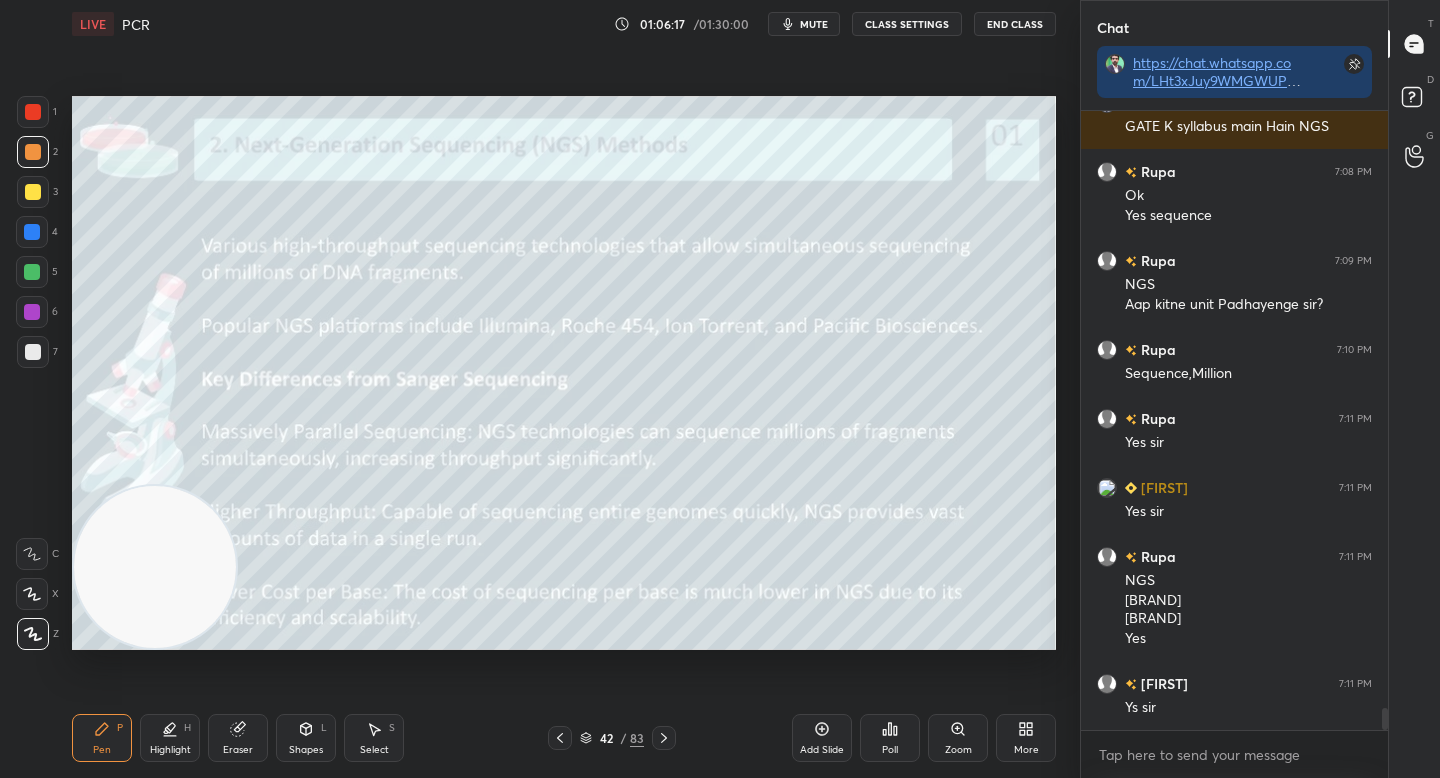 scroll, scrollTop: 16629, scrollLeft: 0, axis: vertical 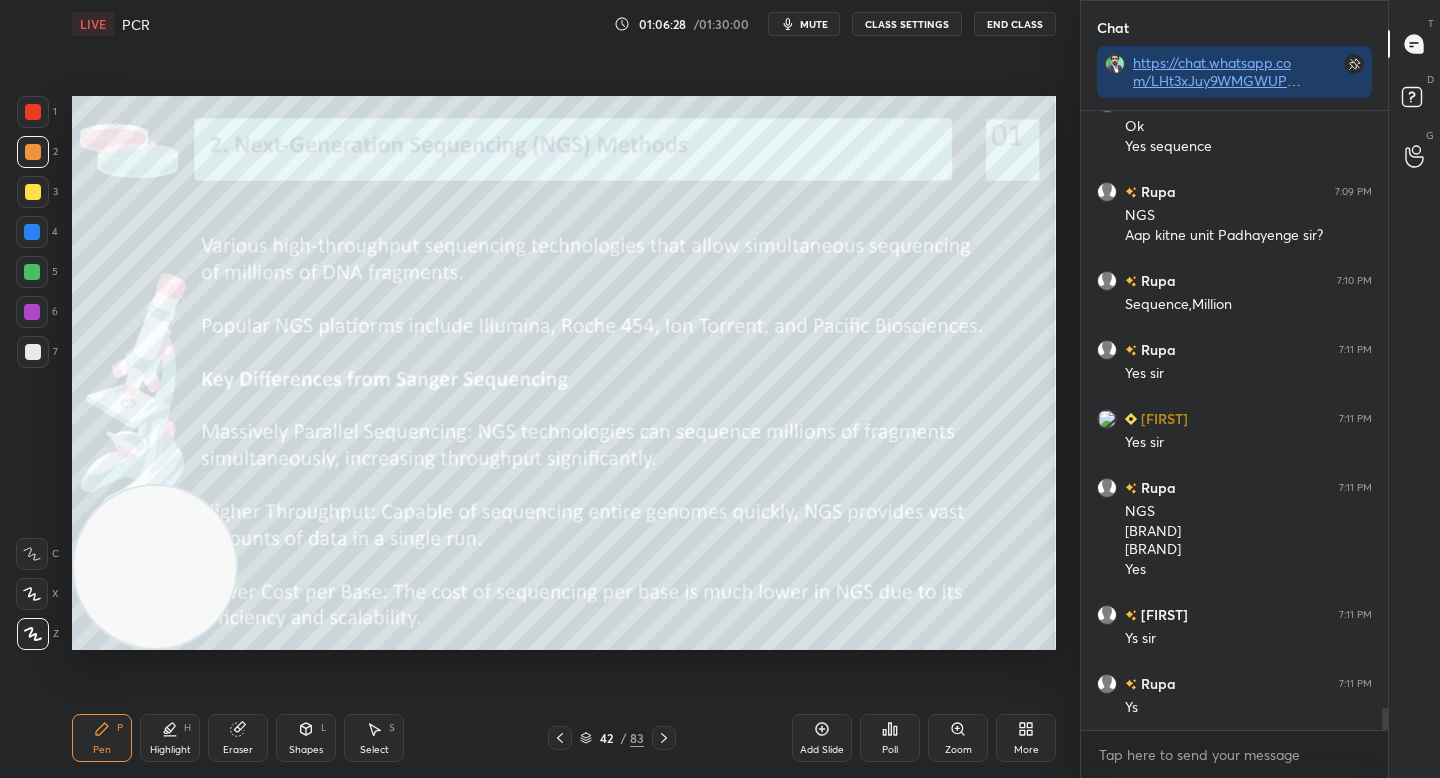 click at bounding box center (33, 352) 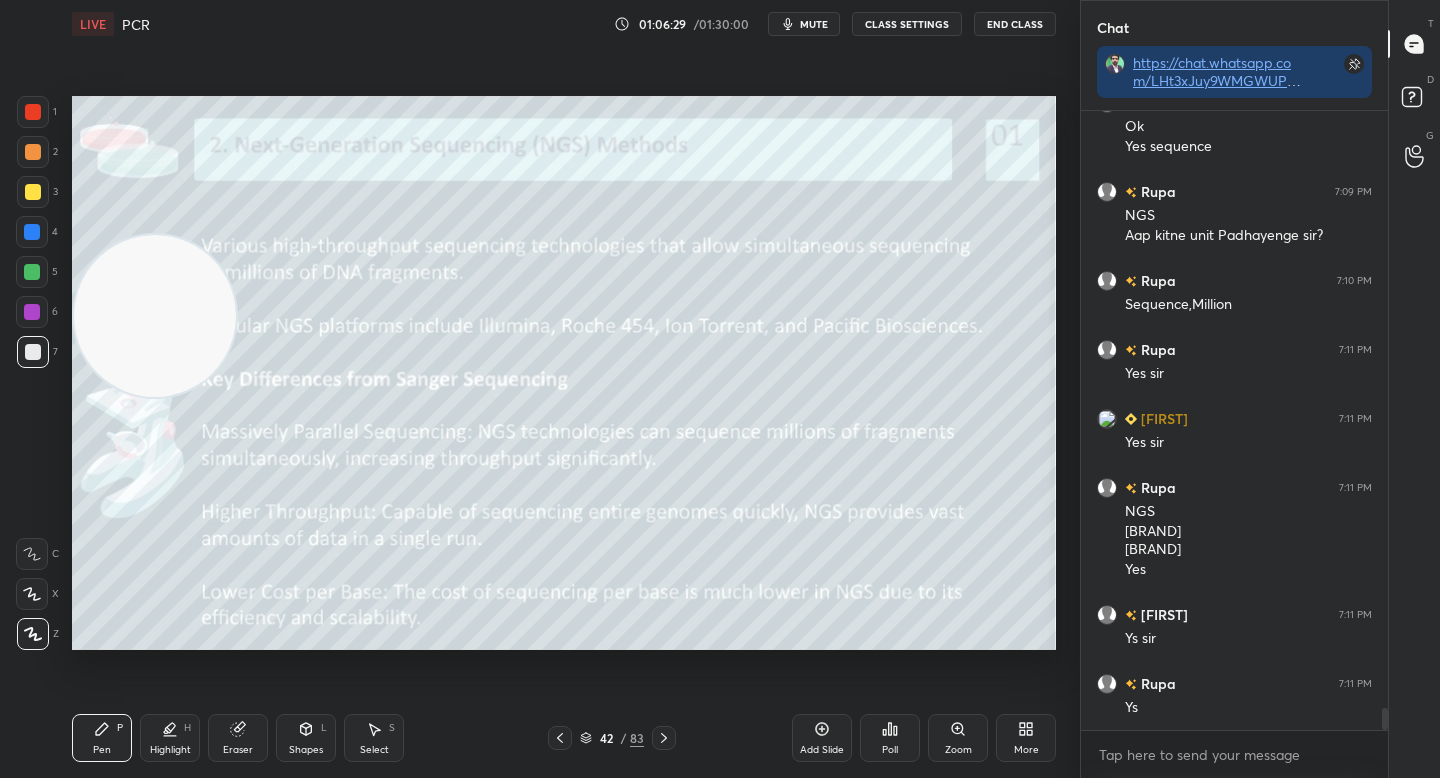 drag, startPoint x: 134, startPoint y: 528, endPoint x: 81, endPoint y: 208, distance: 324.35938 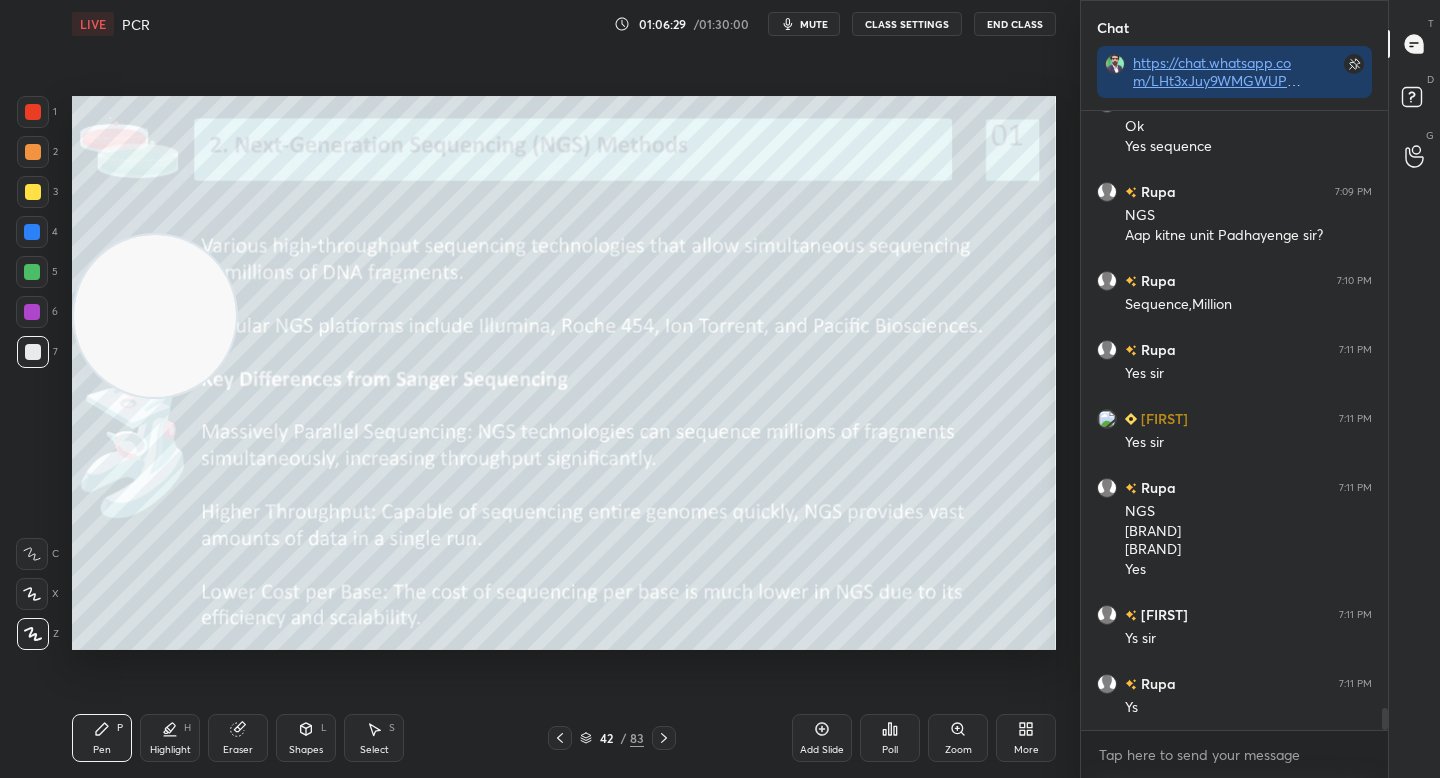 click at bounding box center (155, 316) 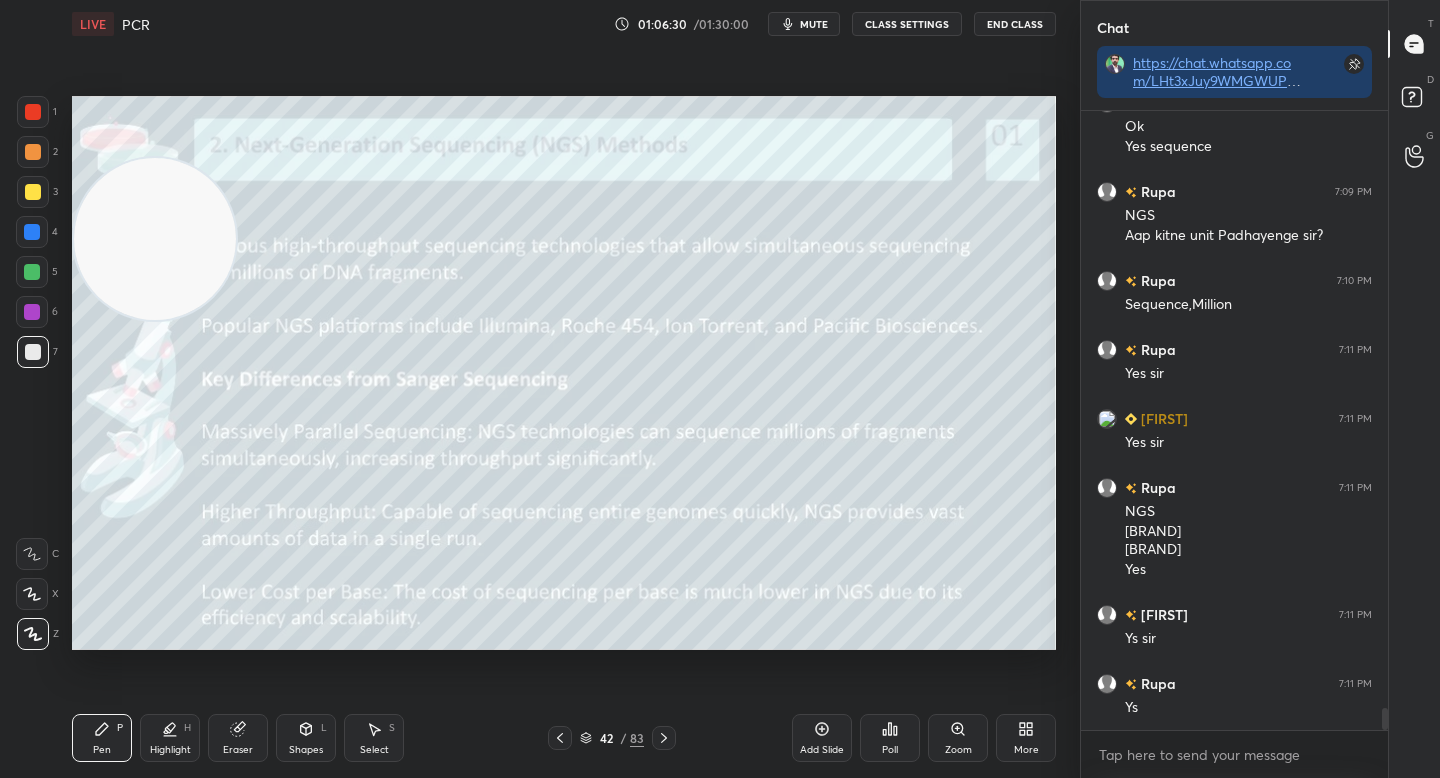 click at bounding box center [155, 239] 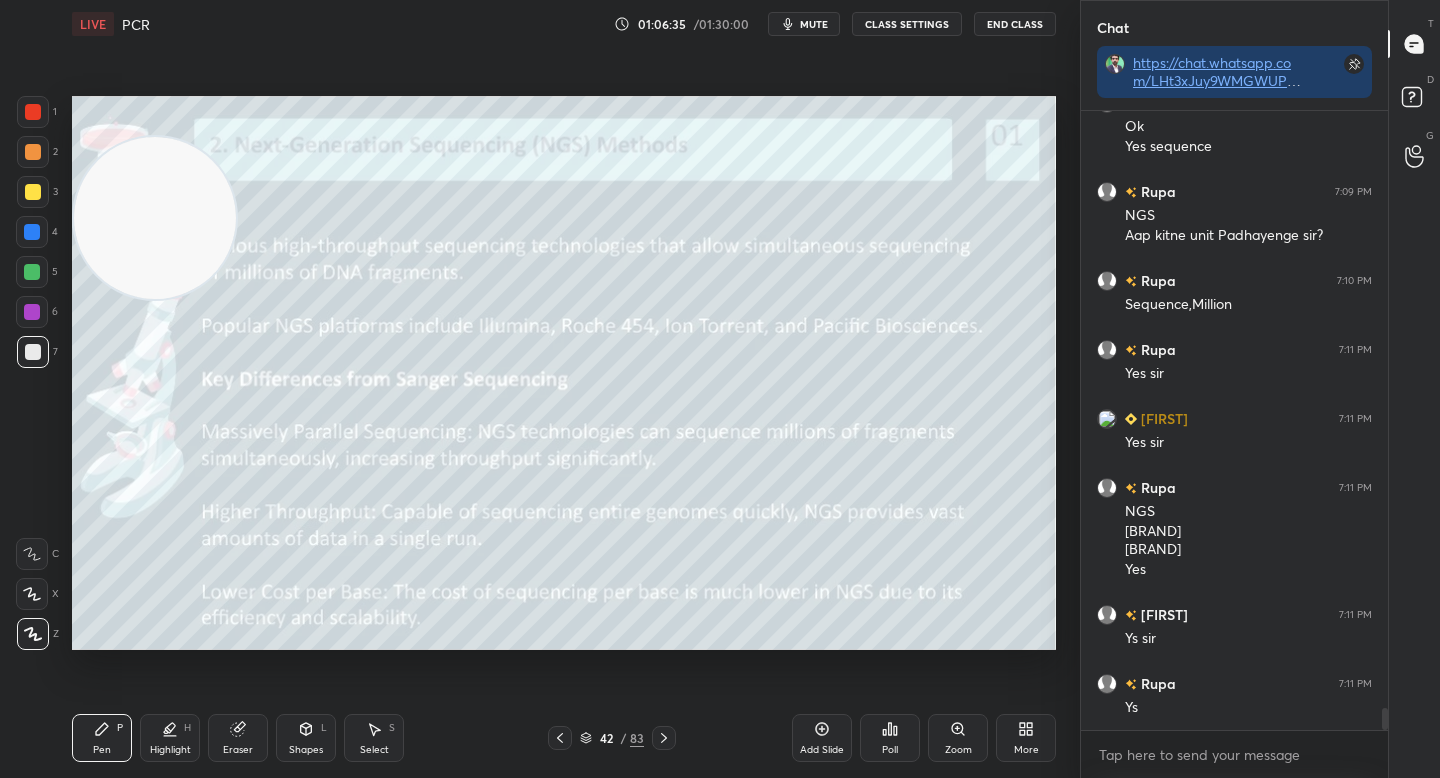 scroll, scrollTop: 16698, scrollLeft: 0, axis: vertical 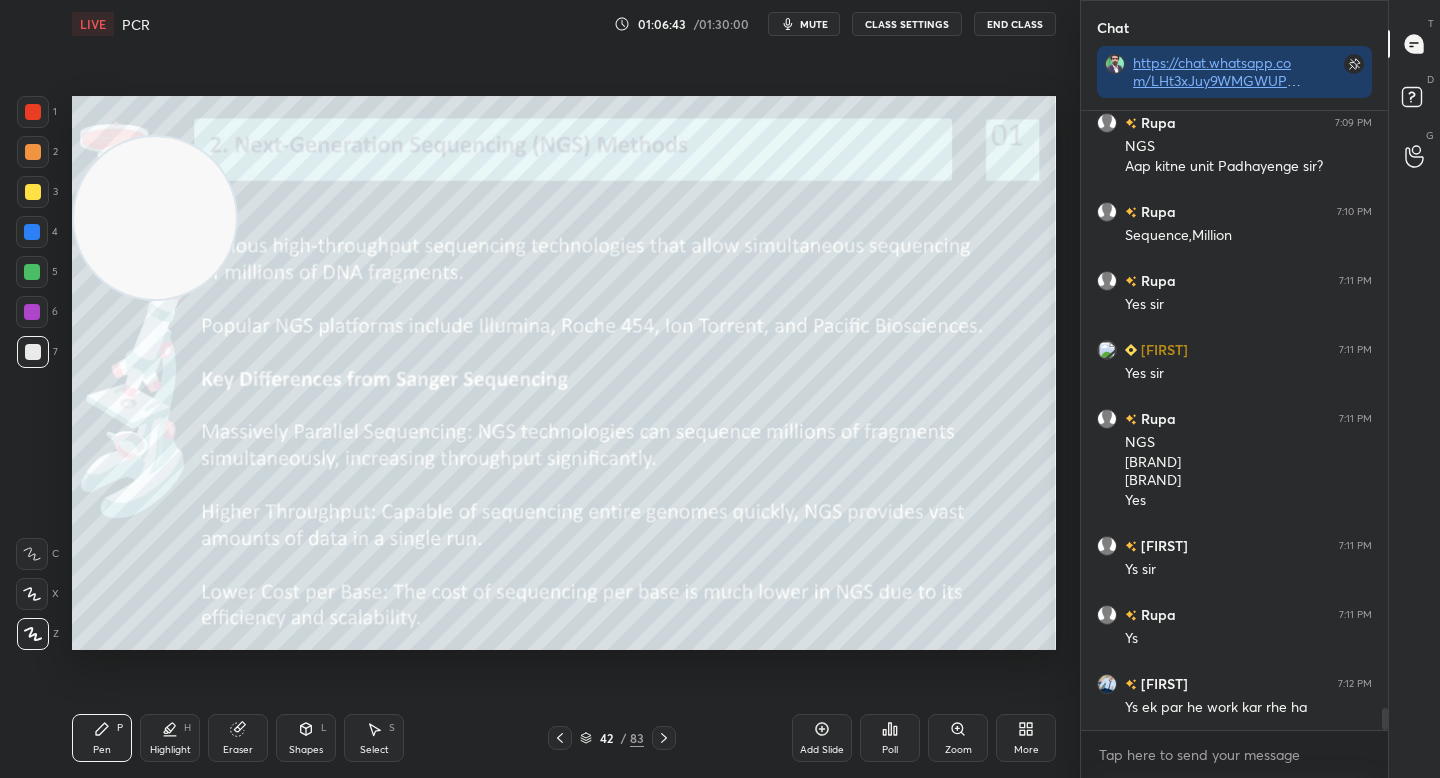 click on "1 2 3 4 5 6 7" at bounding box center (37, 236) 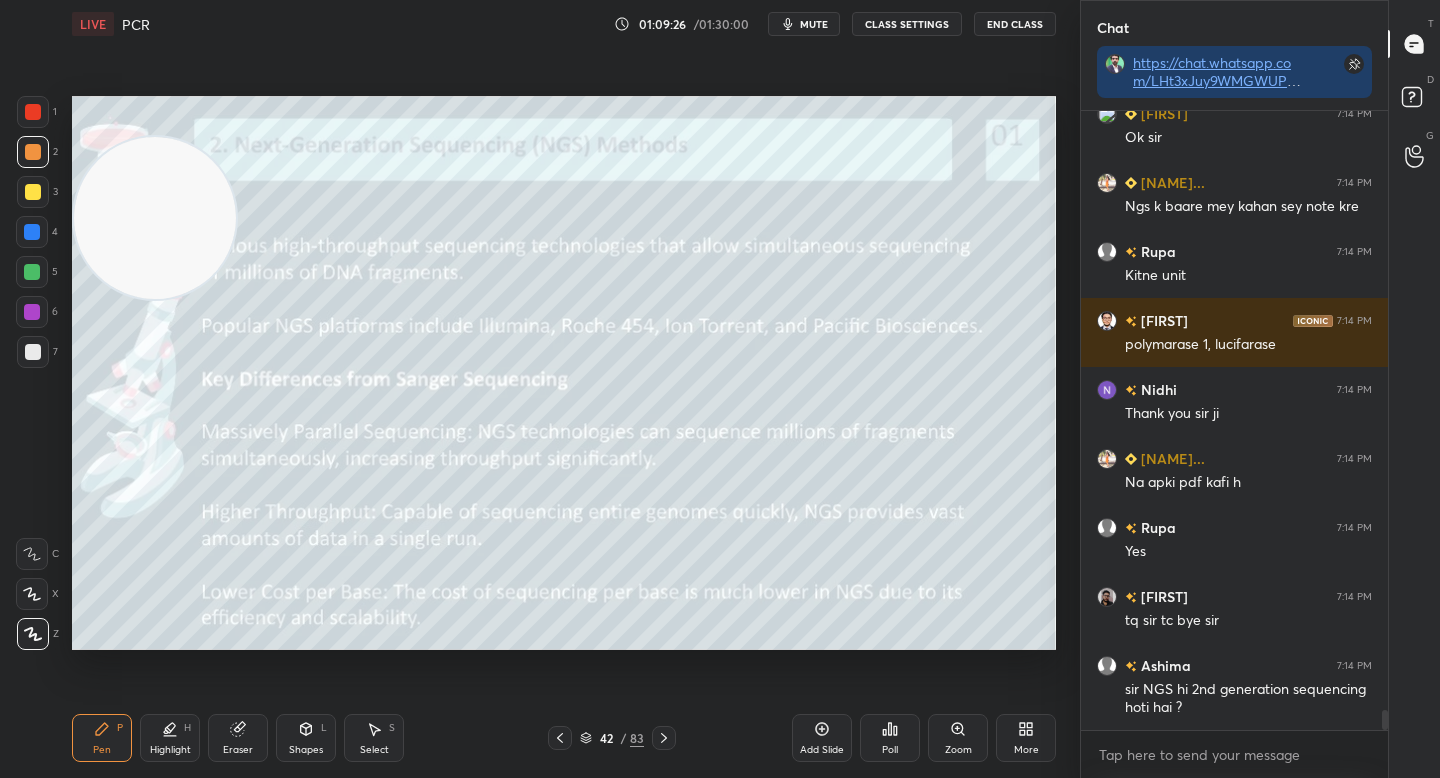 scroll, scrollTop: 18254, scrollLeft: 0, axis: vertical 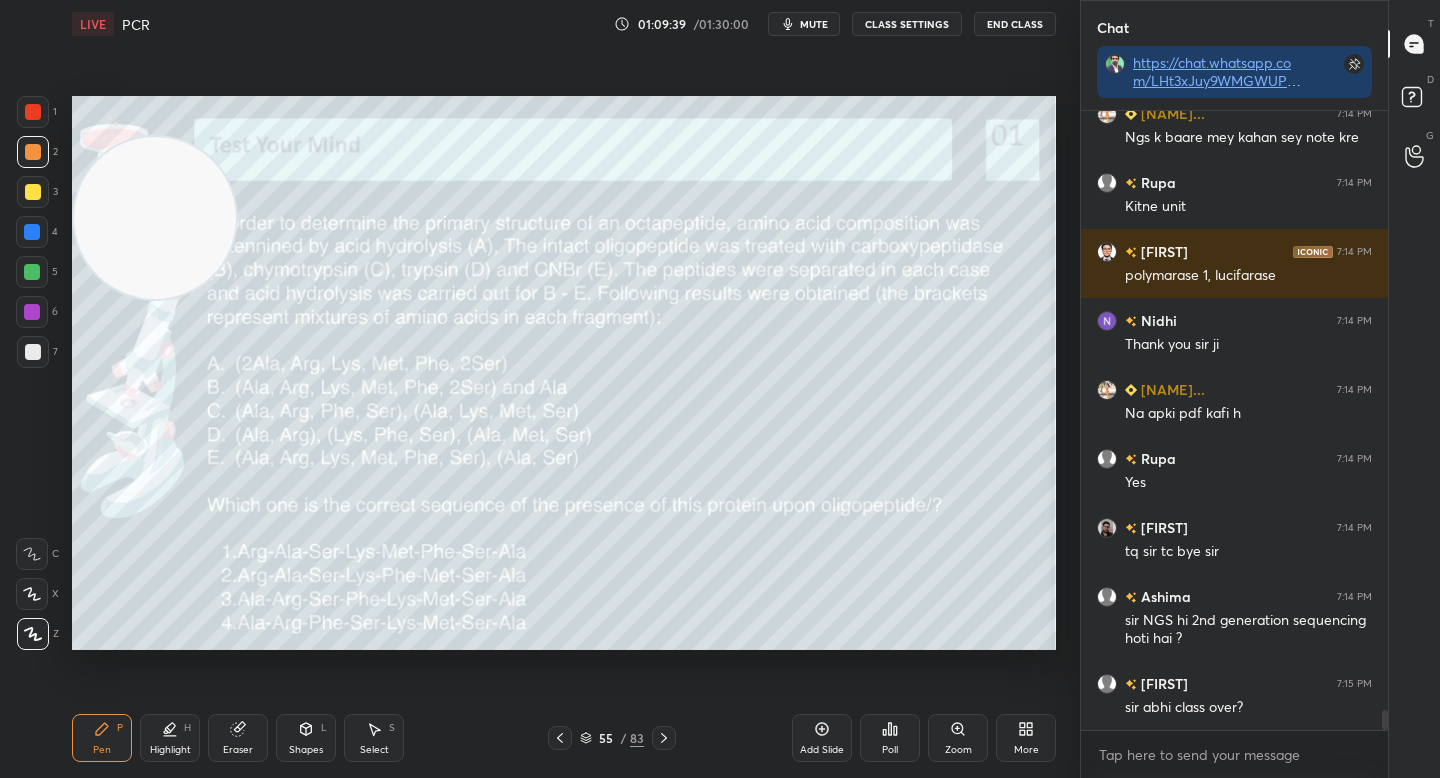 click on "Pen P Highlight H Eraser Shapes L Select S 55 / 83 Add Slide Poll Zoom More" at bounding box center (564, 738) 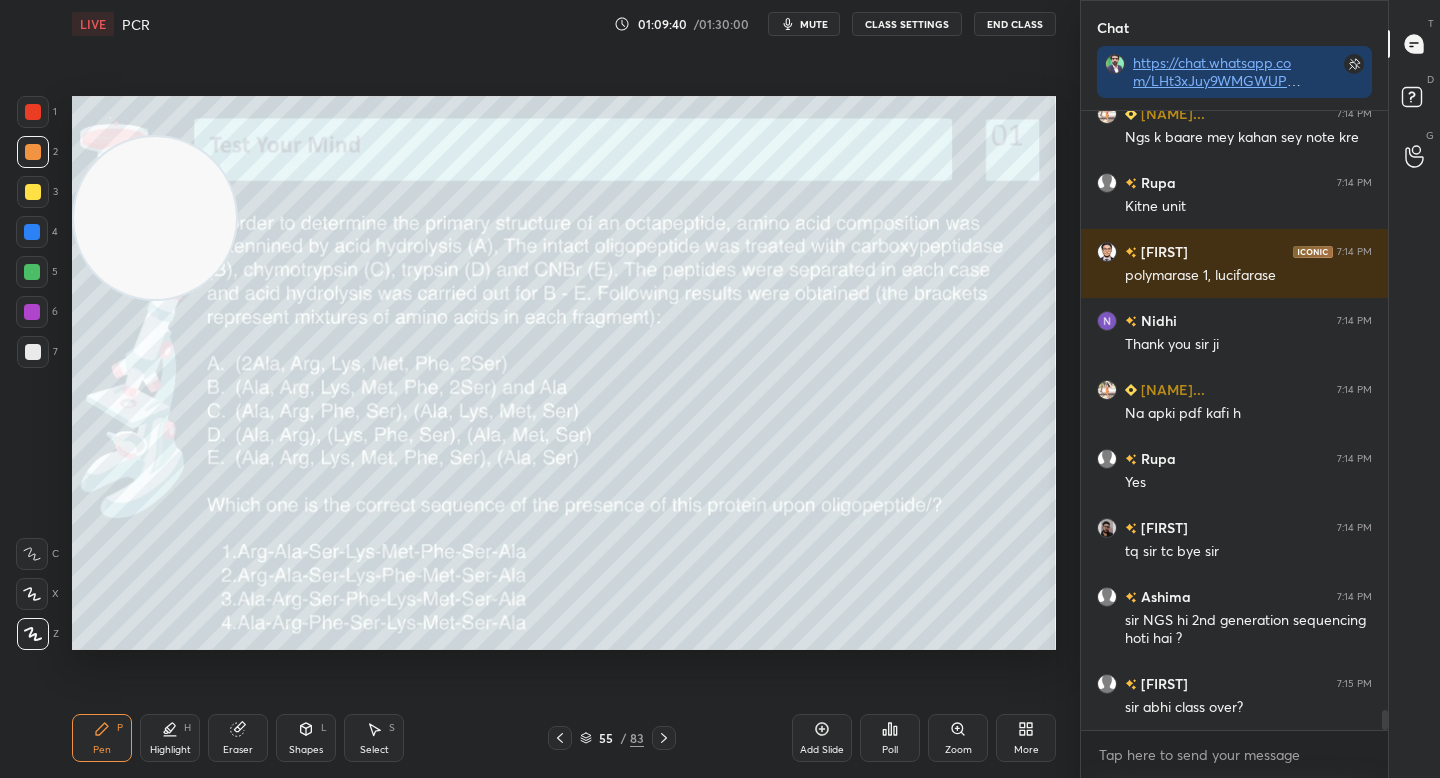 click 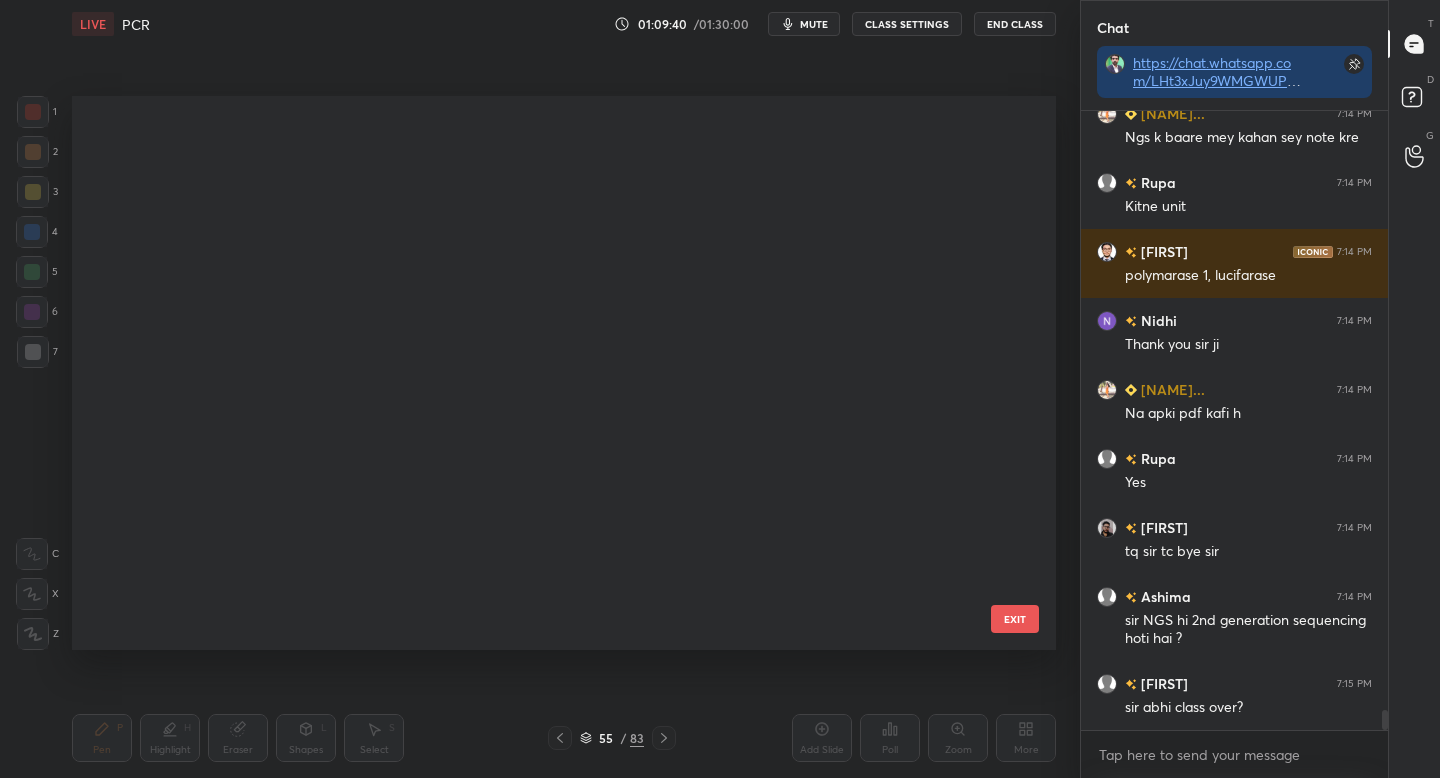 scroll, scrollTop: 2666, scrollLeft: 0, axis: vertical 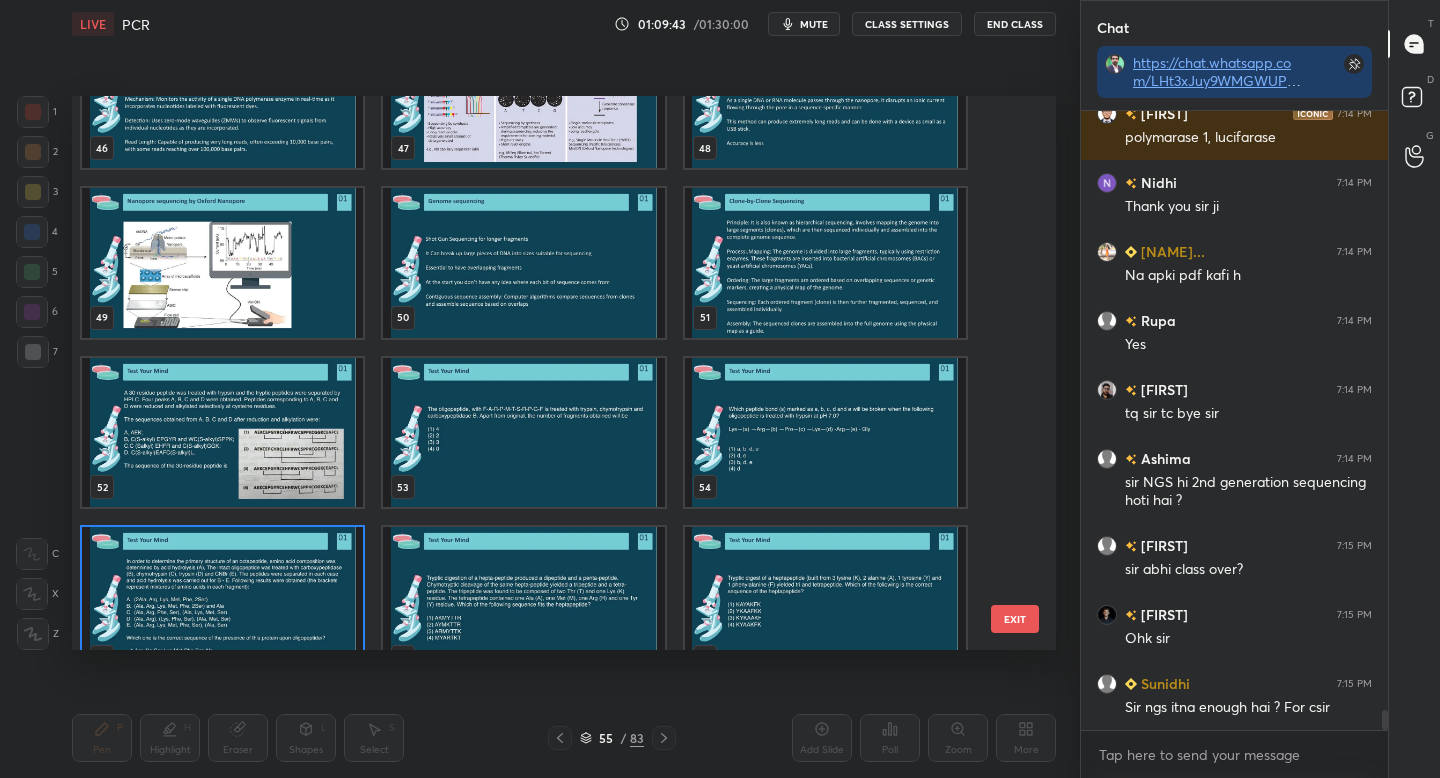 click on "EXIT" at bounding box center (1015, 619) 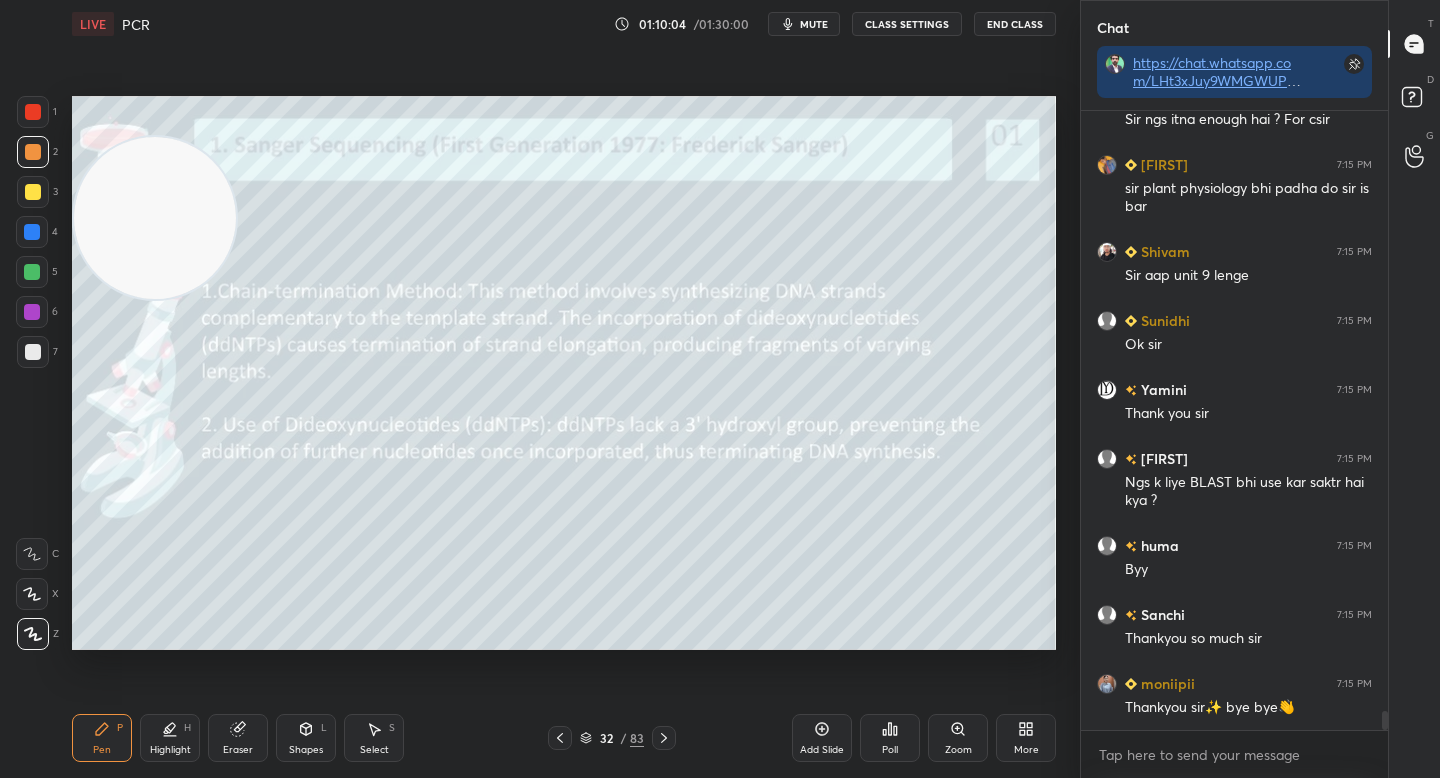 scroll, scrollTop: 19049, scrollLeft: 0, axis: vertical 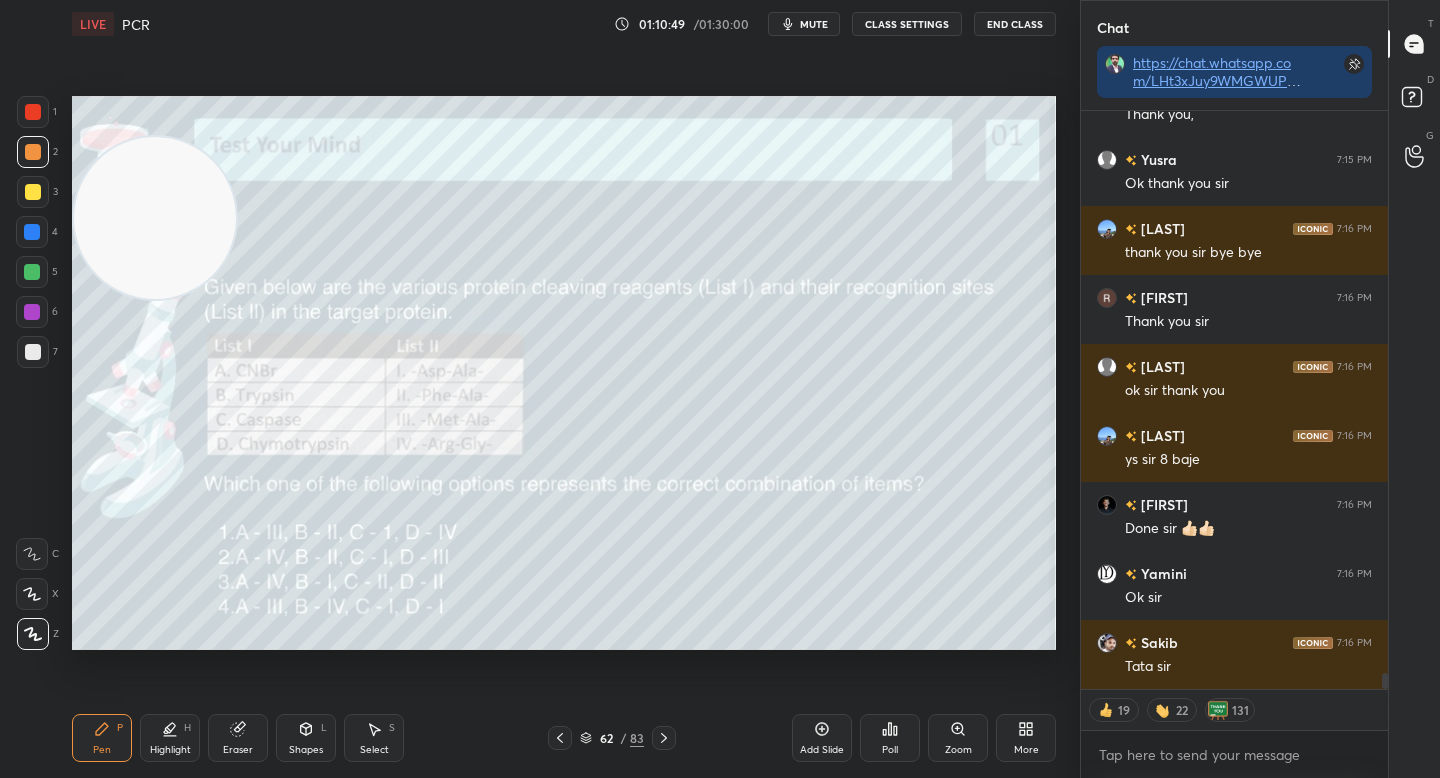 click on "62" at bounding box center [606, 738] 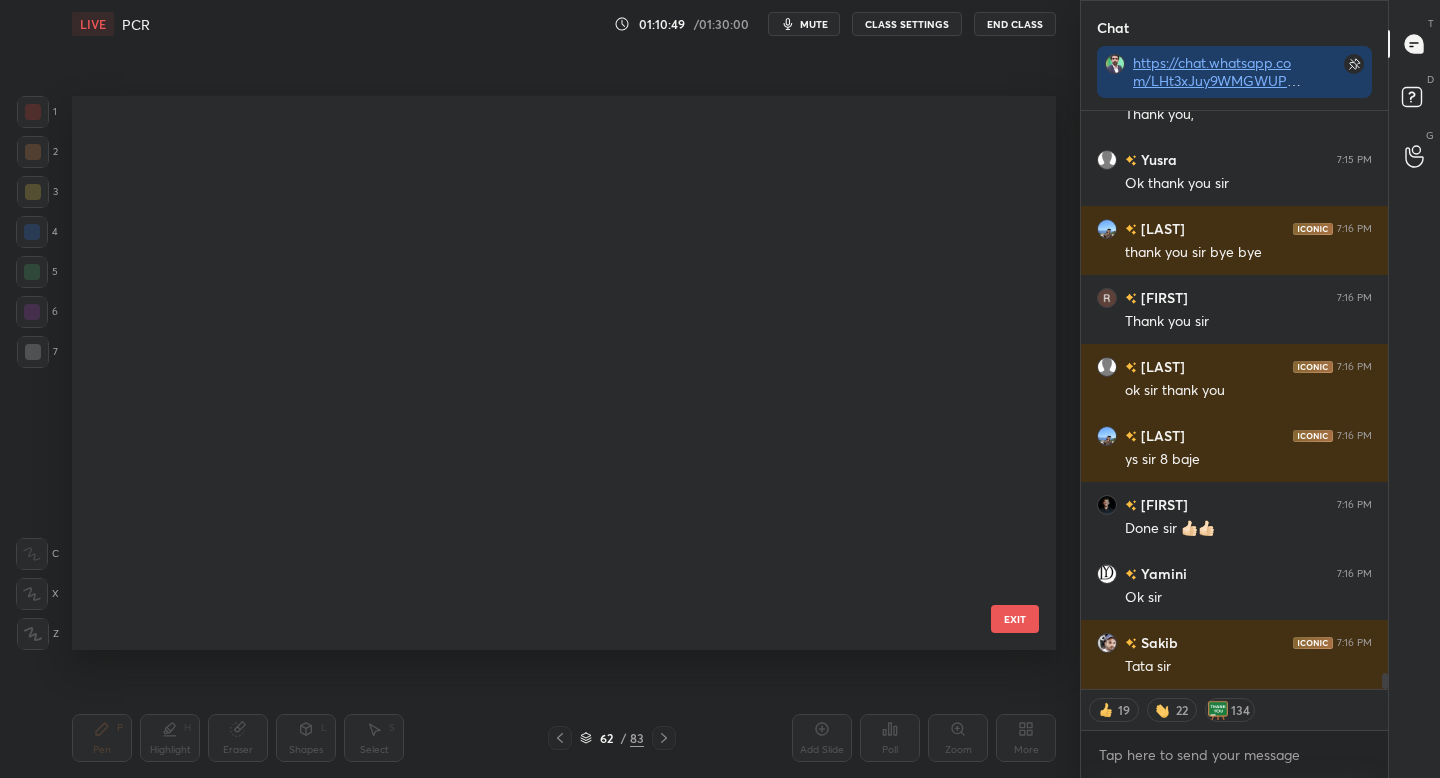 scroll, scrollTop: 3005, scrollLeft: 0, axis: vertical 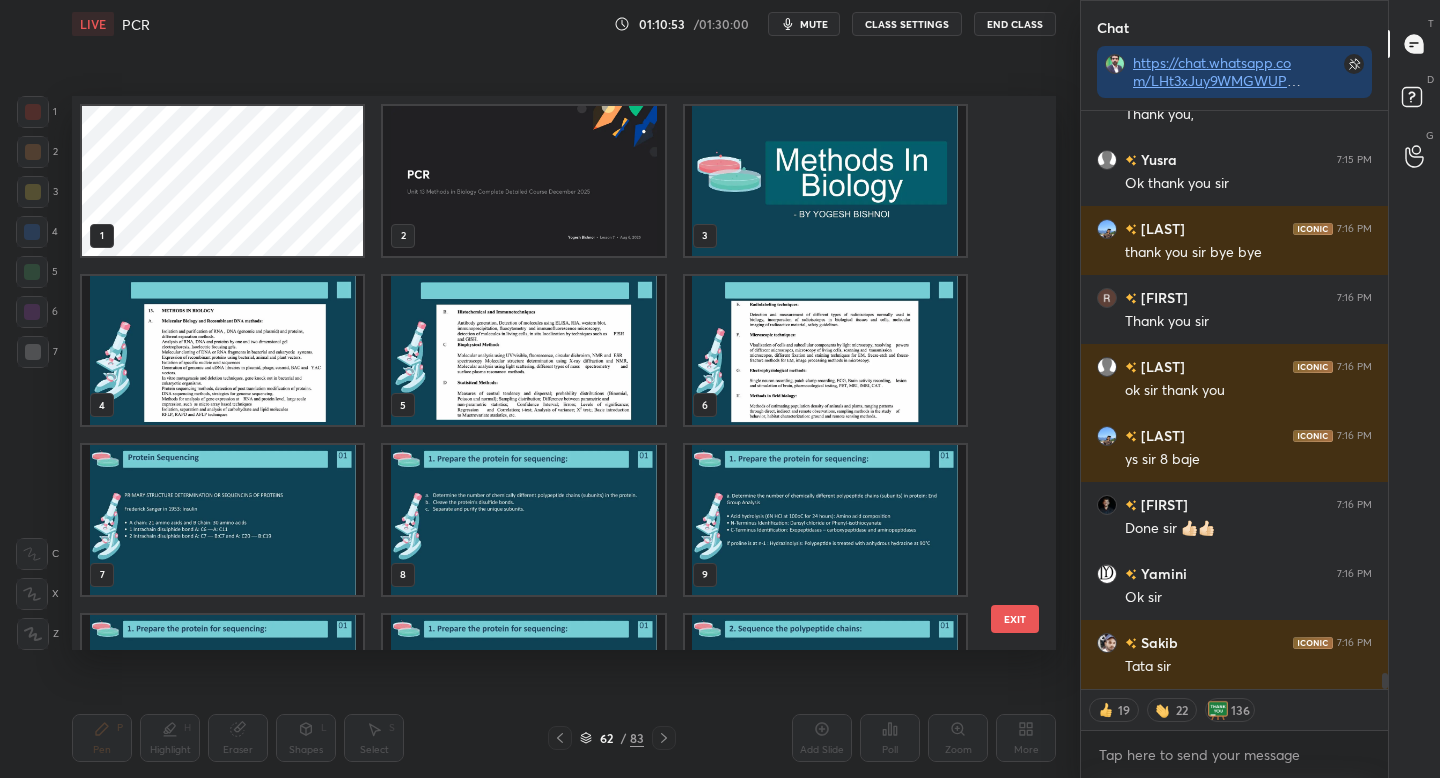 click at bounding box center [523, 181] 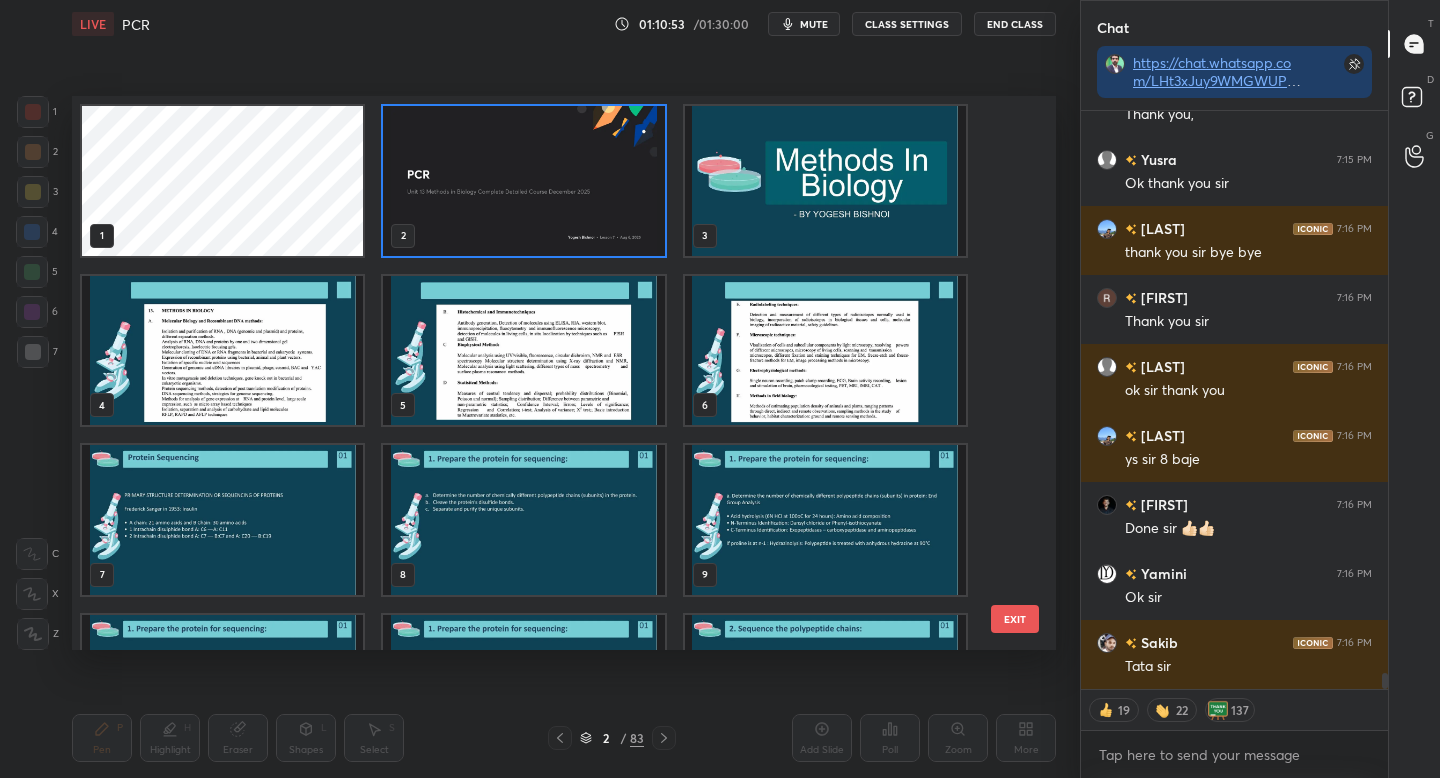 click at bounding box center (523, 181) 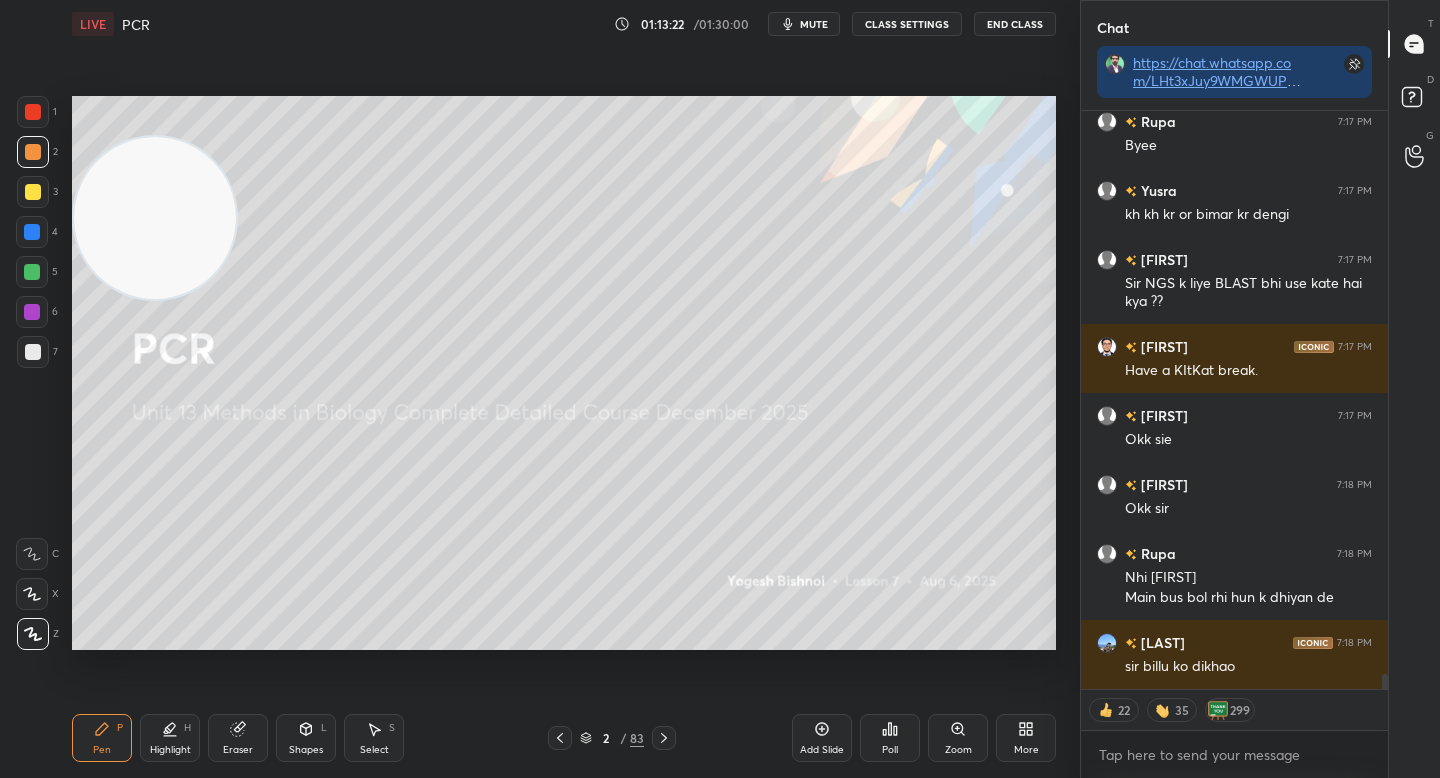 scroll, scrollTop: 21512, scrollLeft: 0, axis: vertical 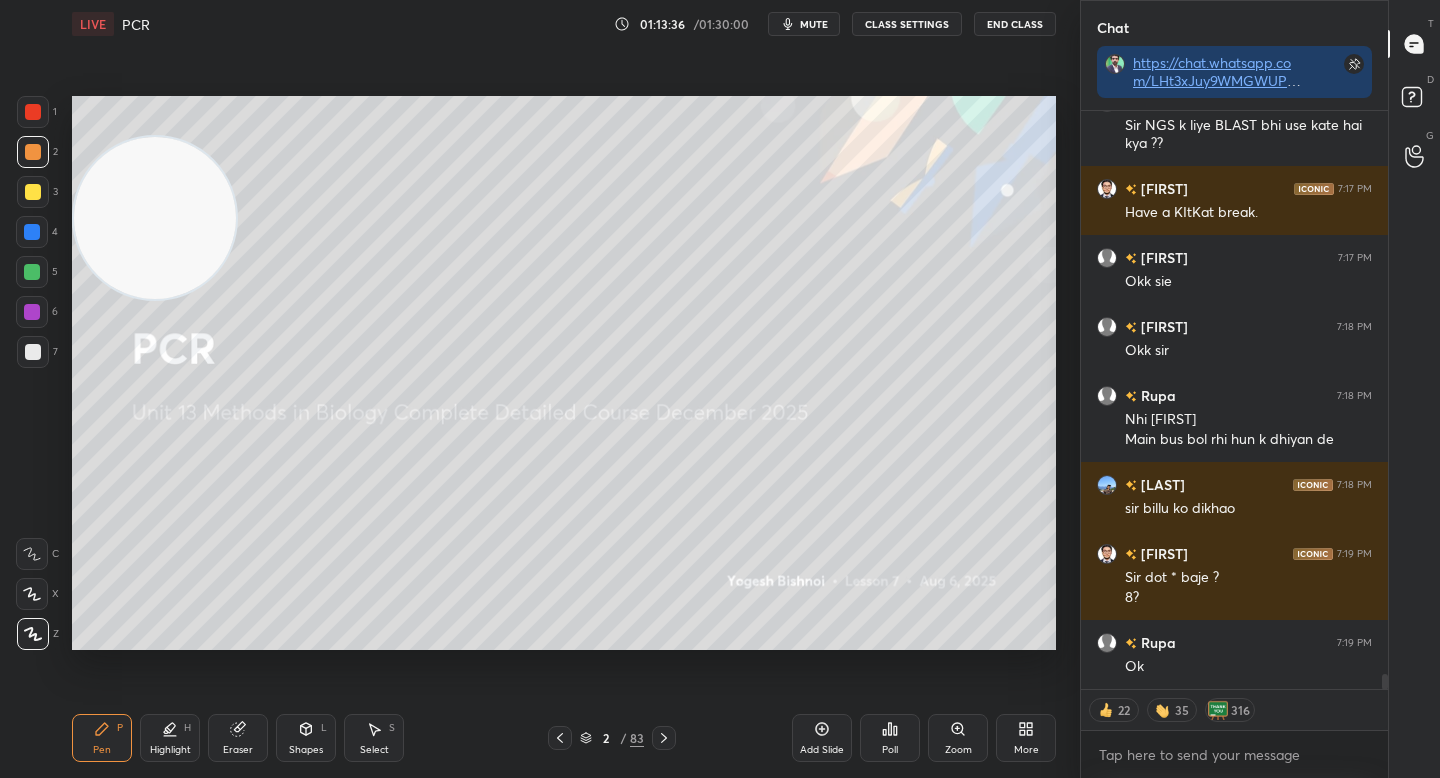 click on "End Class" at bounding box center [1015, 24] 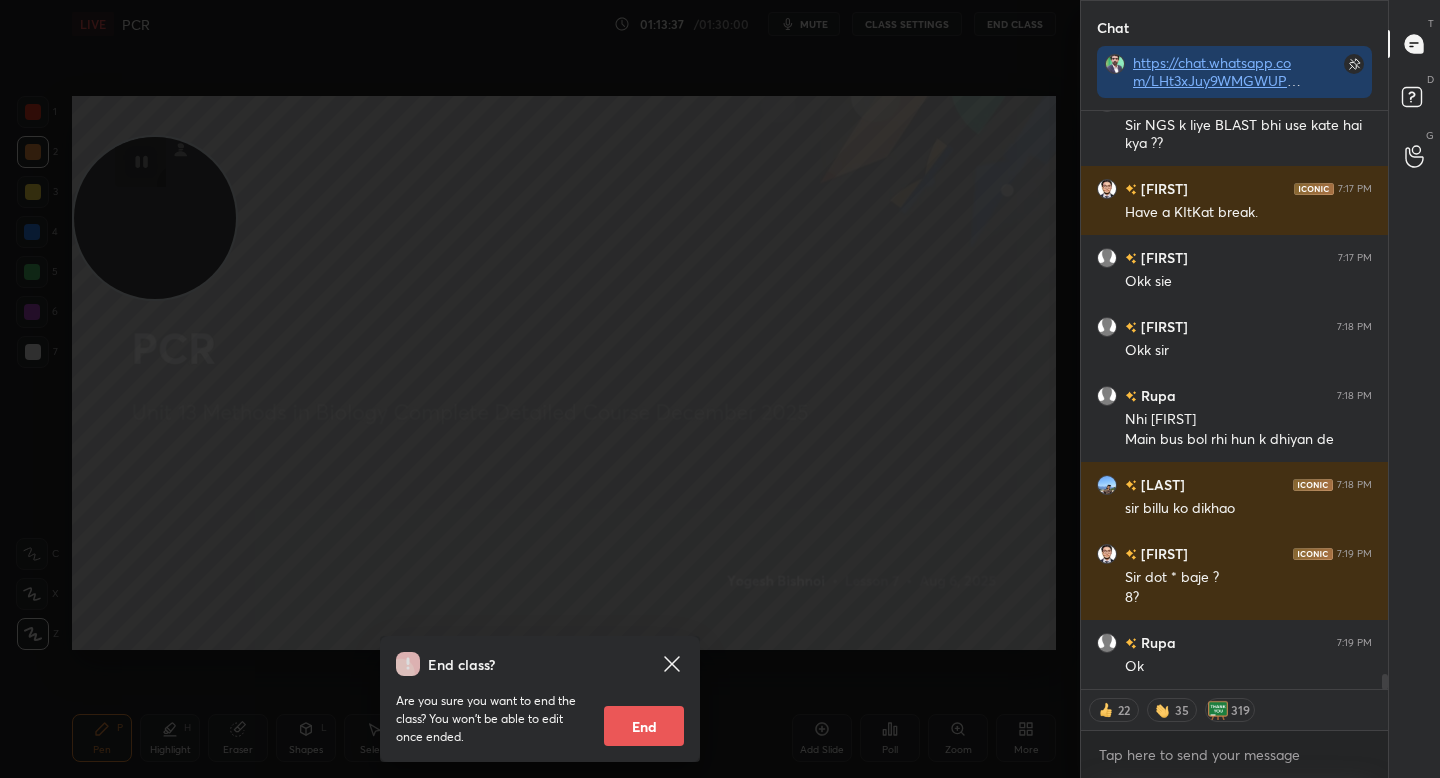 scroll, scrollTop: 21670, scrollLeft: 0, axis: vertical 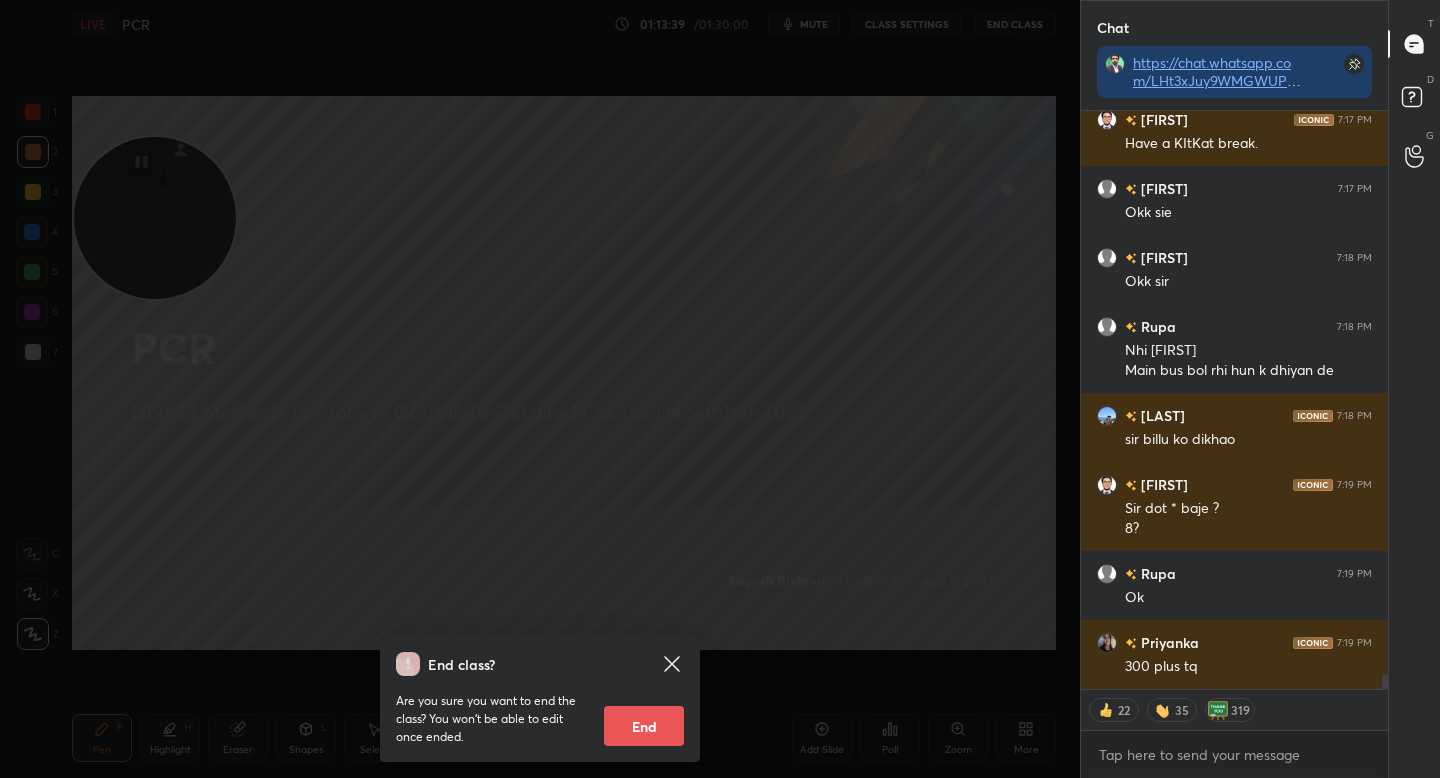 click on "End" at bounding box center (644, 726) 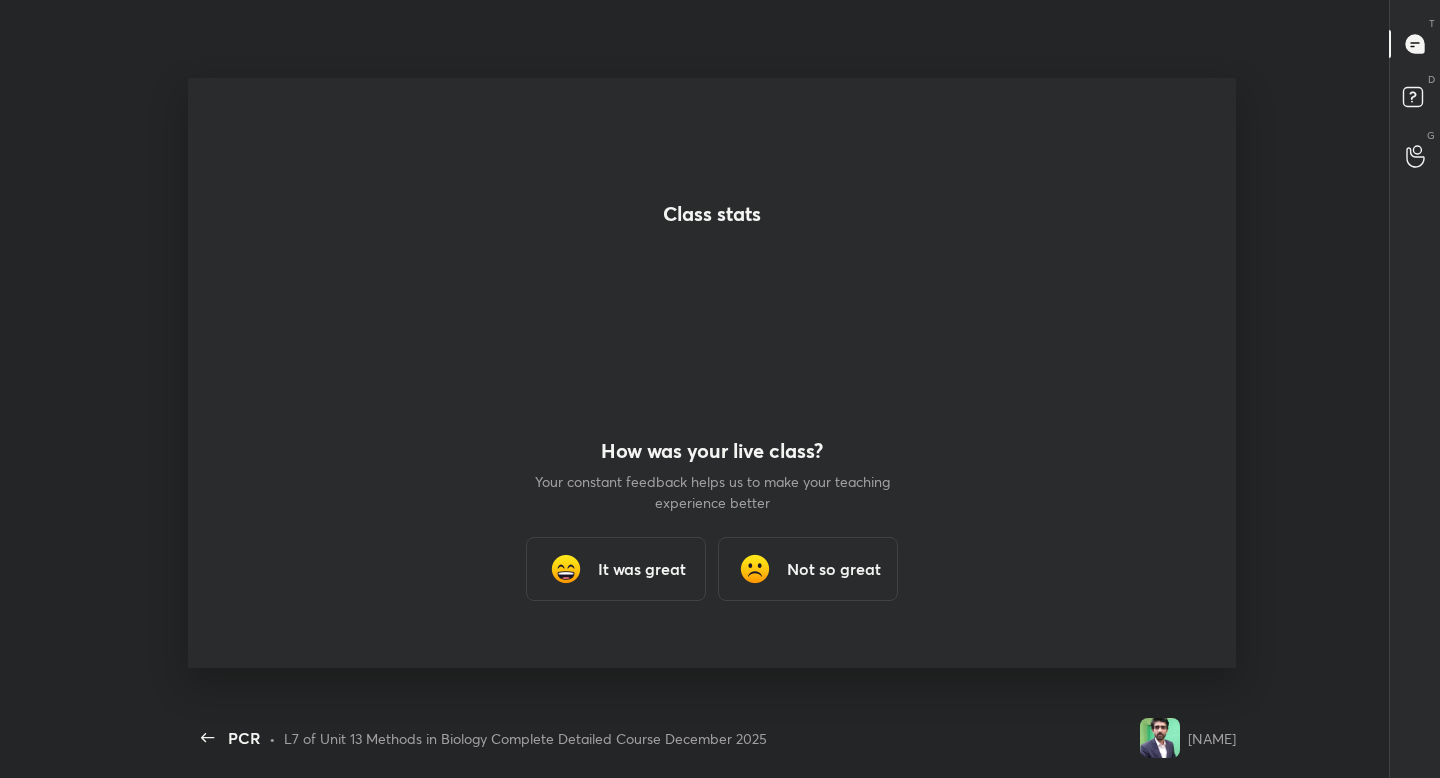 scroll, scrollTop: 99350, scrollLeft: 98935, axis: both 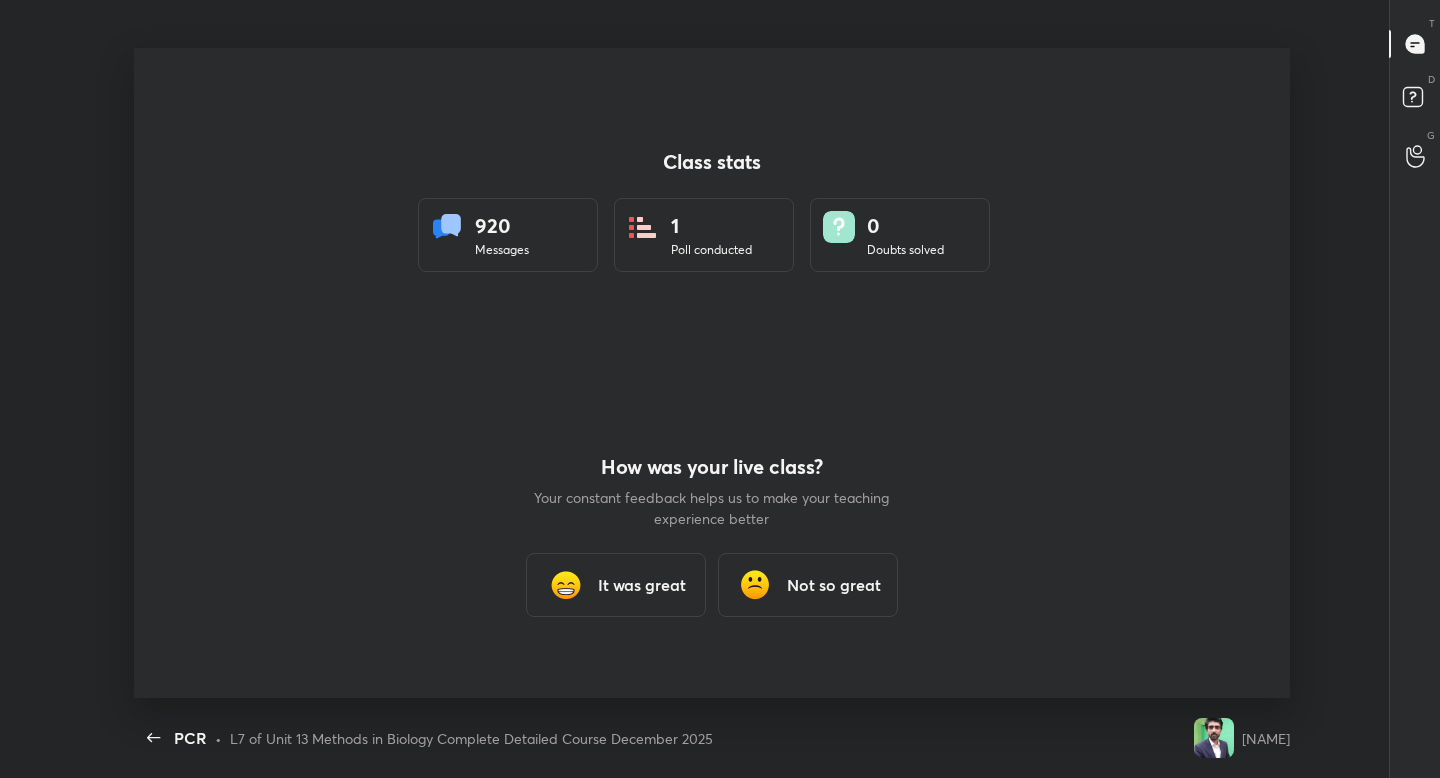 click on "It was great" at bounding box center (642, 585) 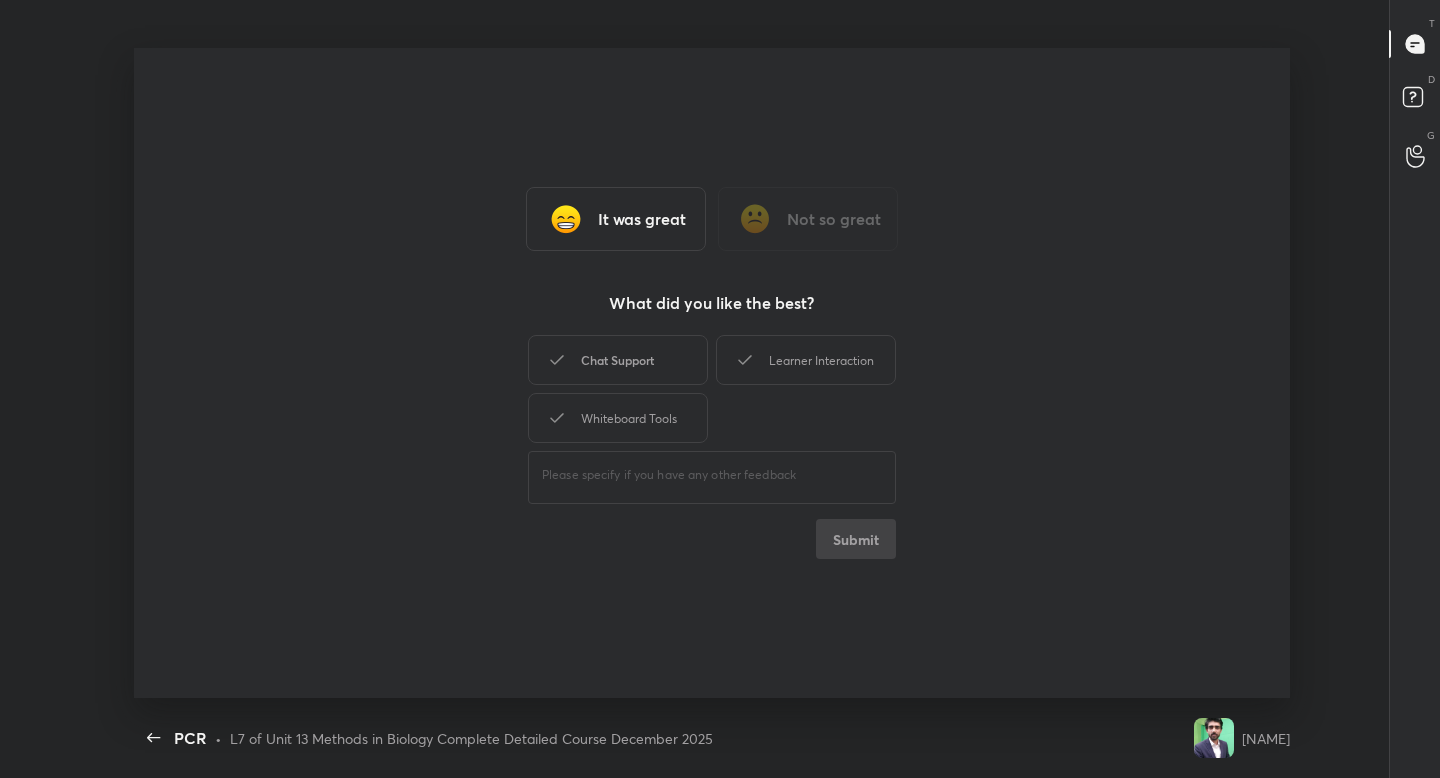 click on "Chat Support" at bounding box center [618, 360] 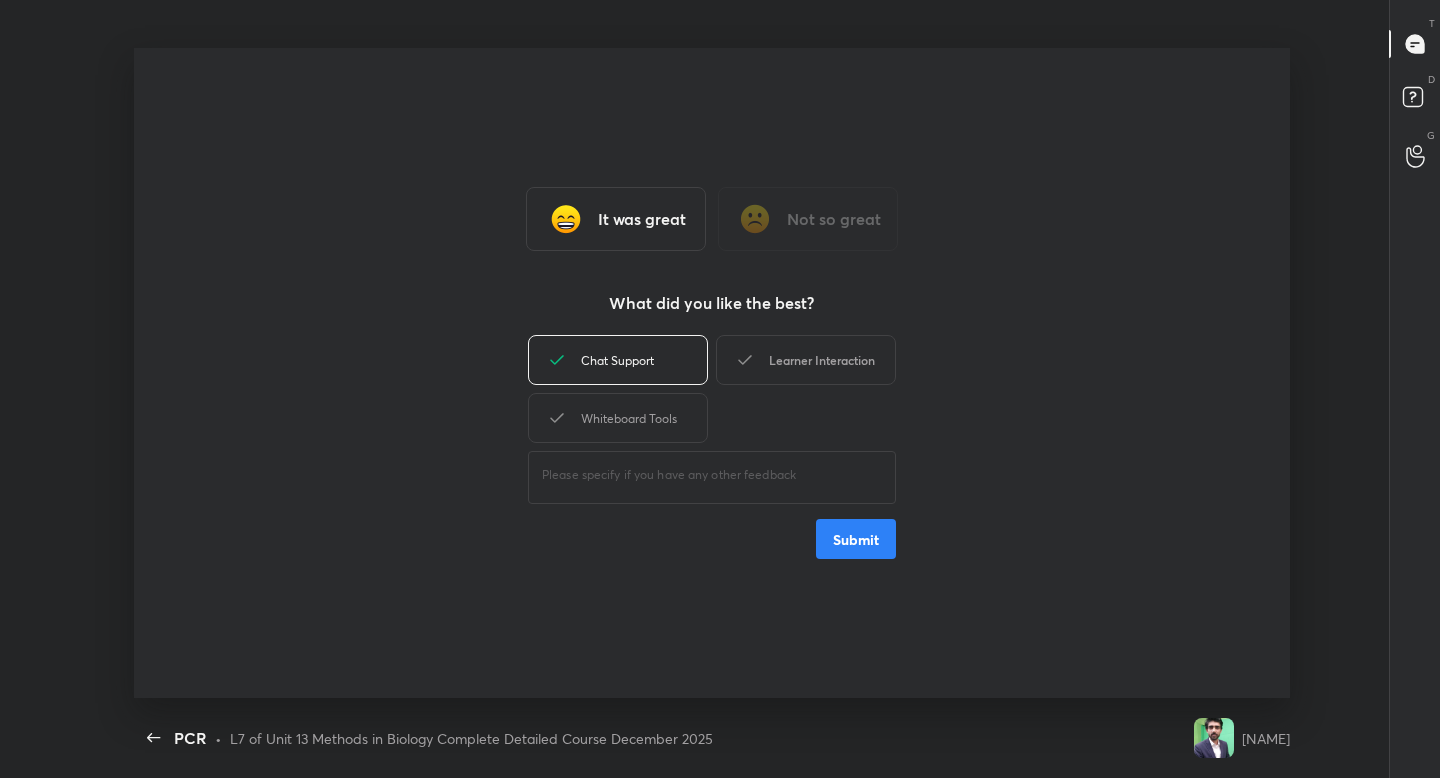 click on "Learner Interaction" at bounding box center [806, 360] 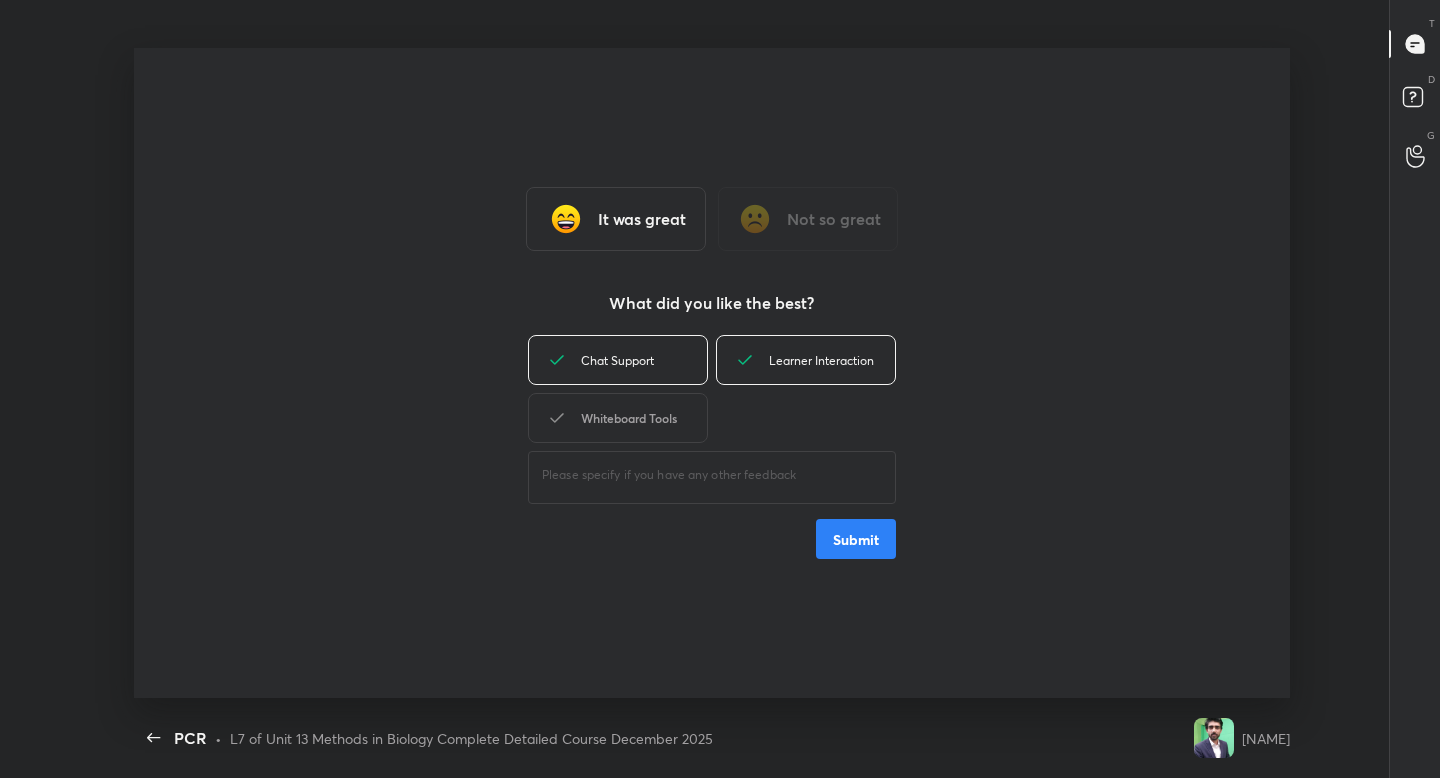 click on "Whiteboard Tools" at bounding box center (618, 418) 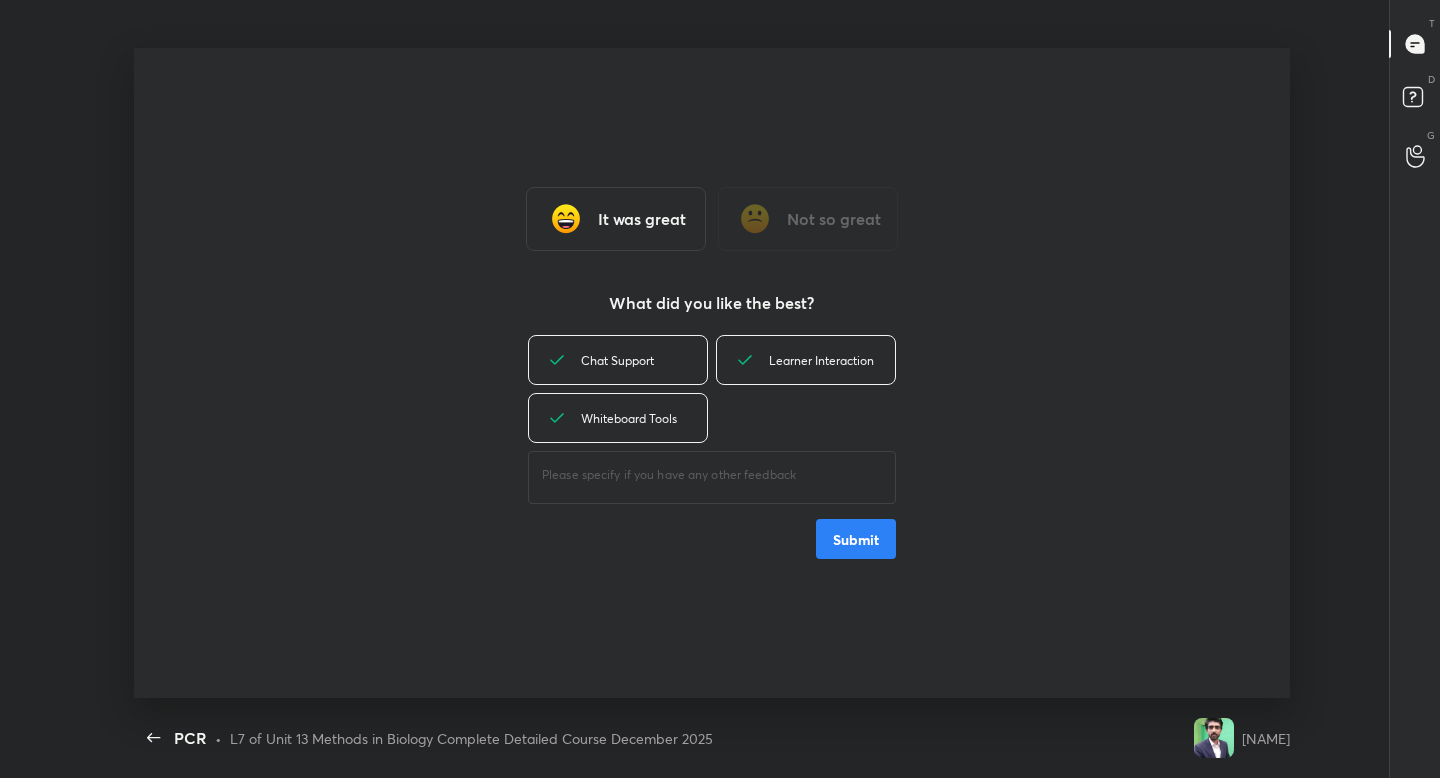 click on "Submit" at bounding box center (856, 539) 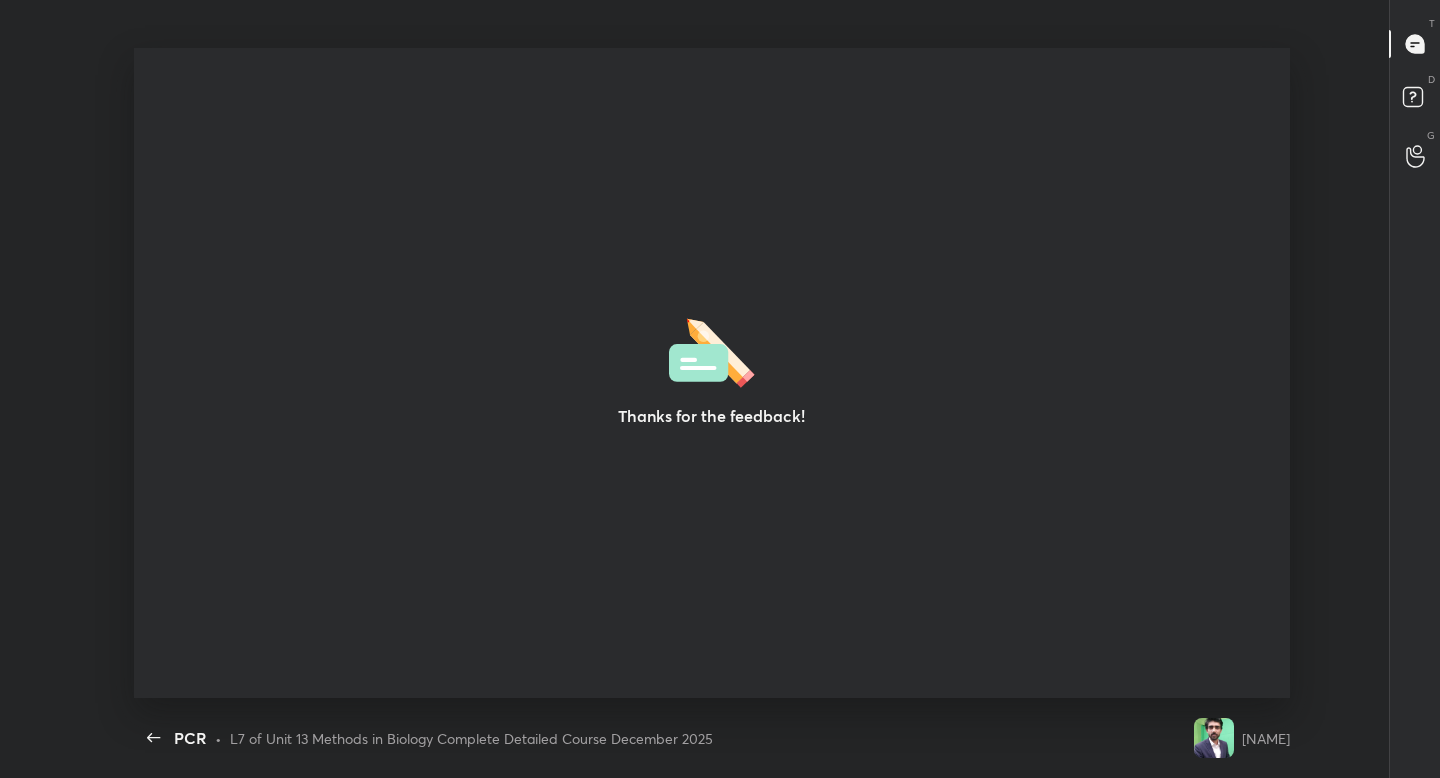 type on "x" 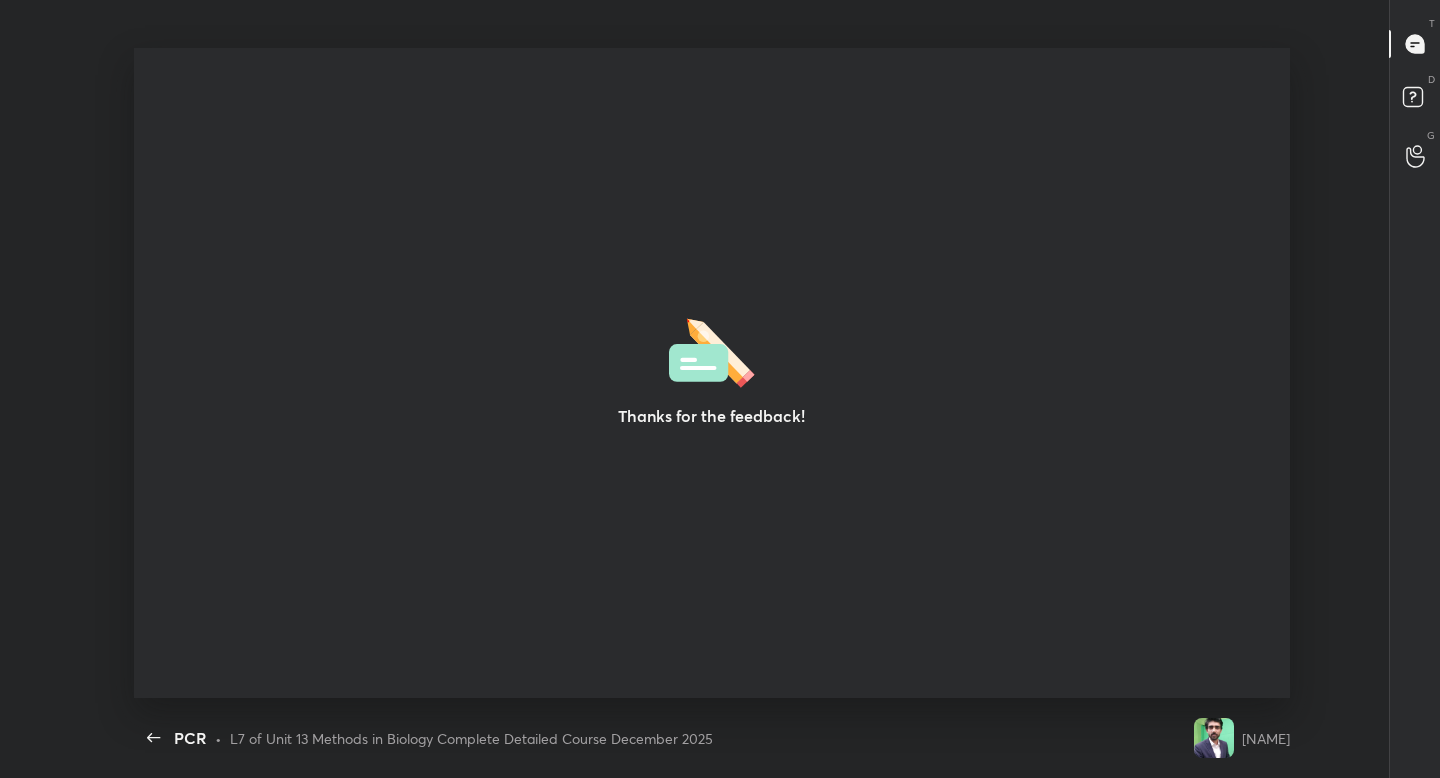 scroll, scrollTop: 7, scrollLeft: 1, axis: both 